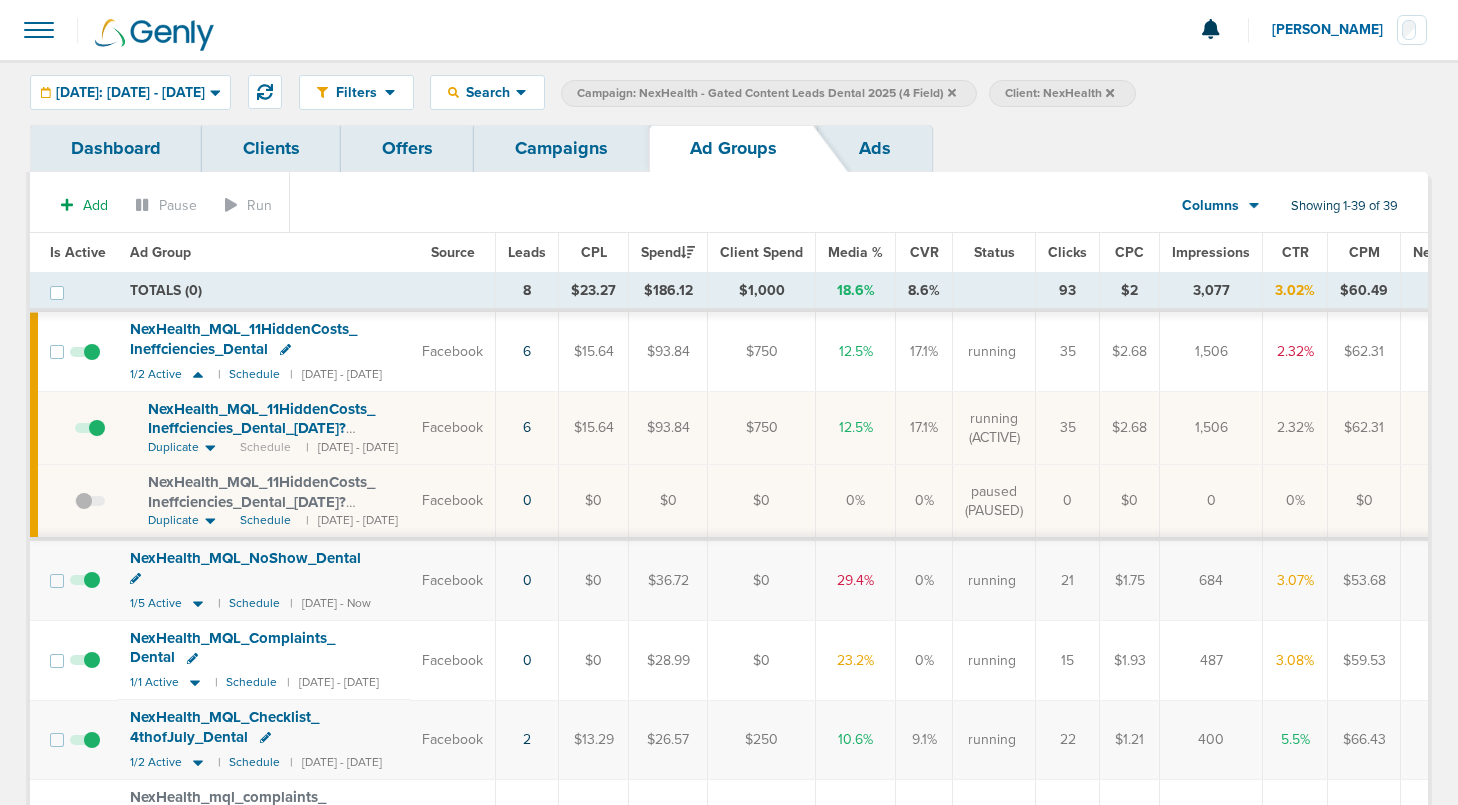 scroll, scrollTop: 0, scrollLeft: 0, axis: both 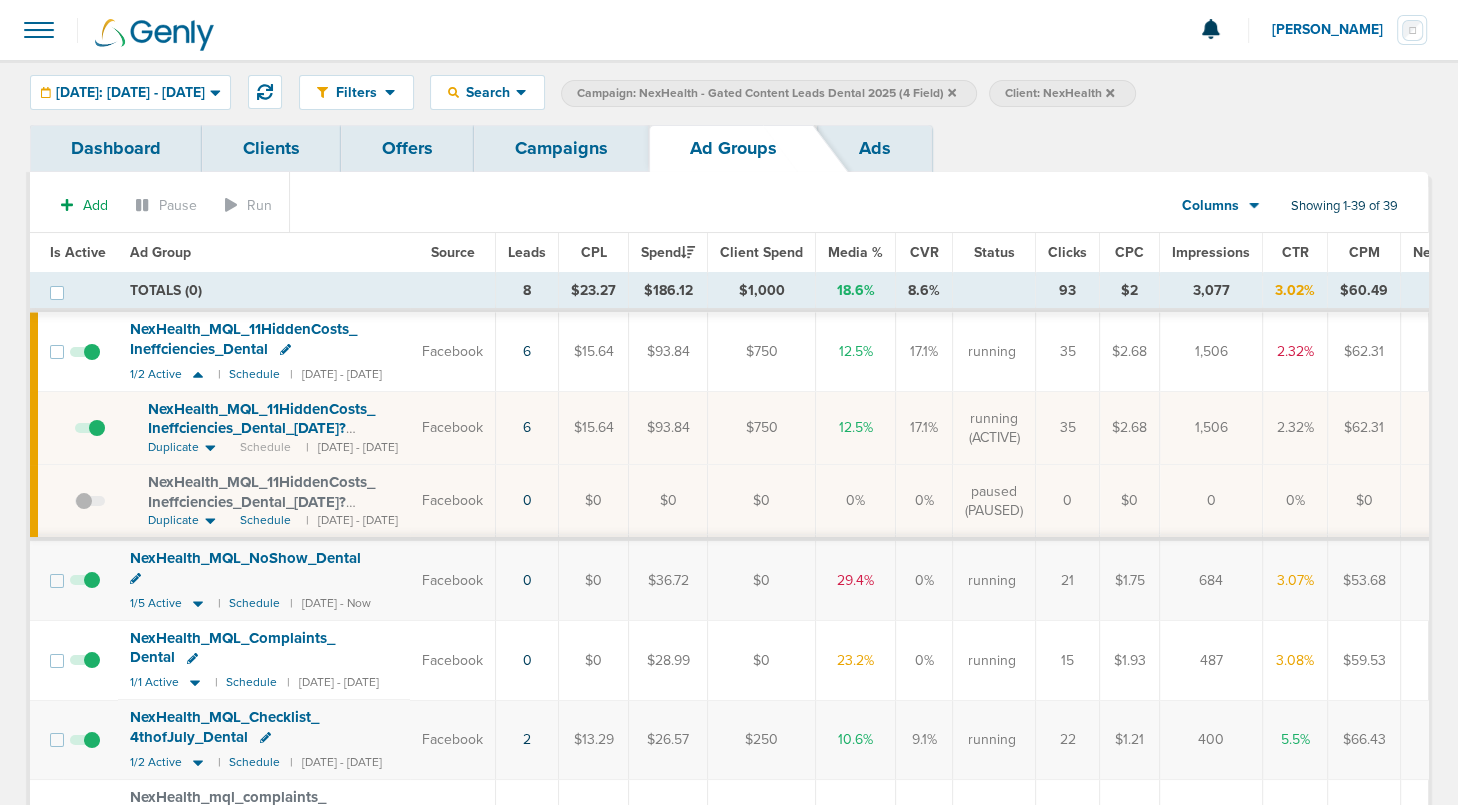 click on "Campaigns" at bounding box center (561, 148) 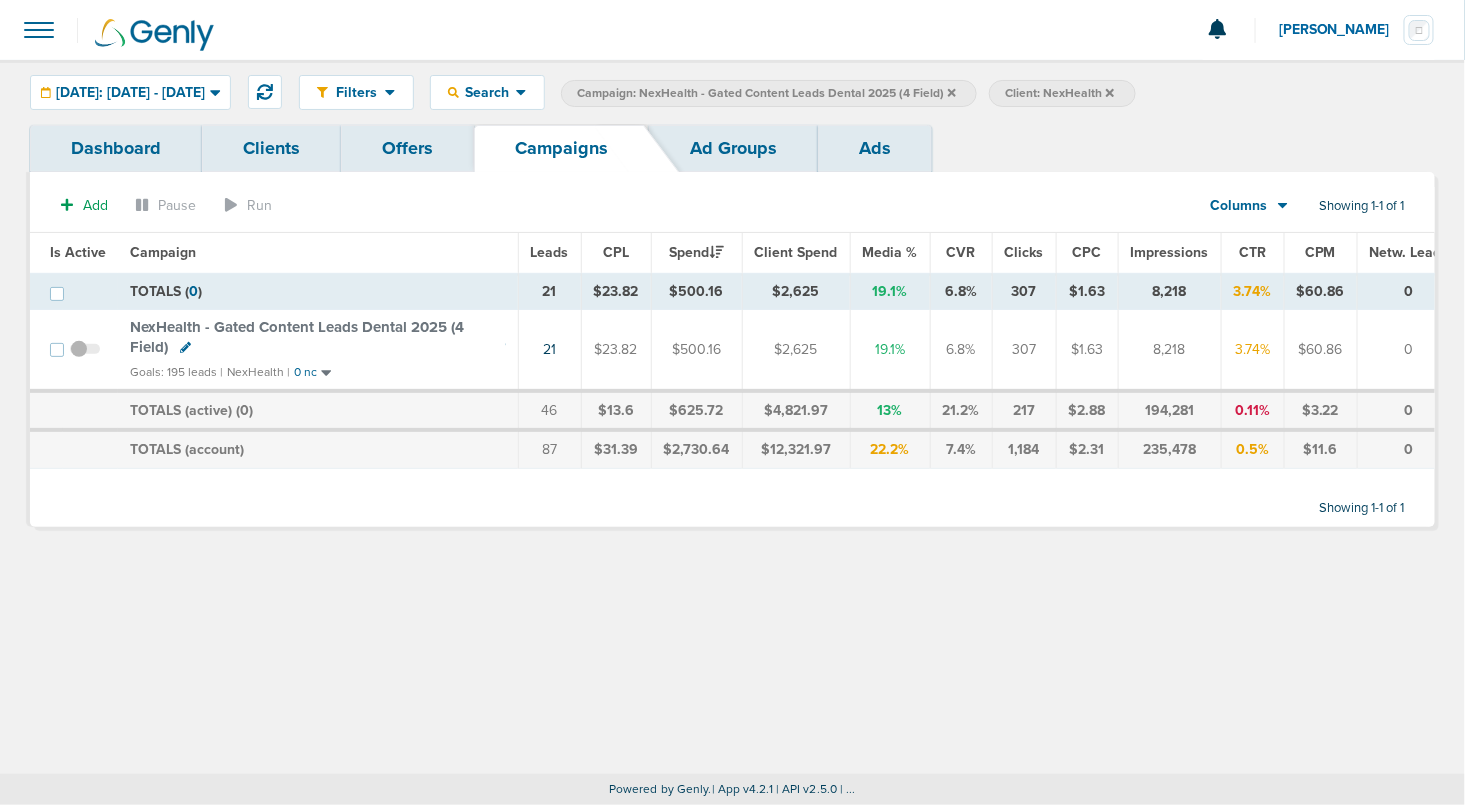 click 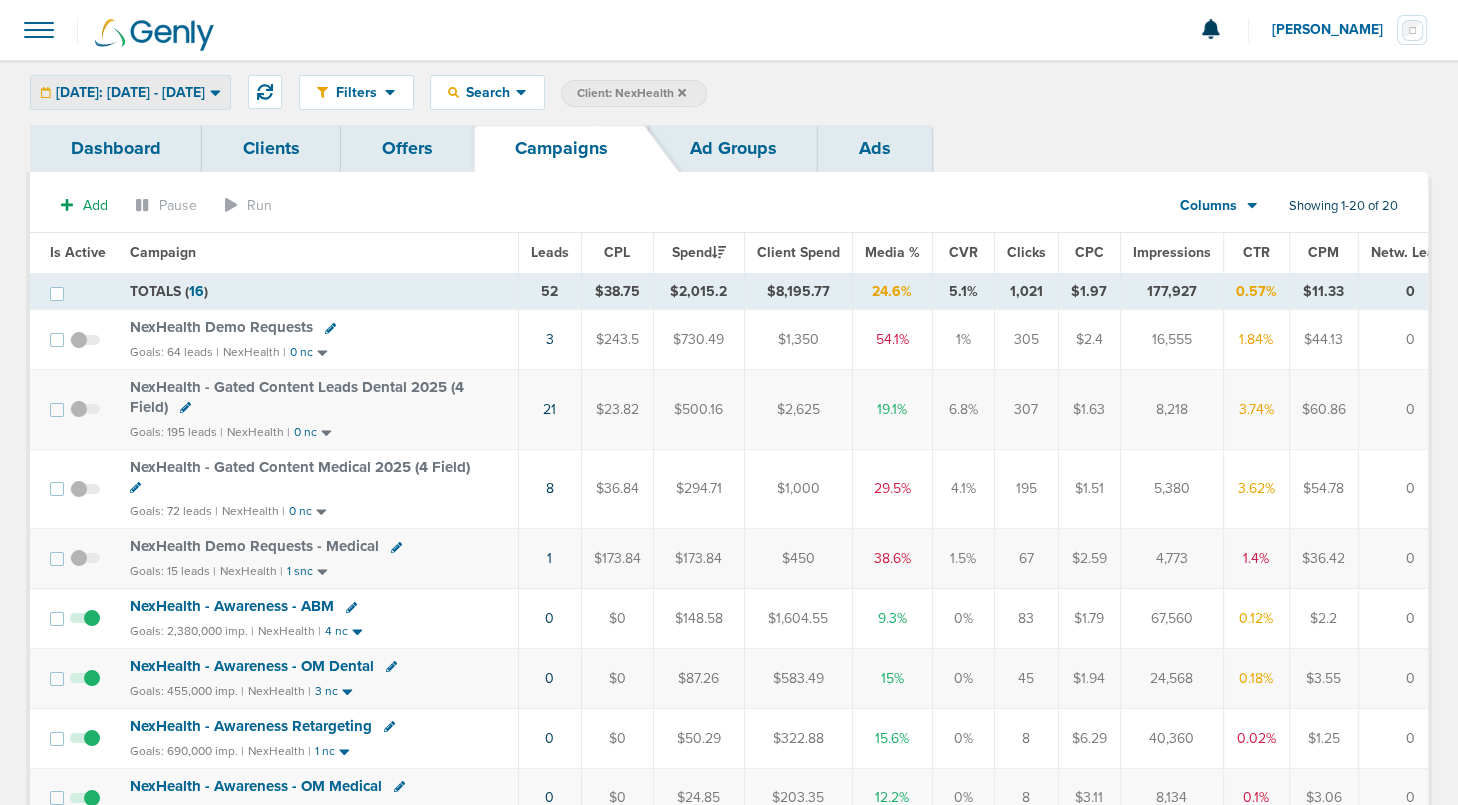 click on "[DATE]: [DATE] - [DATE]" at bounding box center (130, 92) 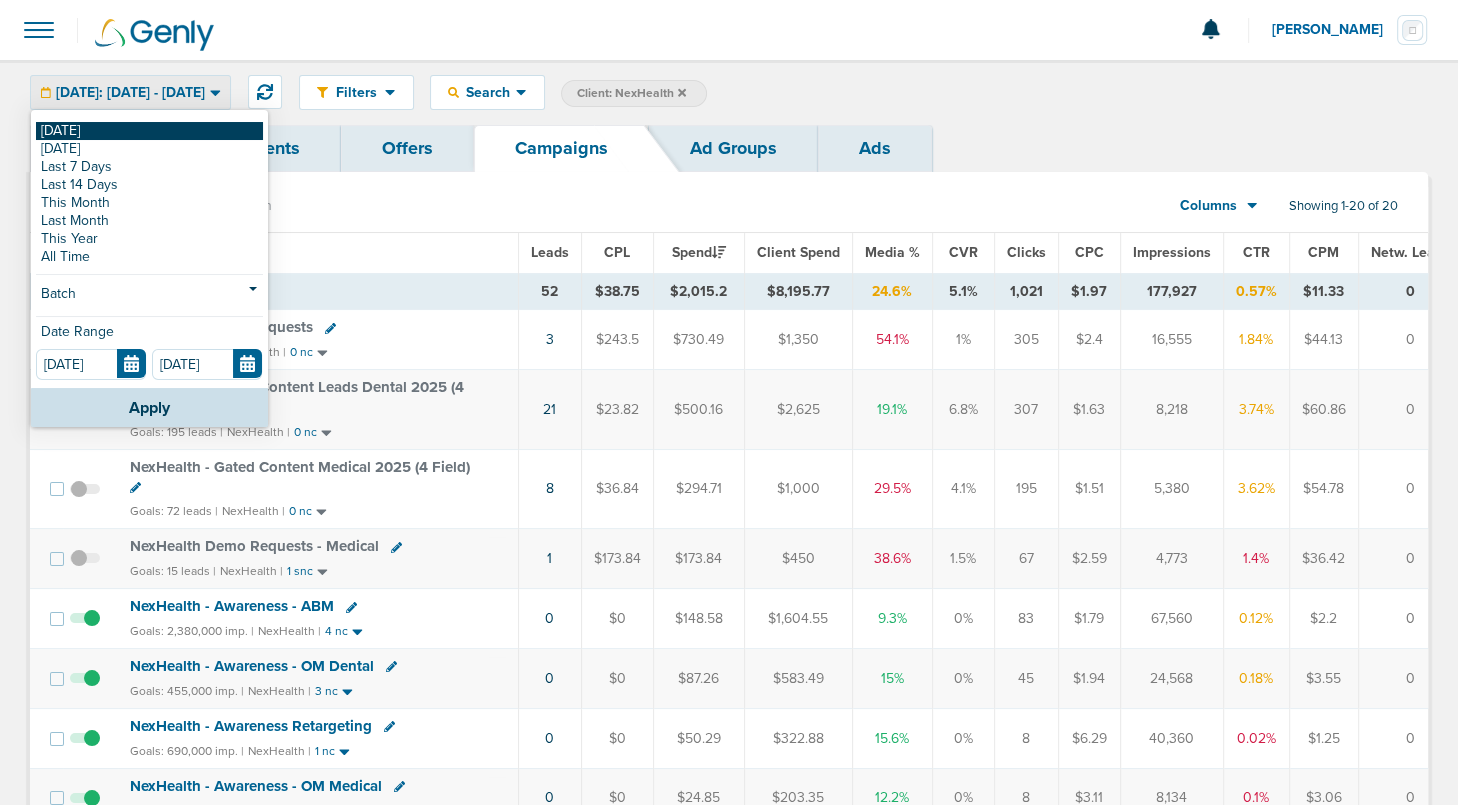 click on "[DATE]" at bounding box center (149, 131) 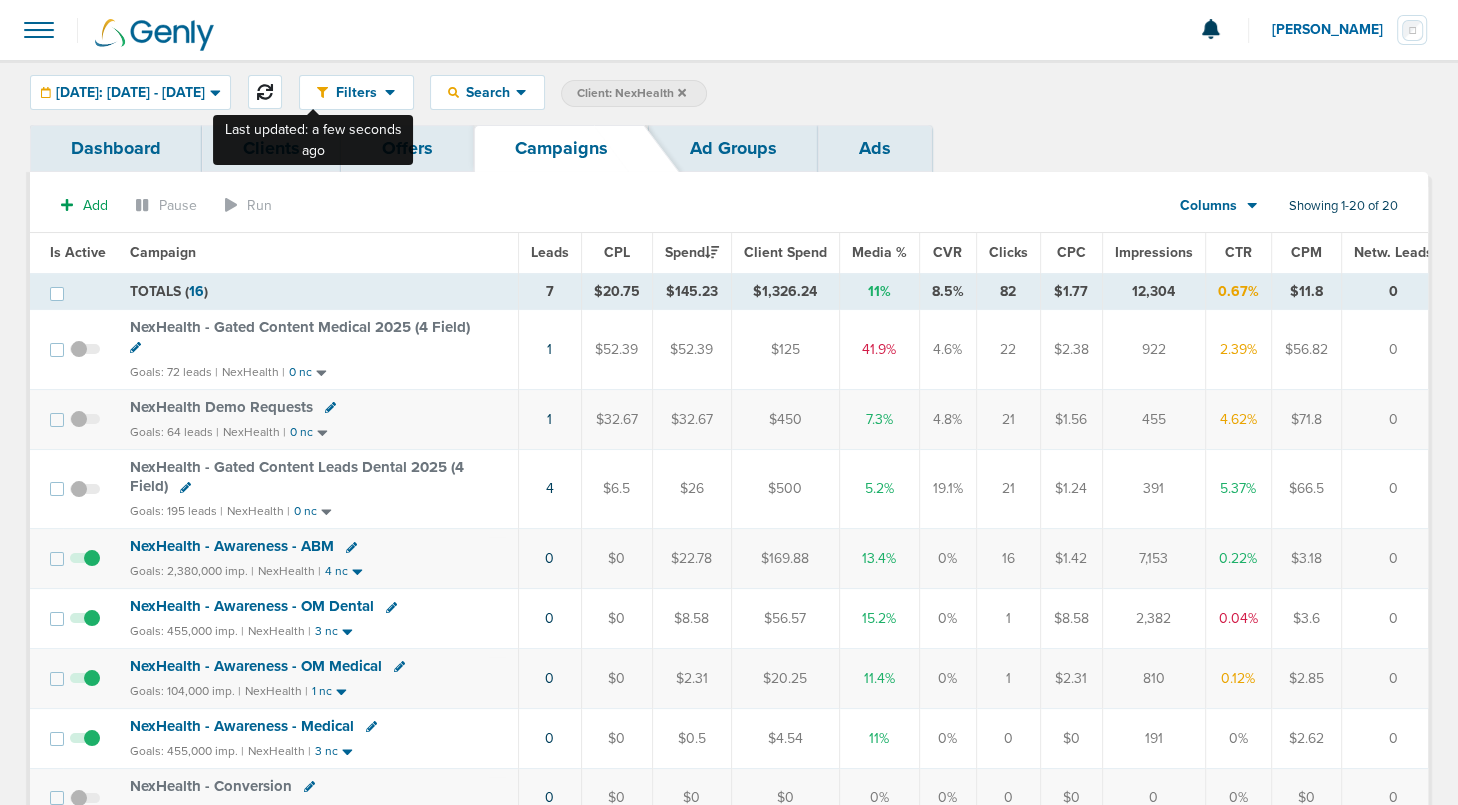 click 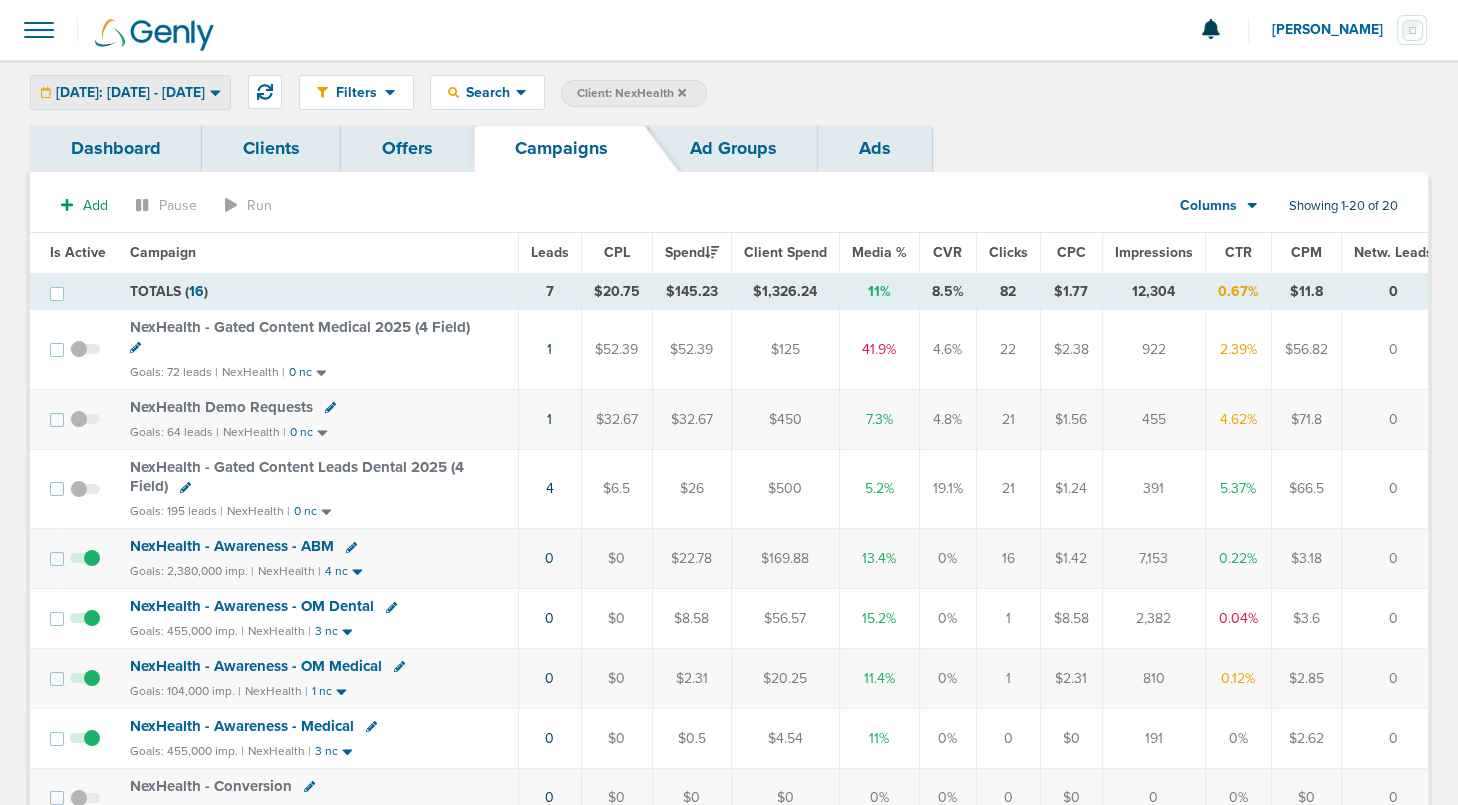 click on "[DATE]: [DATE] - [DATE]" at bounding box center (130, 93) 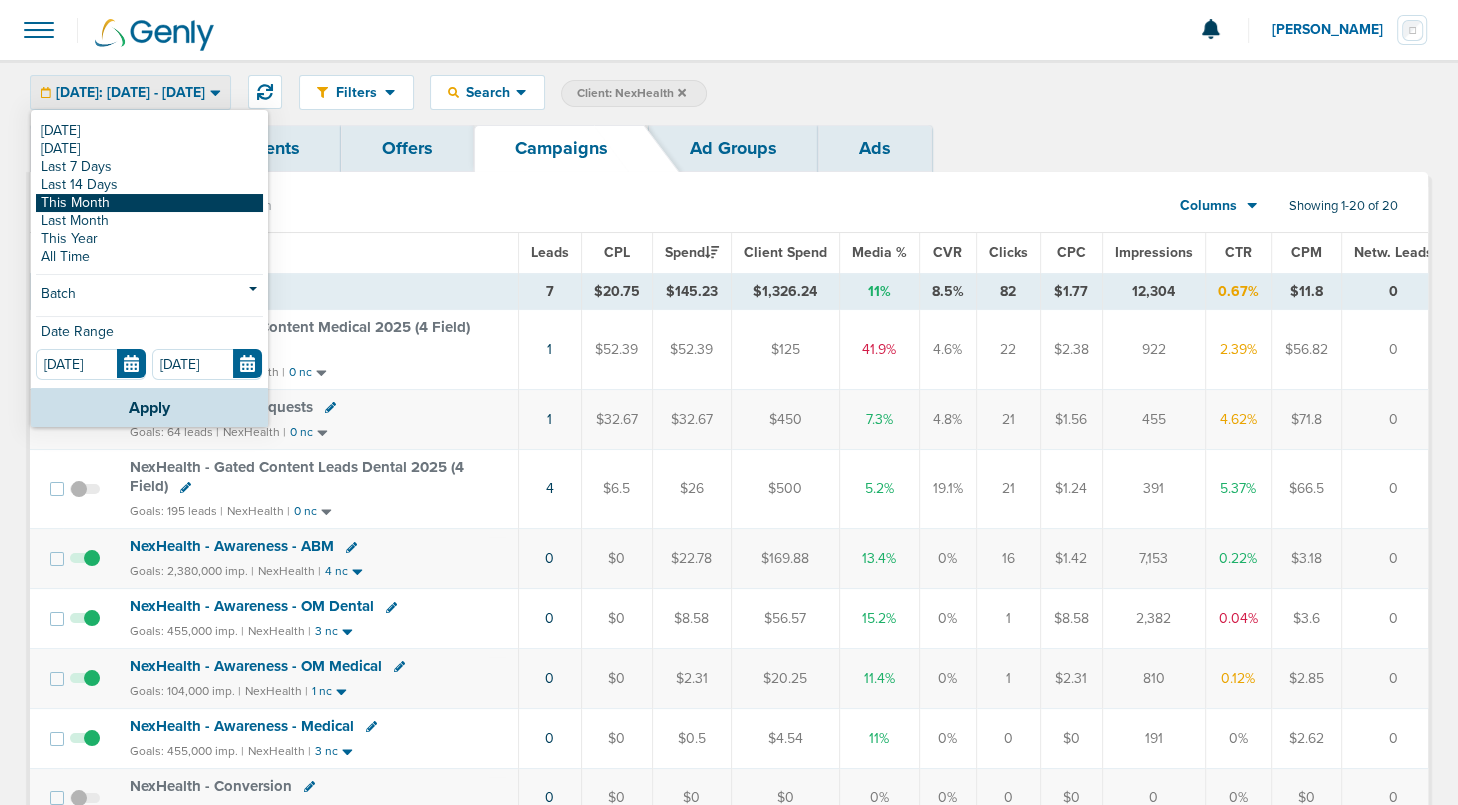 click on "This Month" at bounding box center [149, 203] 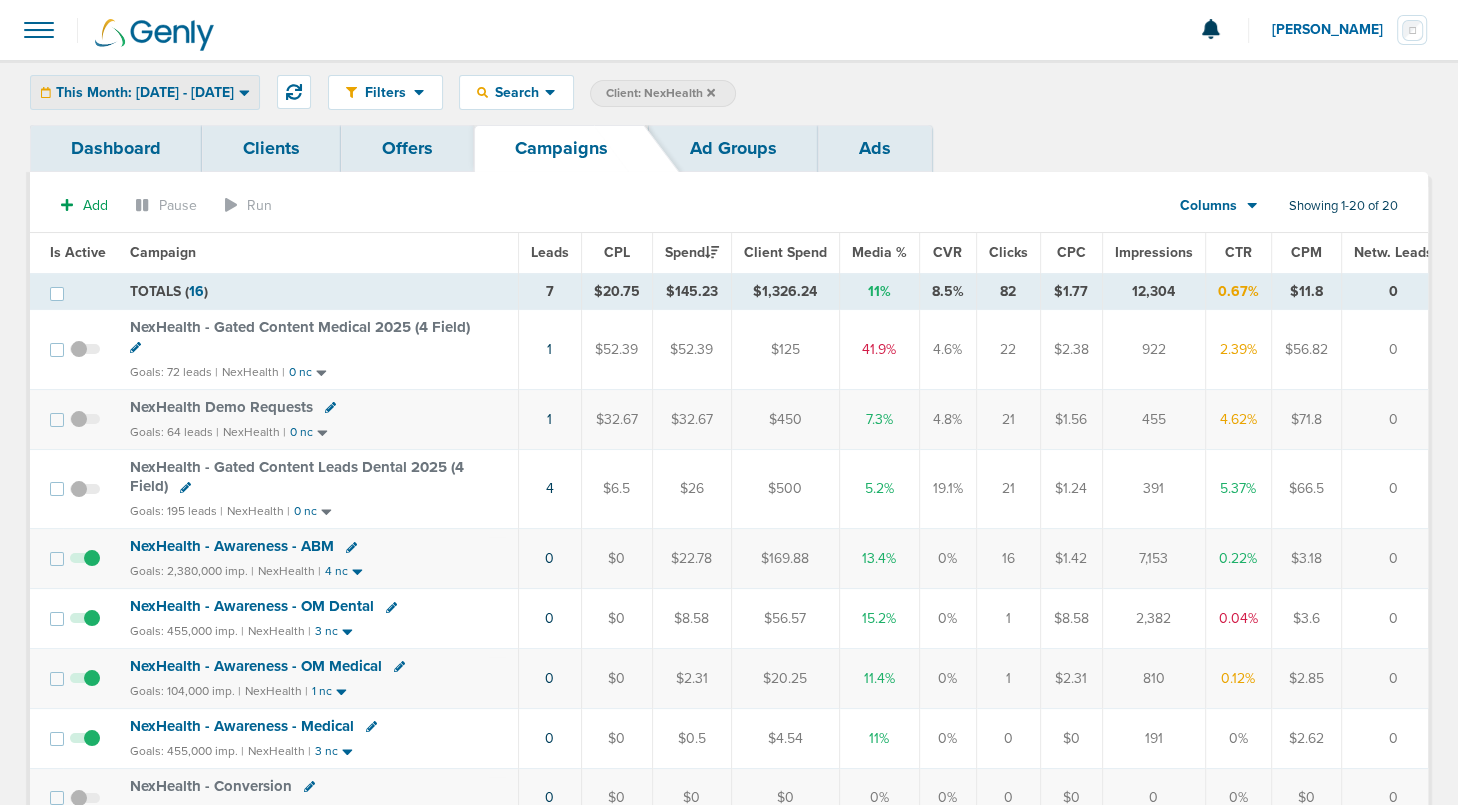 click on "This Month: [DATE] - [DATE]" at bounding box center [145, 93] 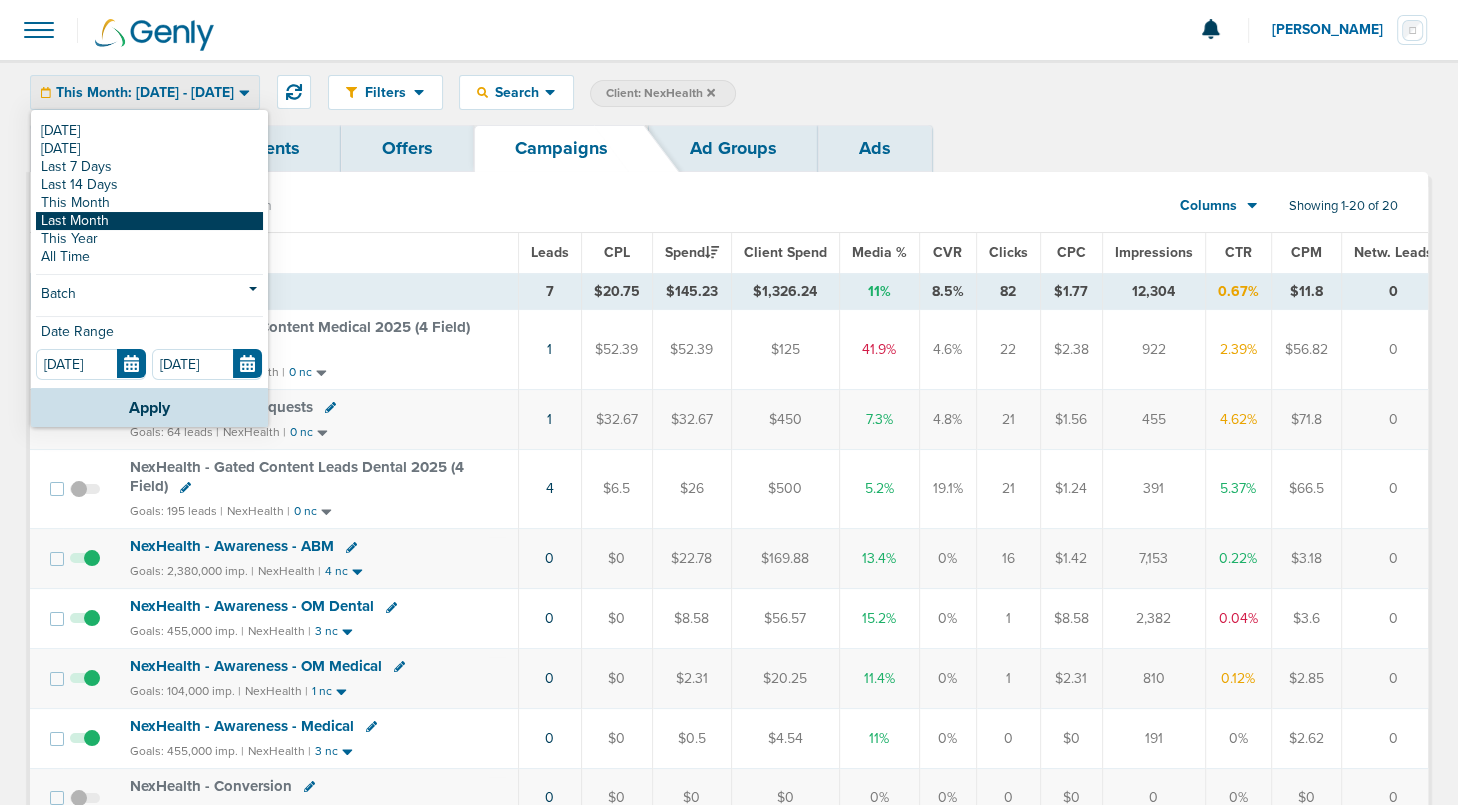 click on "Last Month" at bounding box center (149, 221) 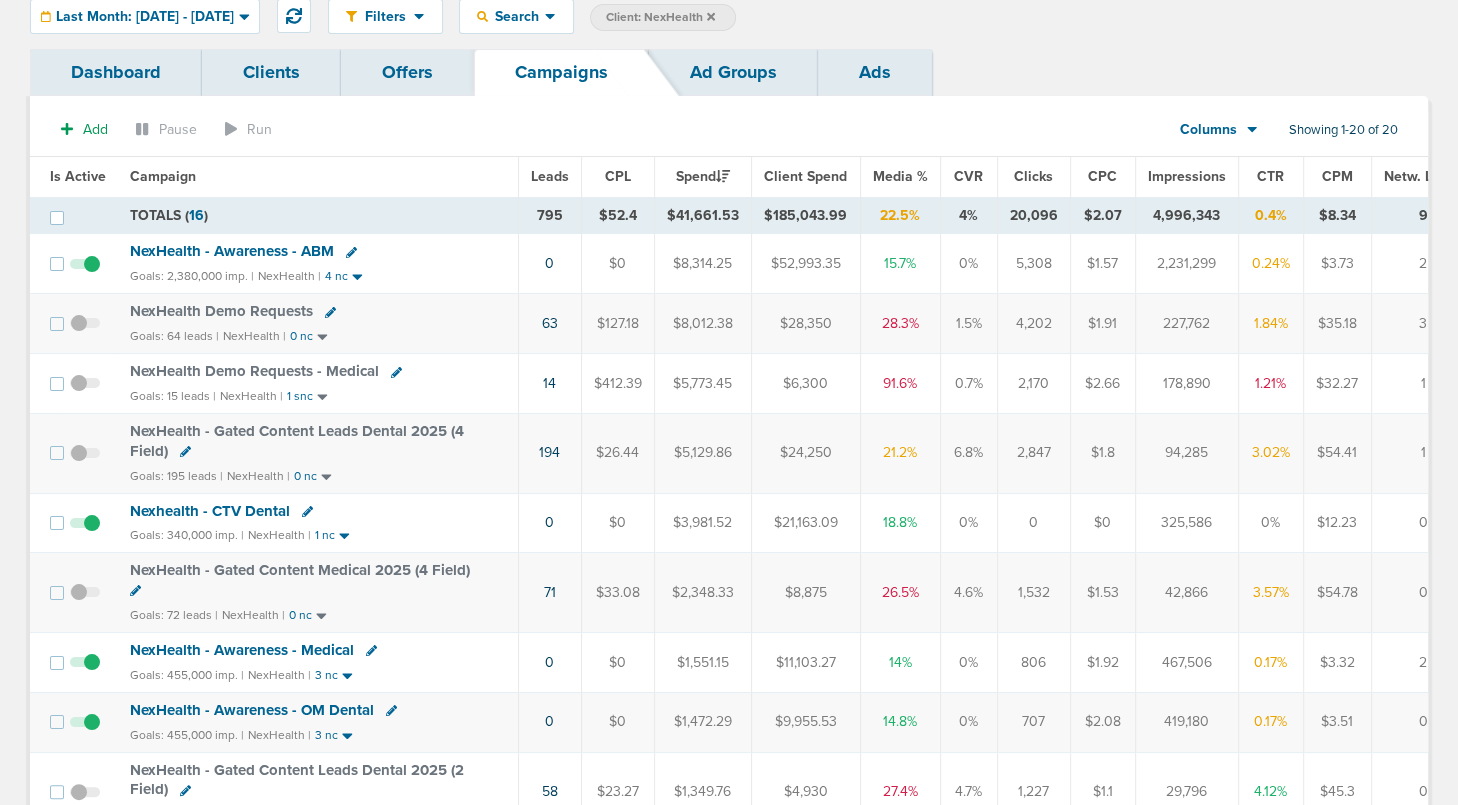 scroll, scrollTop: 75, scrollLeft: 0, axis: vertical 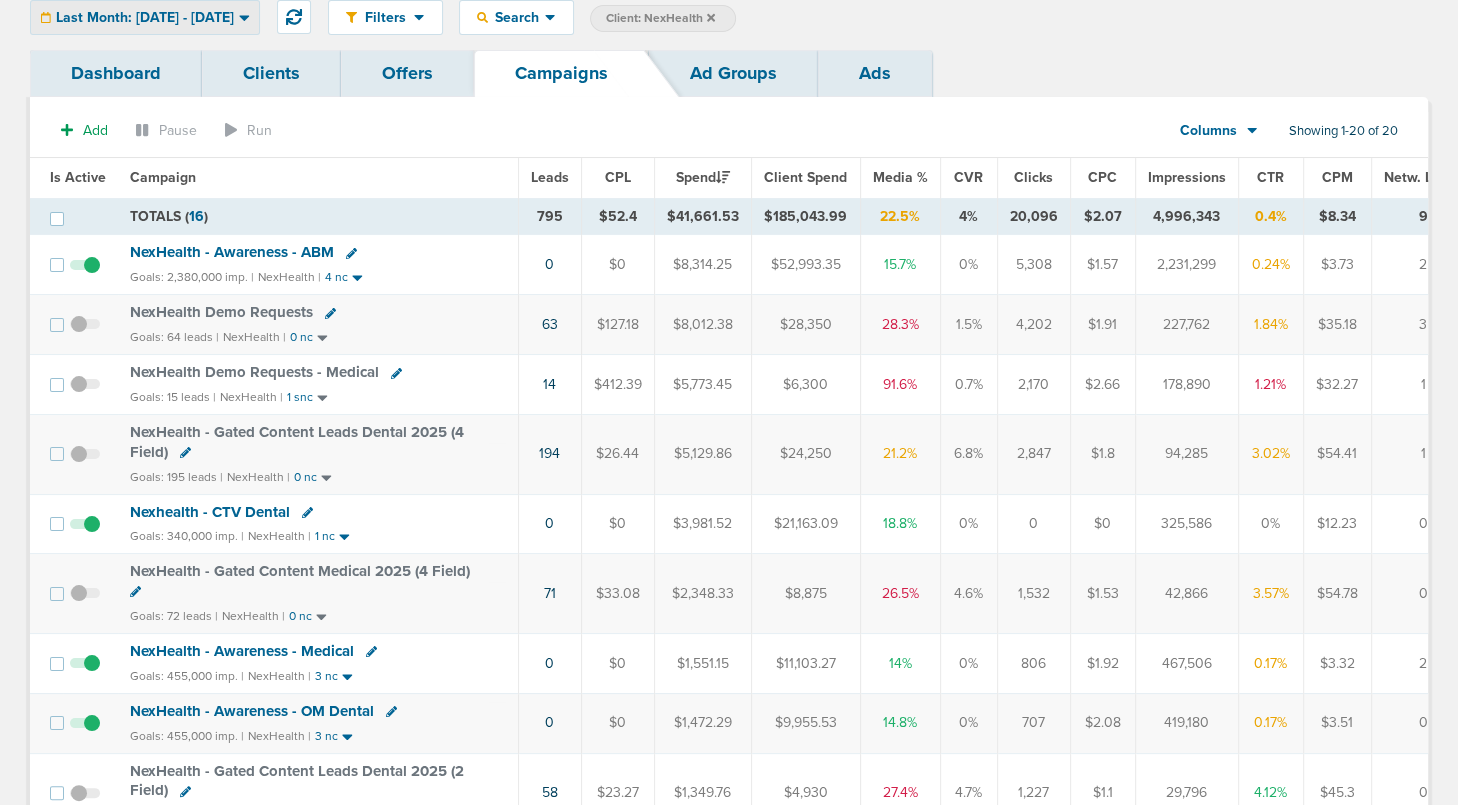 click on "Last Month: [DATE] - [DATE]" at bounding box center (145, 18) 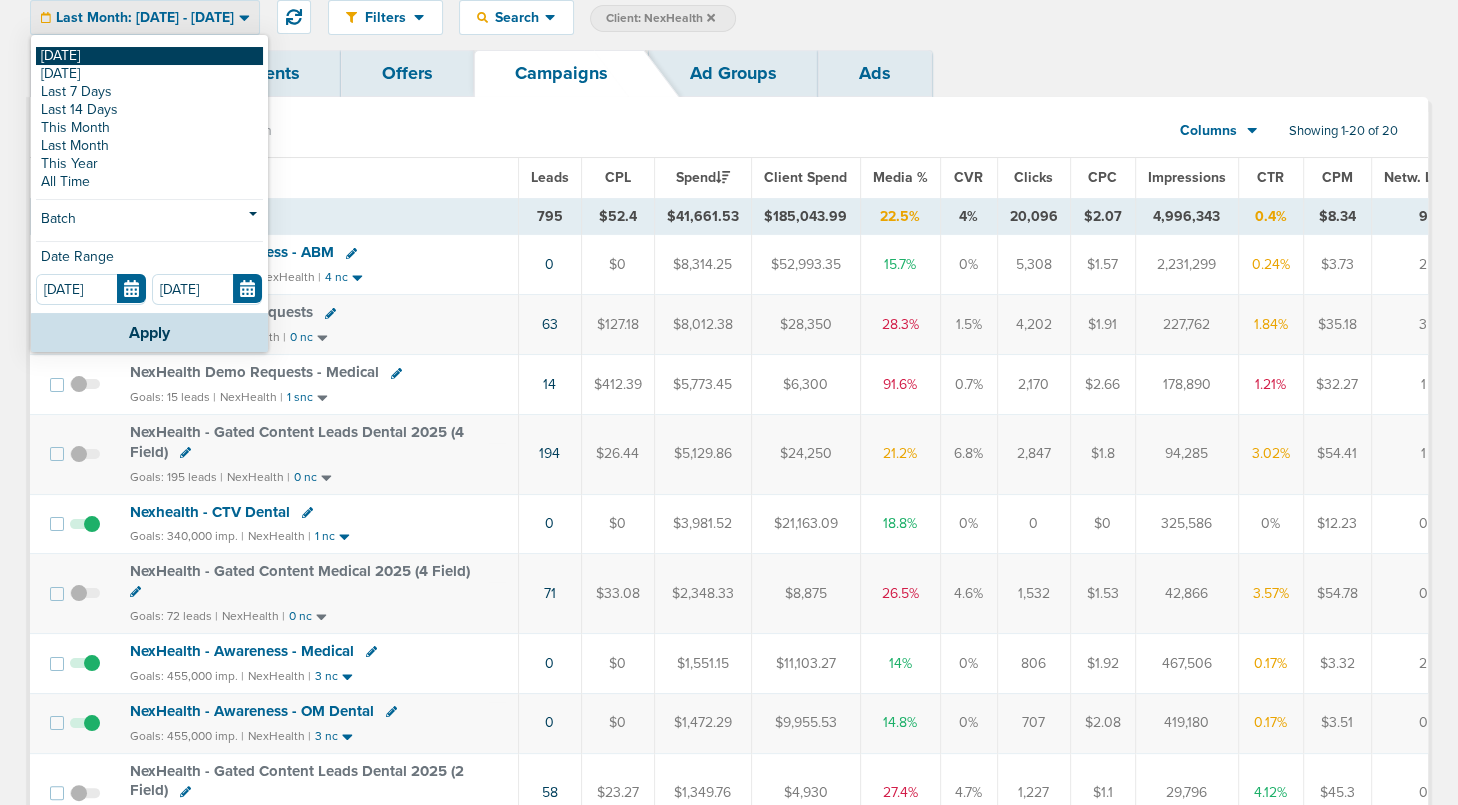 click on "[DATE]" at bounding box center [149, 56] 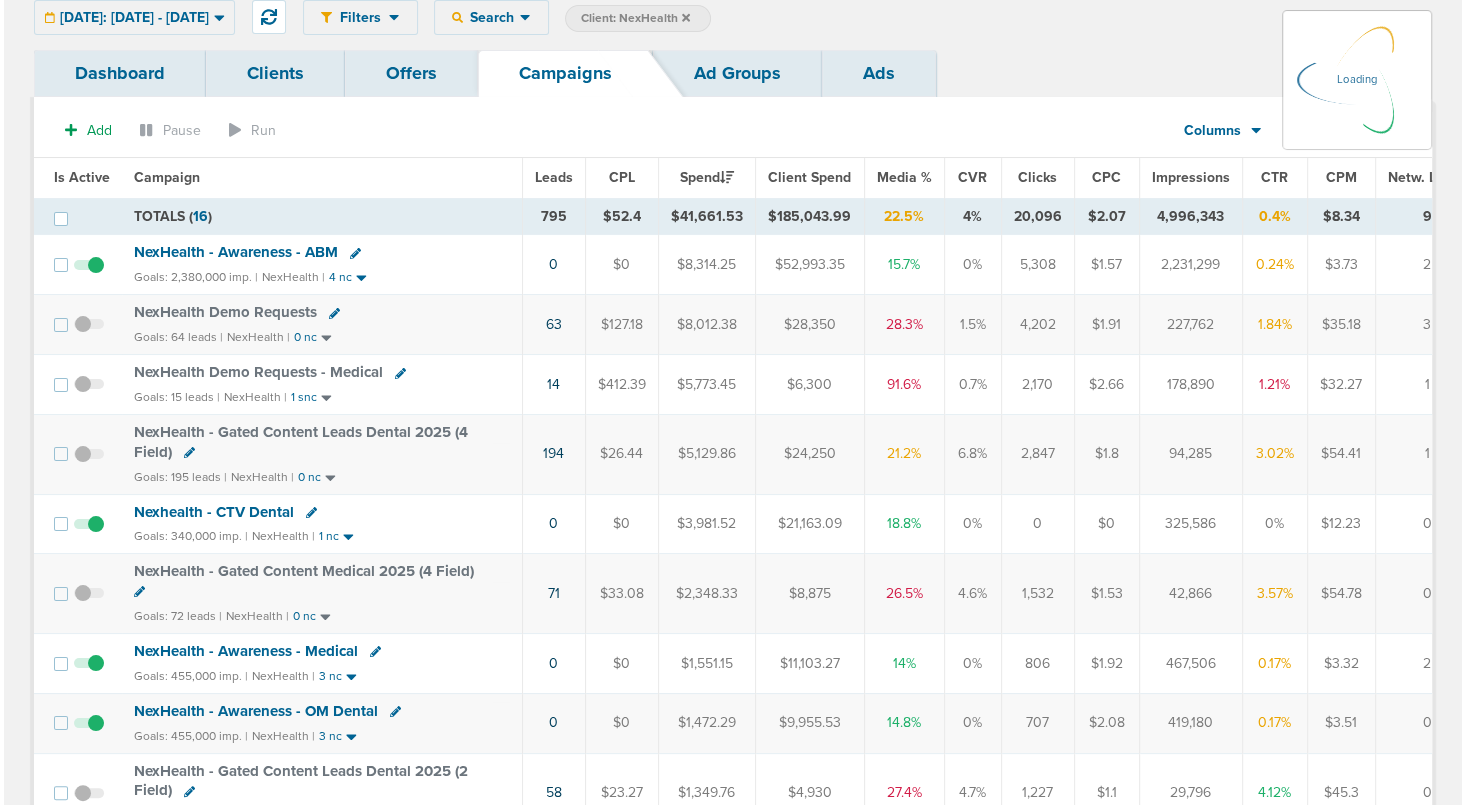 scroll, scrollTop: 0, scrollLeft: 0, axis: both 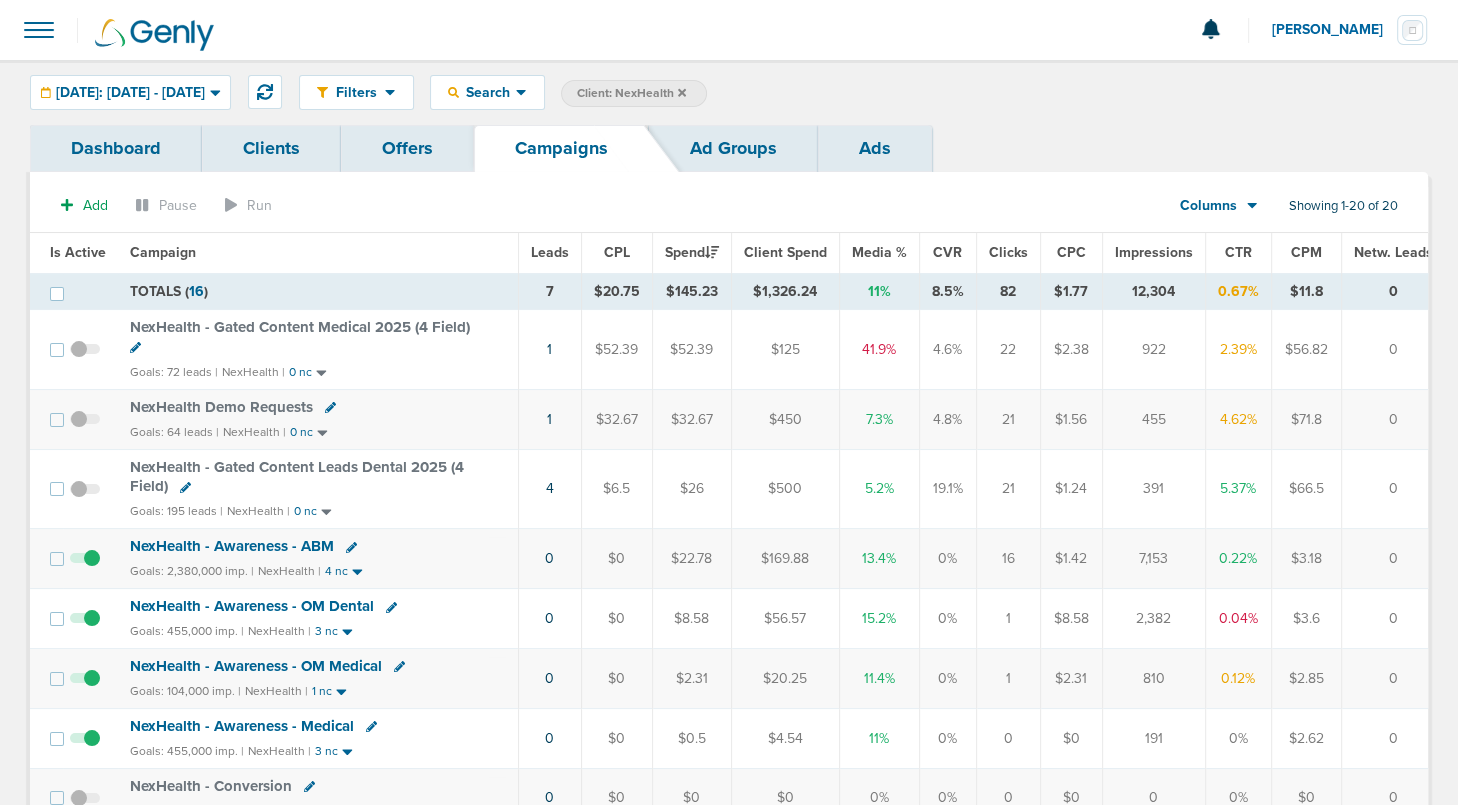click 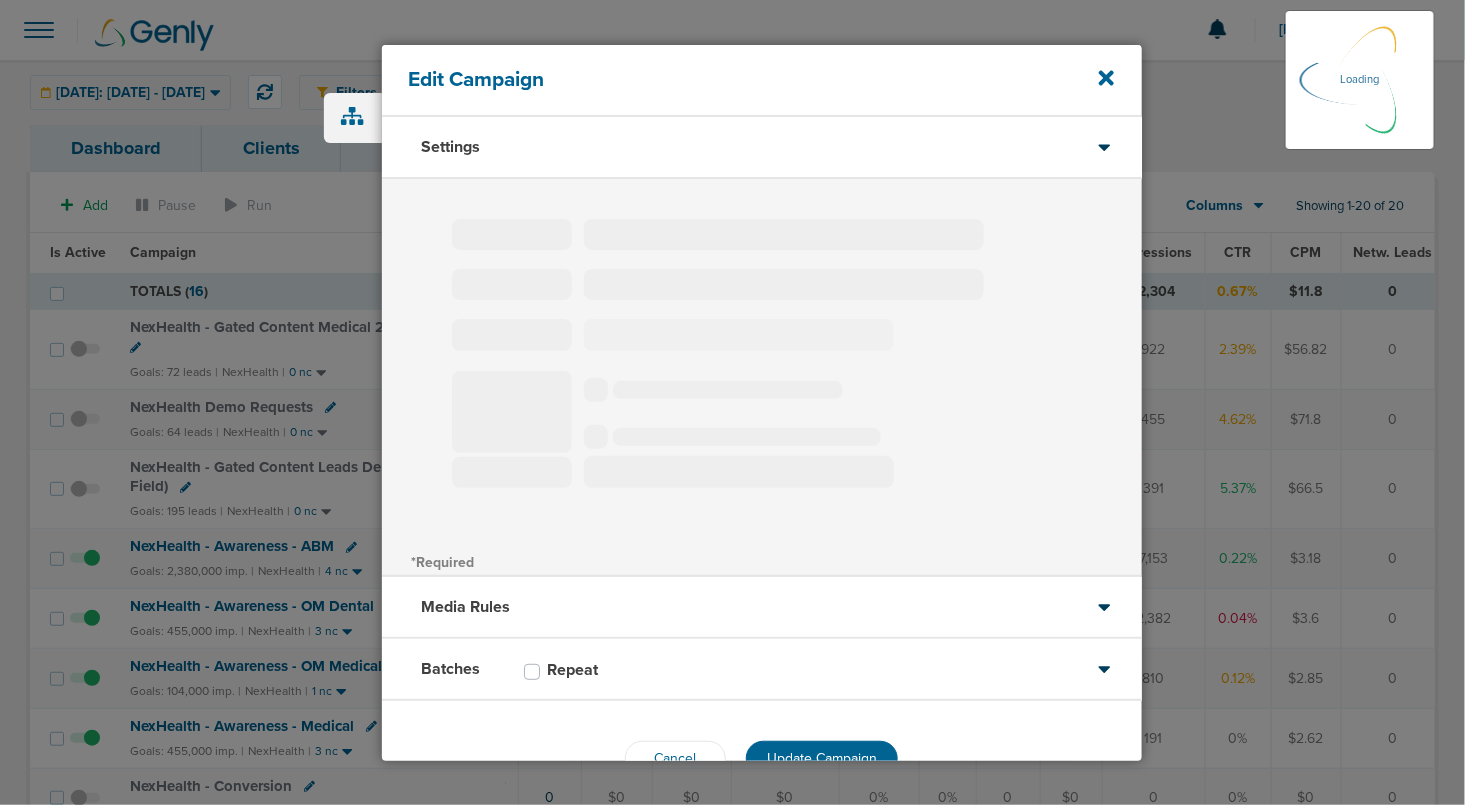 type on "NexHealth - Gated Content Medical 2025 (4 Field)" 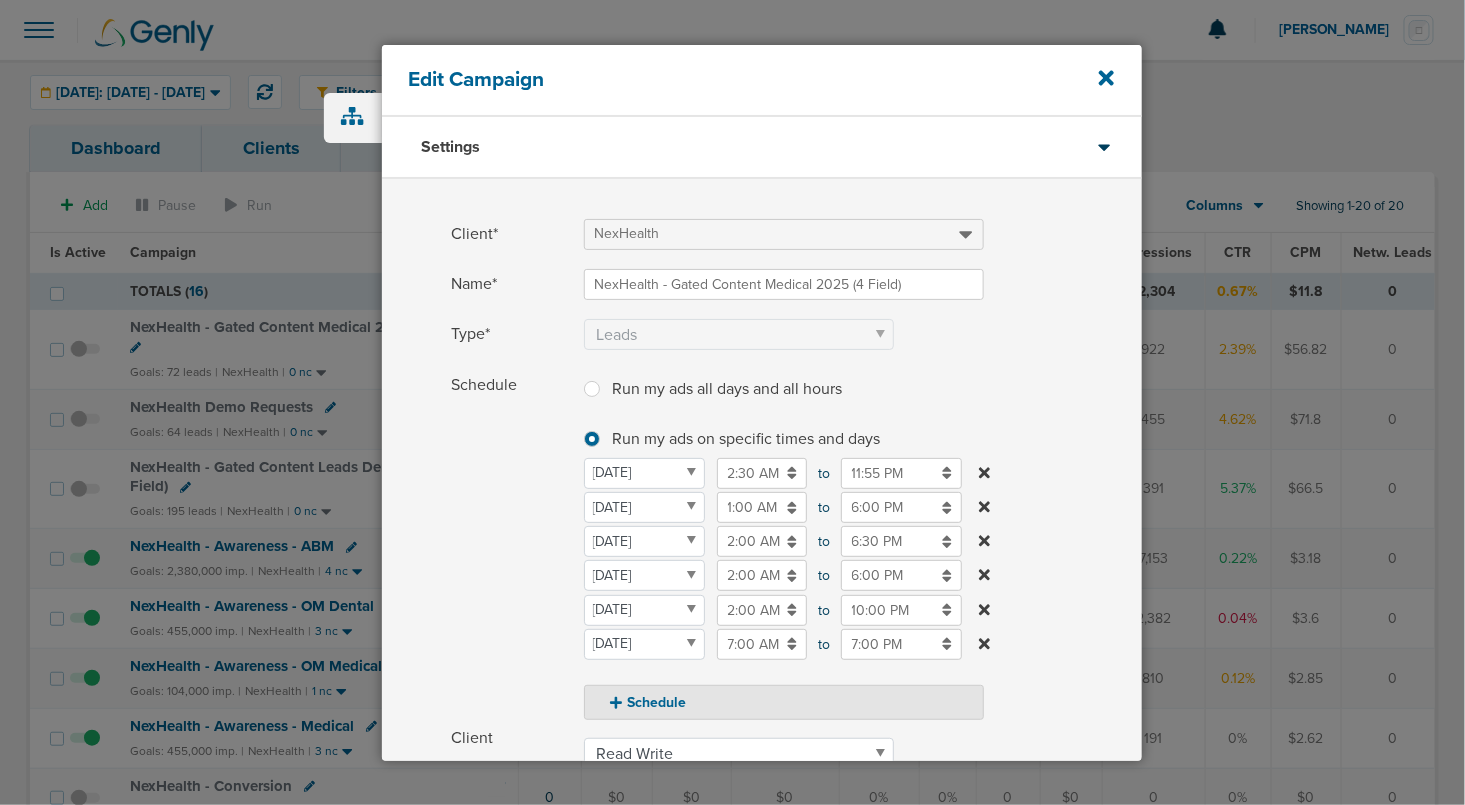 scroll, scrollTop: 352, scrollLeft: 0, axis: vertical 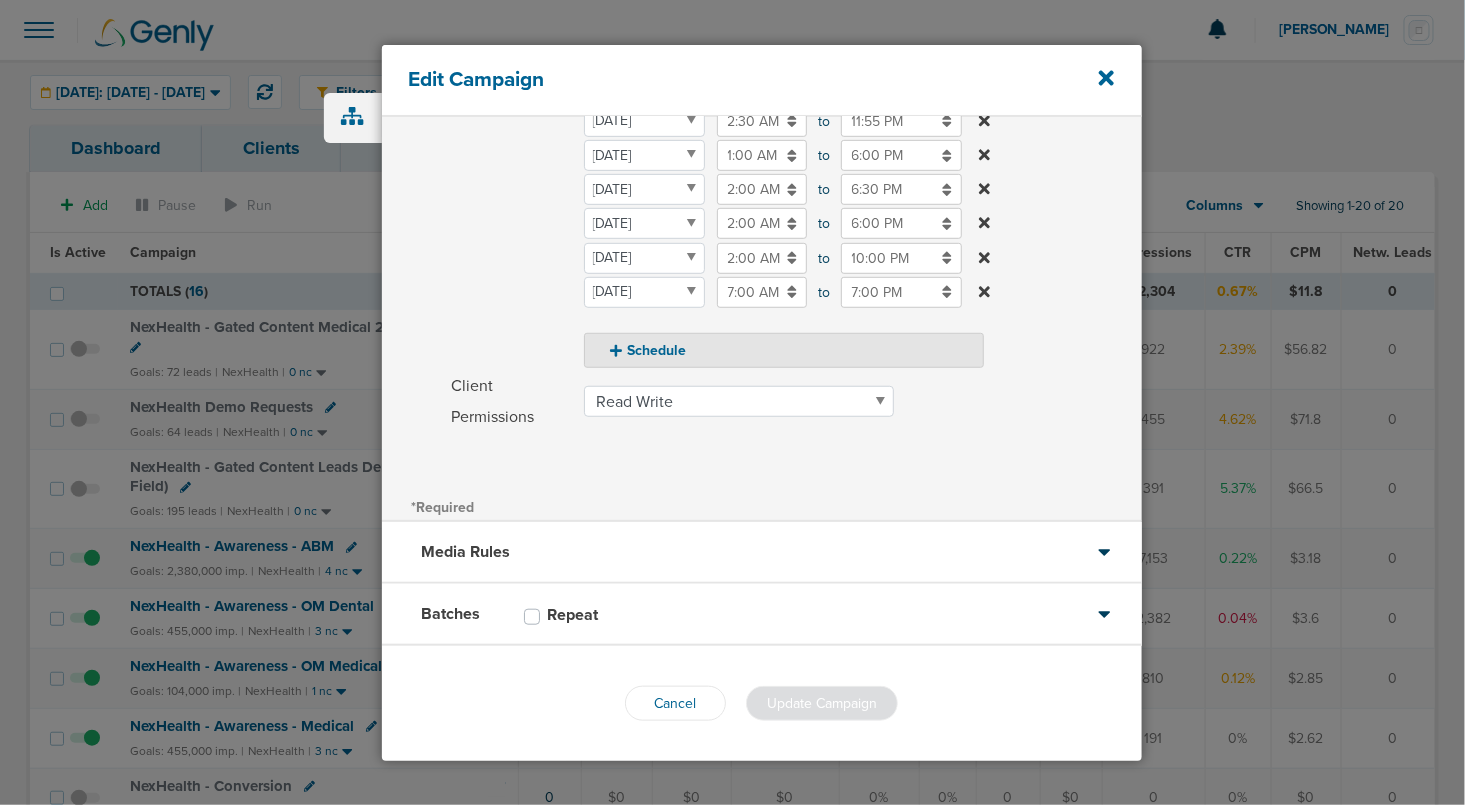 click on "Batches
Repeat" at bounding box center (762, 615) 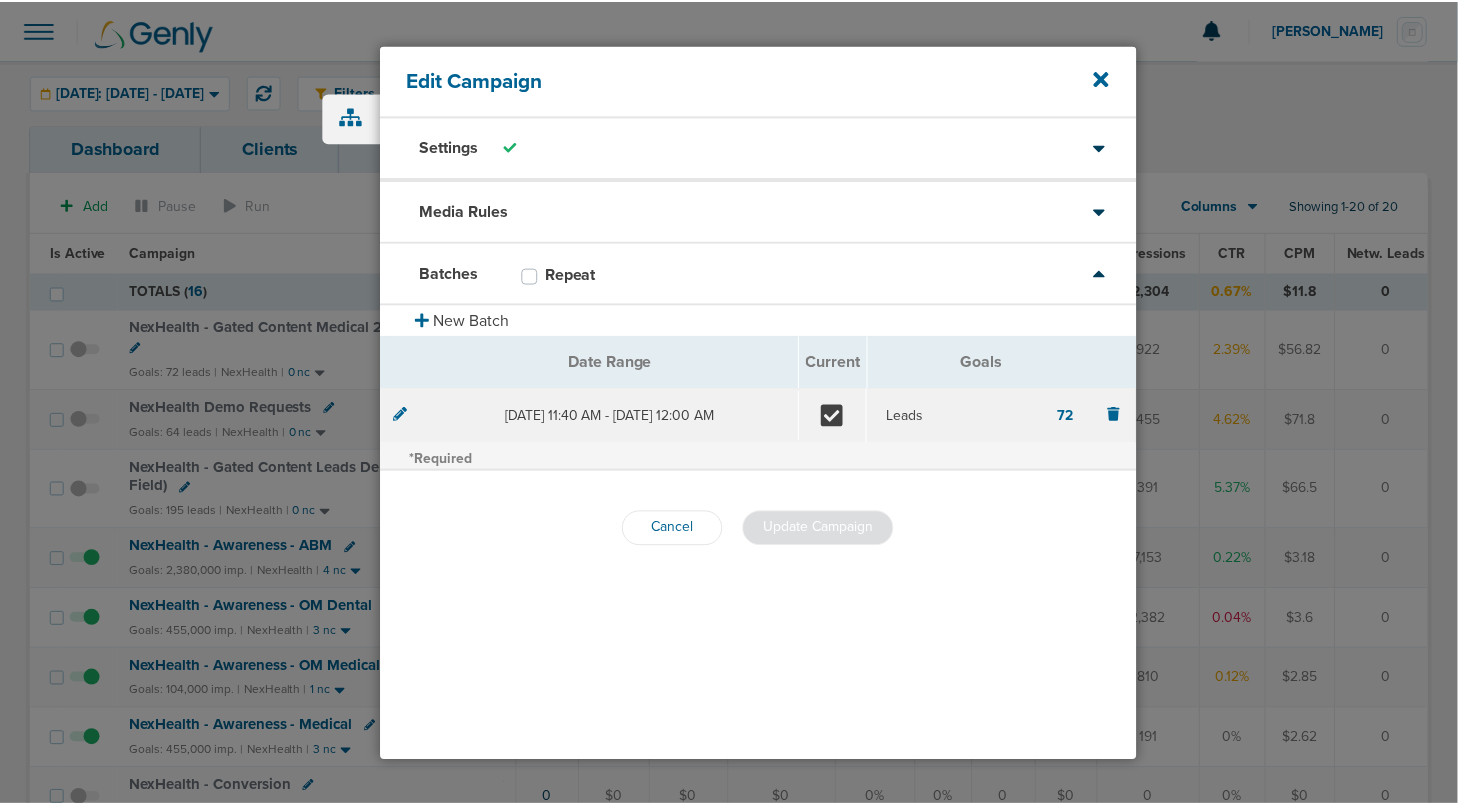 scroll, scrollTop: 0, scrollLeft: 0, axis: both 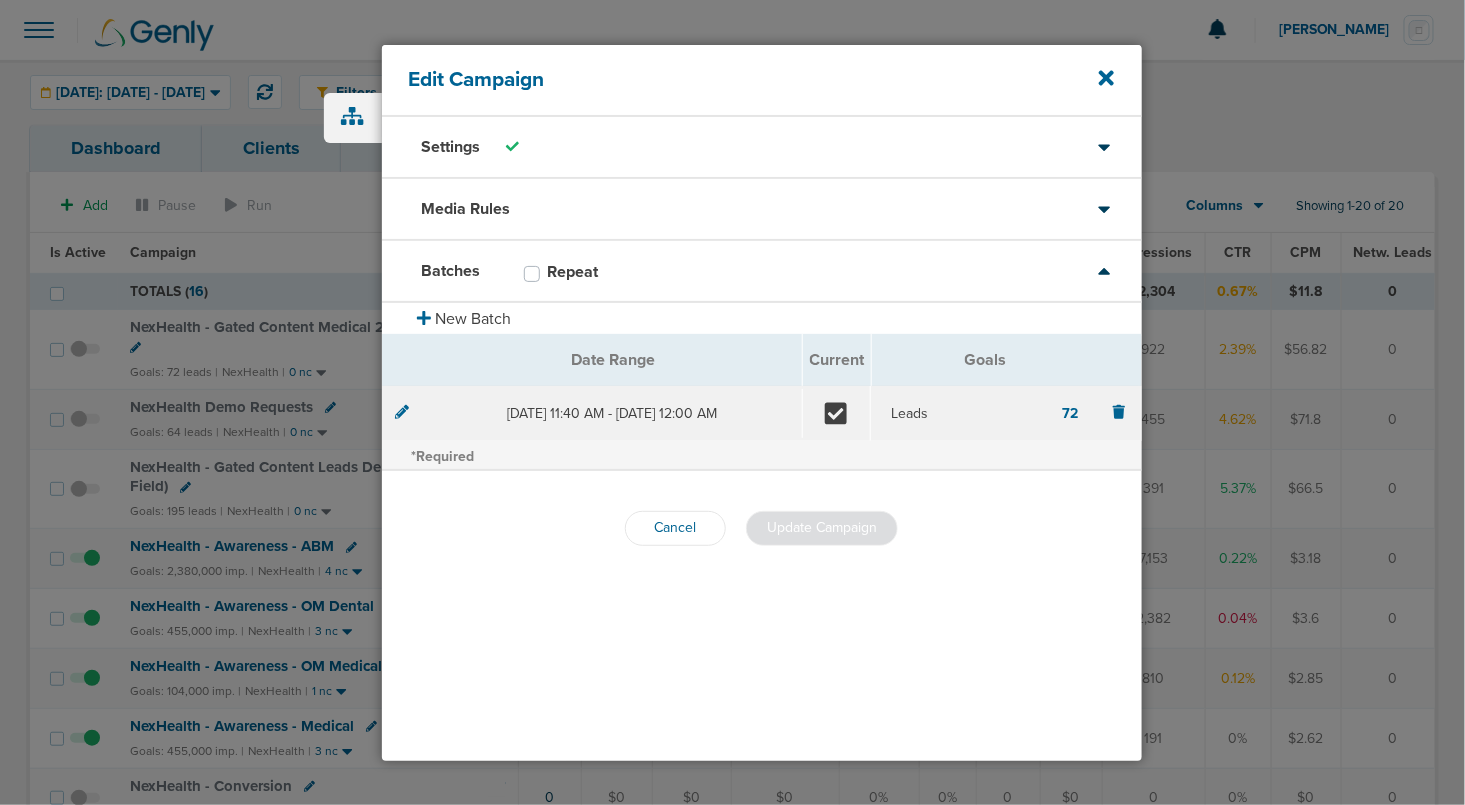 click 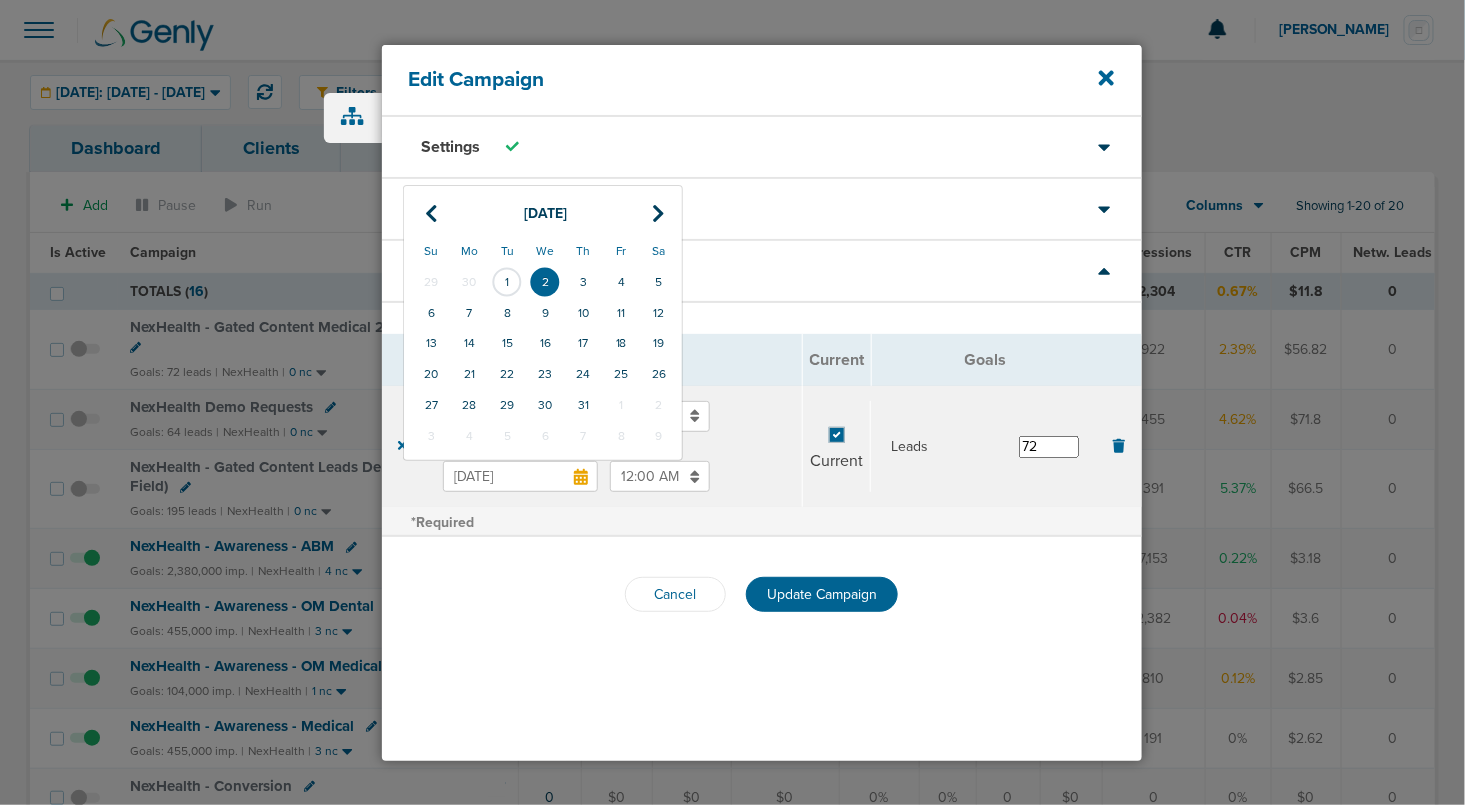 click on "[DATE]" at bounding box center [520, 476] 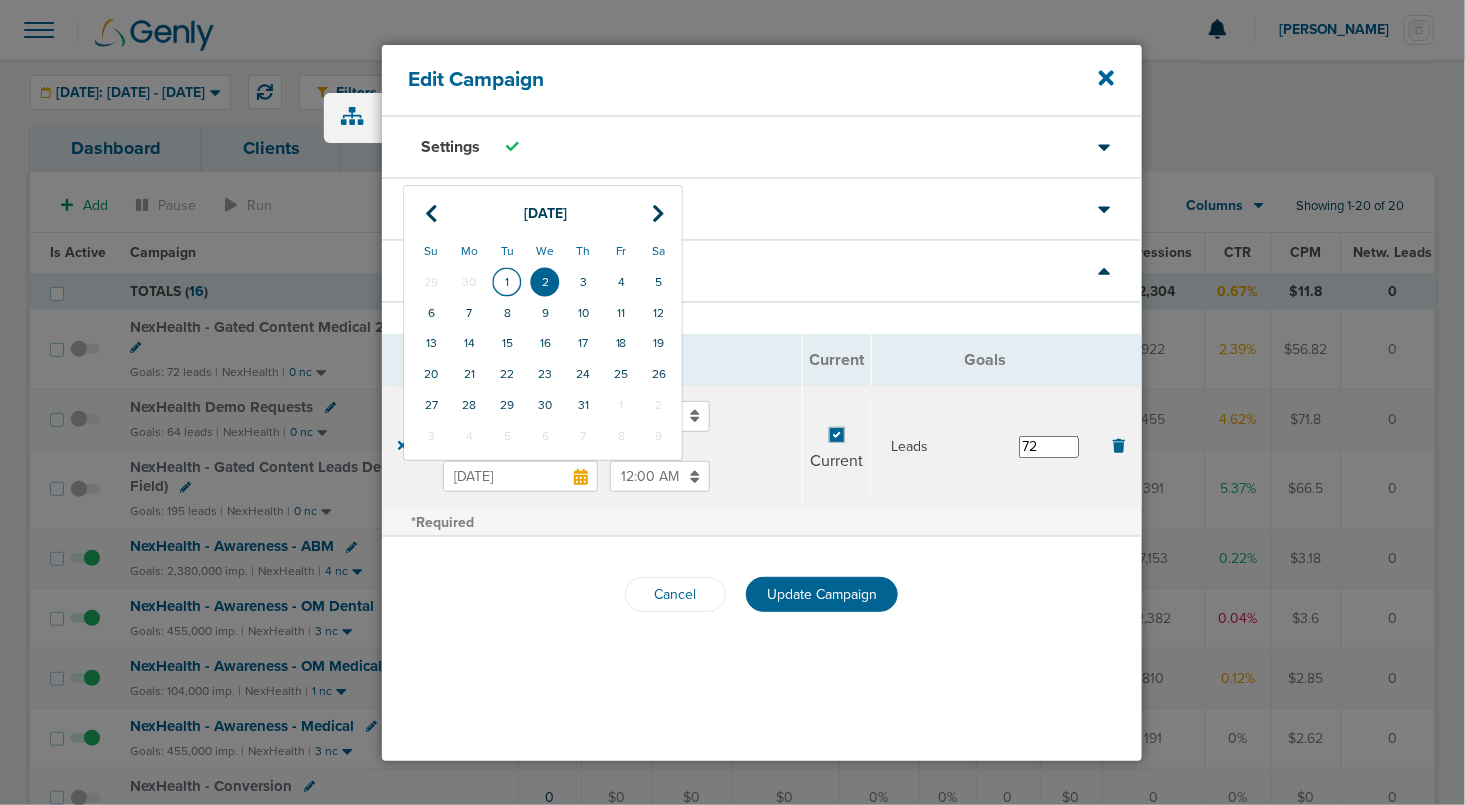 click on "1" at bounding box center (507, 282) 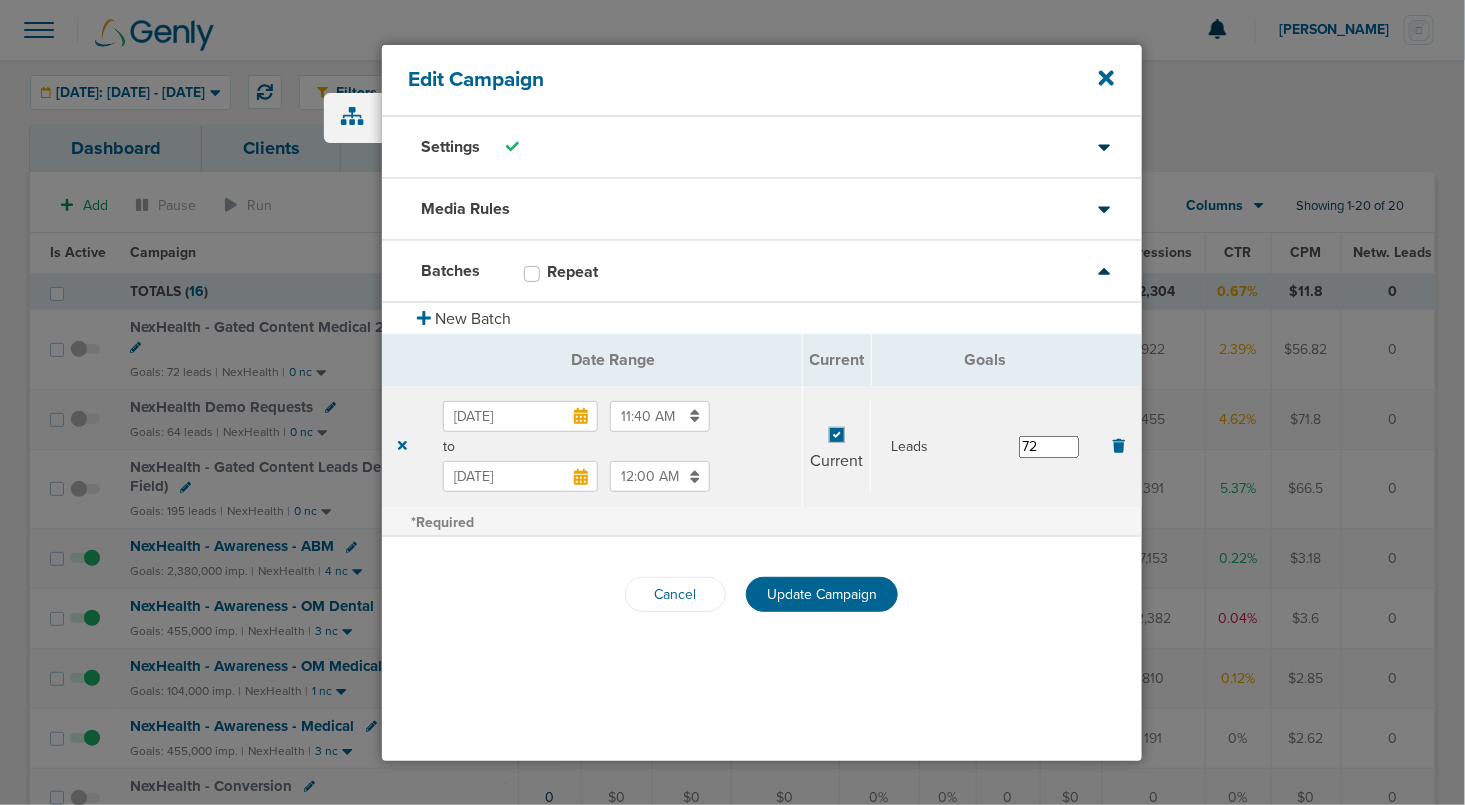click on "12:00 AM" at bounding box center (660, 476) 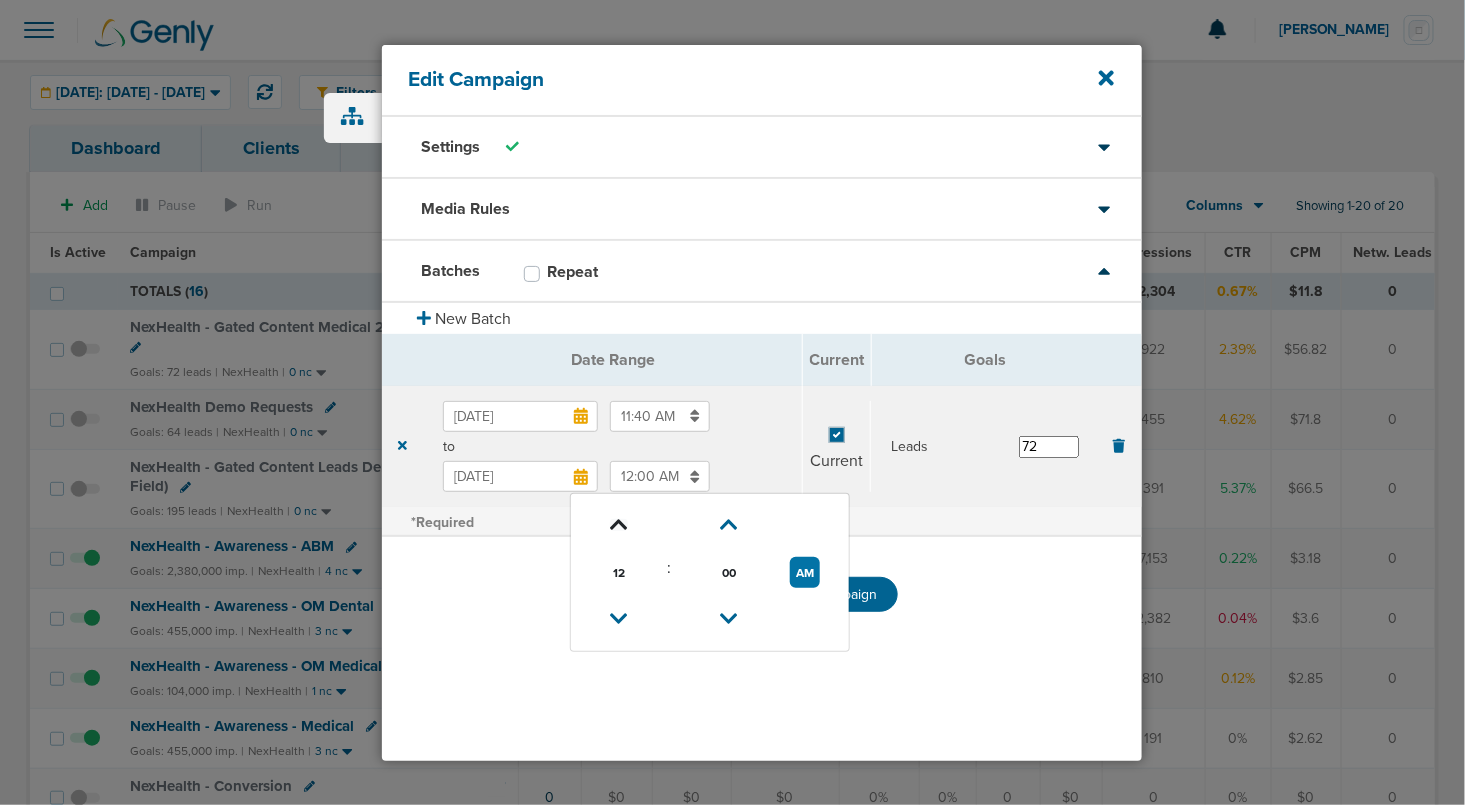click at bounding box center [619, 525] 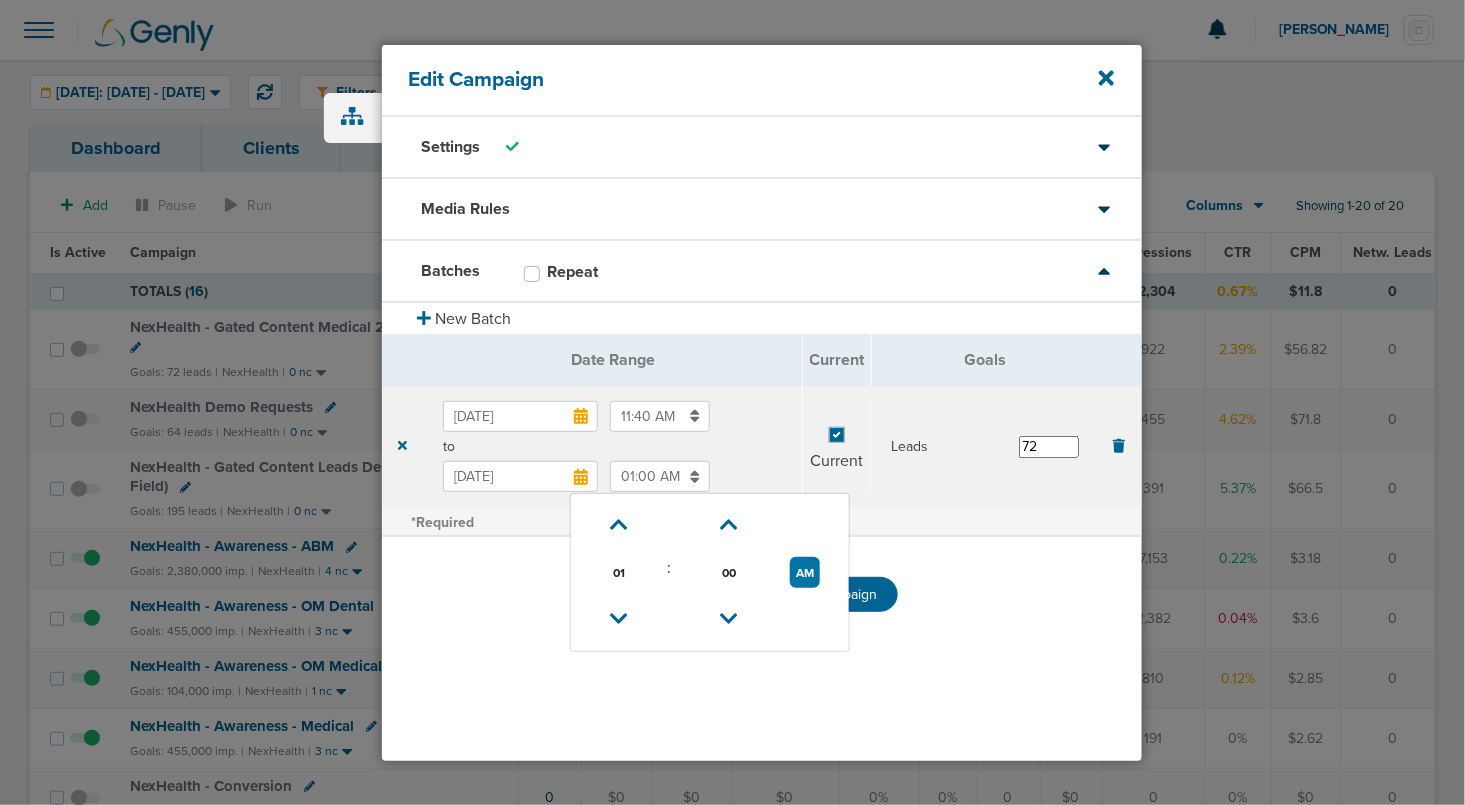 click on "Settings         Client*   NexHealth               Name*   NexHealth - Gated Content Medical 2025 (4 Field)       Type*   Awareness Traffic Leads Conversions Lead Magnet         Schedule     Run my ads all days and all hours   Run my ads all days and all hours       Run my ads on specific times and days   Run my ads on specific times and days     [DATE] [DATE] [DATE] [DATE] [DATE] [DATE] [DATE]
[DATE]
2:30 AM
02:30 AM
to   11:55 PM
11:55 PM
[DATE] [DATE] [DATE] [DATE] [DATE] [DATE] [DATE]
[DATE]
1:00 AM
01:00 AM
to   6:00 PM
06:00 PM
[DATE] [DATE] [DATE] [DATE] [DATE] [DATE] [DATE]
[DATE]
2:00 AM
02:00 AM
to   6:30 PM
06:30 PM
[DATE] [DATE] [DATE] [DATE] [DATE] [DATE] [DATE]
[DATE]" at bounding box center (762, 439) 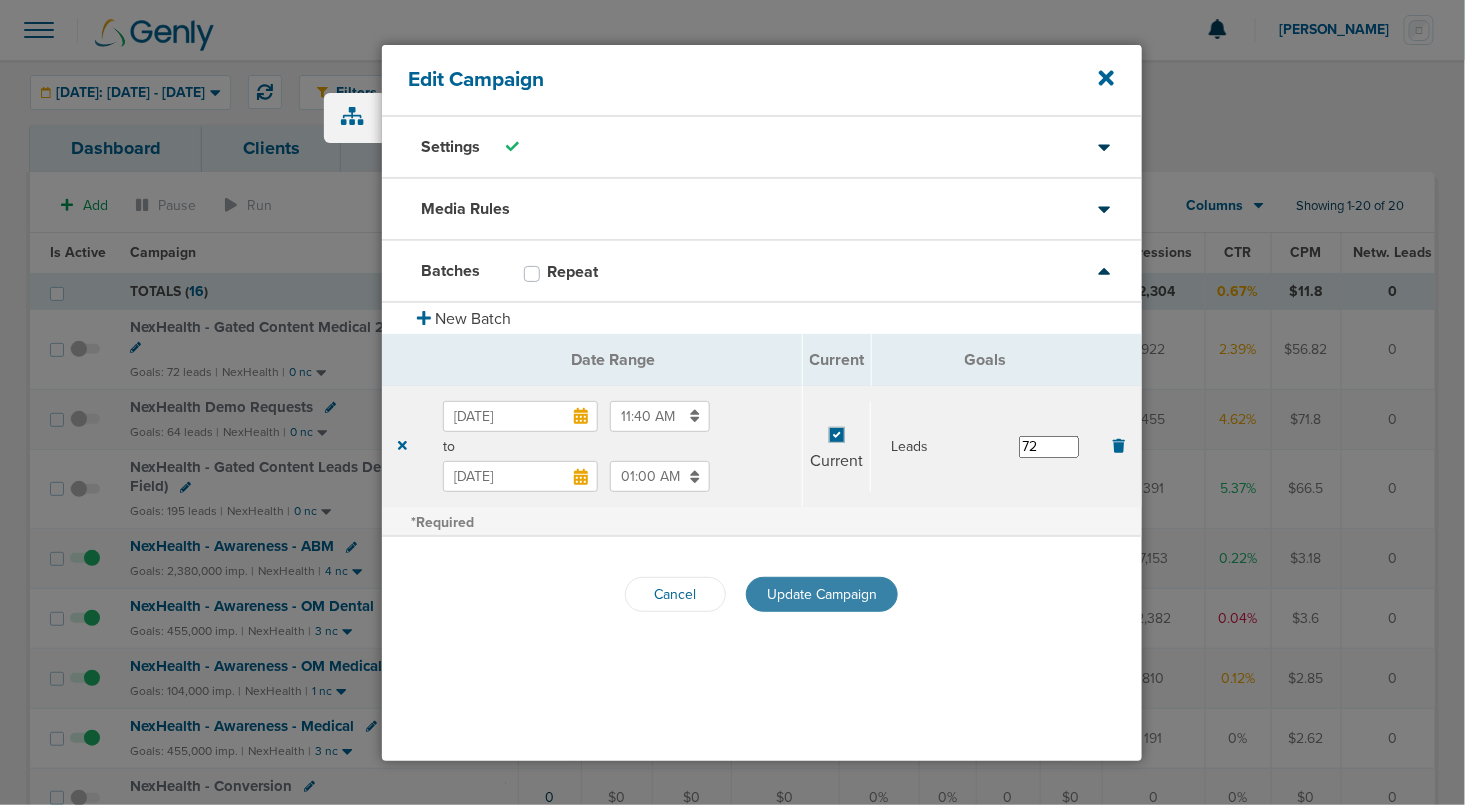 click on "Update Campaign" at bounding box center (822, 594) 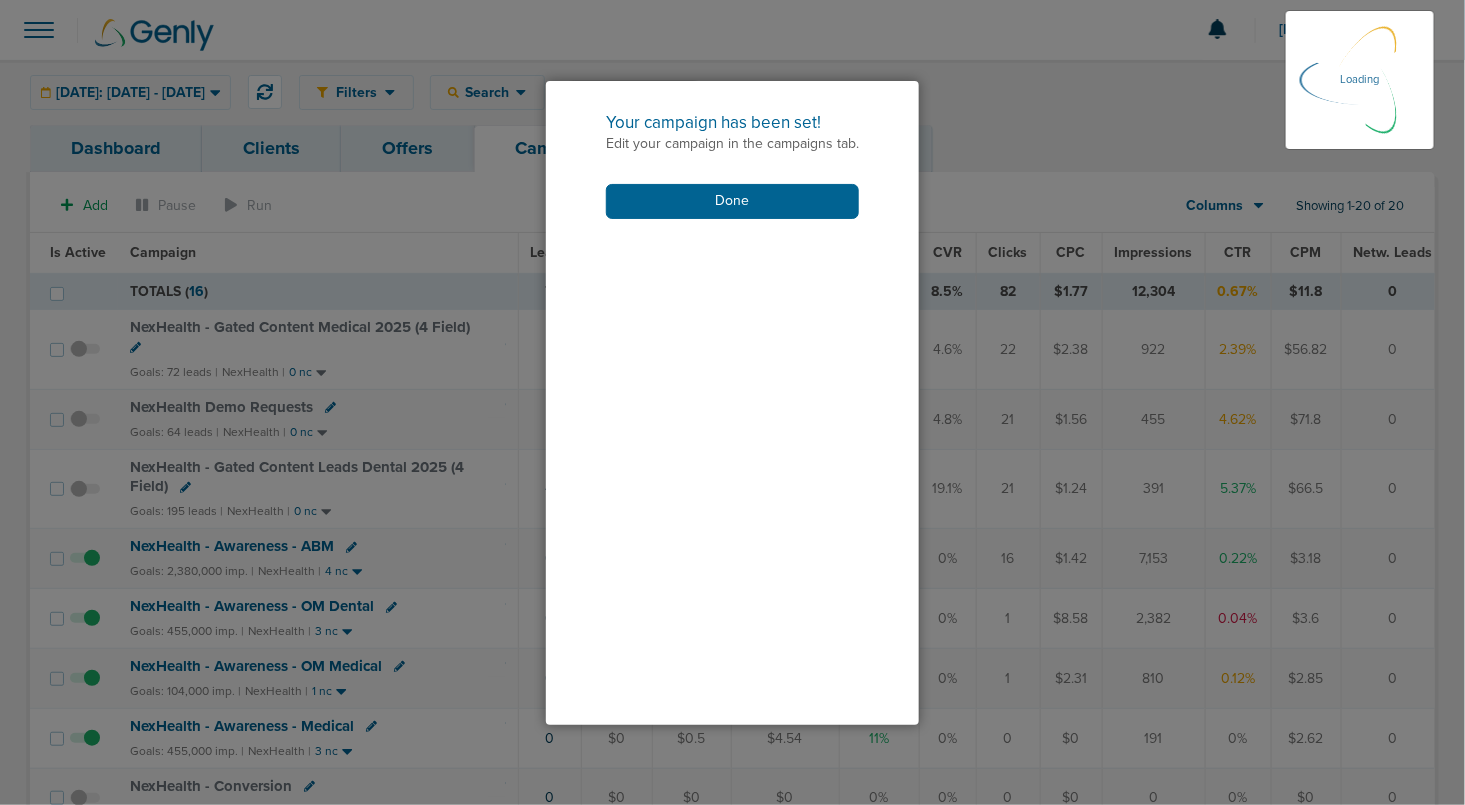 click on "Your campaign has been set!   Edit your campaign in the campaigns tab.
Done" at bounding box center (732, 165) 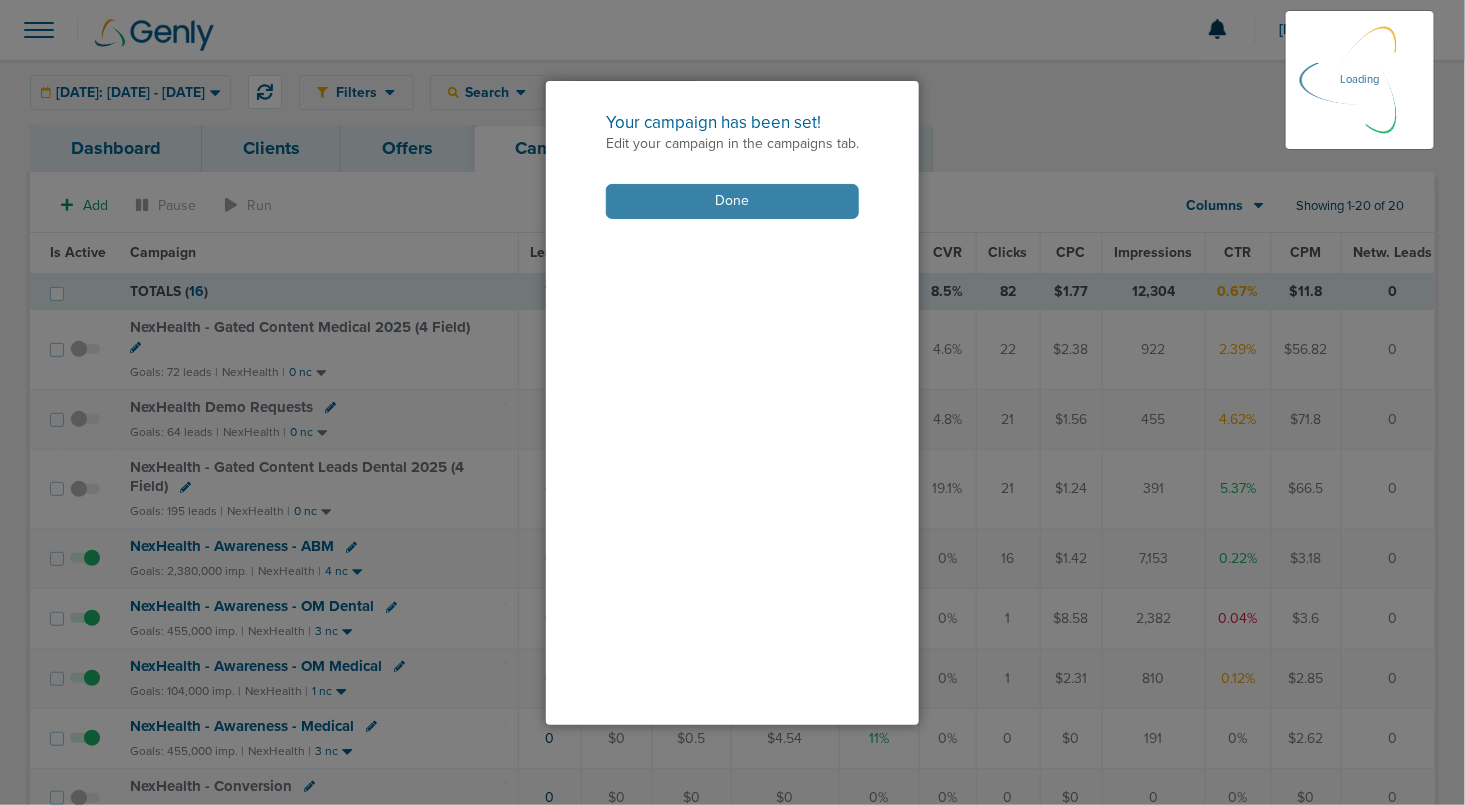 click on "Done" at bounding box center [732, 201] 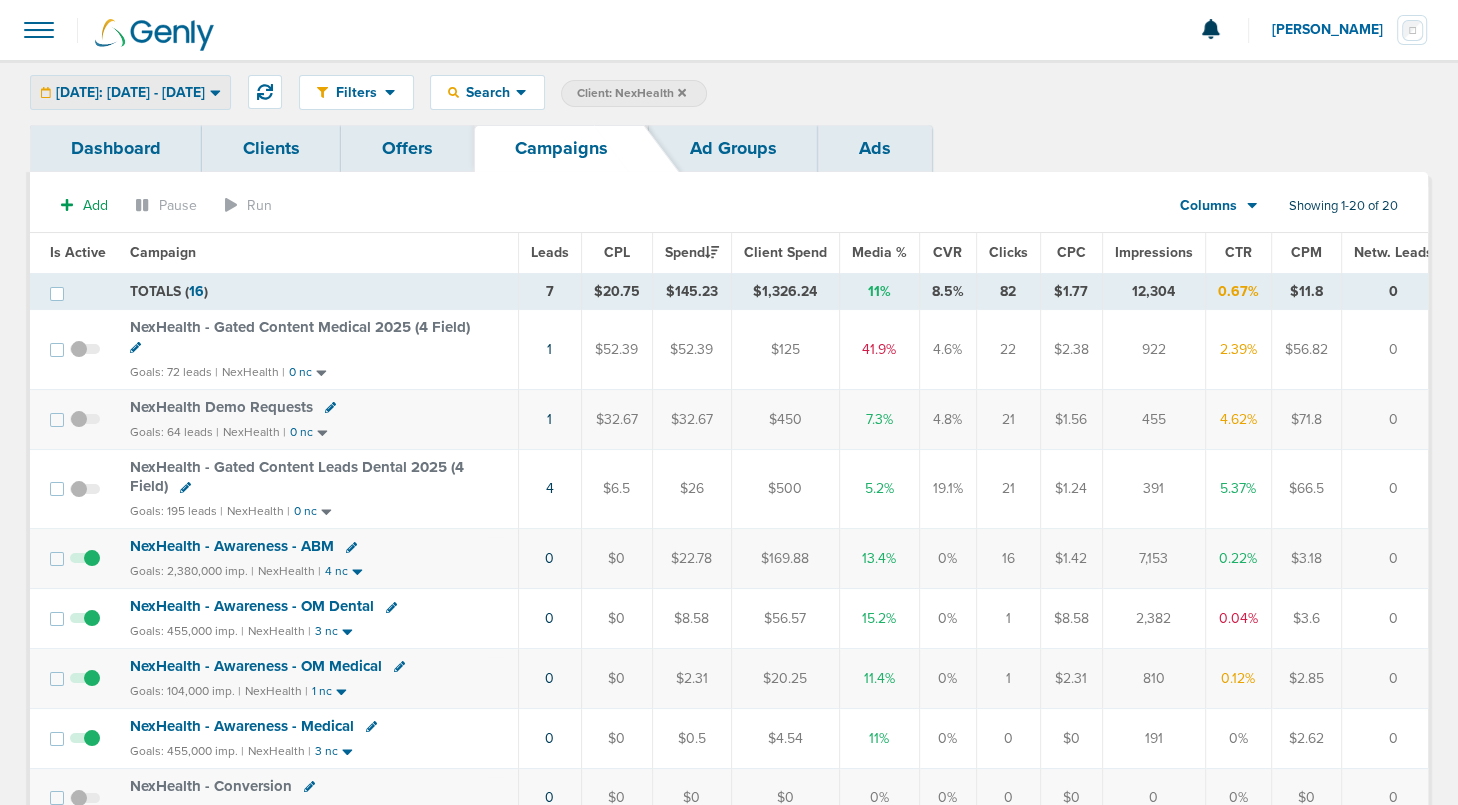 click on "[DATE]: [DATE] - [DATE]" at bounding box center [130, 93] 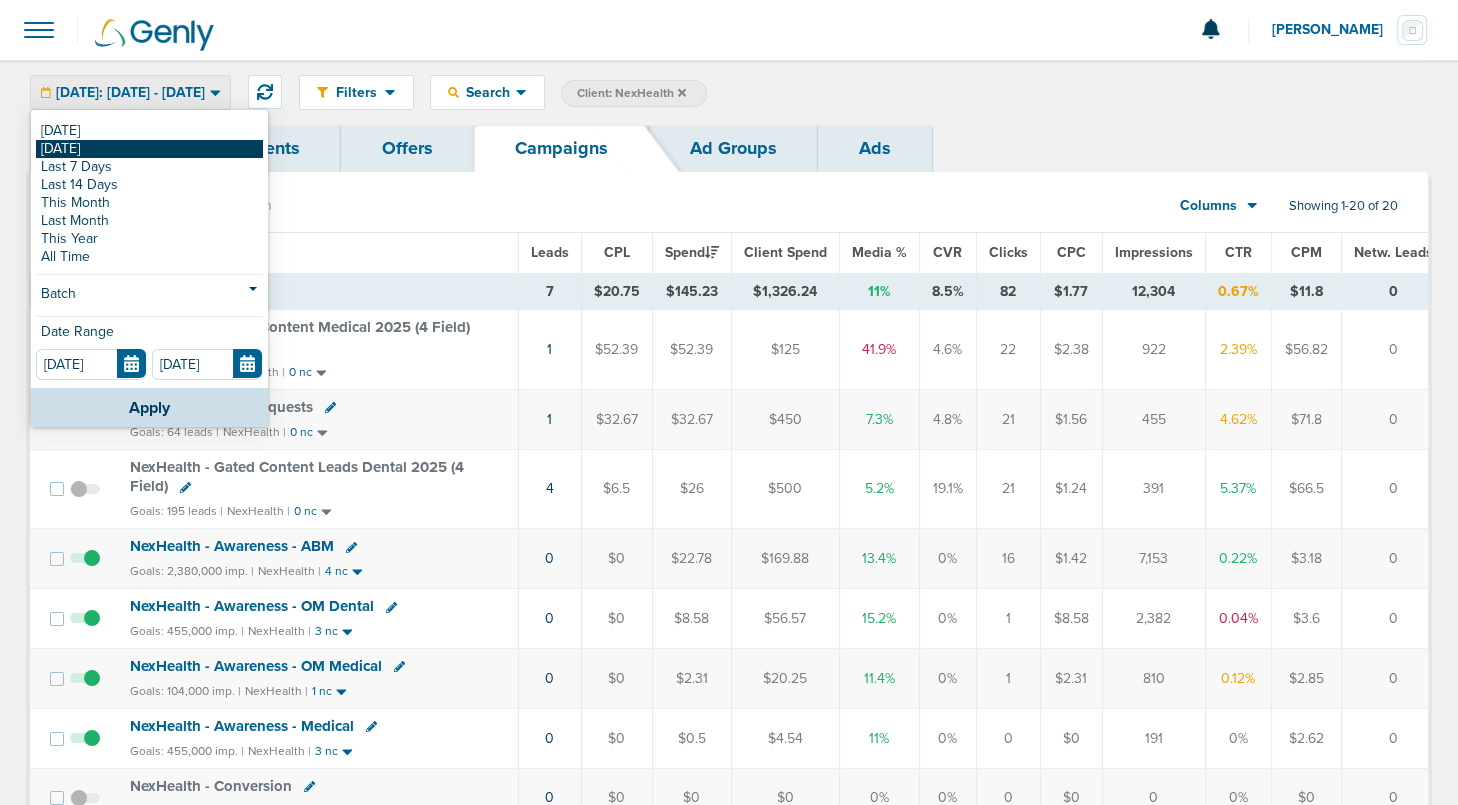click on "[DATE]" at bounding box center [149, 149] 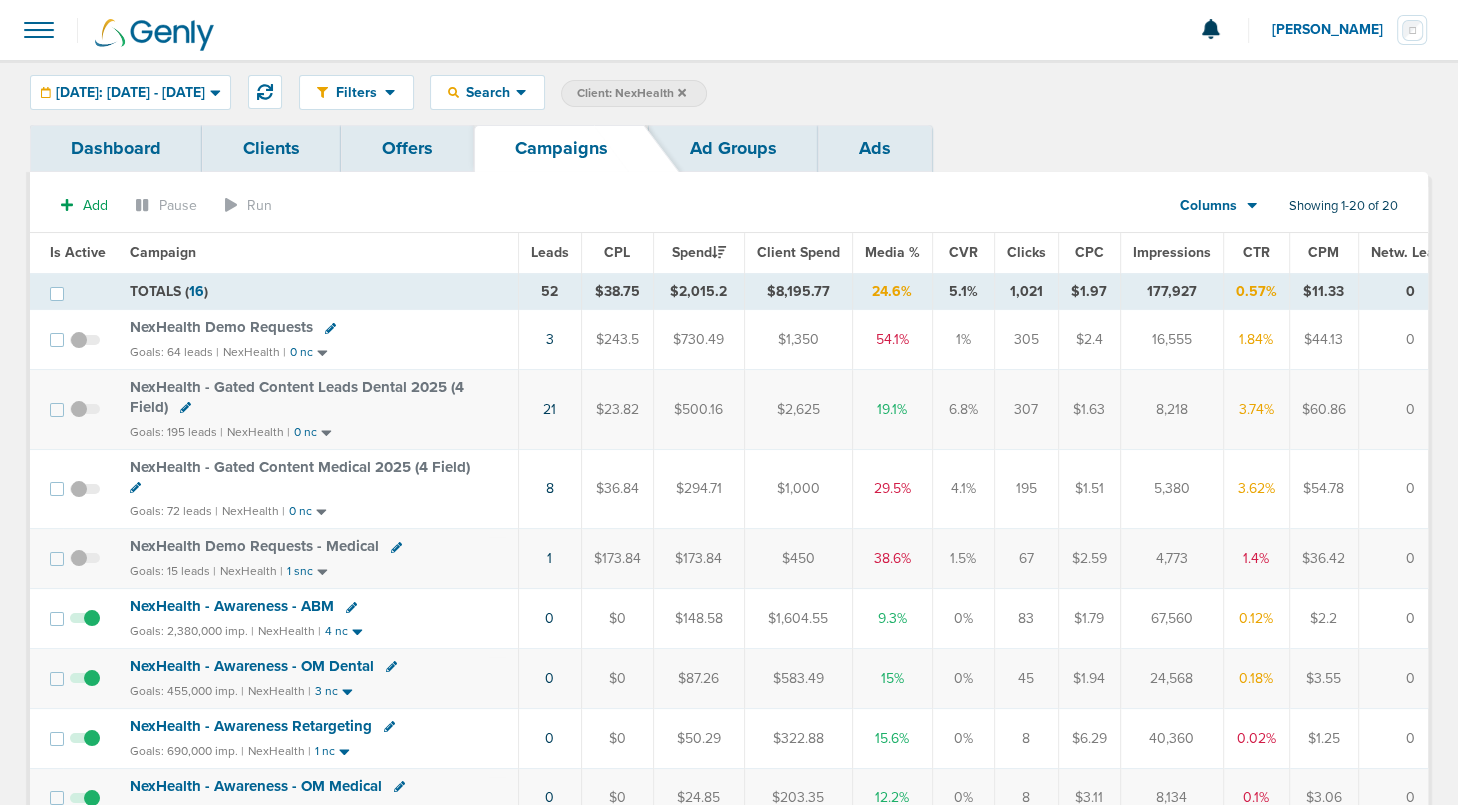 click on "NexHealth Demo Requests" at bounding box center (221, 327) 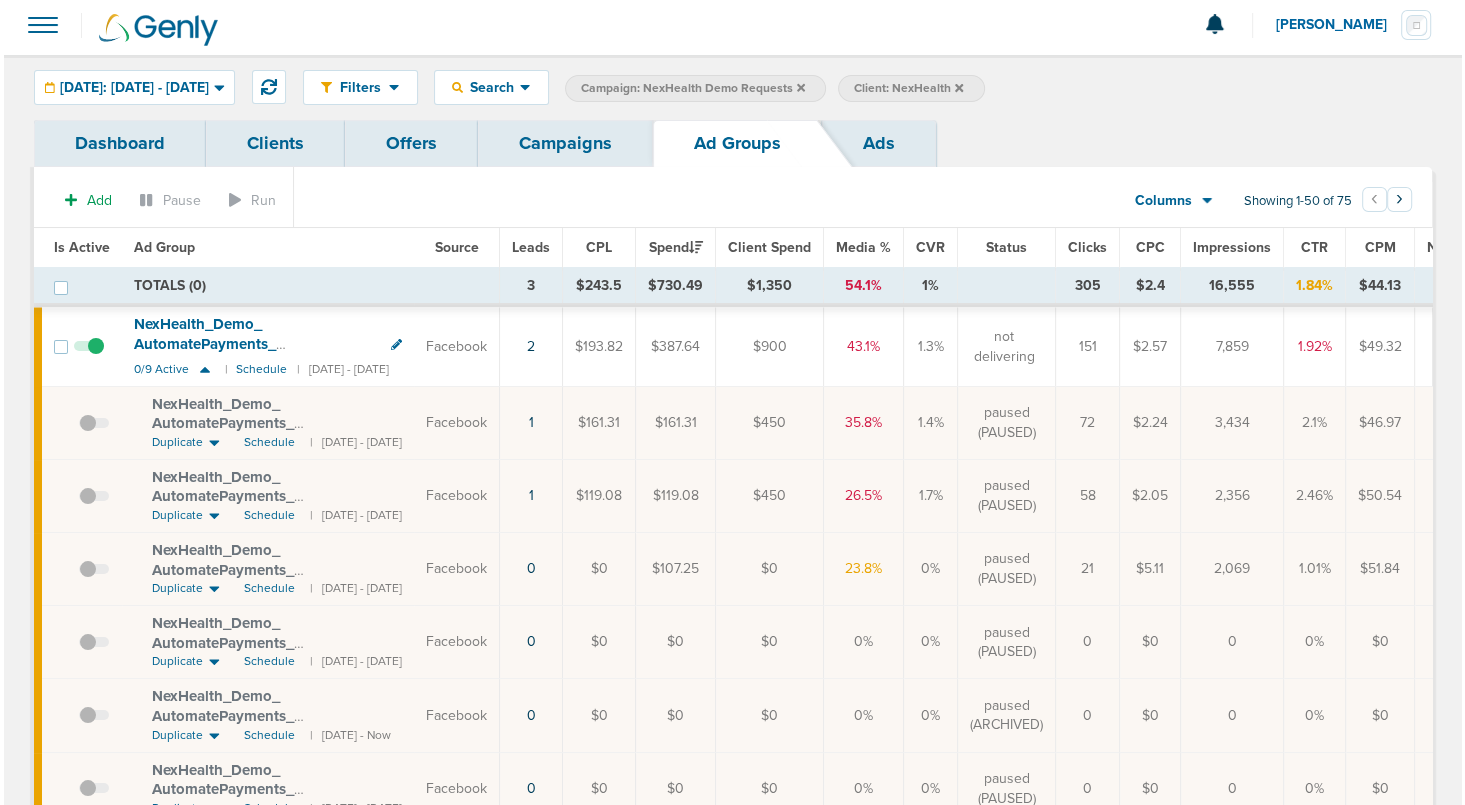 scroll, scrollTop: 0, scrollLeft: 0, axis: both 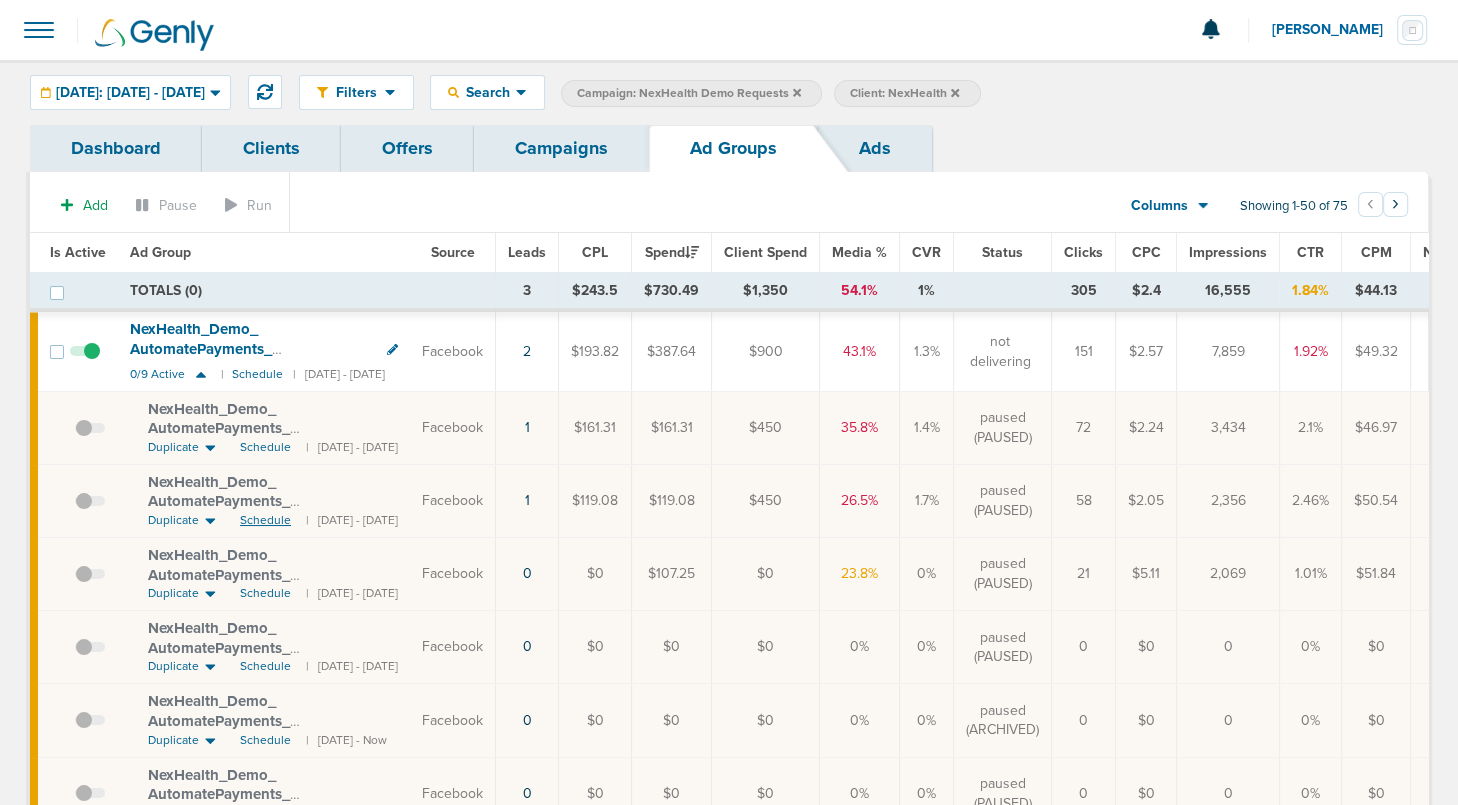 click on "Schedule" at bounding box center (265, 520) 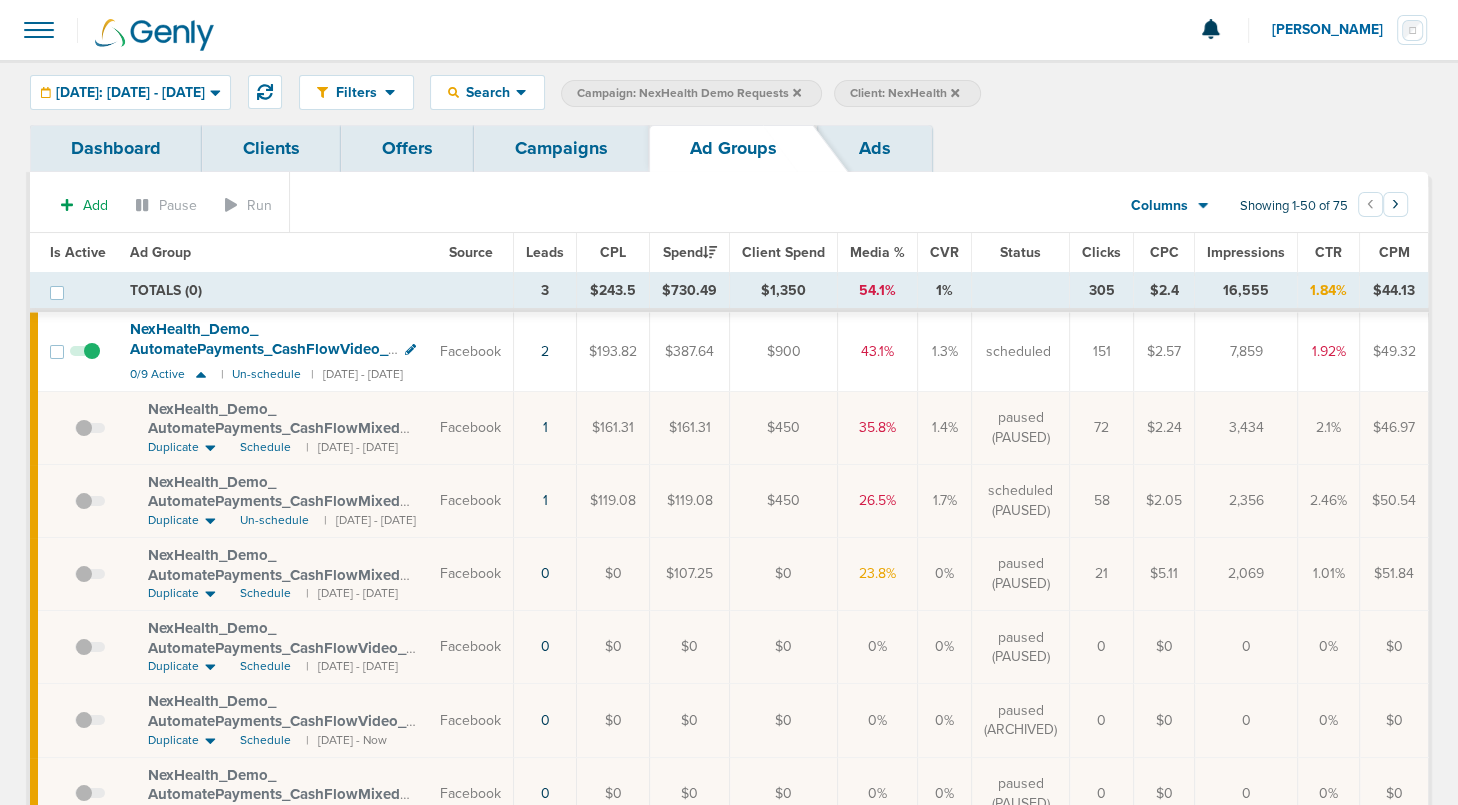click on "Campaigns" at bounding box center (561, 148) 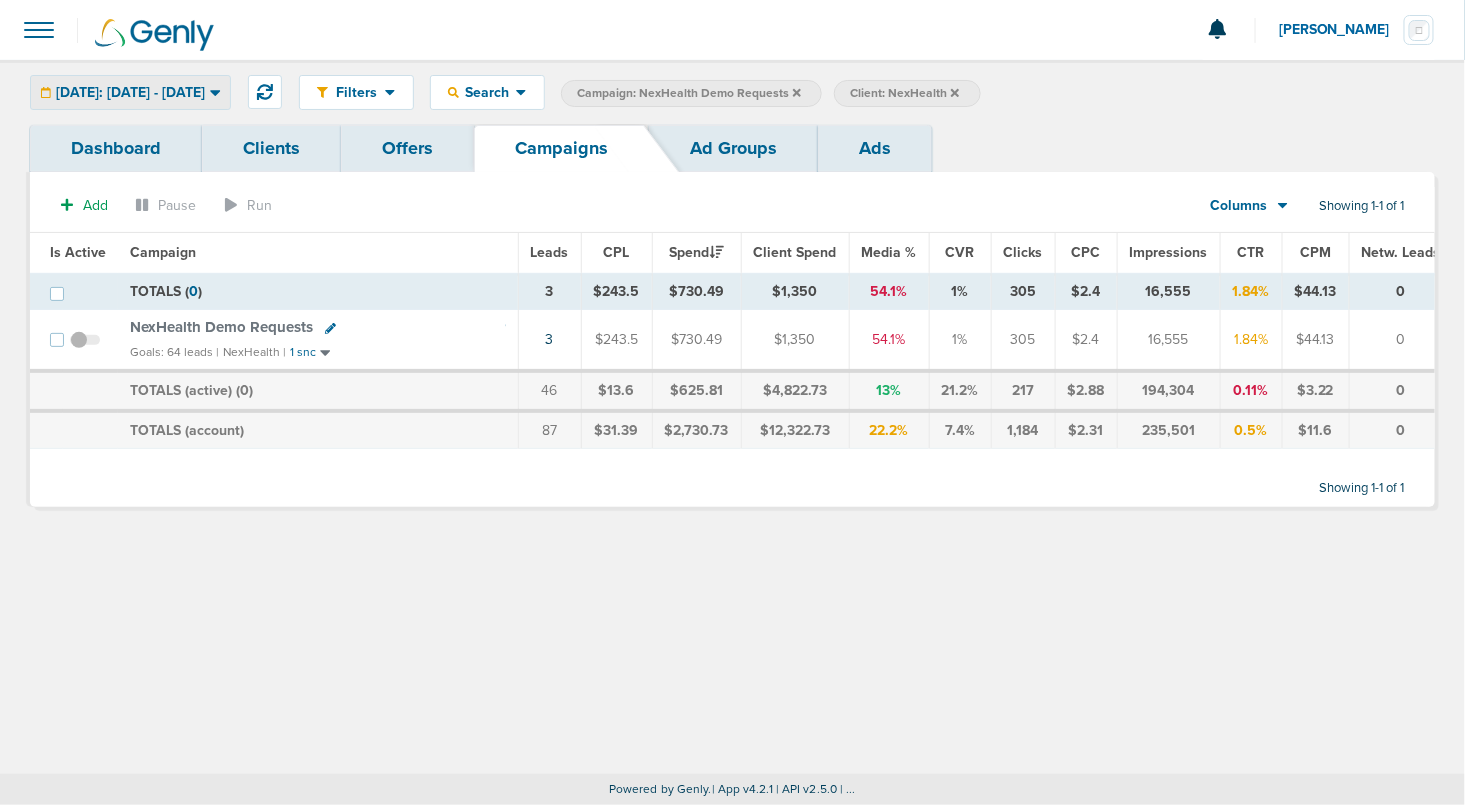 click on "[DATE]: [DATE] - [DATE]" at bounding box center [130, 93] 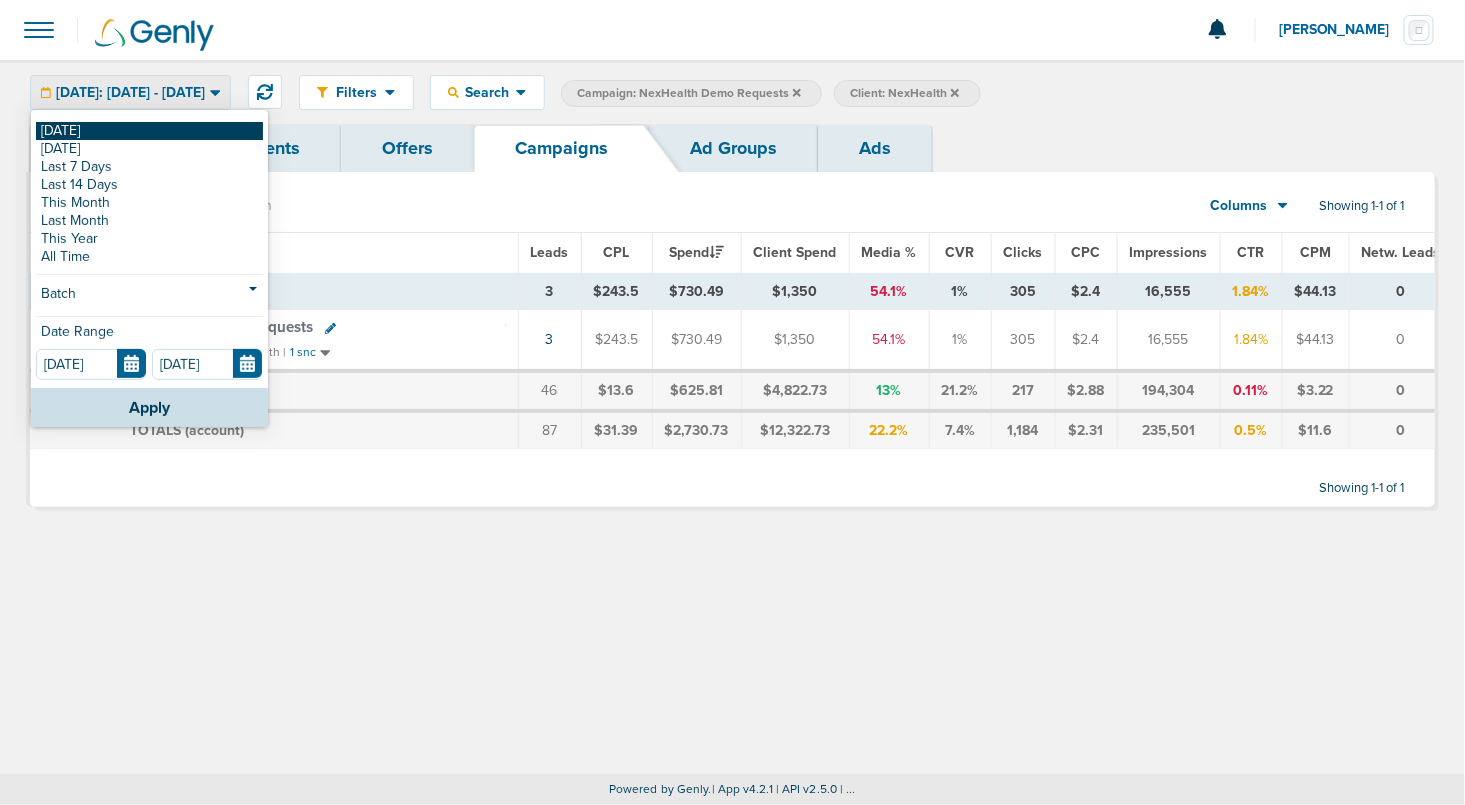 click on "[DATE]" at bounding box center (149, 131) 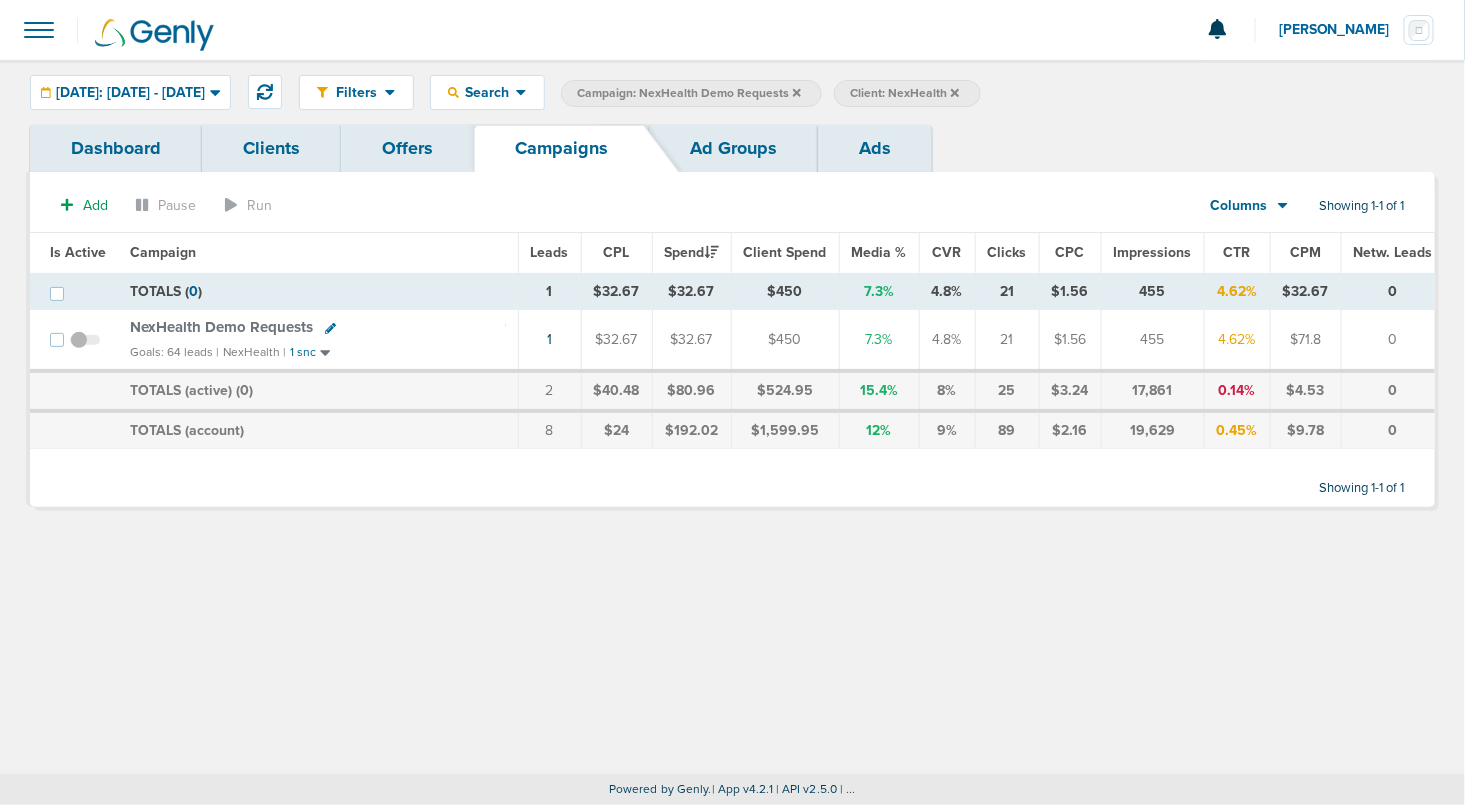 click on "NexHealth Demo Requests" at bounding box center [221, 327] 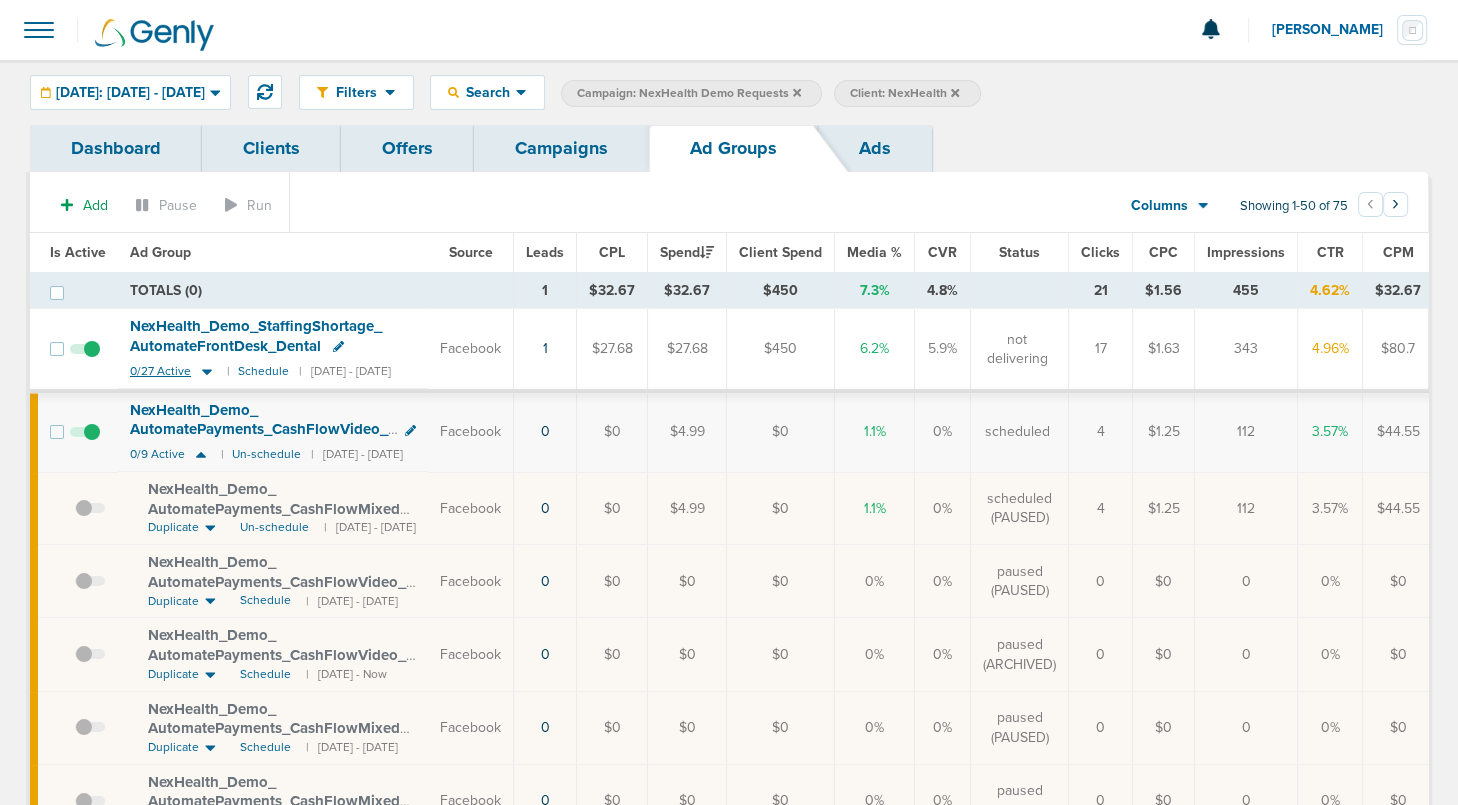 click 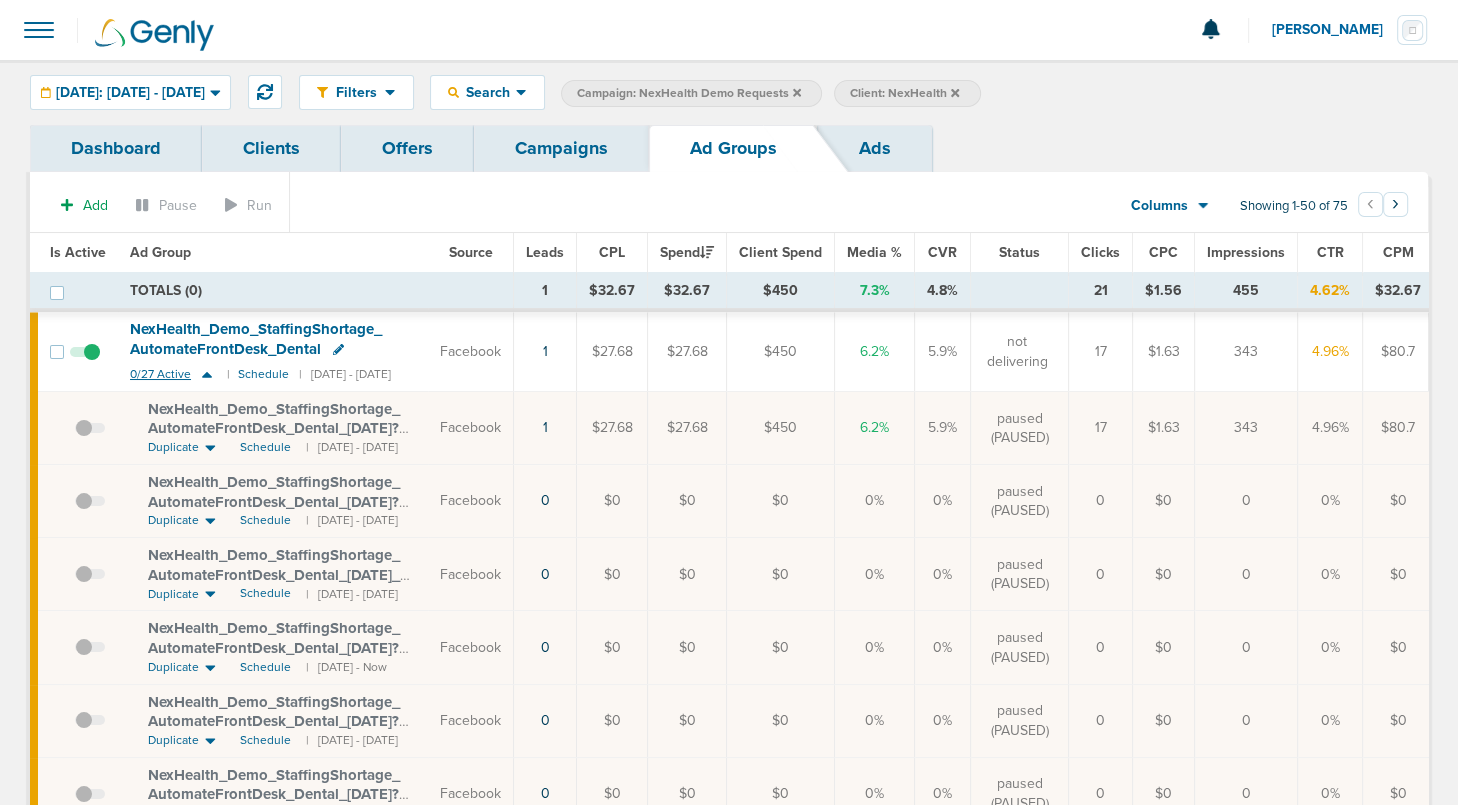click 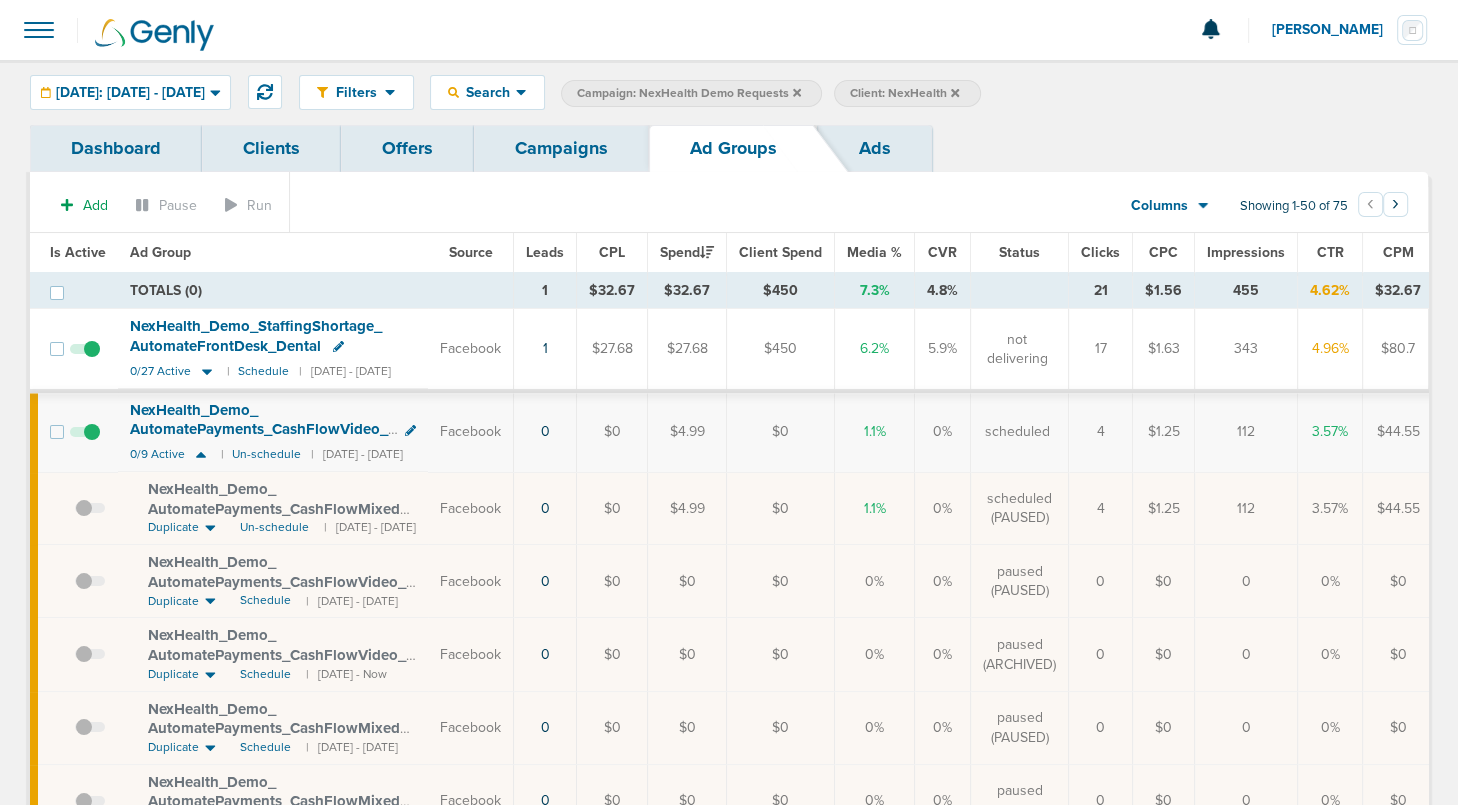 click on "Campaigns" at bounding box center [561, 148] 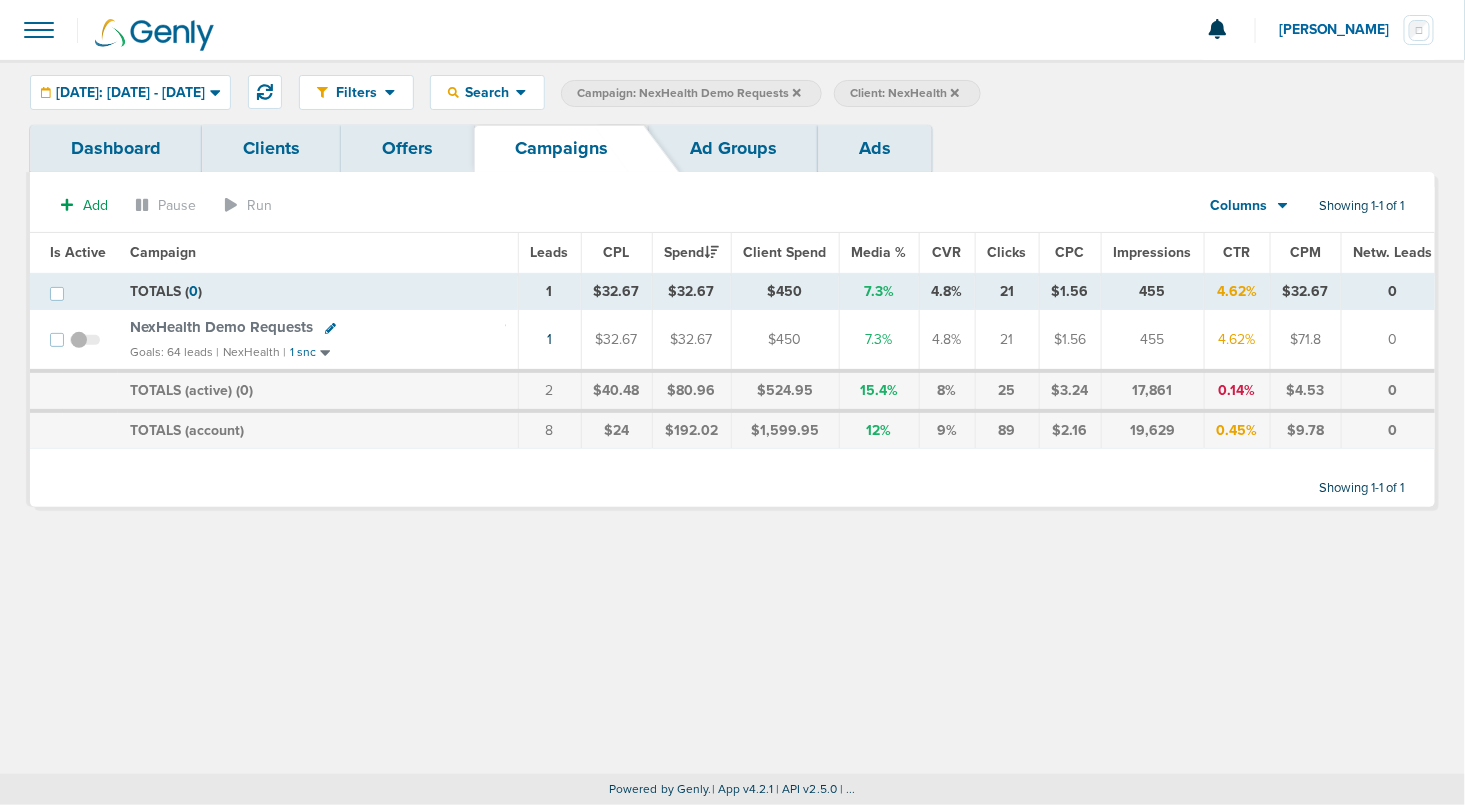click 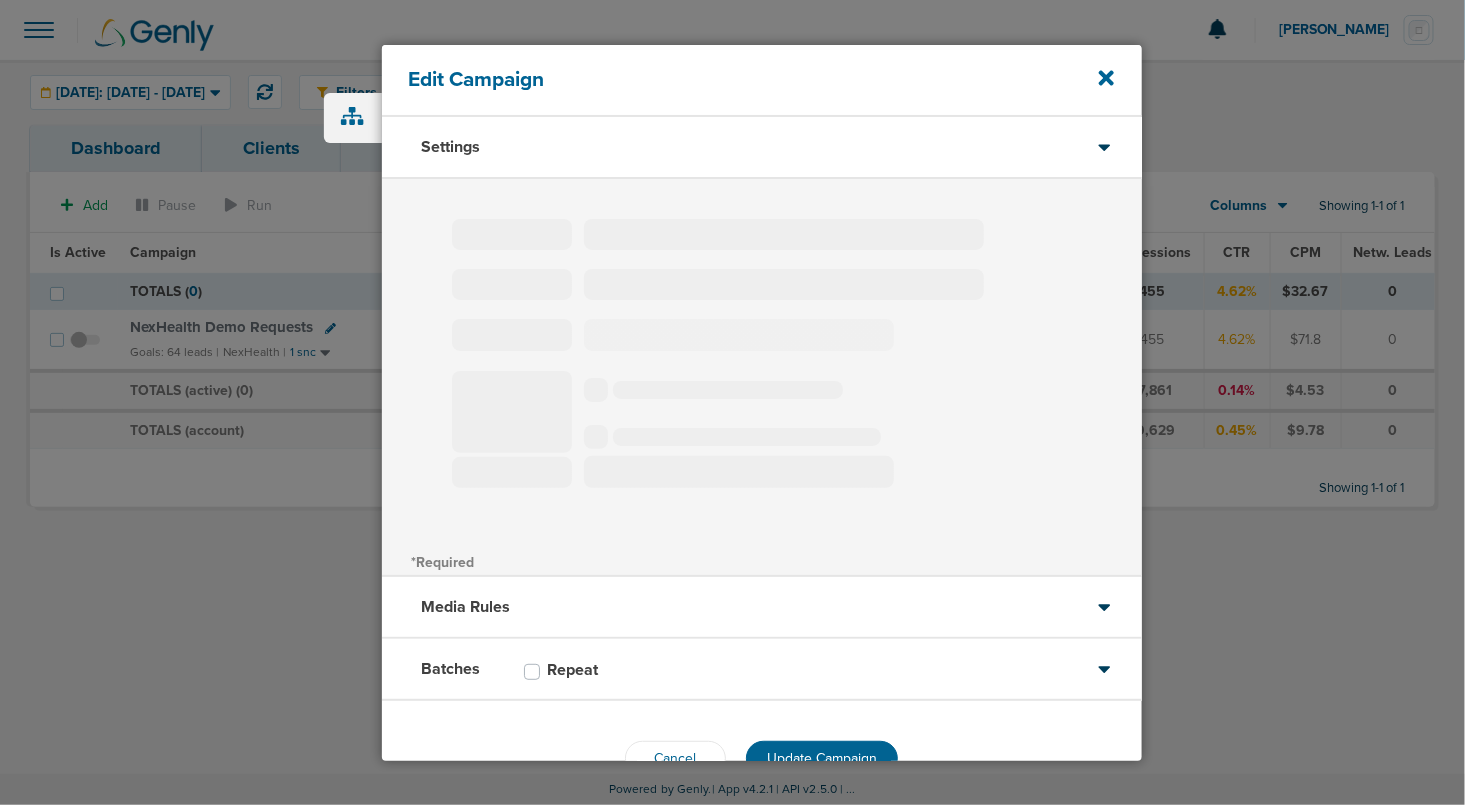 type on "NexHealth Demo Requests" 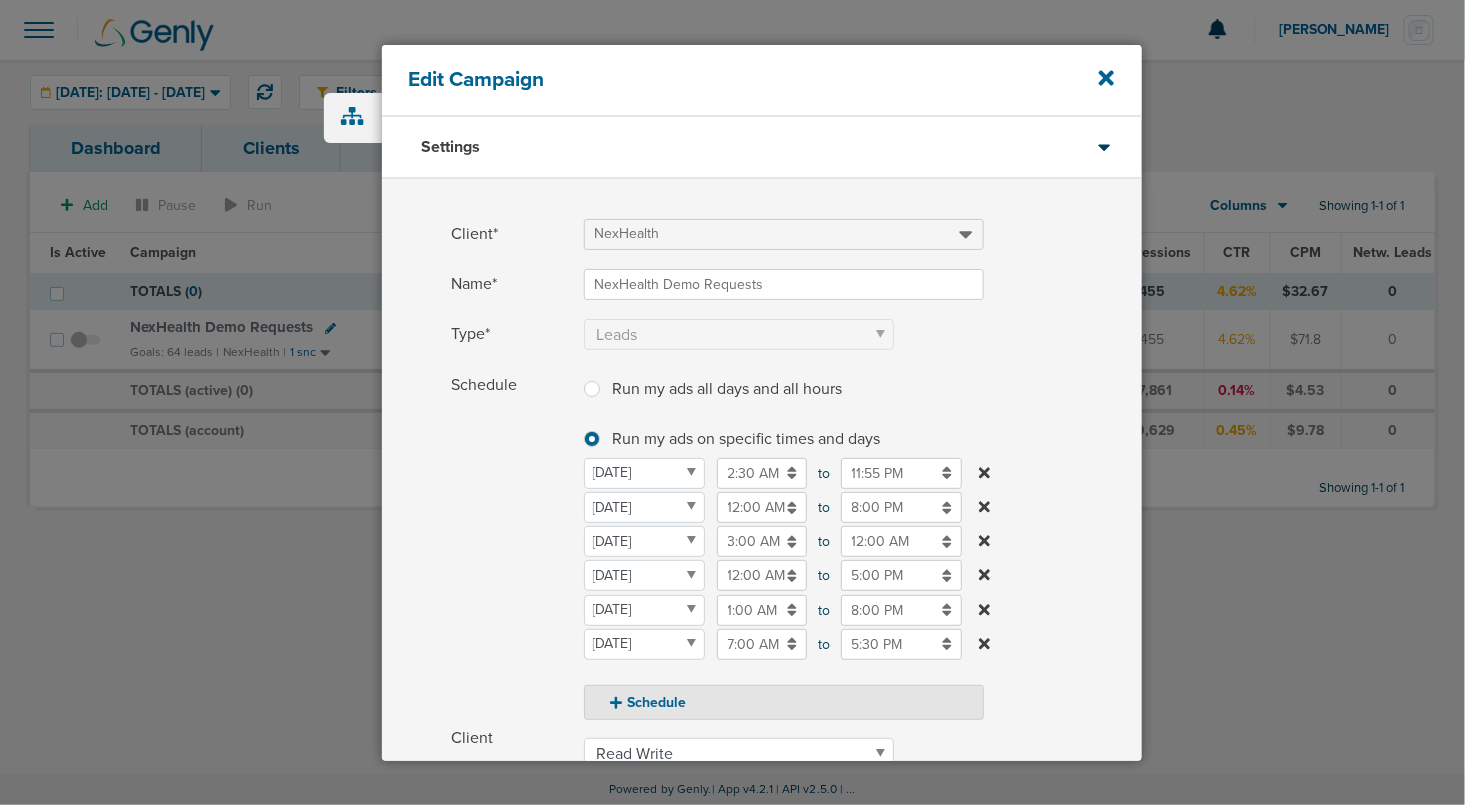 scroll, scrollTop: 352, scrollLeft: 0, axis: vertical 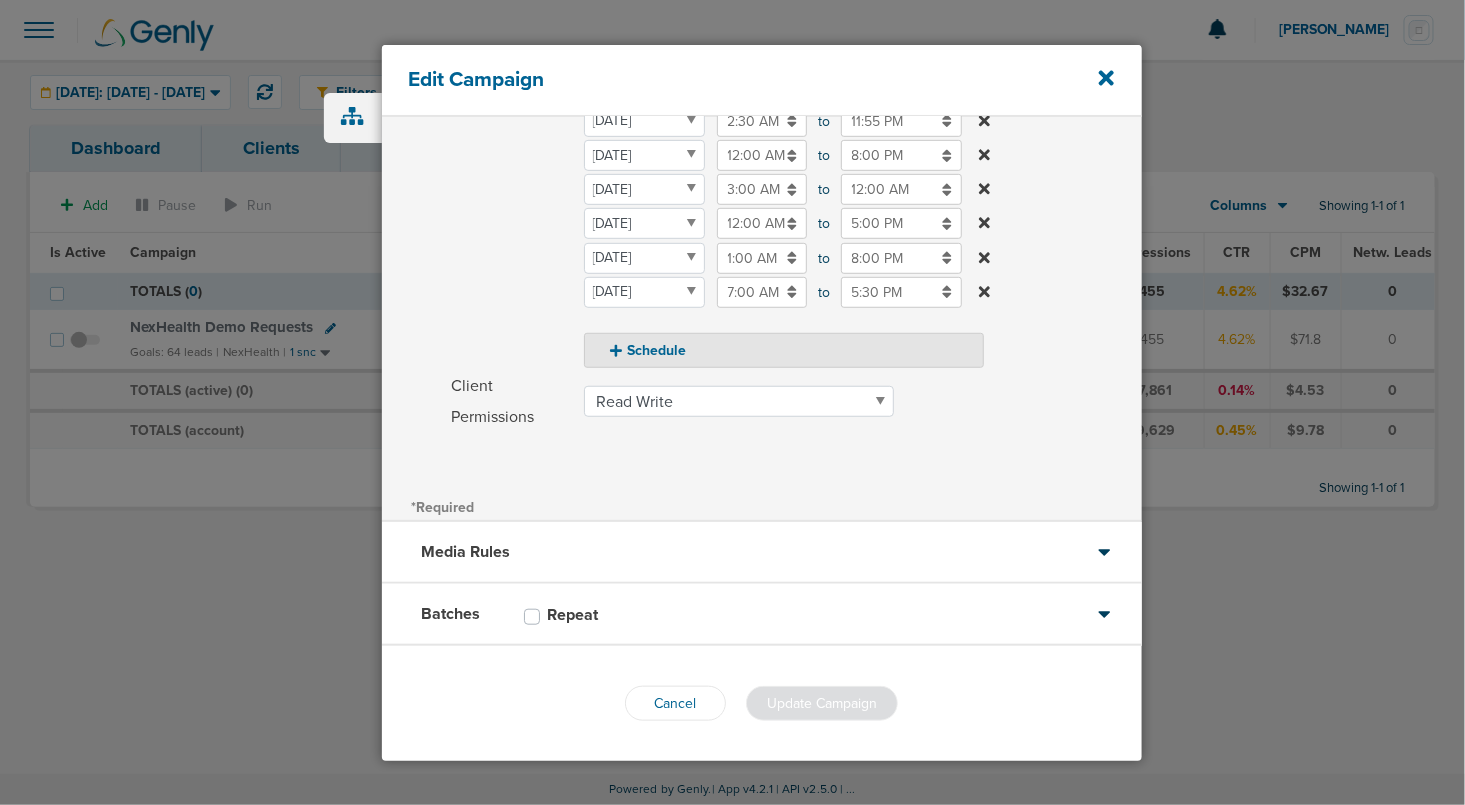 click on "Batches
Repeat" at bounding box center (762, 615) 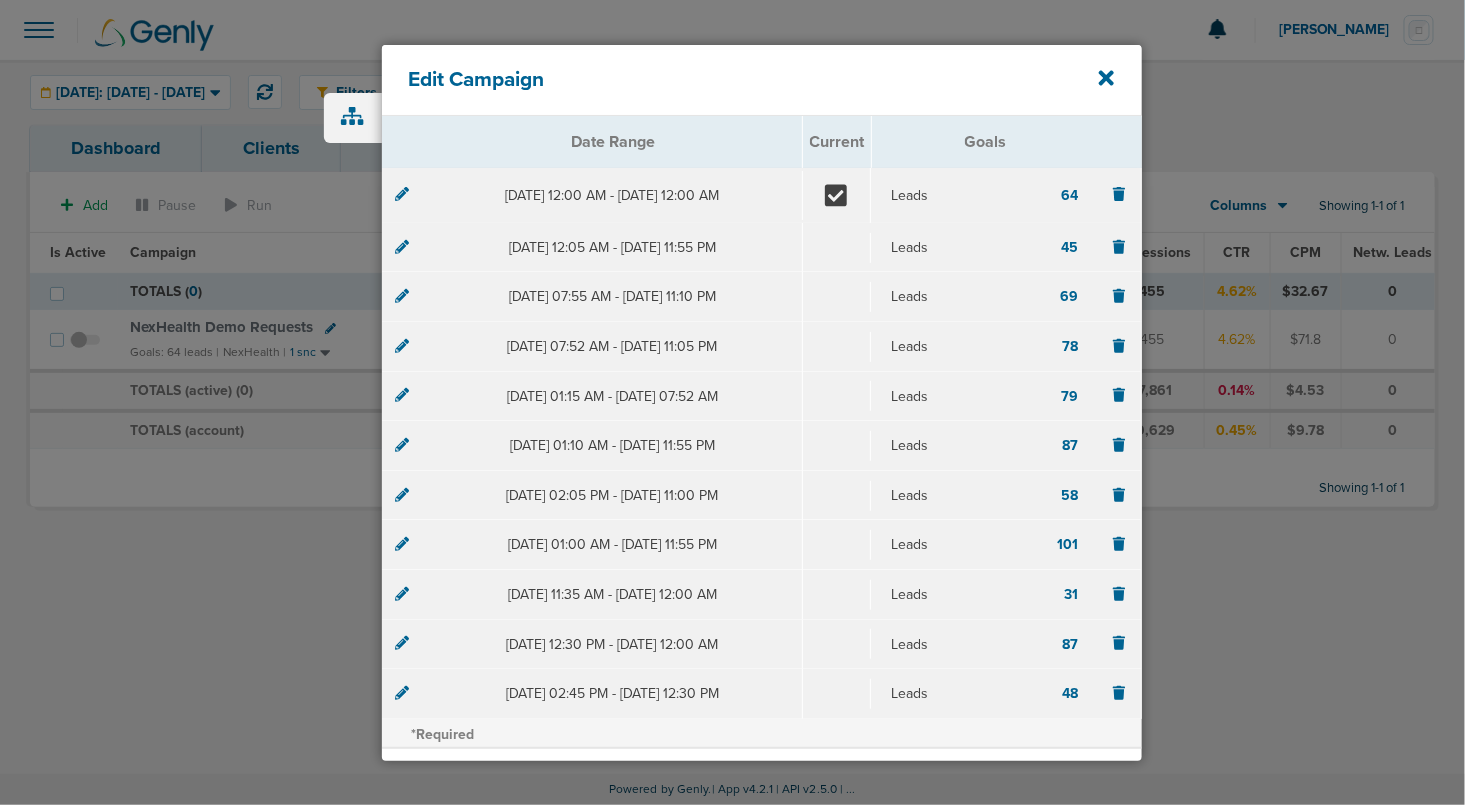 scroll, scrollTop: 0, scrollLeft: 0, axis: both 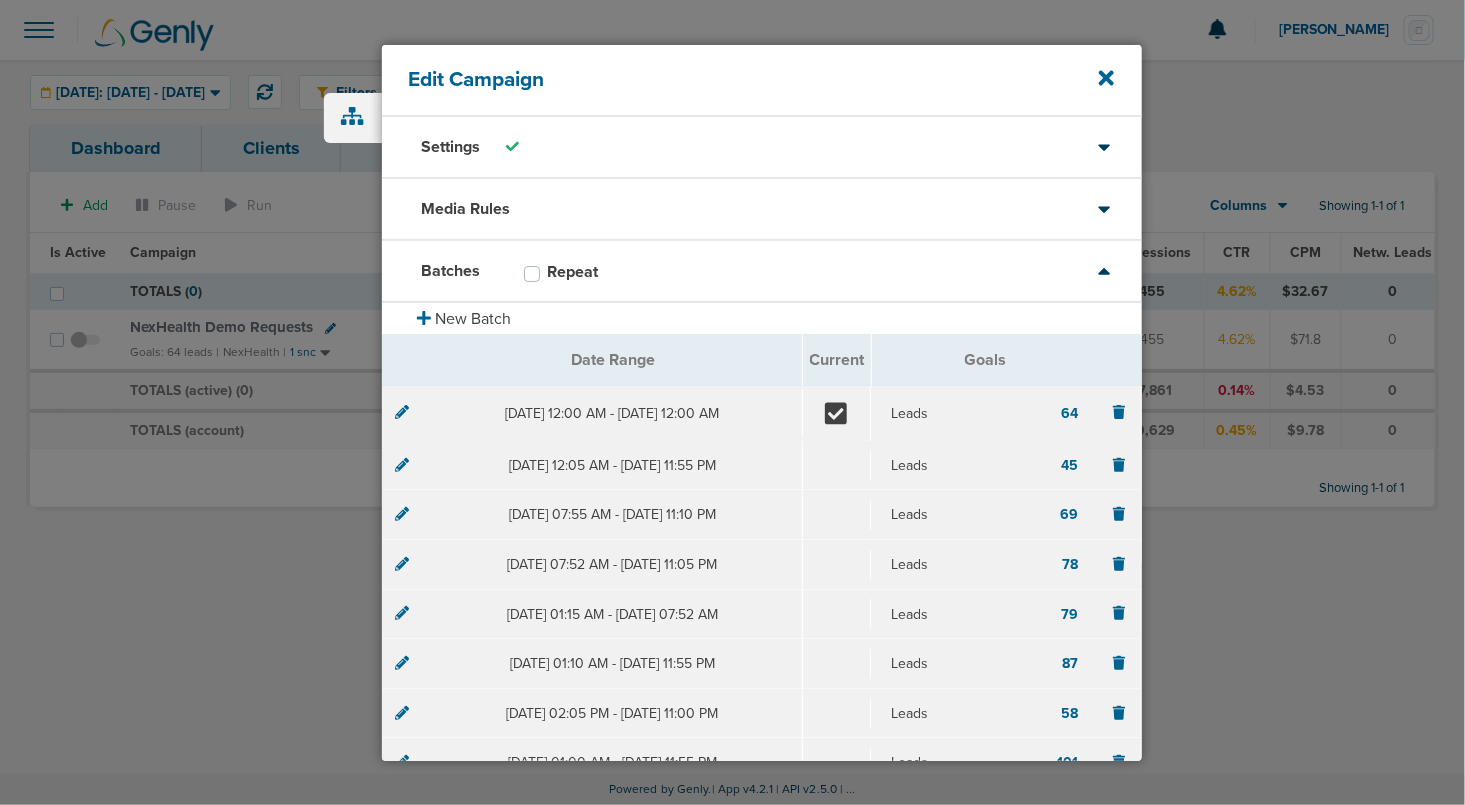 click 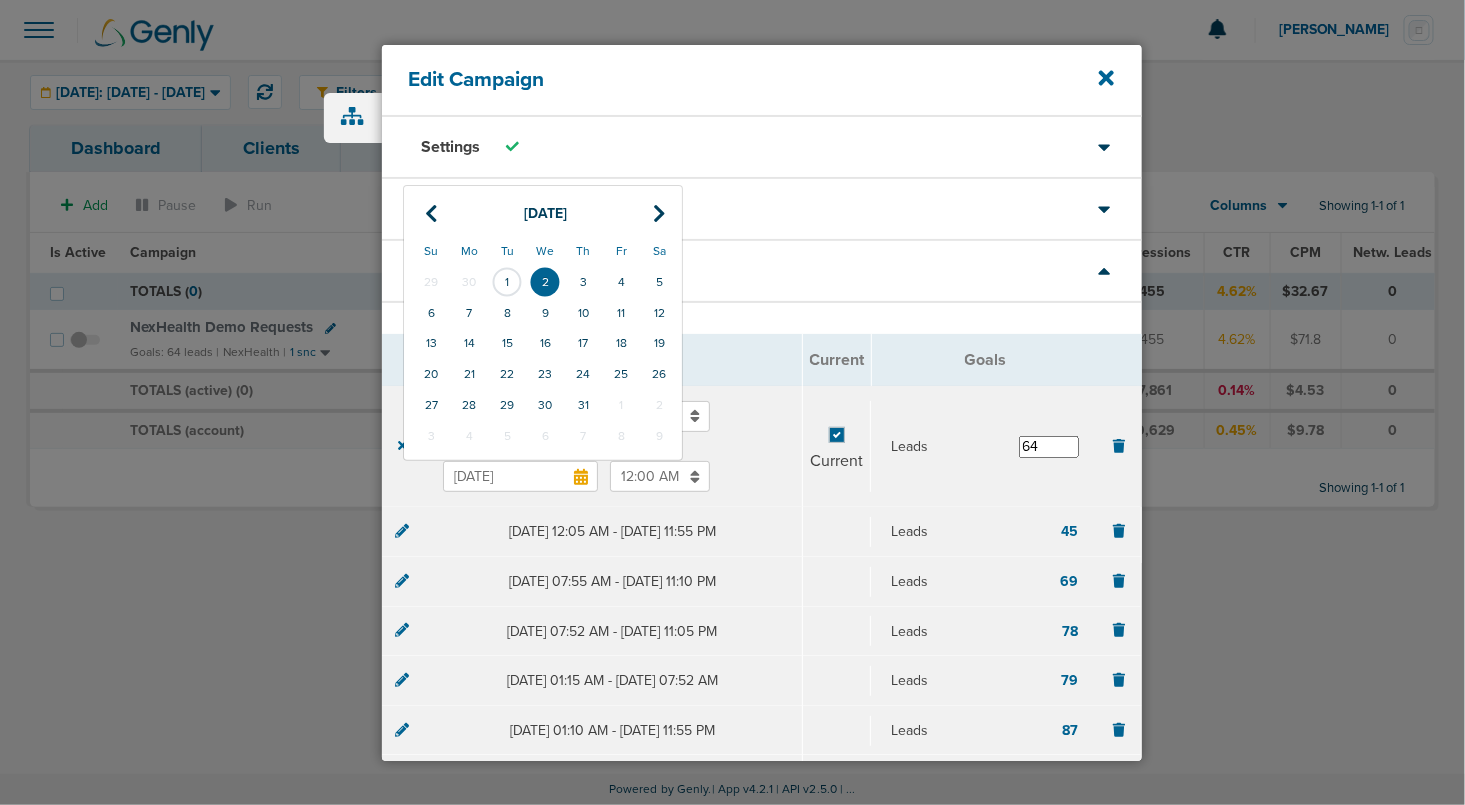 click on "[DATE]" at bounding box center (520, 476) 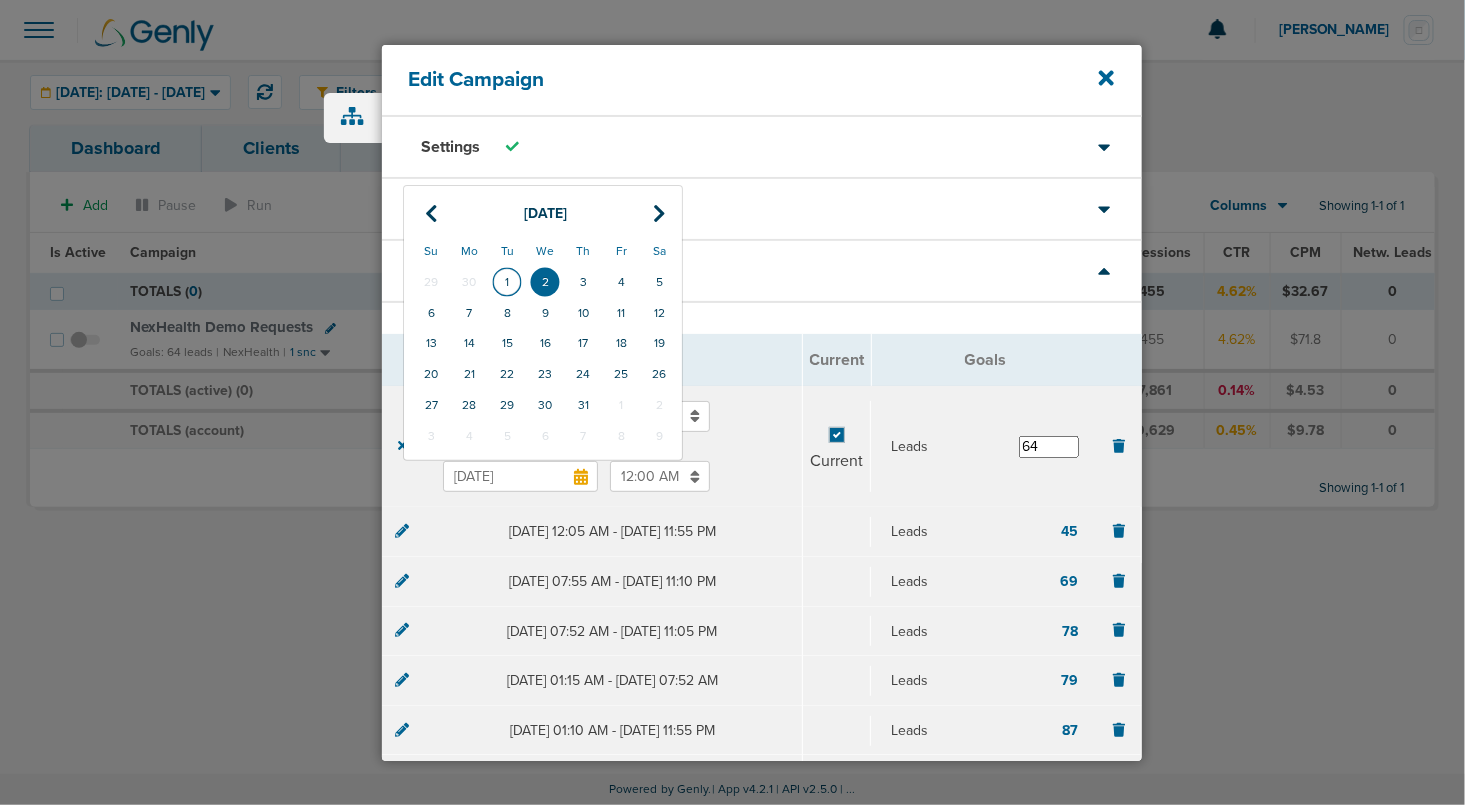 click on "1" at bounding box center (507, 282) 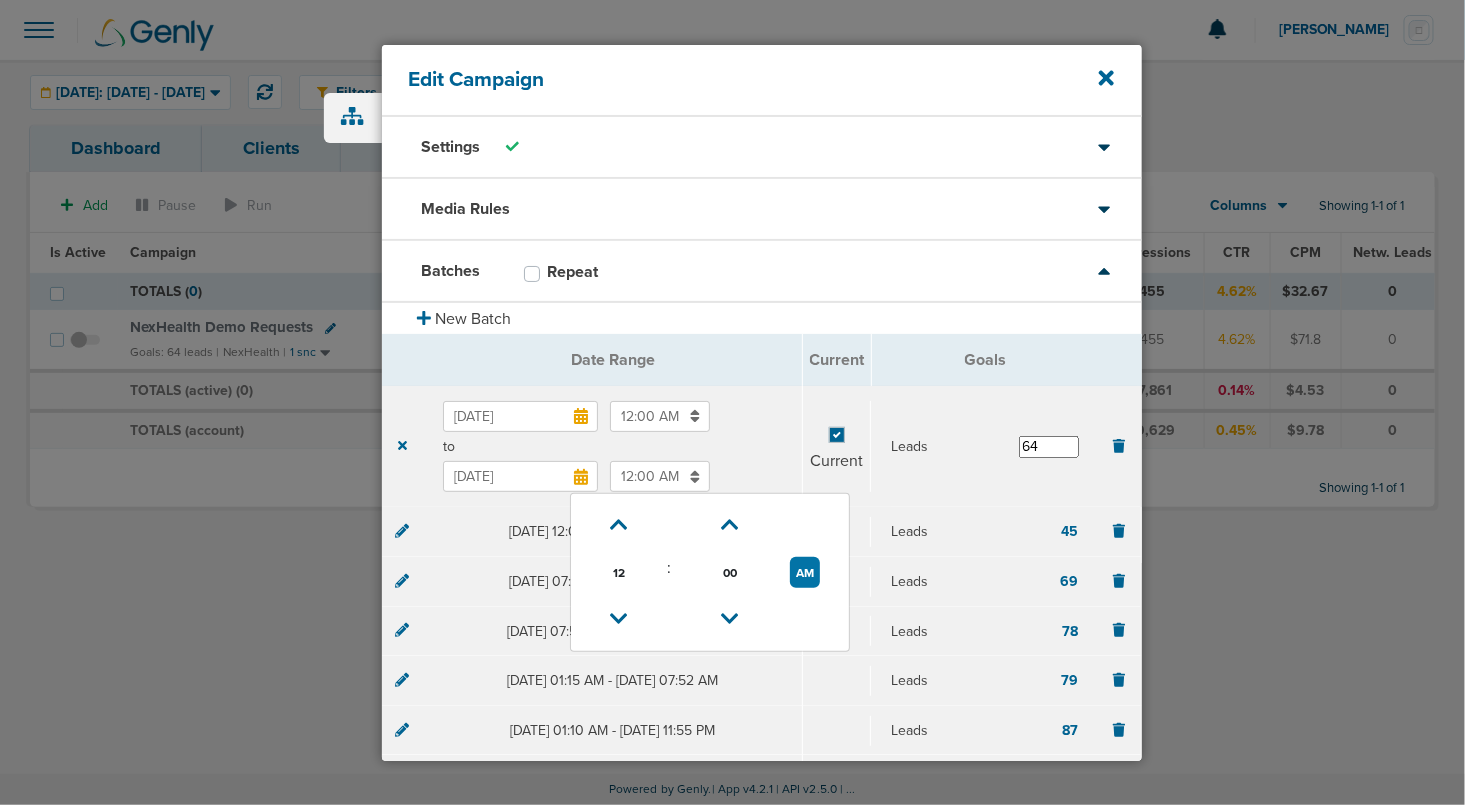 click on "12:00 AM" at bounding box center (660, 476) 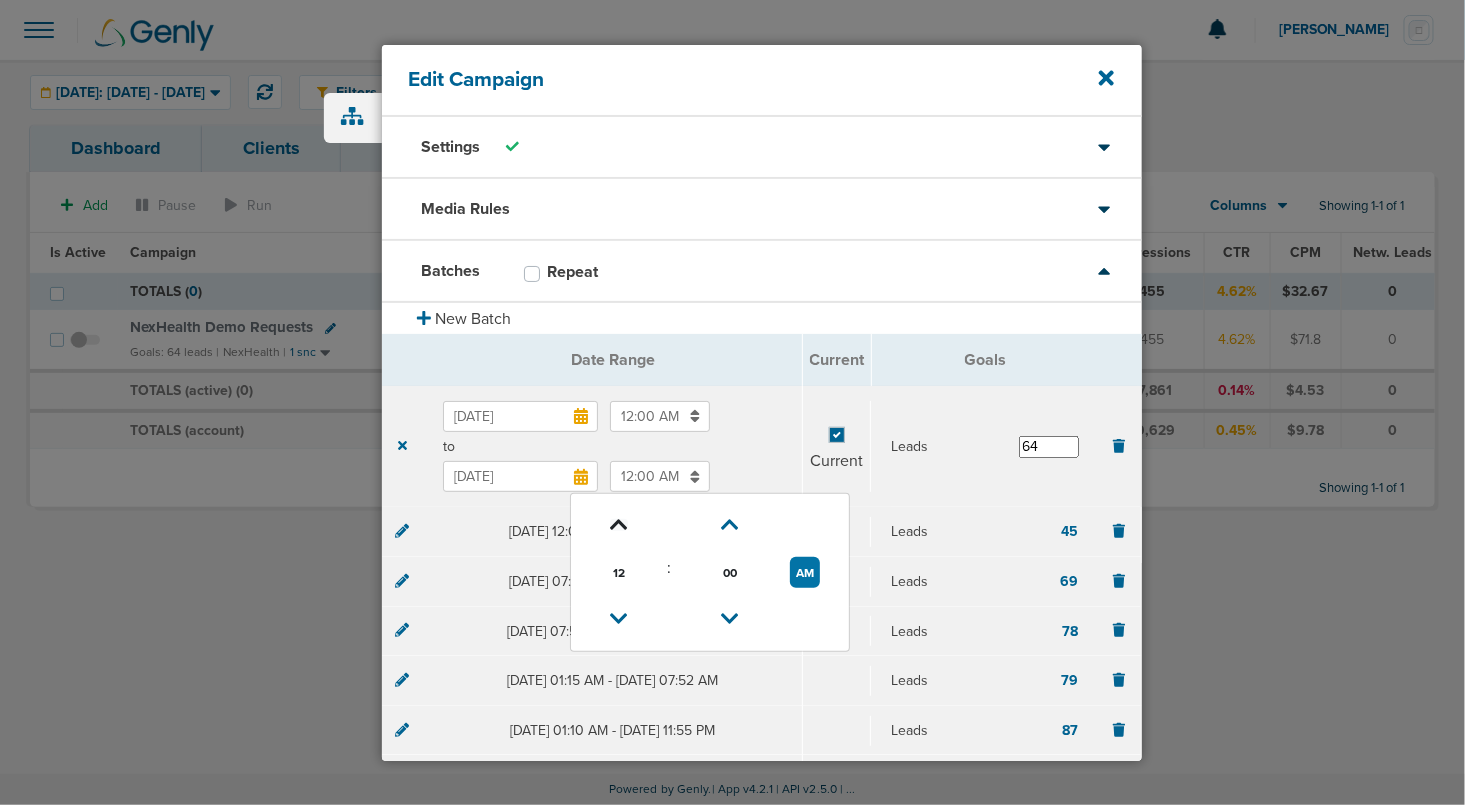 click at bounding box center [619, 525] 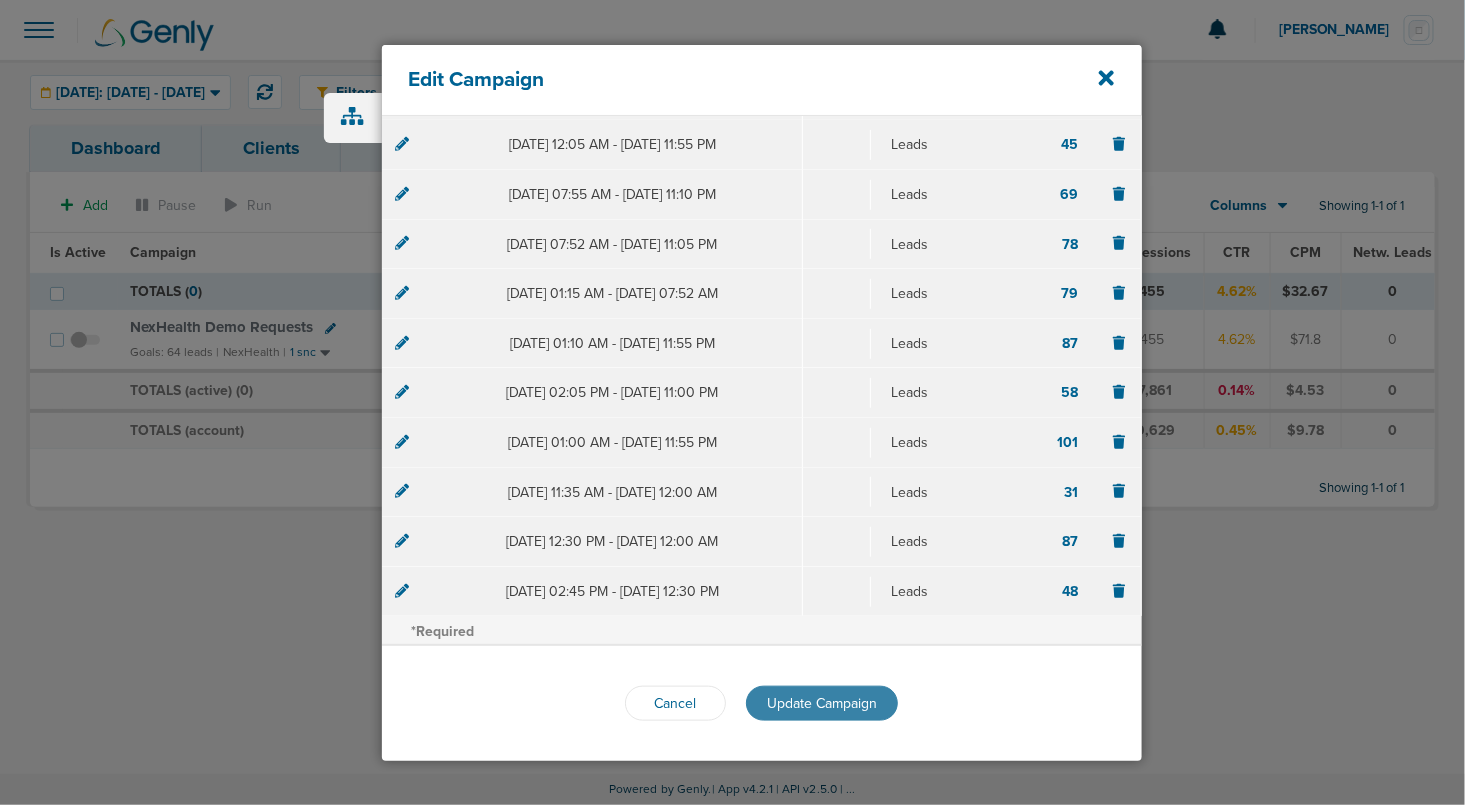 click on "Update Campaign" at bounding box center [822, 703] 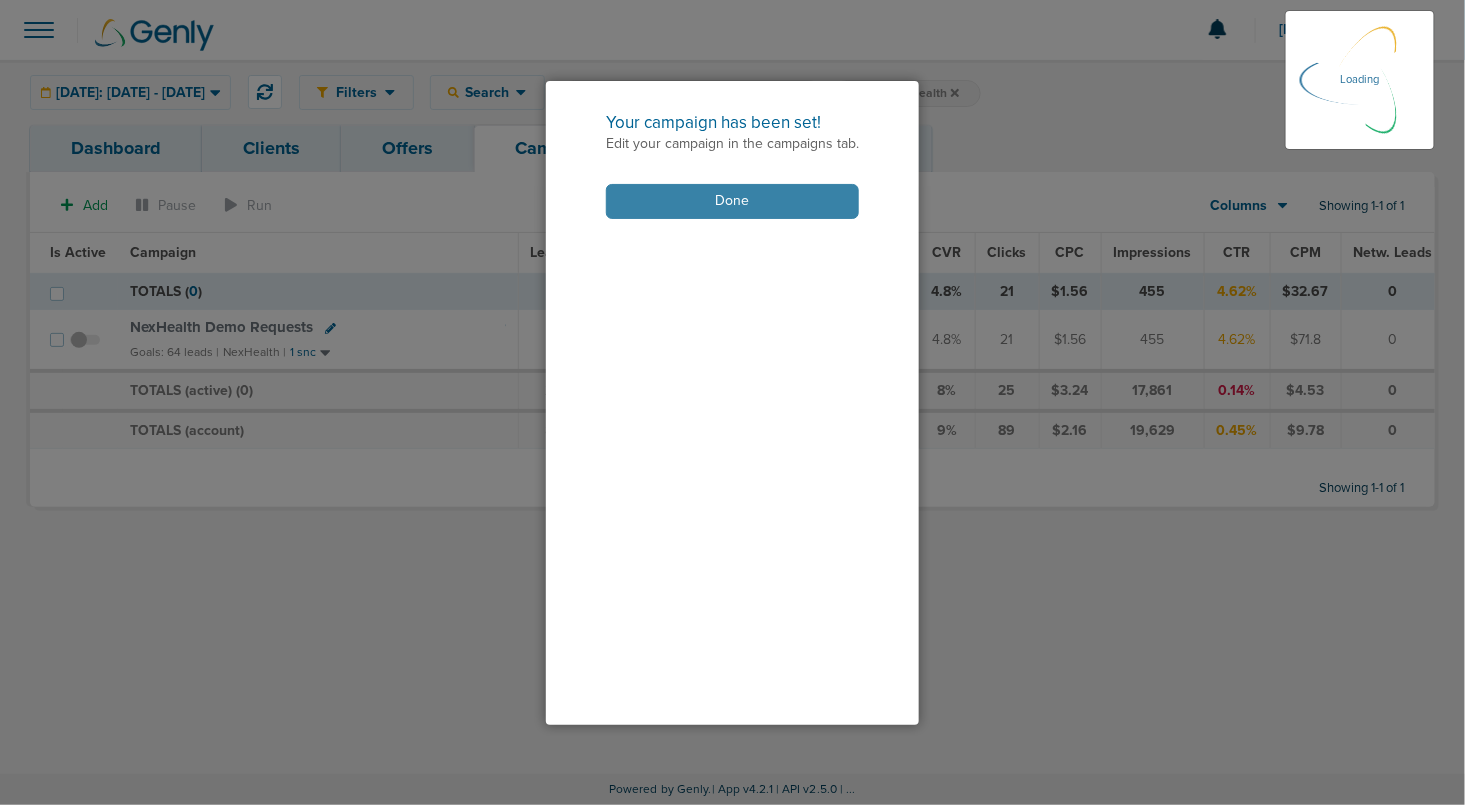 click on "Done" at bounding box center [732, 201] 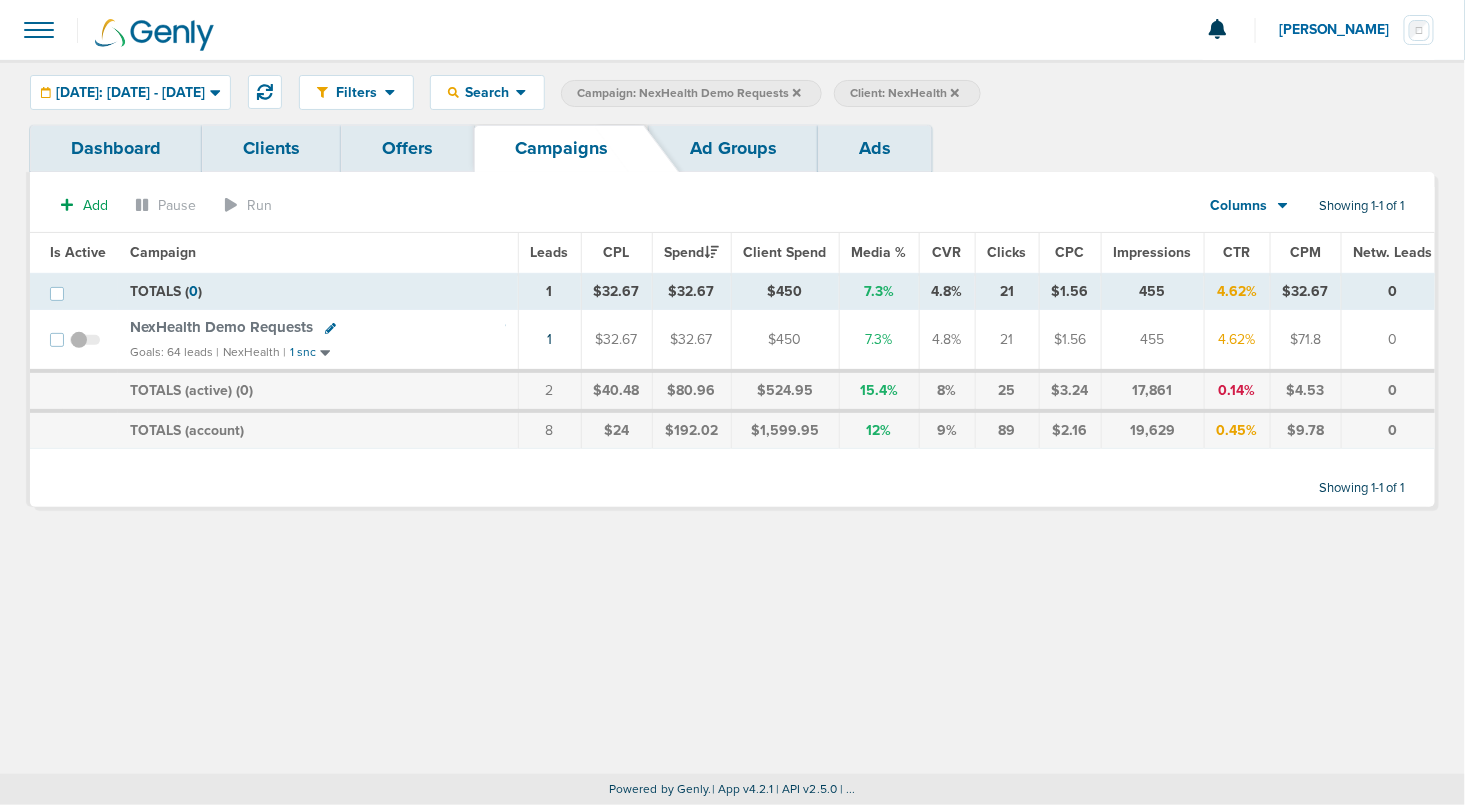 click at bounding box center (330, 328) 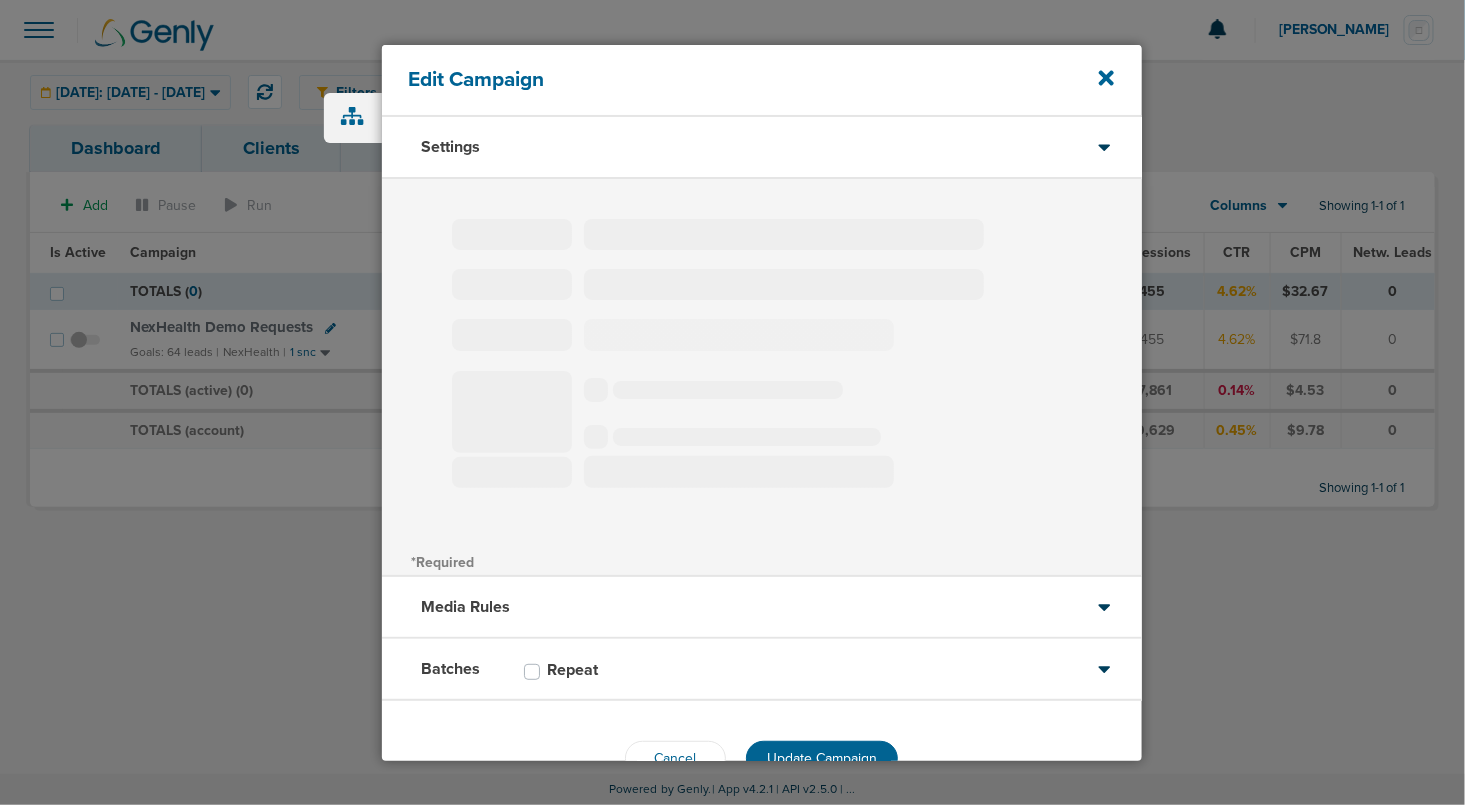 type on "NexHealth Demo Requests" 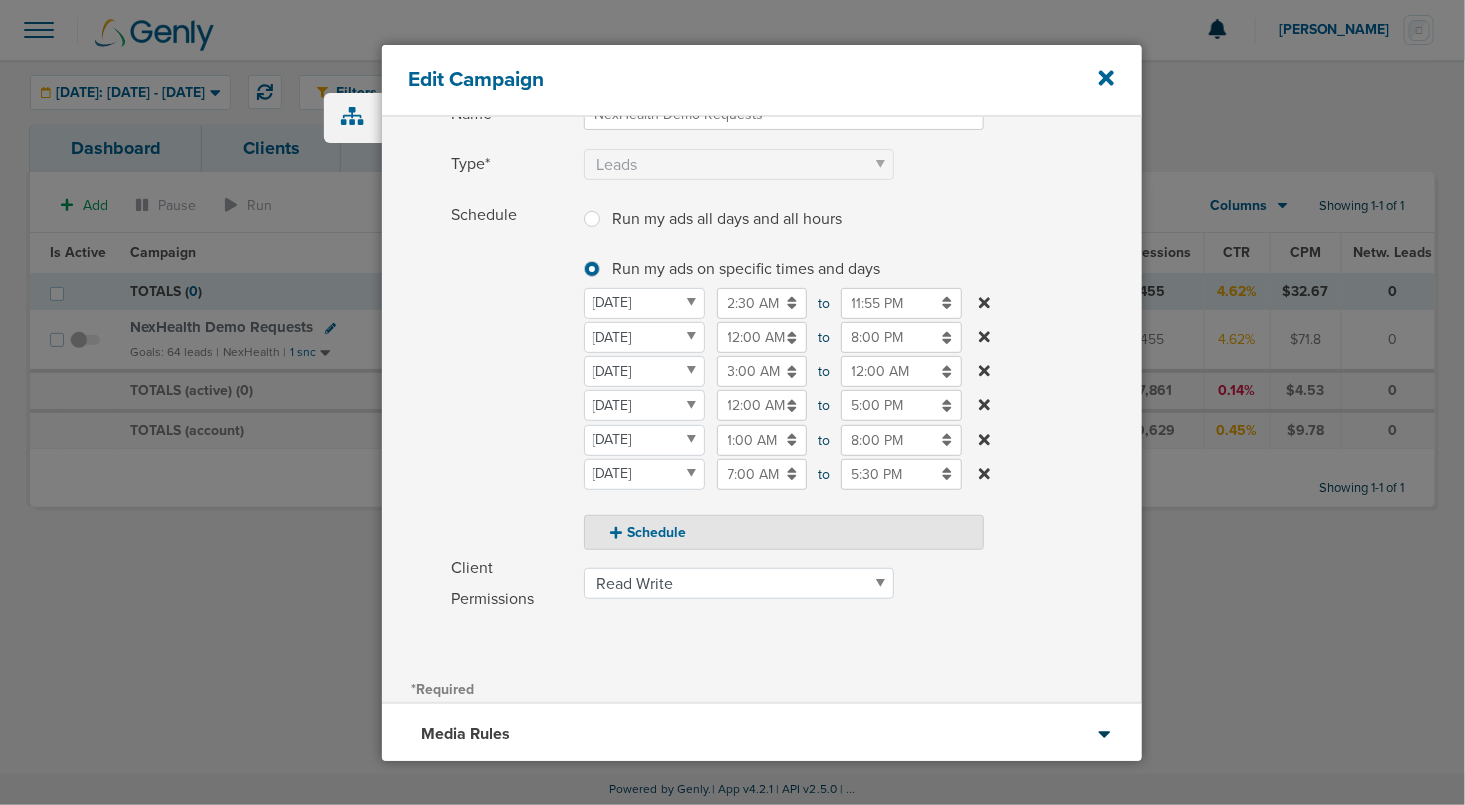 scroll, scrollTop: 352, scrollLeft: 0, axis: vertical 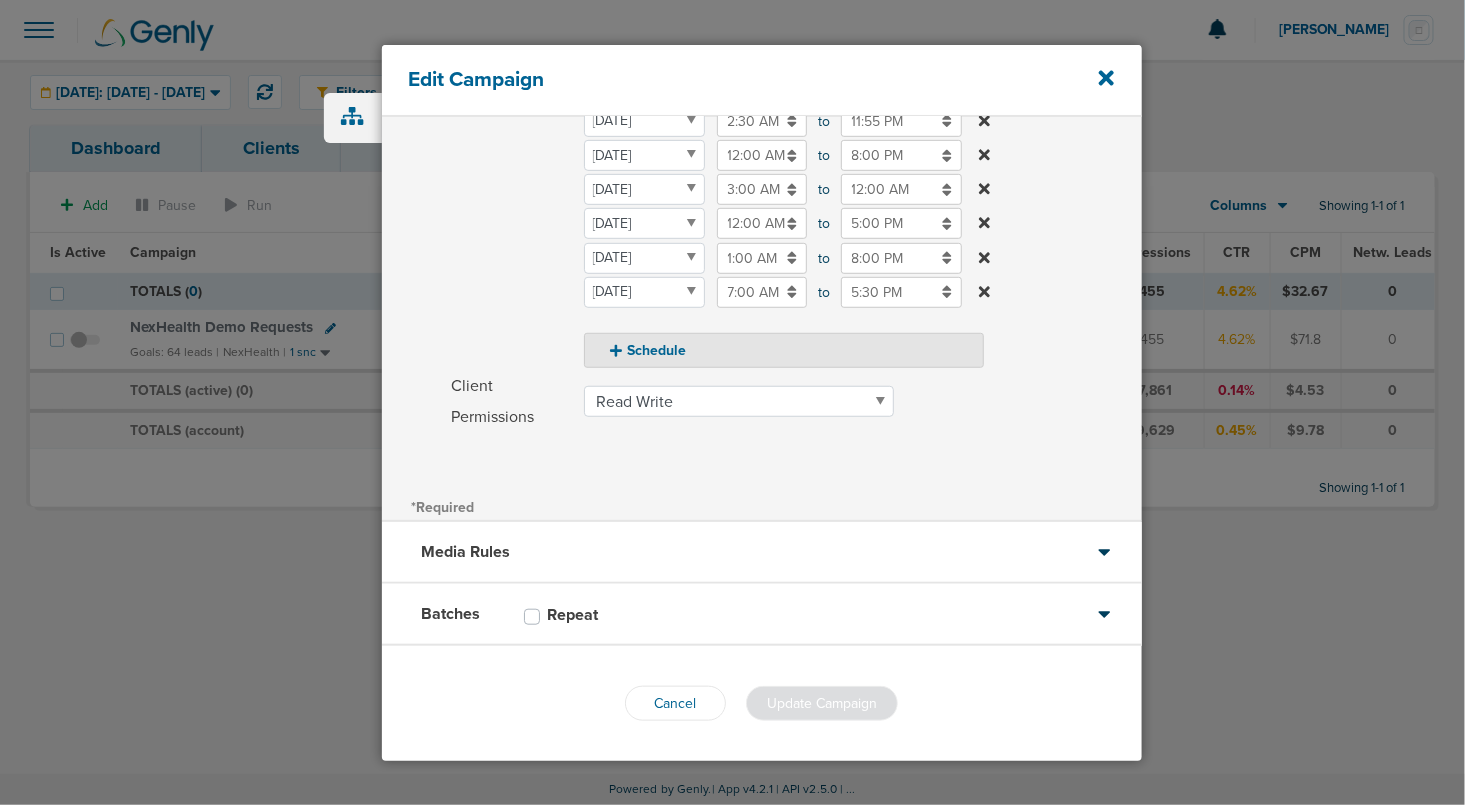 click on "Batches
Repeat" at bounding box center [762, 615] 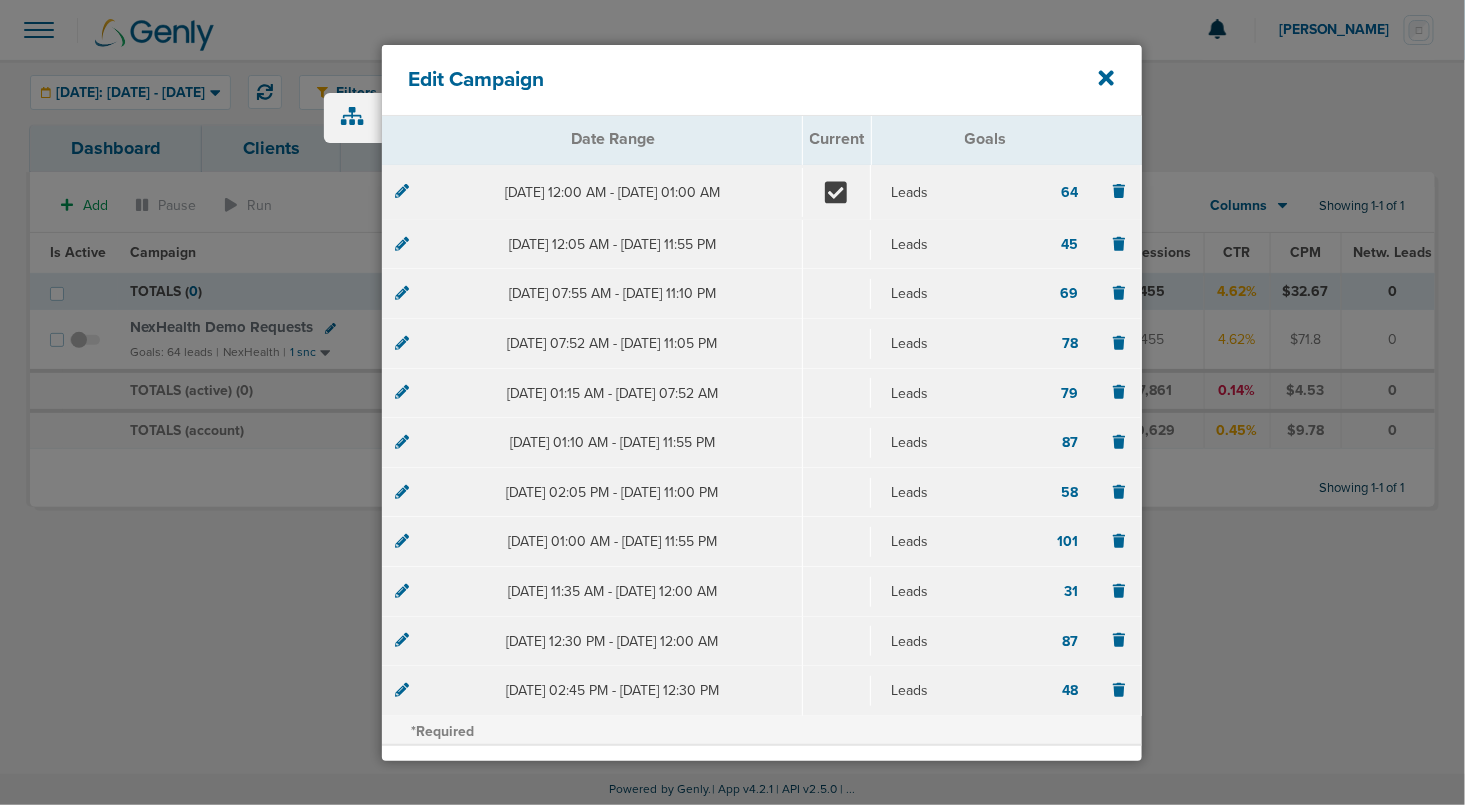 scroll, scrollTop: 0, scrollLeft: 0, axis: both 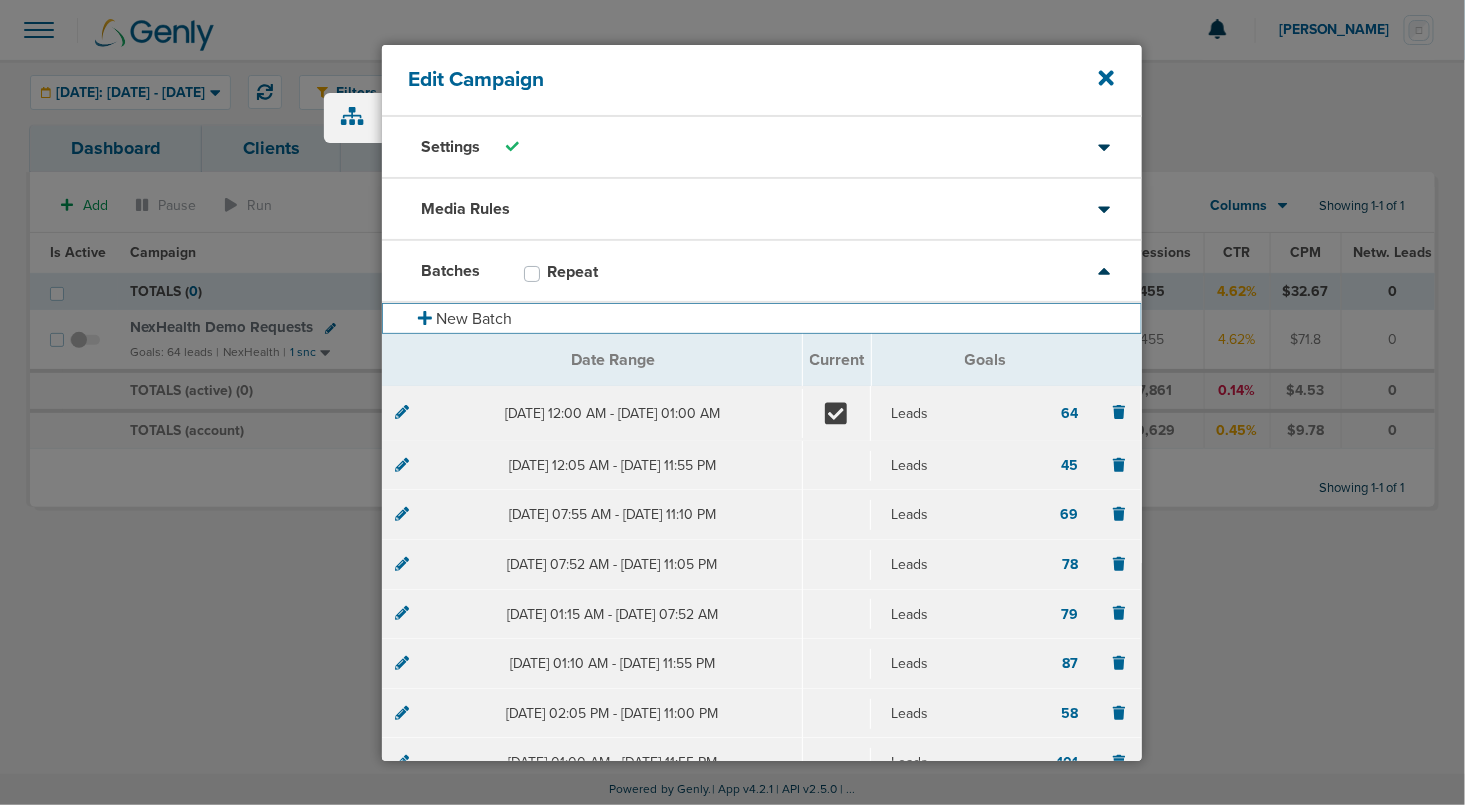click on "New Batch" at bounding box center [762, 318] 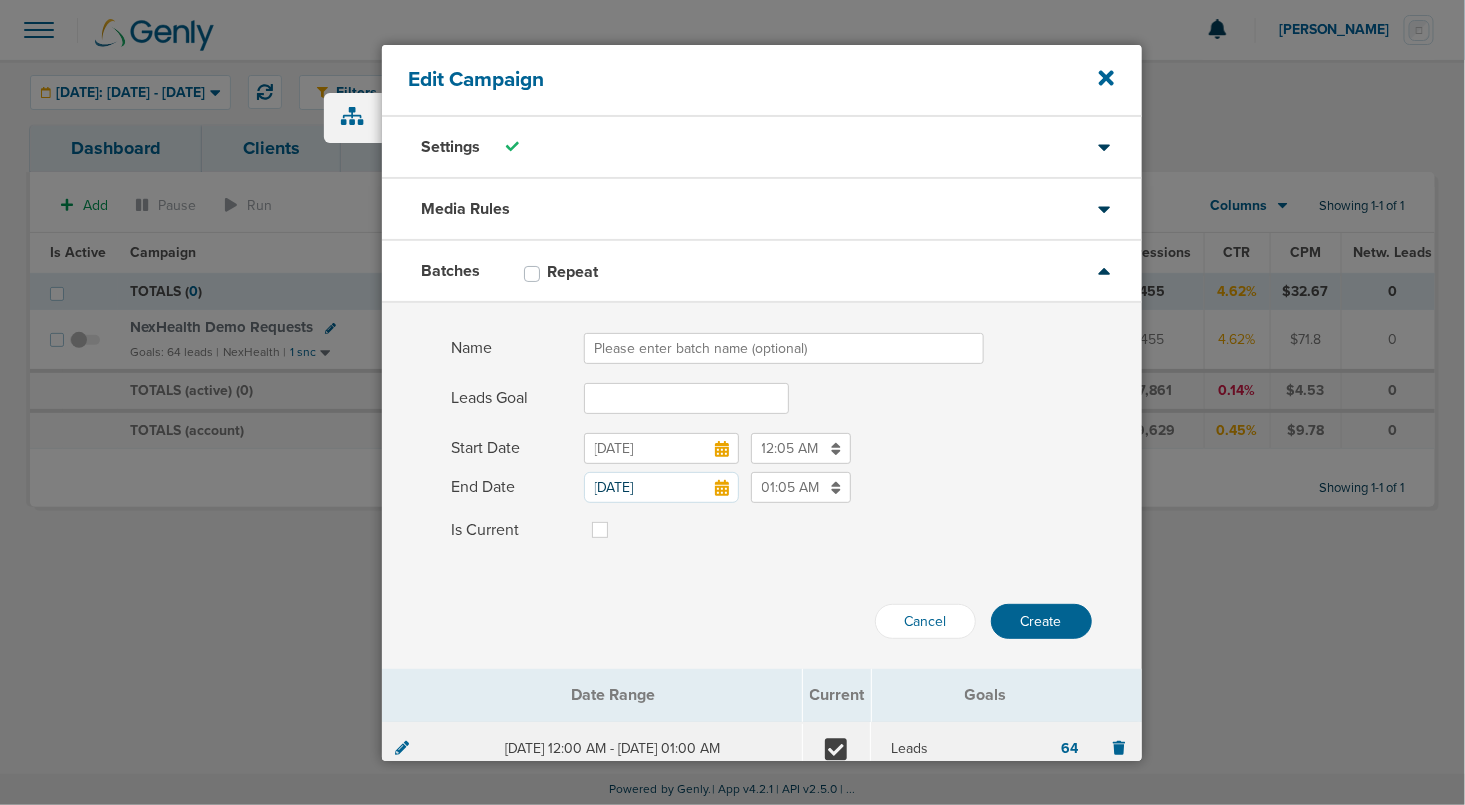 click on "Leads Goal" at bounding box center [686, 398] 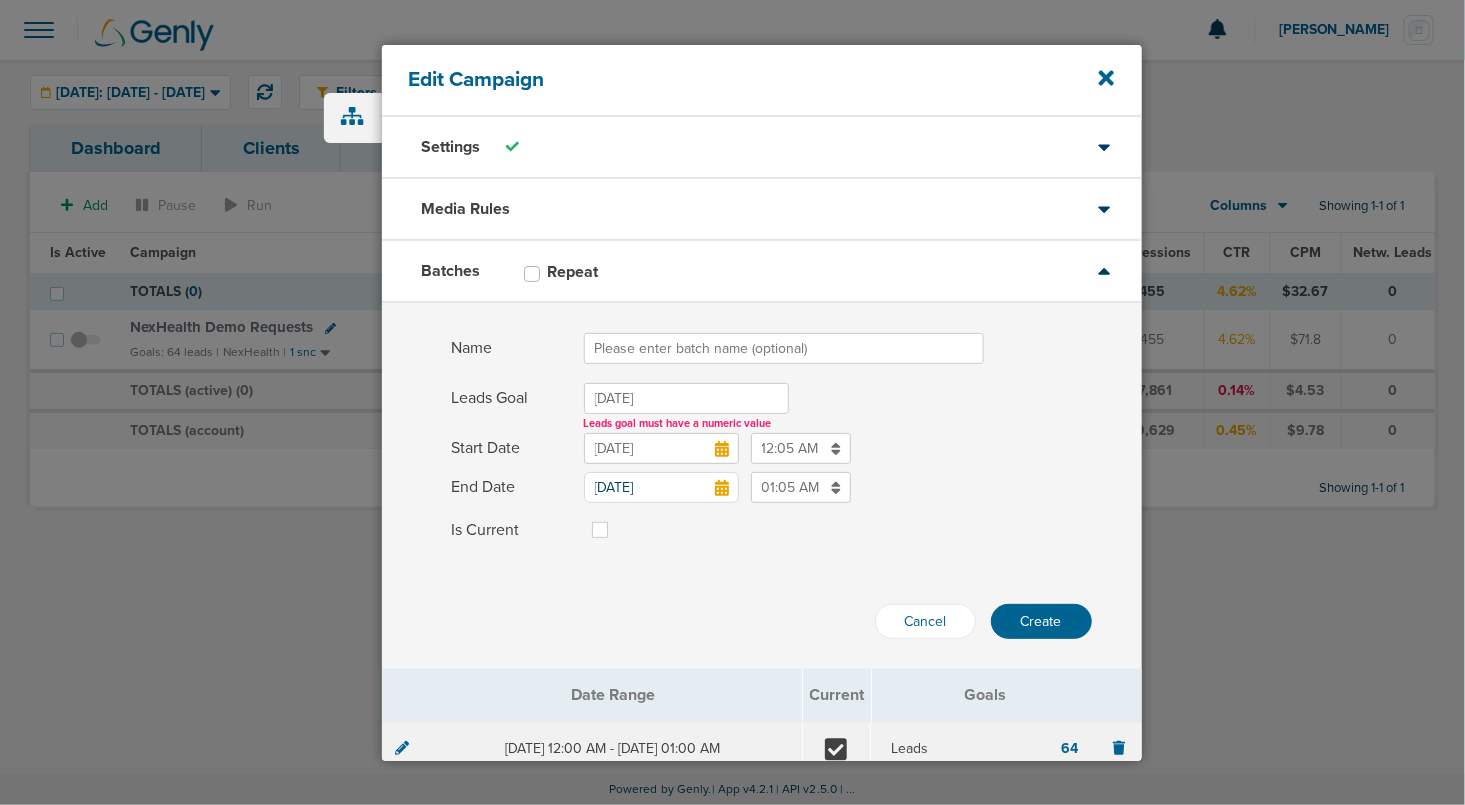 type on "[DATE]" 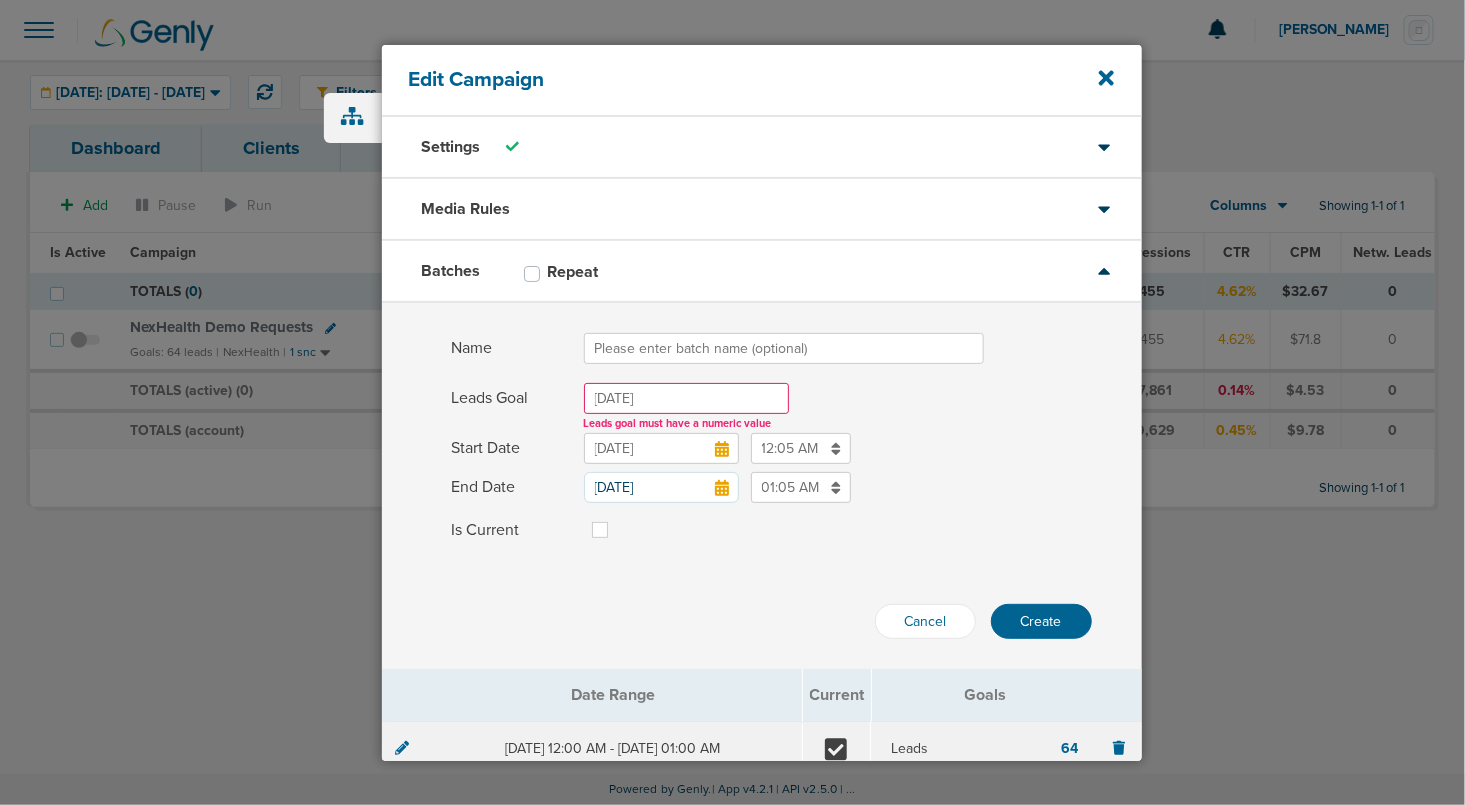 click on "Name" at bounding box center (784, 348) 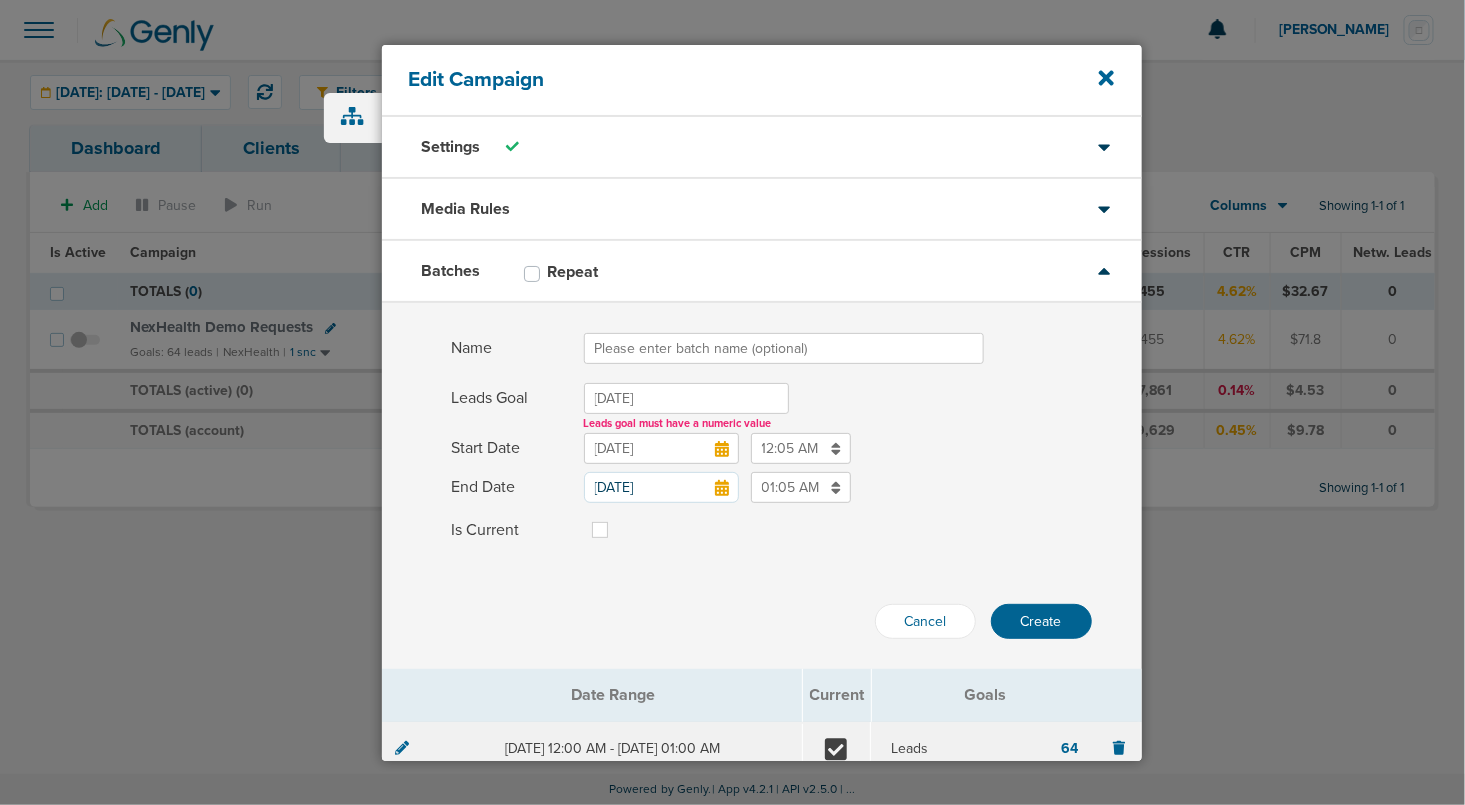 drag, startPoint x: 667, startPoint y: 396, endPoint x: 555, endPoint y: 394, distance: 112.01785 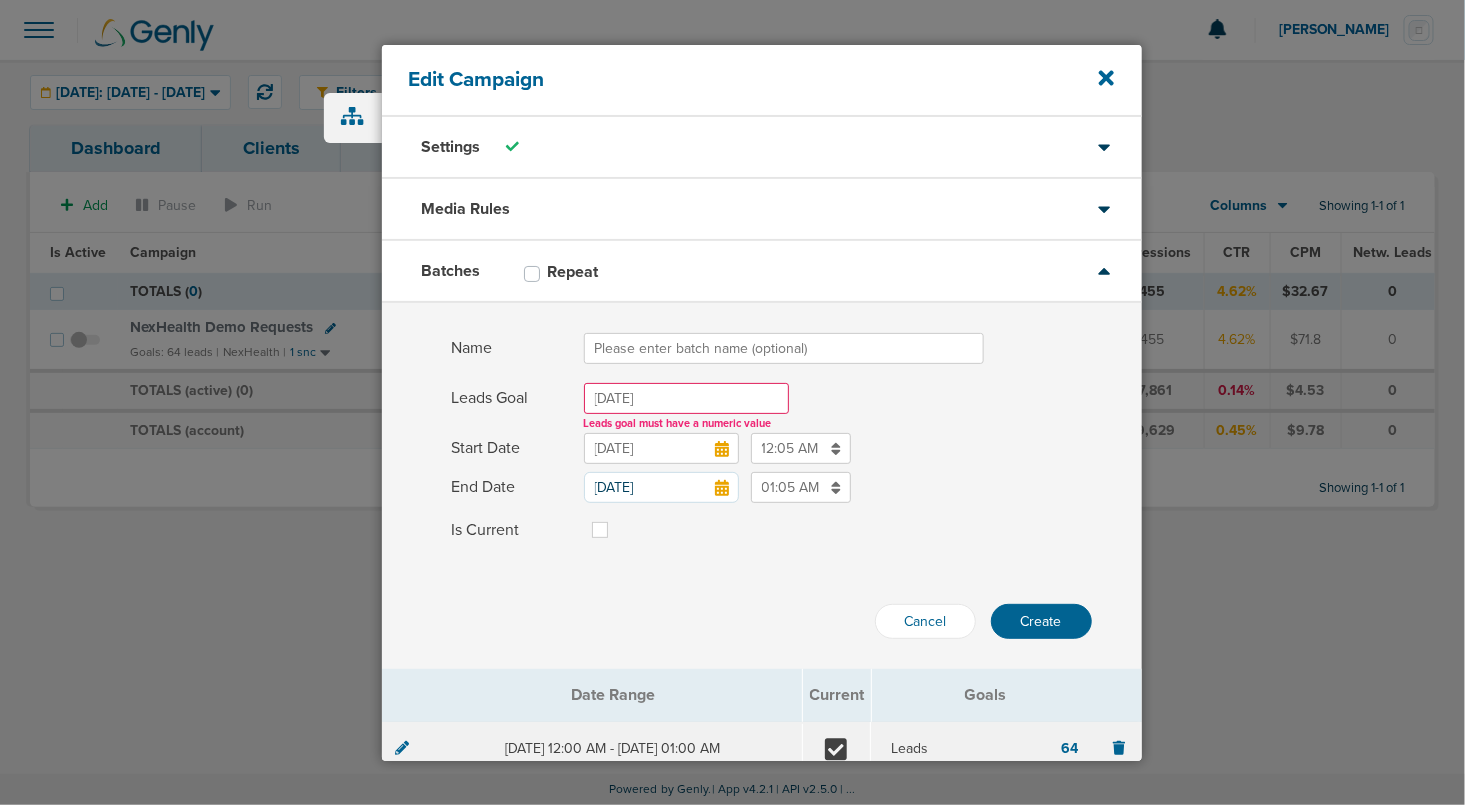 click on "Name" at bounding box center (784, 348) 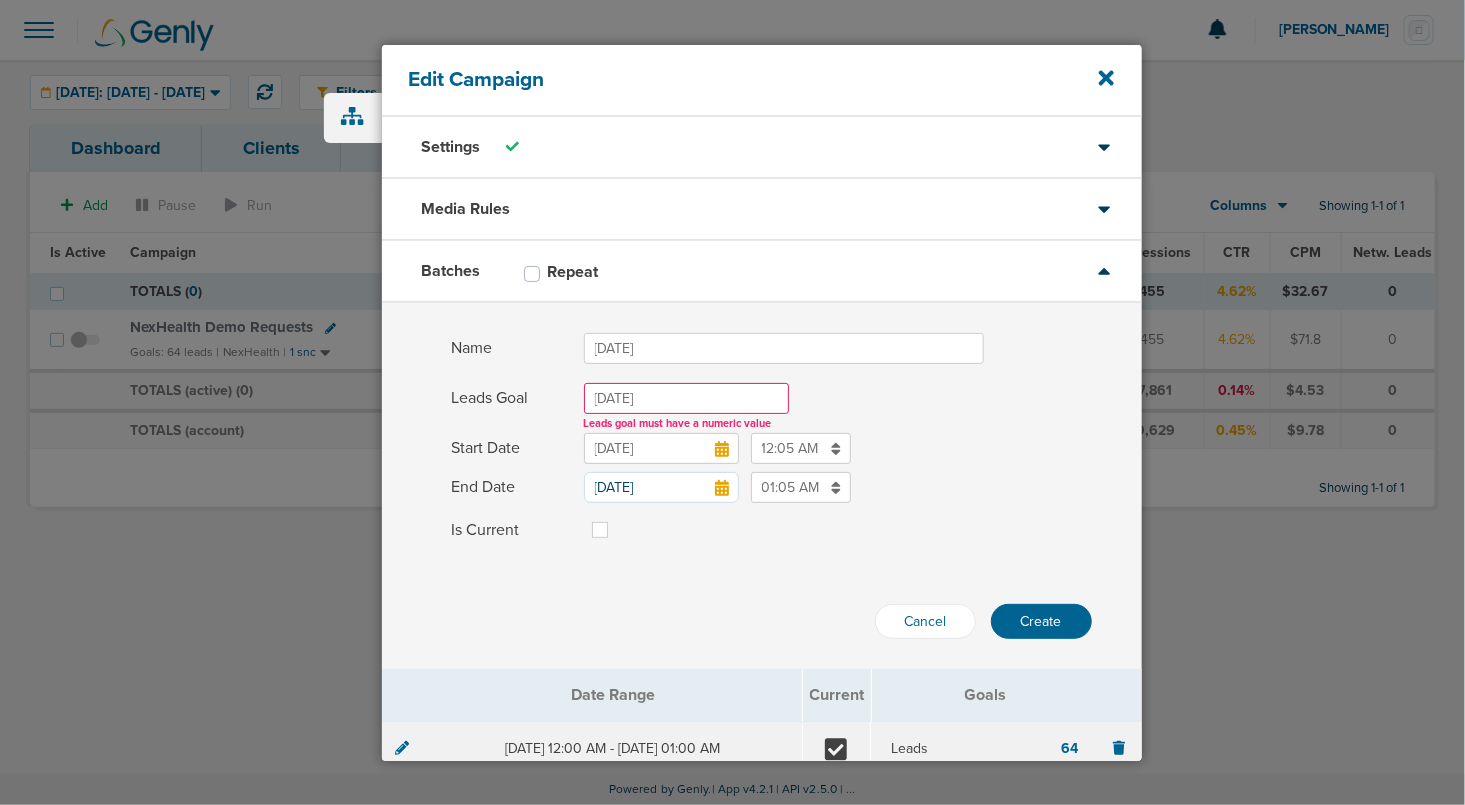 type on "[DATE]" 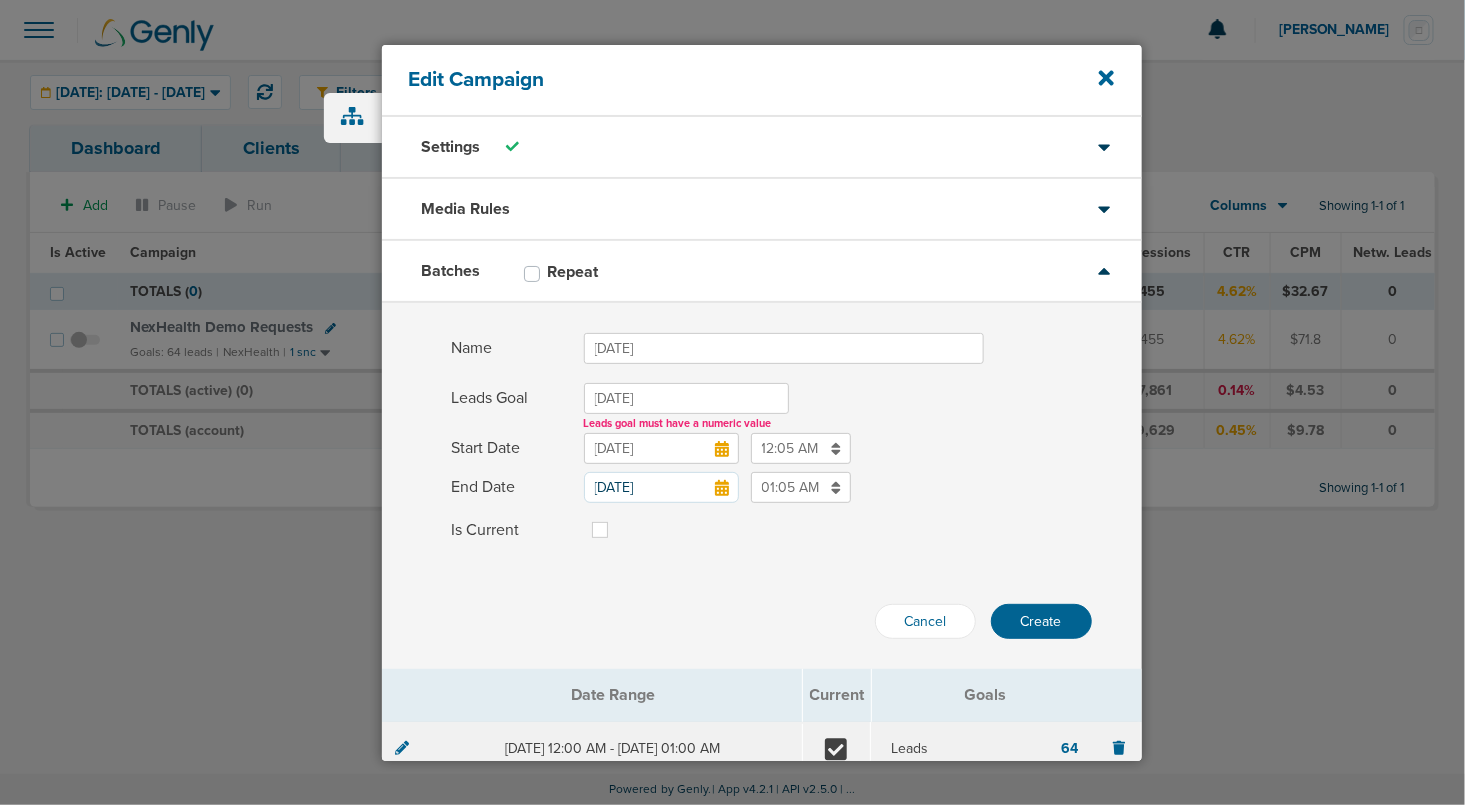 drag, startPoint x: 664, startPoint y: 397, endPoint x: 555, endPoint y: 380, distance: 110.317726 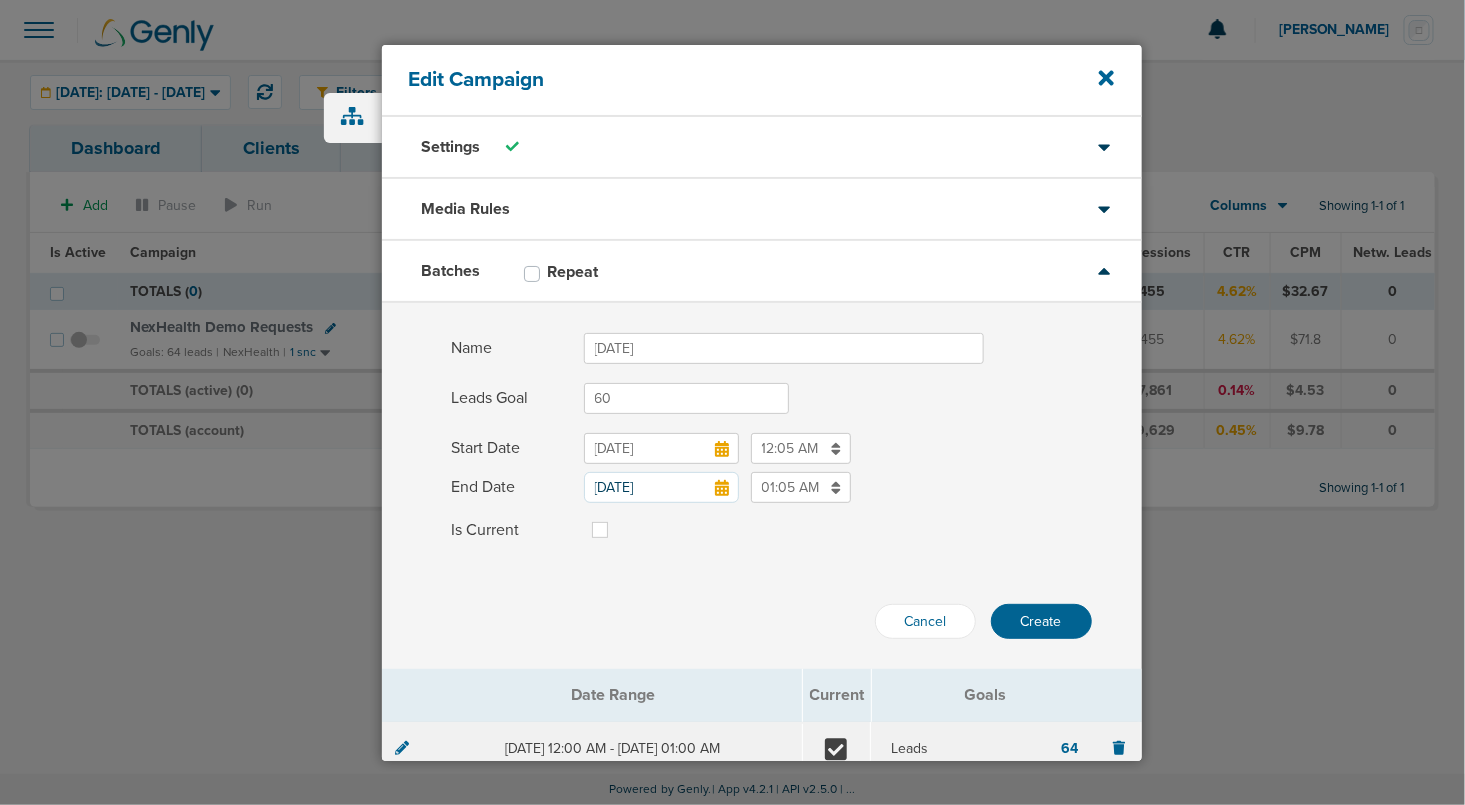 type on "60" 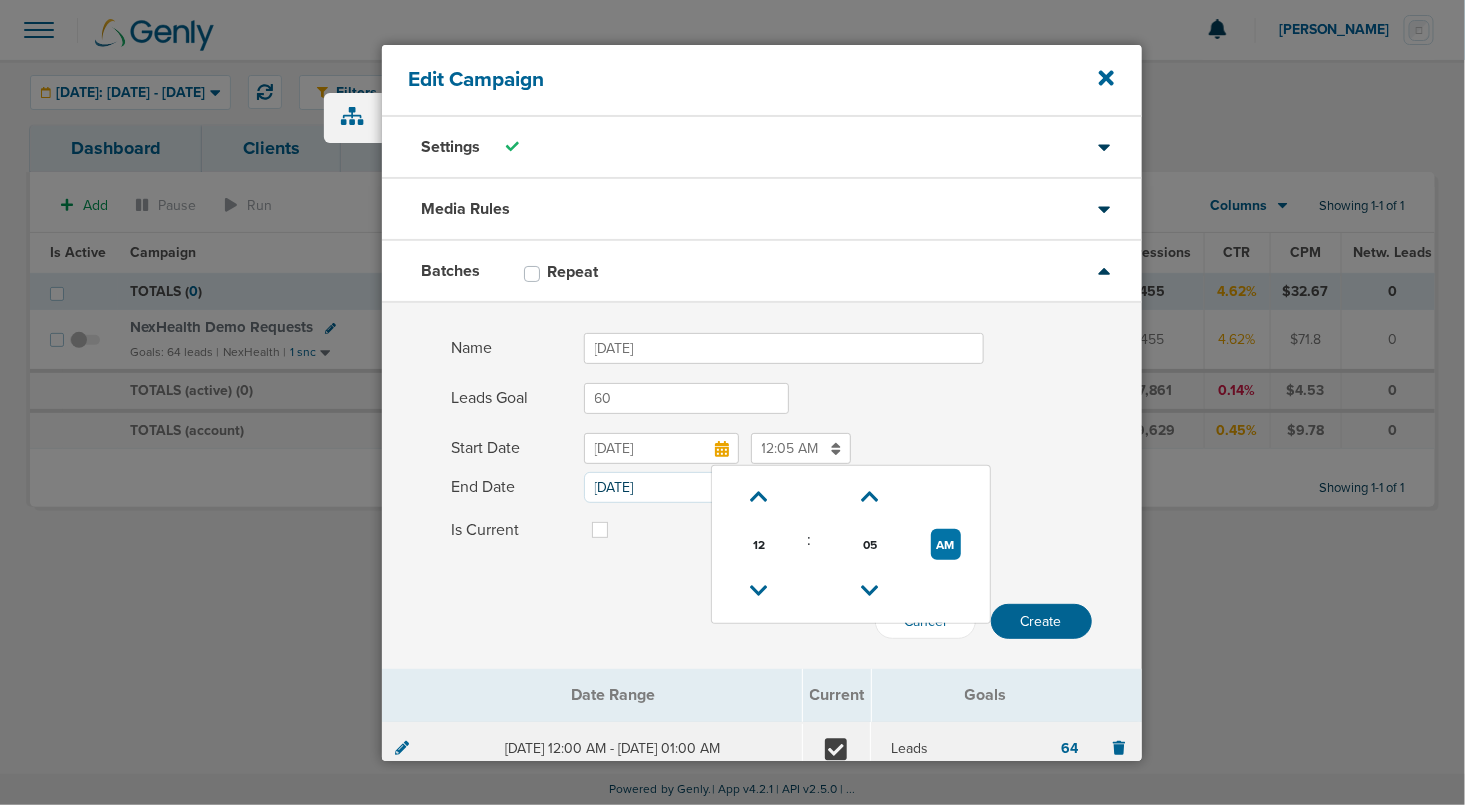 click on "12:05 AM" at bounding box center [801, 448] 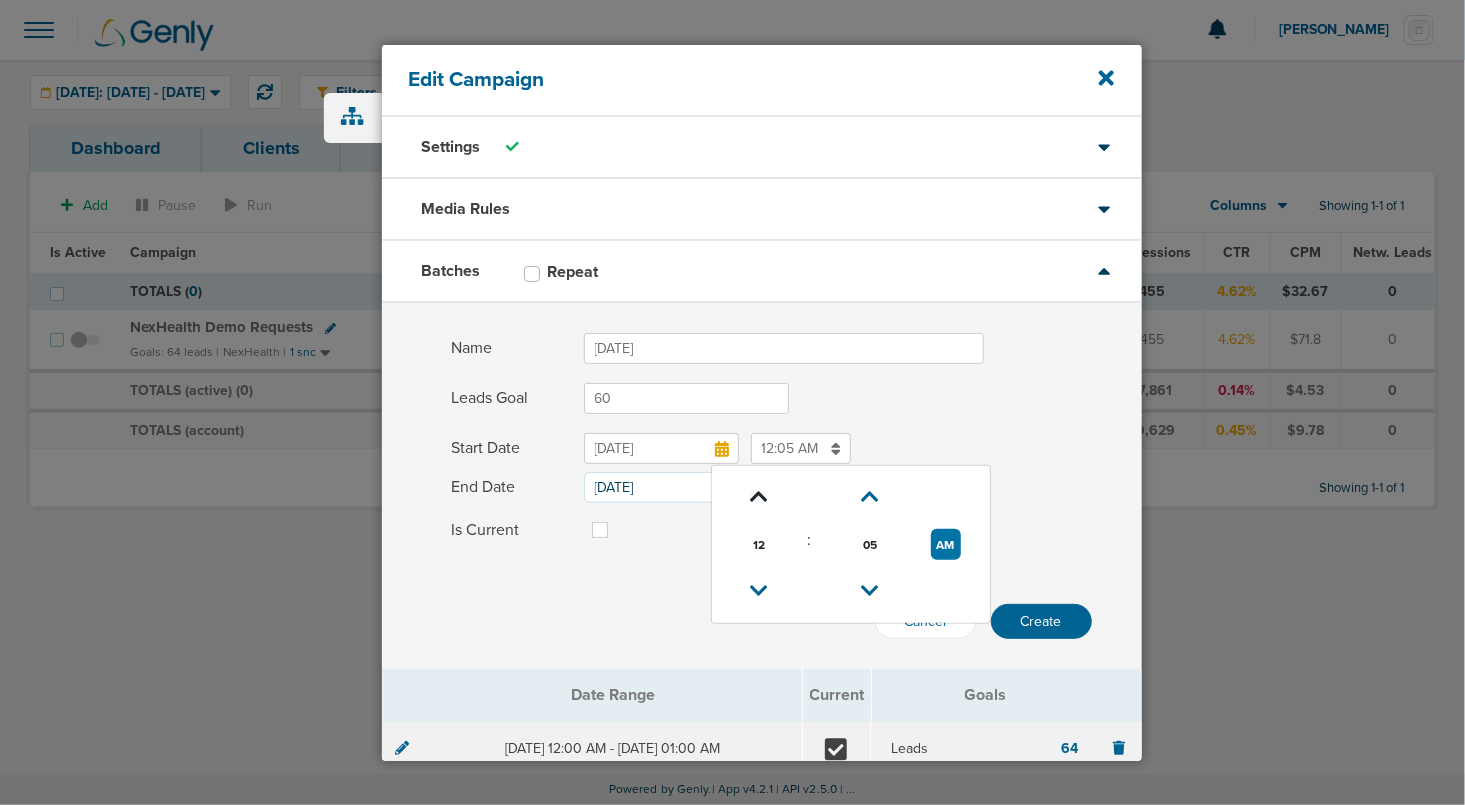 click at bounding box center [759, 497] 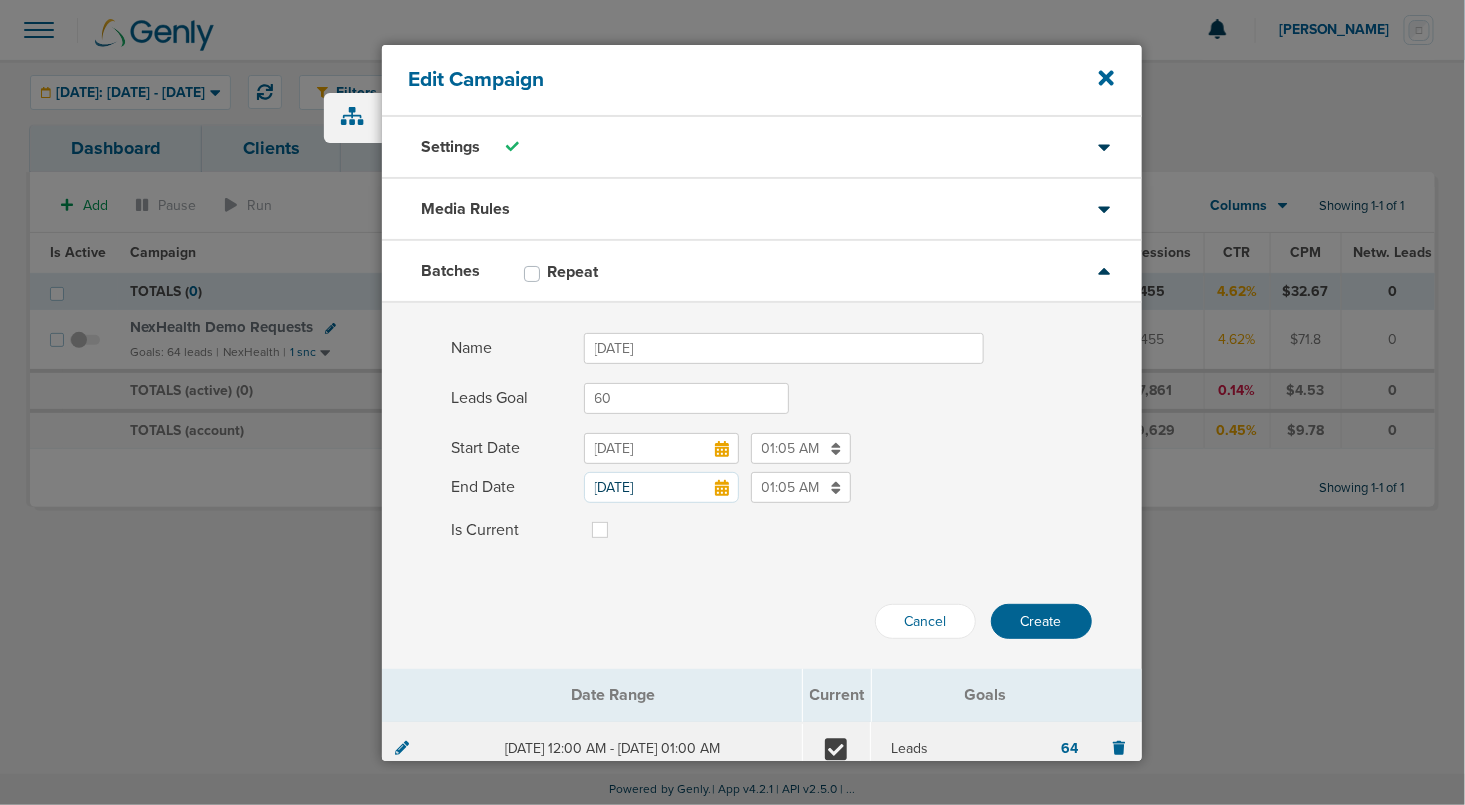 click on "Name   [DATE]     Leads Goal   60         Start Date   [DATE]     01:05 AM     End Date   [DATE]     01:05 AM     Is Current
Cancel
Create" at bounding box center [762, 486] 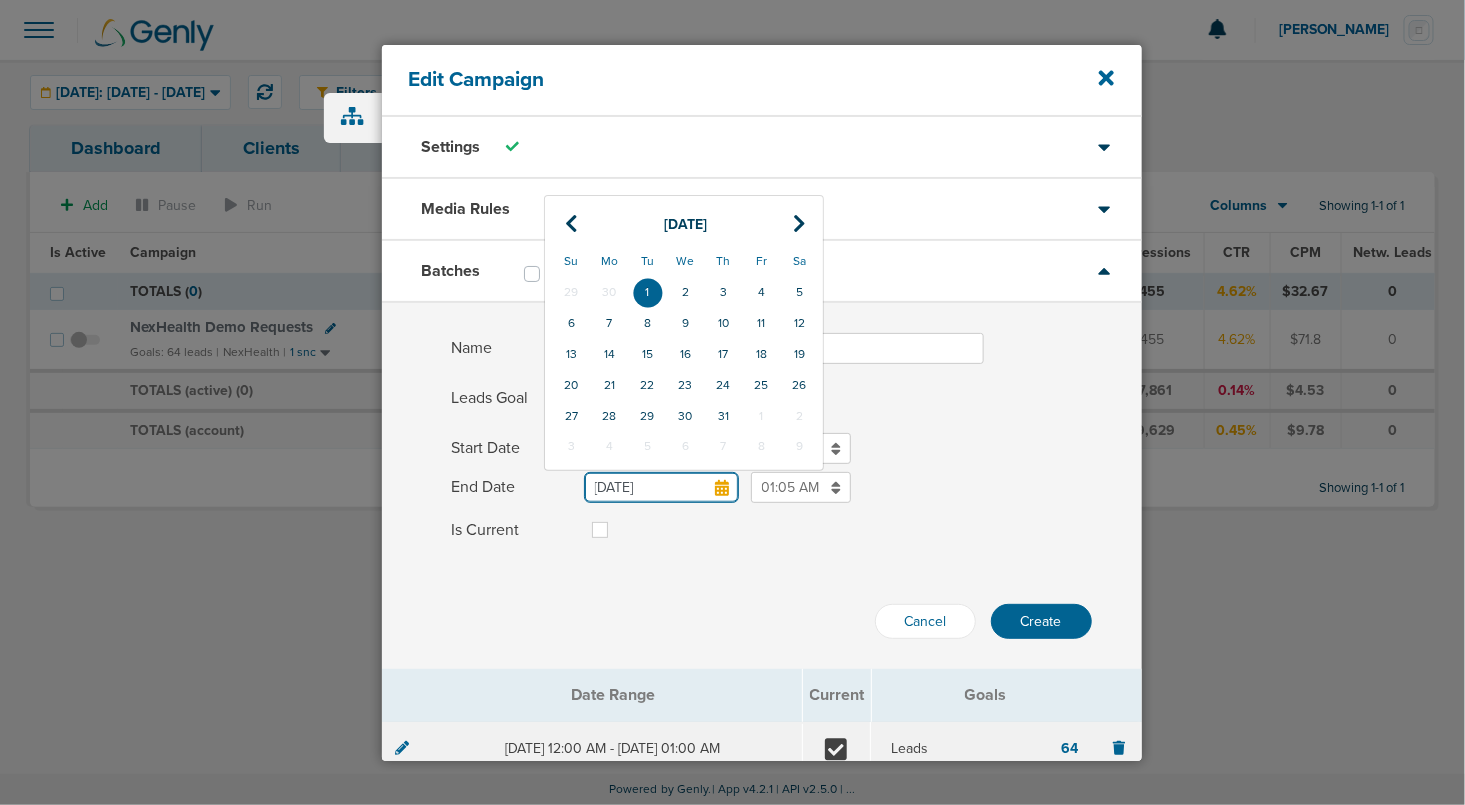 click on "[DATE]" at bounding box center [661, 487] 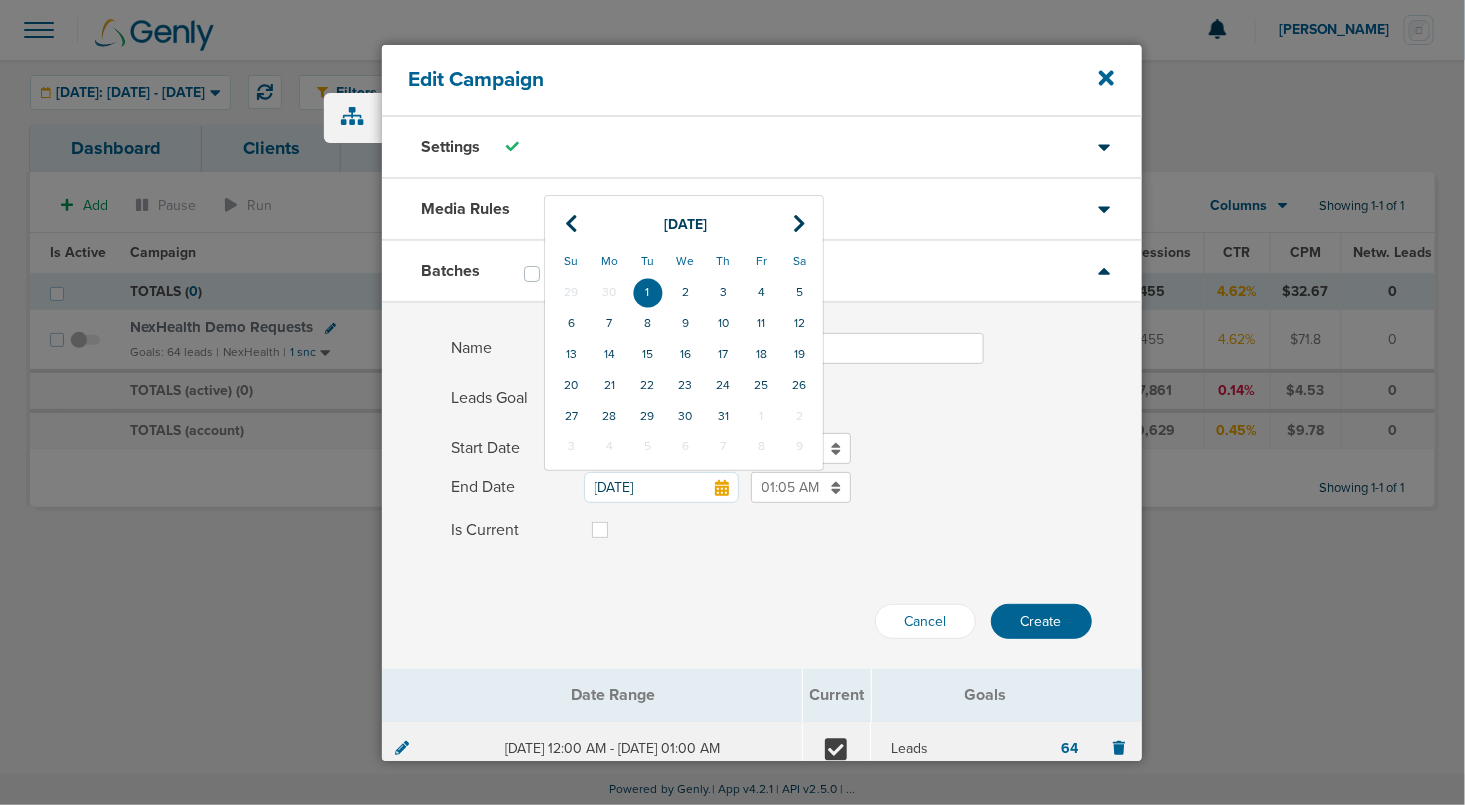 click on "Cancel
Create" at bounding box center [762, 596] 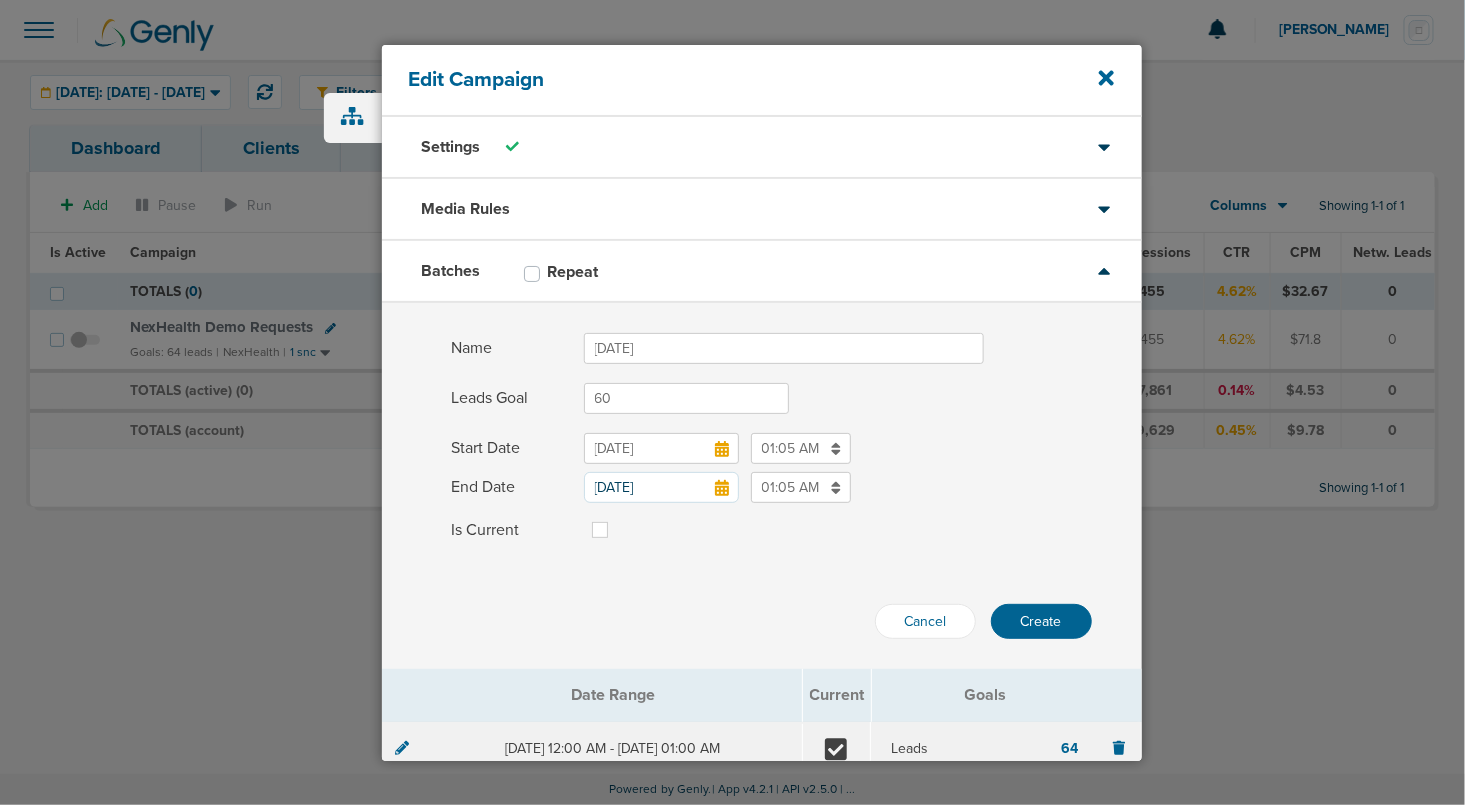 click on "[DATE]" at bounding box center (661, 448) 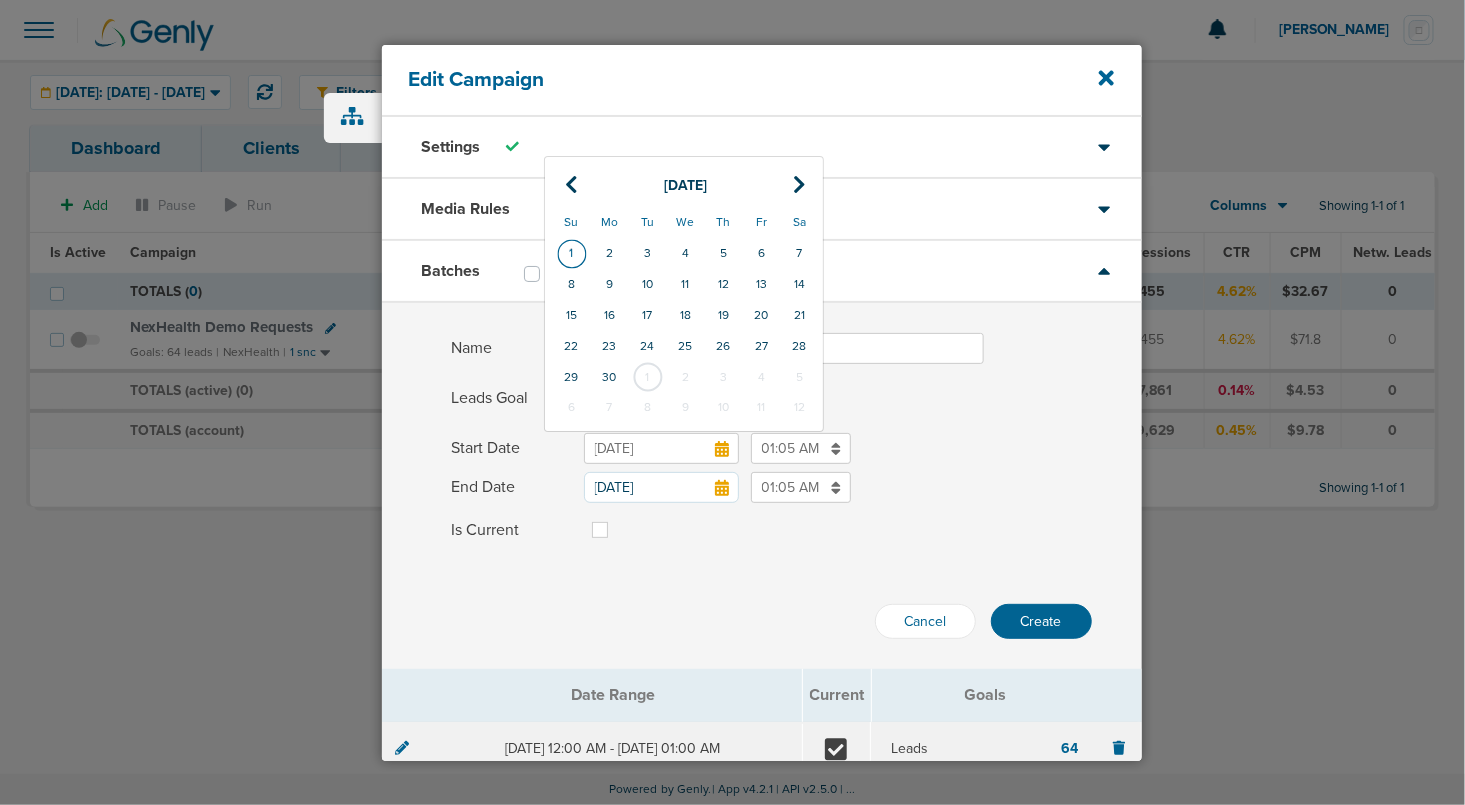 click on "1" at bounding box center [572, 253] 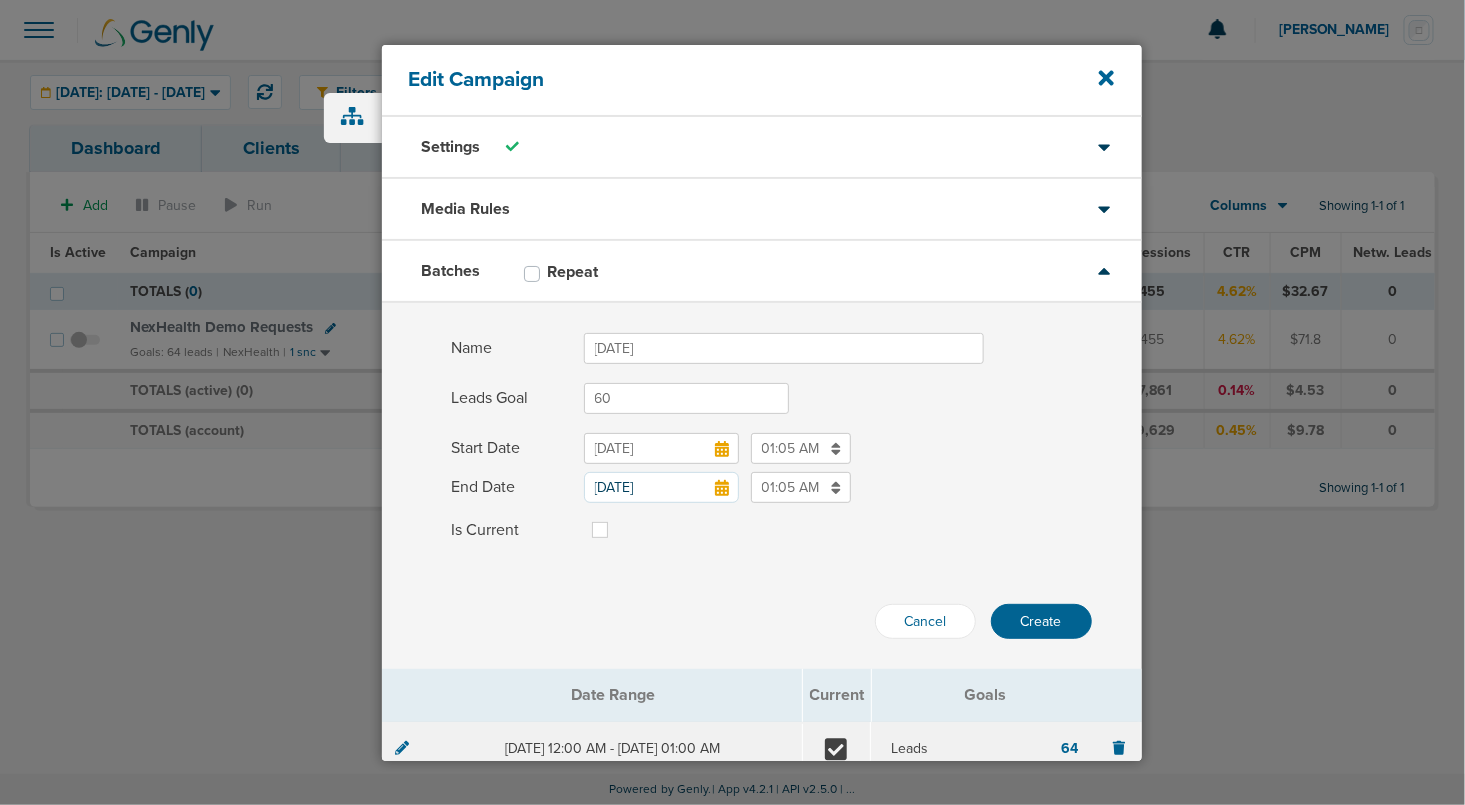 click 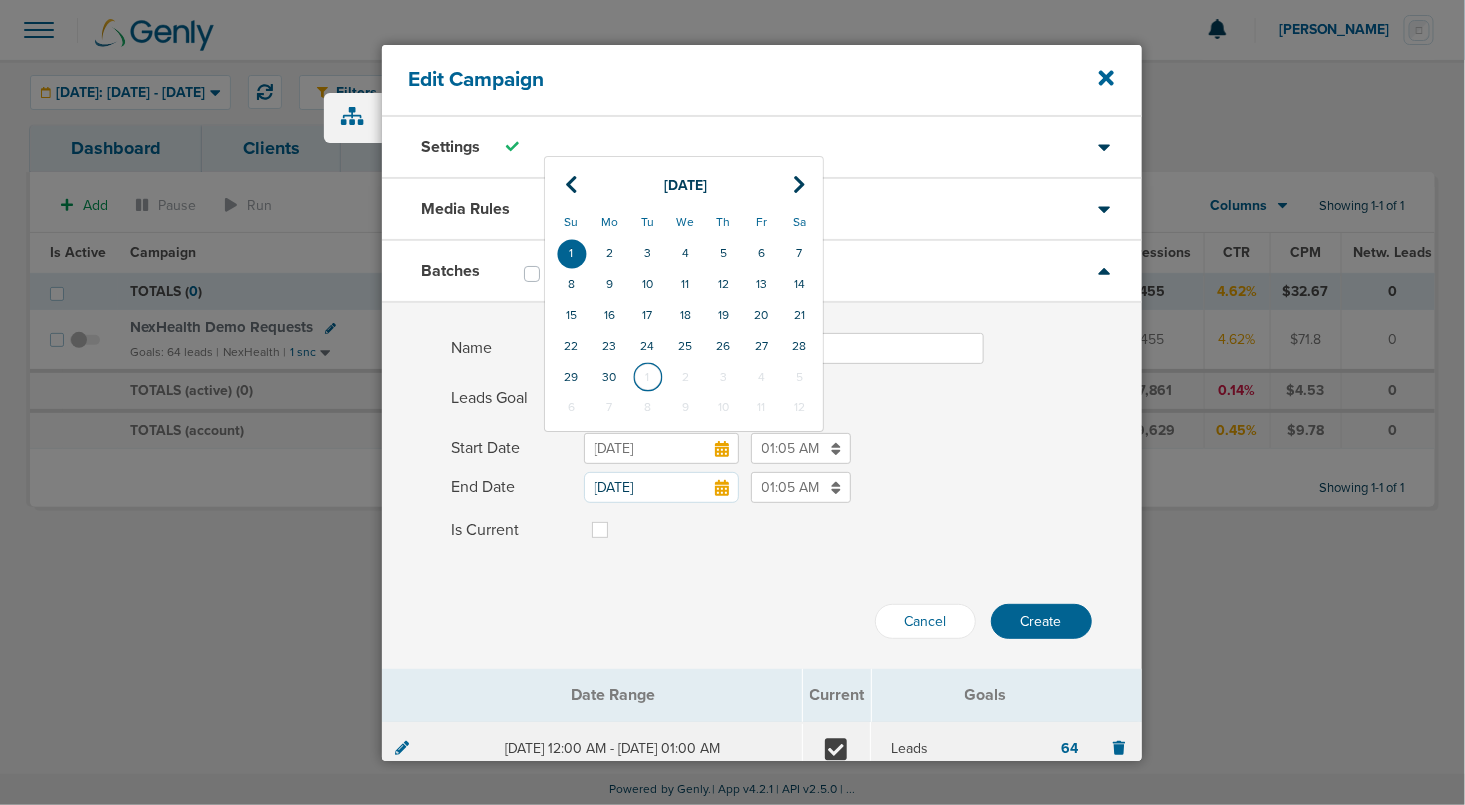 click on "1" at bounding box center [648, 377] 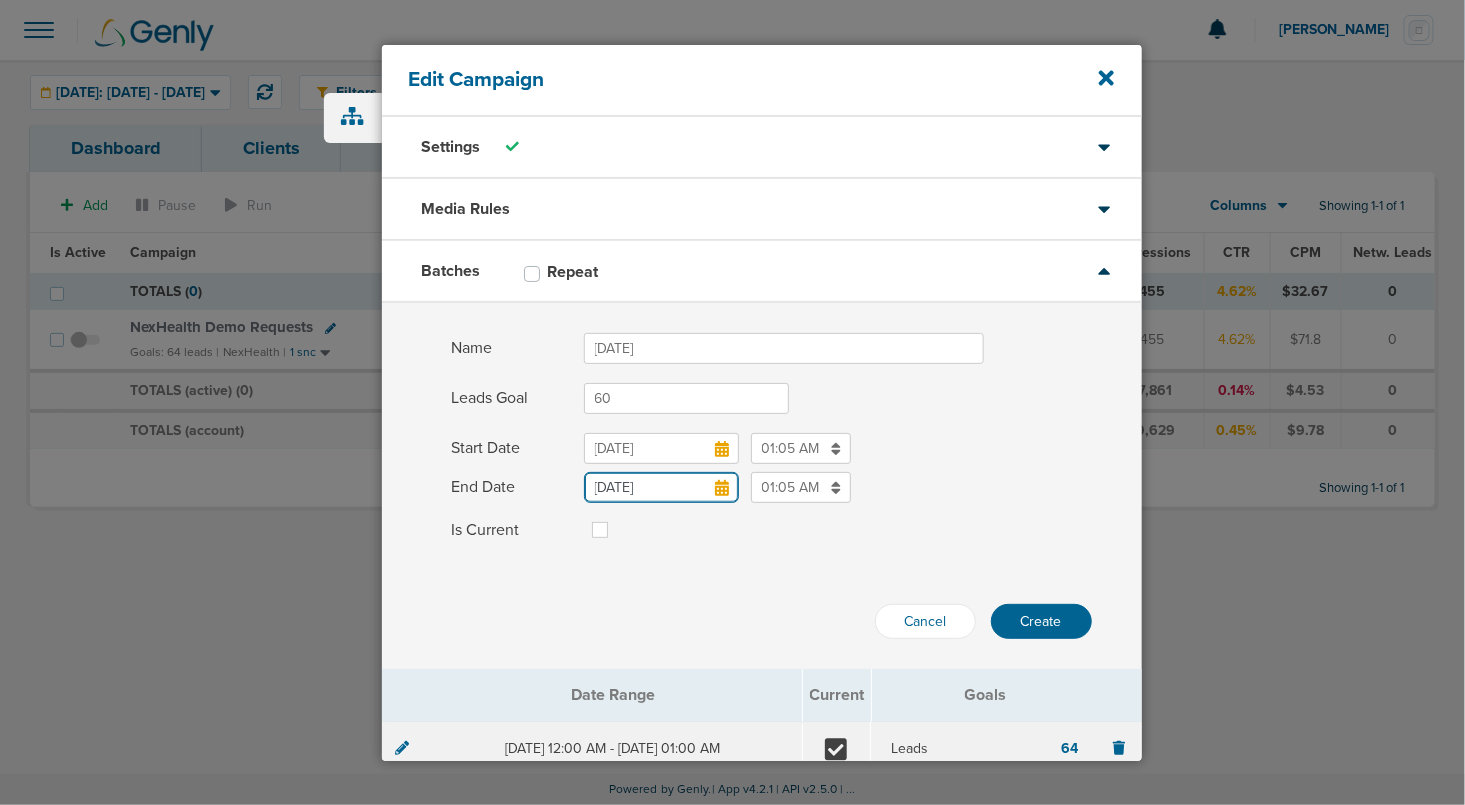 click on "[DATE]" at bounding box center (661, 487) 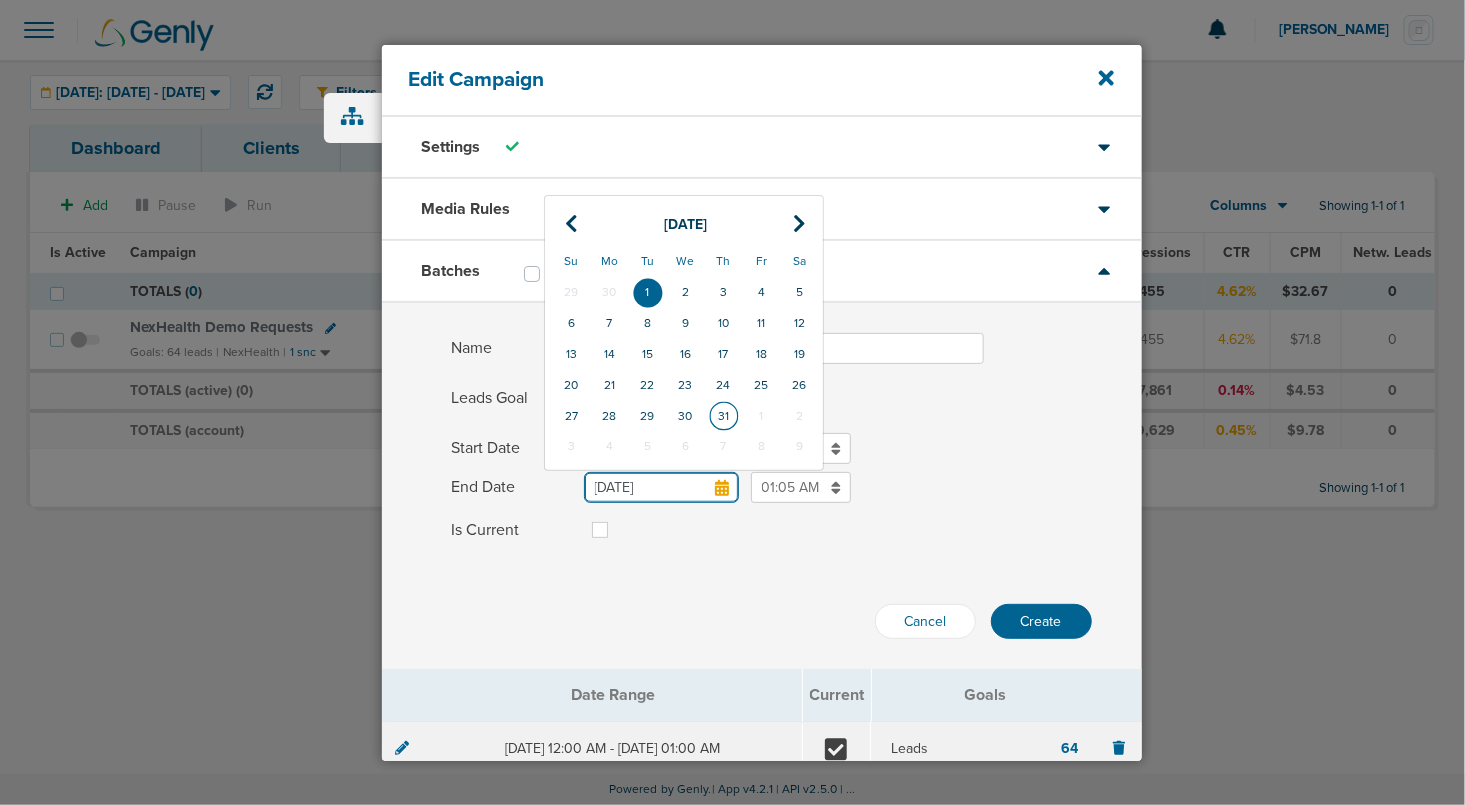 click on "31" at bounding box center (724, 416) 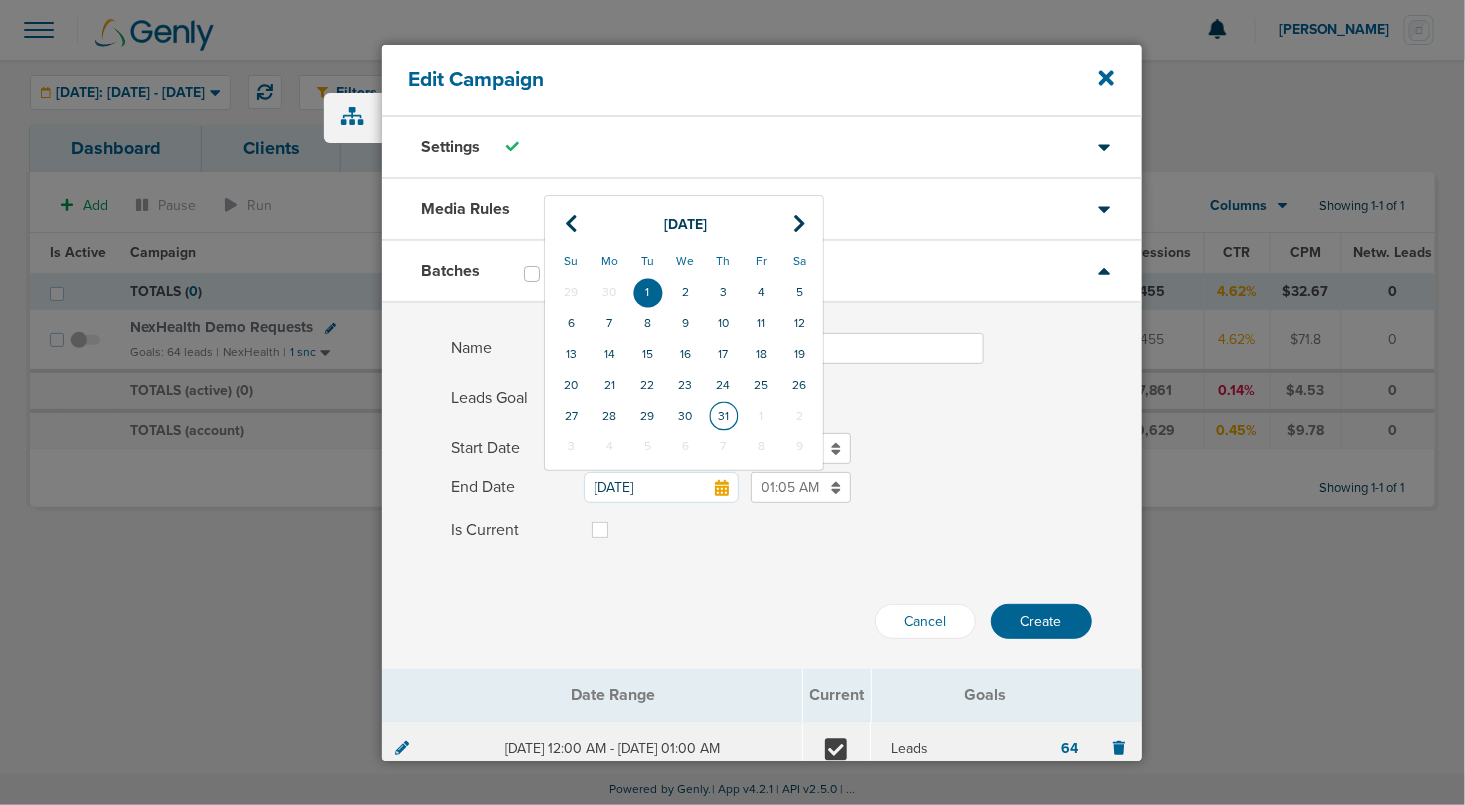type on "[DATE]" 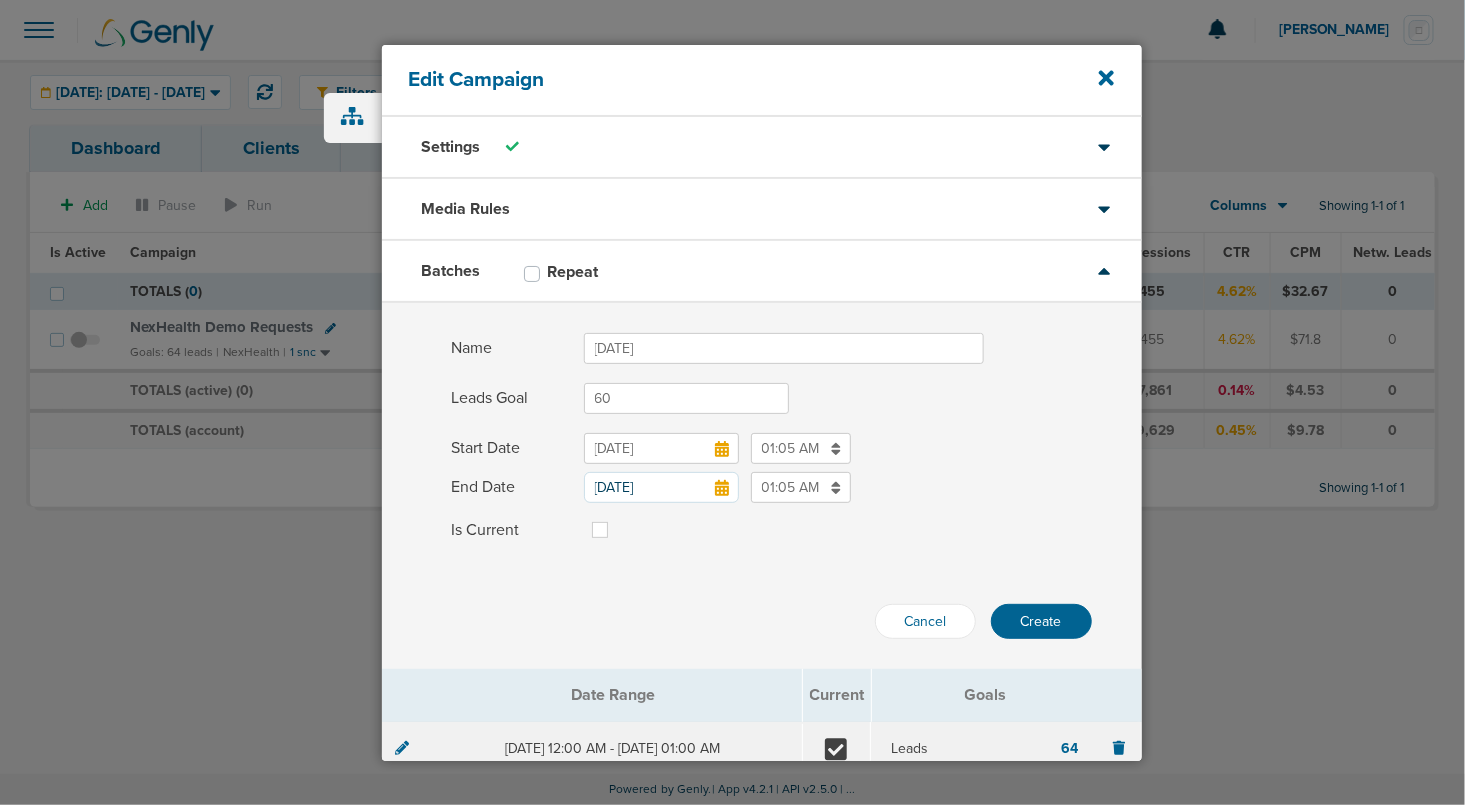 click on "01:05 AM" at bounding box center [801, 487] 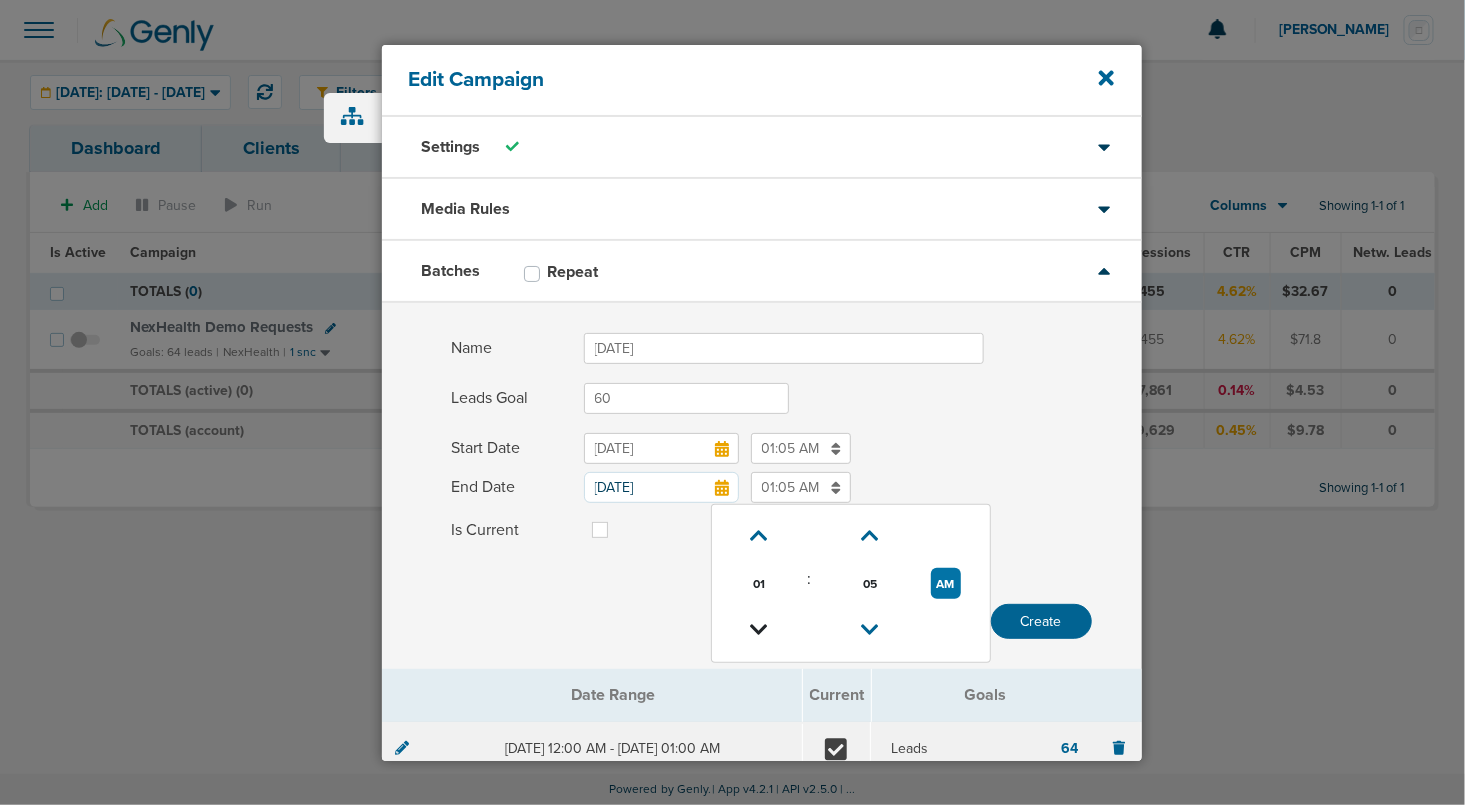 click at bounding box center (759, 630) 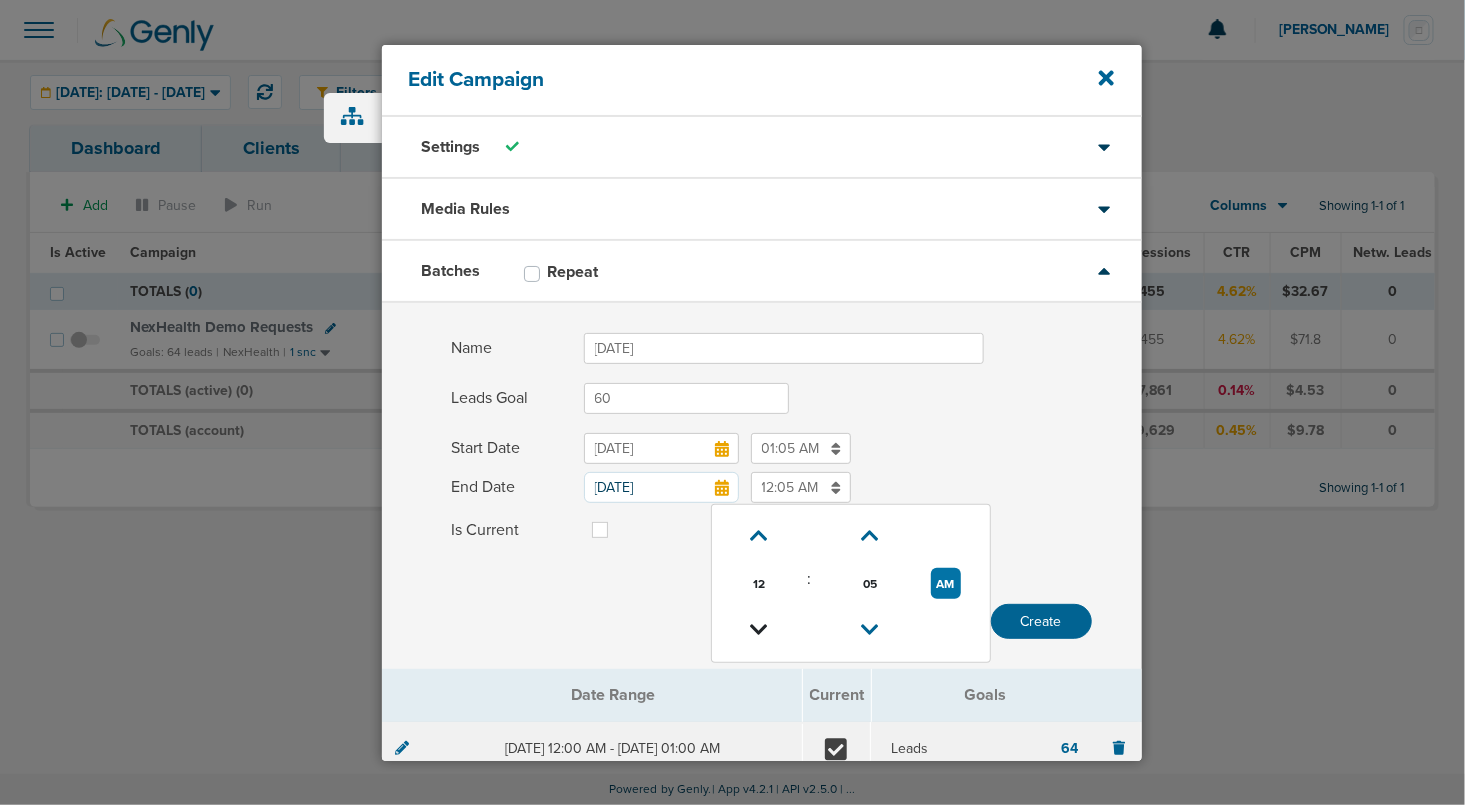 click at bounding box center [759, 630] 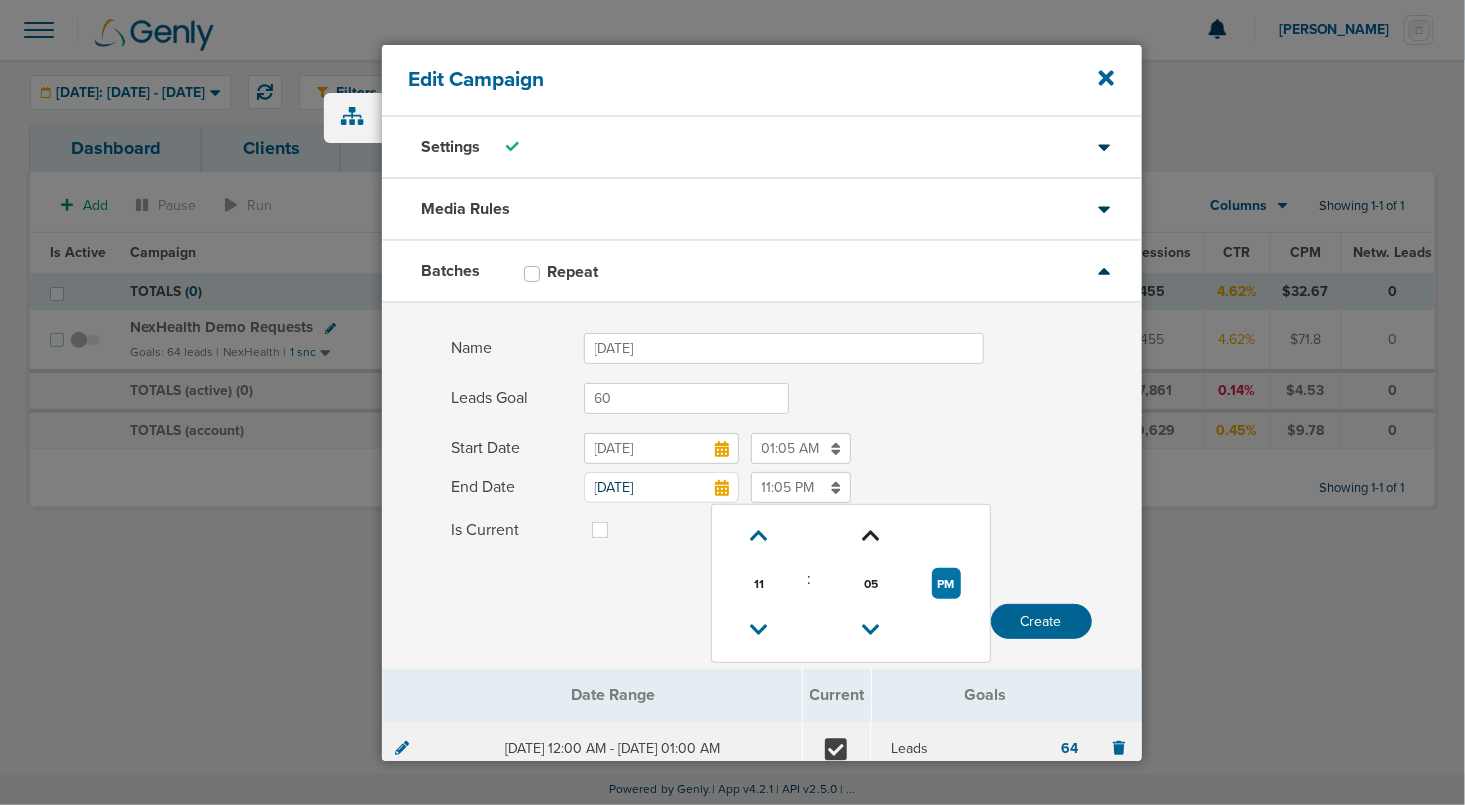 click at bounding box center (871, 536) 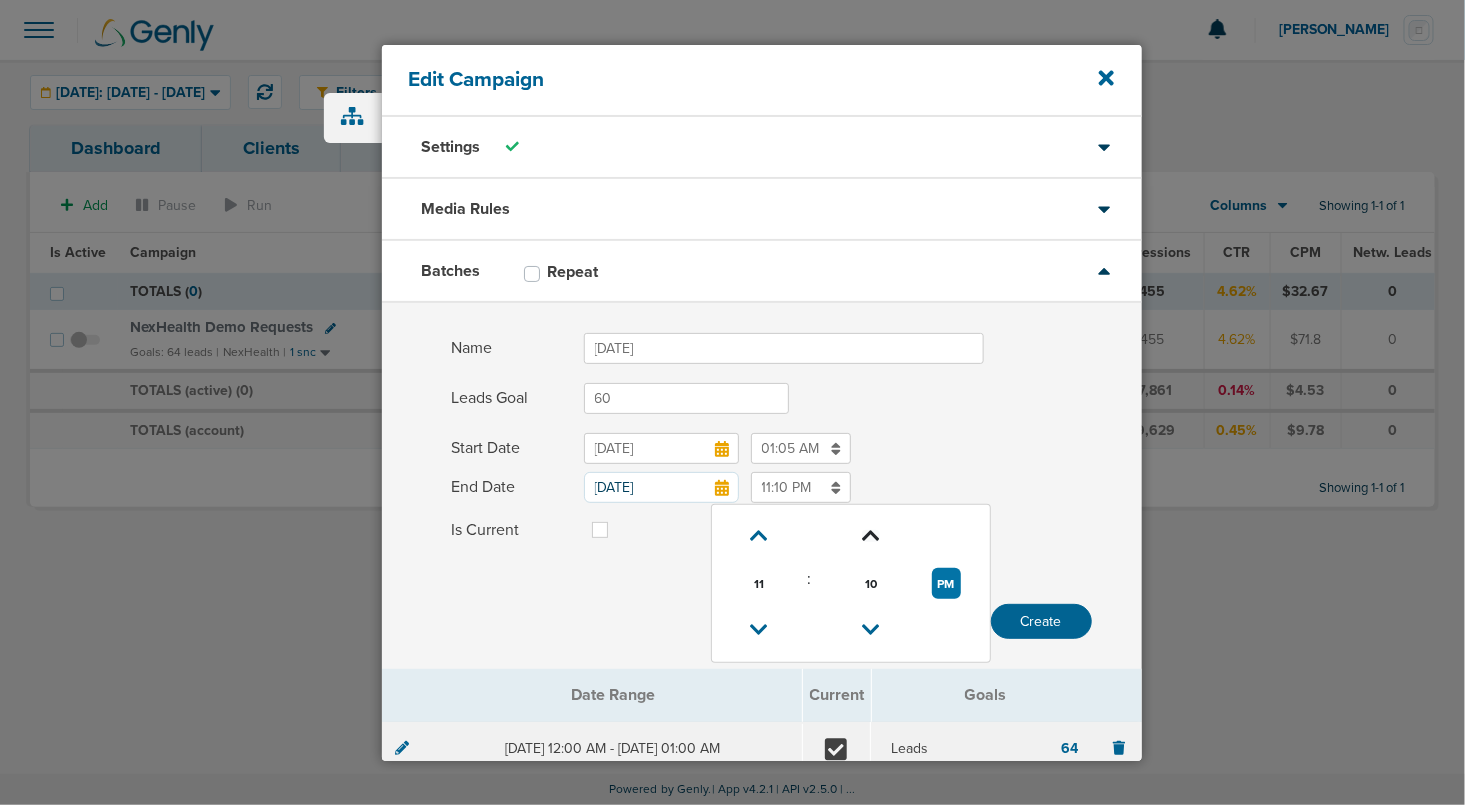 click at bounding box center (871, 536) 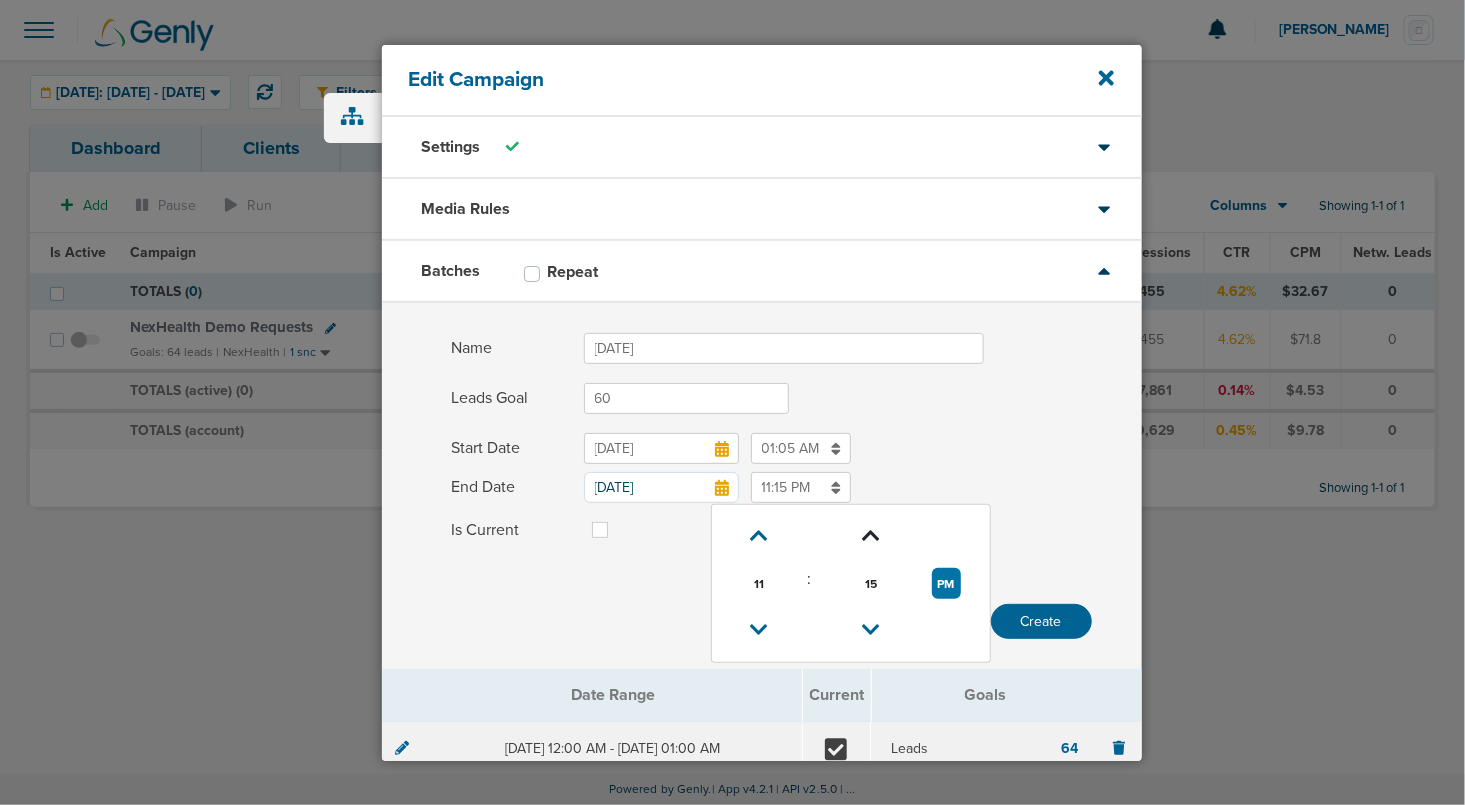 click at bounding box center (871, 536) 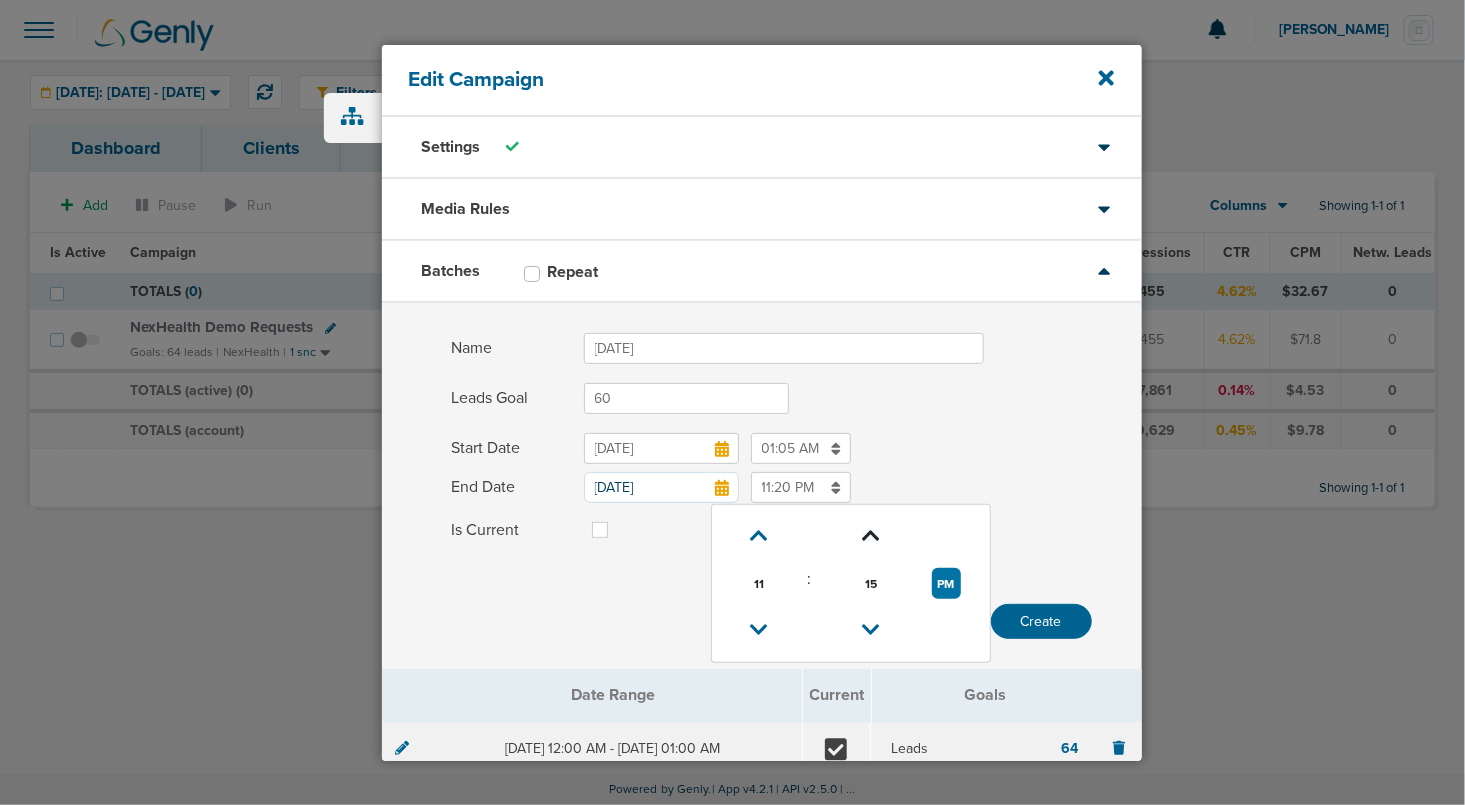 click at bounding box center [871, 536] 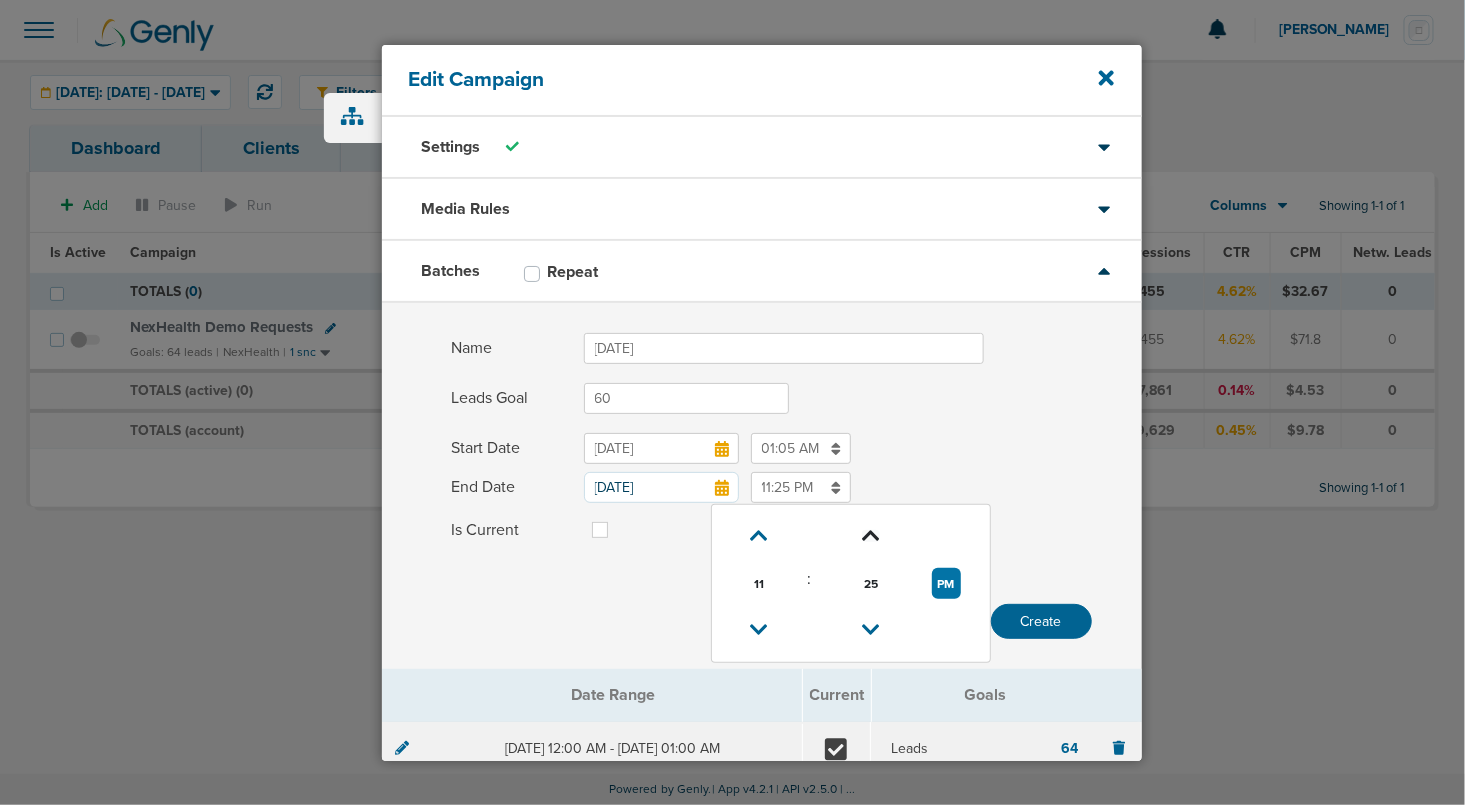 click at bounding box center (871, 536) 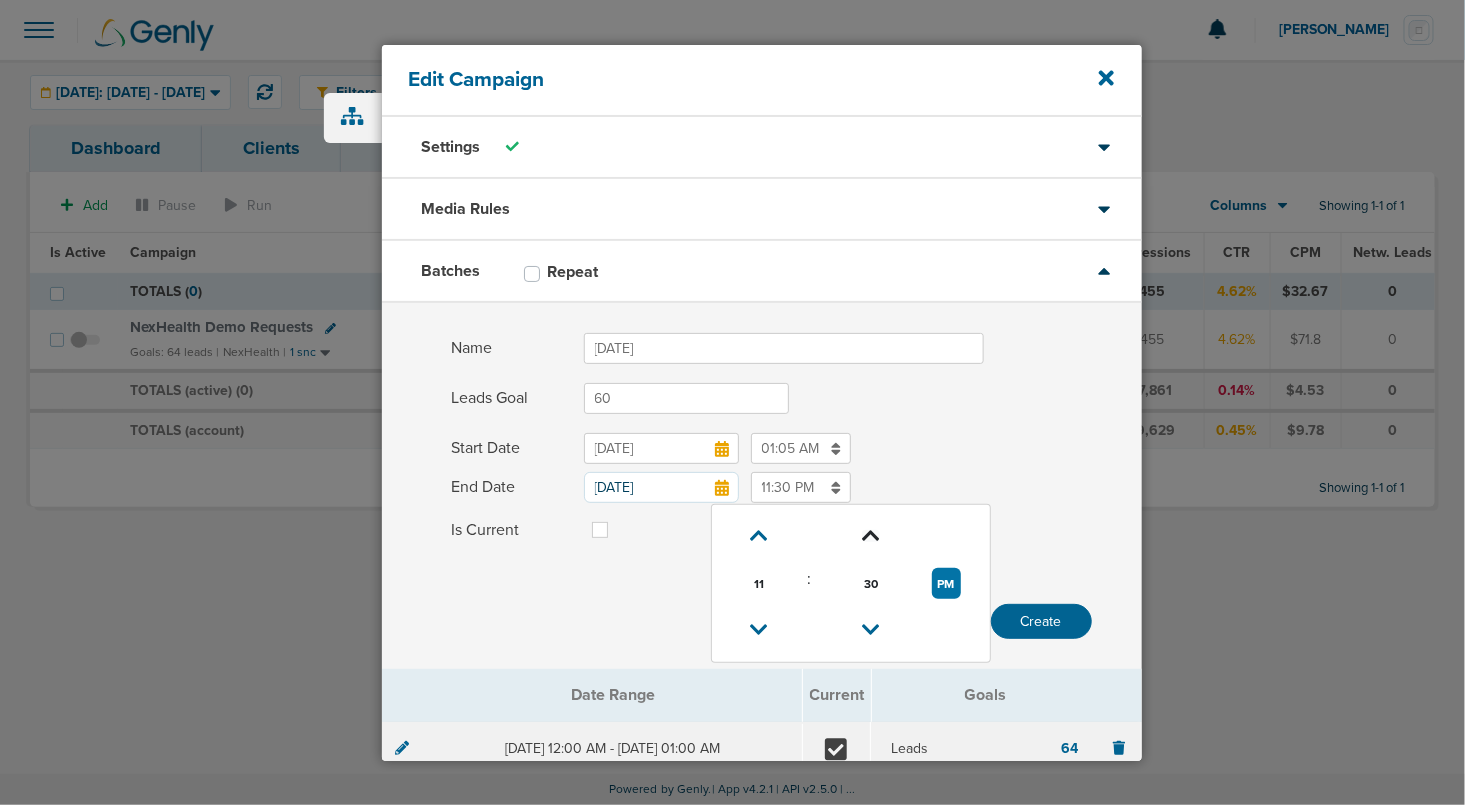 click at bounding box center (871, 536) 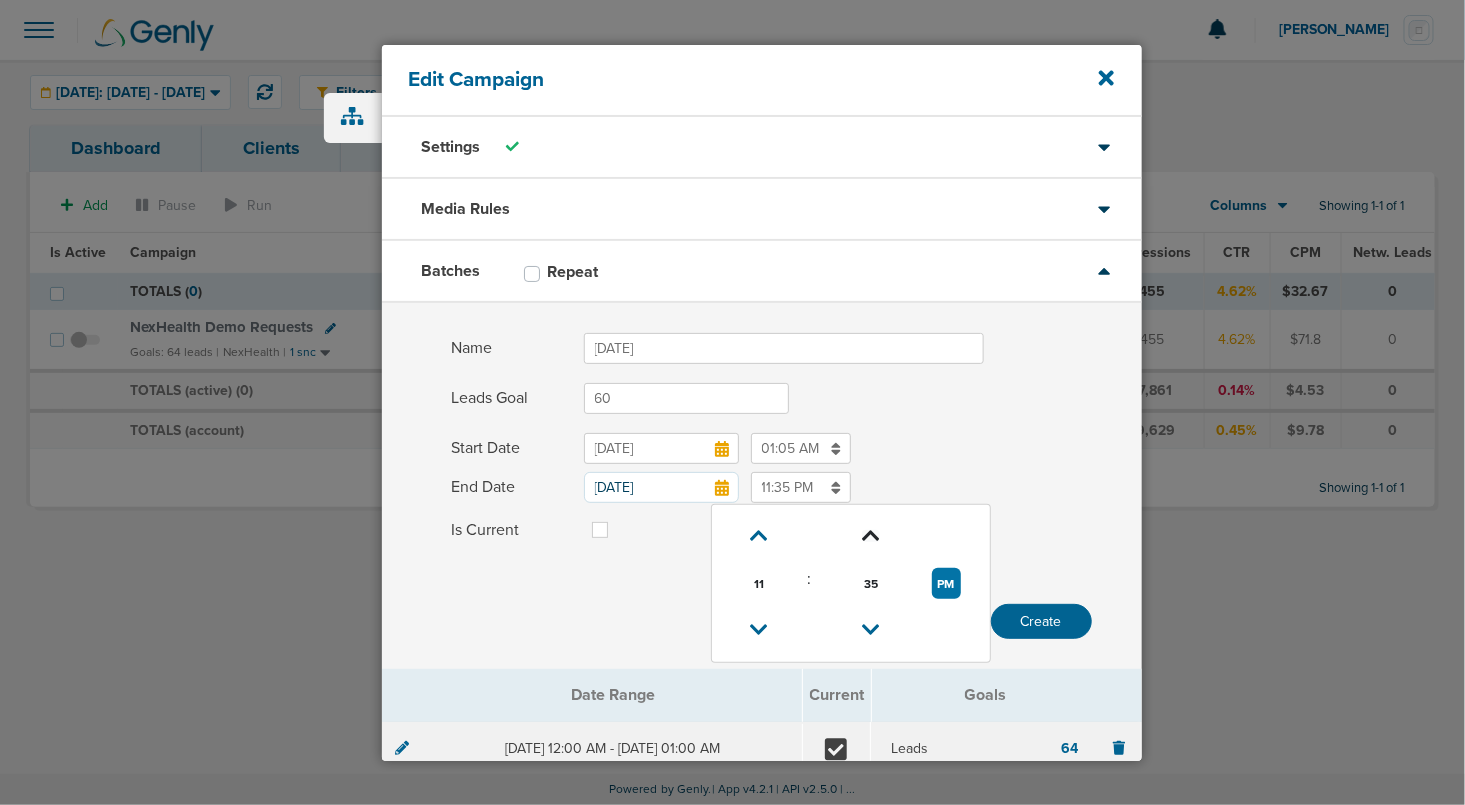 click at bounding box center (871, 536) 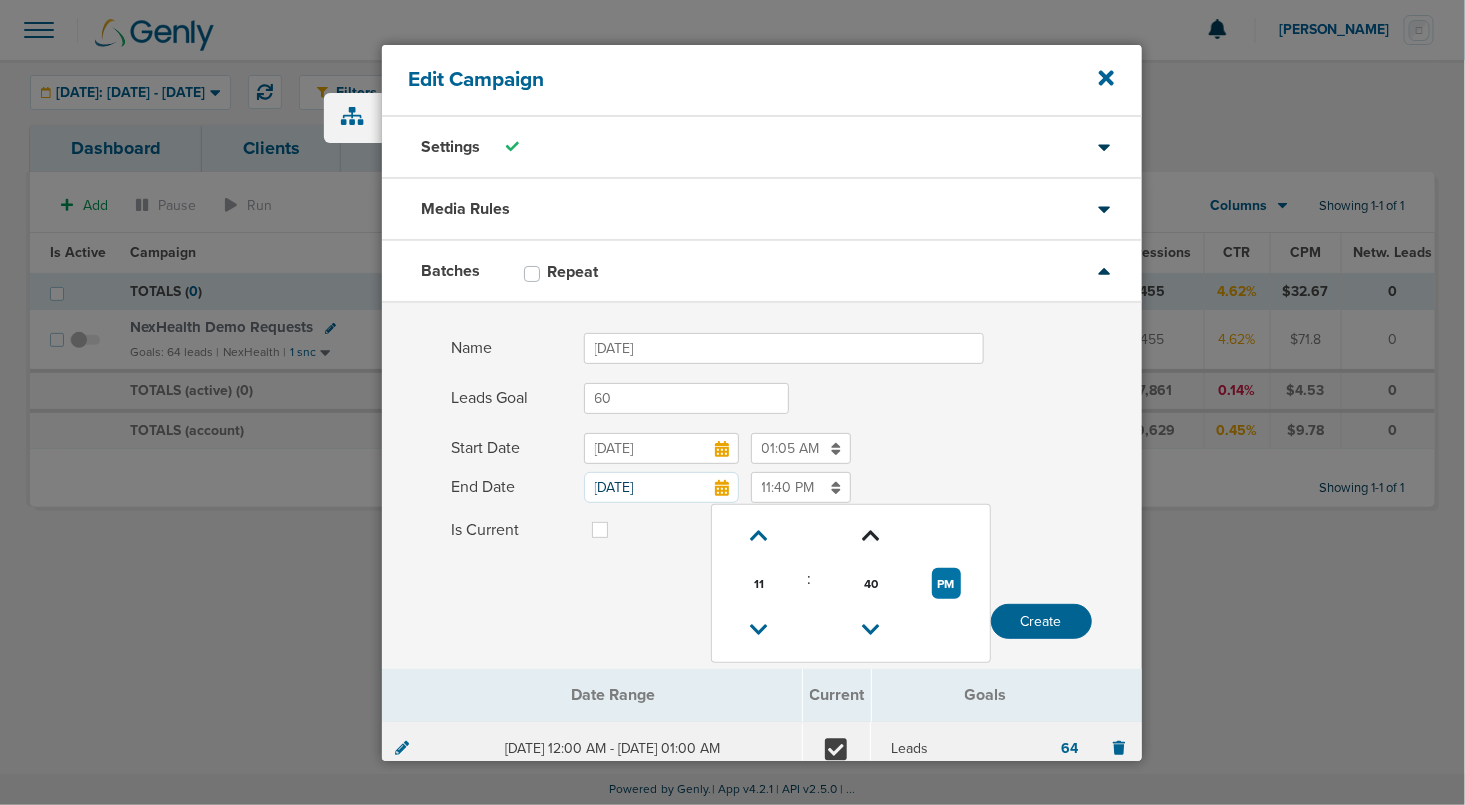 click at bounding box center [871, 536] 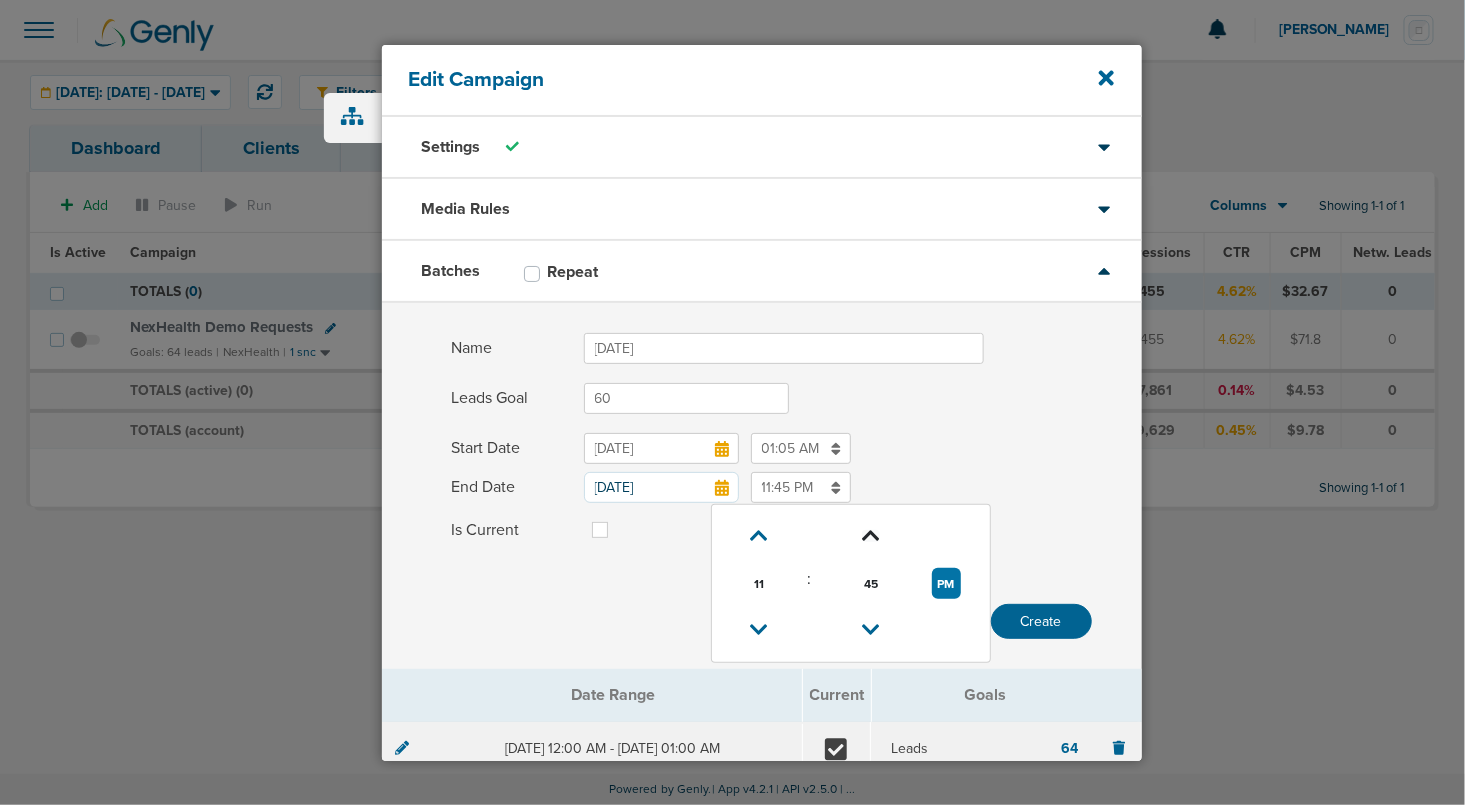 click at bounding box center [871, 536] 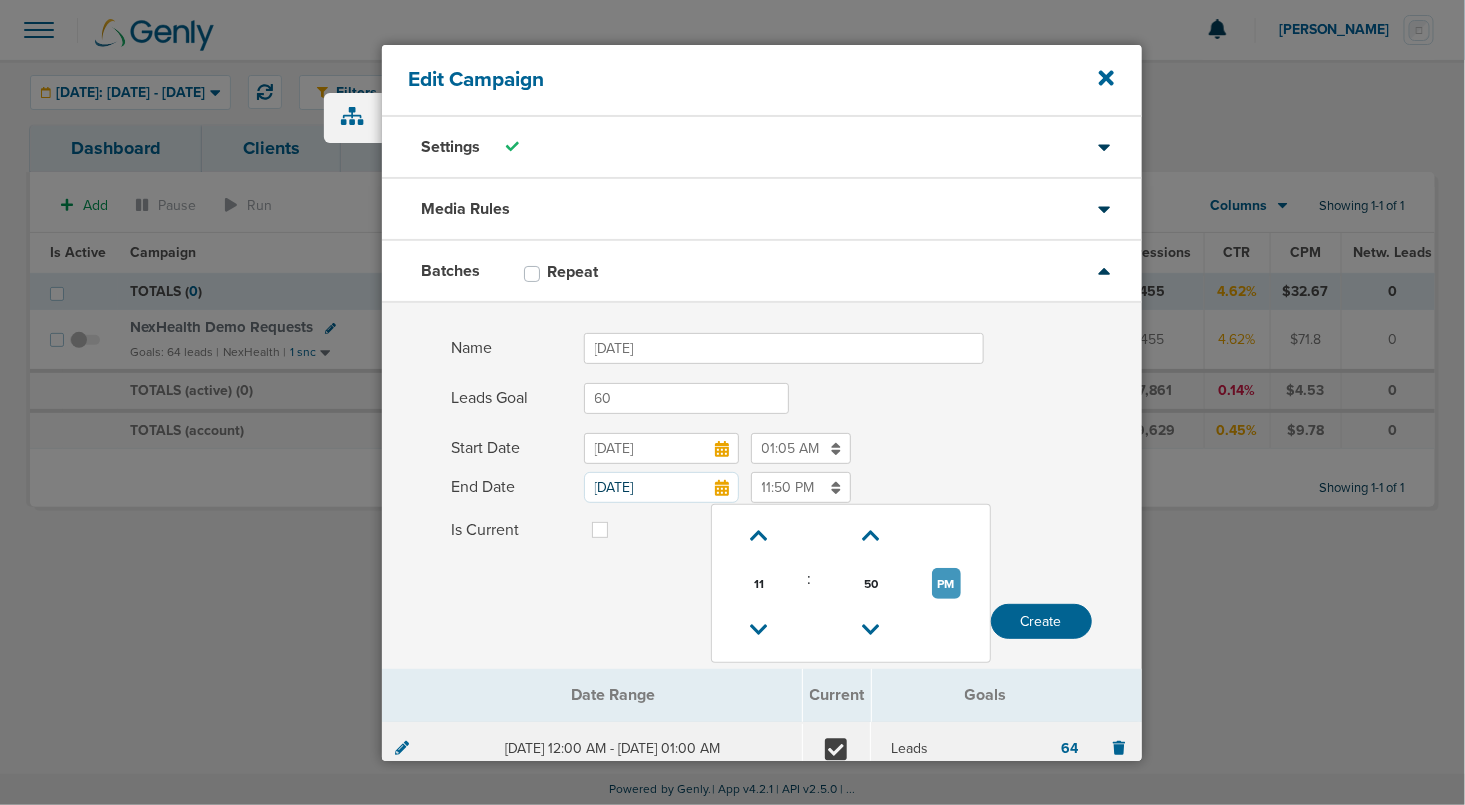 click on "PM" at bounding box center [946, 583] 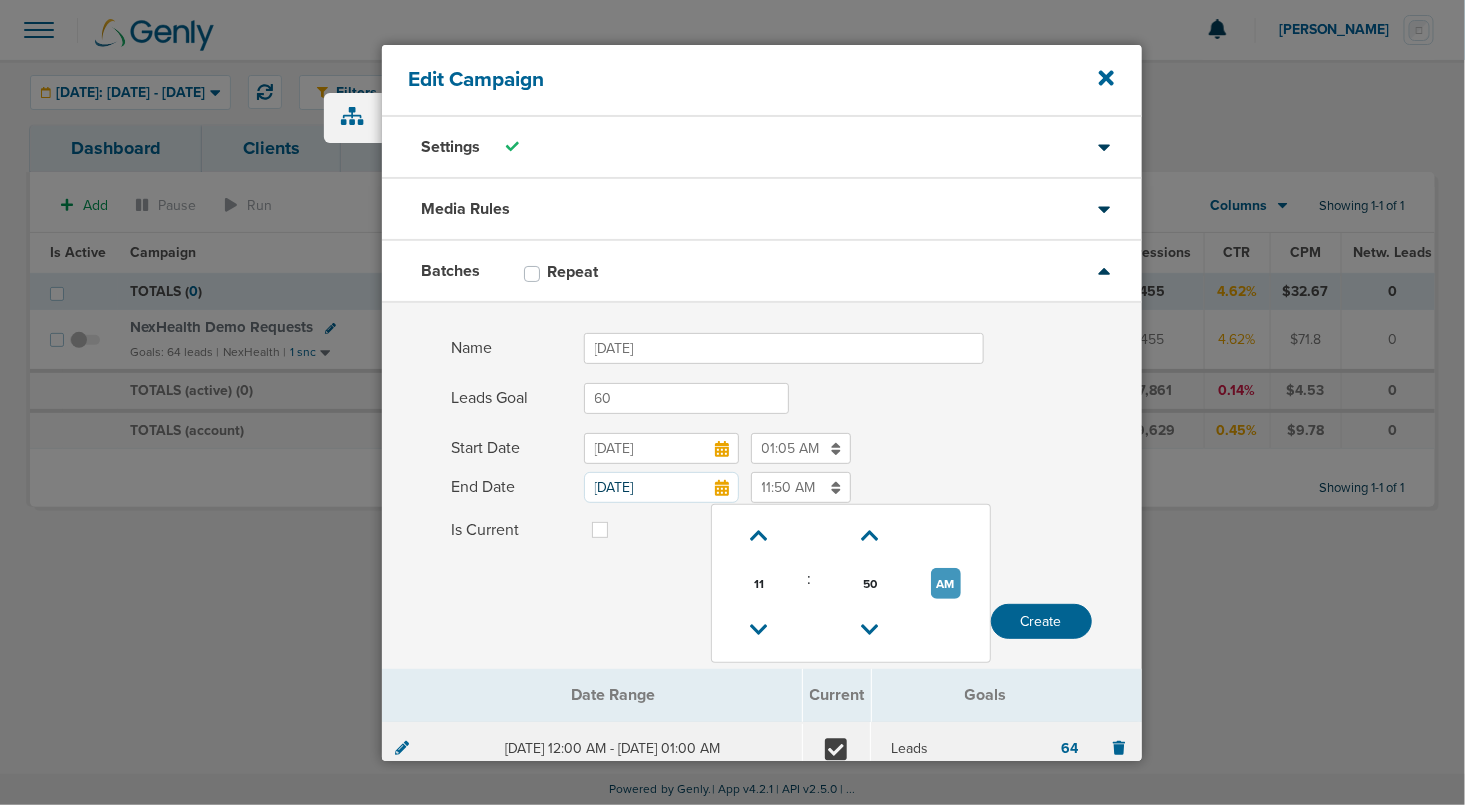click on "AM" at bounding box center [946, 583] 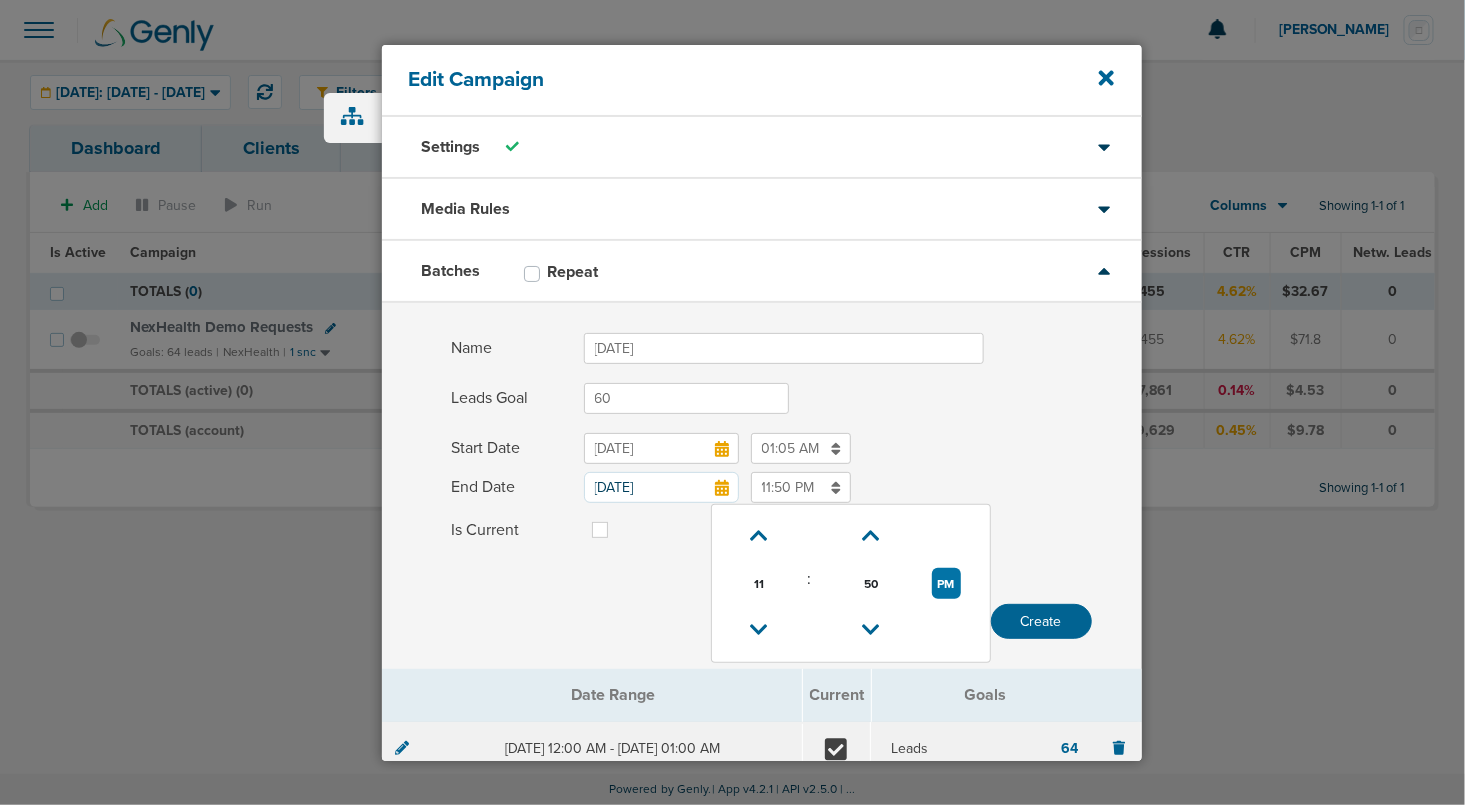click on "End Date   [DATE]     11:50 PM 11 : 50 PM 12 01 02 03 04 05 06 07 08 09 10 11 00 05 10 15 20 25 30 35 40 45 50 55" at bounding box center [762, 487] 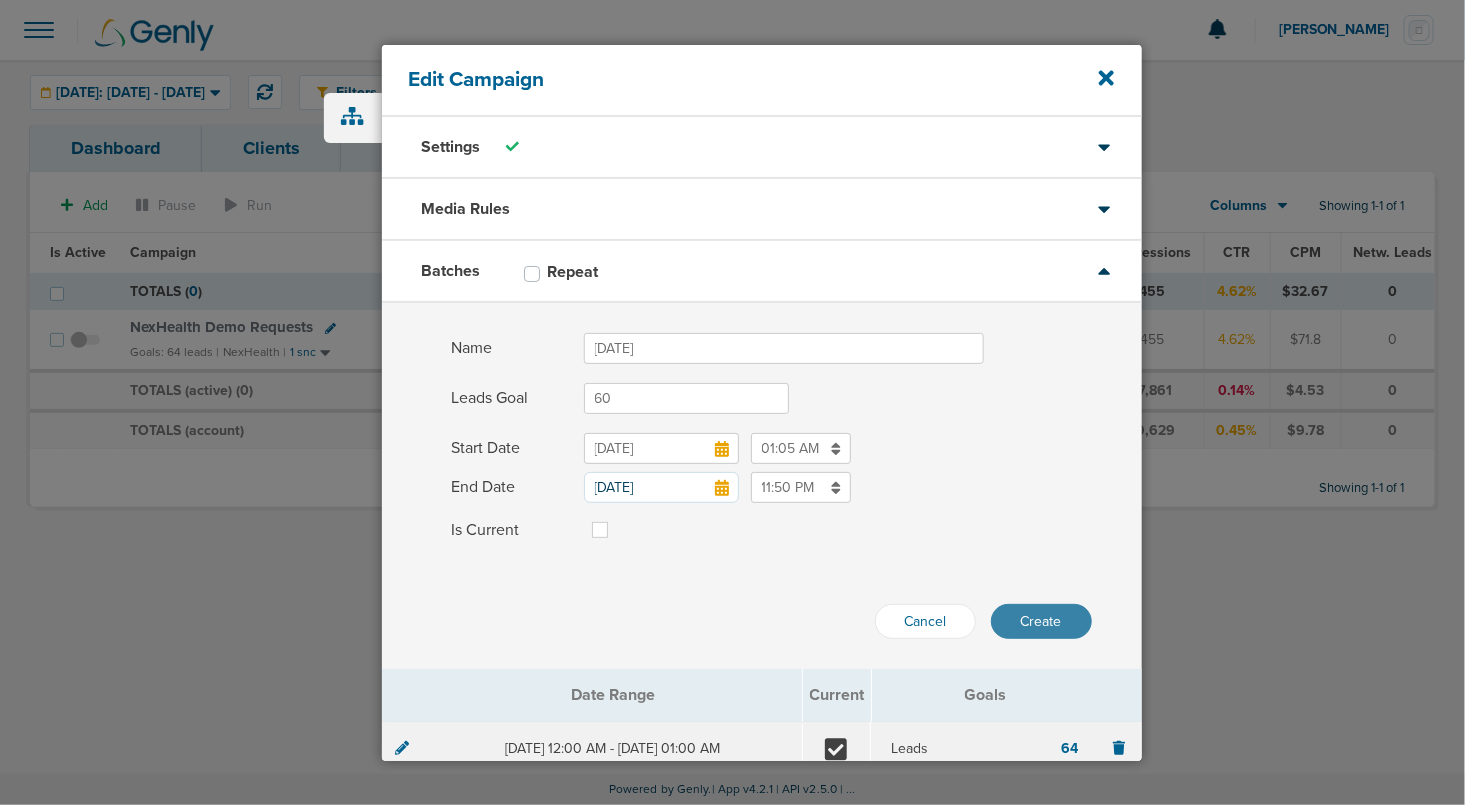 click on "Create" at bounding box center [1041, 621] 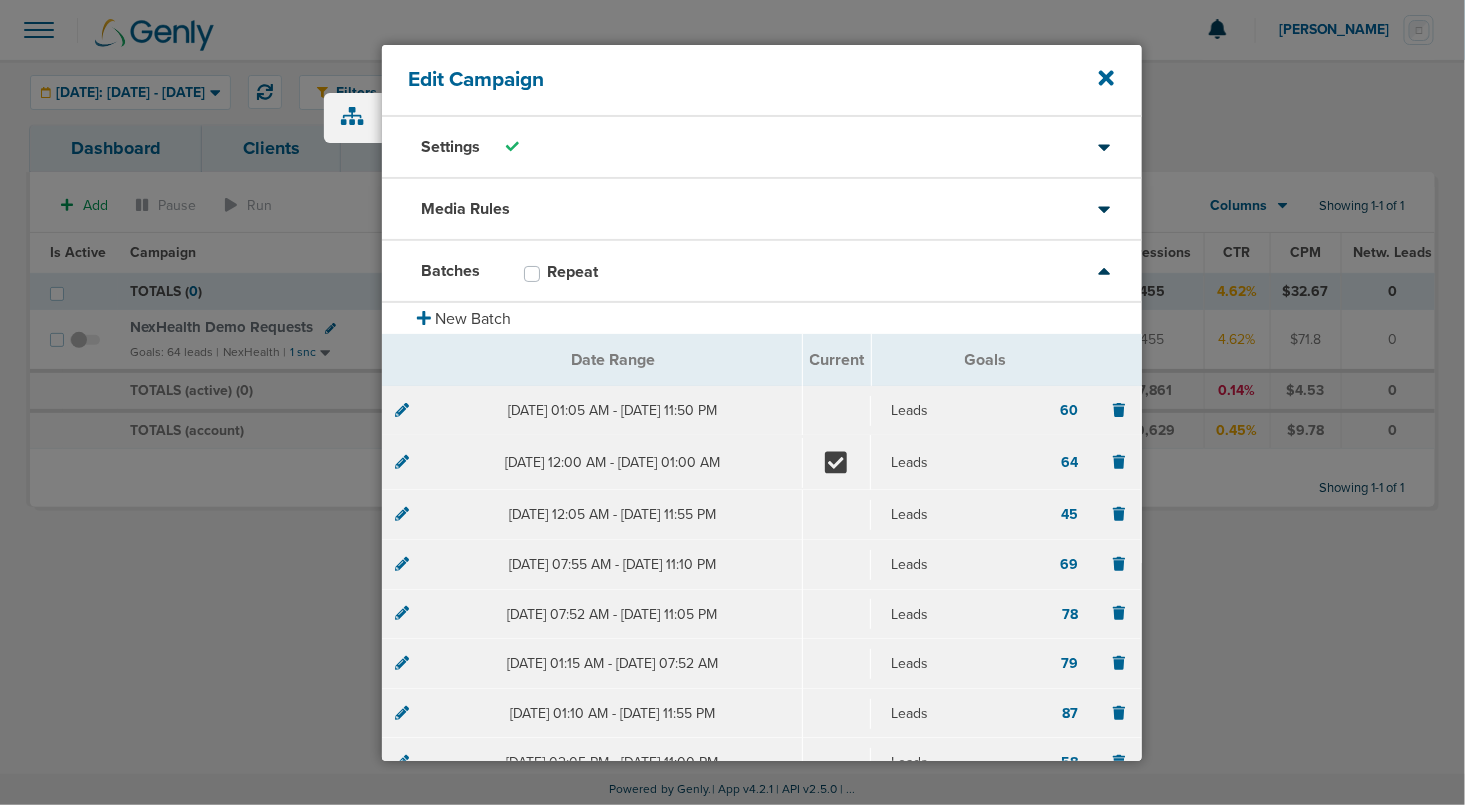 scroll, scrollTop: 370, scrollLeft: 0, axis: vertical 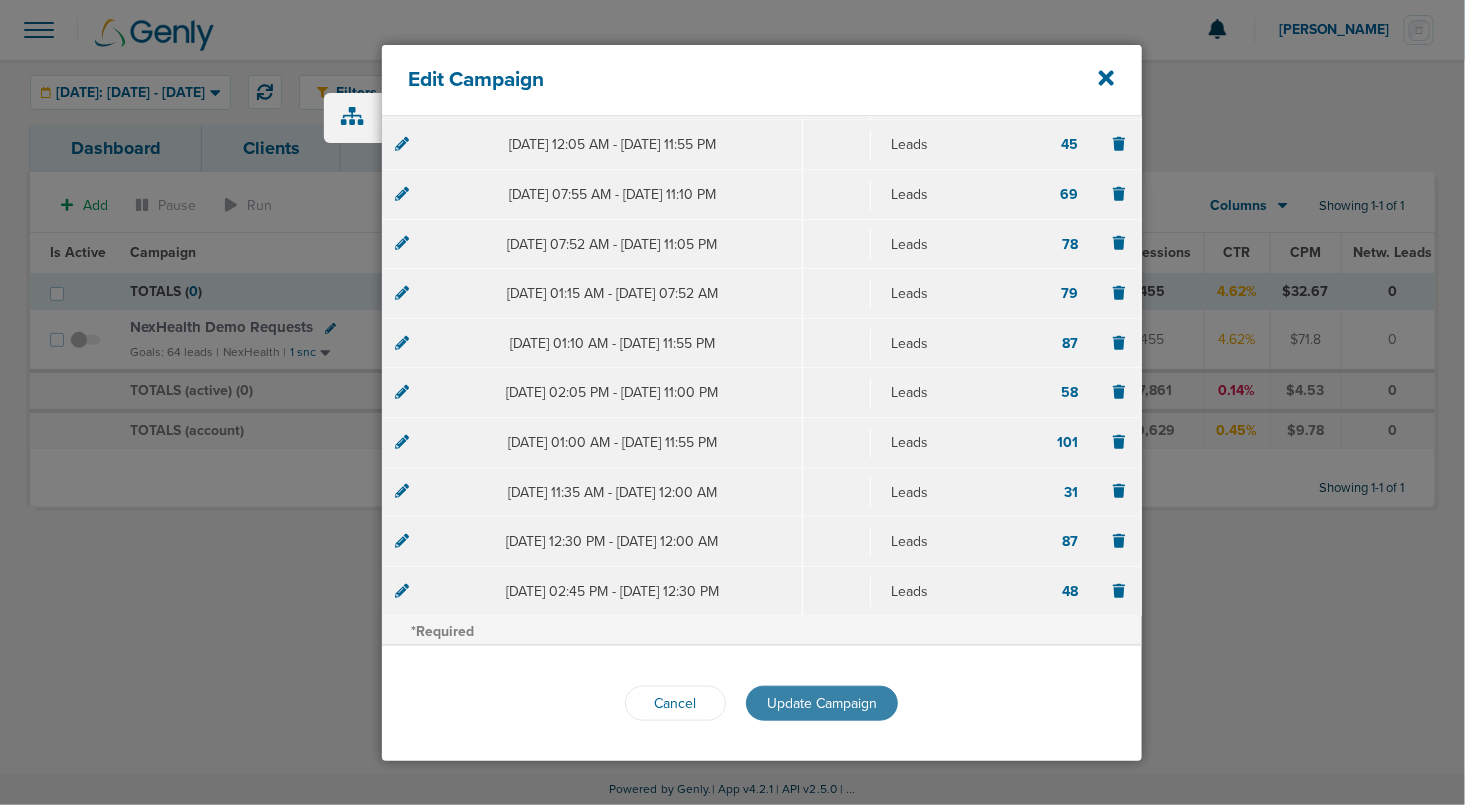 click on "Update Campaign" at bounding box center [822, 703] 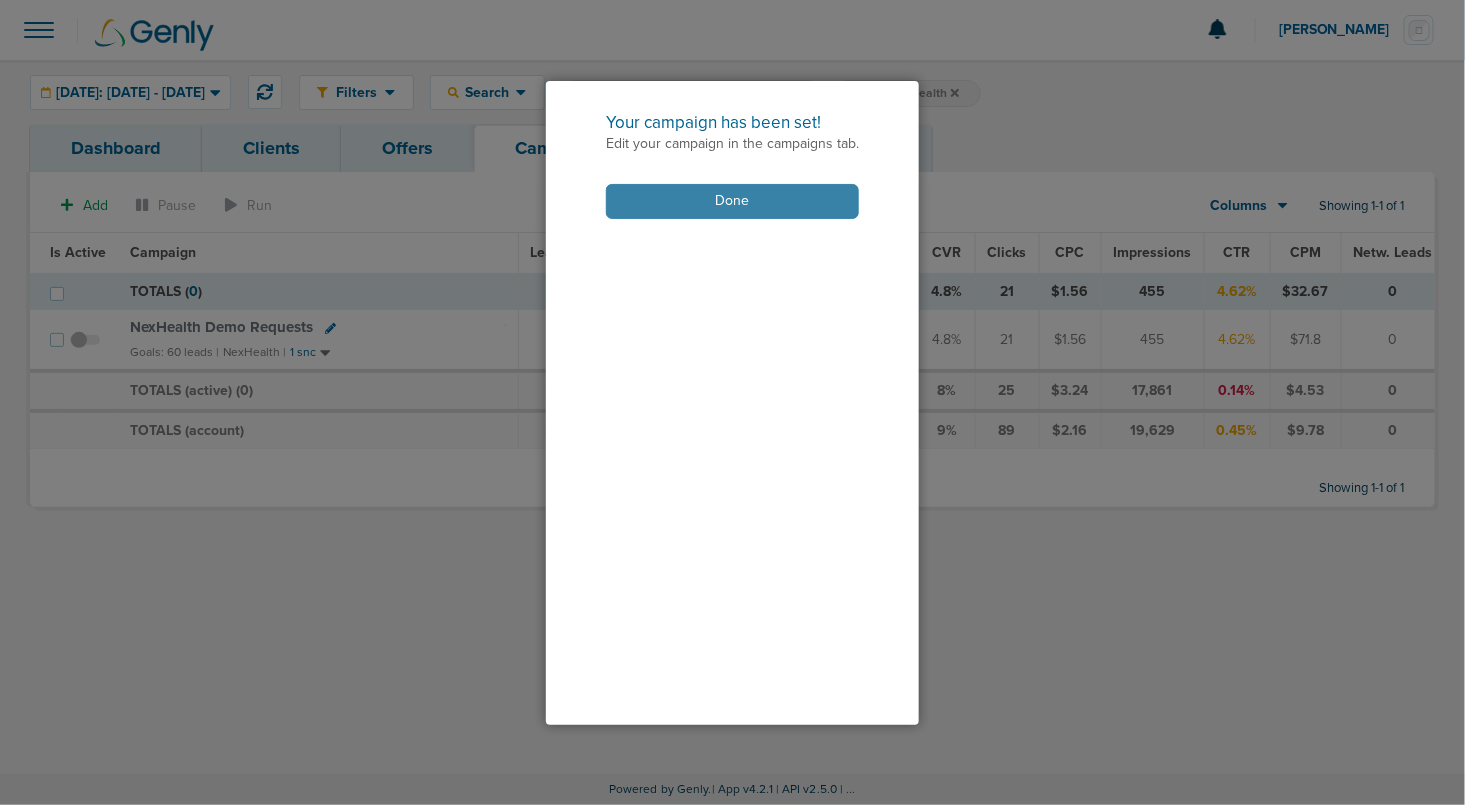 click on "Done" at bounding box center (732, 201) 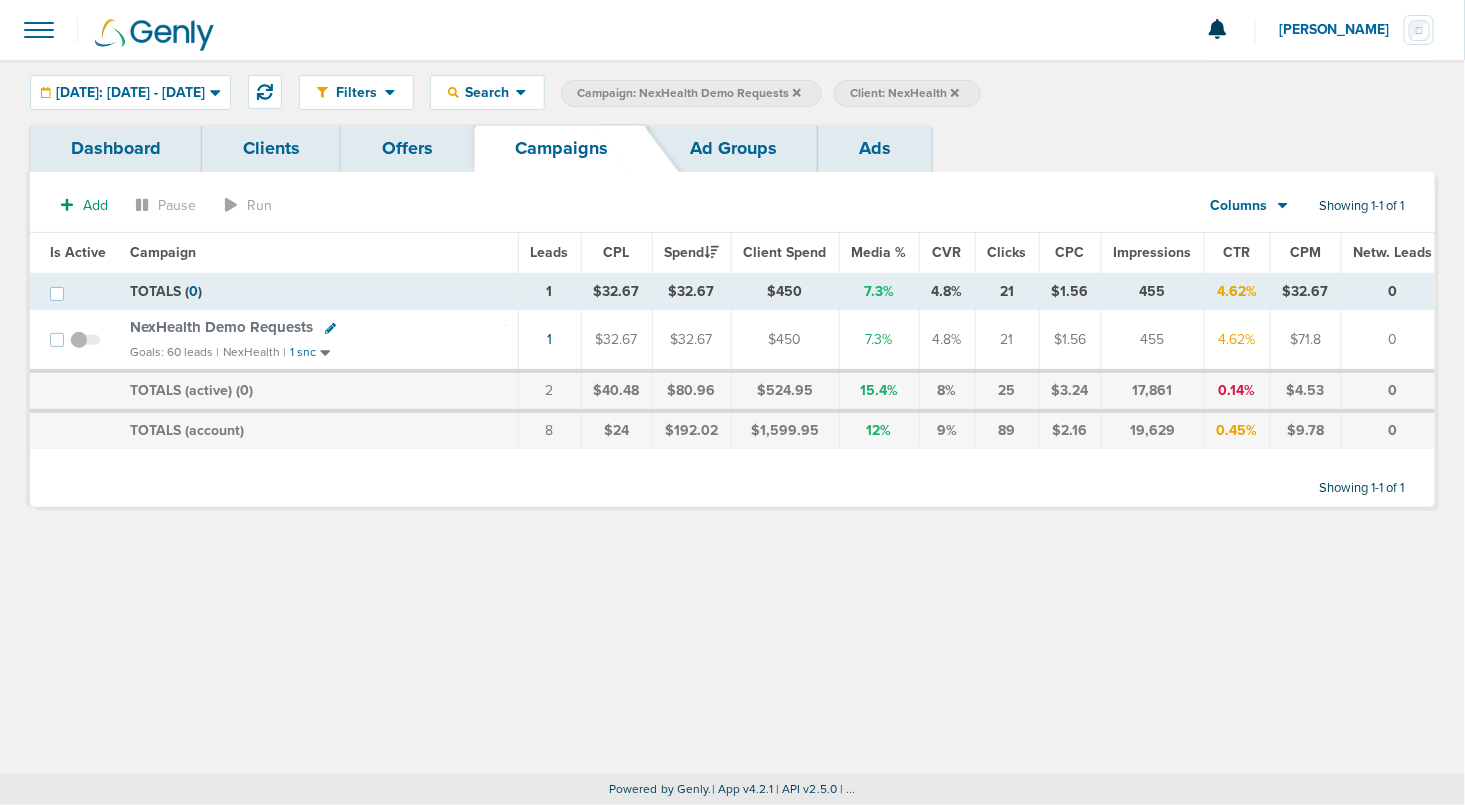 click 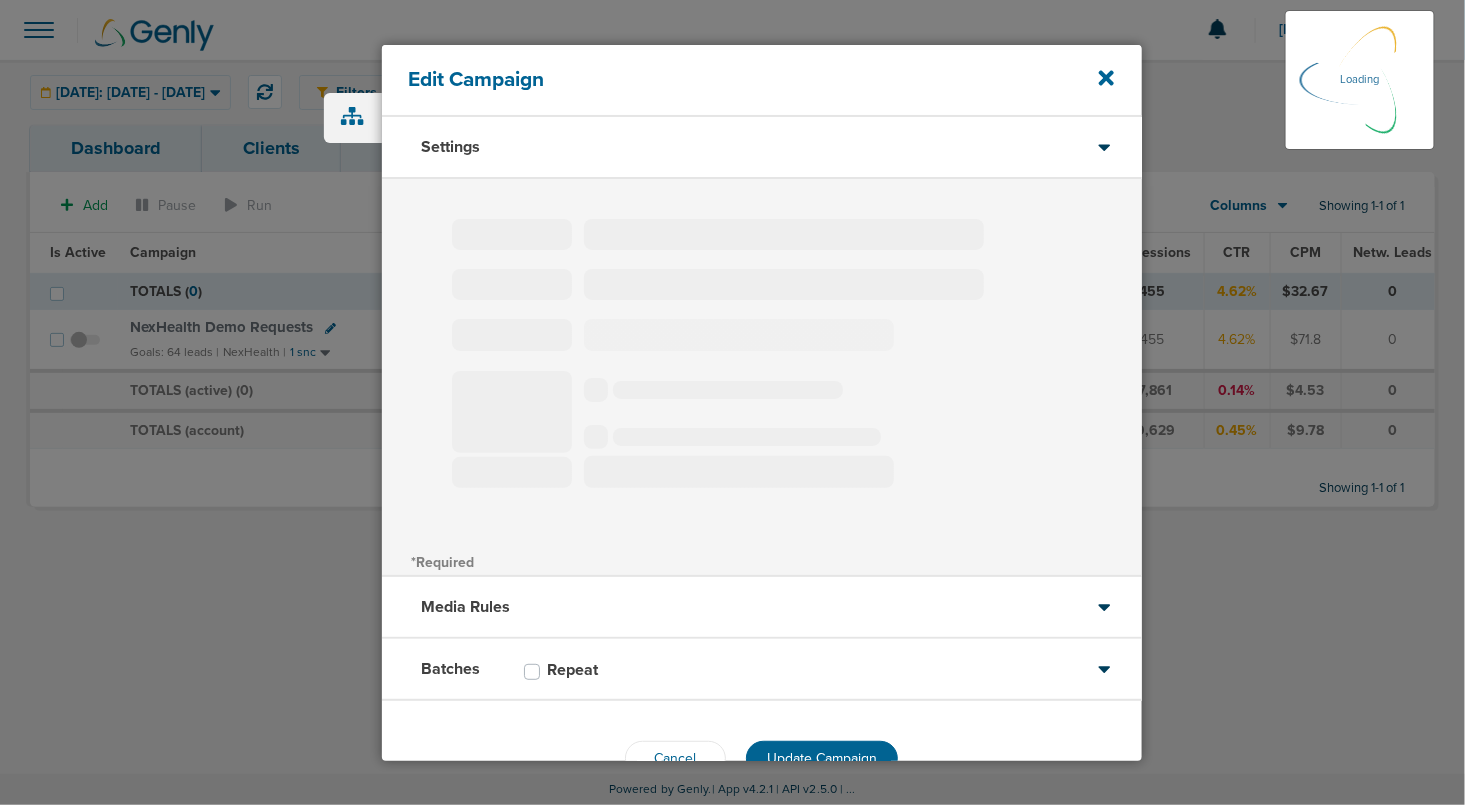 type on "NexHealth Demo Requests" 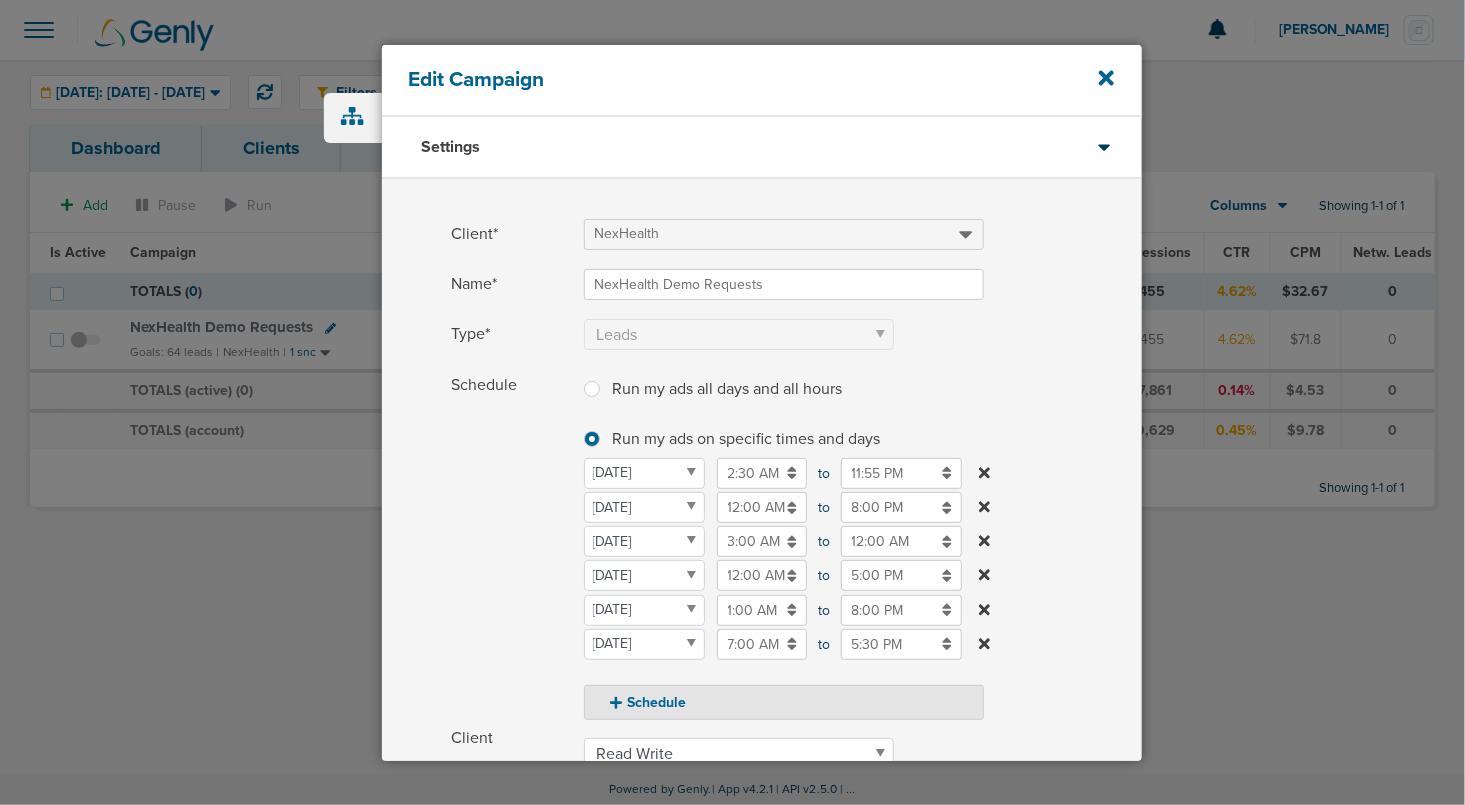 click on "Edit Campaign" at bounding box center (762, 81) 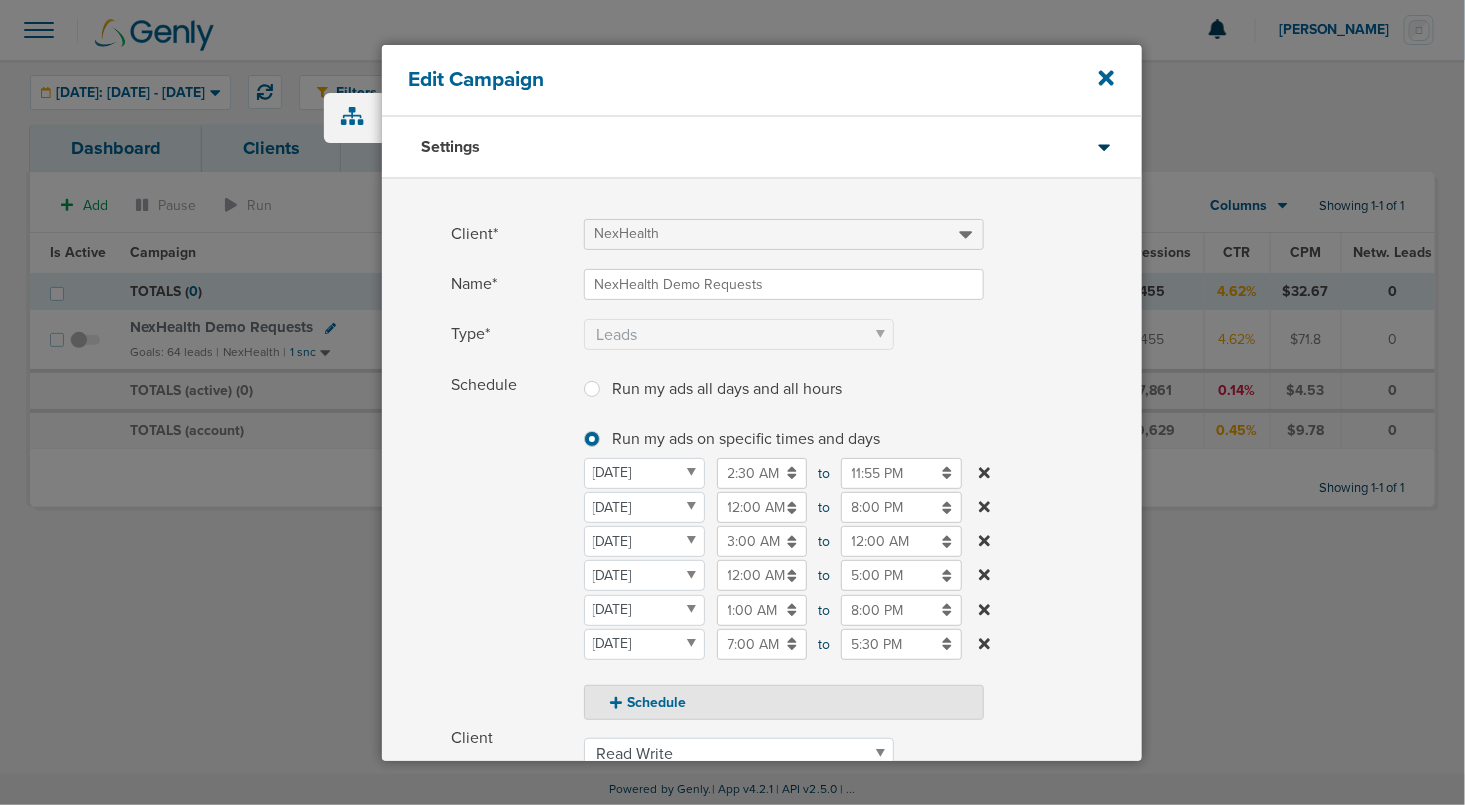 click on "Edit Campaign" at bounding box center (762, 81) 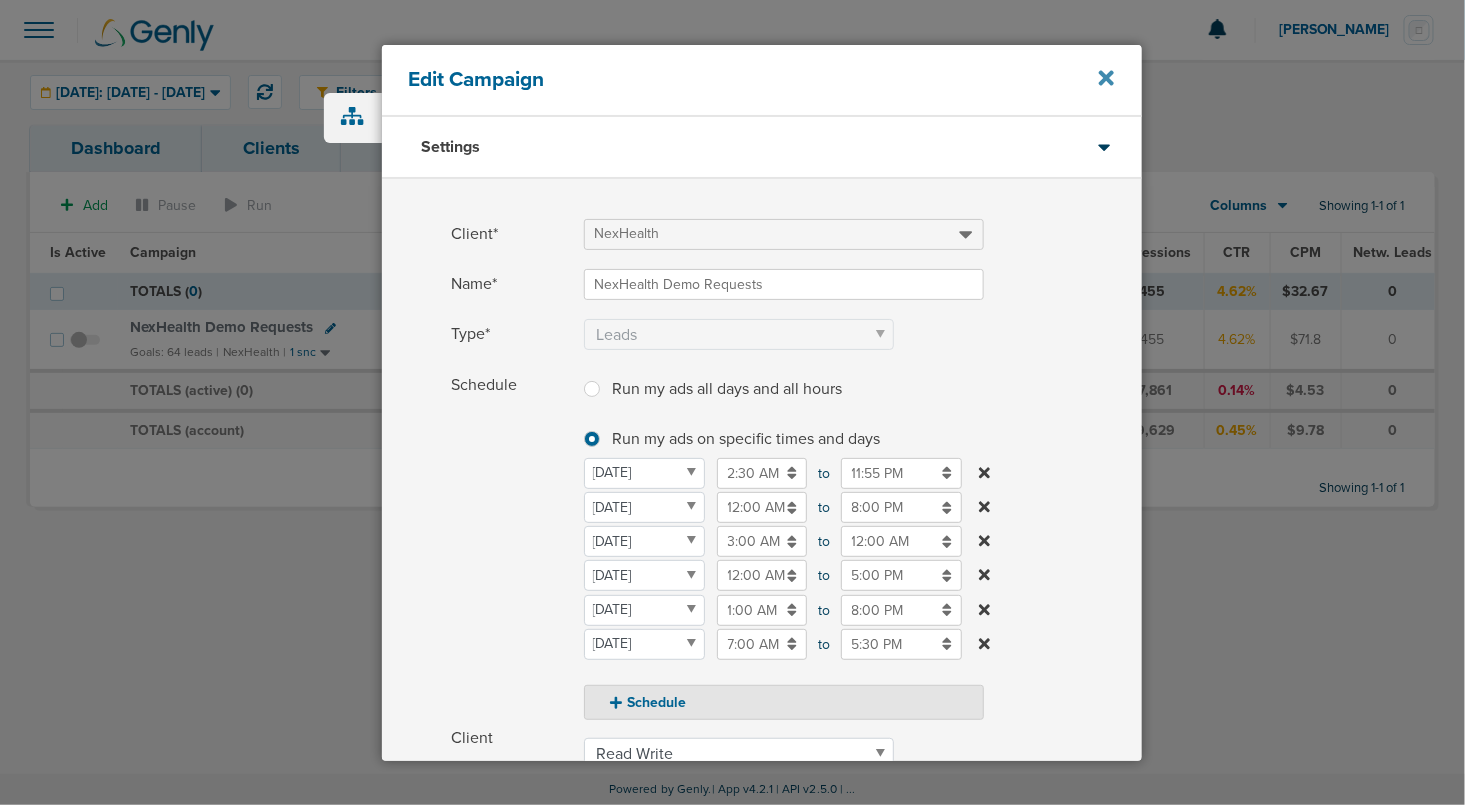 click 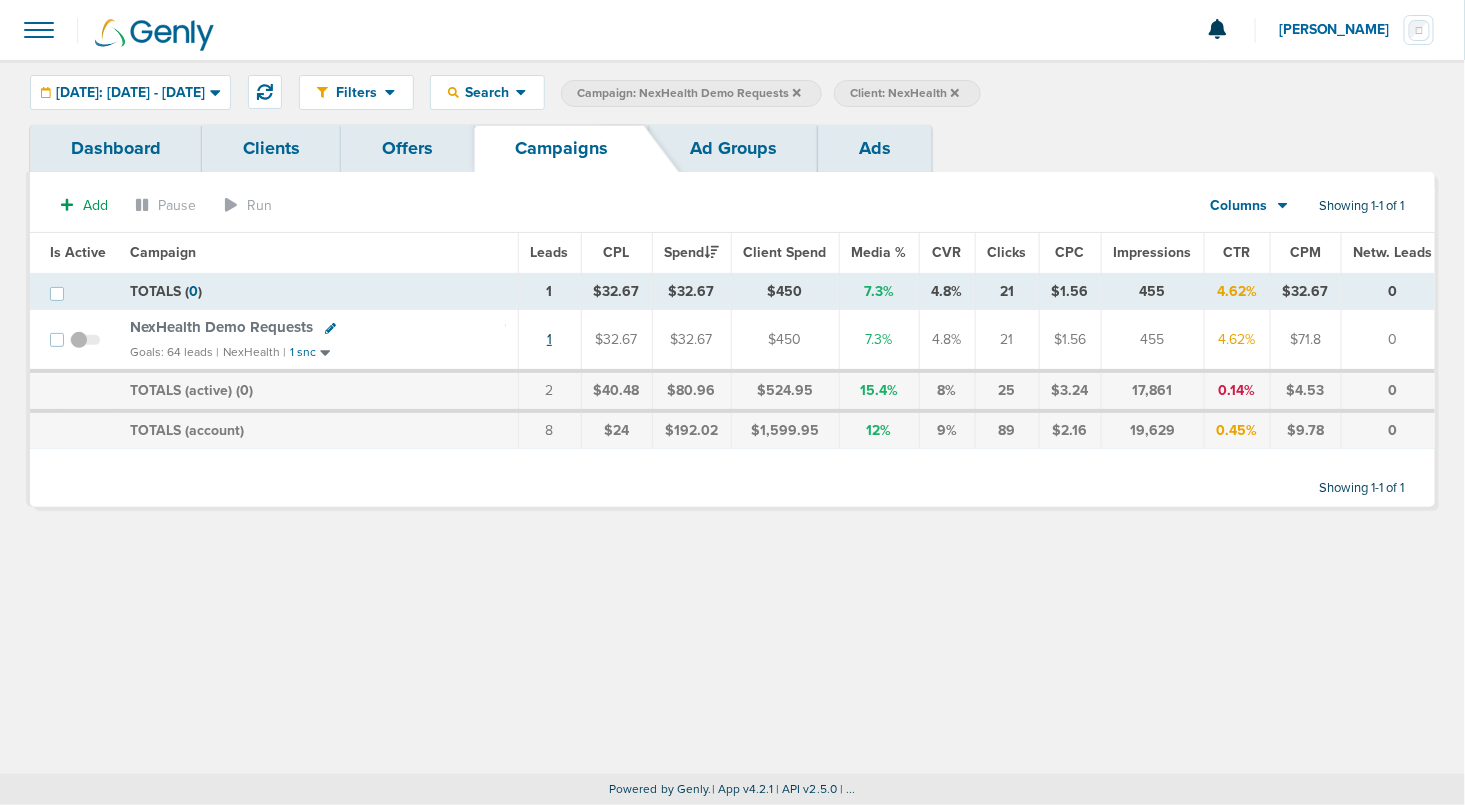 click on "1" at bounding box center (549, 339) 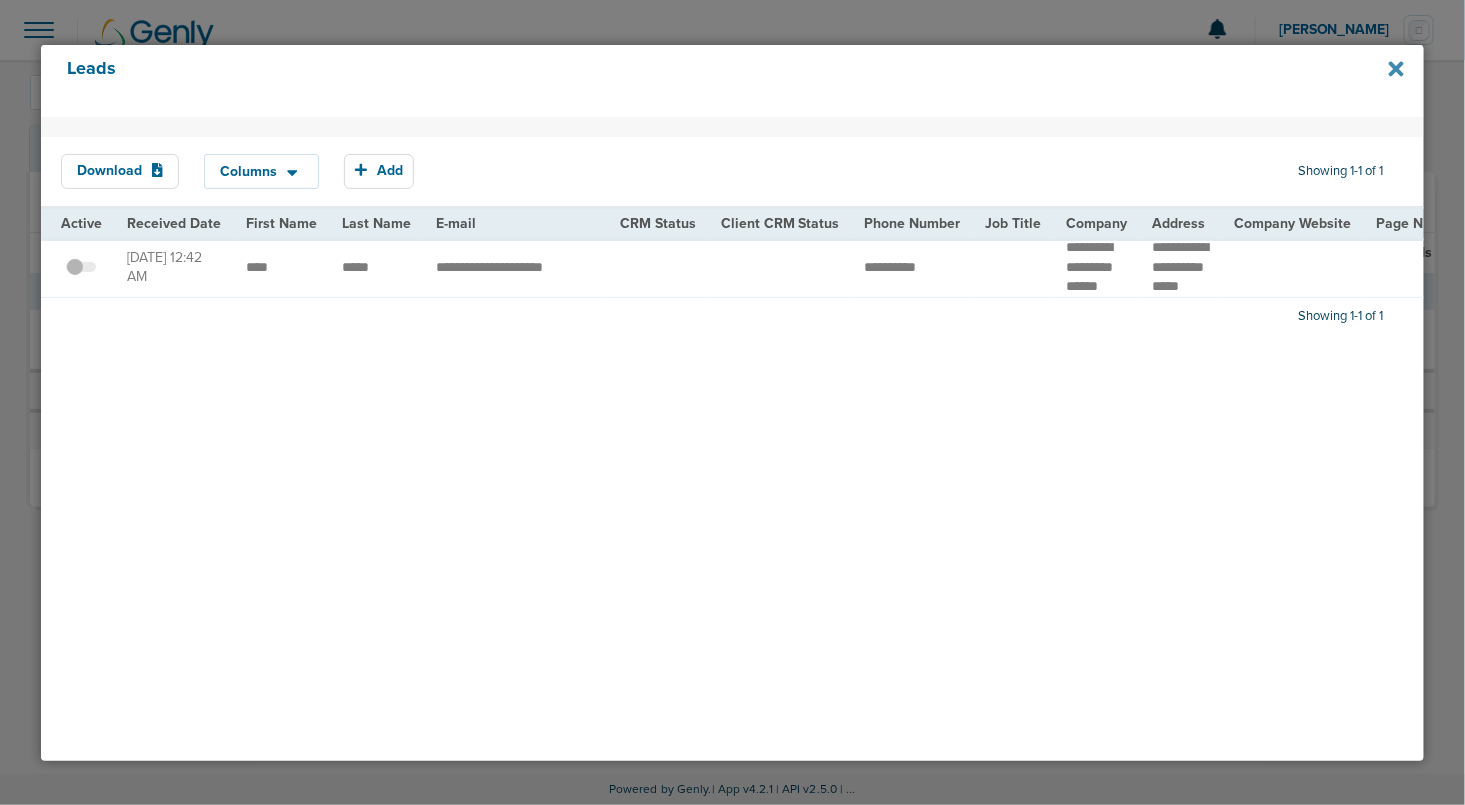 click 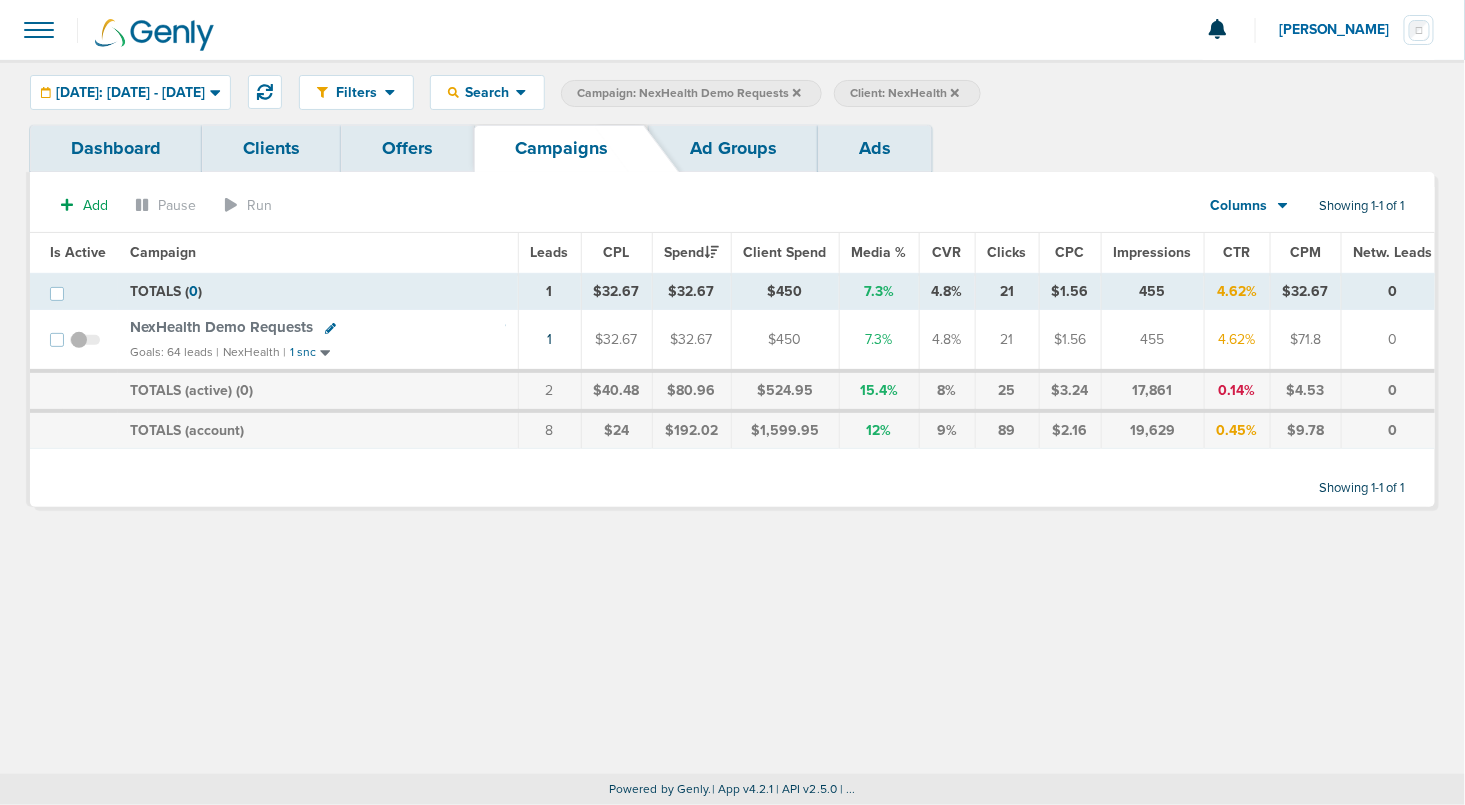 click 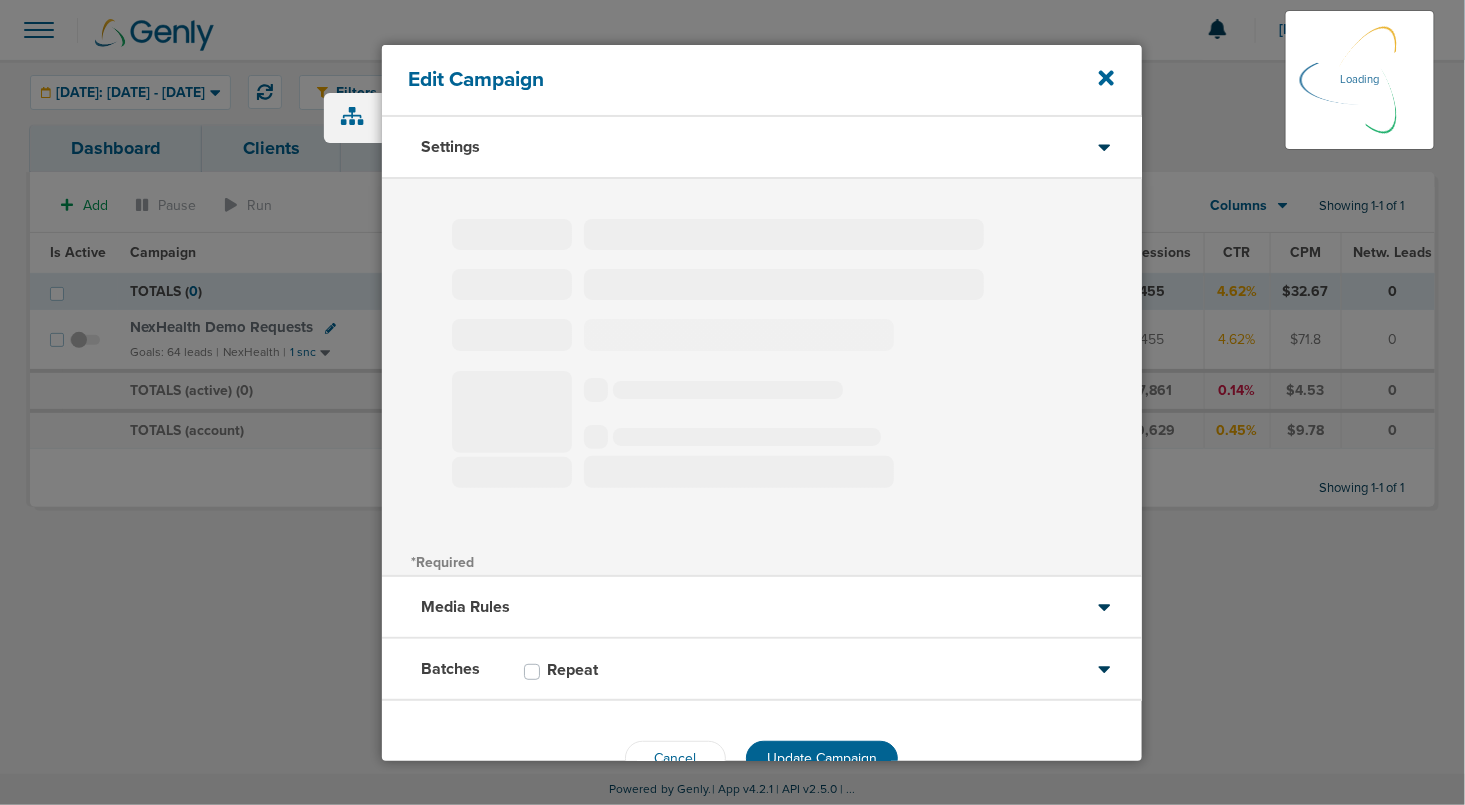 type on "NexHealth Demo Requests" 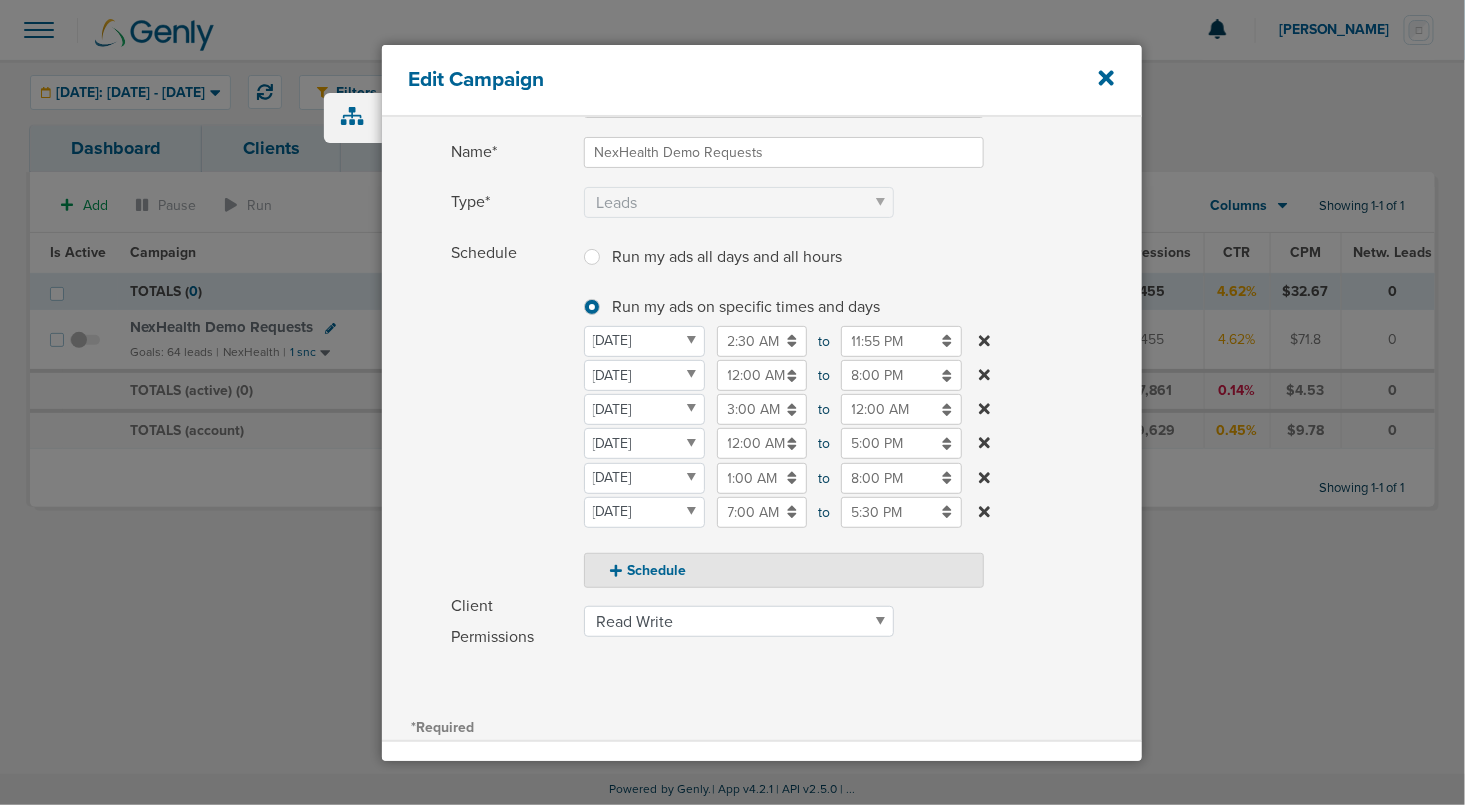 scroll, scrollTop: 104, scrollLeft: 0, axis: vertical 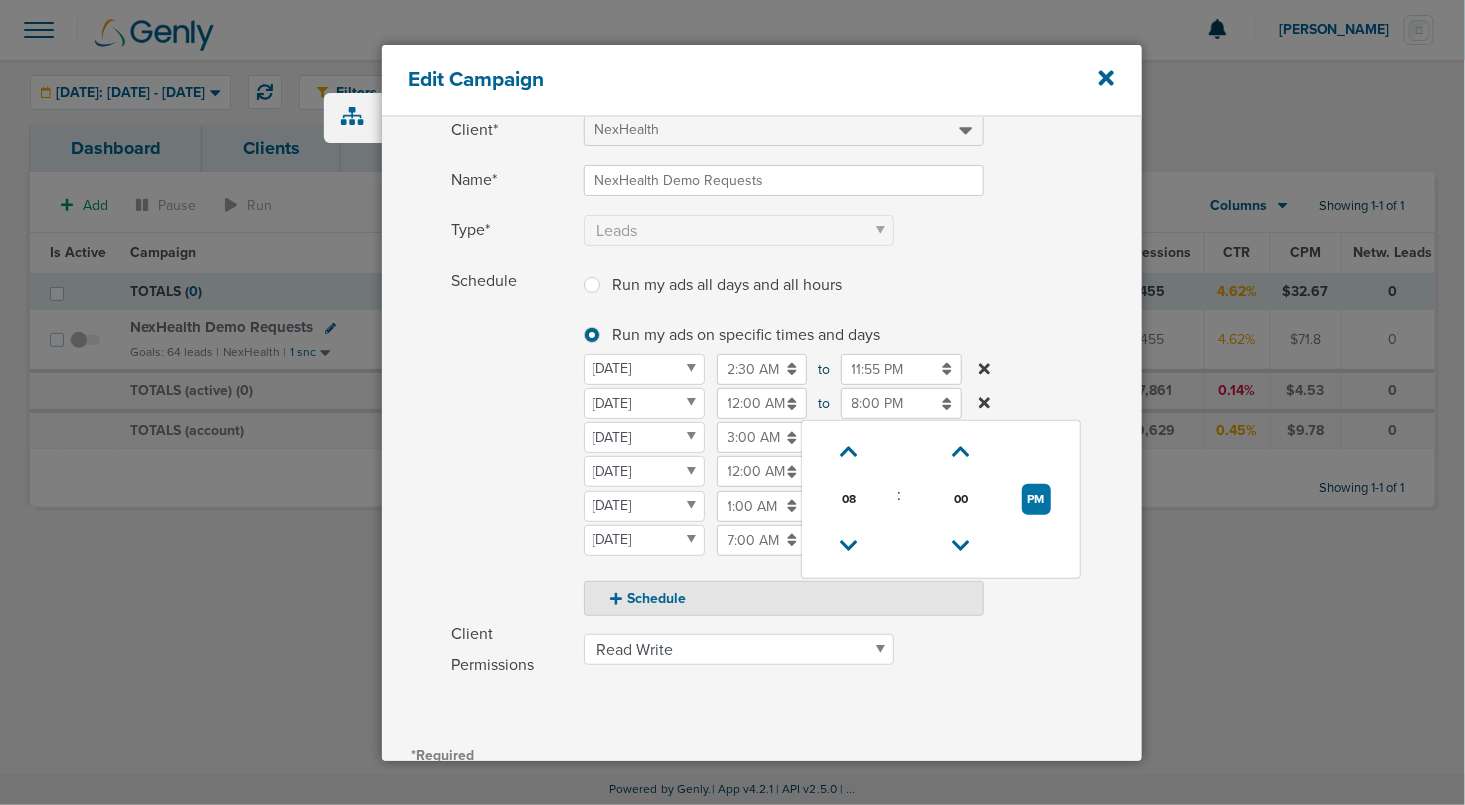 click on "8:00 PM" at bounding box center (901, 403) 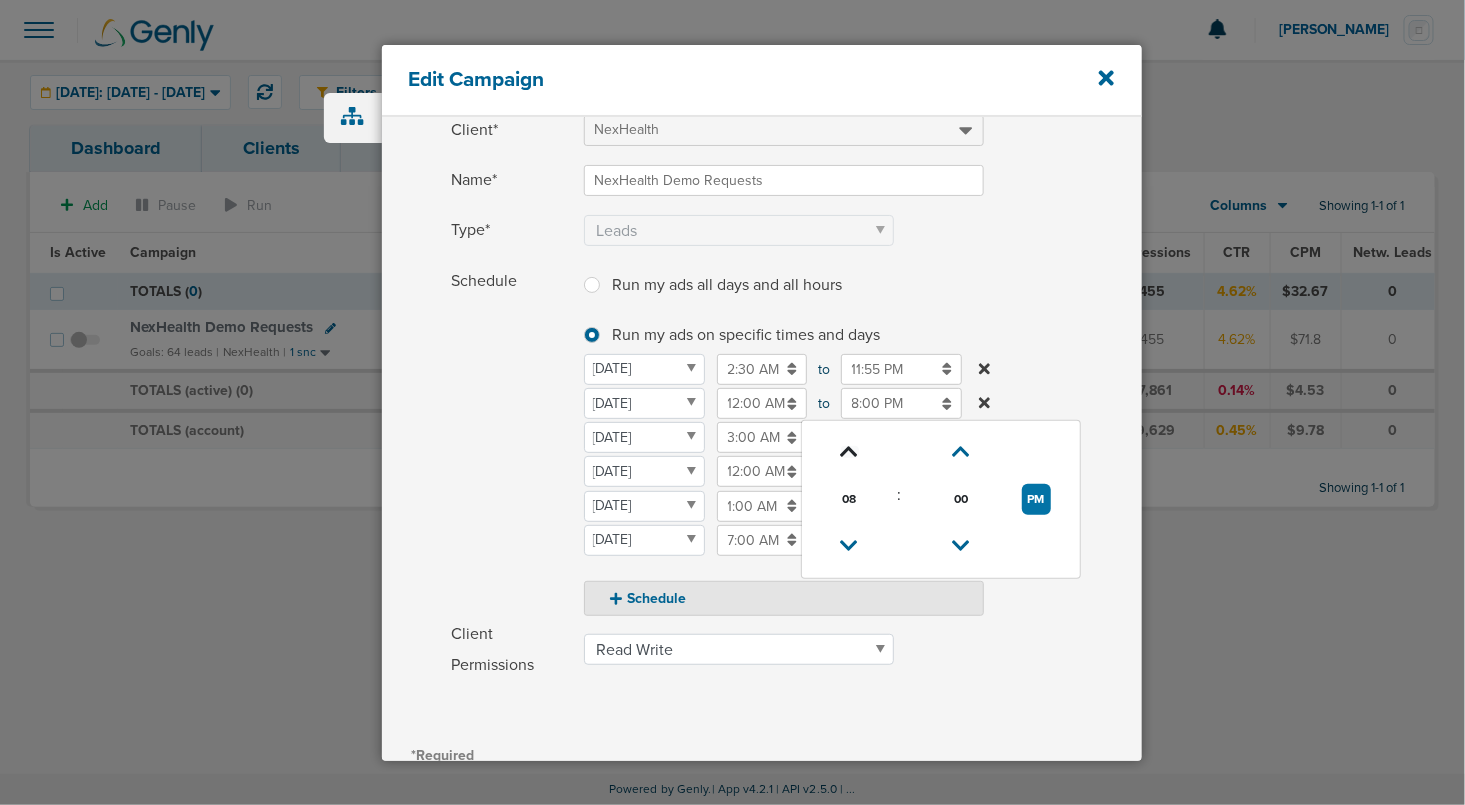 click at bounding box center [850, 452] 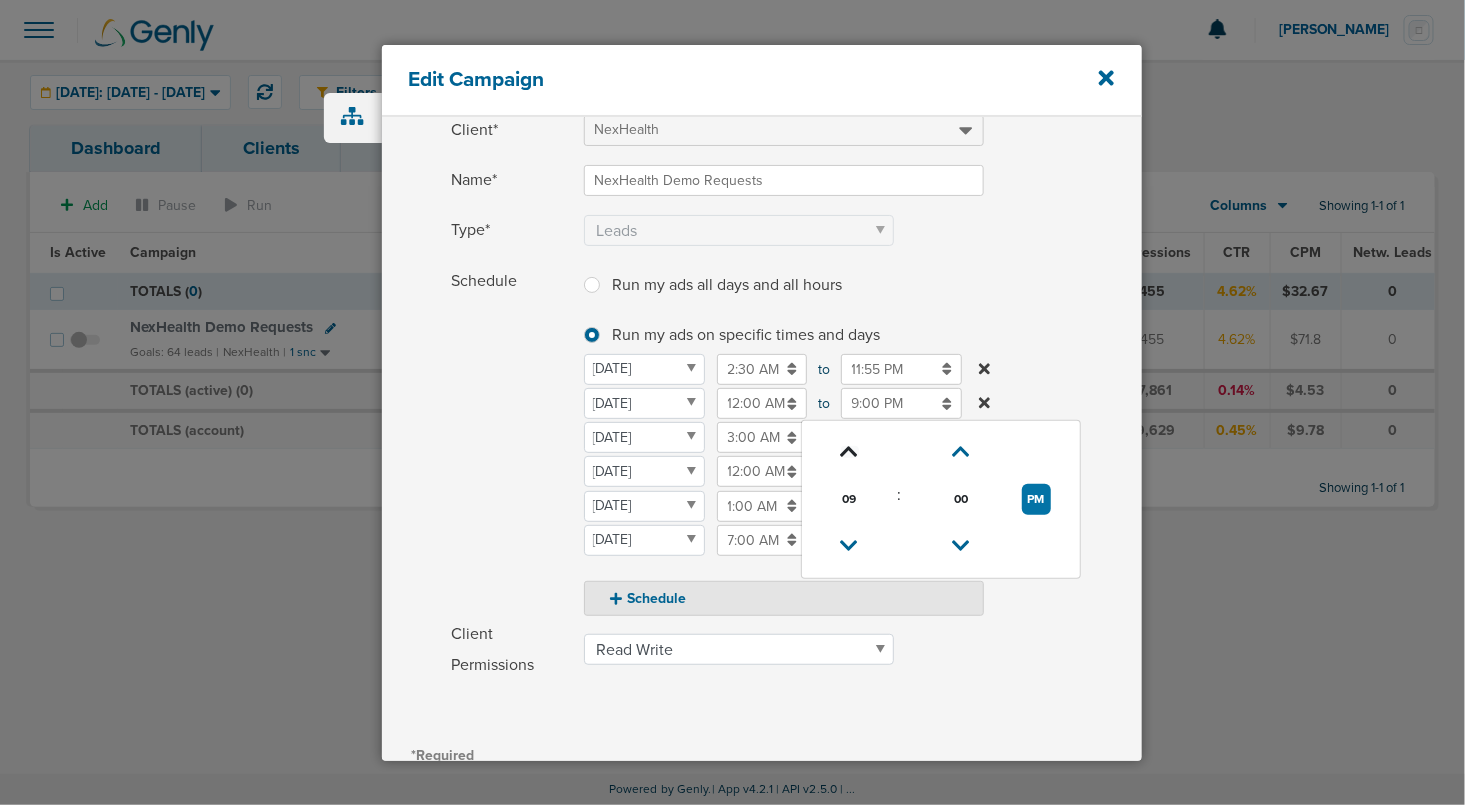 click at bounding box center [850, 452] 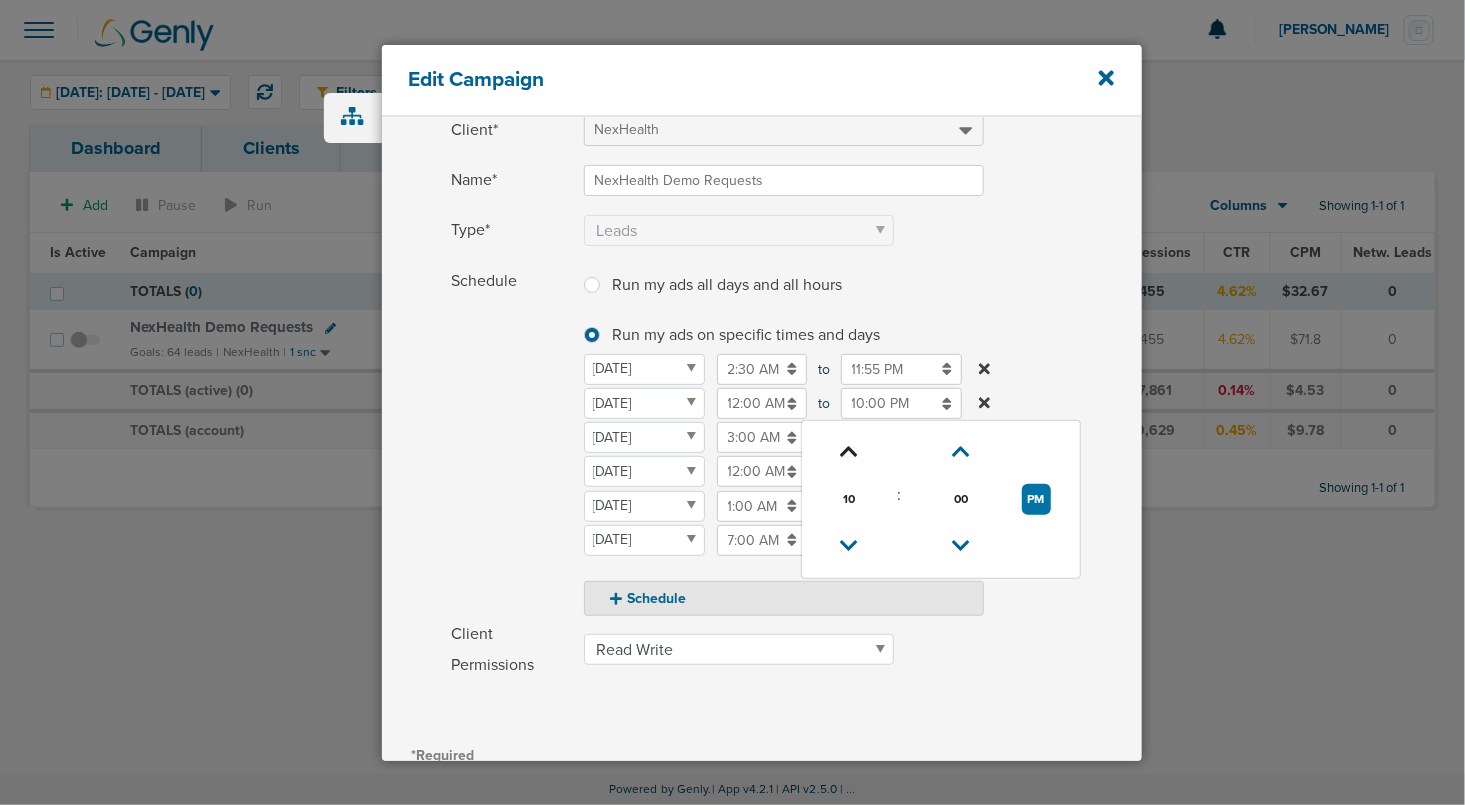 click at bounding box center (850, 452) 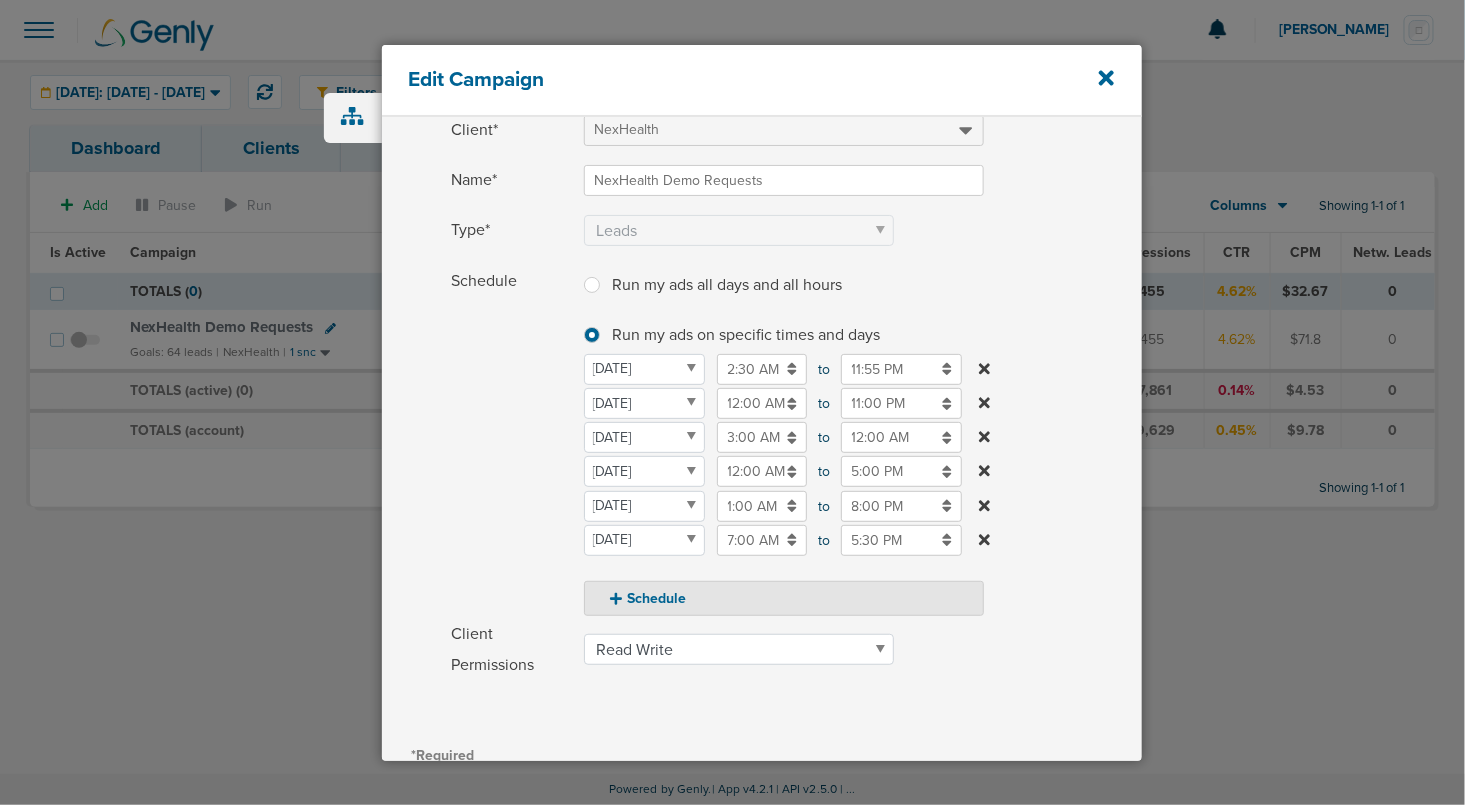 click on "Schedule" at bounding box center (512, 441) 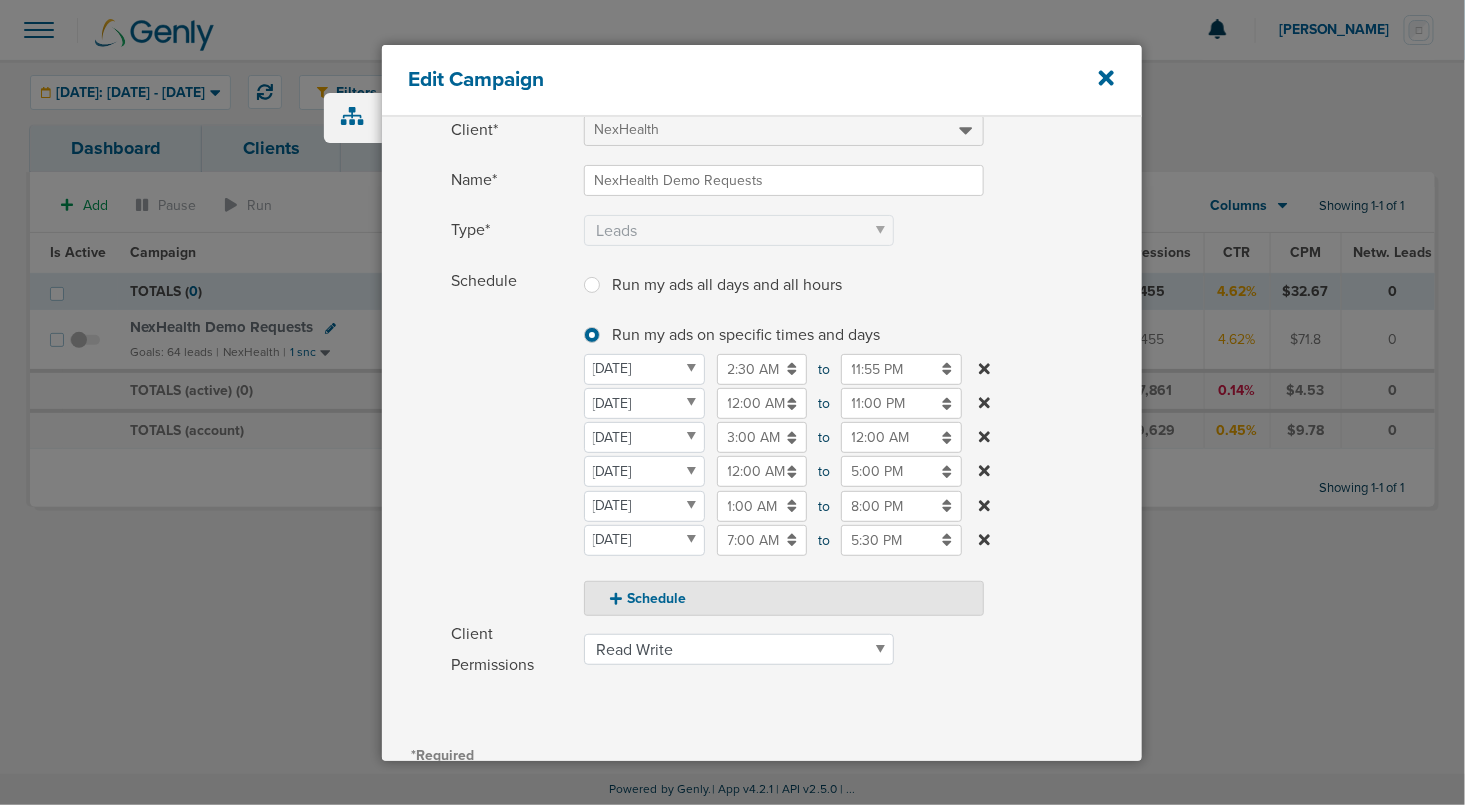 click on "3:00 AM" at bounding box center (762, 437) 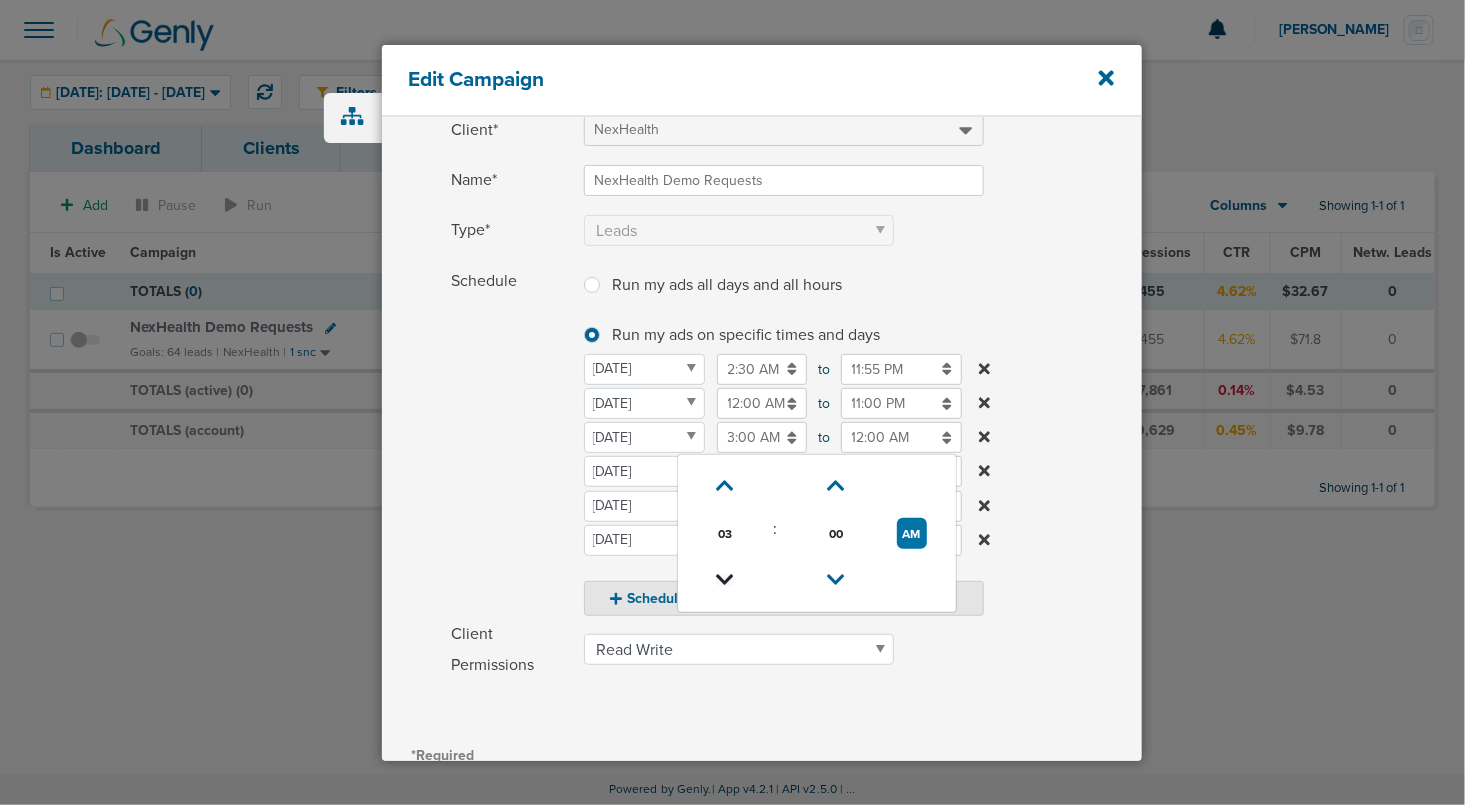 click at bounding box center (725, 580) 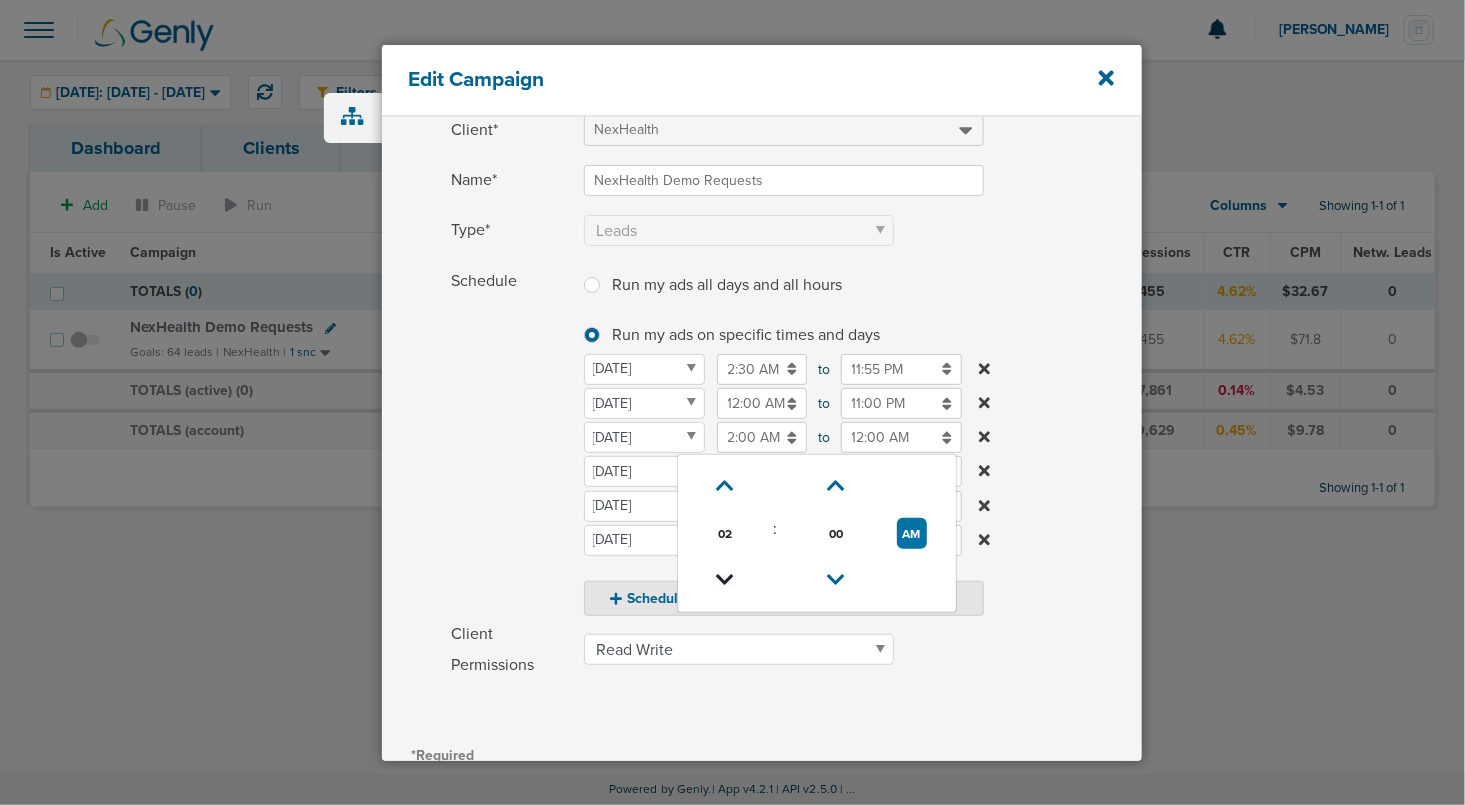 click at bounding box center [725, 580] 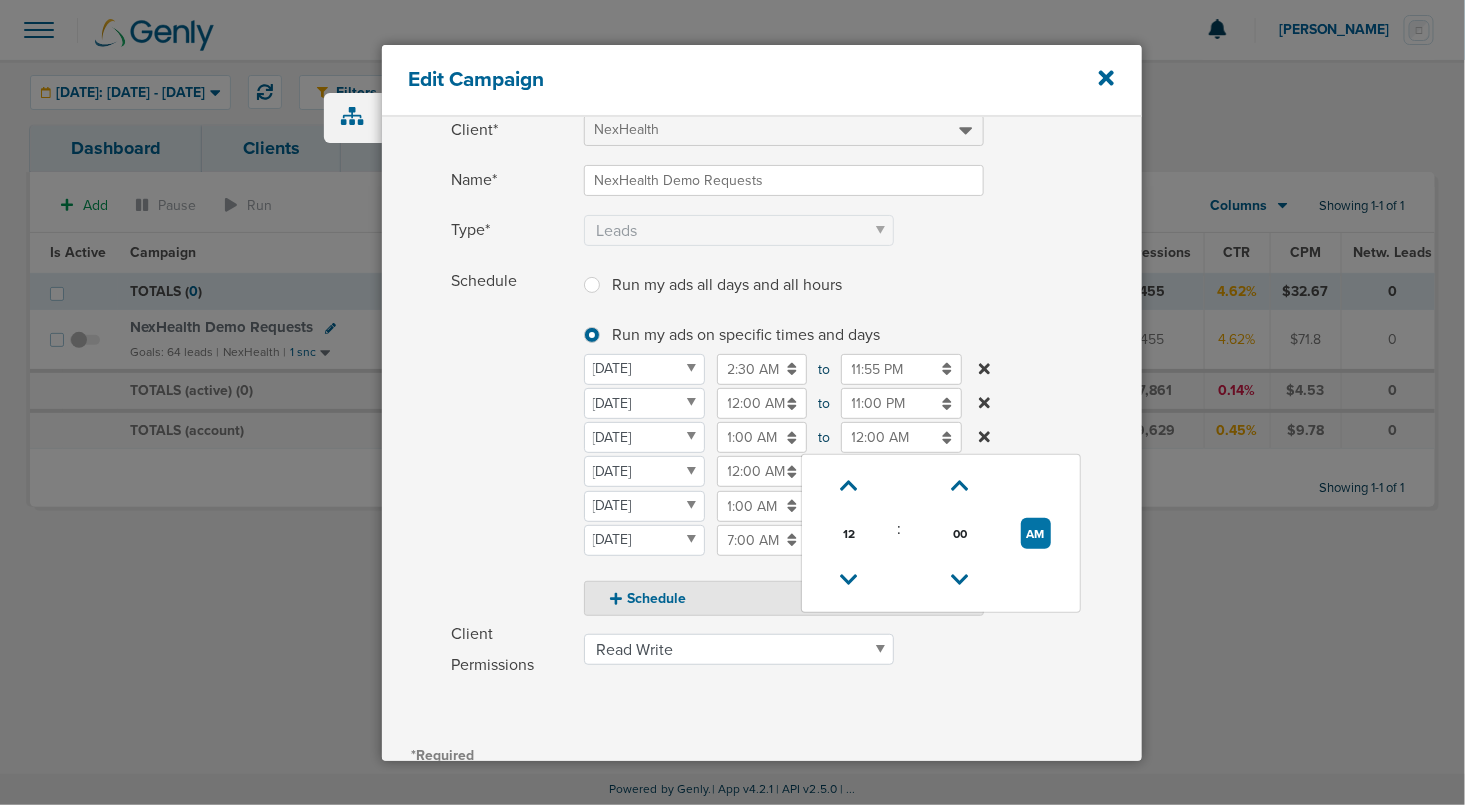 click on "12:00 AM" at bounding box center (901, 437) 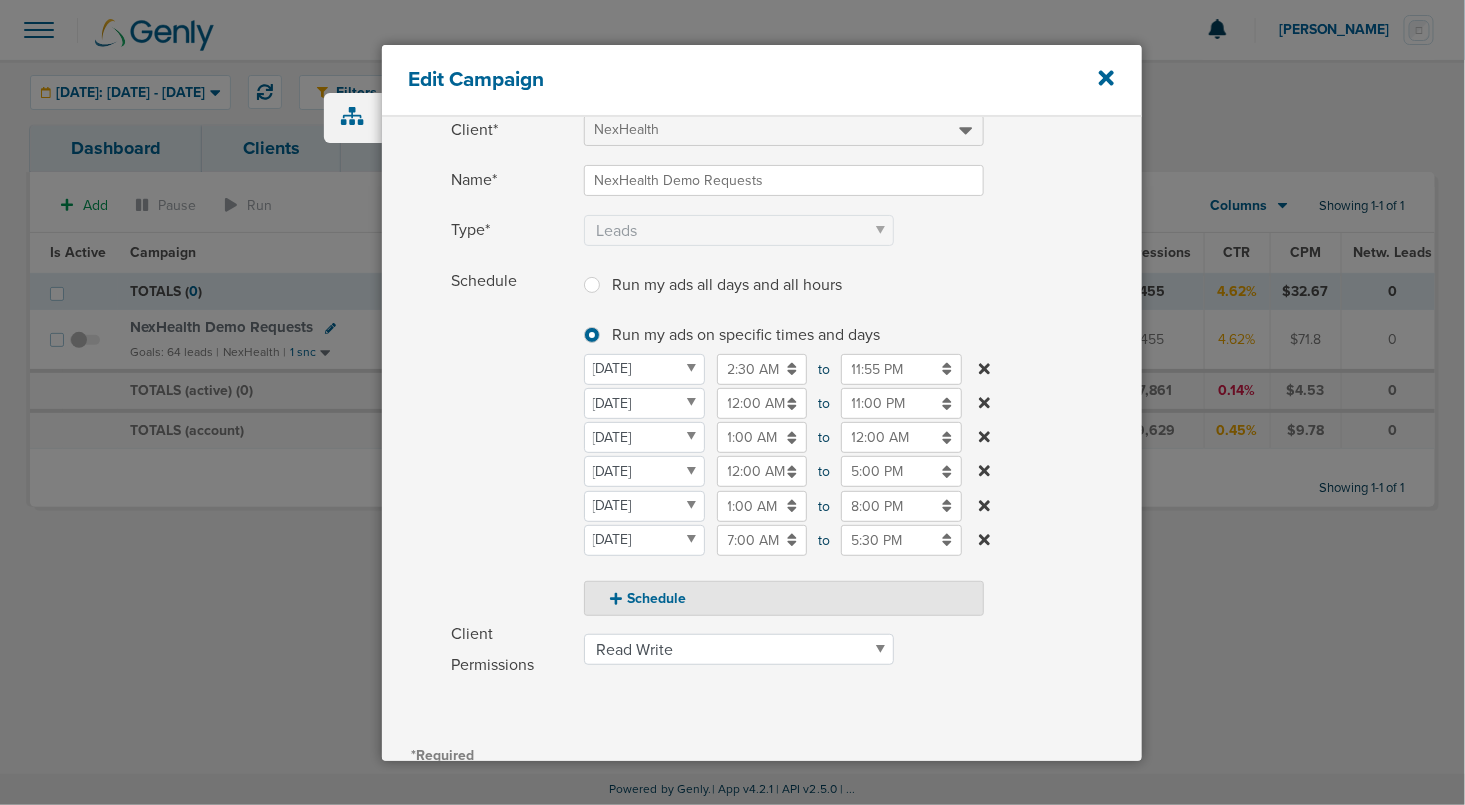 click on "Schedule" at bounding box center (512, 441) 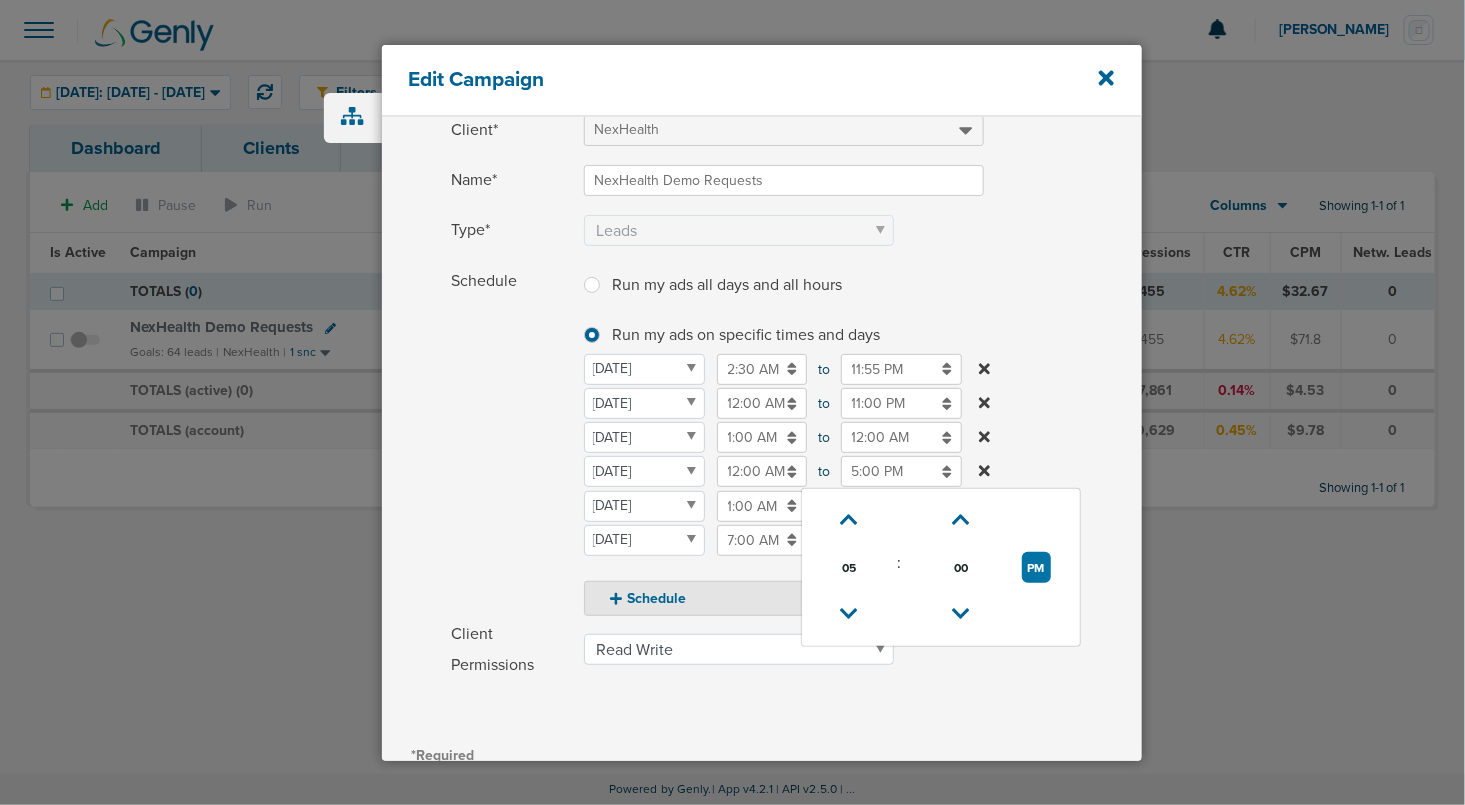 click on "5:00 PM" at bounding box center [901, 471] 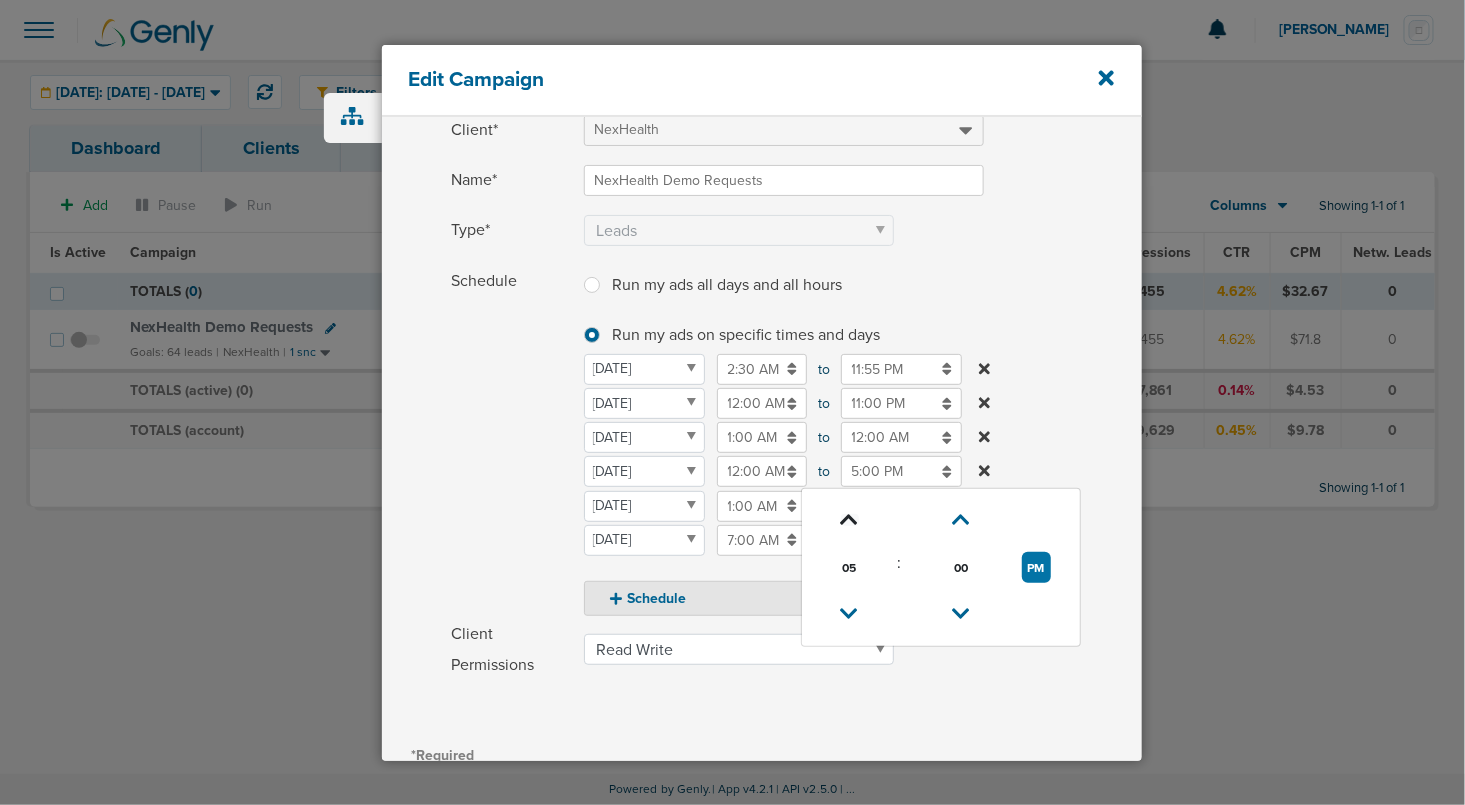 click at bounding box center (850, 520) 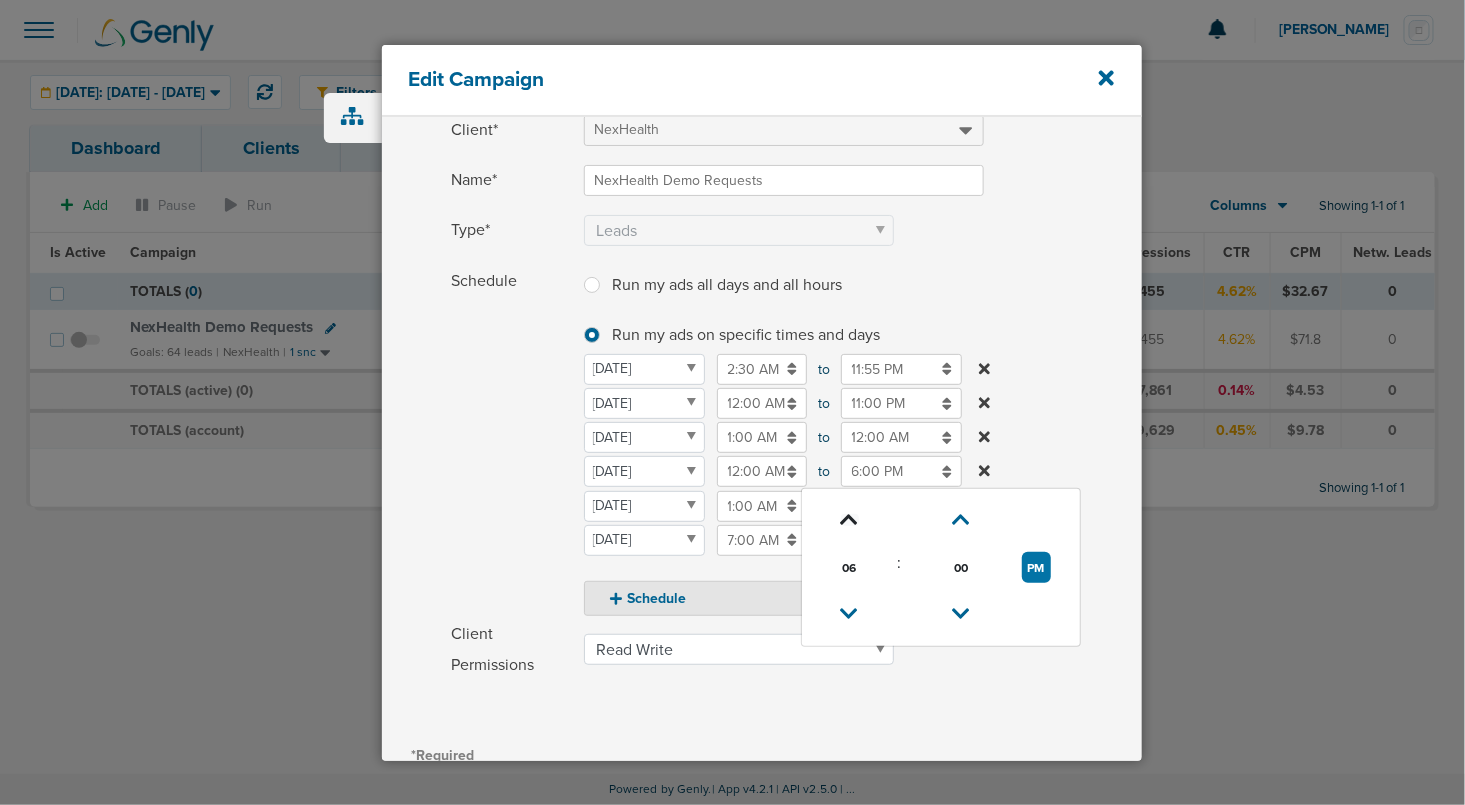 click at bounding box center [850, 520] 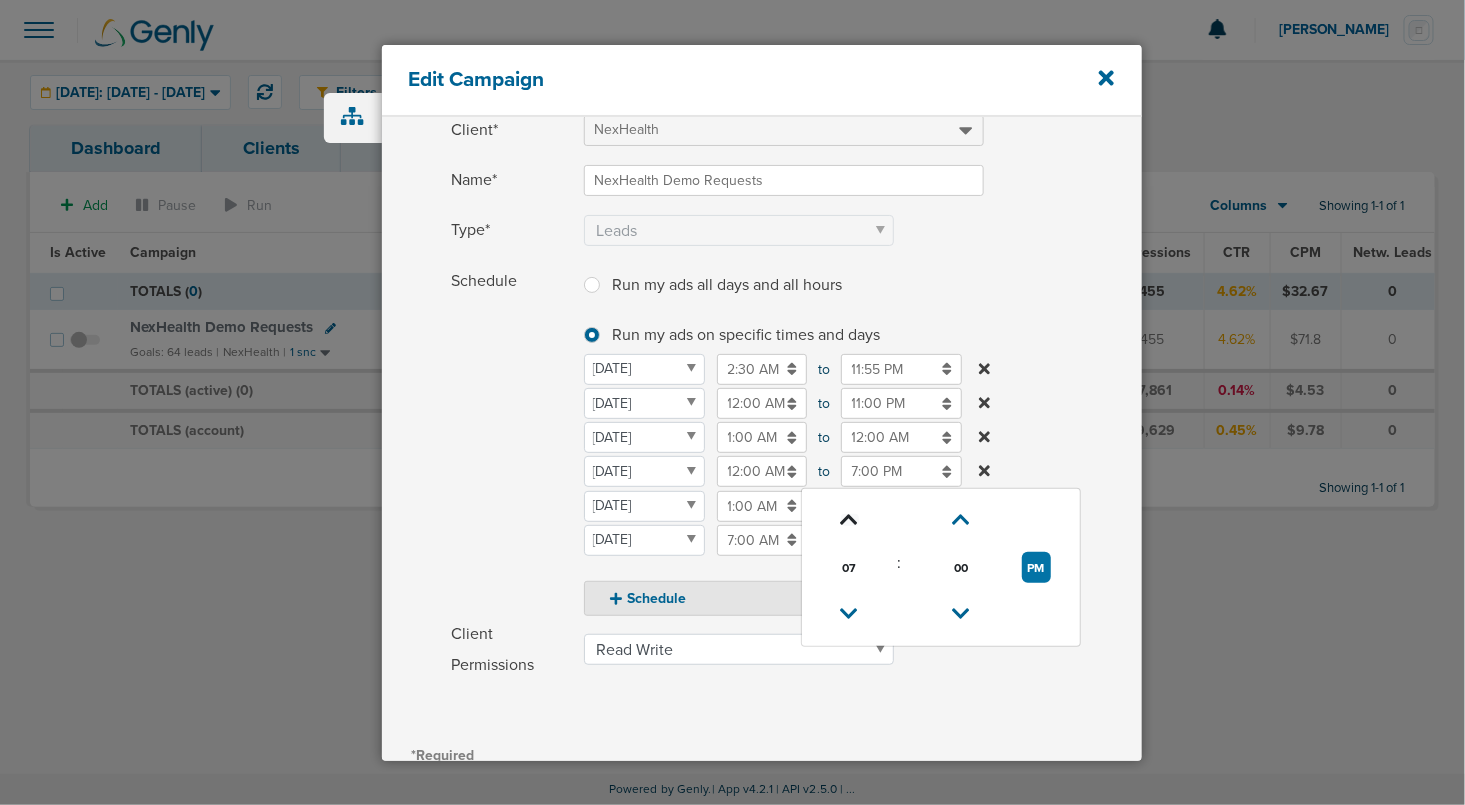 click at bounding box center (850, 520) 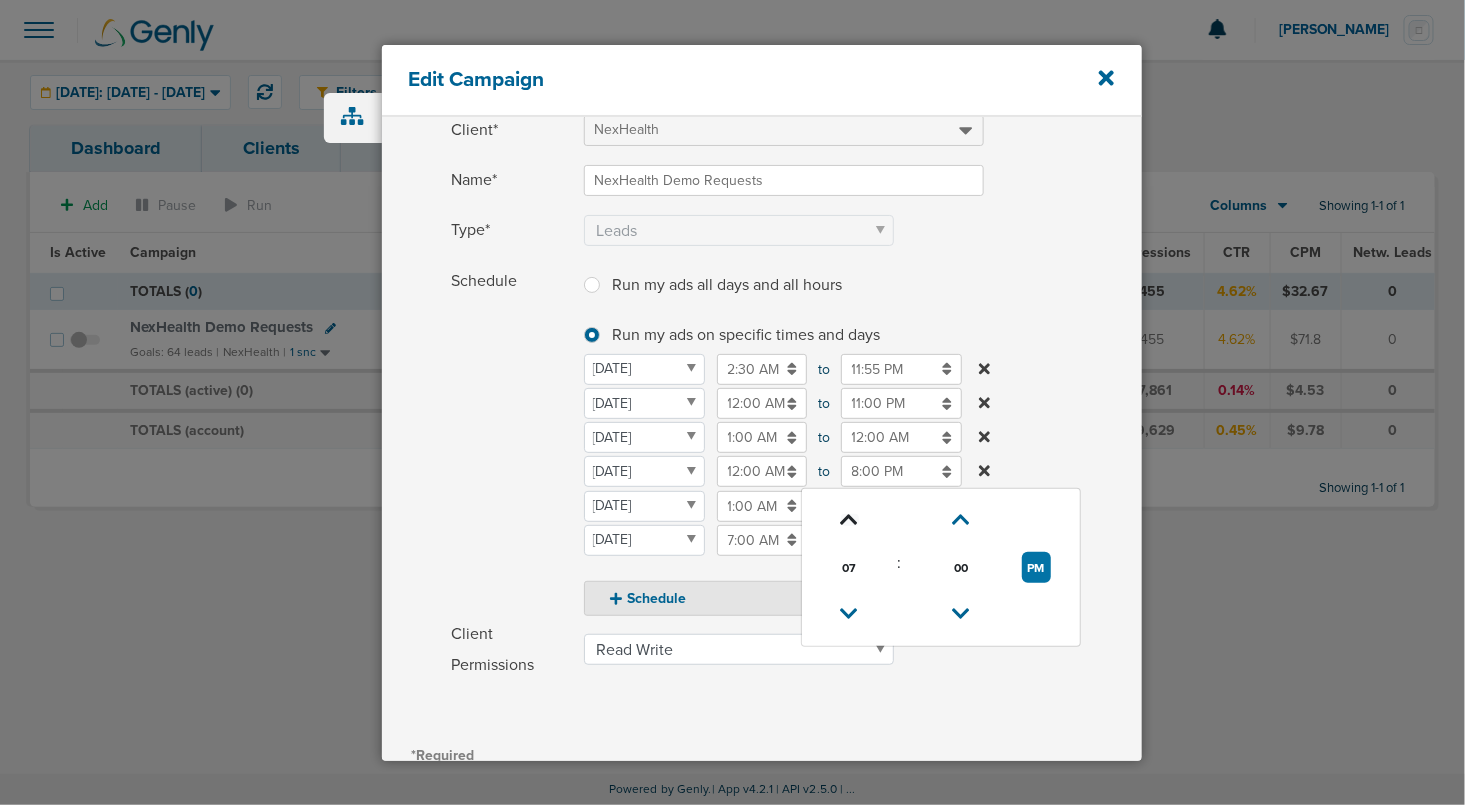 click at bounding box center [850, 520] 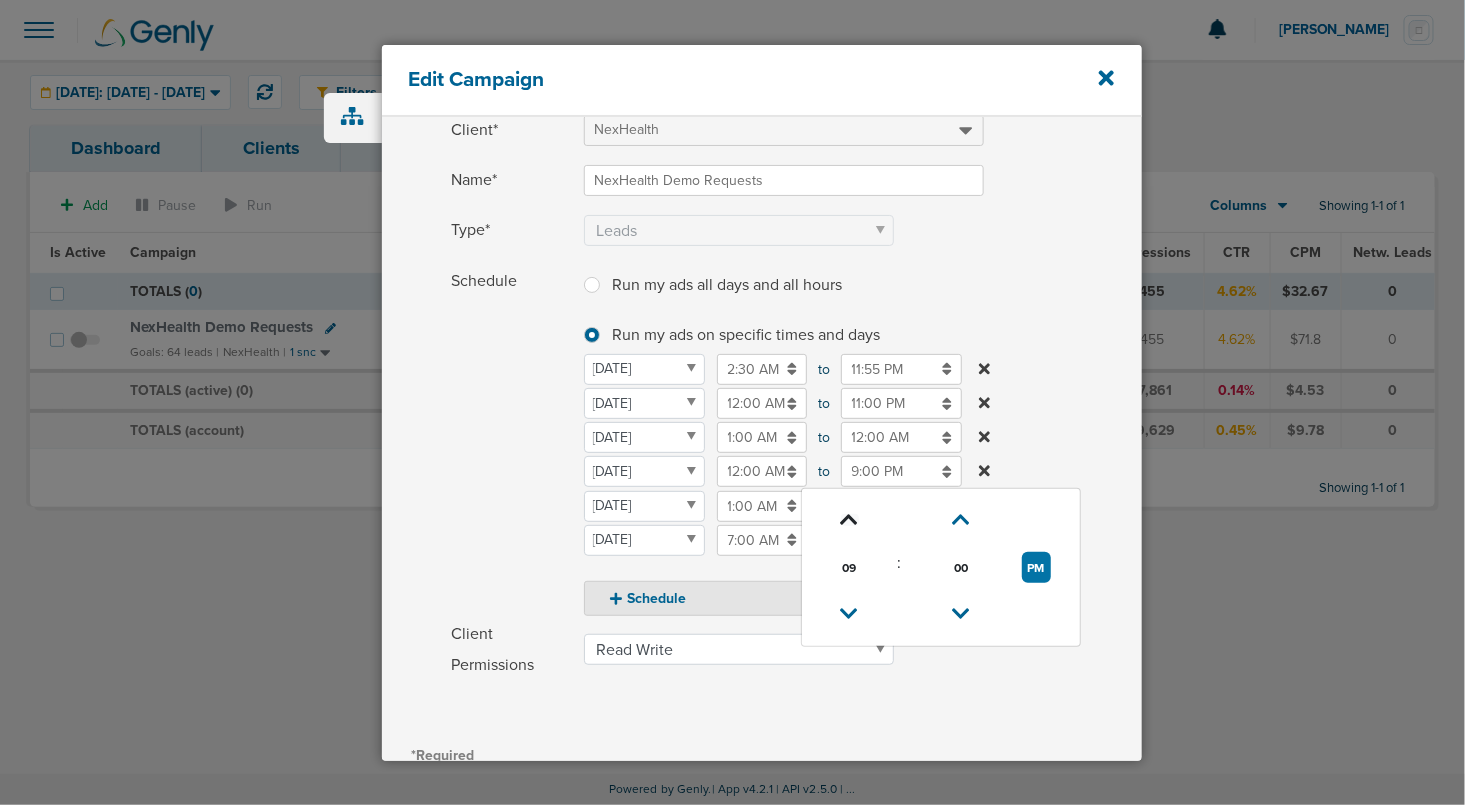 click at bounding box center [850, 520] 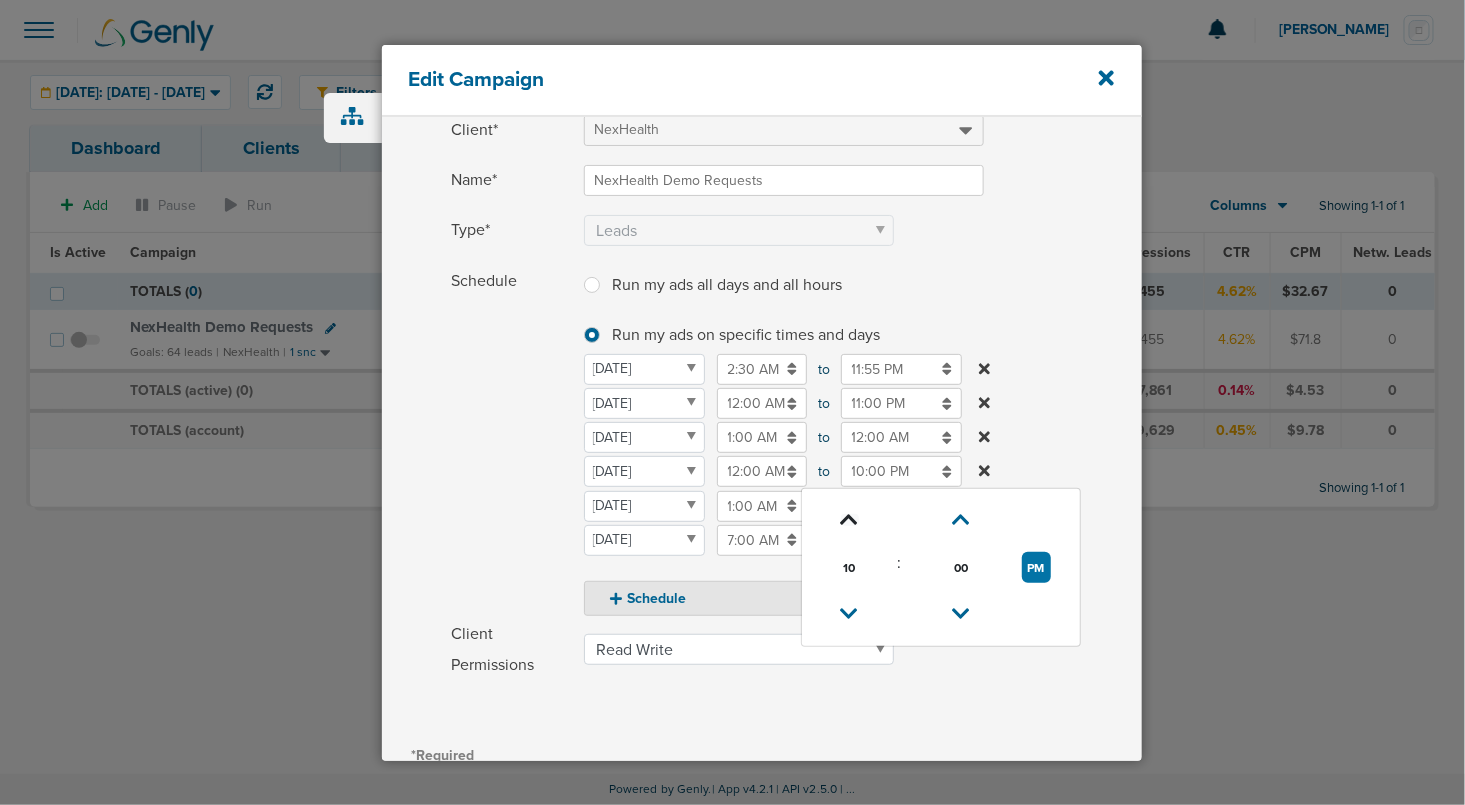 click at bounding box center [850, 520] 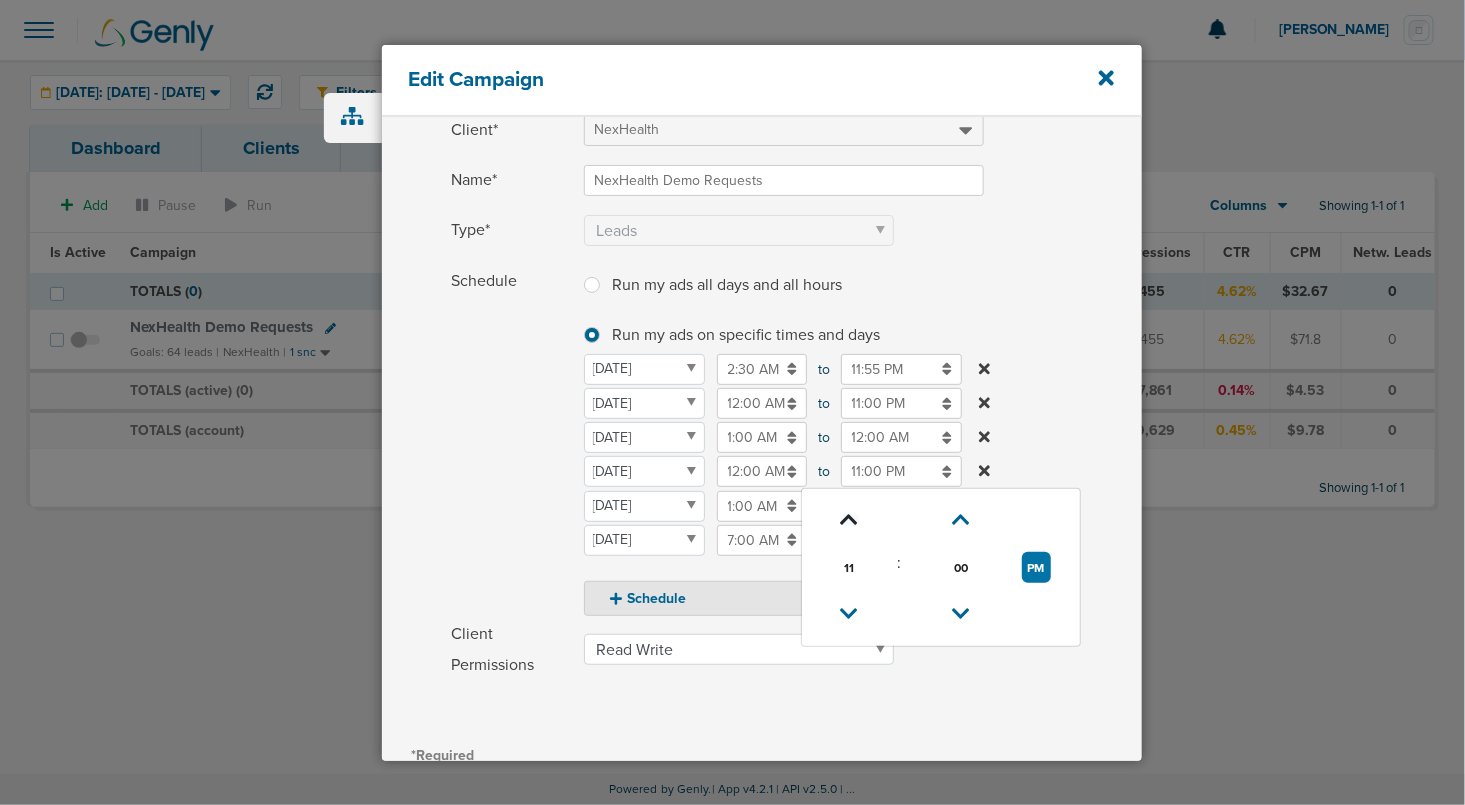 click at bounding box center (850, 520) 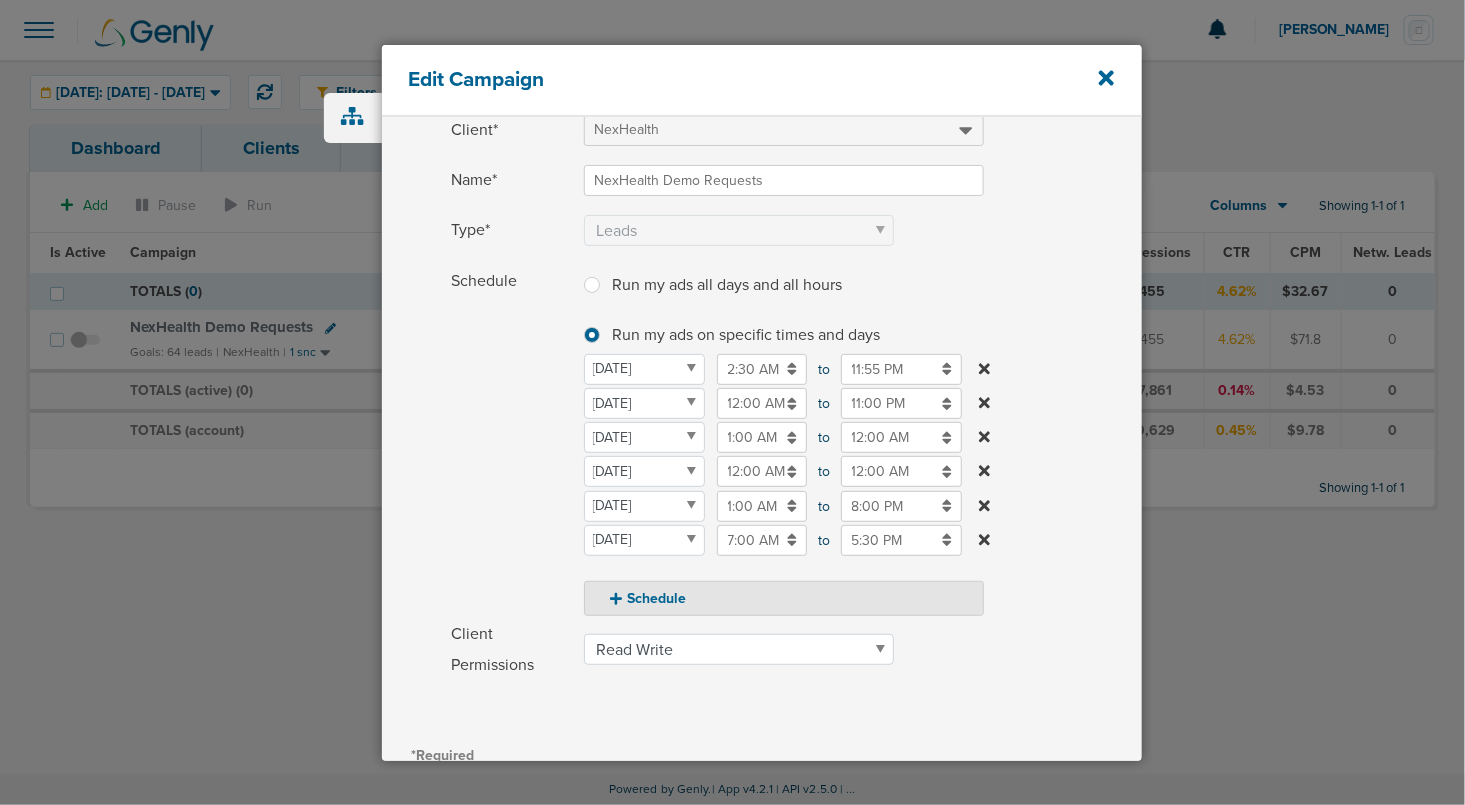 click on "Schedule" at bounding box center (512, 441) 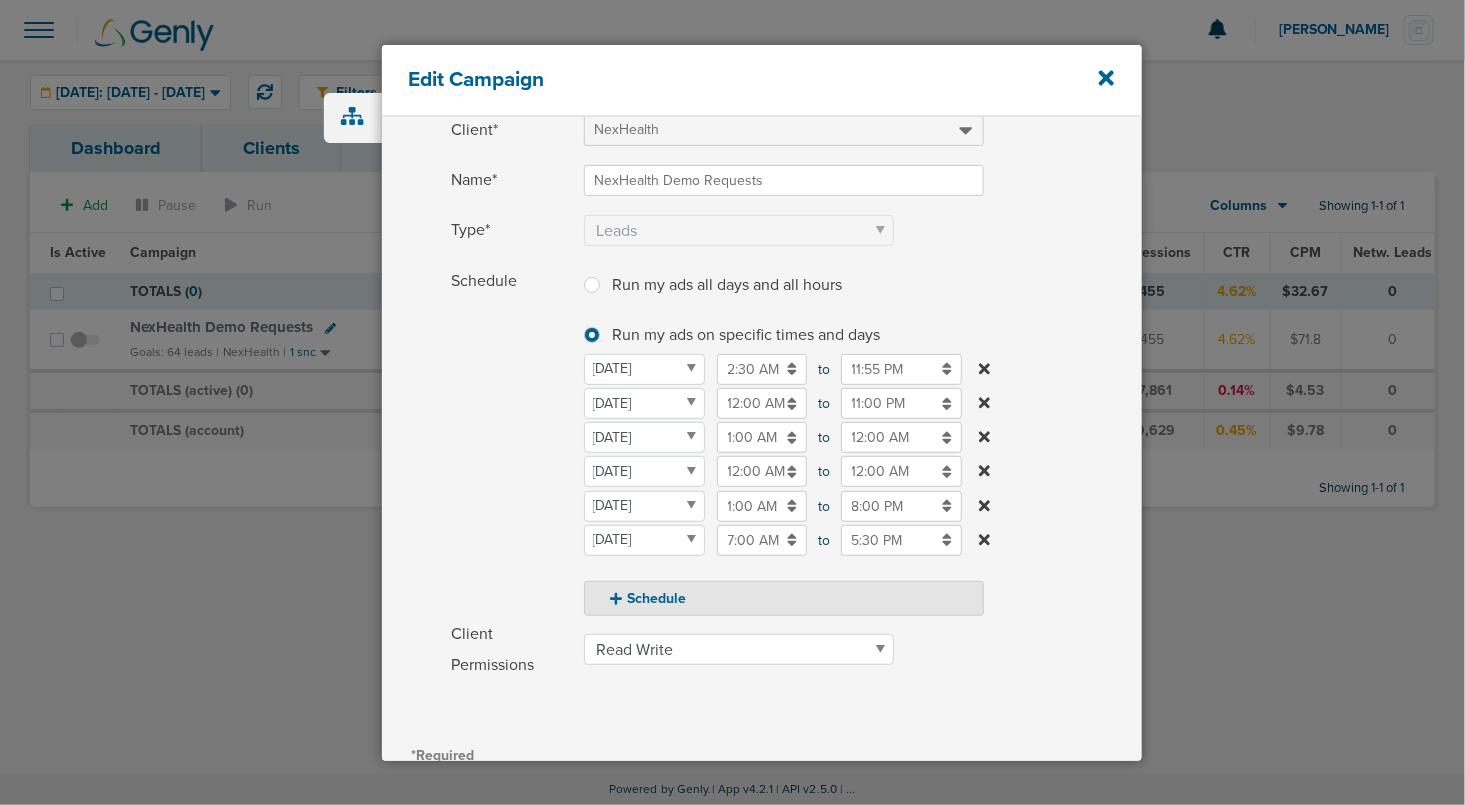 click on "Schedule     Run my ads all days and all hours   Run my ads all days and all hours       Run my ads on specific times and days   Run my ads on specific times and days     [DATE] [DATE] [DATE] [DATE] [DATE] [DATE] [DATE]
[DATE]
2:30 AM
02:30 AM
to   11:55 PM
11:55 PM
[DATE] [DATE] [DATE] [DATE] [DATE] [DATE] [DATE]
[DATE]
12:00 AM
12:00 AM
to   11:00 PM
11:00 PM
[DATE] [DATE] [DATE] [DATE] [DATE] [DATE] [DATE]
[DATE]
1:00 AM
01:00 AM
to   12:00 AM
12:00 AM
[DATE] [DATE] [DATE] [DATE] [DATE] [DATE] [DATE]
[DATE]
12:00 AM
12:00 AM
to   12:00 AM
12:00 AM
[DATE] [DATE] [DATE] [DATE] [DATE] [DATE] [DATE]     1:00 AM       to" at bounding box center [762, 441] 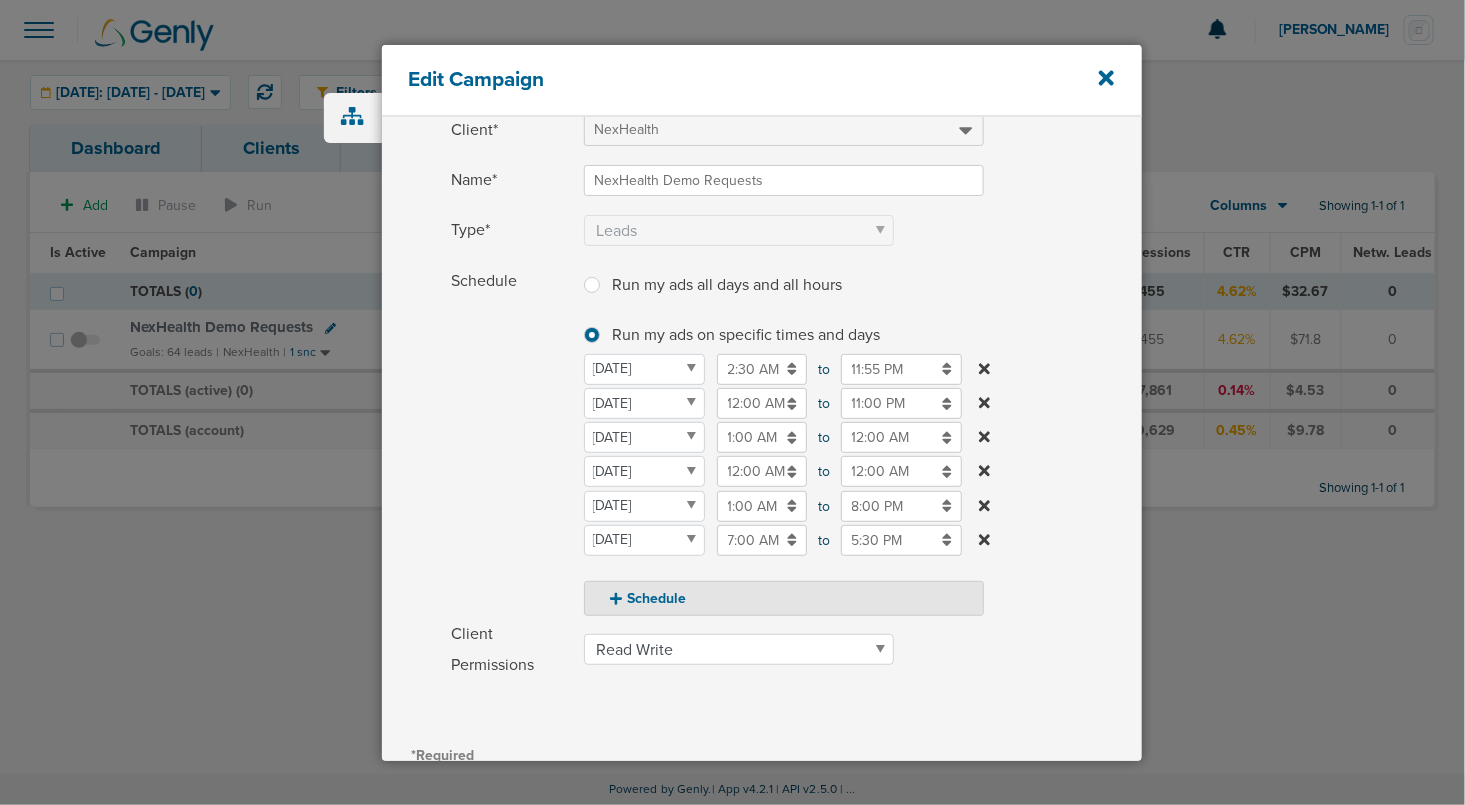 scroll, scrollTop: 352, scrollLeft: 0, axis: vertical 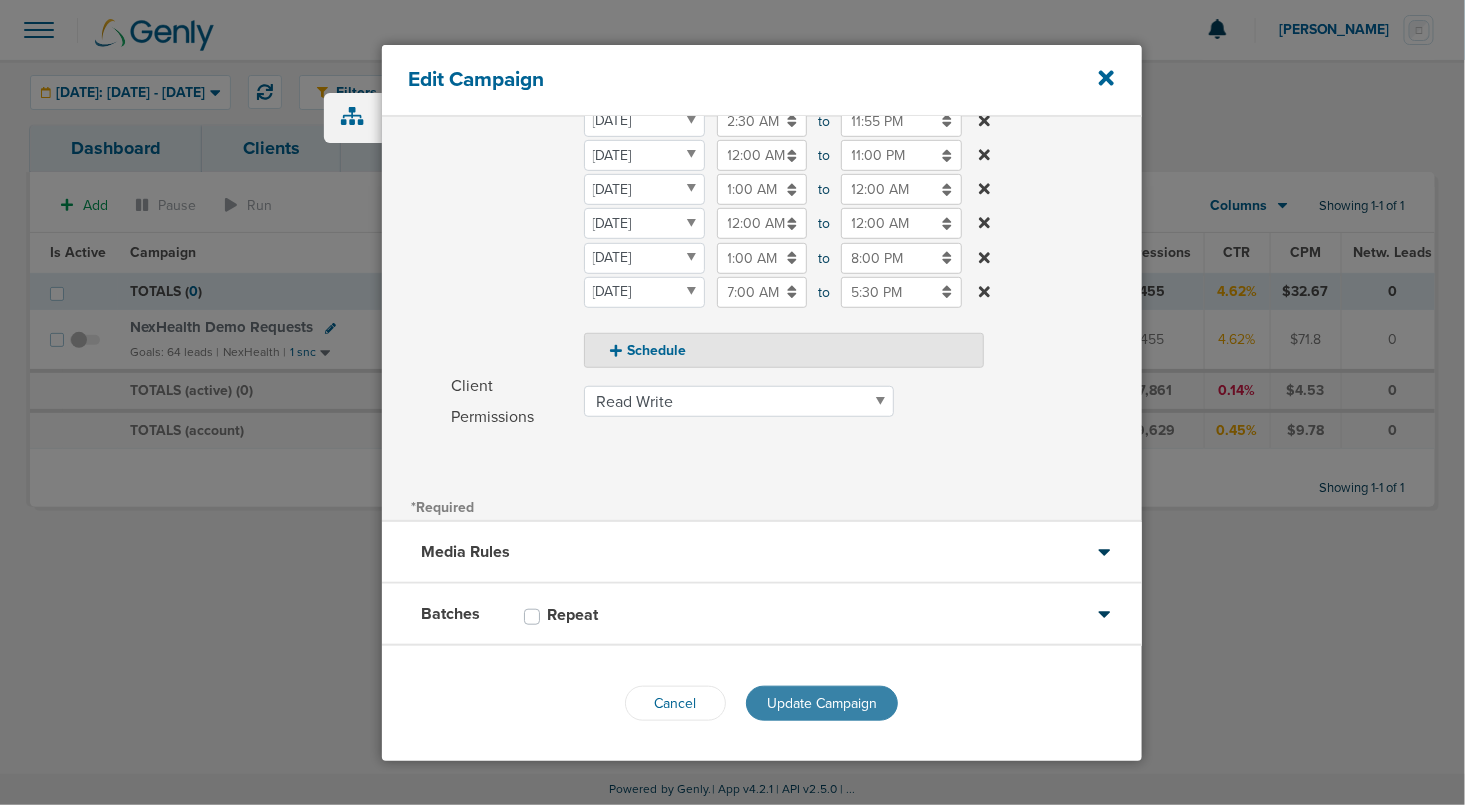 click on "Update Campaign" at bounding box center [822, 703] 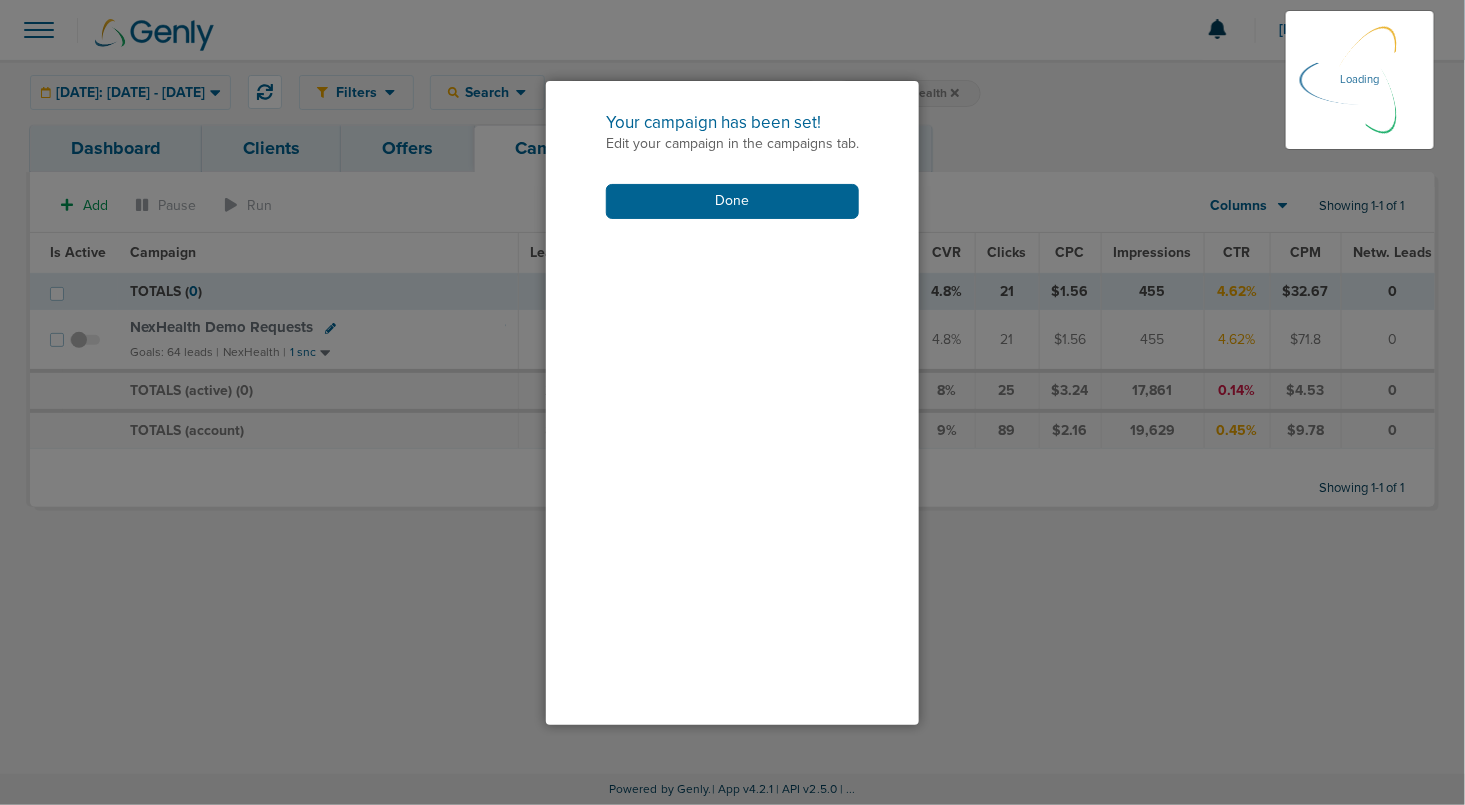 scroll, scrollTop: 289, scrollLeft: 0, axis: vertical 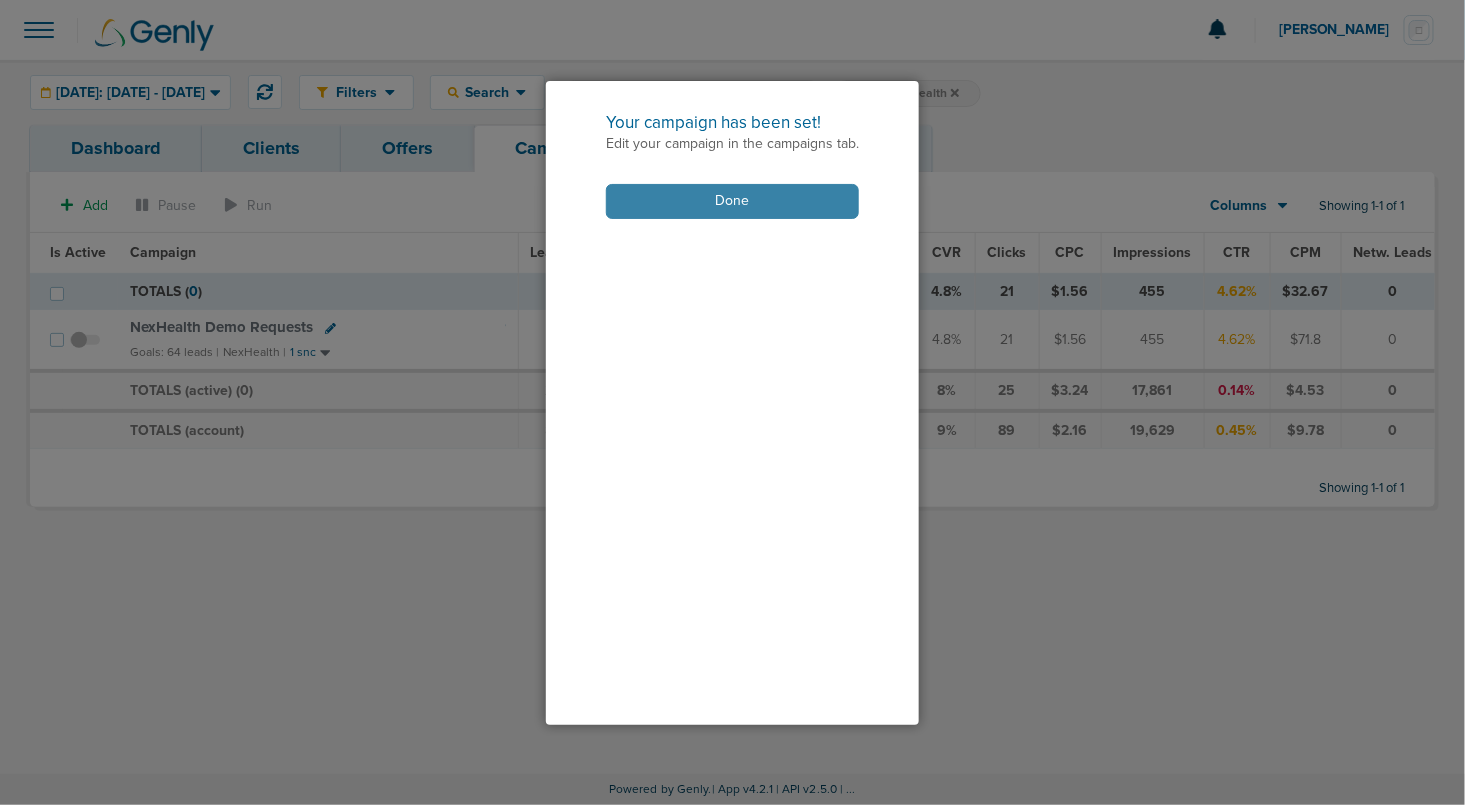 click on "Done" at bounding box center (732, 201) 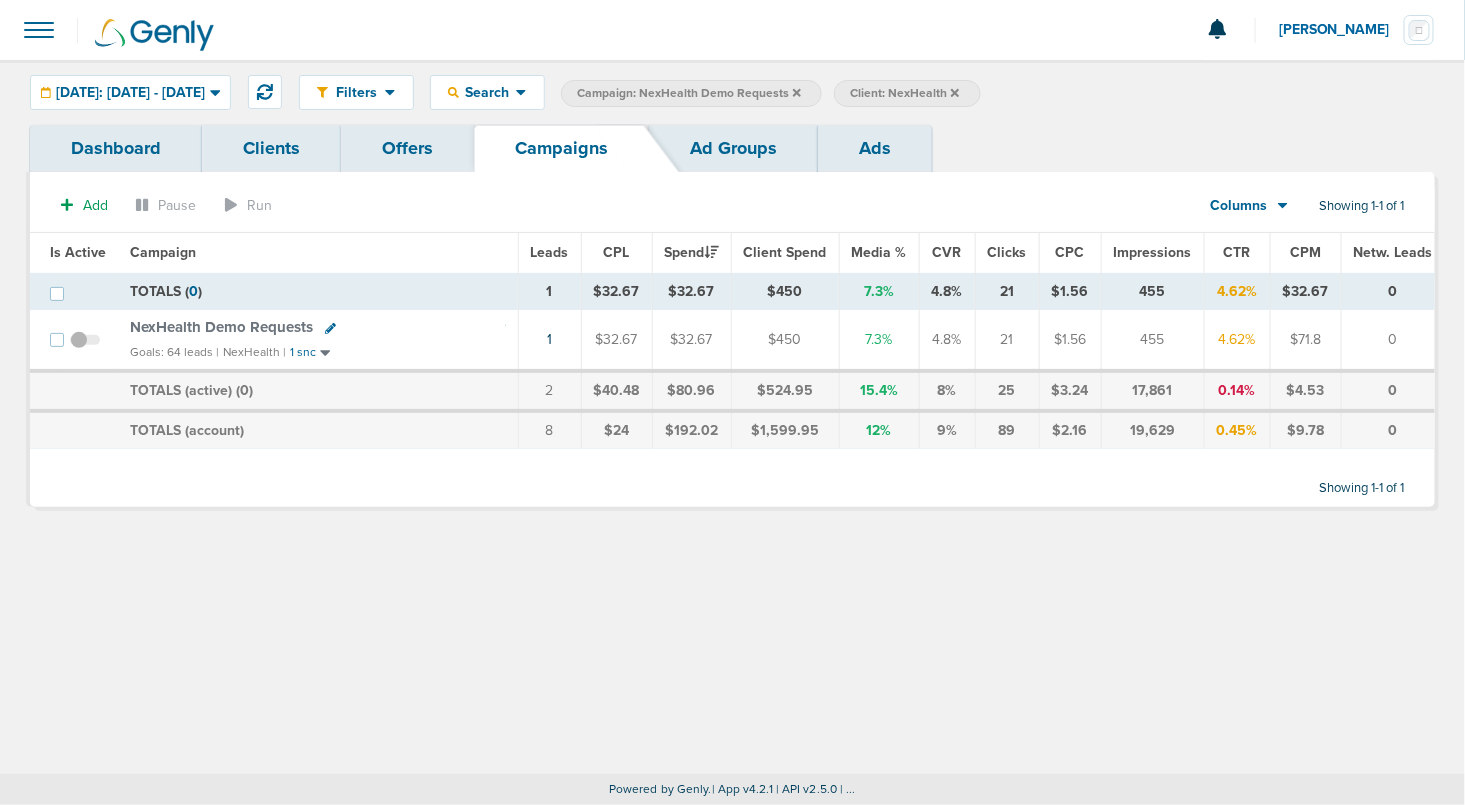 click 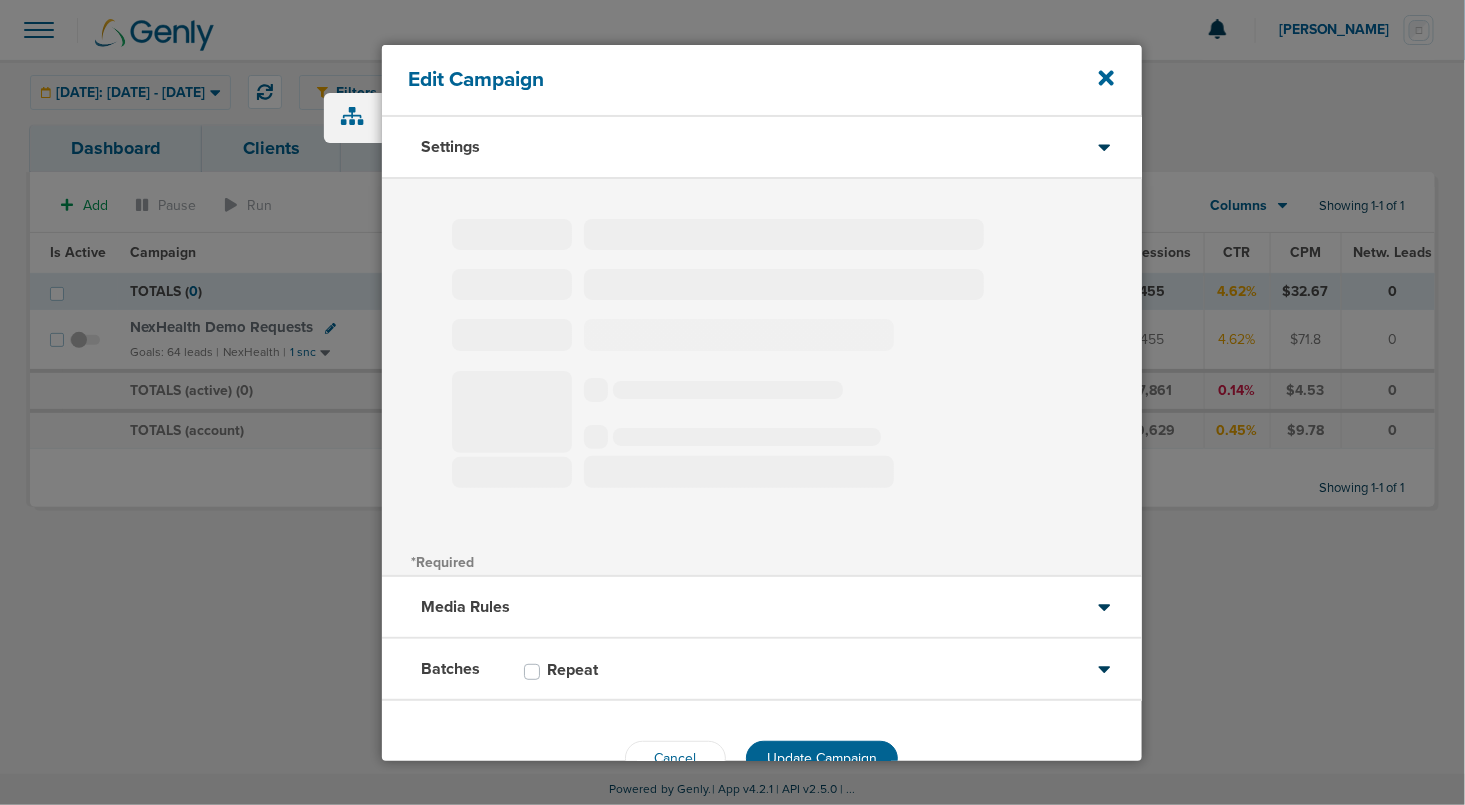 type on "NexHealth Demo Requests" 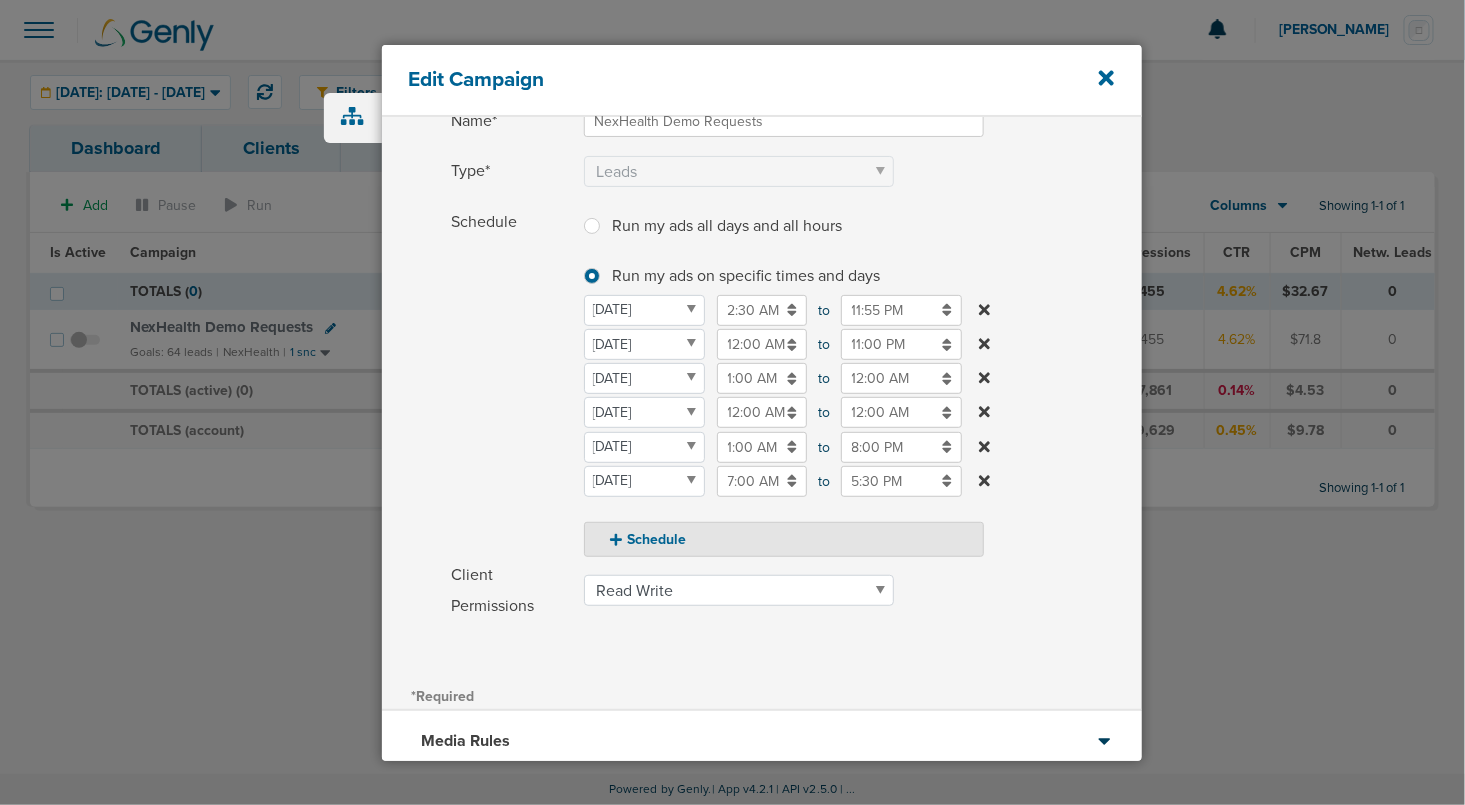 scroll, scrollTop: 352, scrollLeft: 0, axis: vertical 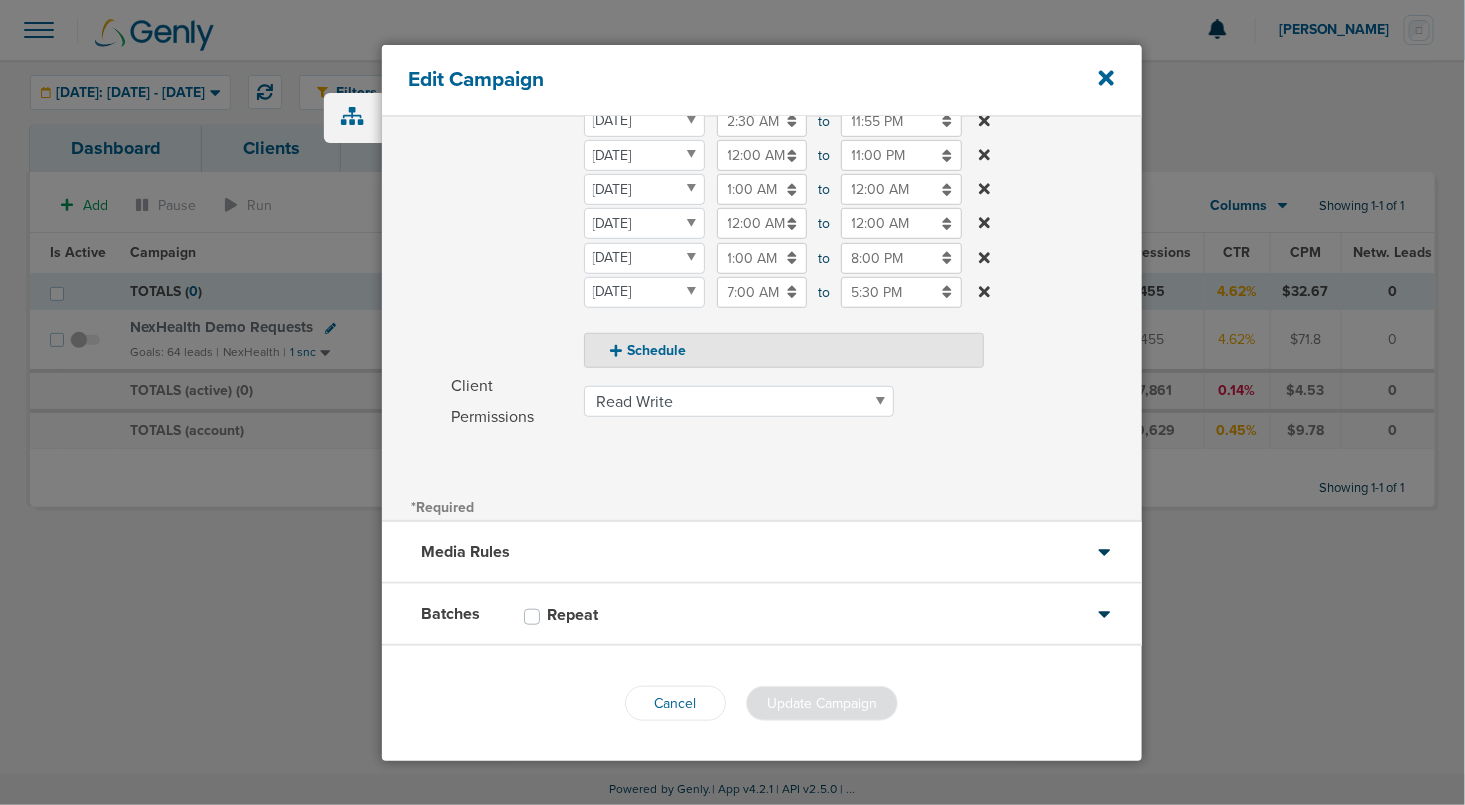 click on "Batches
Repeat" at bounding box center [762, 615] 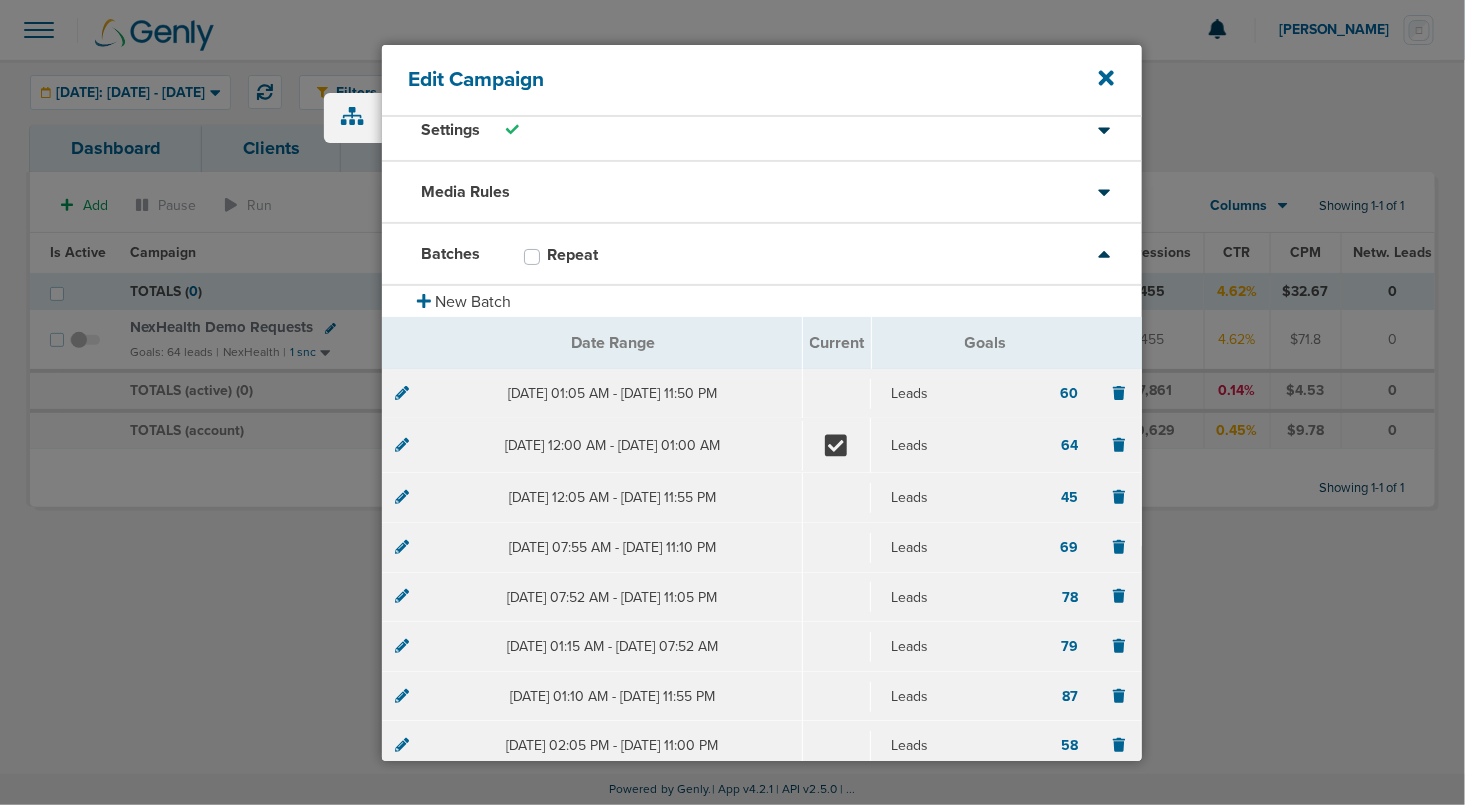 scroll, scrollTop: 0, scrollLeft: 0, axis: both 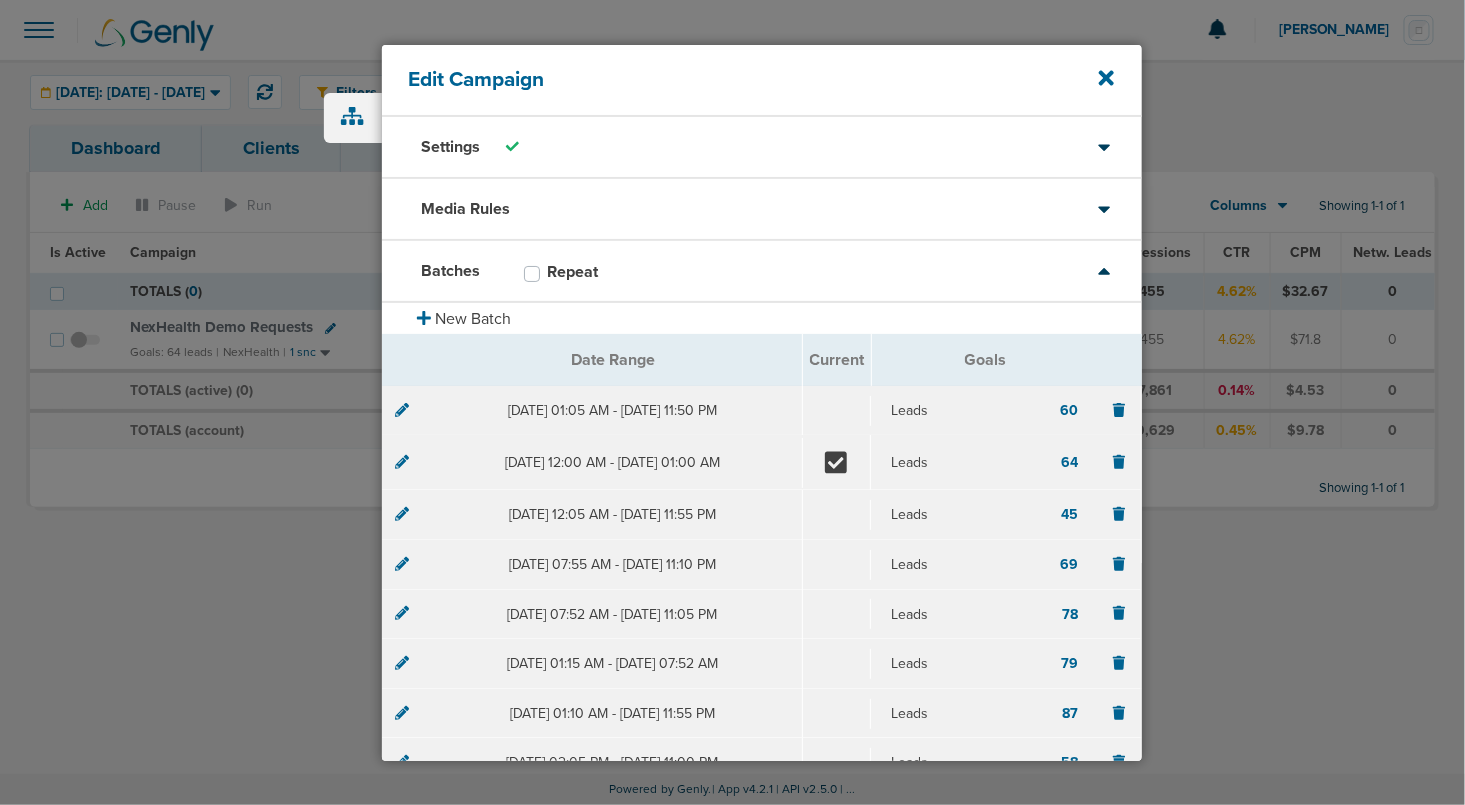 click 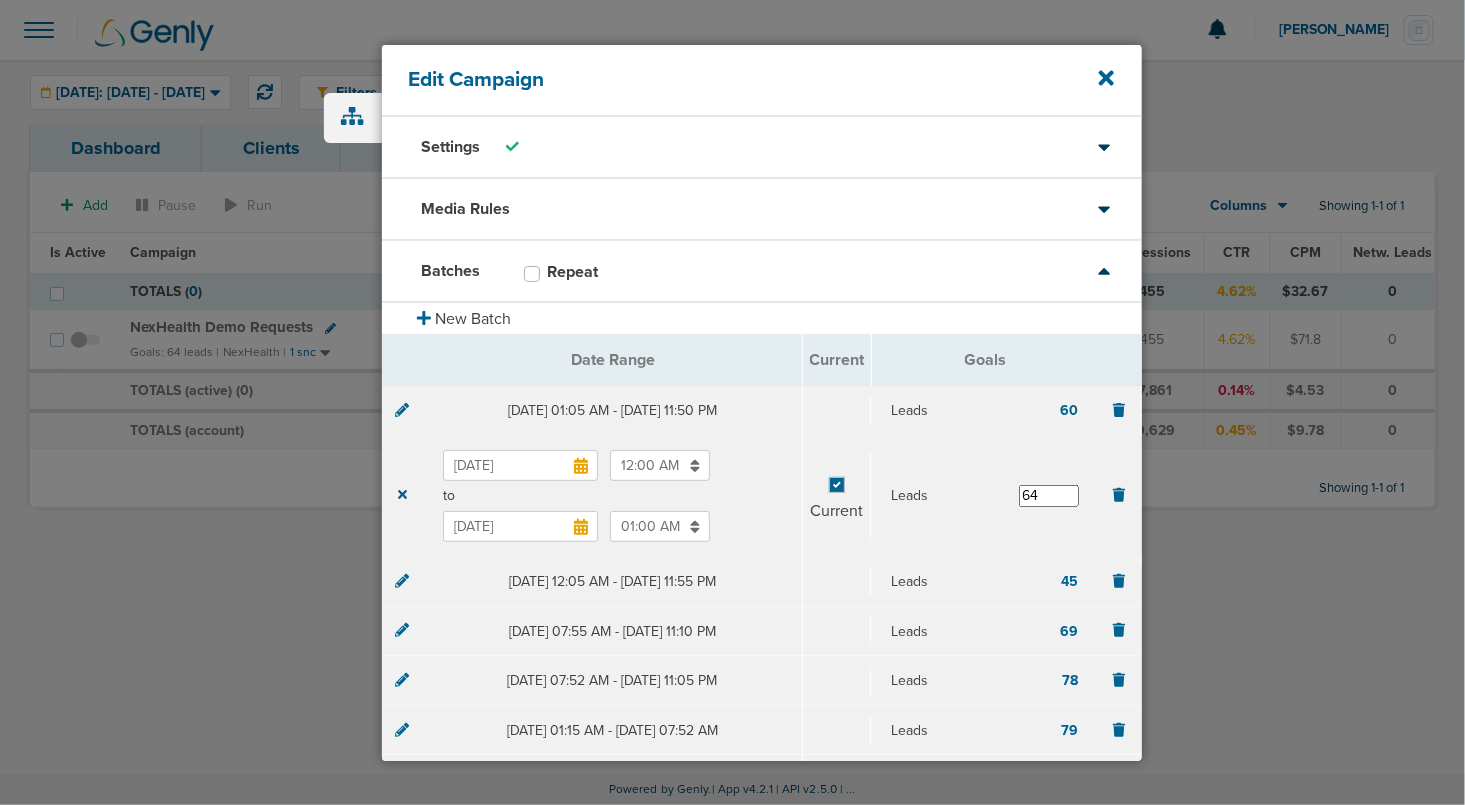 click on "01:00 AM" at bounding box center [660, 526] 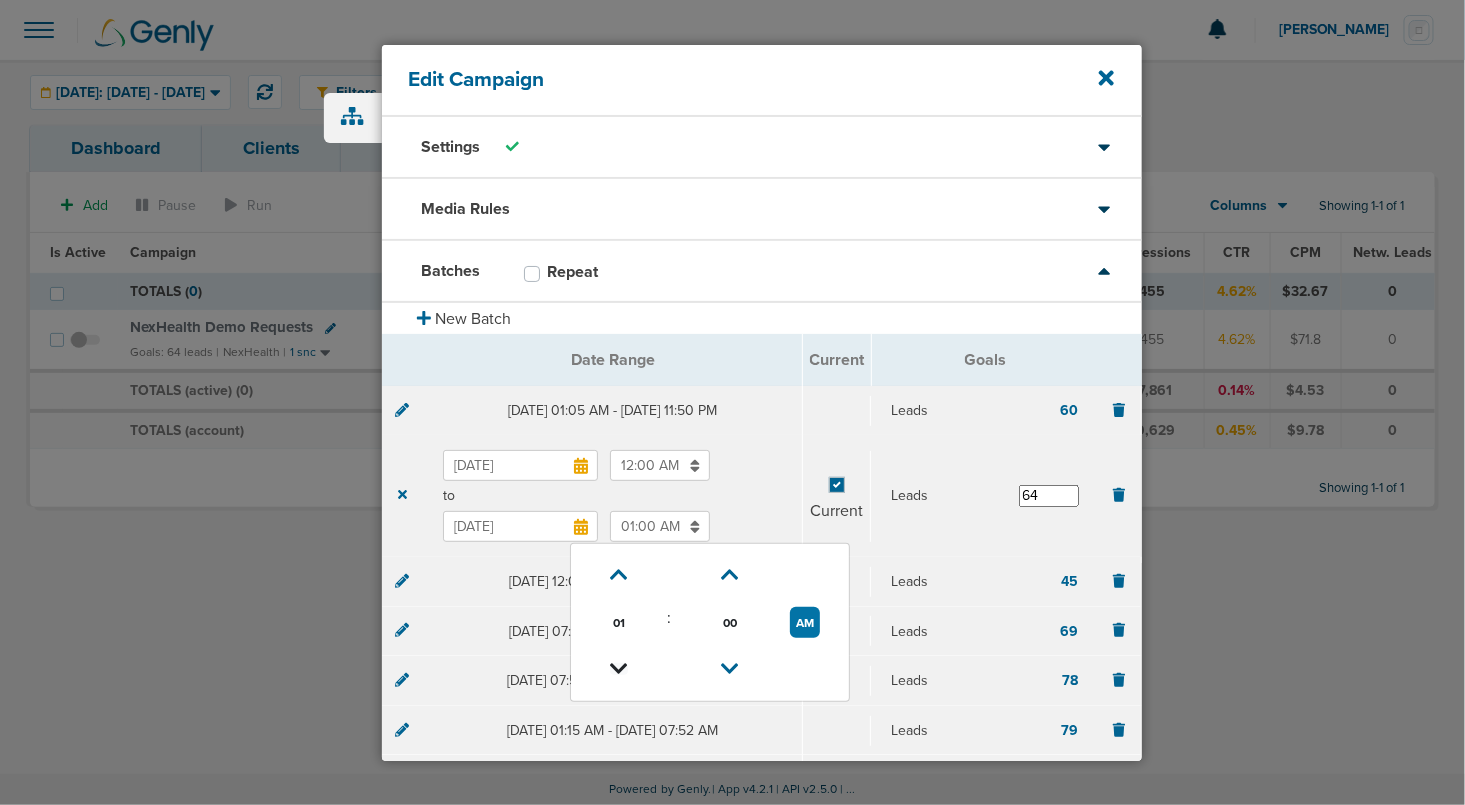 click at bounding box center (619, 669) 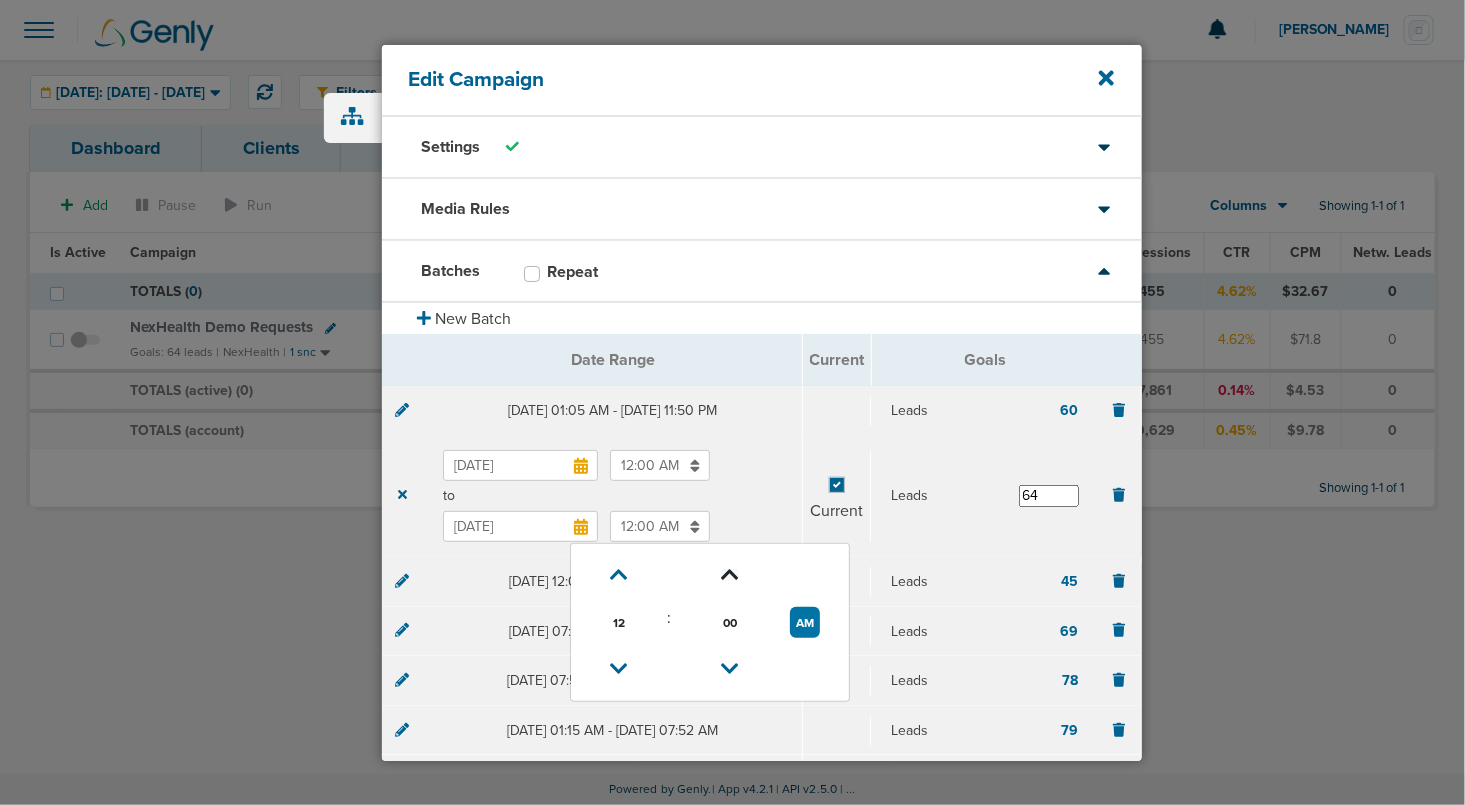 click at bounding box center (730, 575) 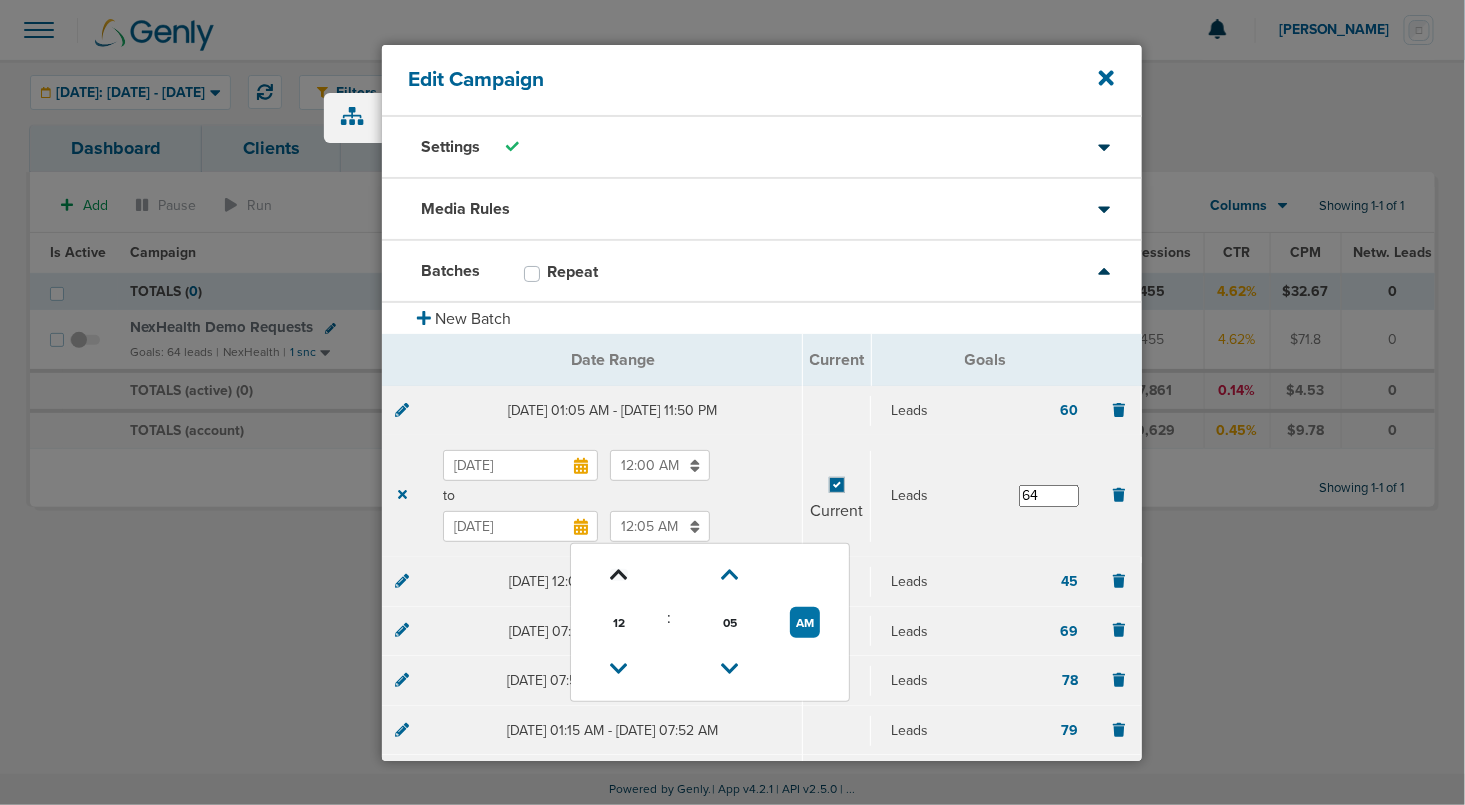 click at bounding box center (619, 575) 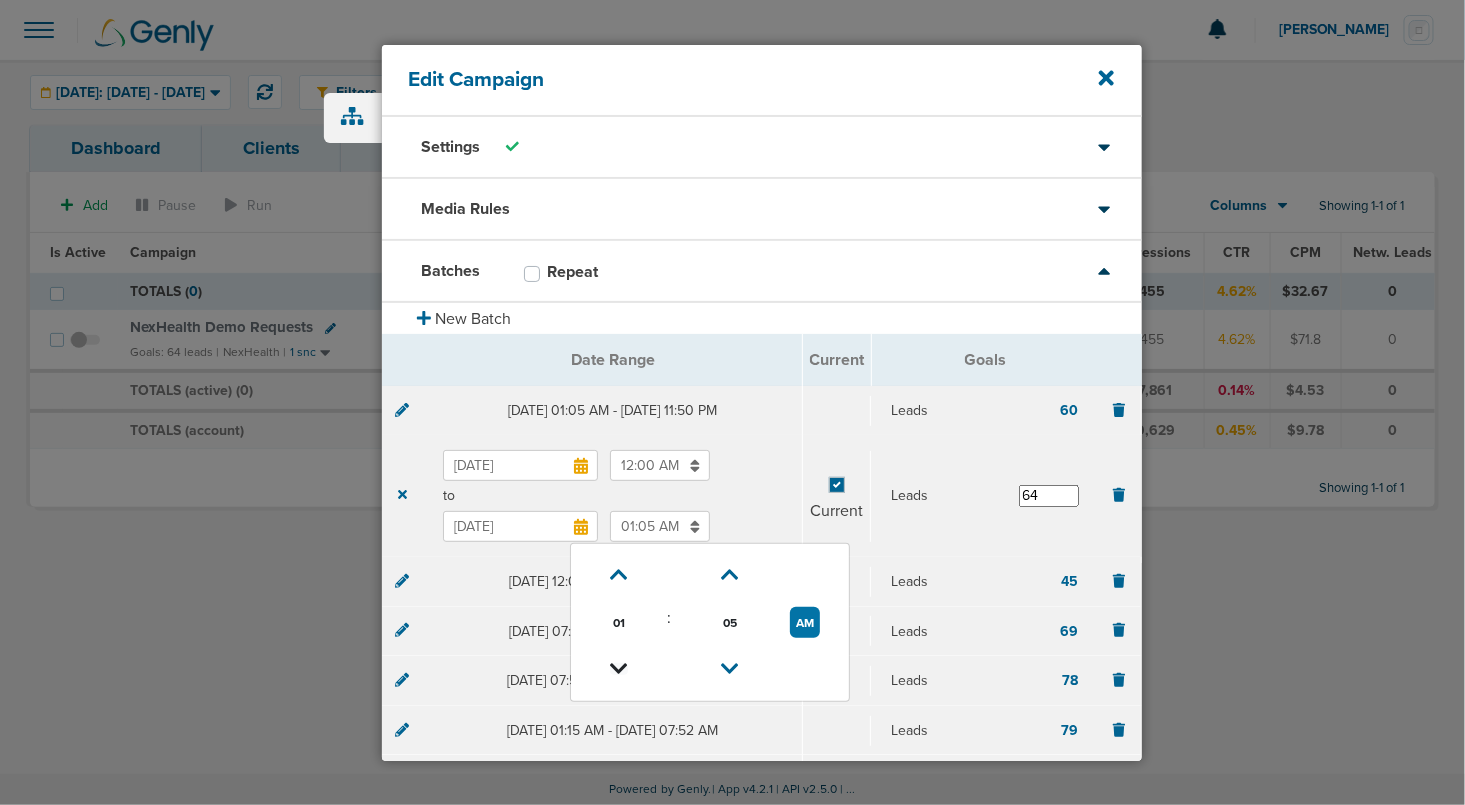 click at bounding box center [619, 669] 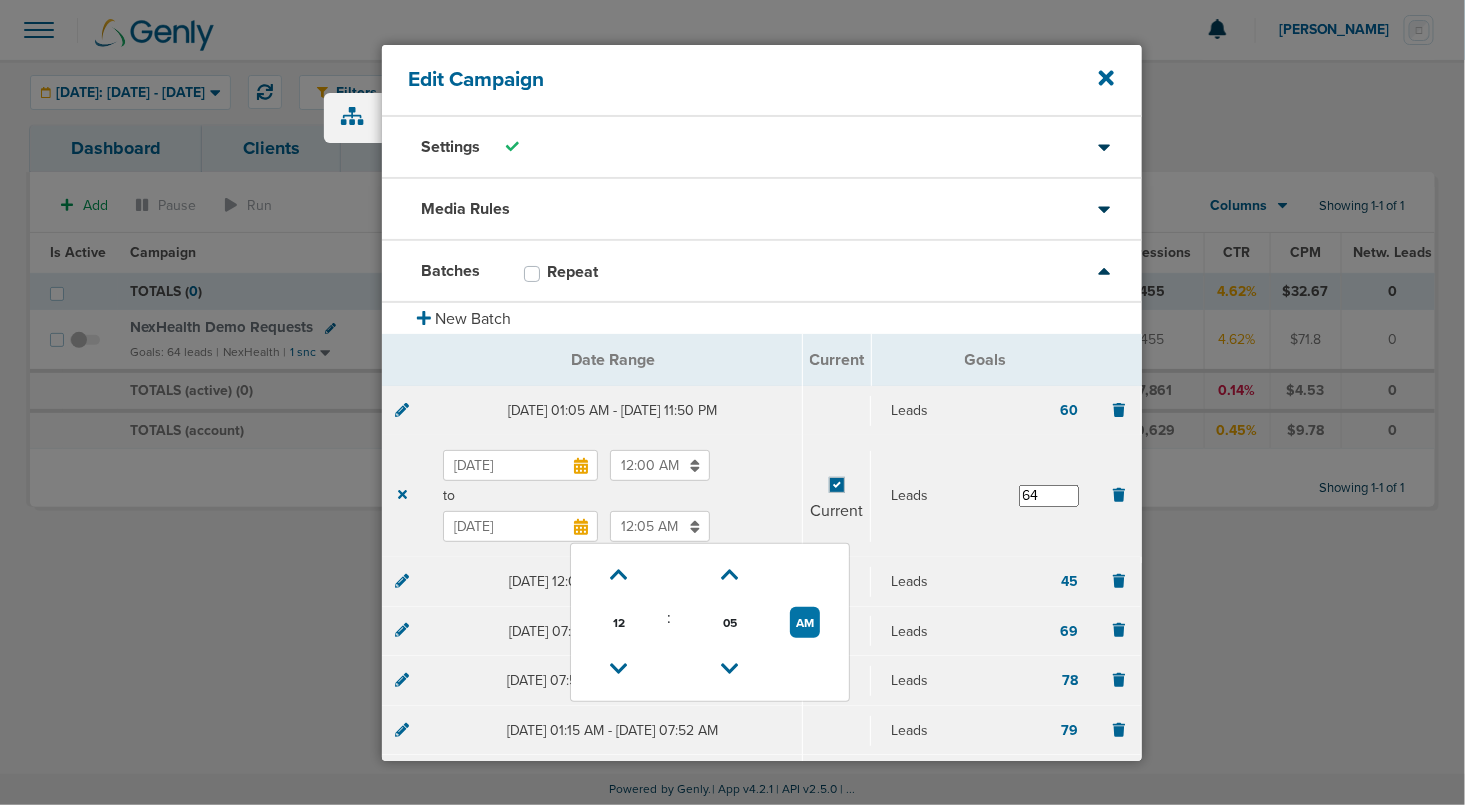 click on "12:00 AM" at bounding box center (660, 465) 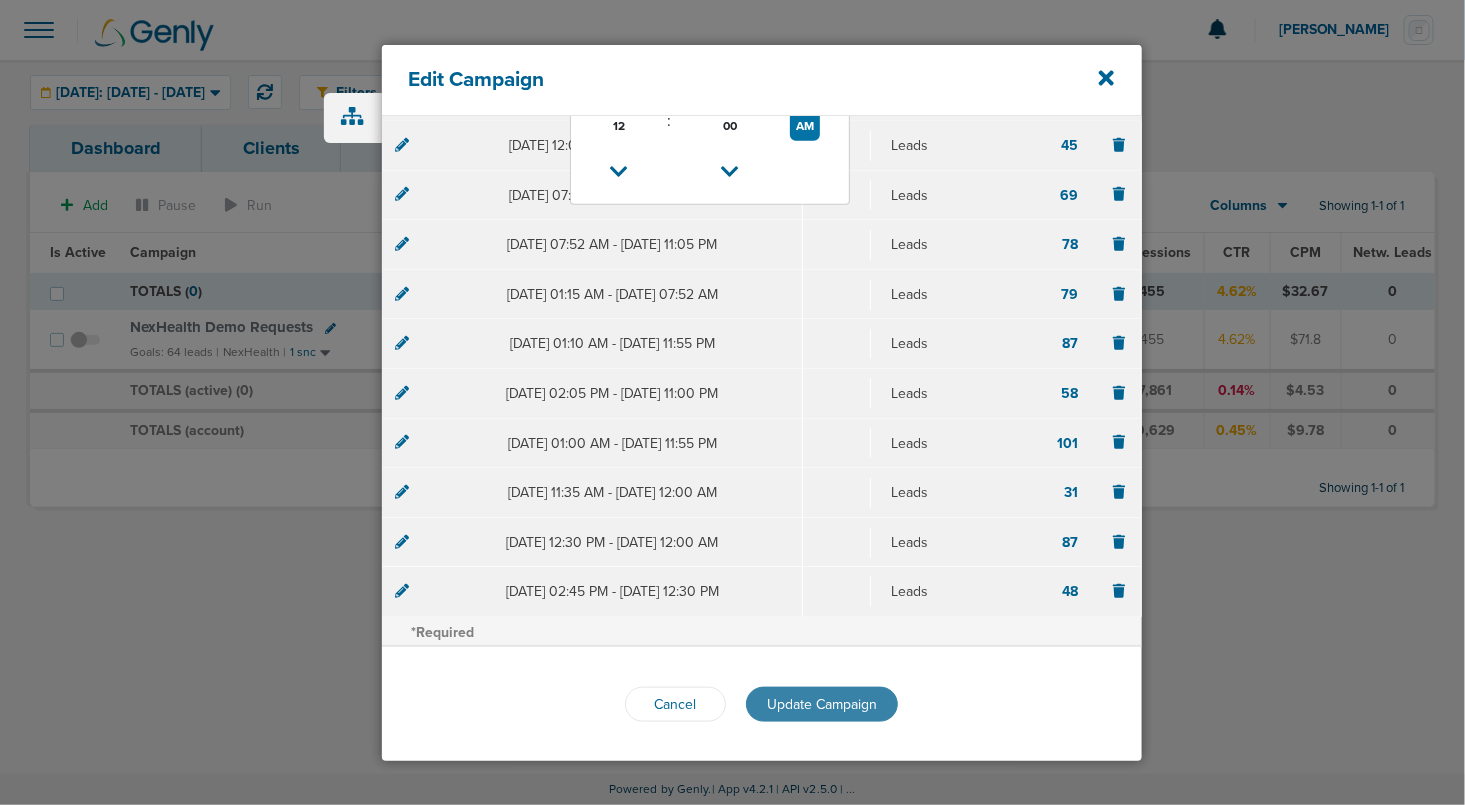 click on "Update Campaign" at bounding box center [822, 704] 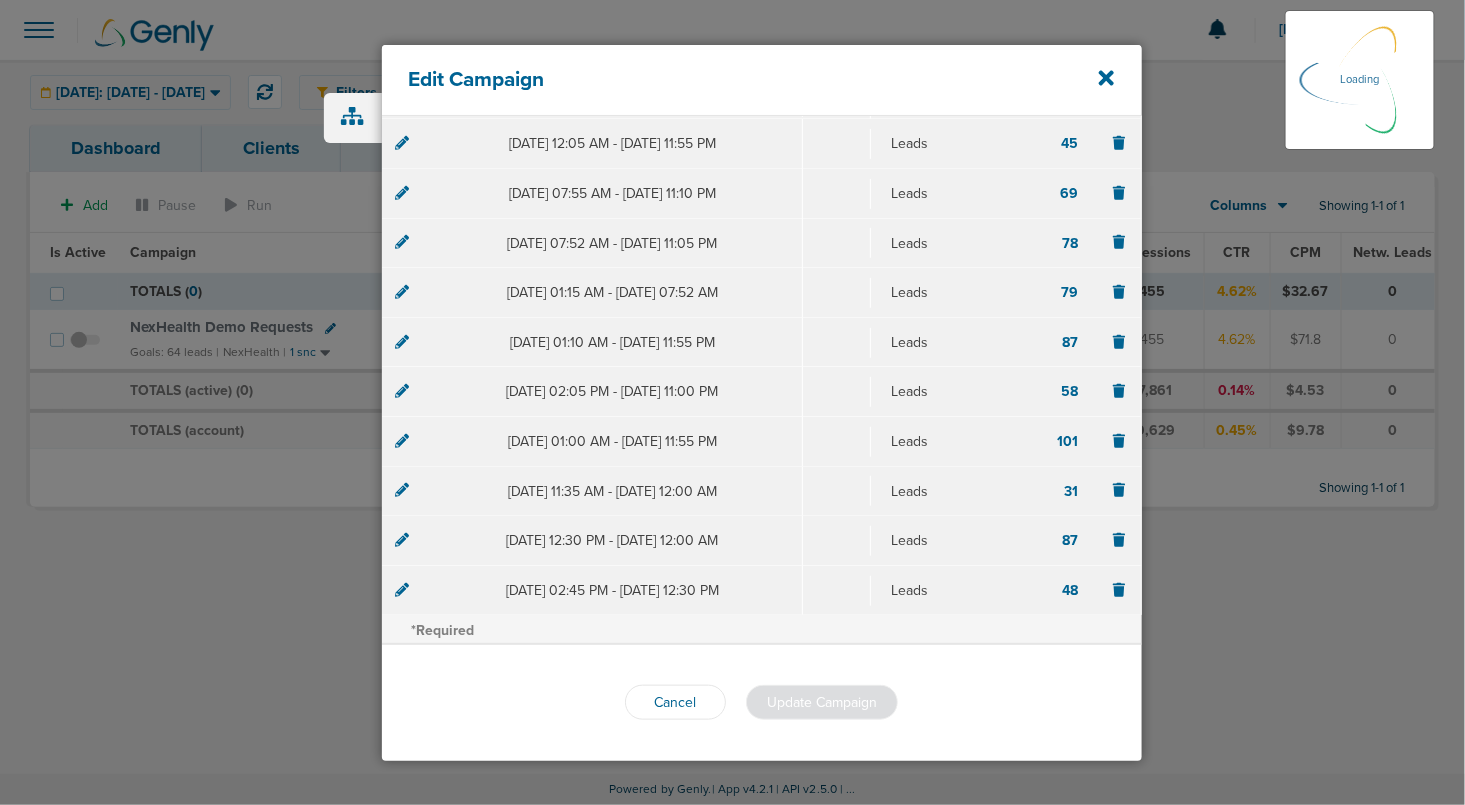 scroll, scrollTop: 370, scrollLeft: 0, axis: vertical 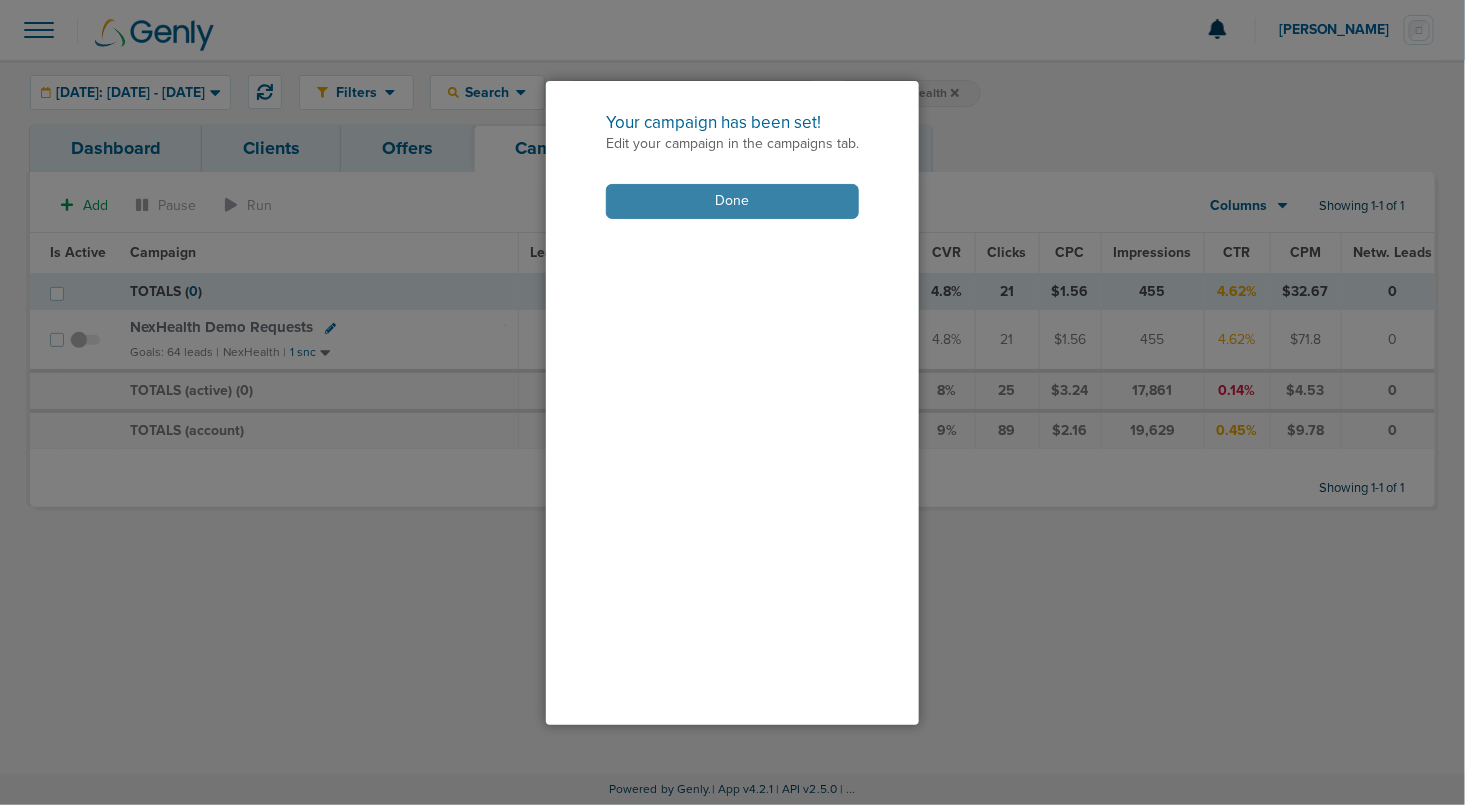 click on "Done" at bounding box center [732, 201] 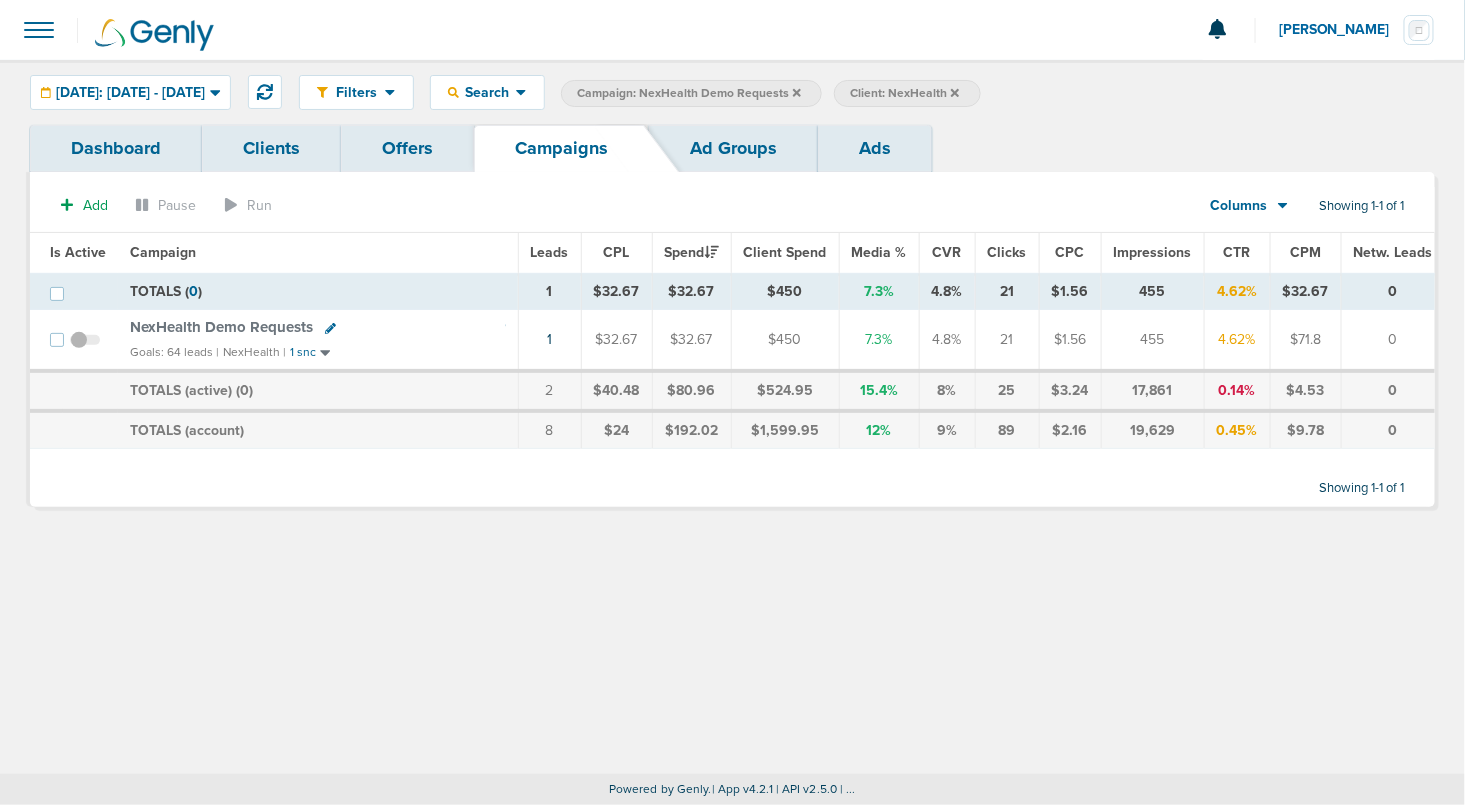 click 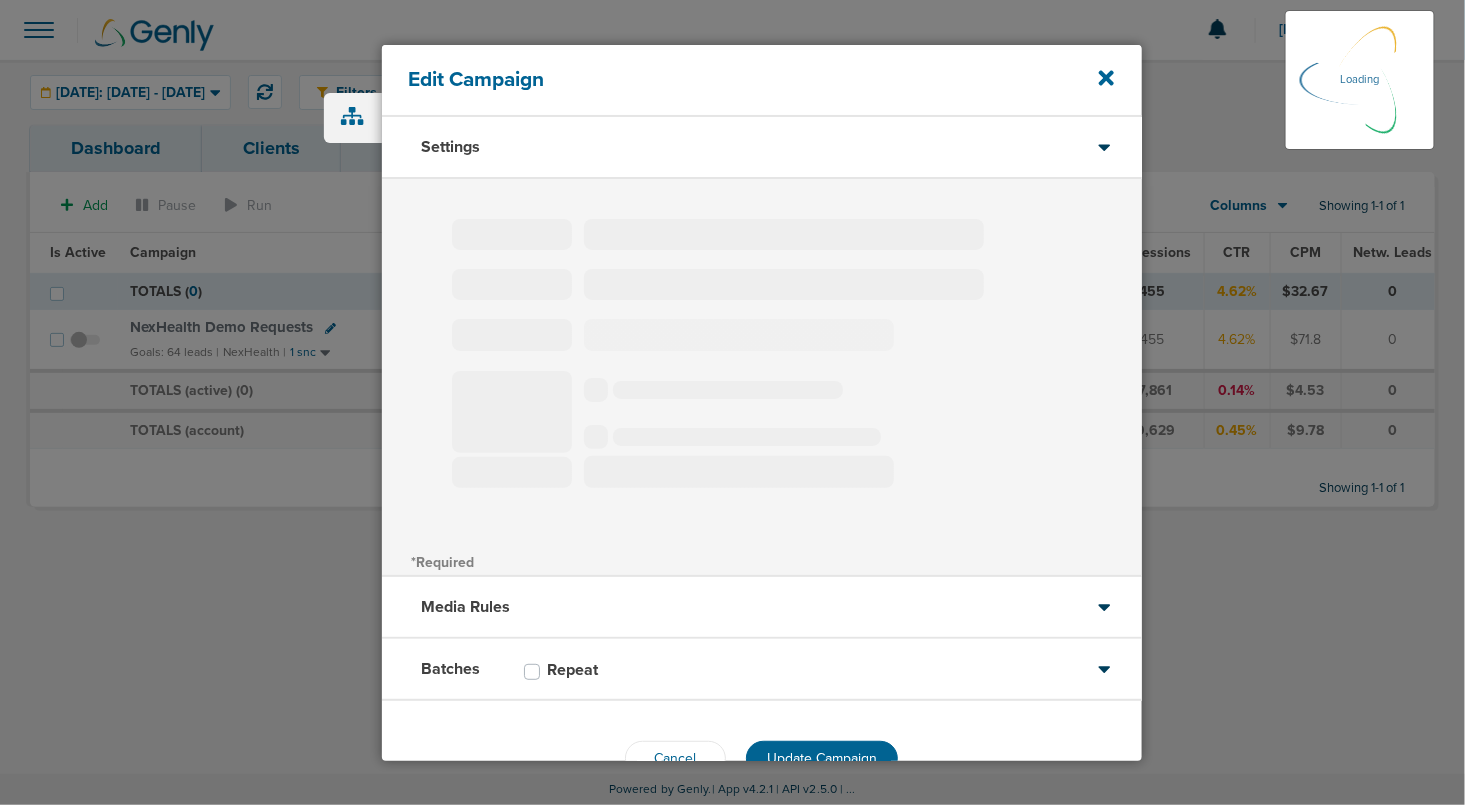 type on "NexHealth Demo Requests" 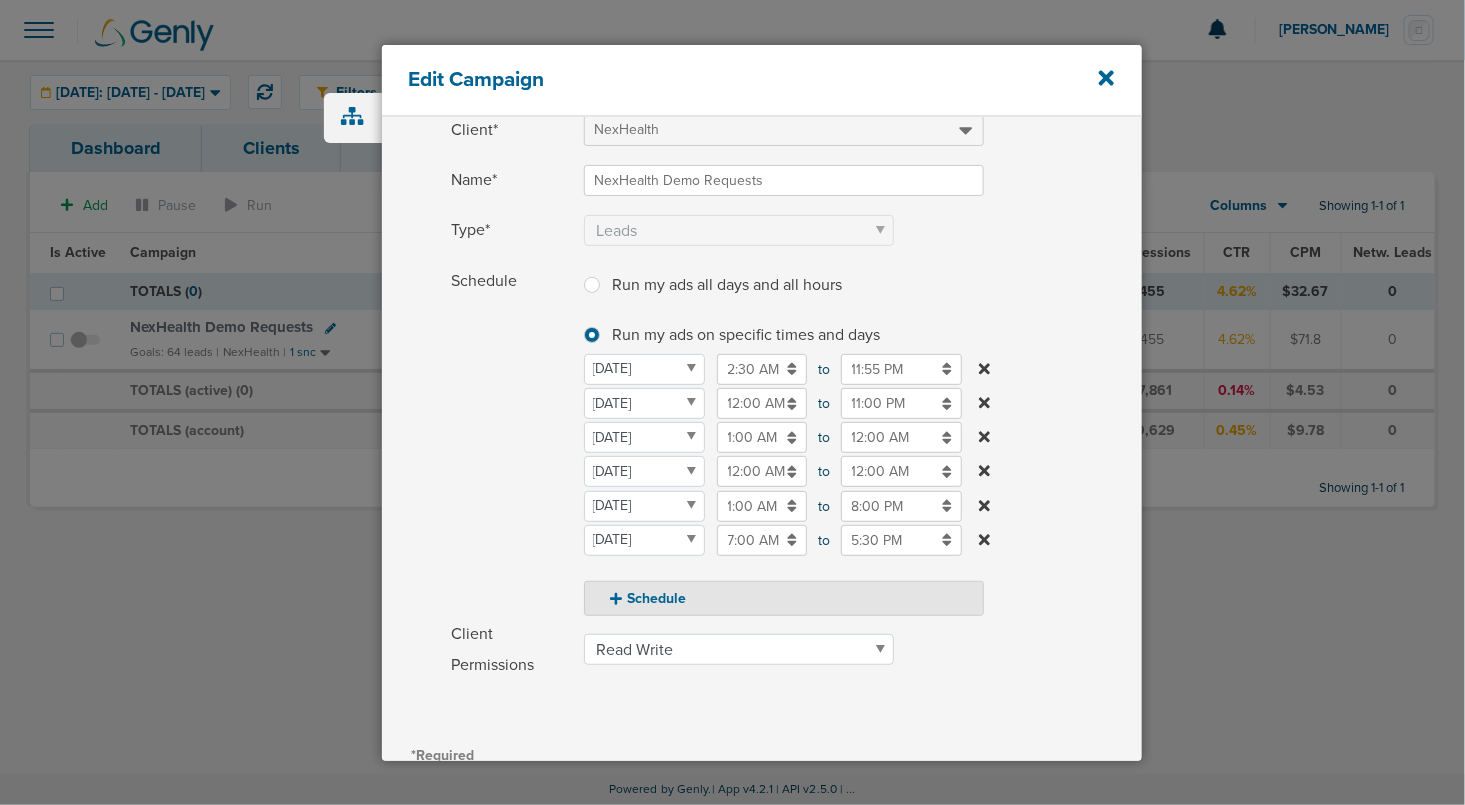 scroll, scrollTop: 352, scrollLeft: 0, axis: vertical 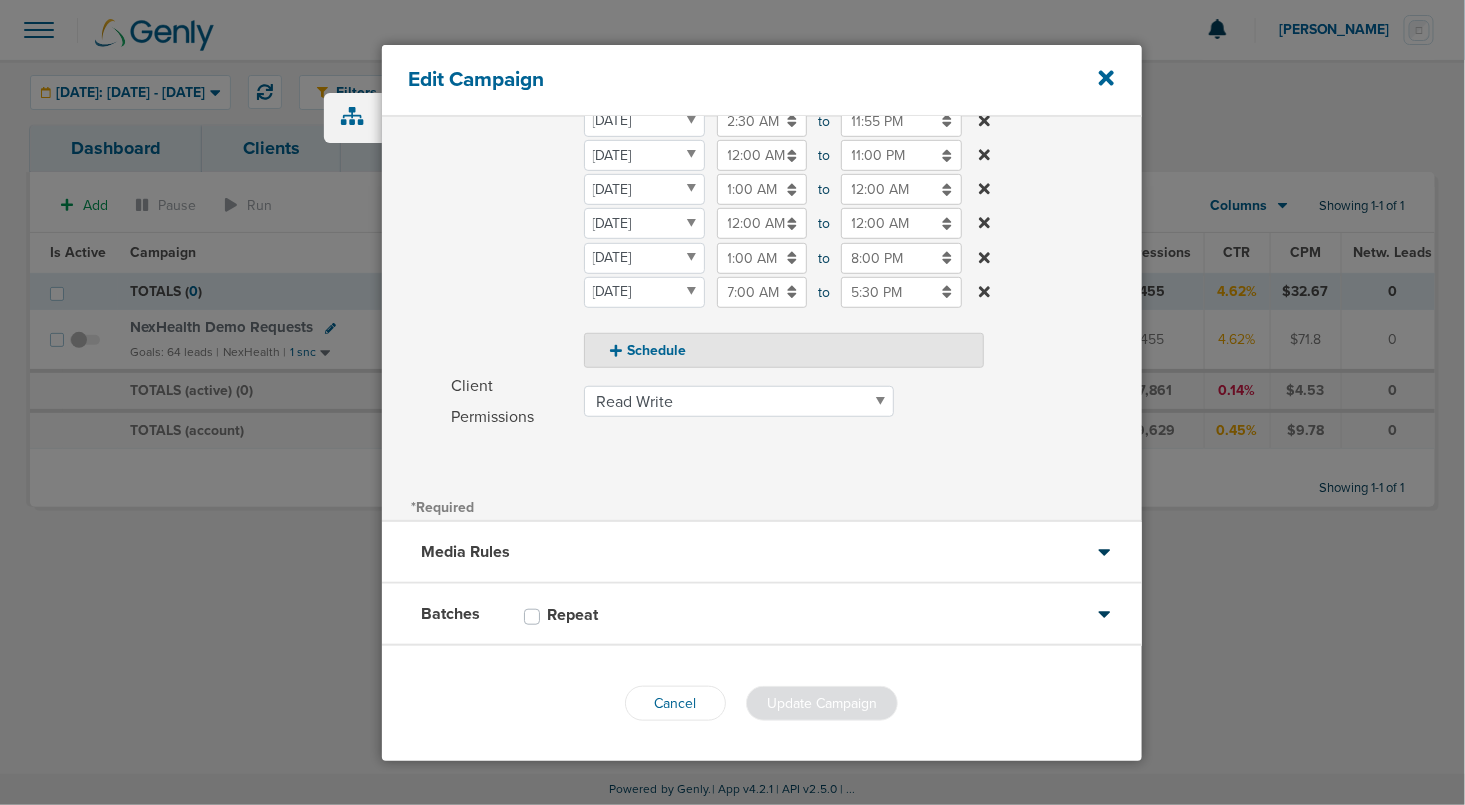 click on "Batches
Repeat" at bounding box center [762, 615] 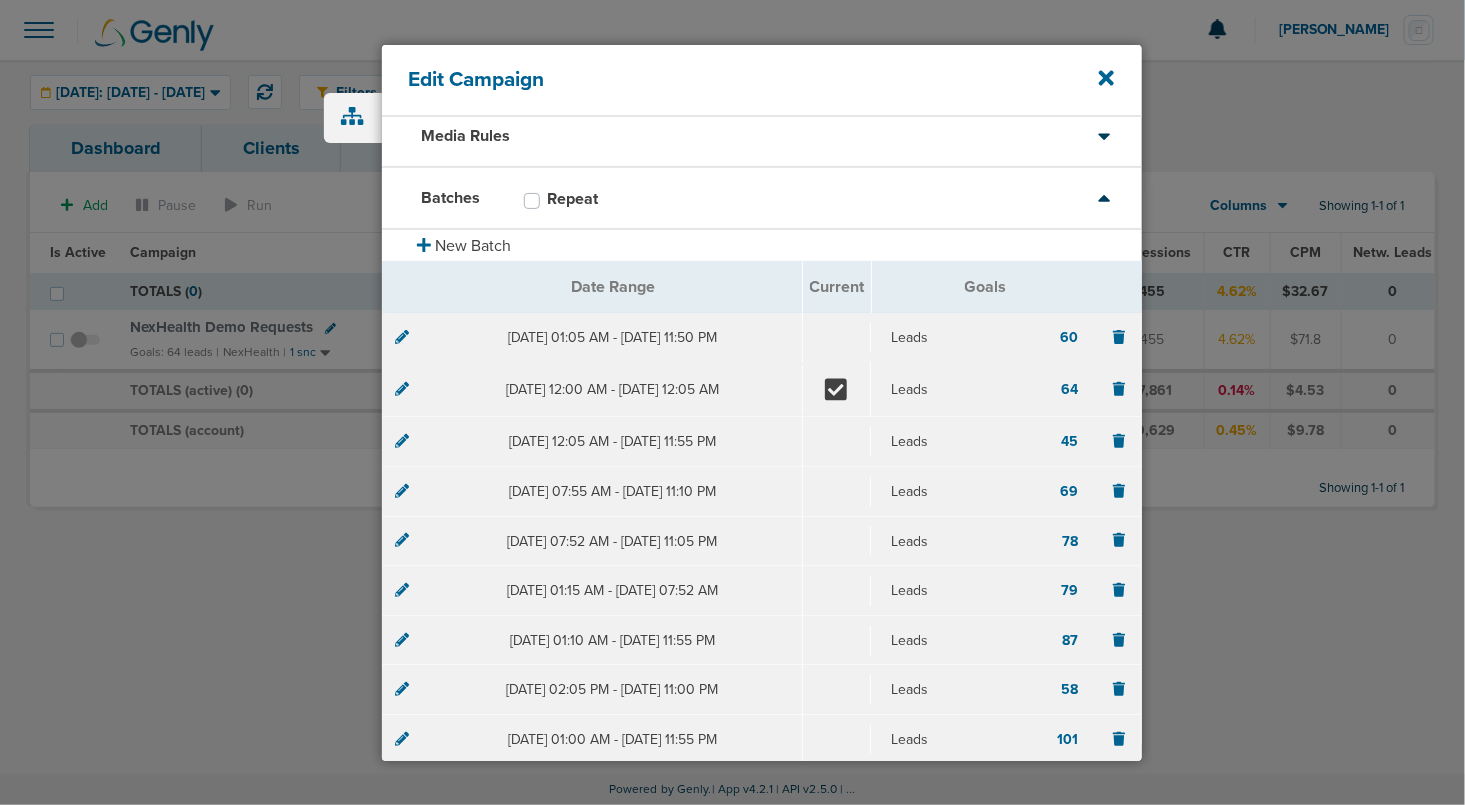 scroll, scrollTop: 0, scrollLeft: 0, axis: both 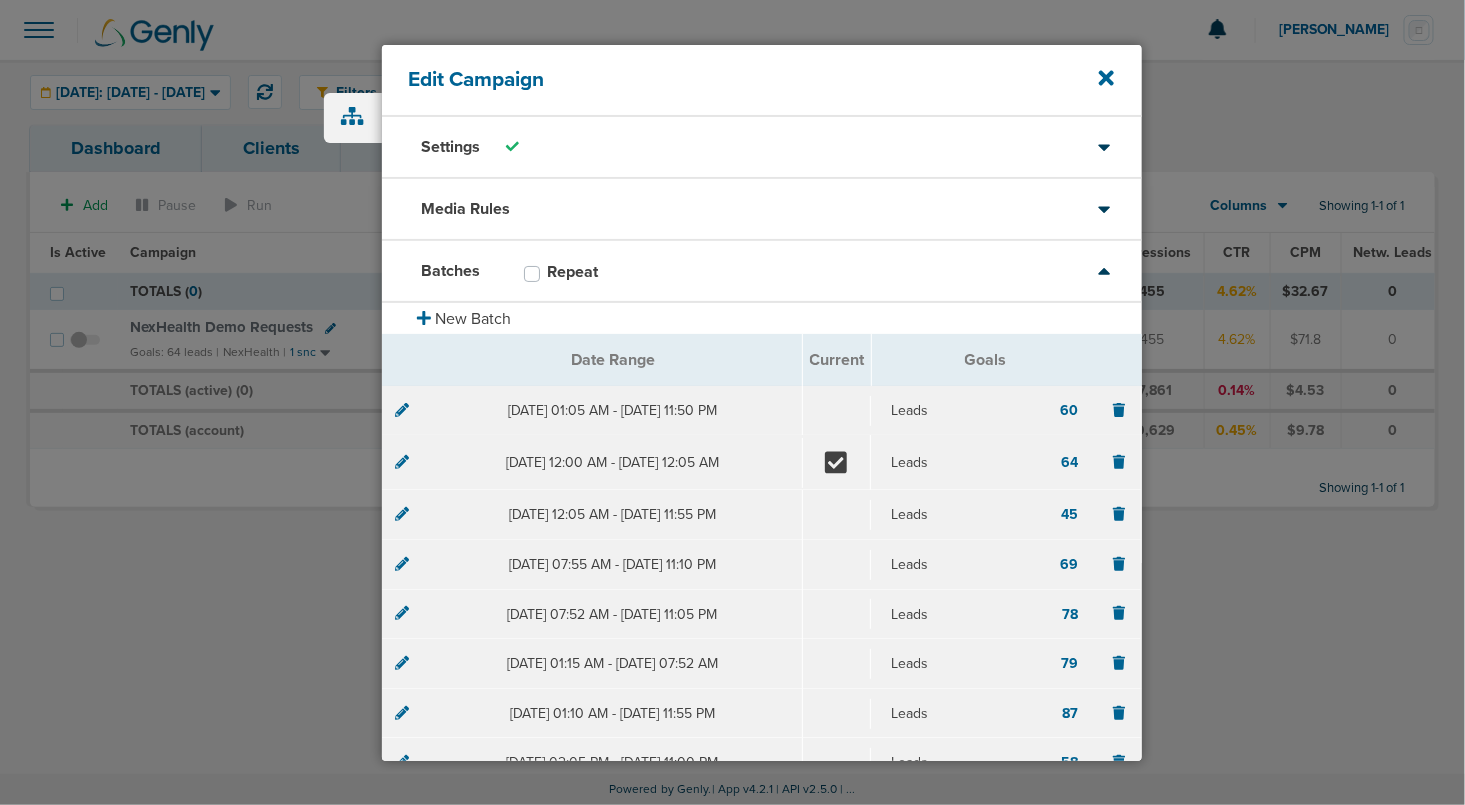 click 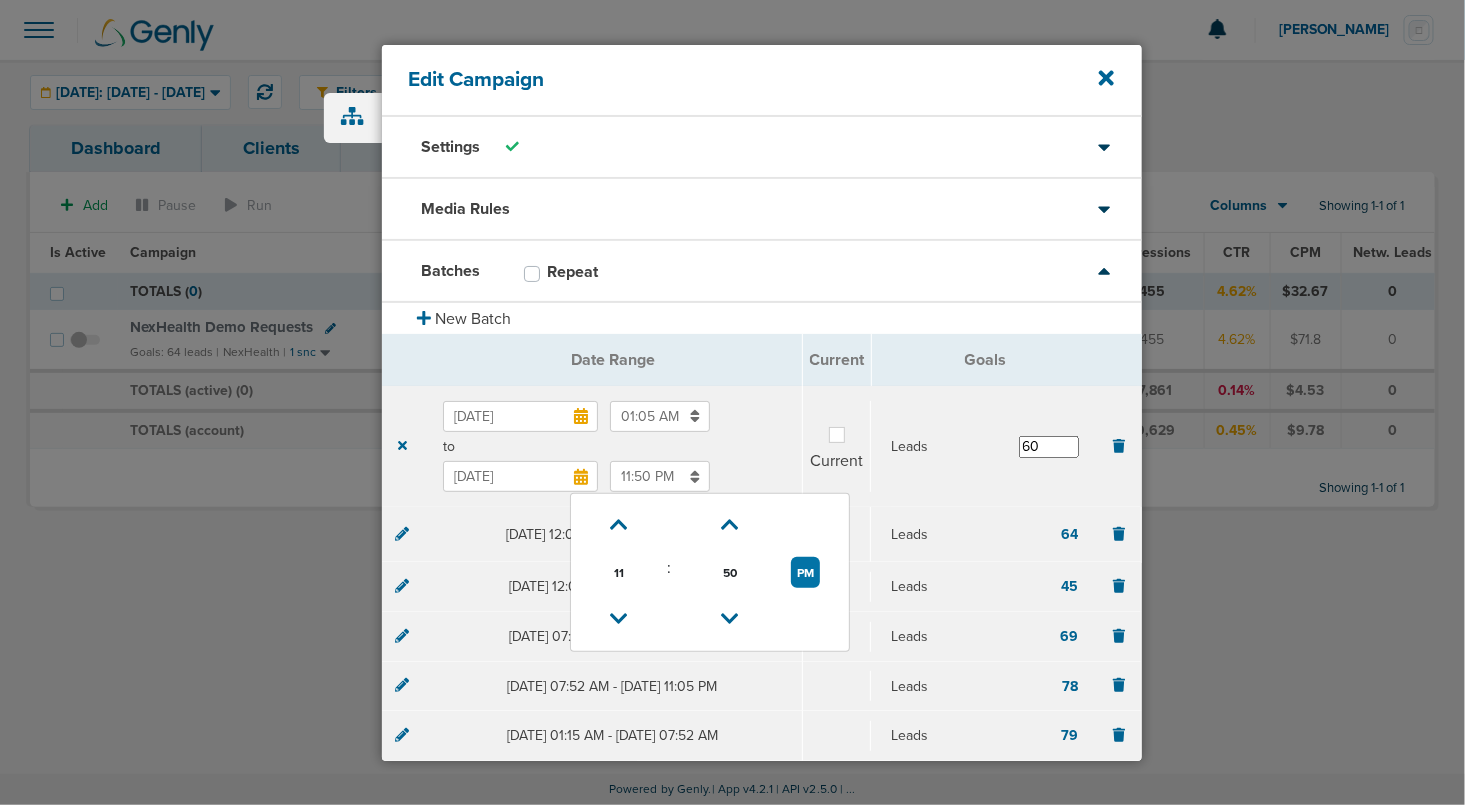 click on "11:50 PM" at bounding box center (660, 476) 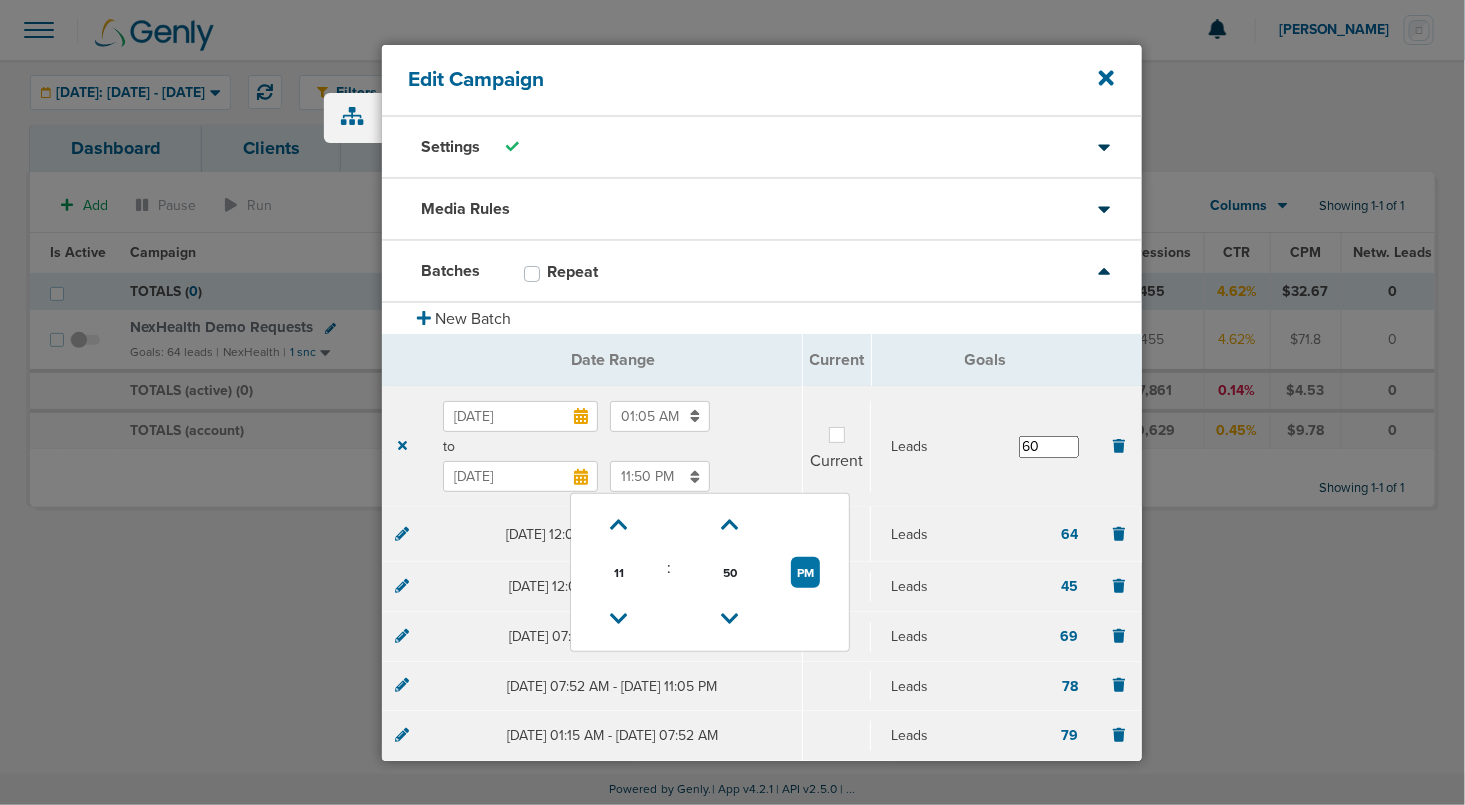 click on "01:05 AM" at bounding box center (660, 416) 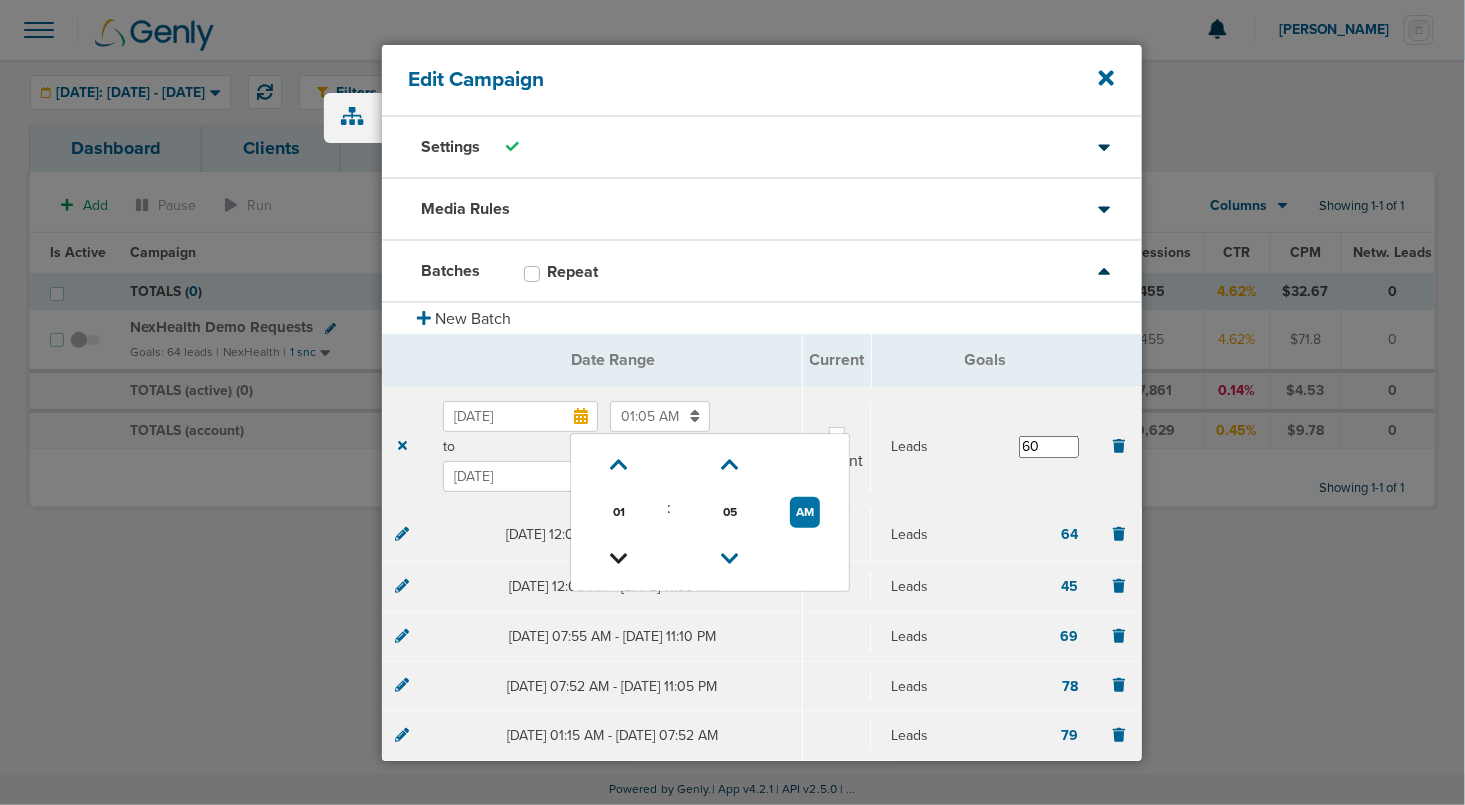 click at bounding box center [619, 559] 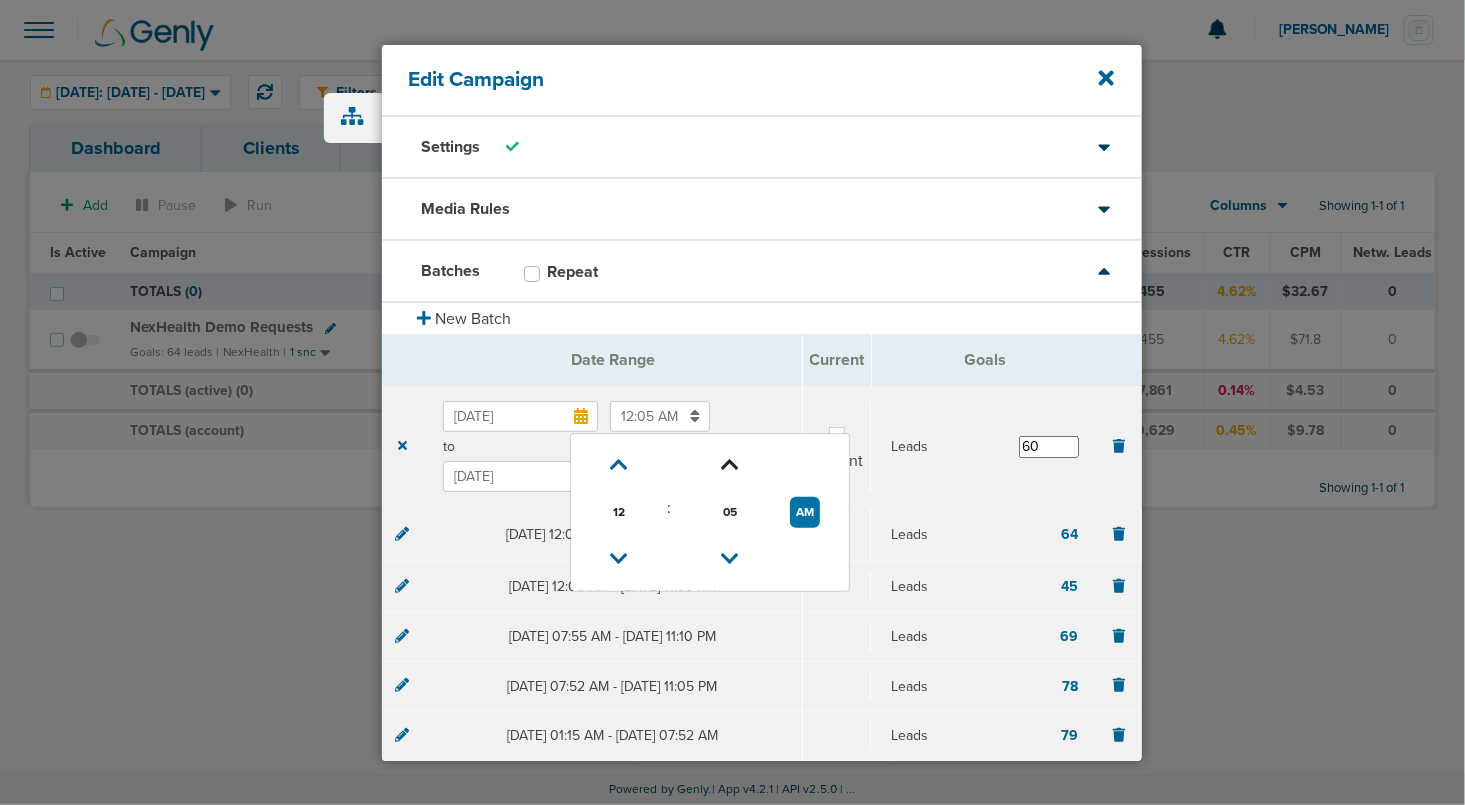 click at bounding box center (730, 465) 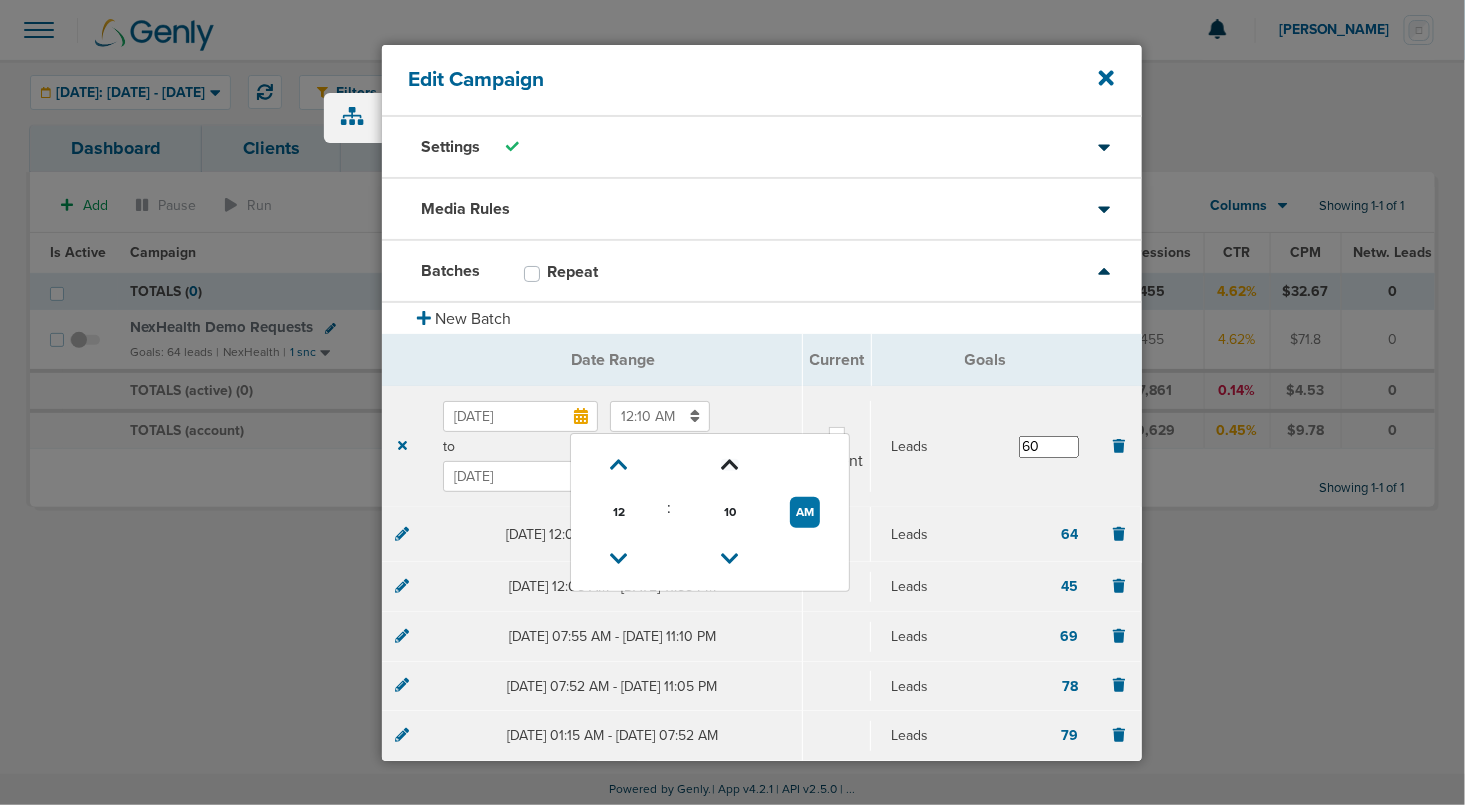 click at bounding box center (730, 465) 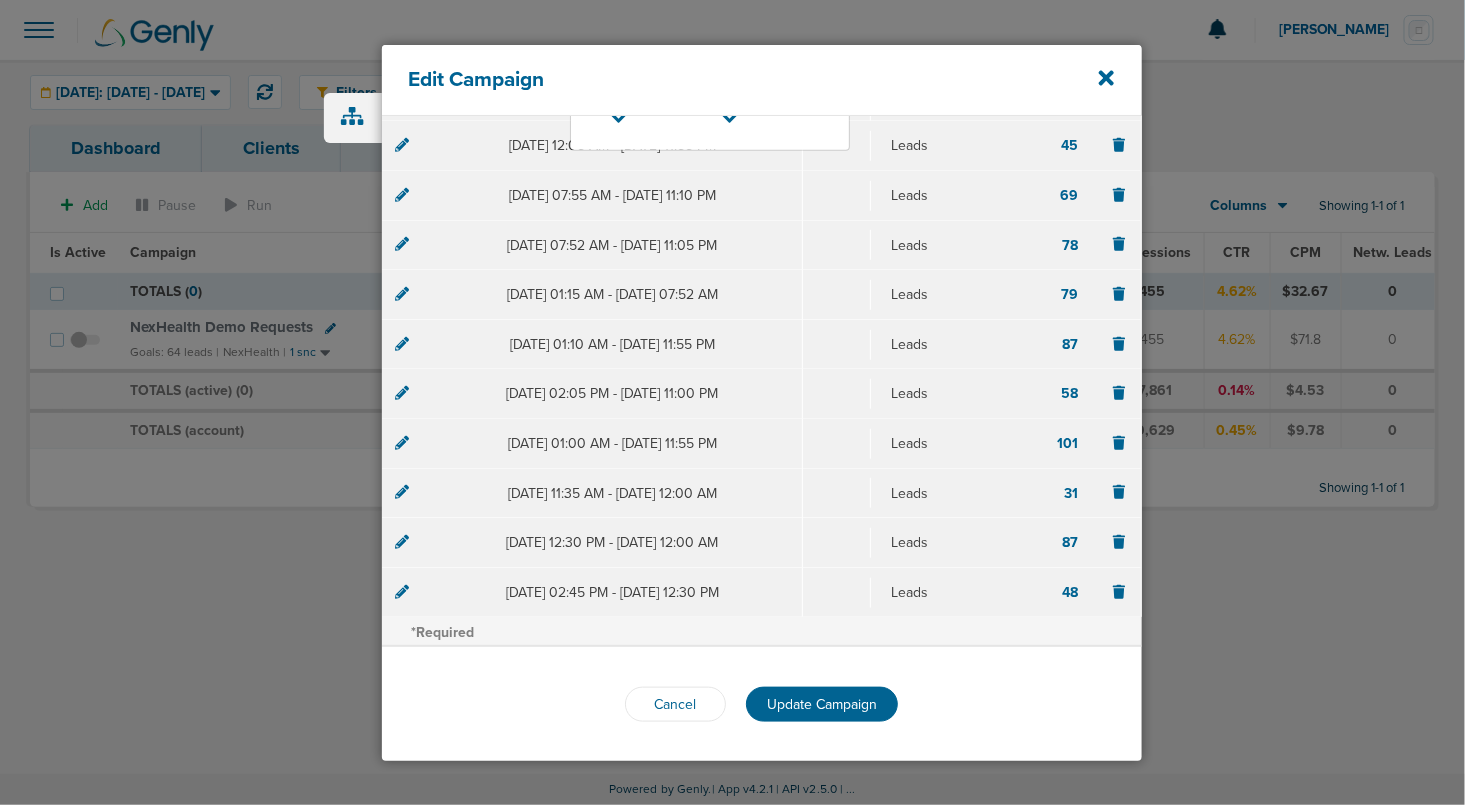 scroll, scrollTop: 442, scrollLeft: 0, axis: vertical 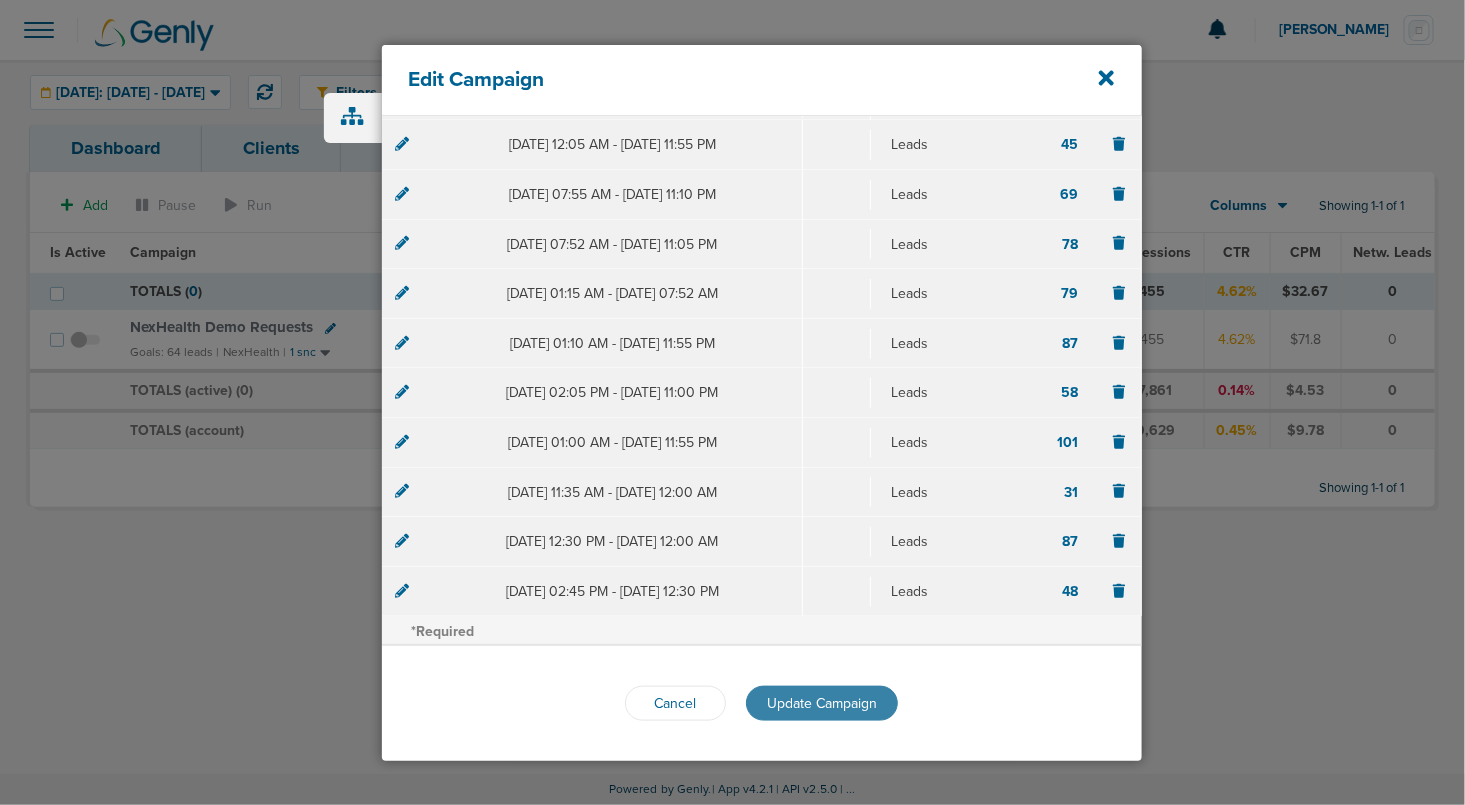 click on "Update Campaign" at bounding box center (822, 703) 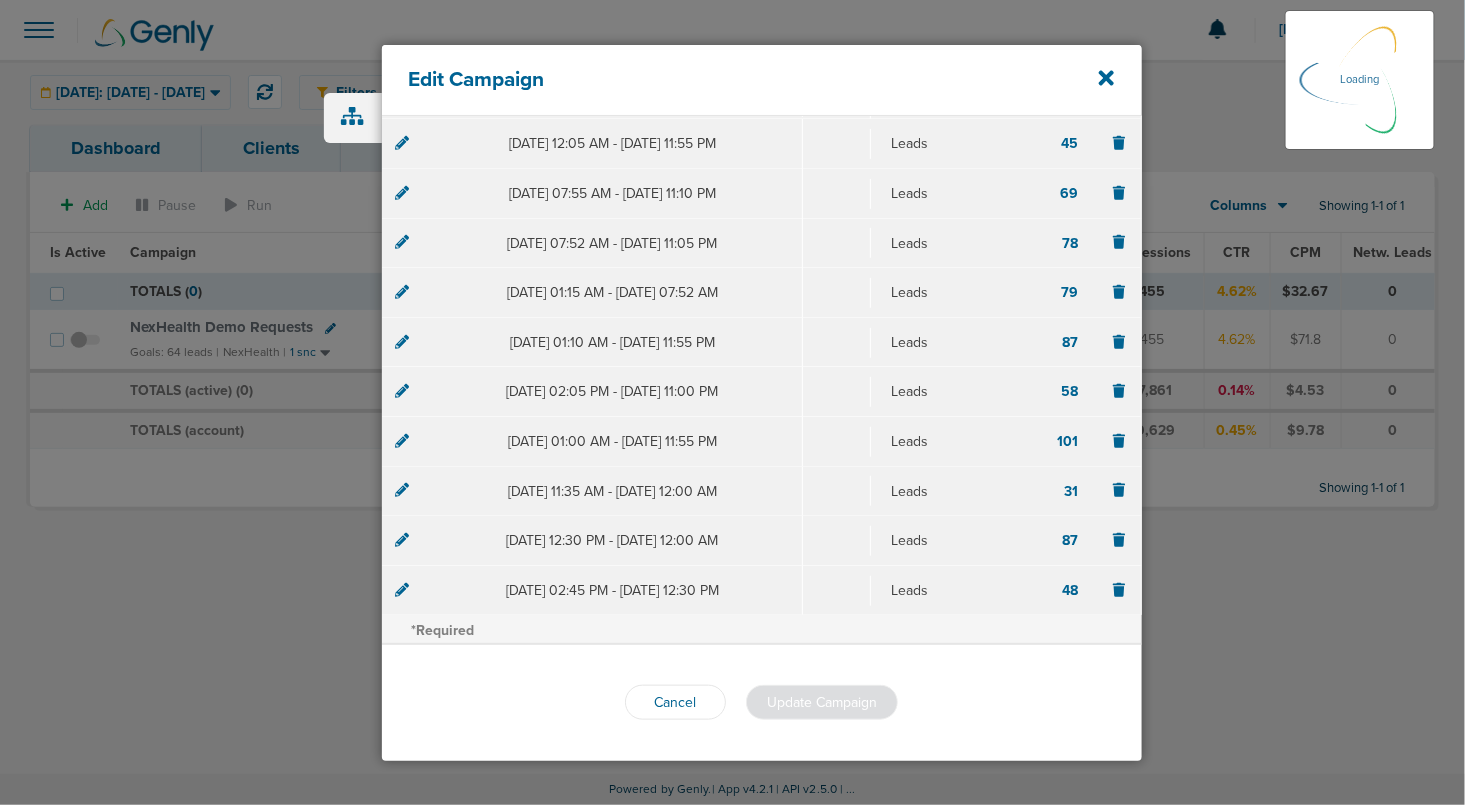 scroll, scrollTop: 370, scrollLeft: 0, axis: vertical 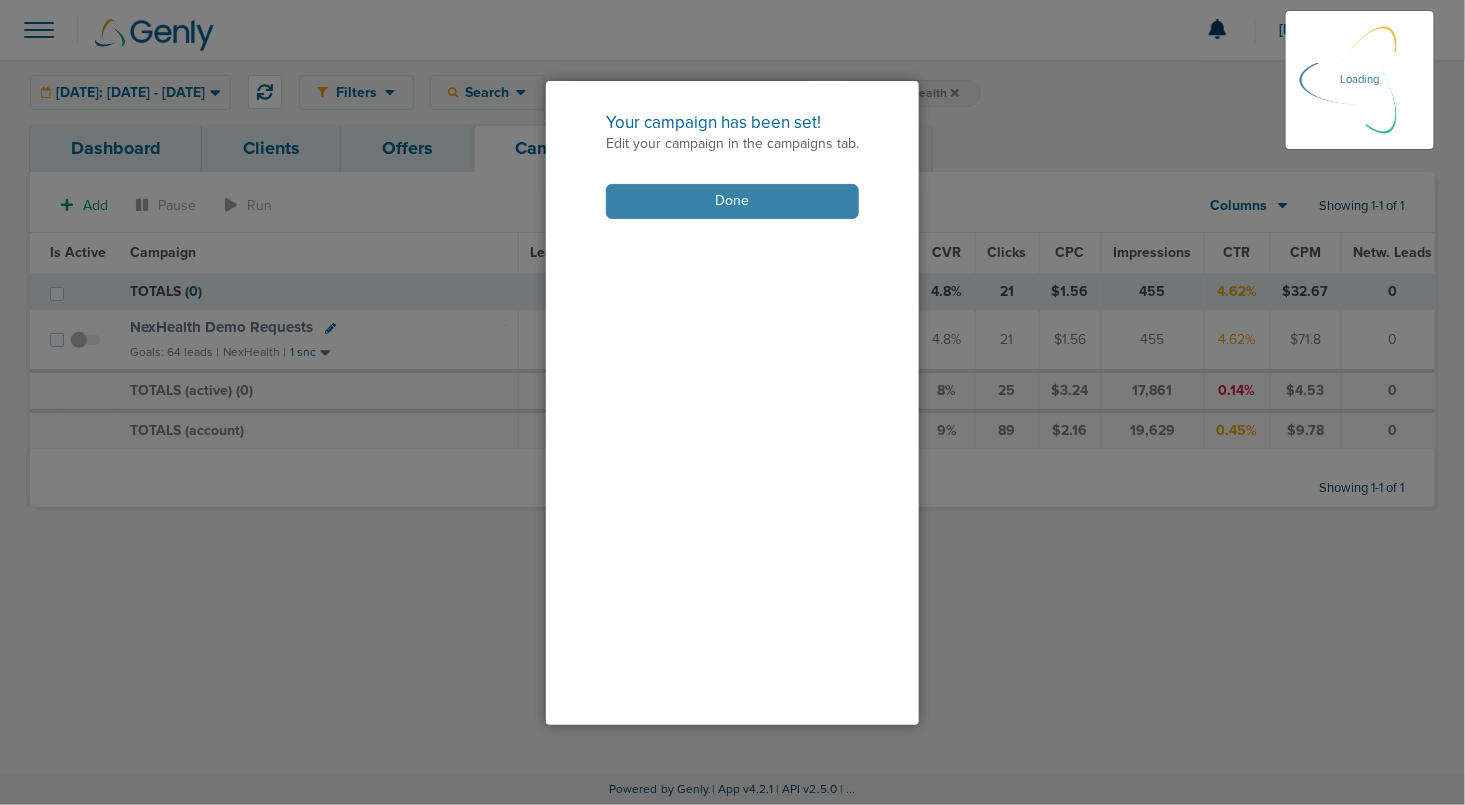 click on "Done" at bounding box center [732, 201] 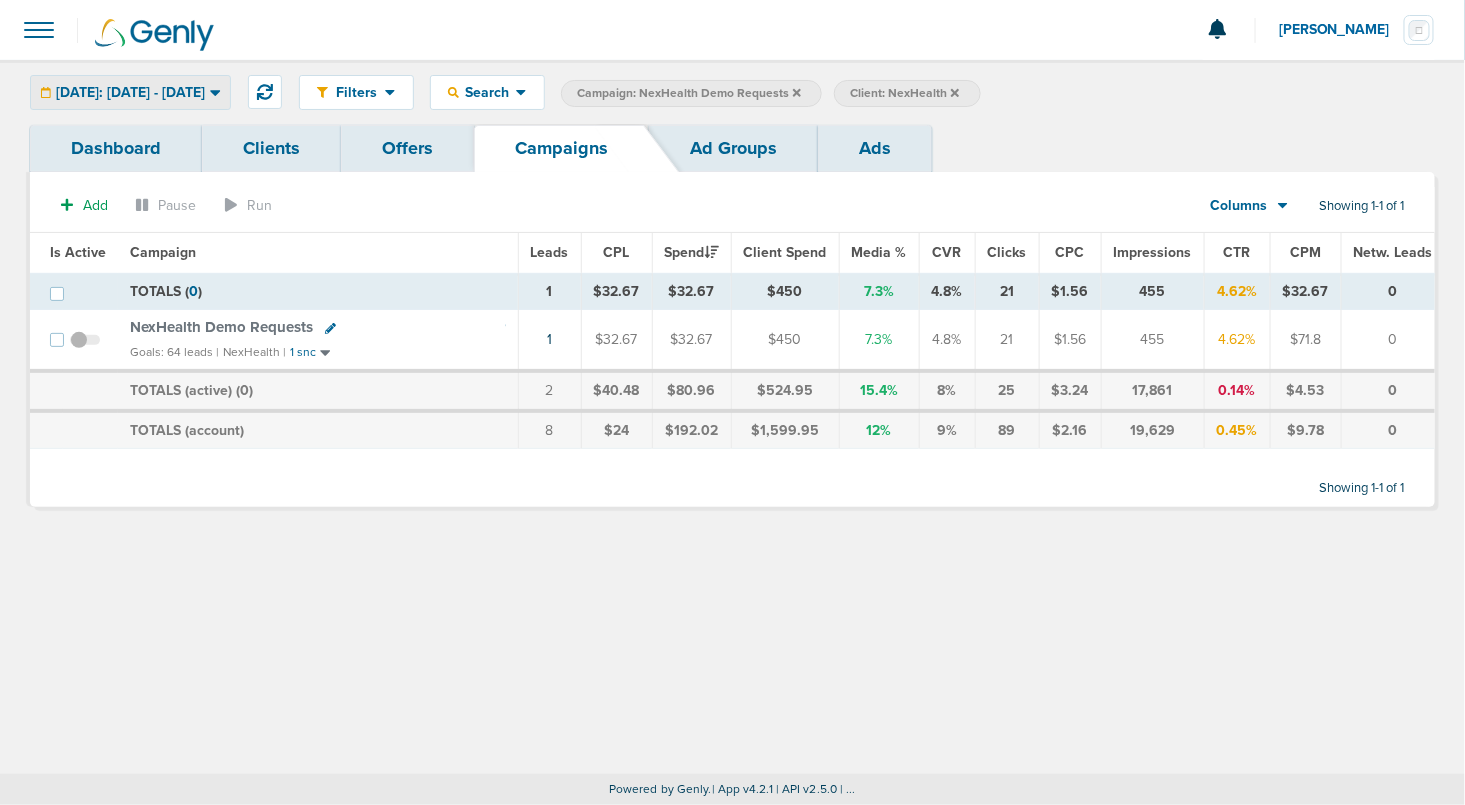 click on "[DATE]: [DATE] - [DATE]" at bounding box center (130, 93) 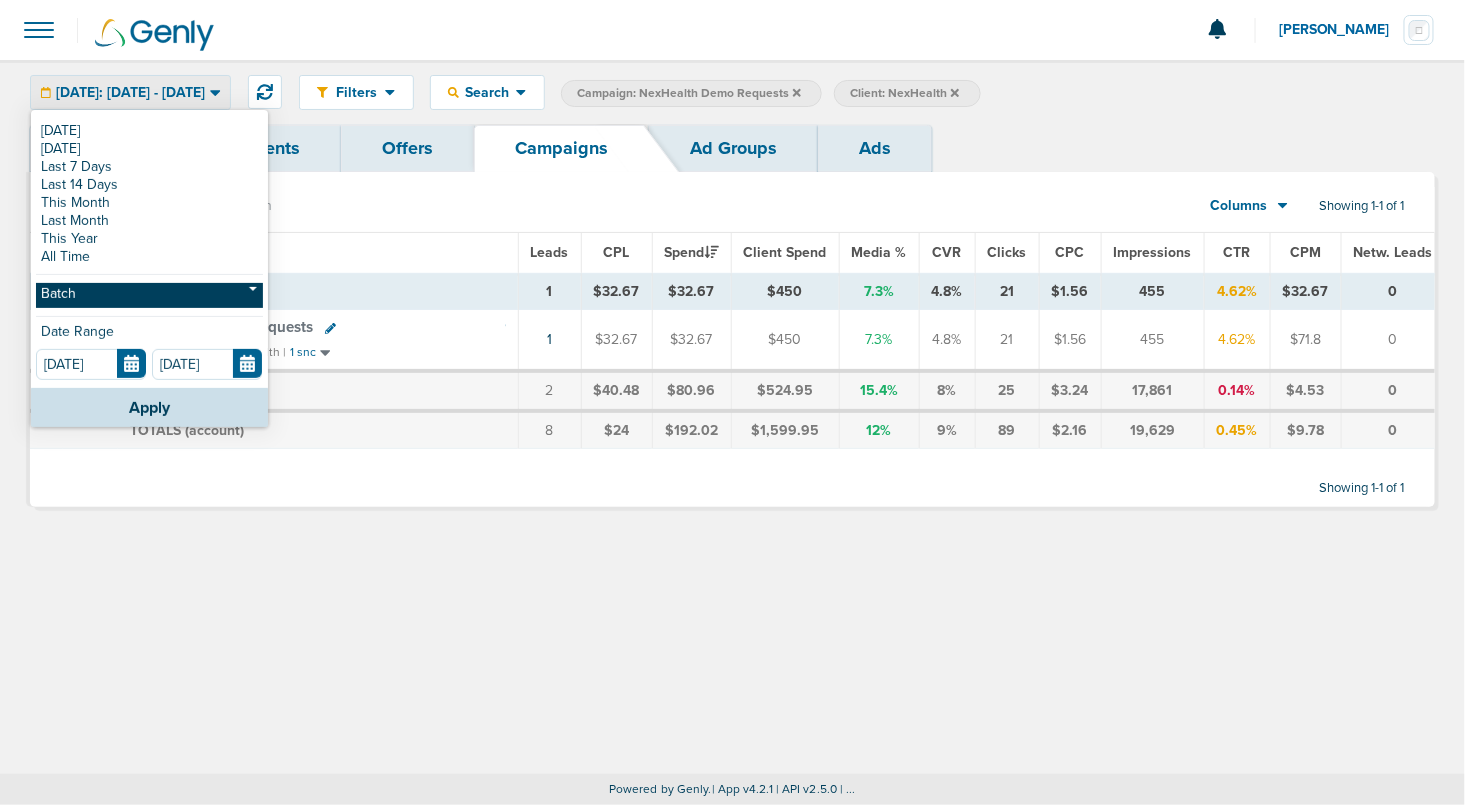 click on "Batch" at bounding box center [149, 295] 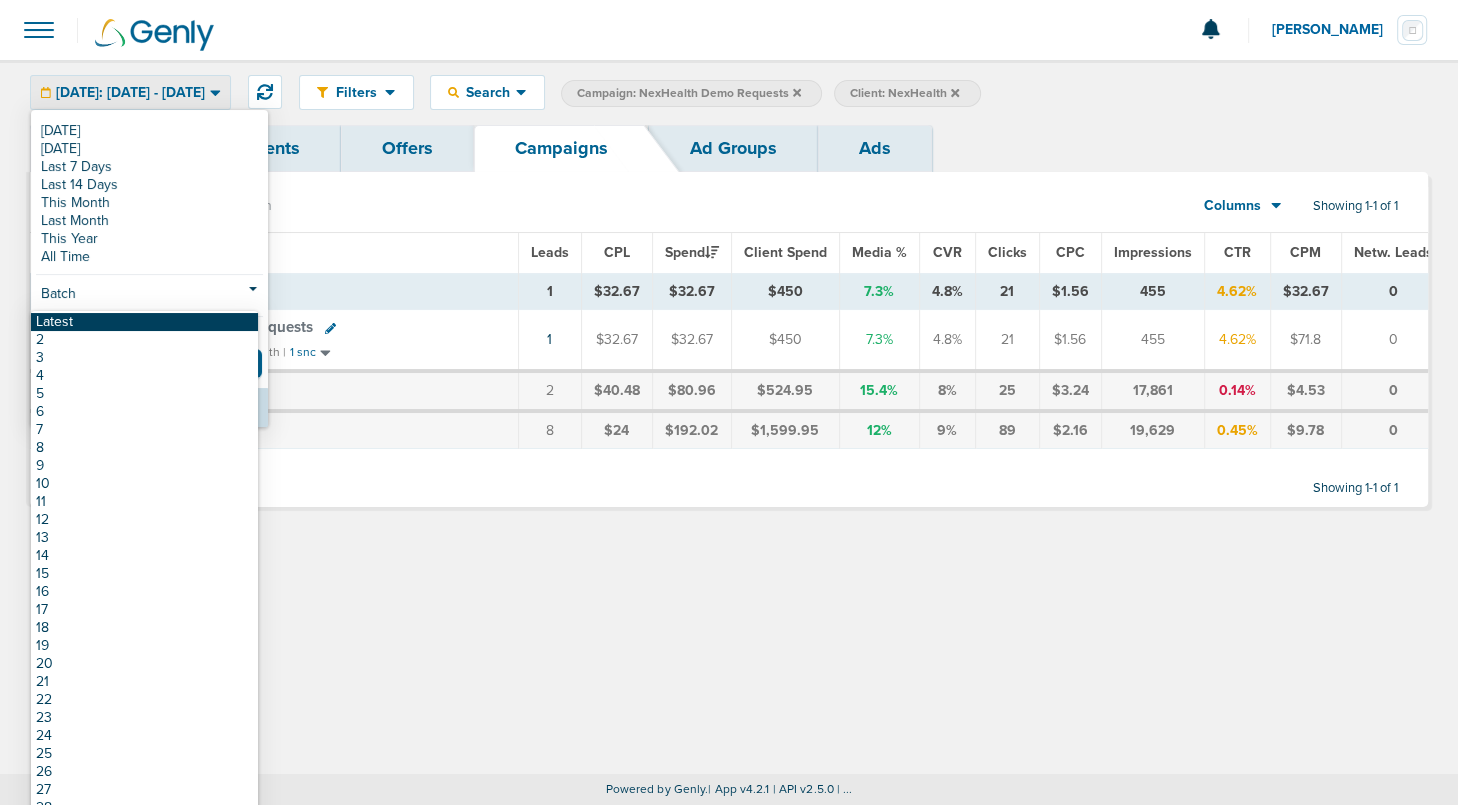 click on "Latest" at bounding box center (144, 322) 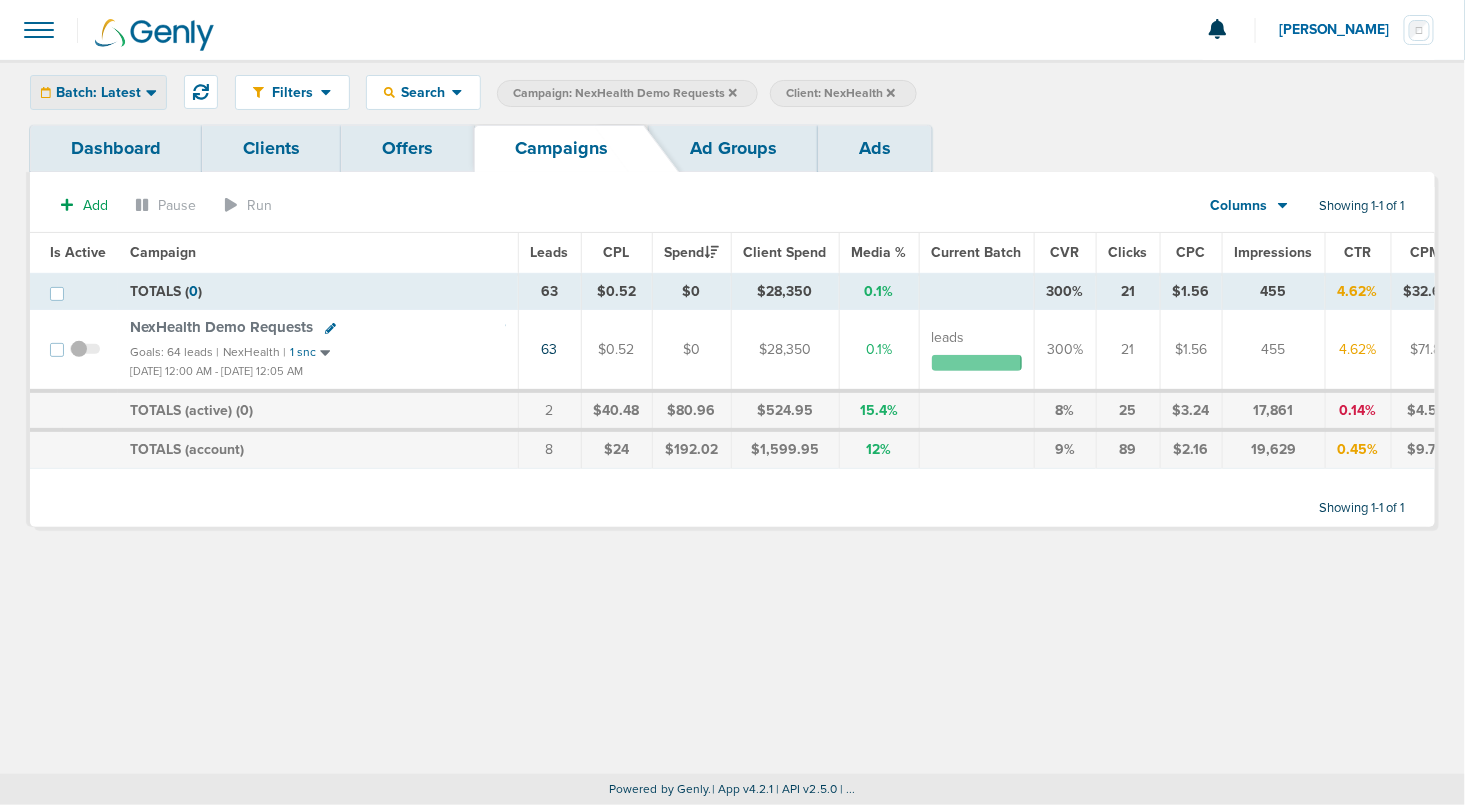 click on "Batch: Latest" at bounding box center [98, 92] 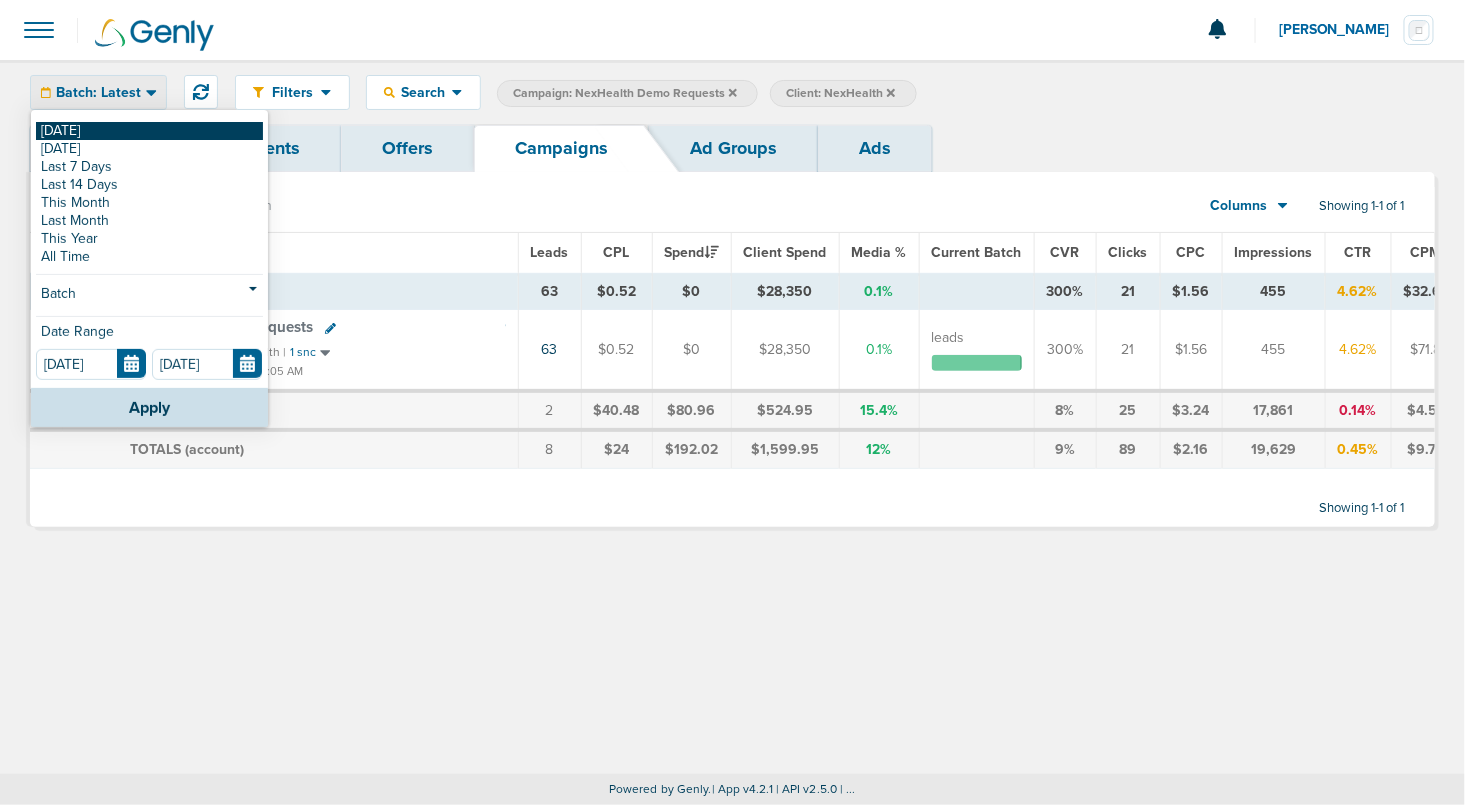click on "[DATE]" at bounding box center (149, 131) 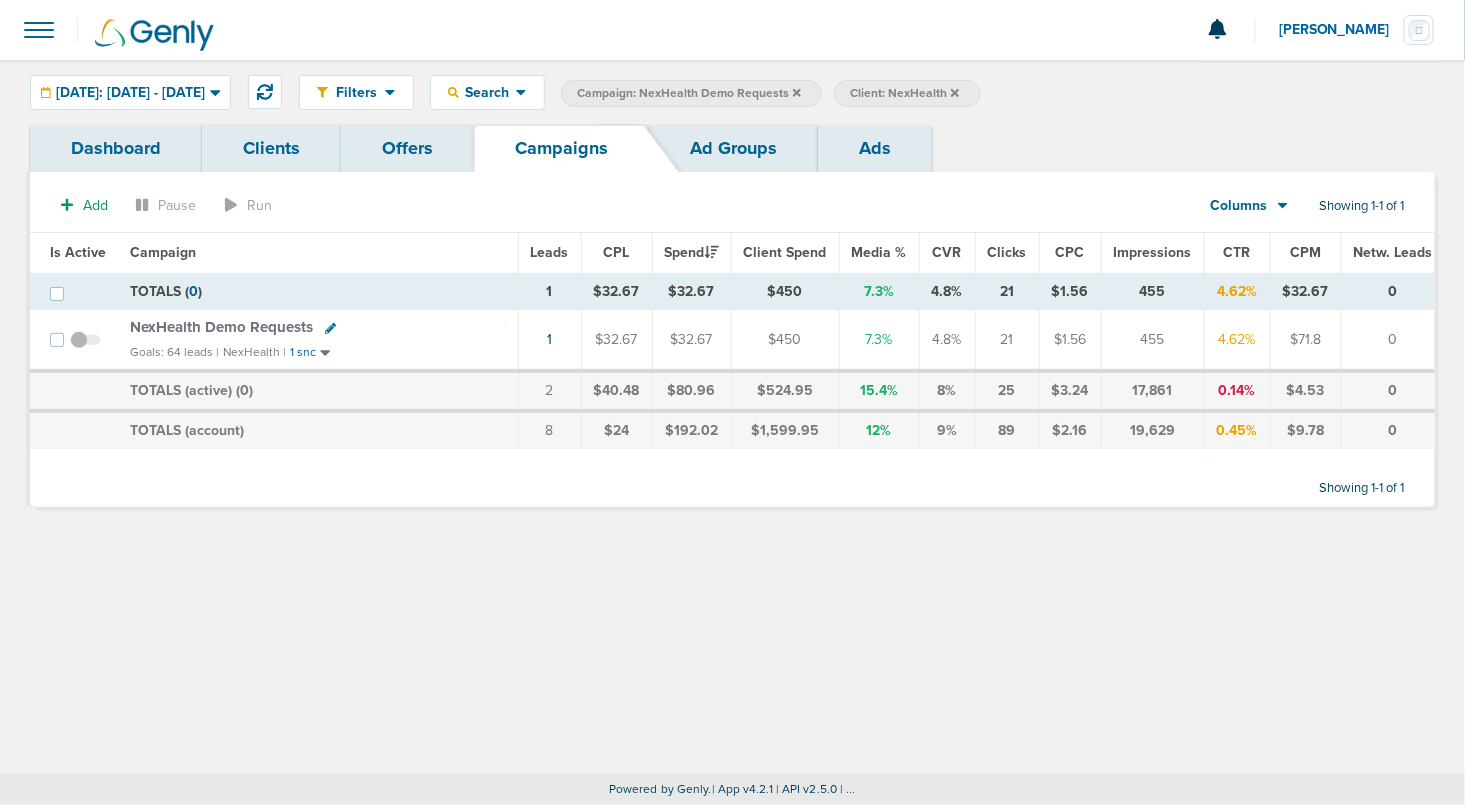click 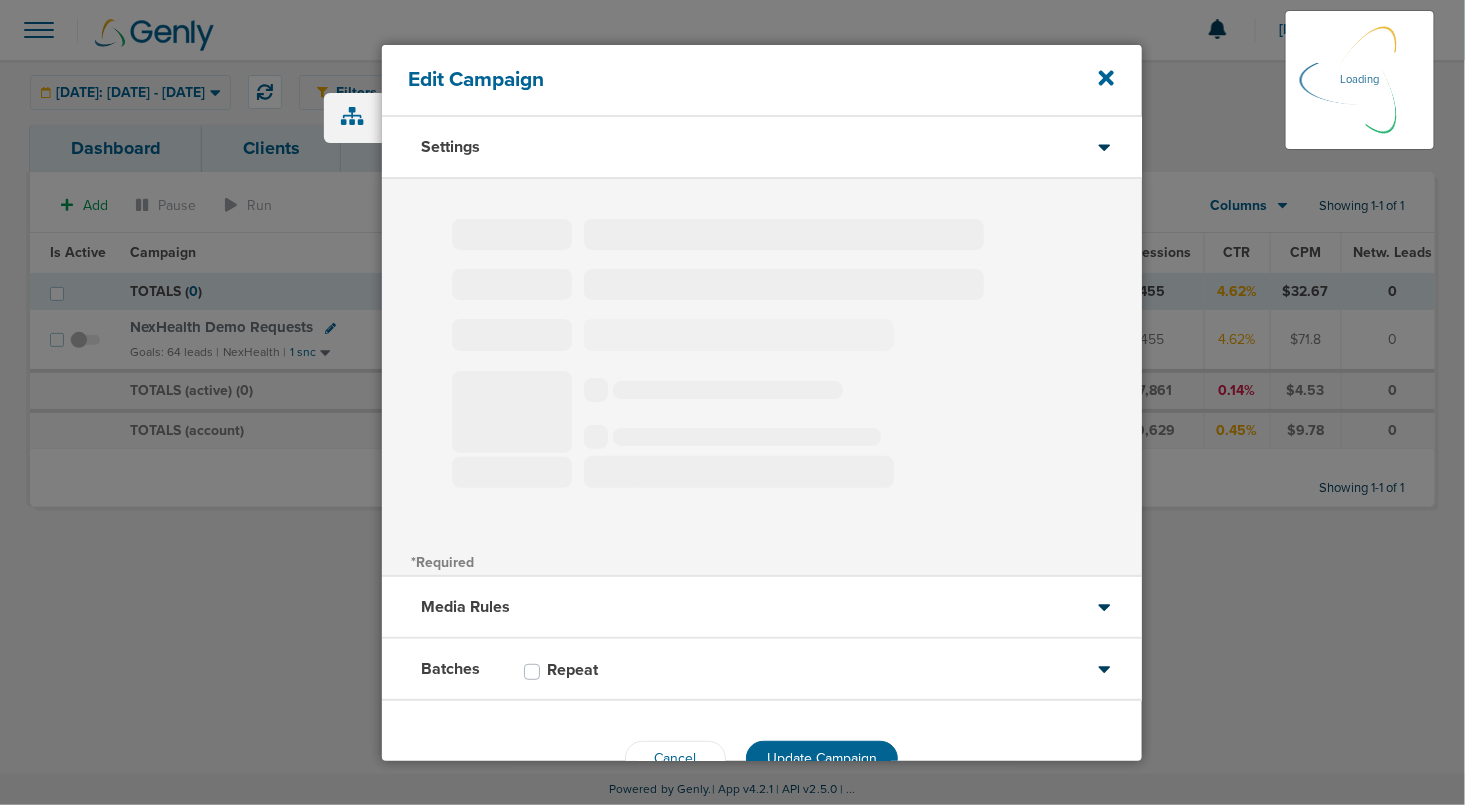 type on "NexHealth Demo Requests" 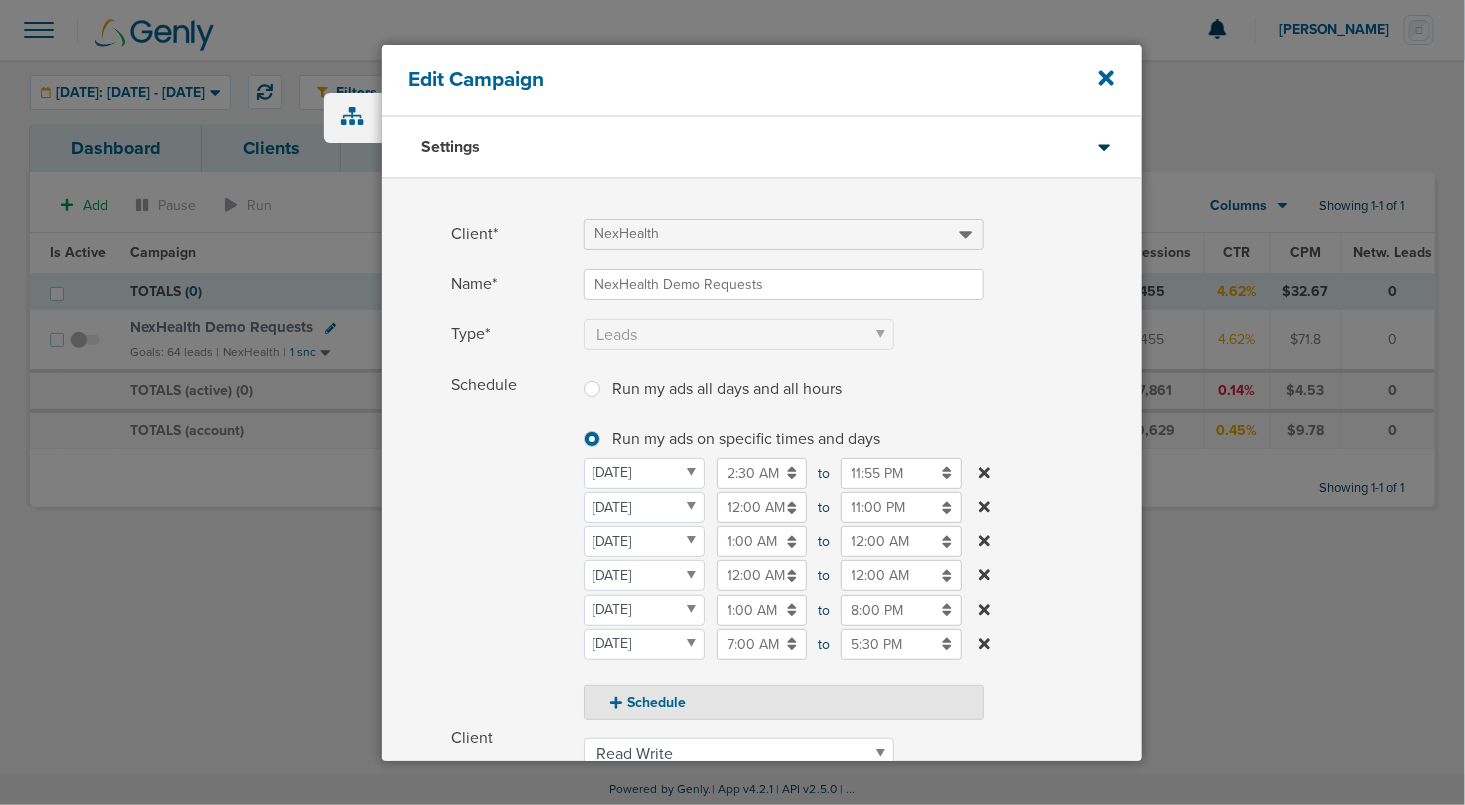 scroll, scrollTop: 352, scrollLeft: 0, axis: vertical 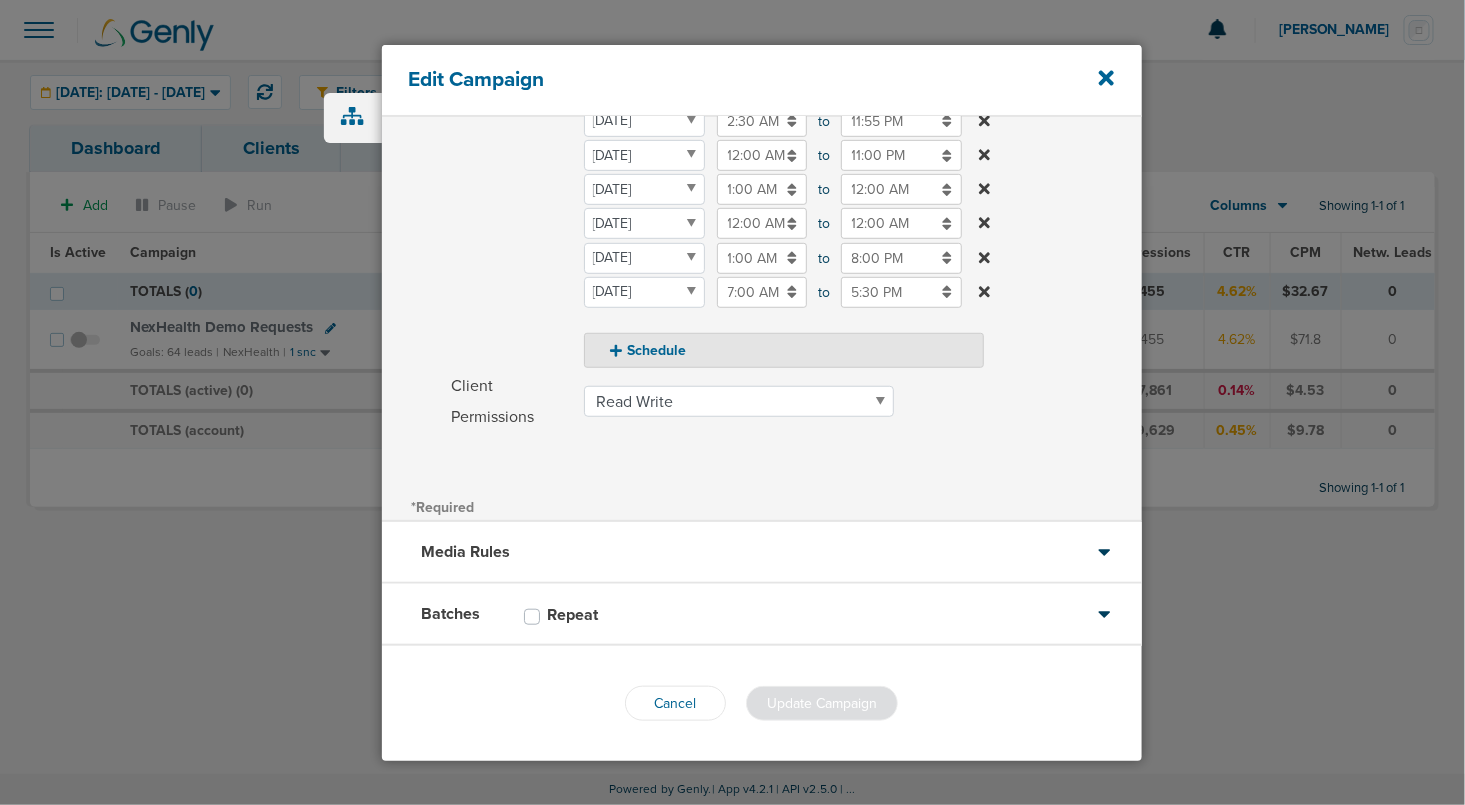 click on "Batches
Repeat" at bounding box center [762, 615] 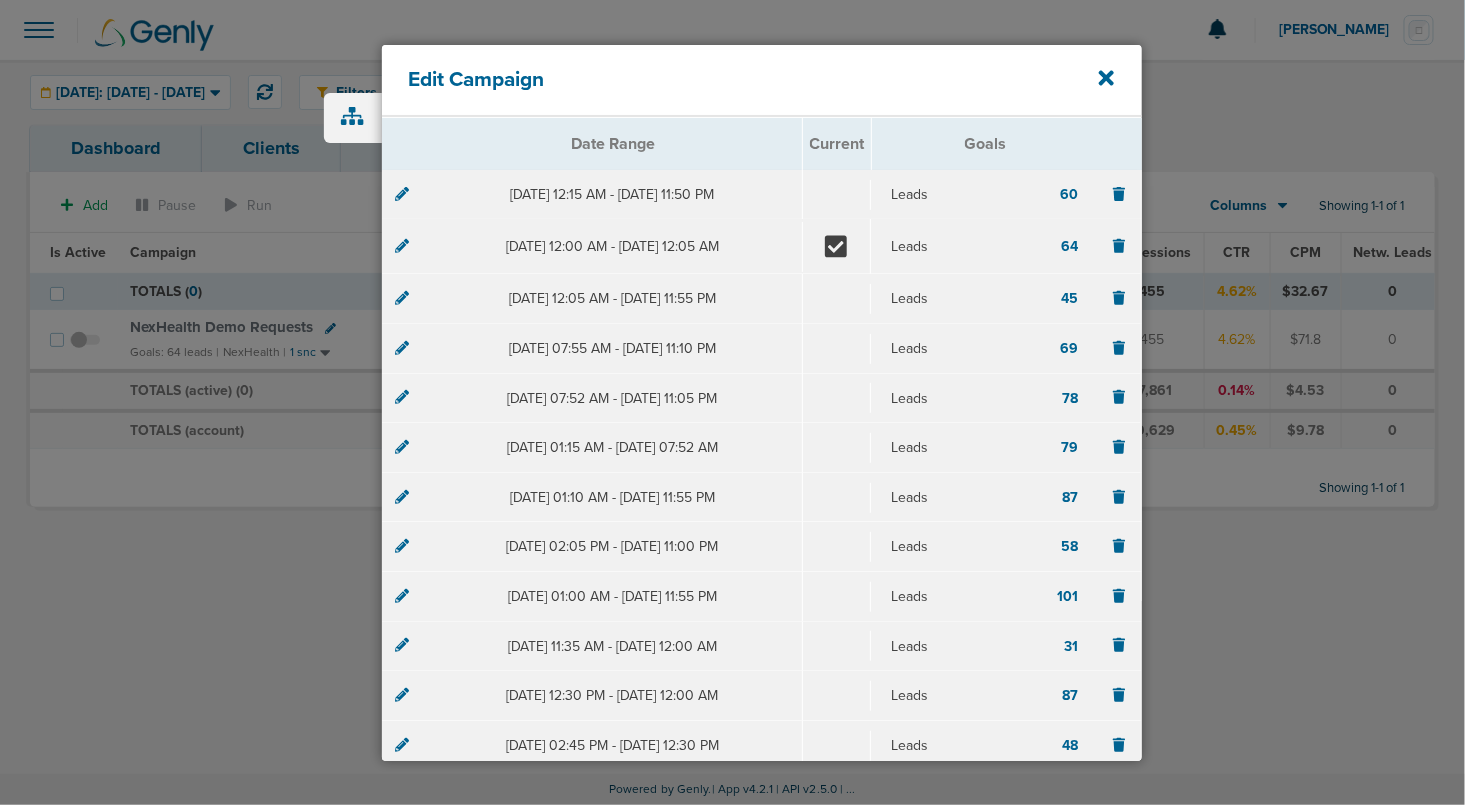scroll, scrollTop: 213, scrollLeft: 0, axis: vertical 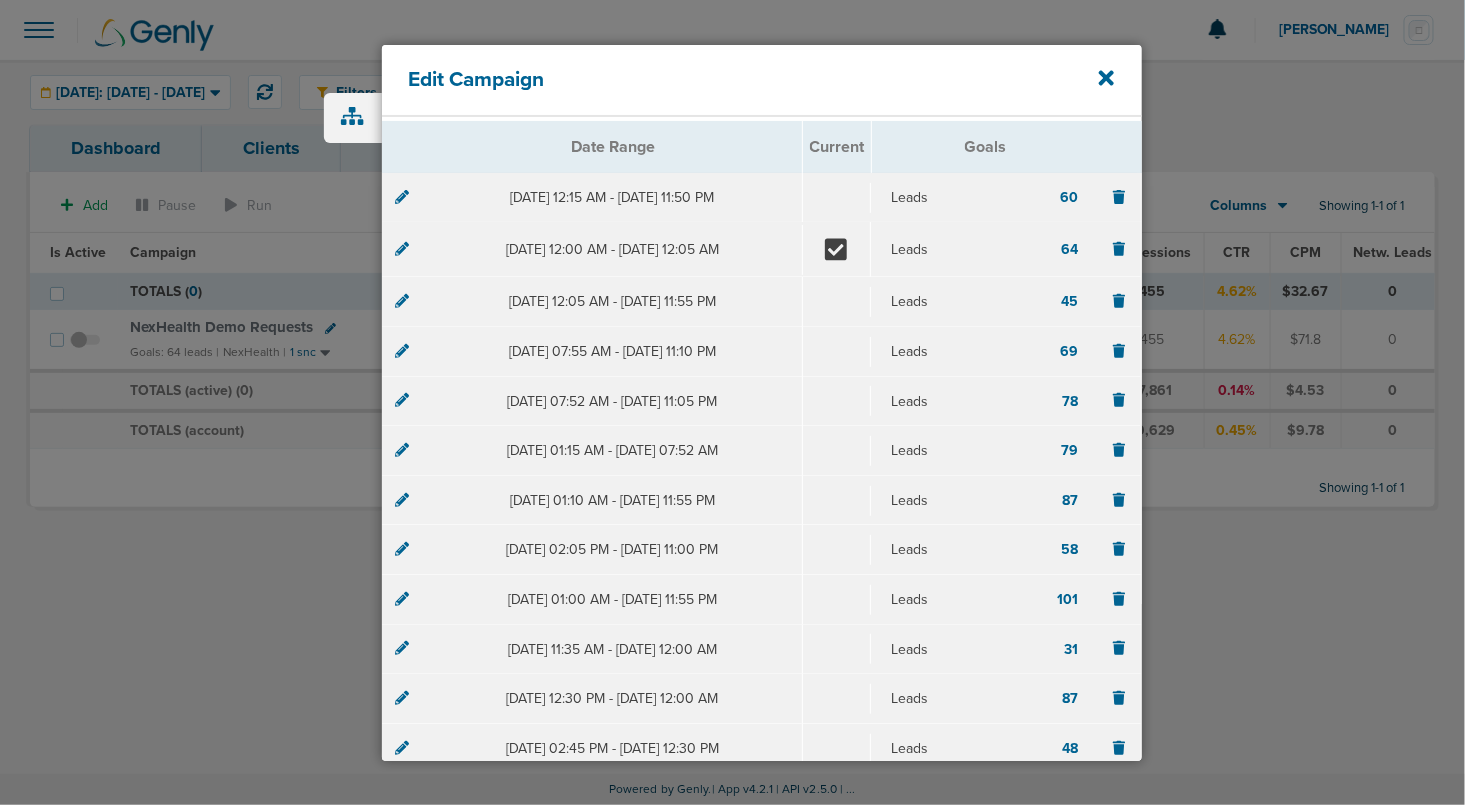 click 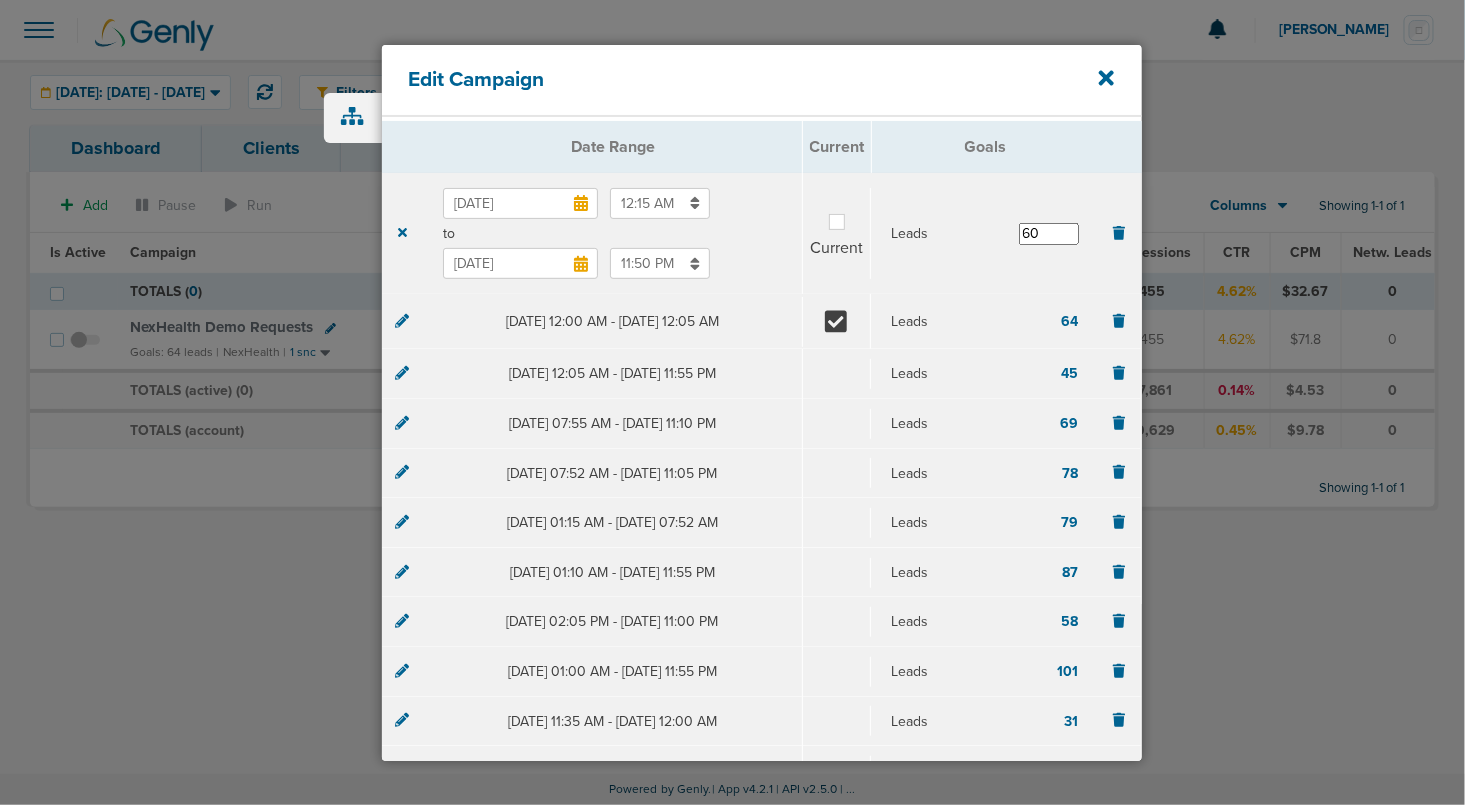 click at bounding box center (853, 210) 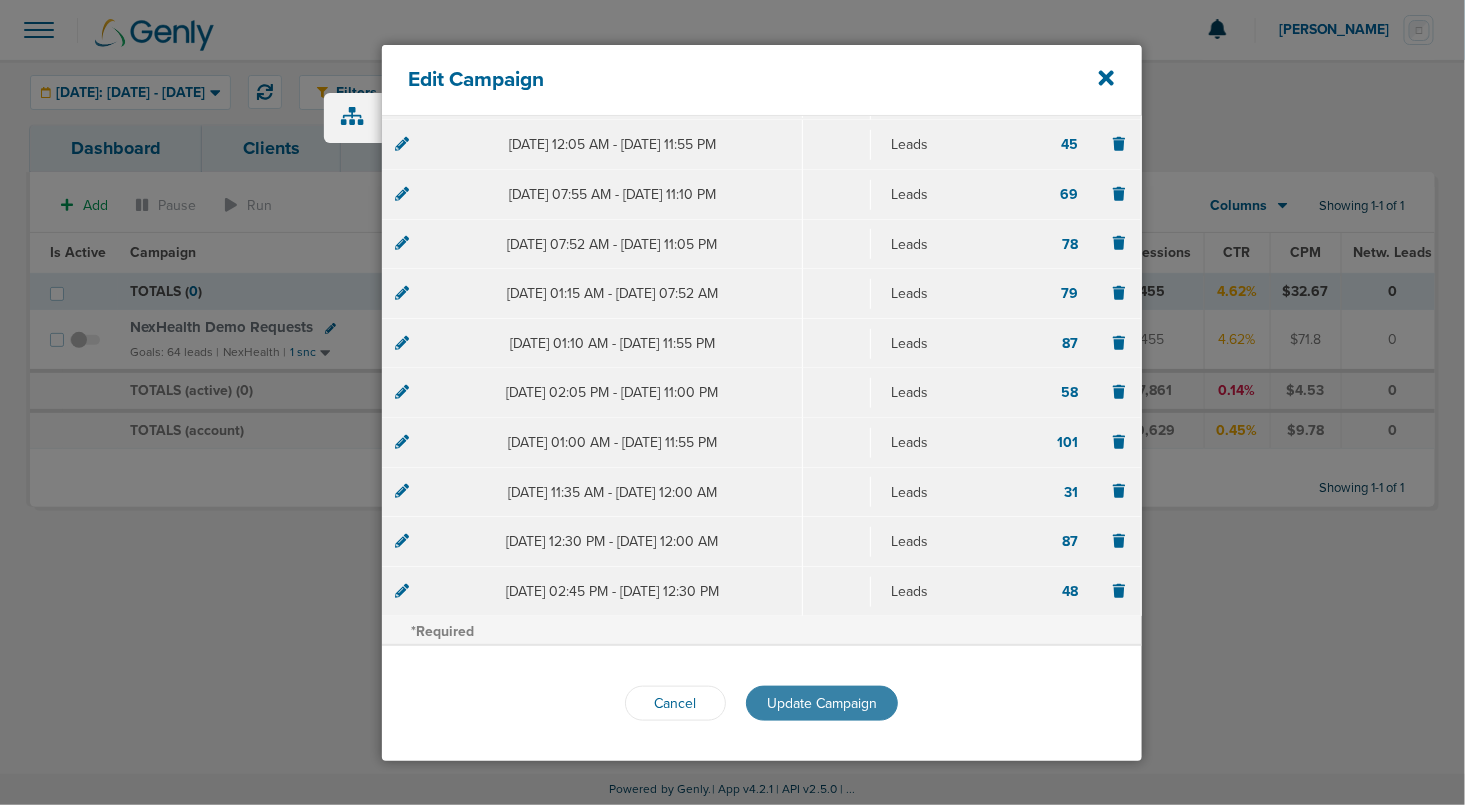 click on "Update Campaign" at bounding box center [822, 703] 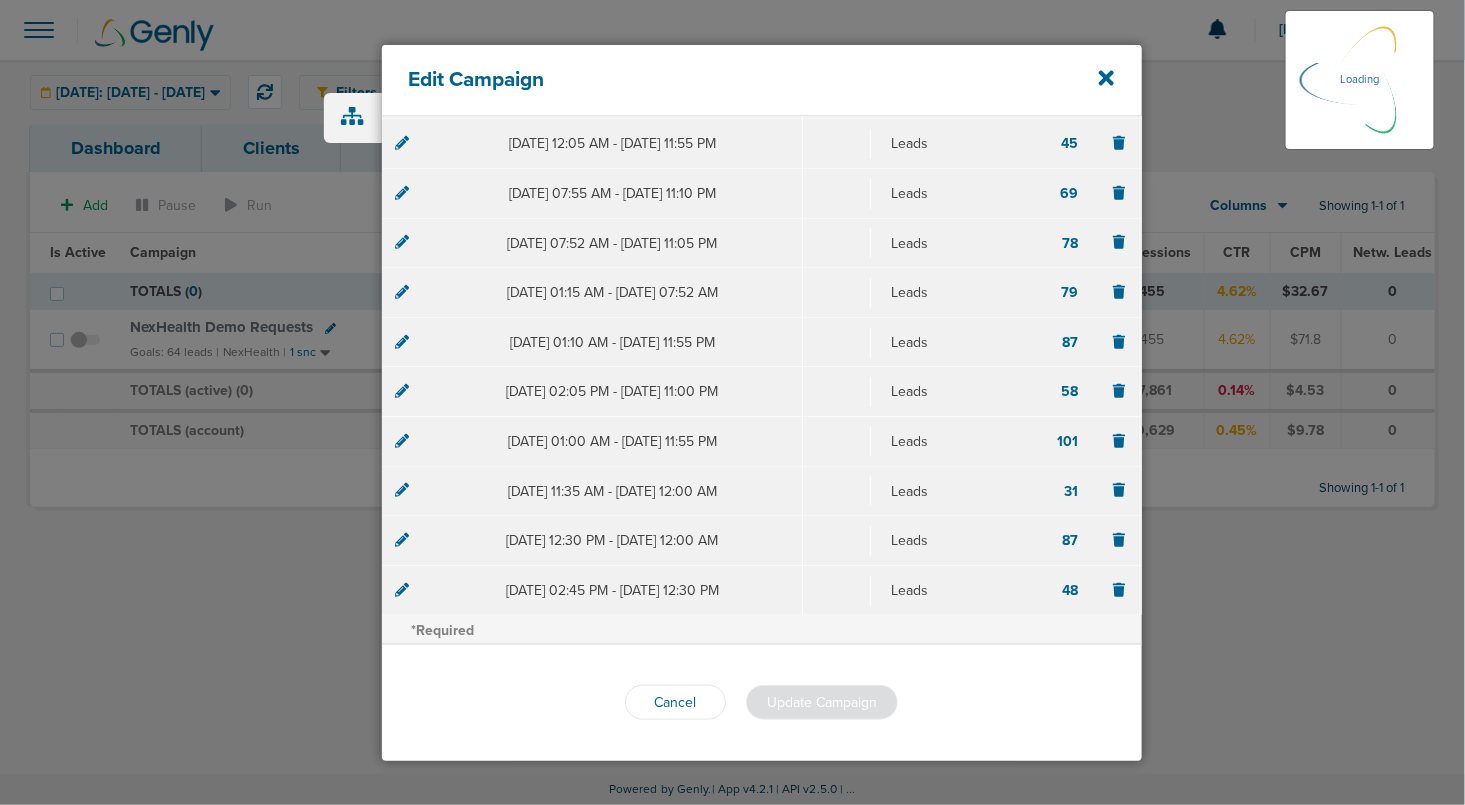 scroll, scrollTop: 370, scrollLeft: 0, axis: vertical 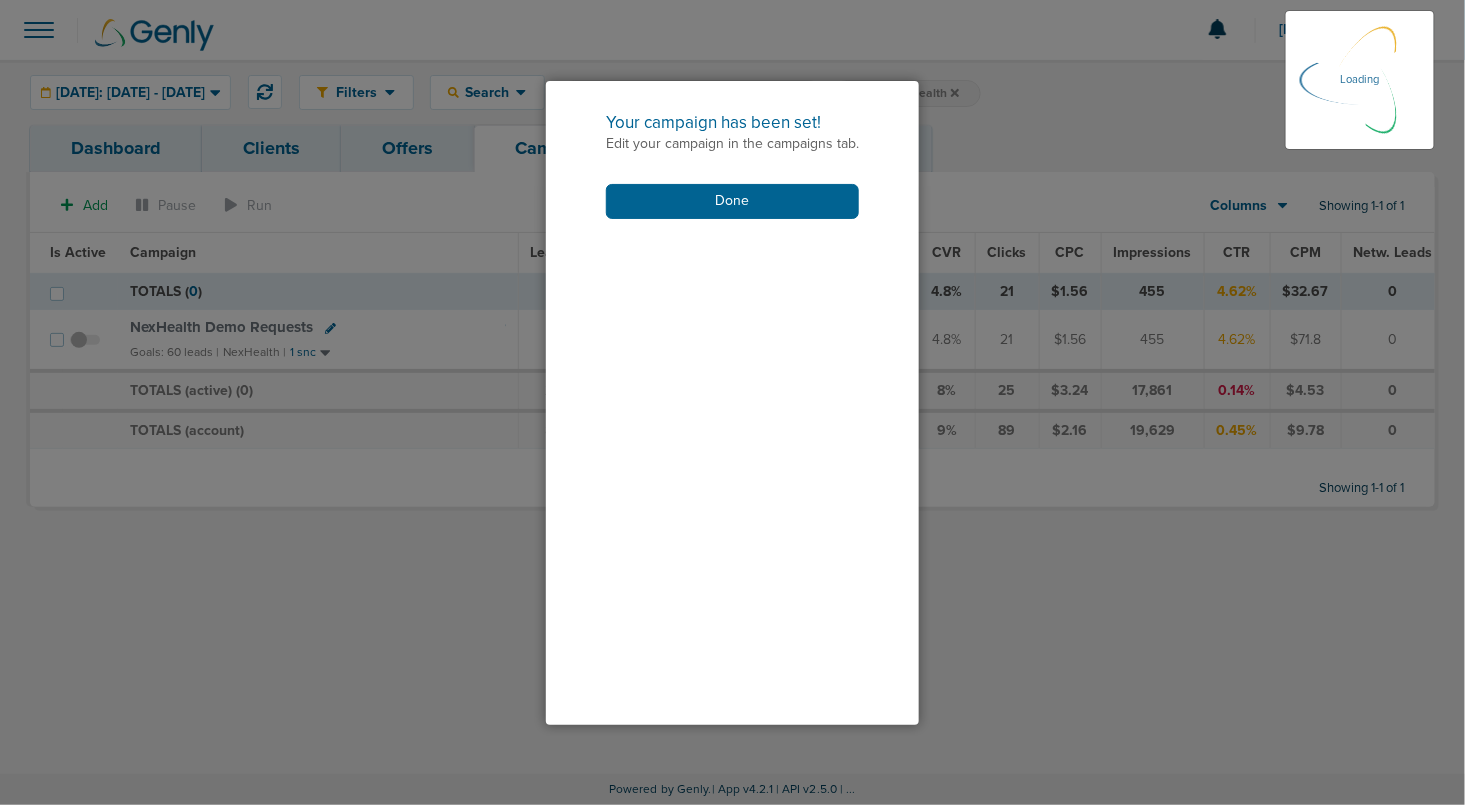 click on "Your campaign has been set!   Edit your campaign in the campaigns tab.
Done" at bounding box center [732, 165] 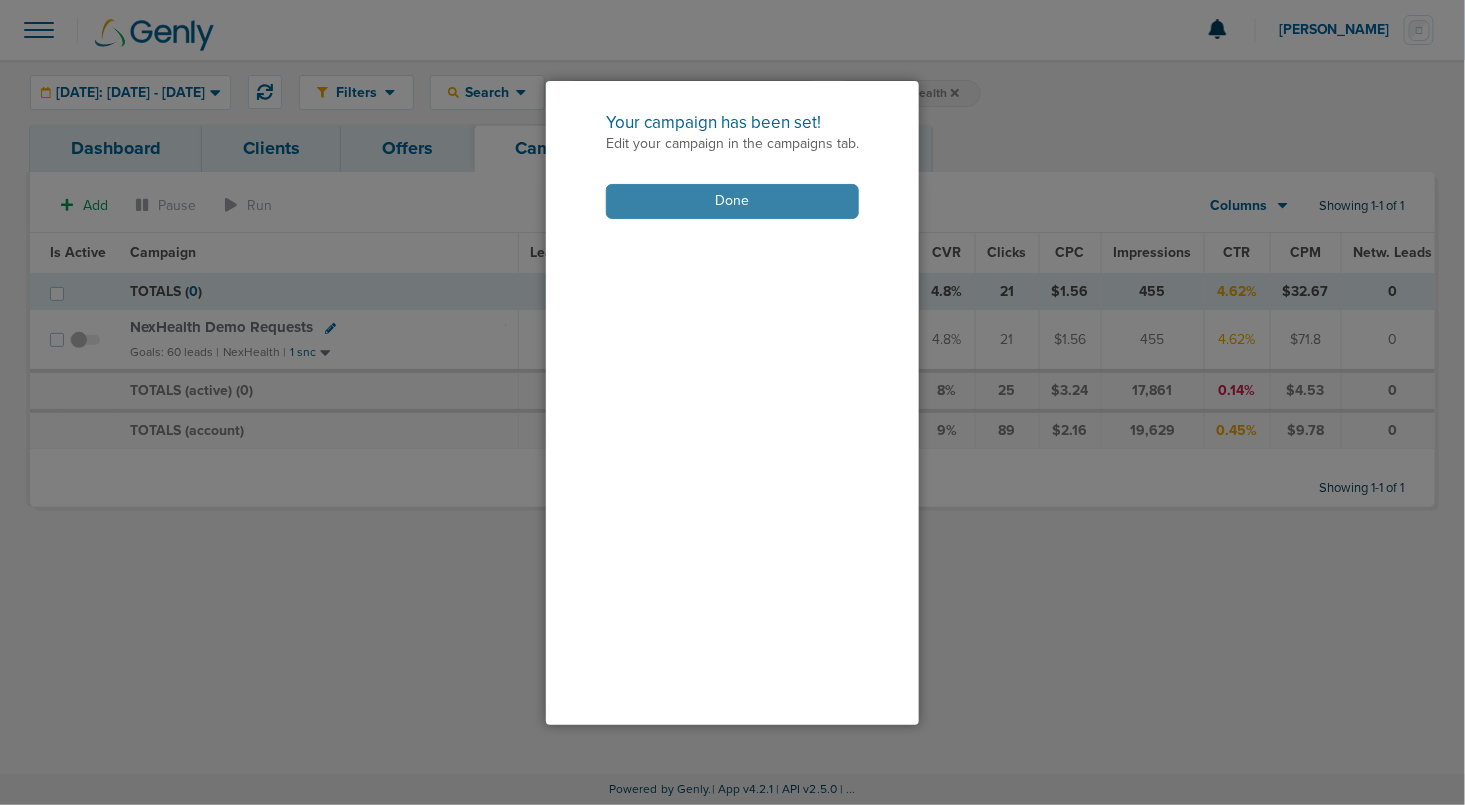 click on "Done" at bounding box center (732, 201) 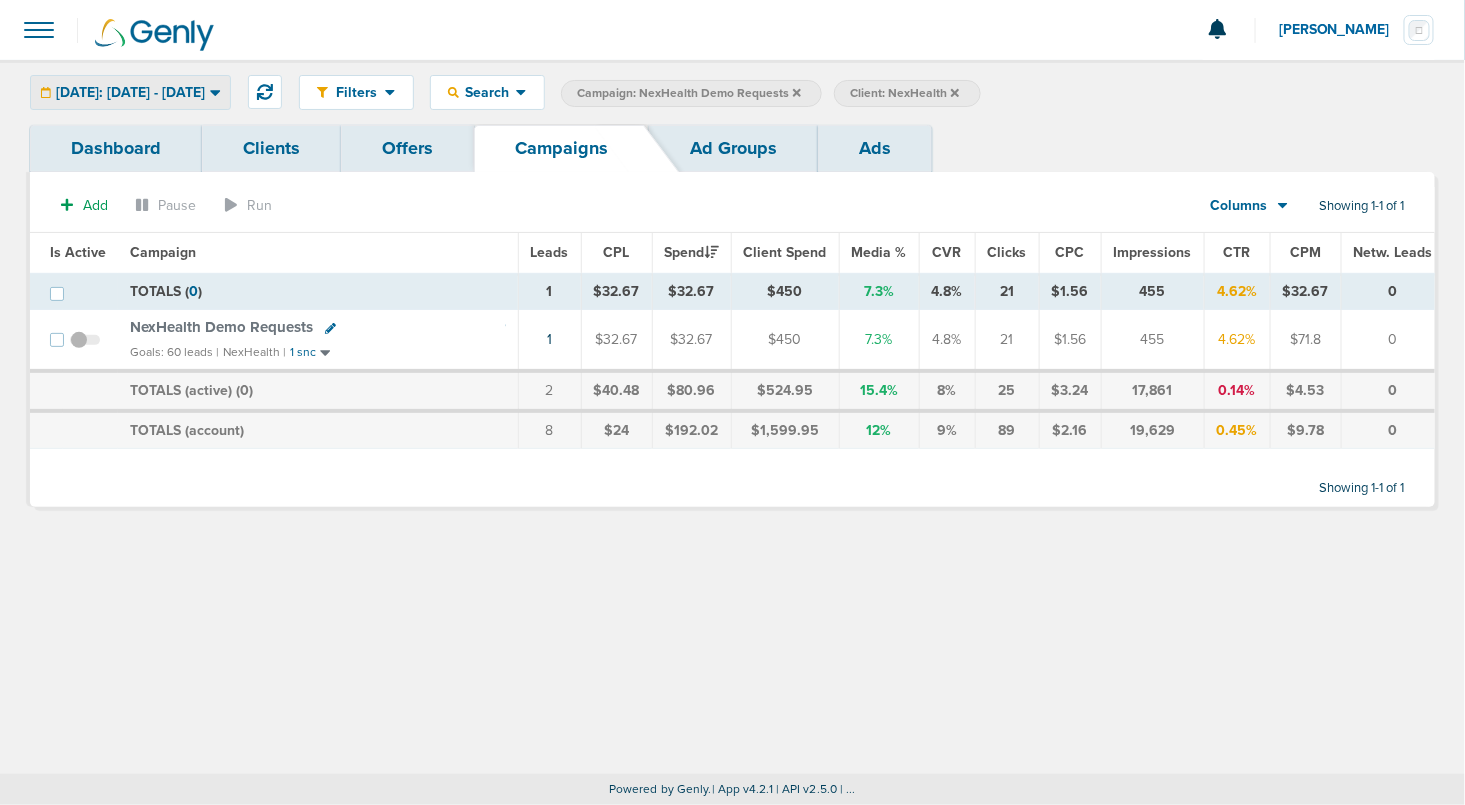 click on "[DATE]: [DATE] - [DATE]" at bounding box center [130, 92] 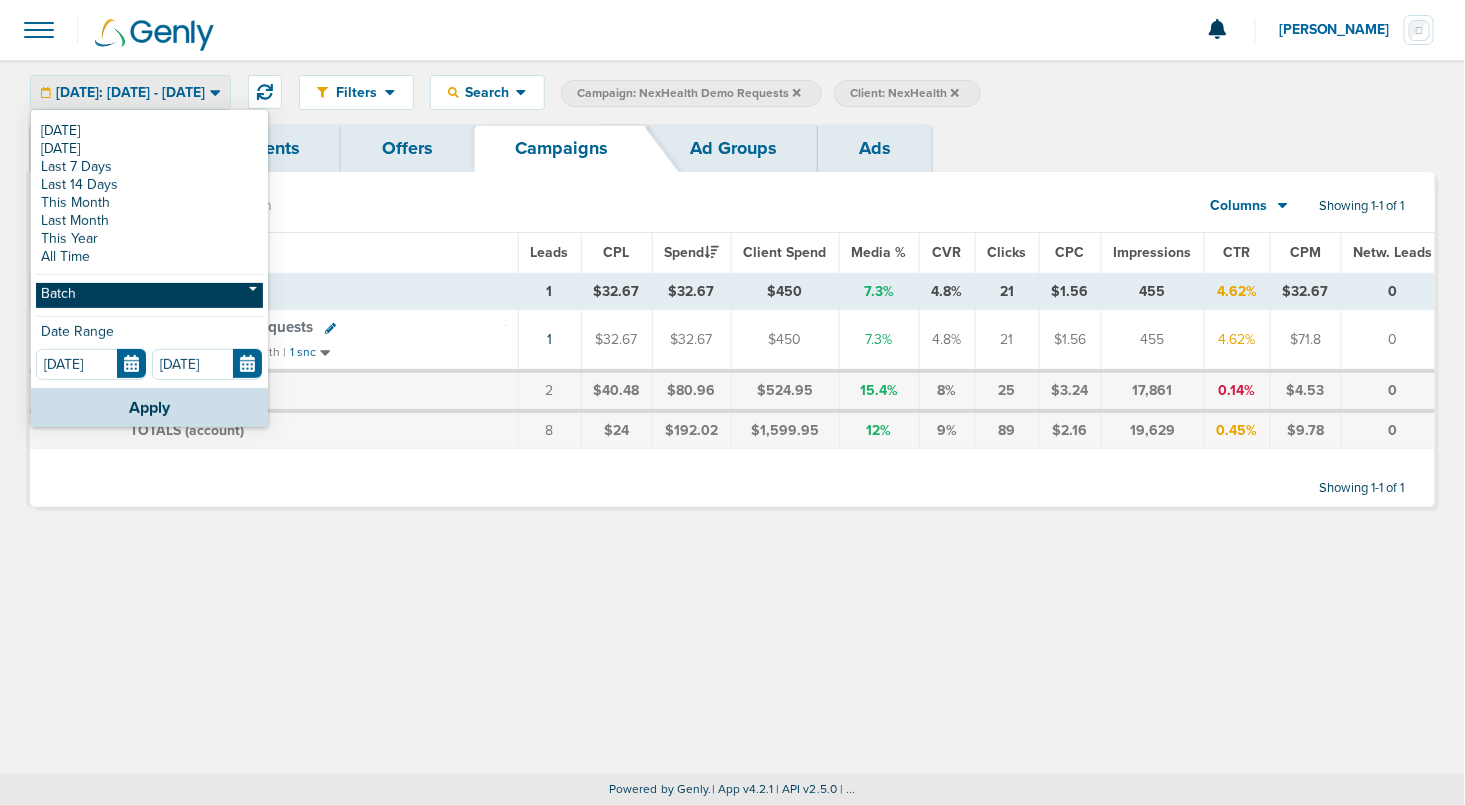 click on "Batch" at bounding box center [149, 295] 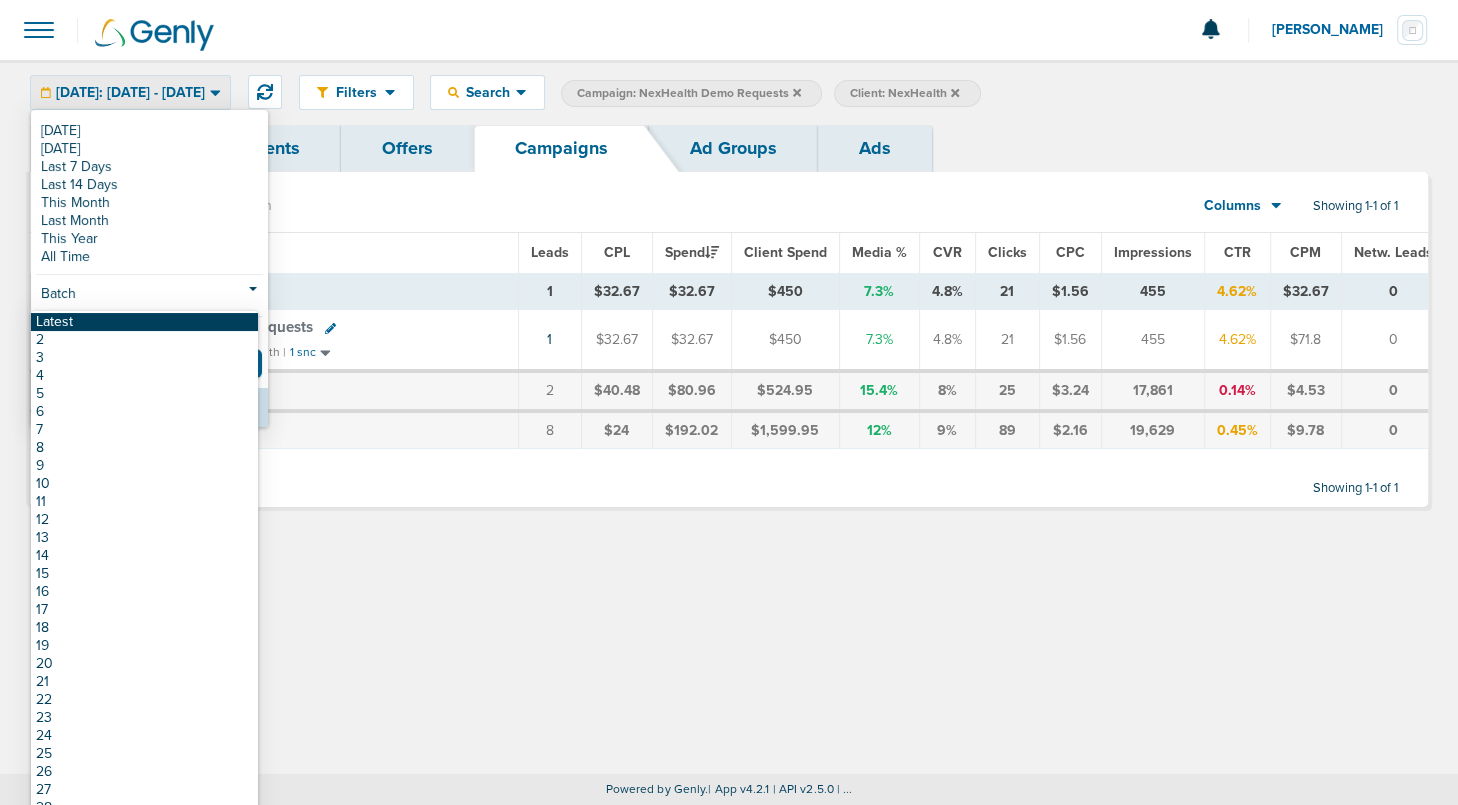 click on "Latest" at bounding box center [144, 322] 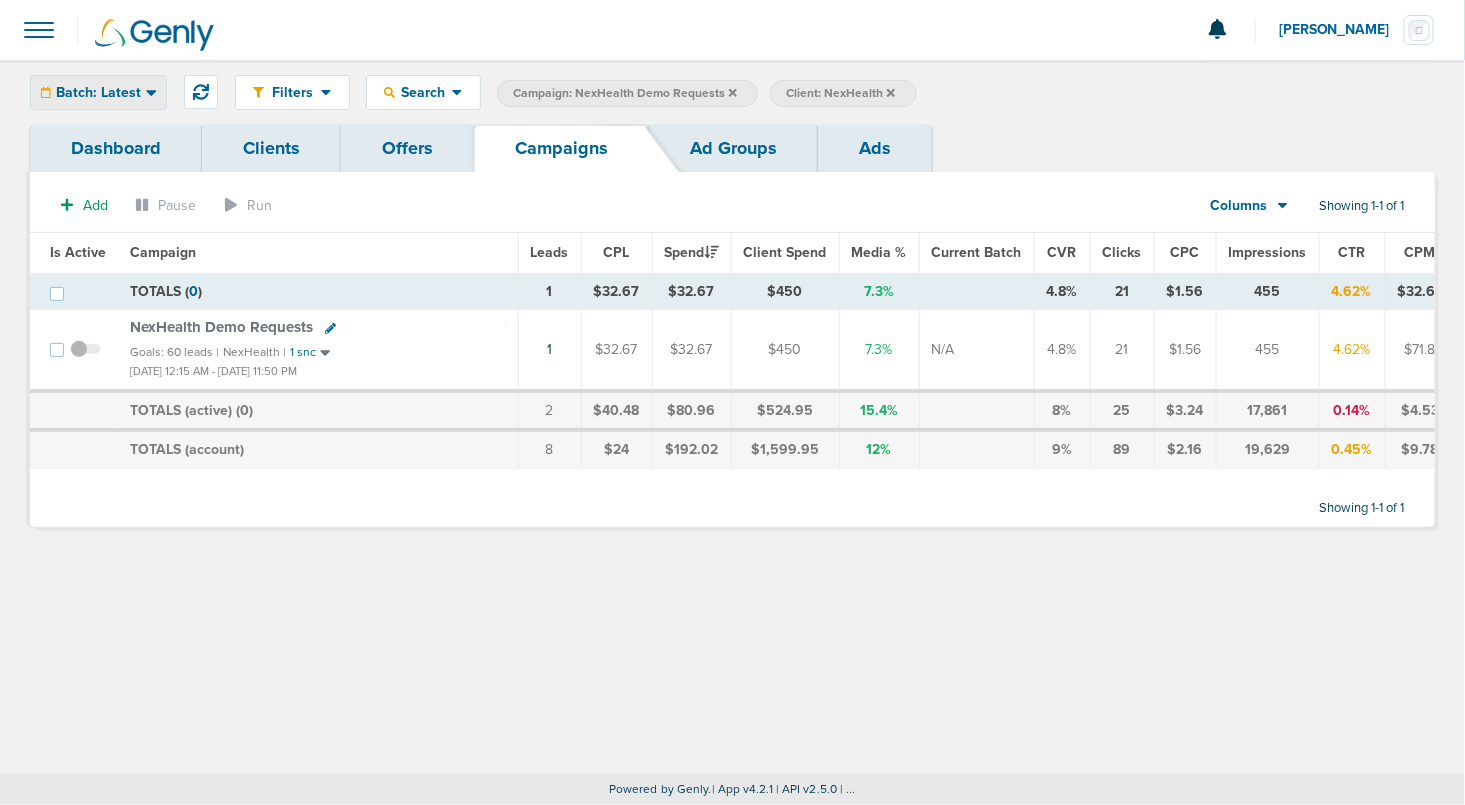 click on "Batch: Latest" at bounding box center [98, 93] 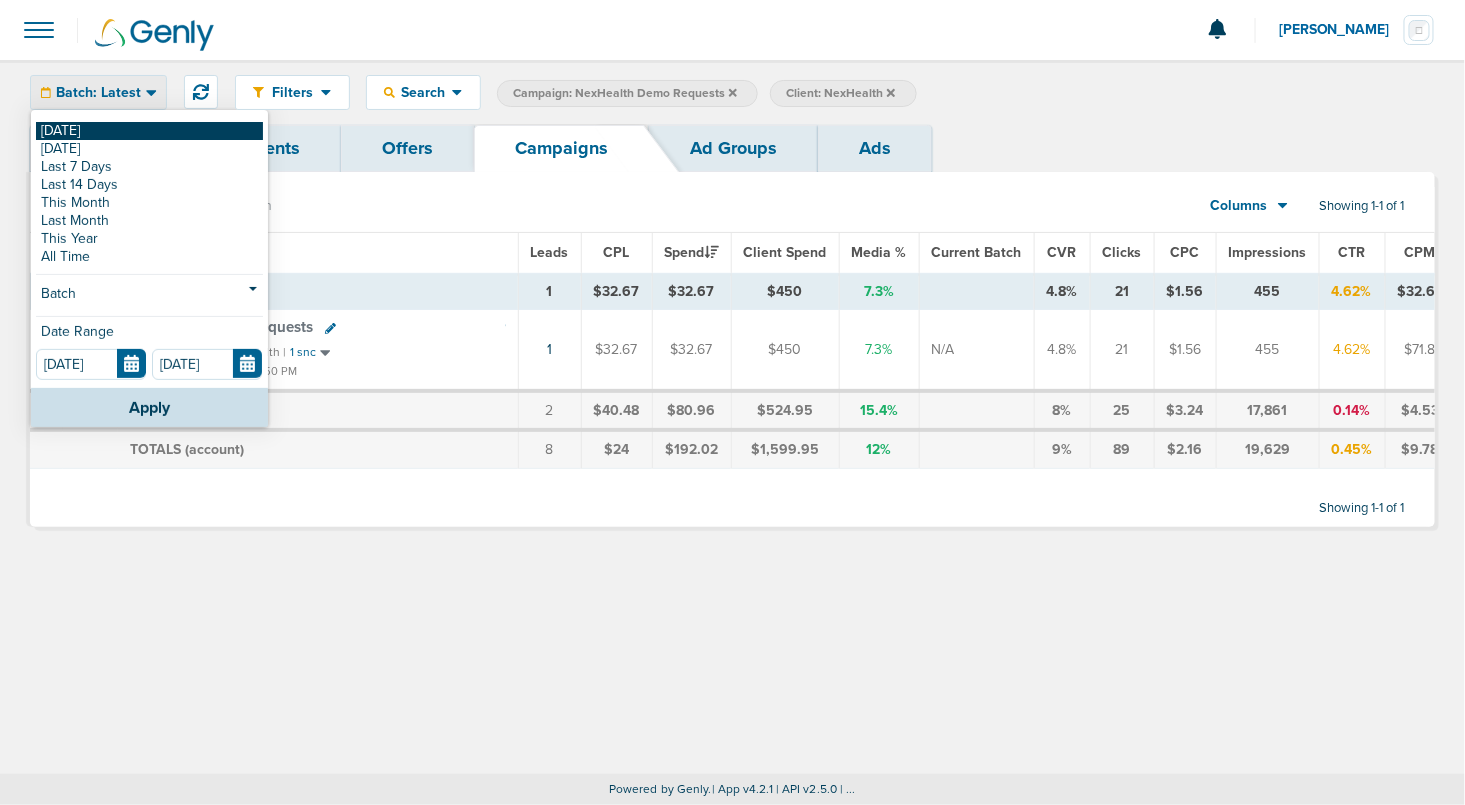 click on "[DATE]" at bounding box center [149, 131] 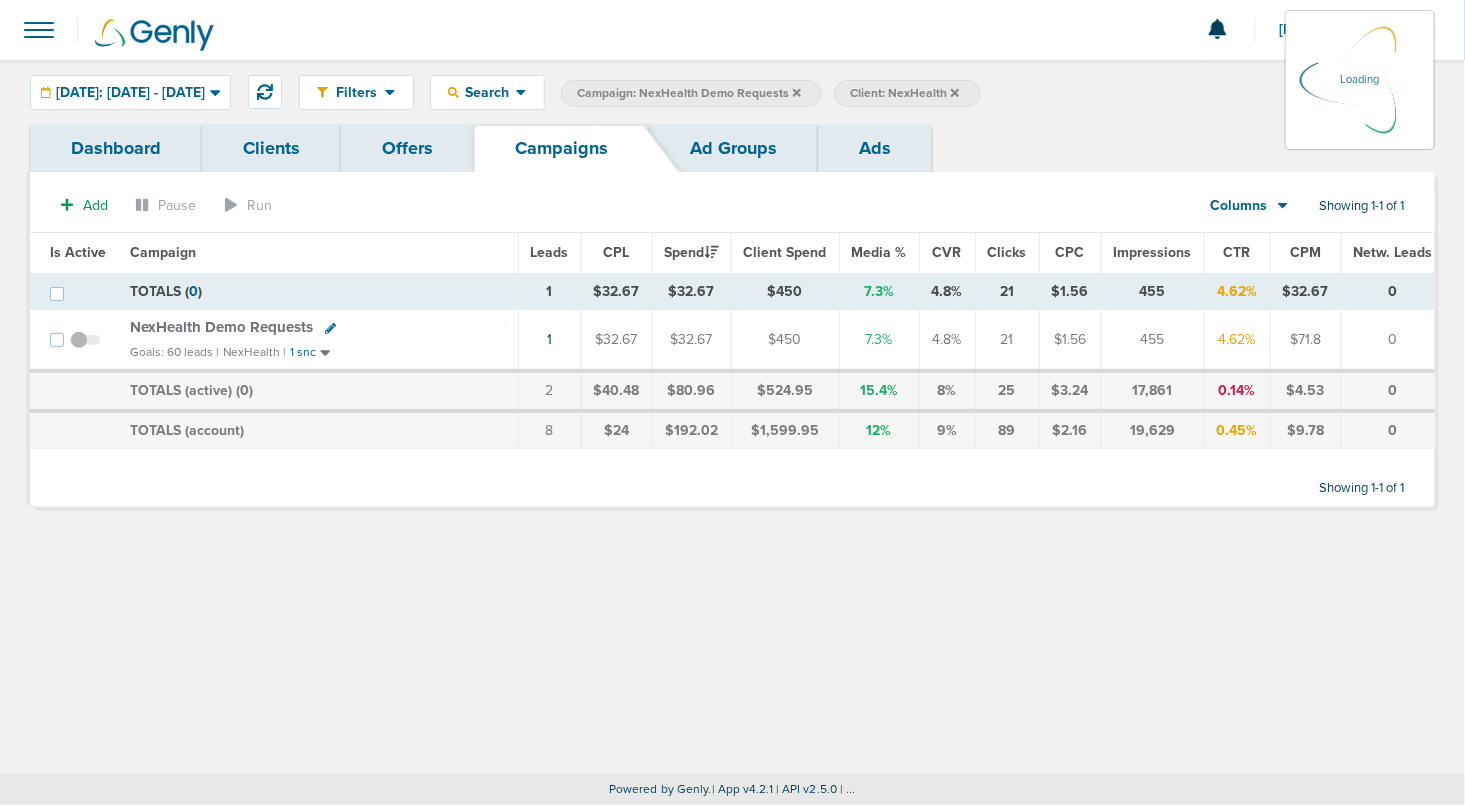 click on "[DATE]: [DATE] - [DATE]     [DATE]   [DATE]   Last 7 Days   Last 14 Days   This Month   Last Month   This Year   All Time
Batch
Latest 2 3 4 5 6 7 8 9 10 11 12 13 14 15 16 17 18 19 20 21 22 23 24 25 26 27 28 29 30 31 32 33 34 35 36 37 38 39 40 41 42 43 44 45 46 47 48 49 50 51 52 53 54 55 56 57 58 59 60 61 62 63 64 65 66 67 68 69 70 71 72 73 74 75 76 77 78 79 80 81 82 83 84 85 86 87 88 89 90
Date Range
[DATE]       [DATE]
Apply" at bounding box center (130, 92) 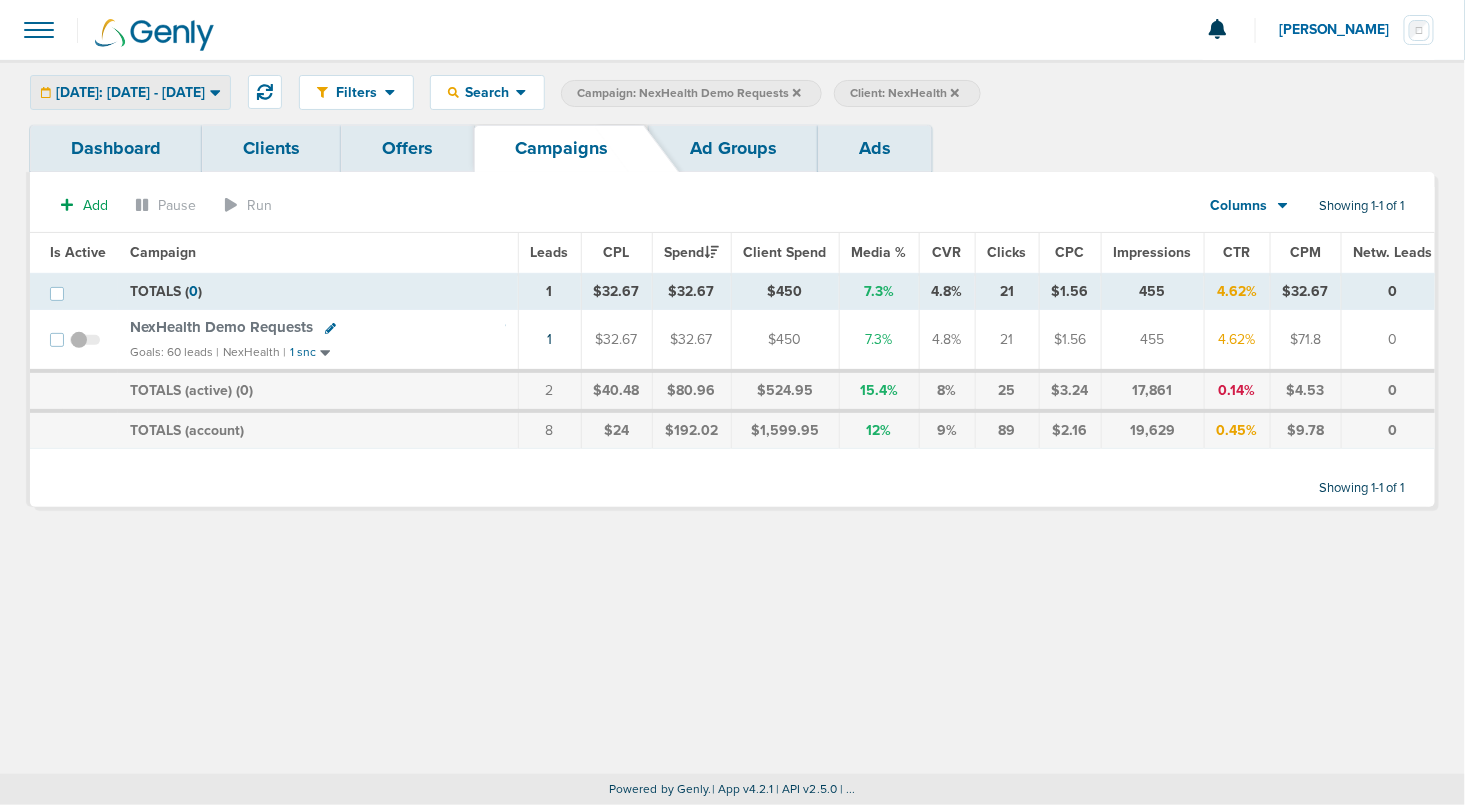 click on "[DATE]: [DATE] - [DATE]" at bounding box center (130, 92) 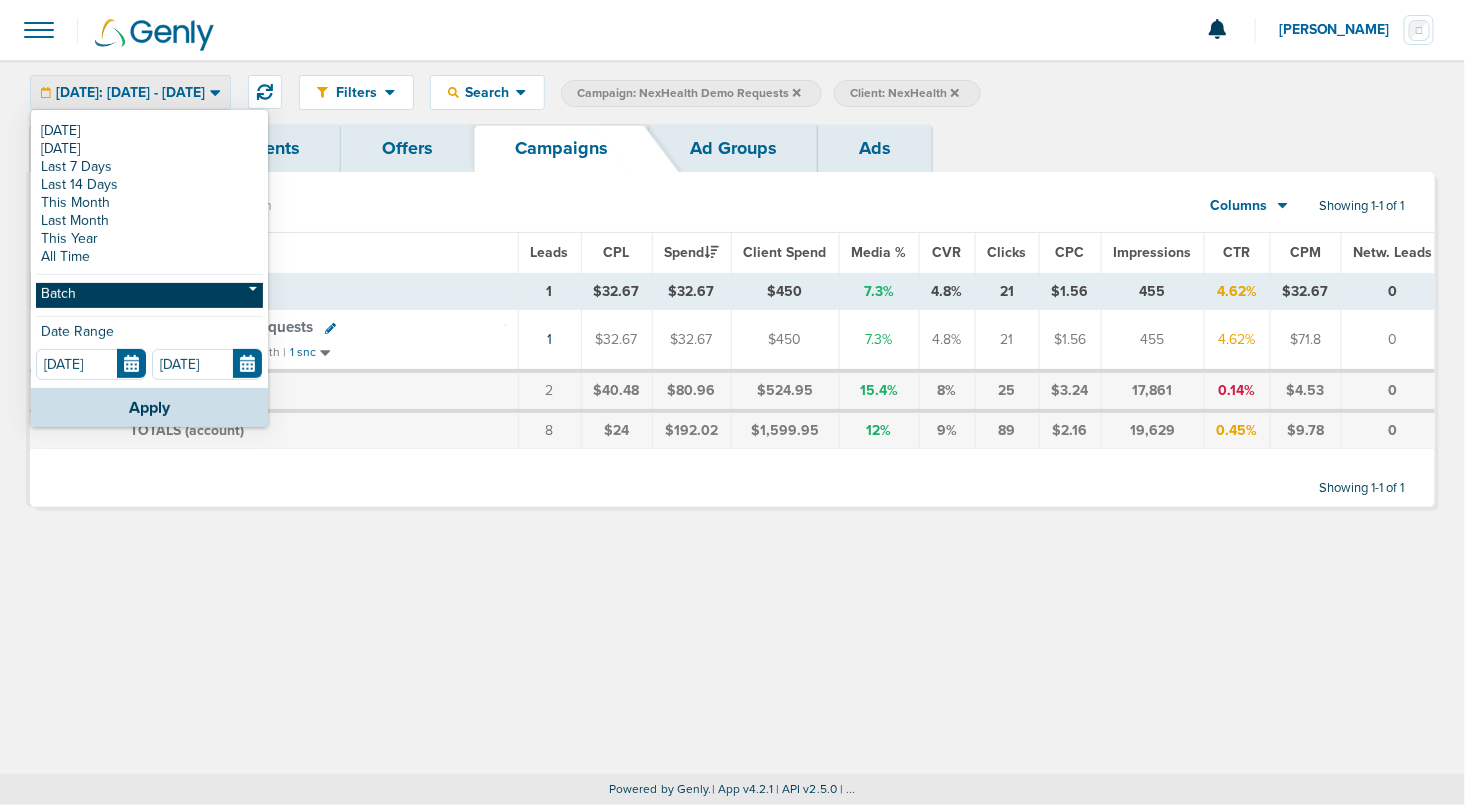 click on "Batch" at bounding box center [149, 295] 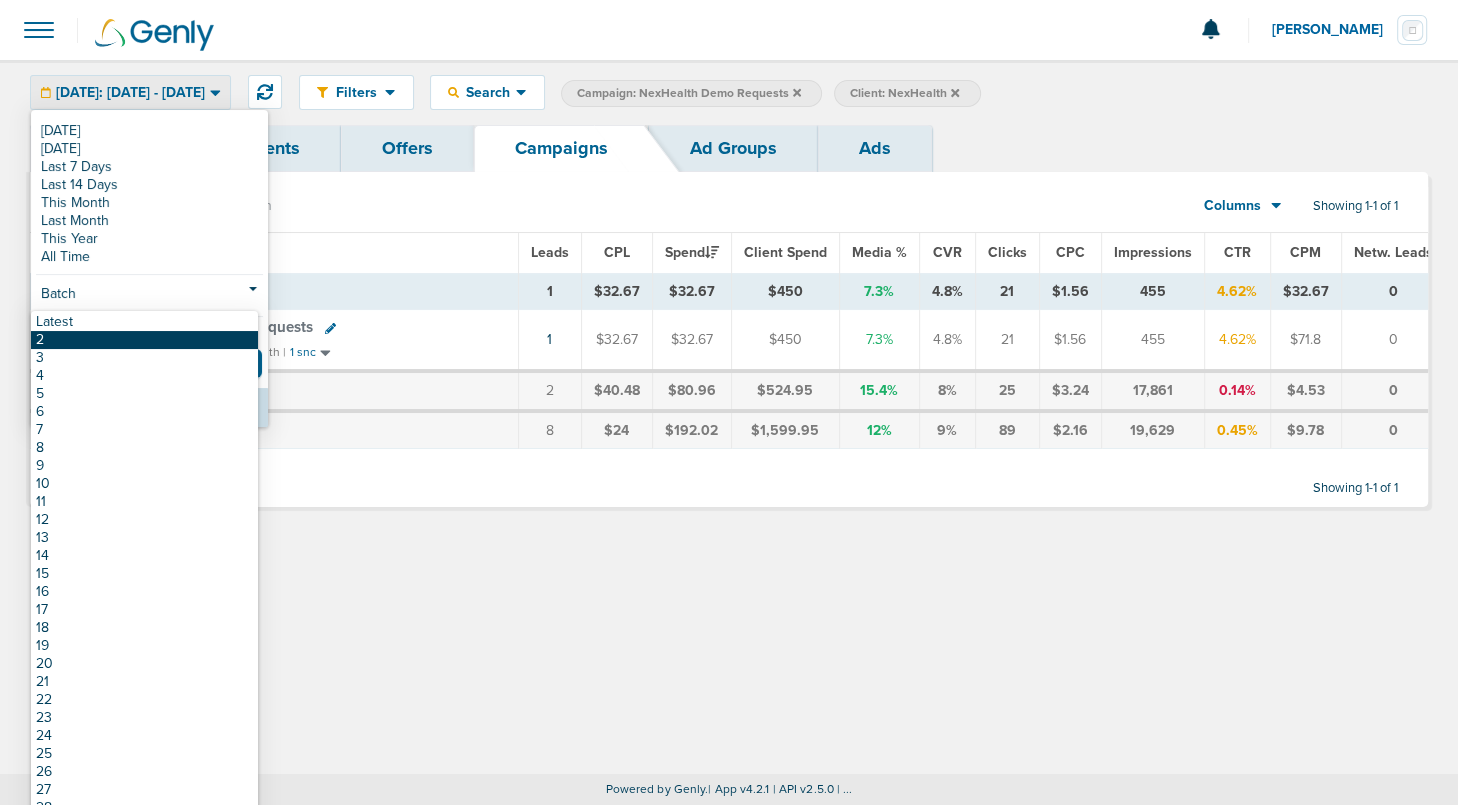 click on "2" at bounding box center [144, 340] 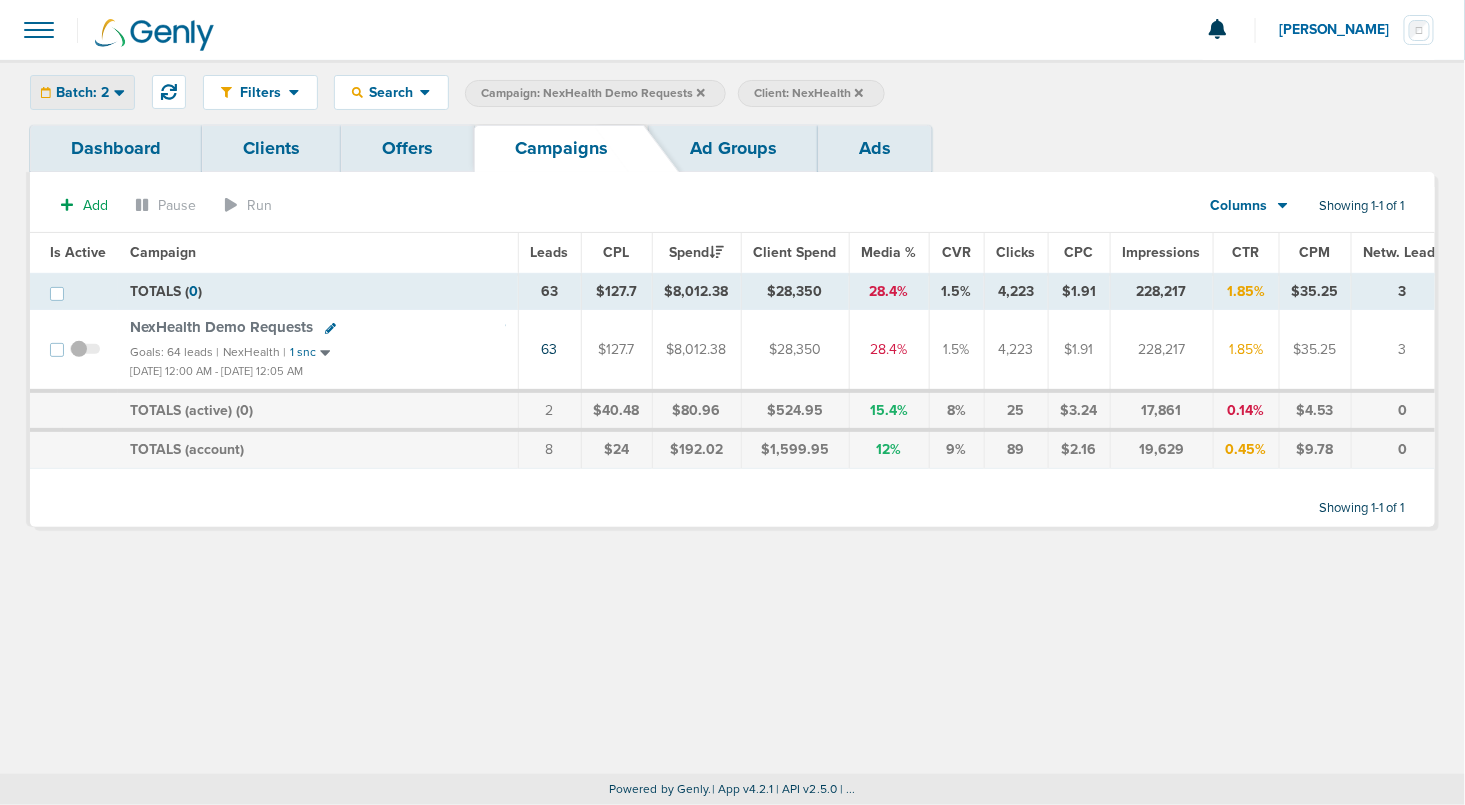 click on "Batch: 2" at bounding box center (82, 93) 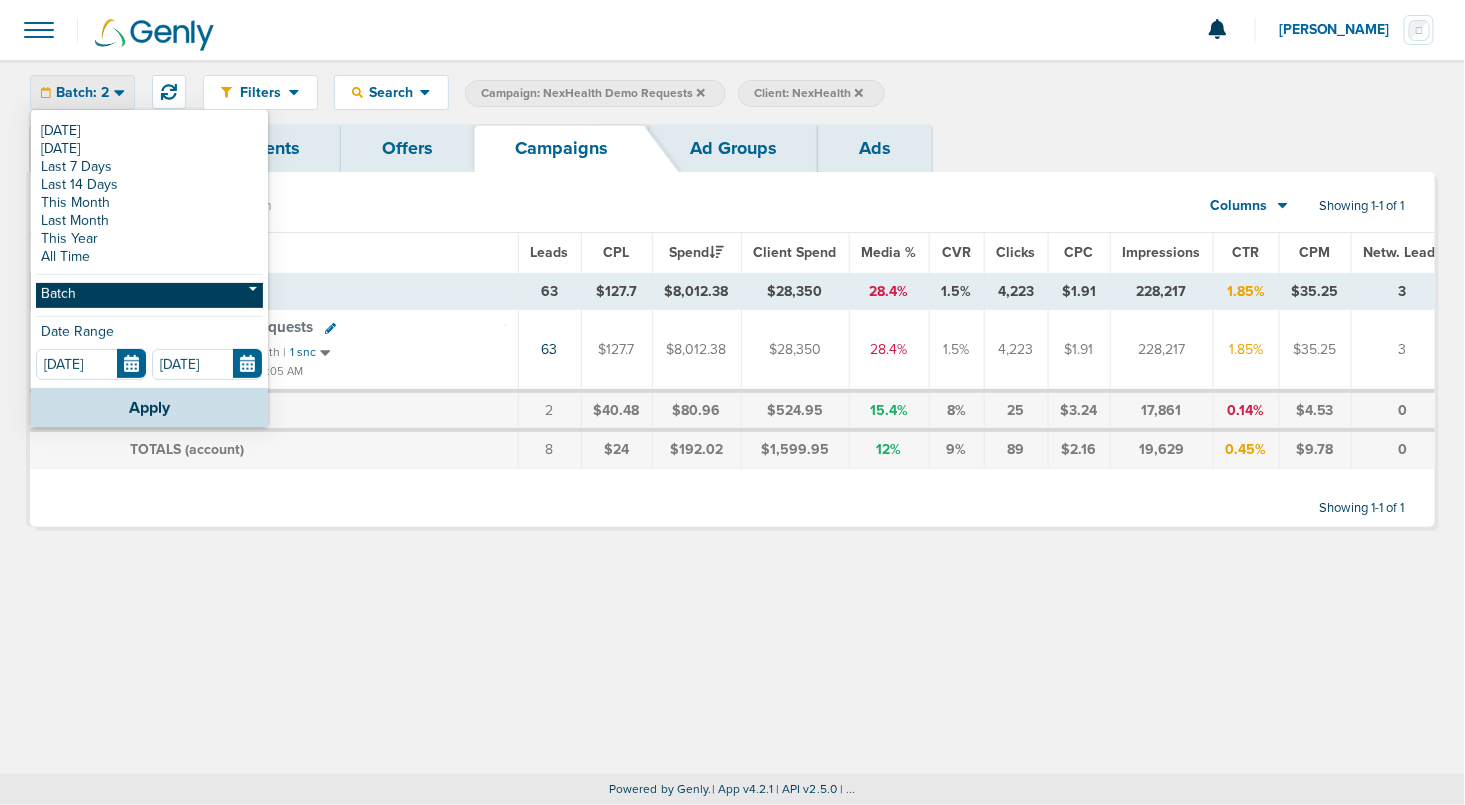 click on "Batch" at bounding box center (149, 295) 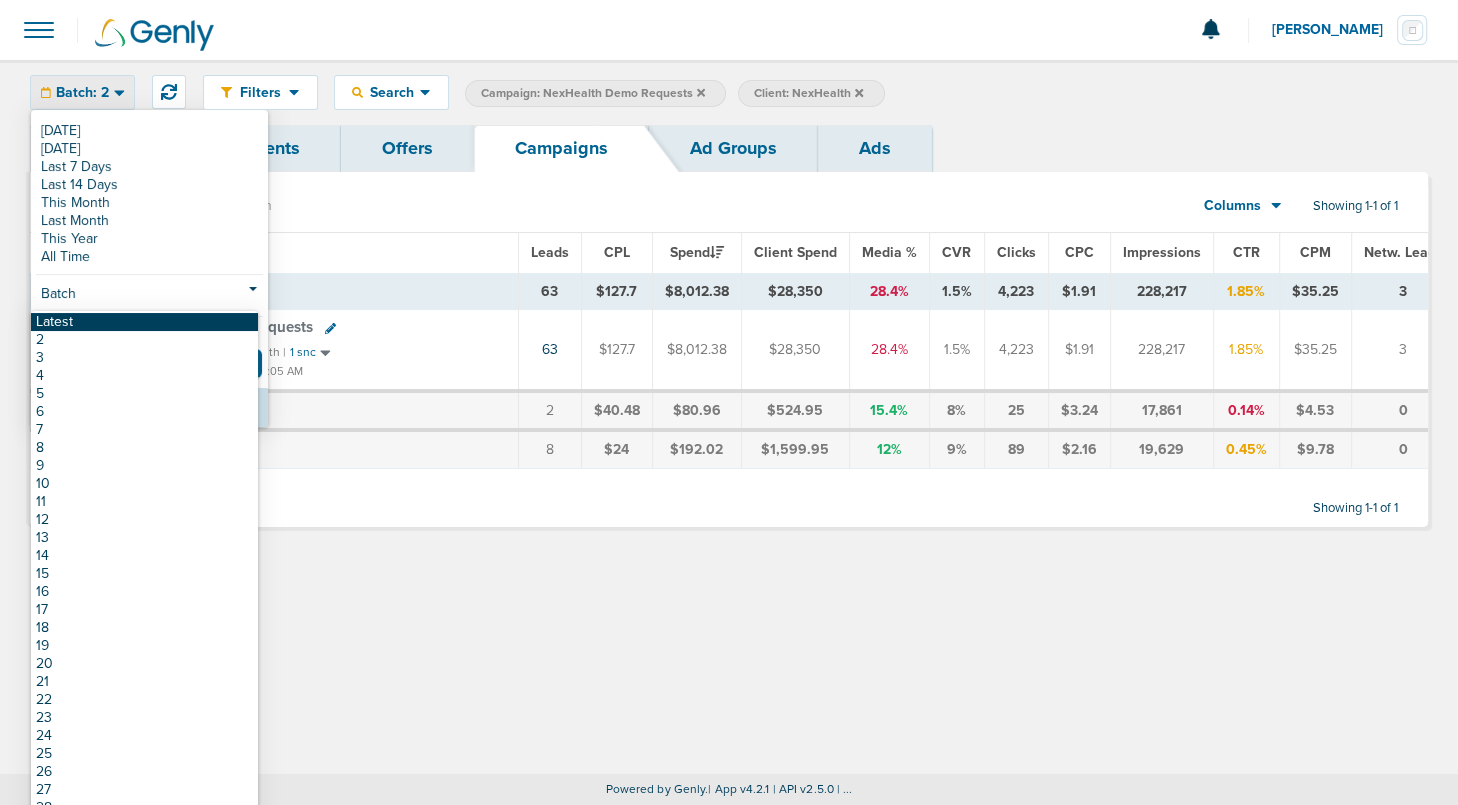 click on "Latest" at bounding box center [144, 322] 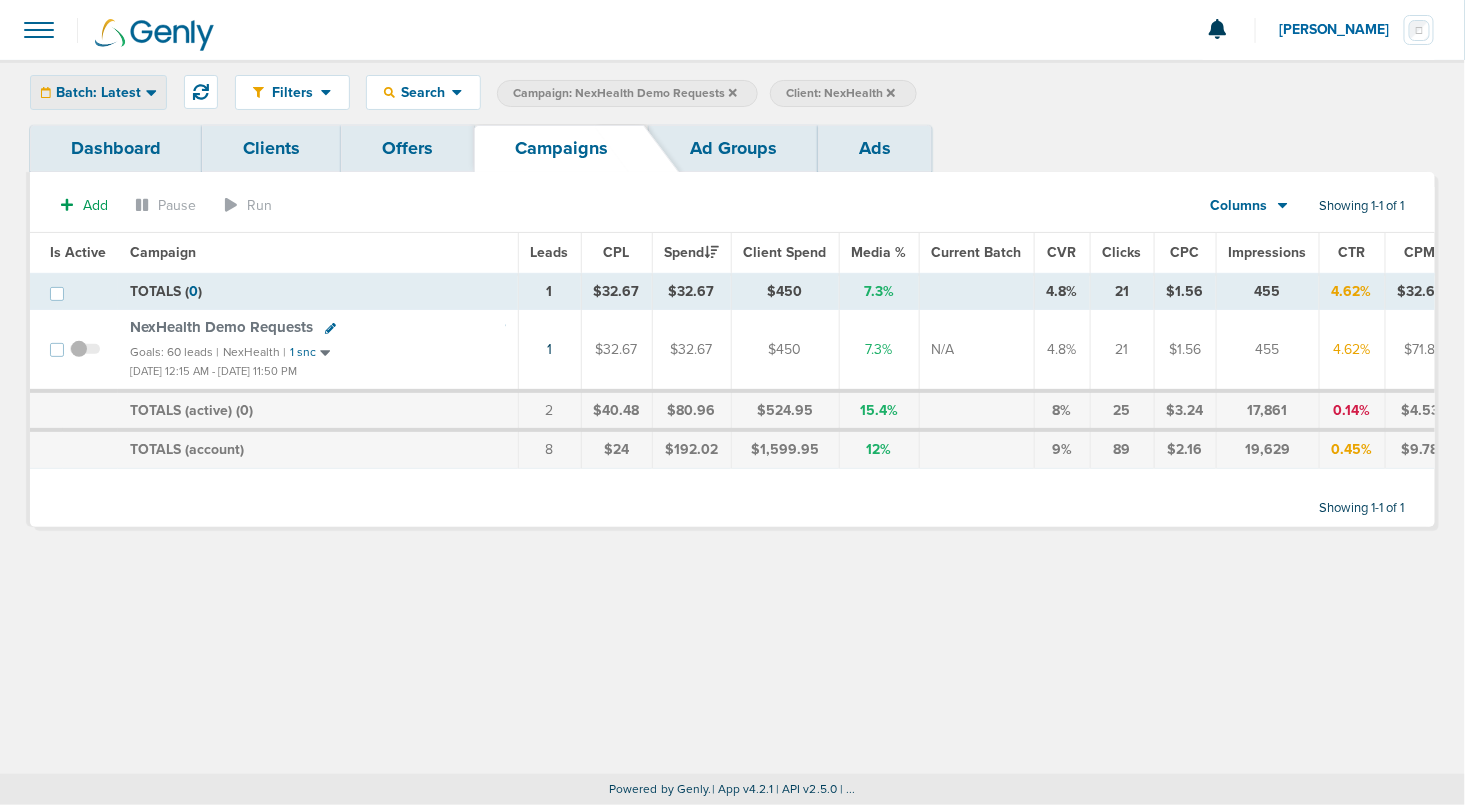 click on "Batch: Latest" at bounding box center (98, 93) 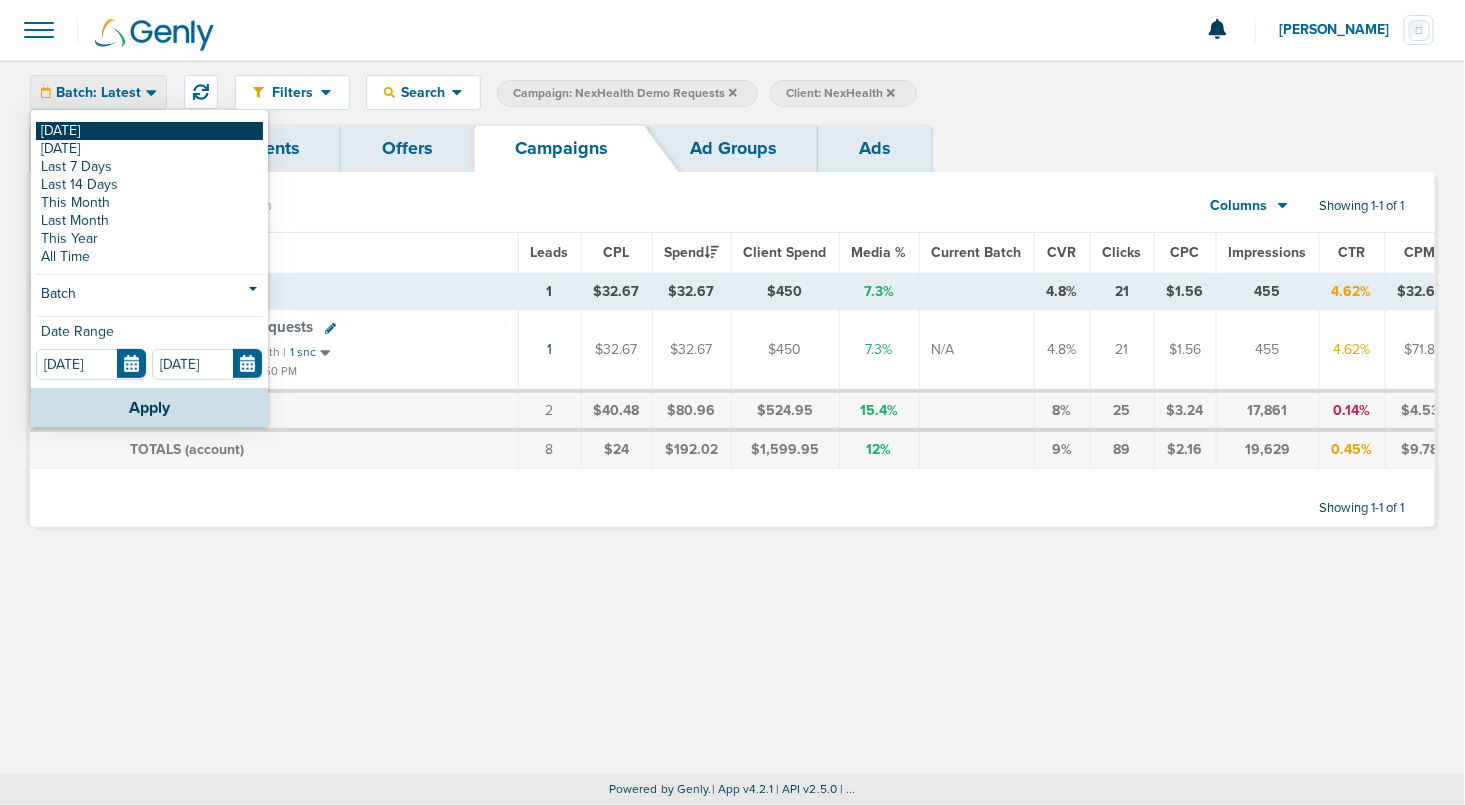 click on "[DATE]" at bounding box center (149, 131) 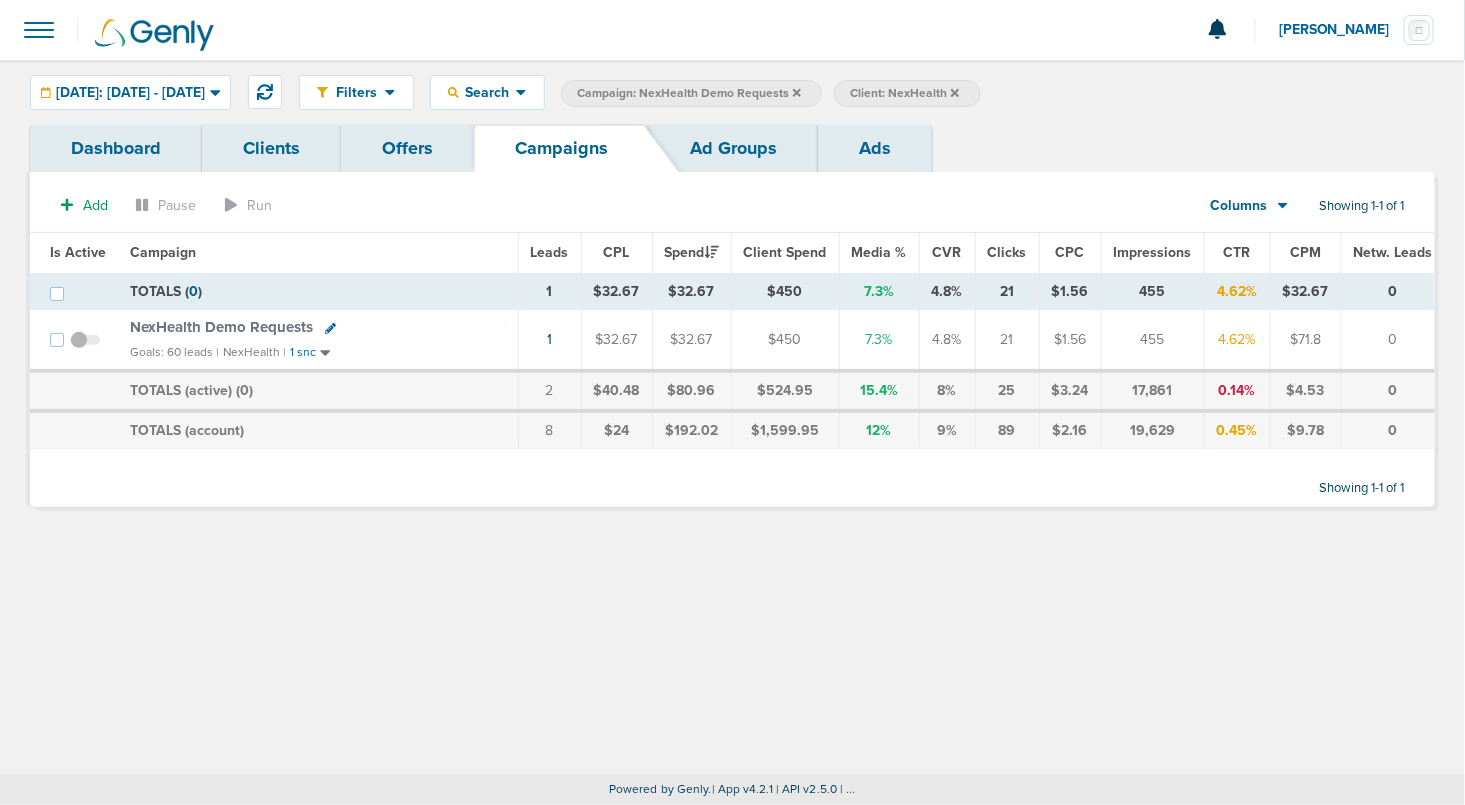 click at bounding box center [85, 350] 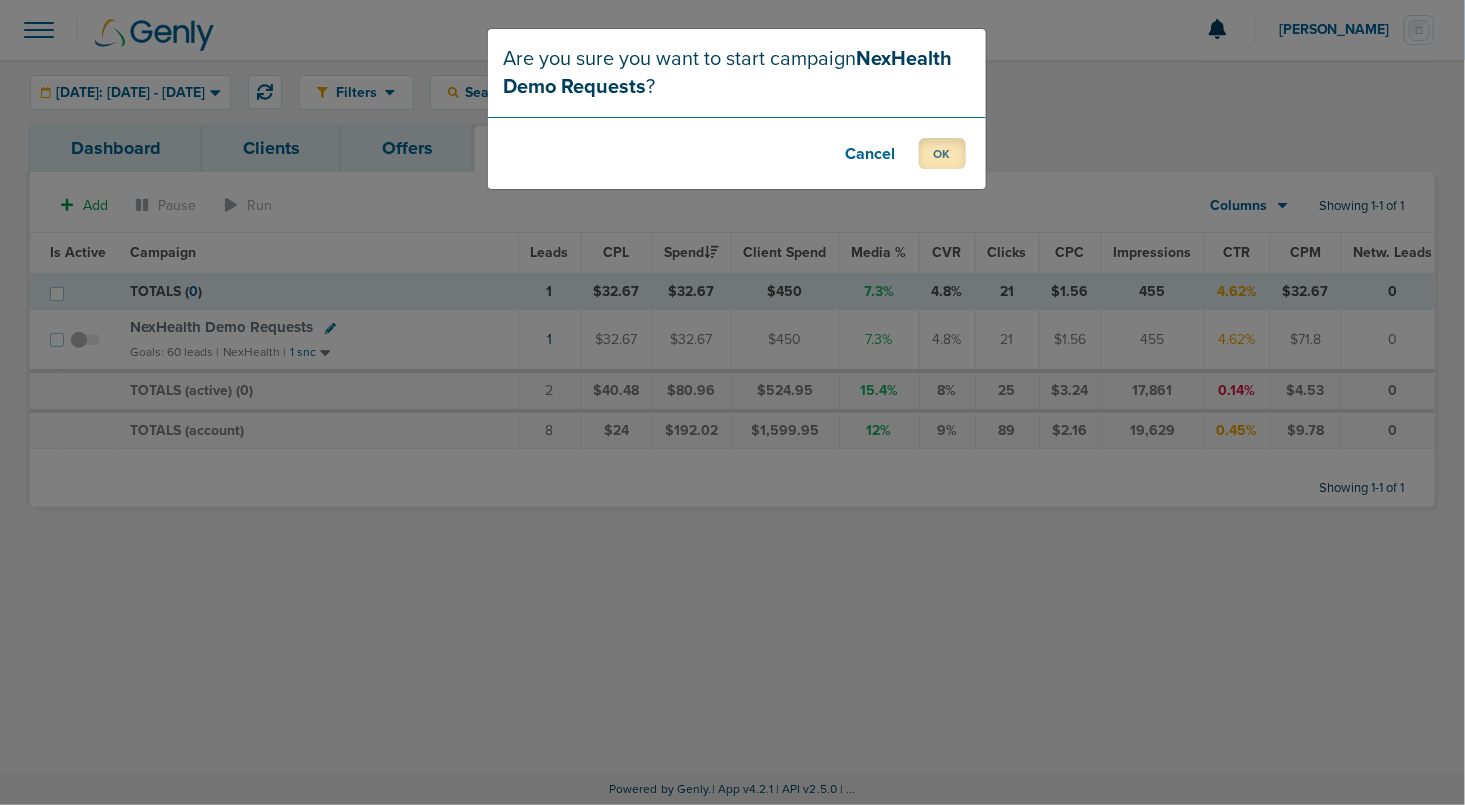 click on "OK" at bounding box center [942, 153] 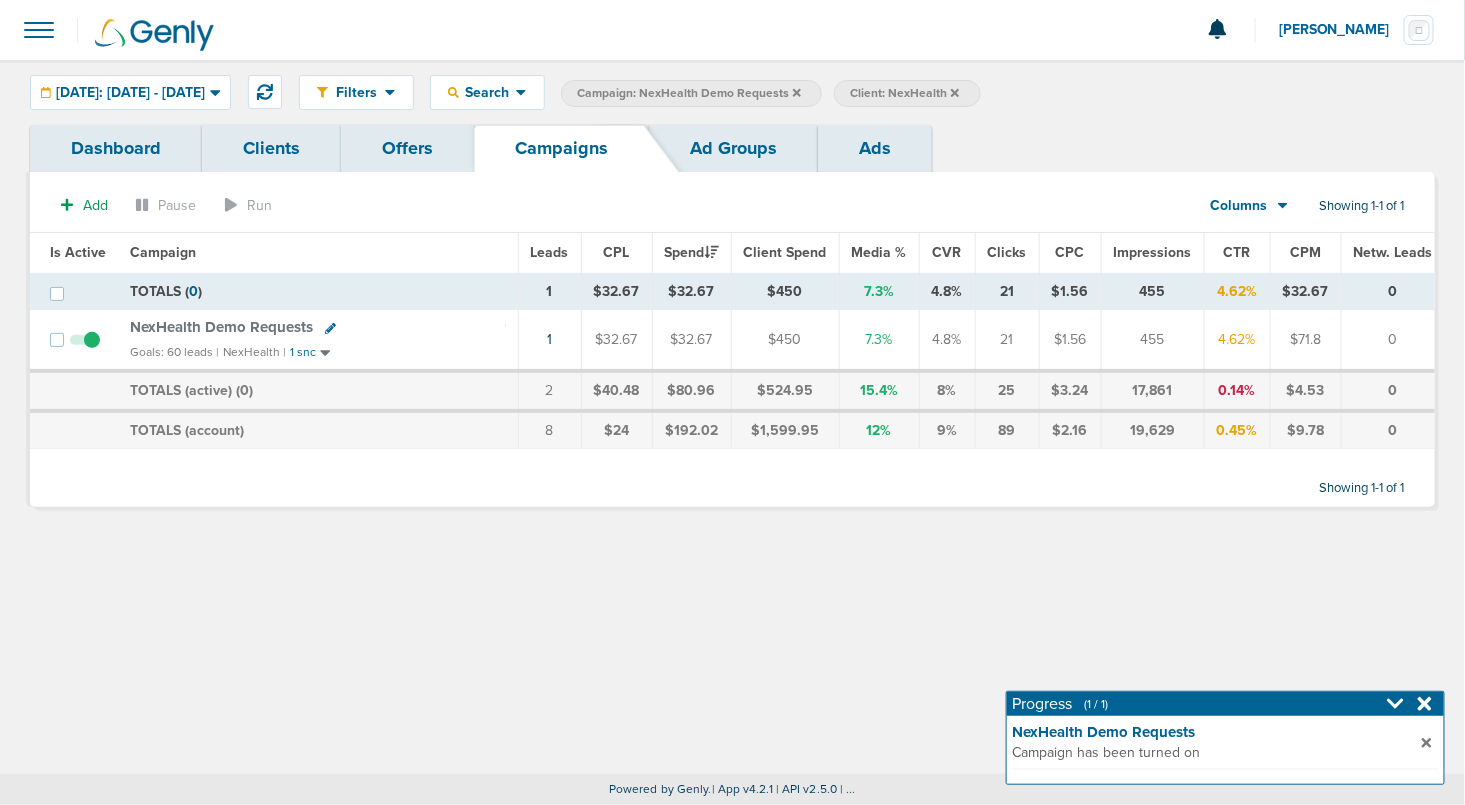 click on "NexHealth Demo Requests" at bounding box center (221, 327) 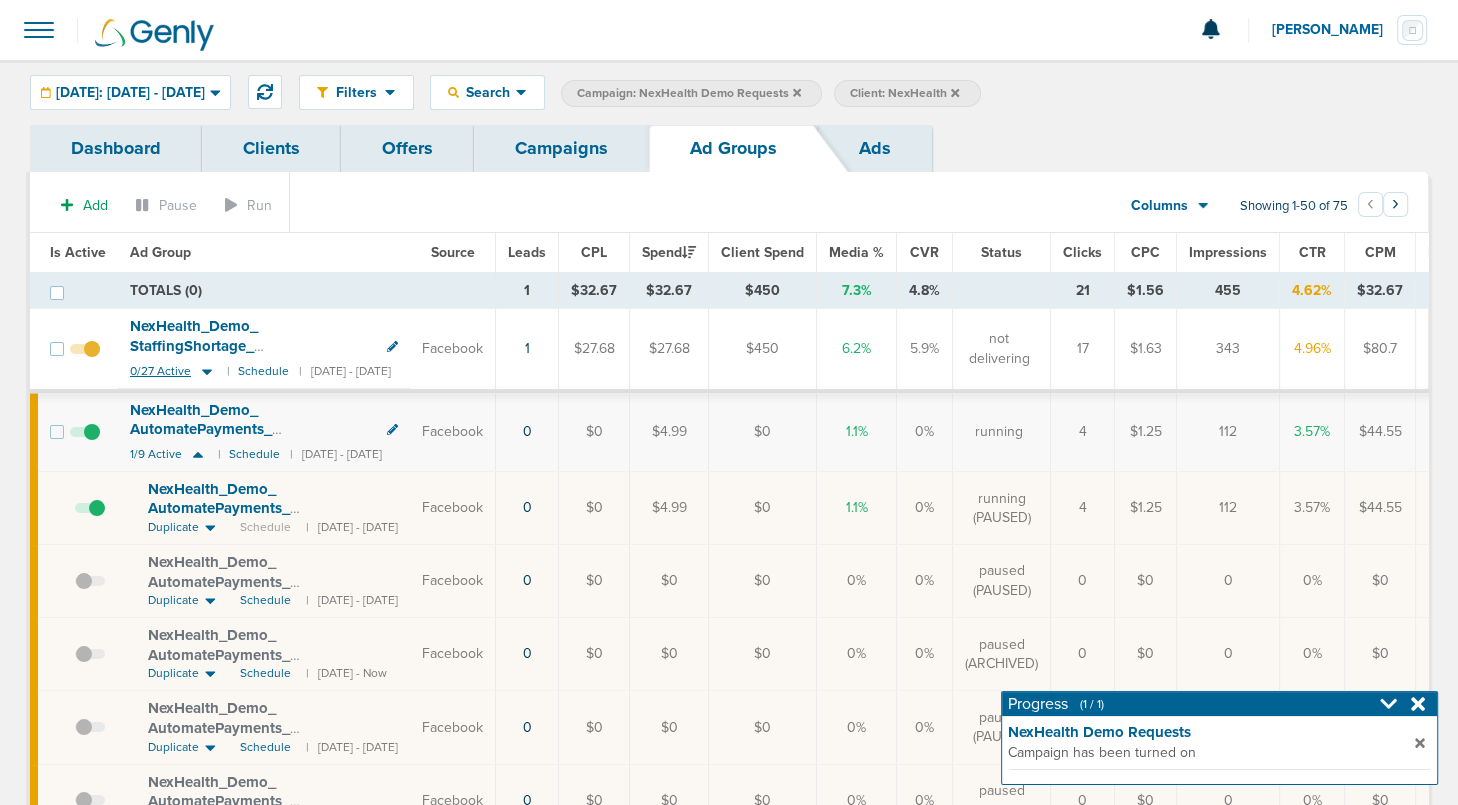 click 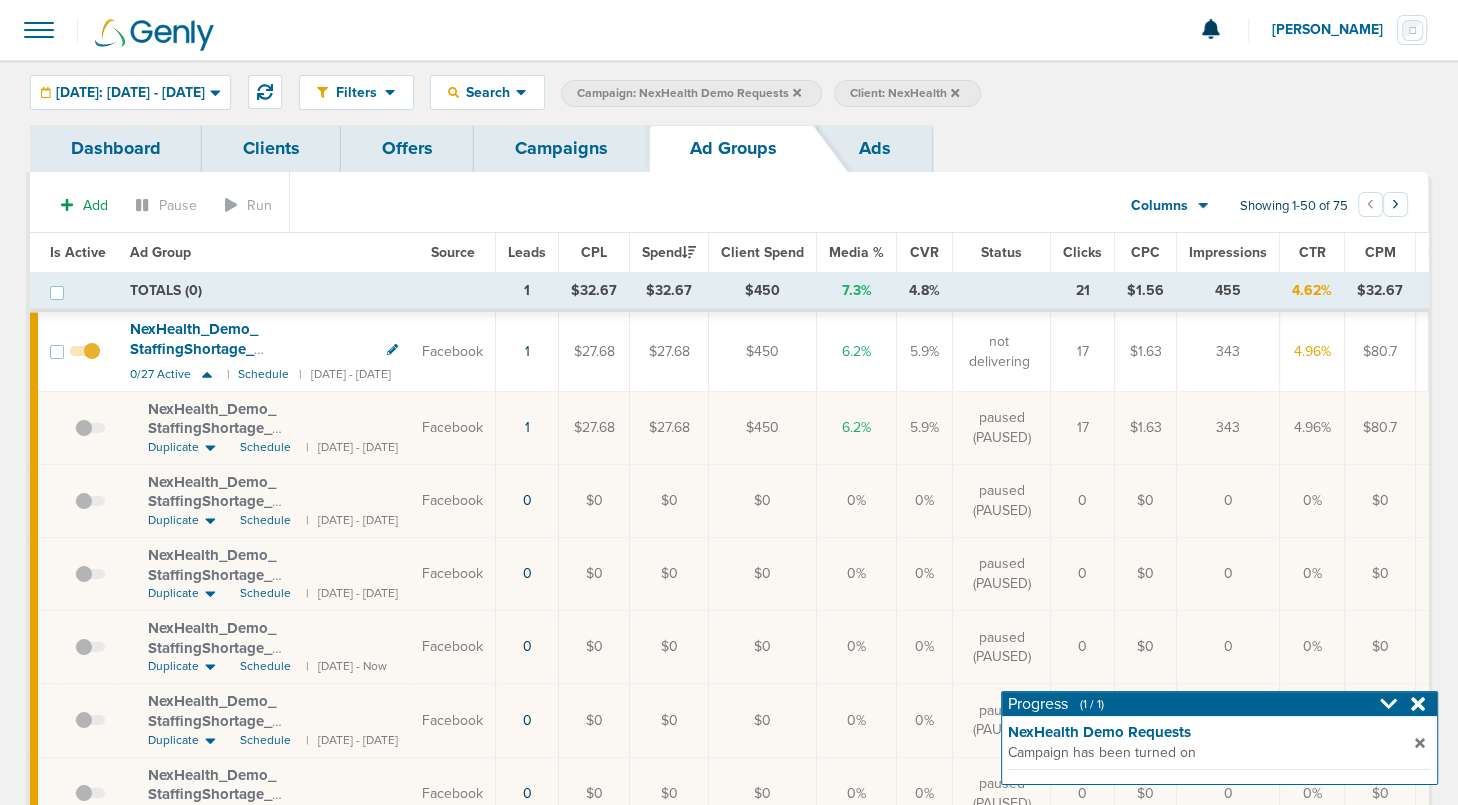 click at bounding box center [90, 438] 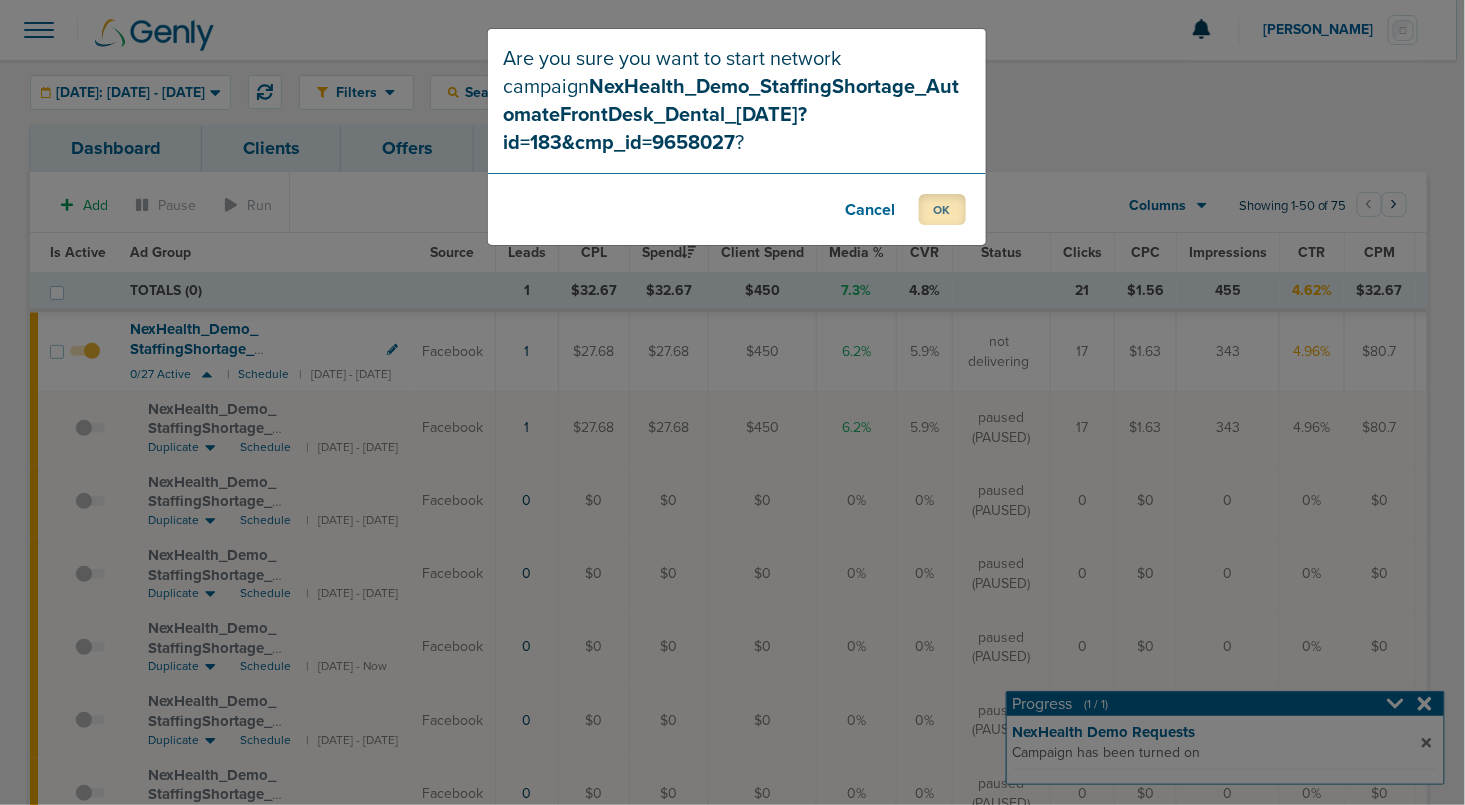 click on "OK" at bounding box center [942, 209] 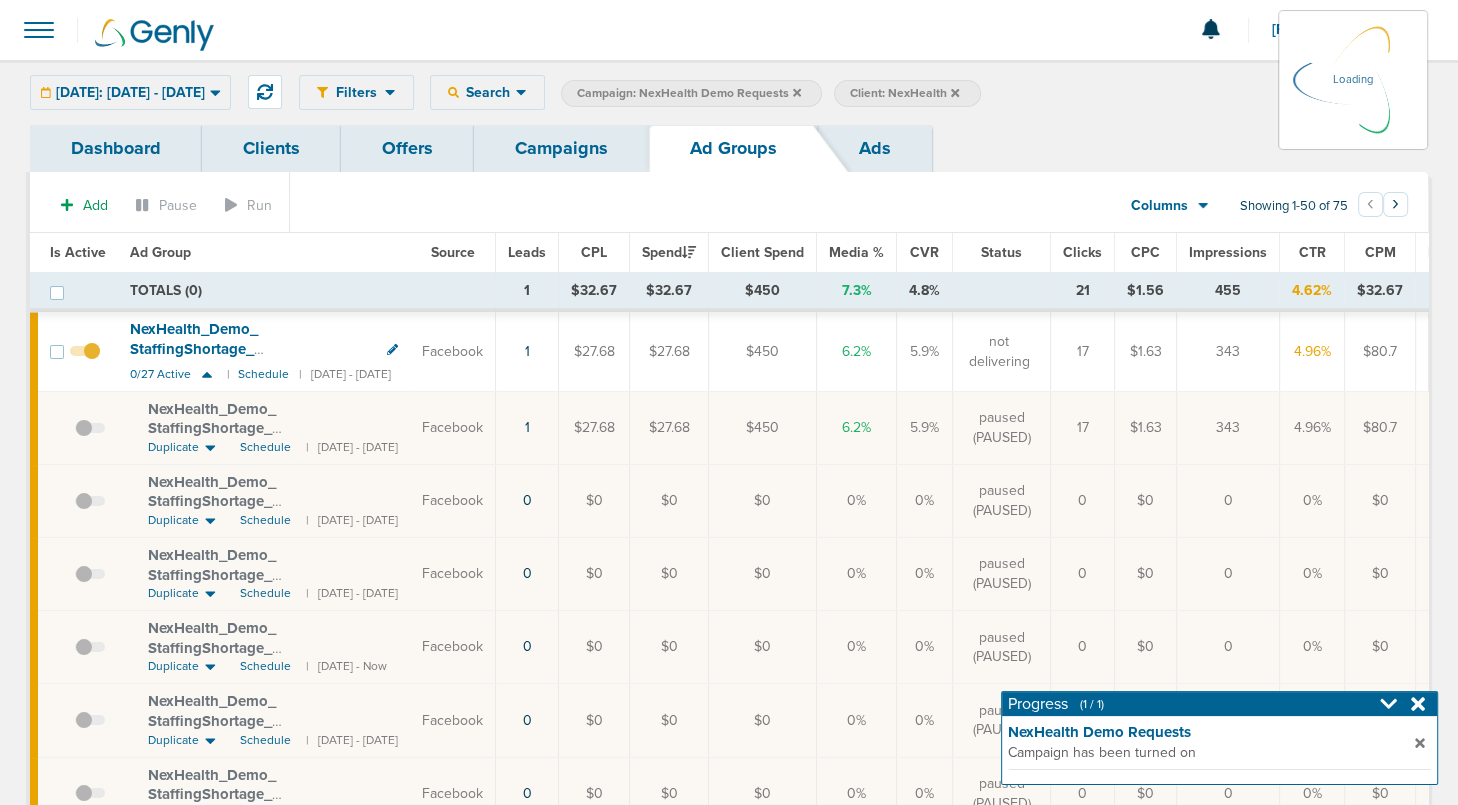 click on "Campaigns" at bounding box center (561, 148) 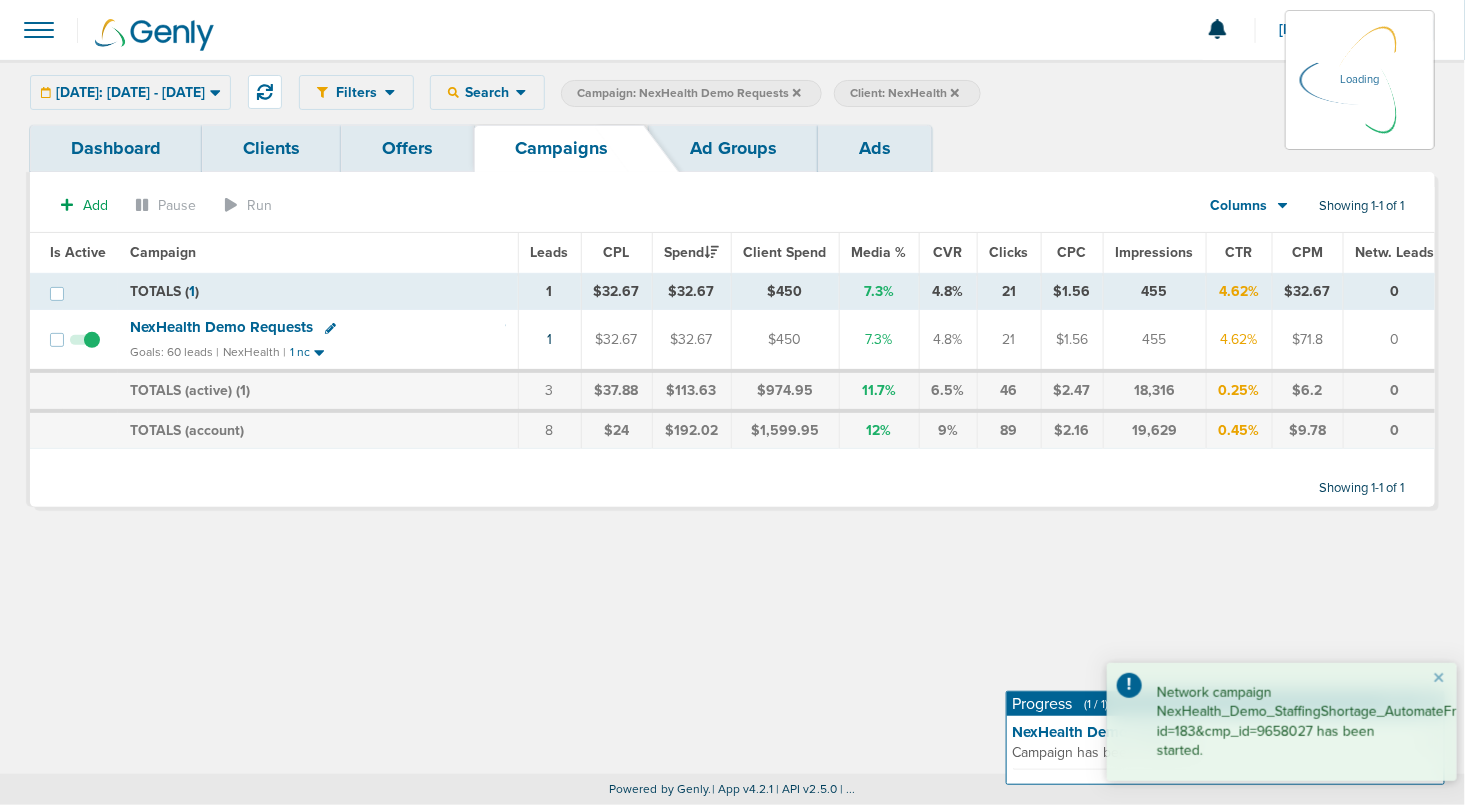click 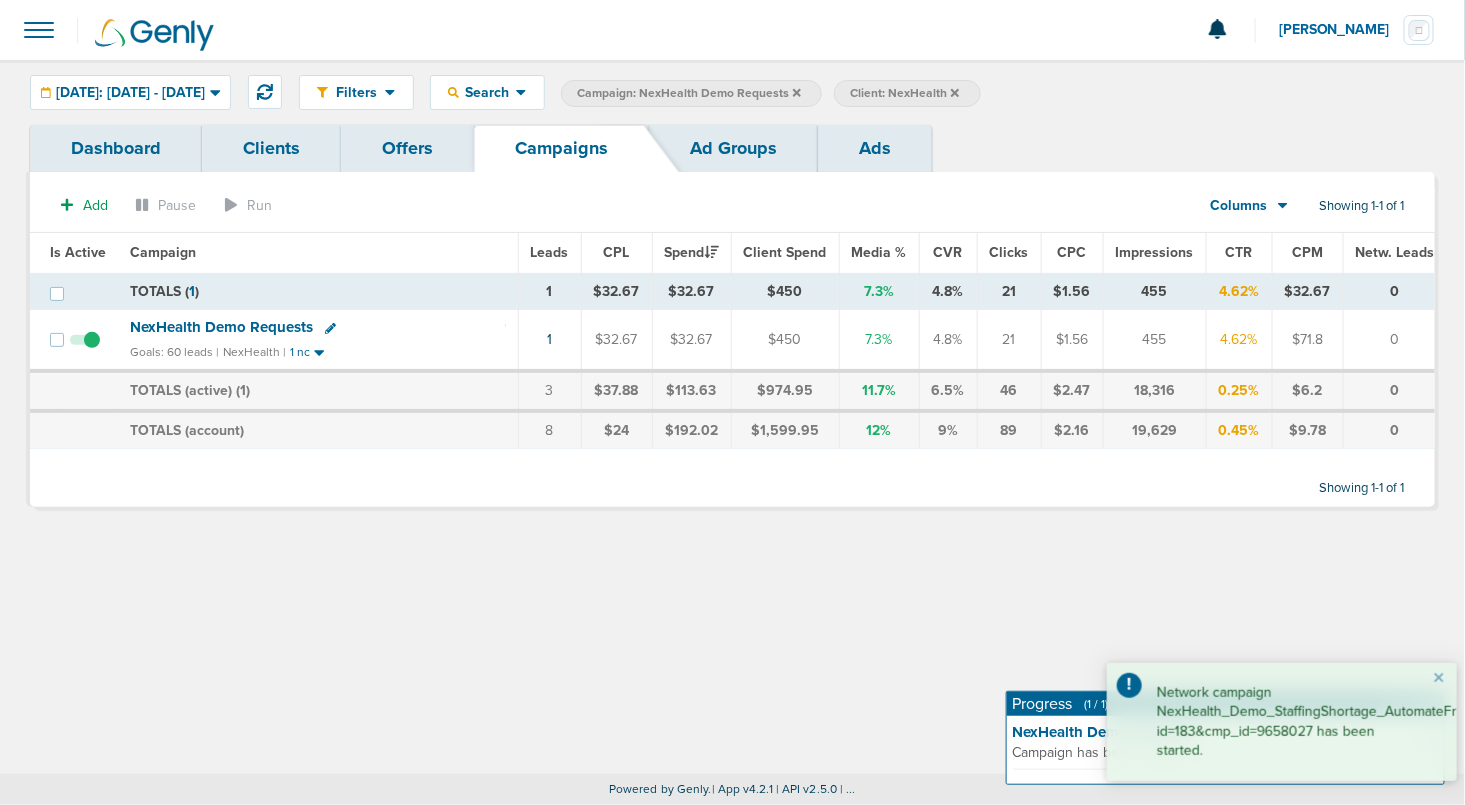 click 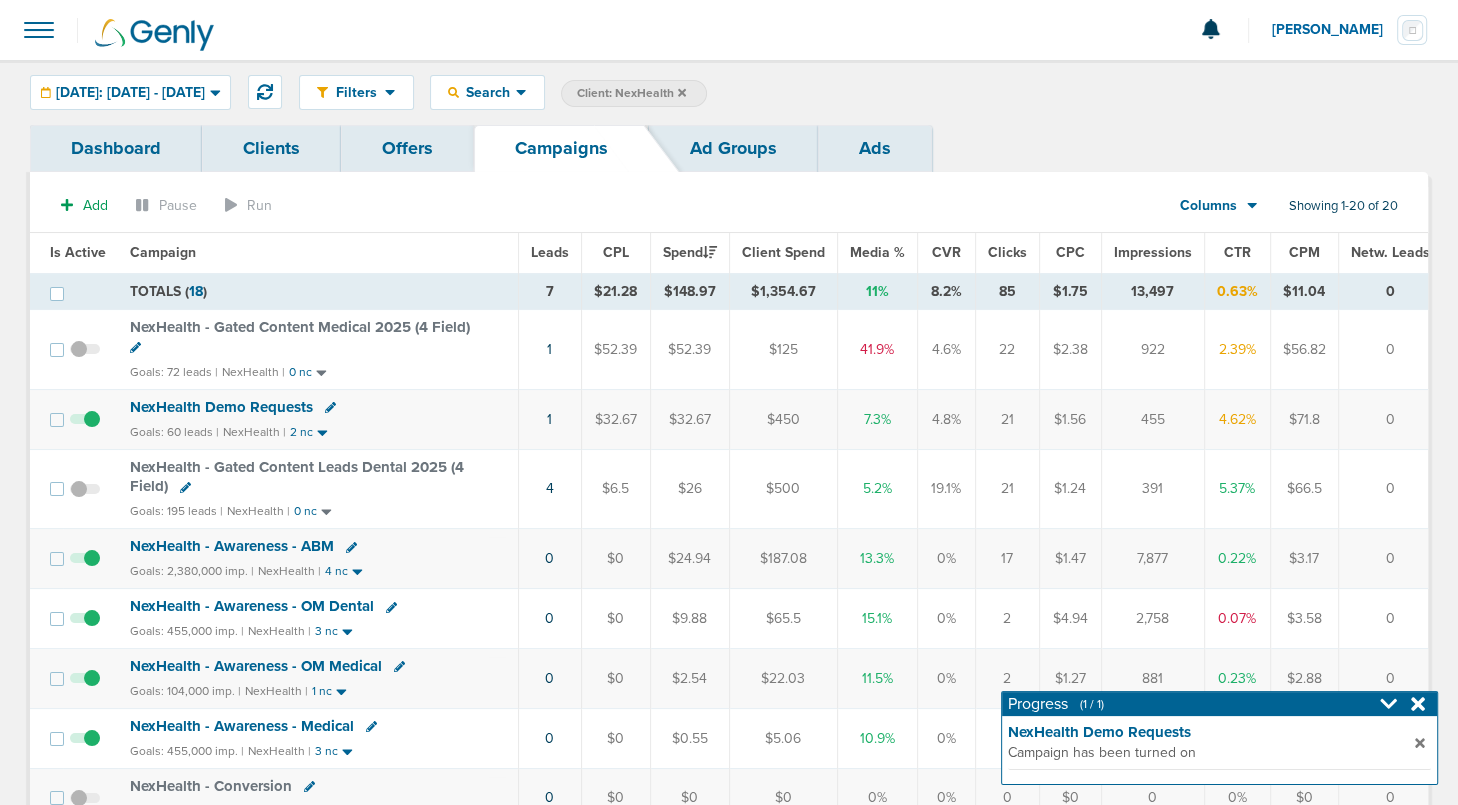 click on "NexHealth - Gated Content Leads Dental 2025 (4 Field)" at bounding box center [297, 477] 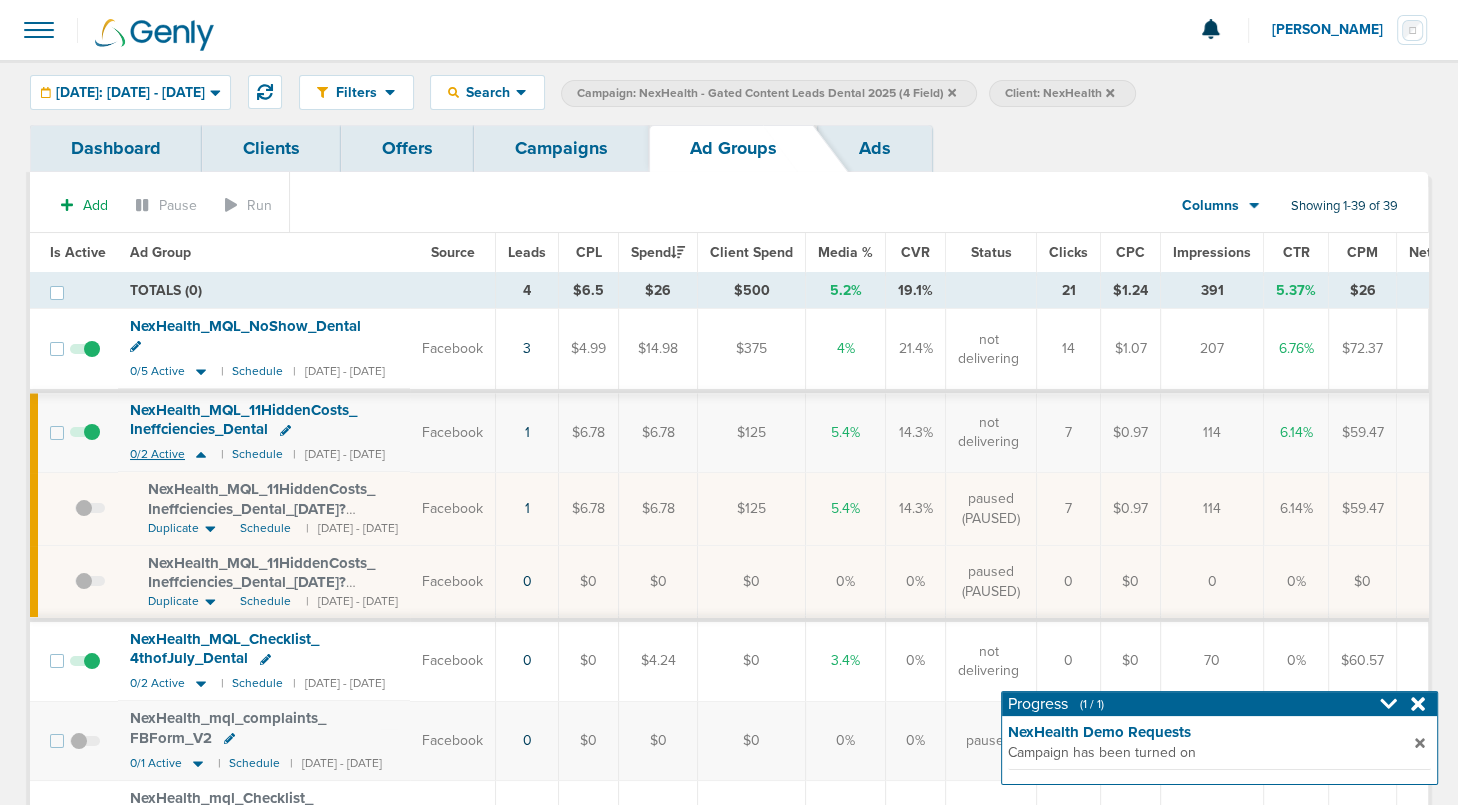 click 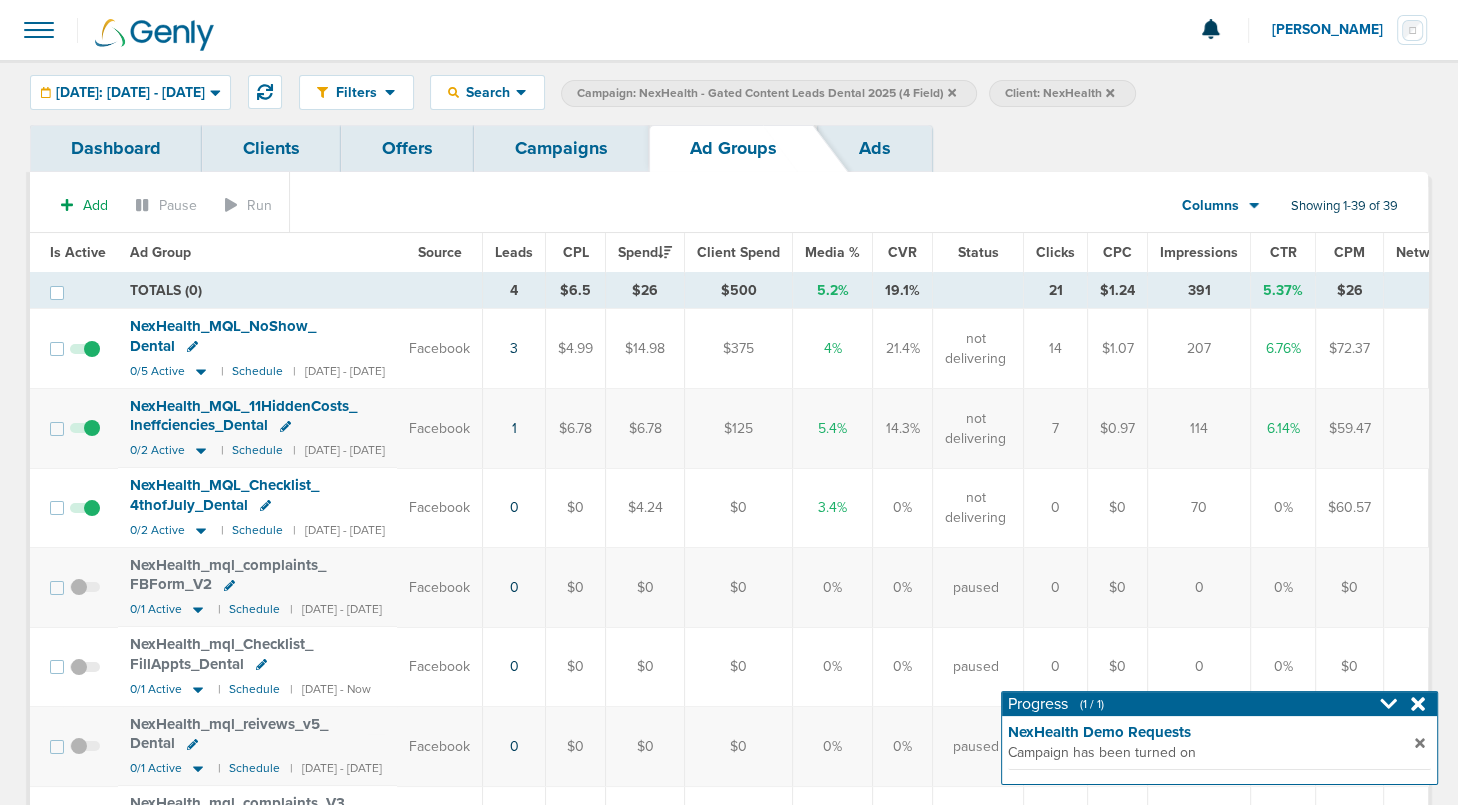 click on "Campaigns" at bounding box center (561, 148) 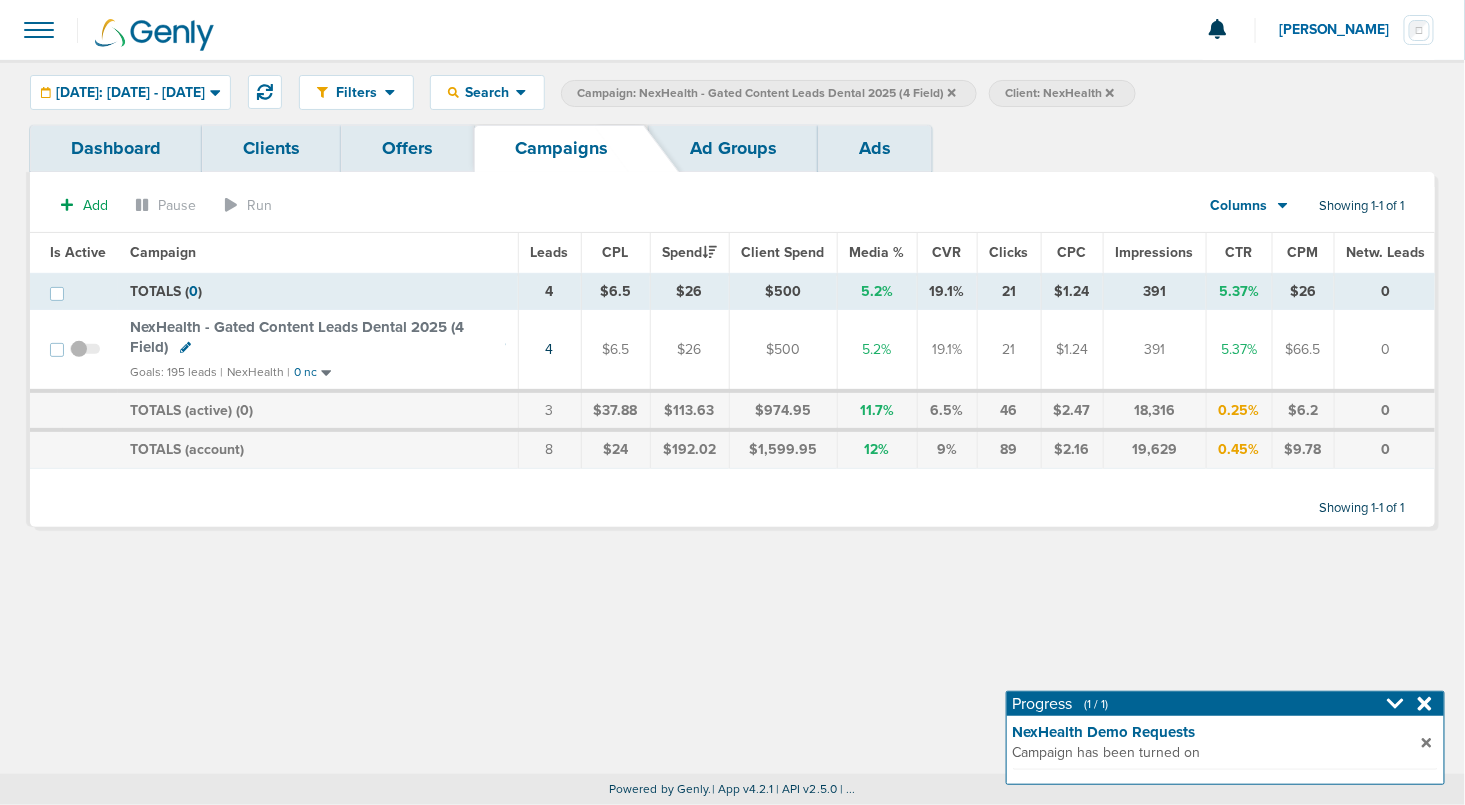 click 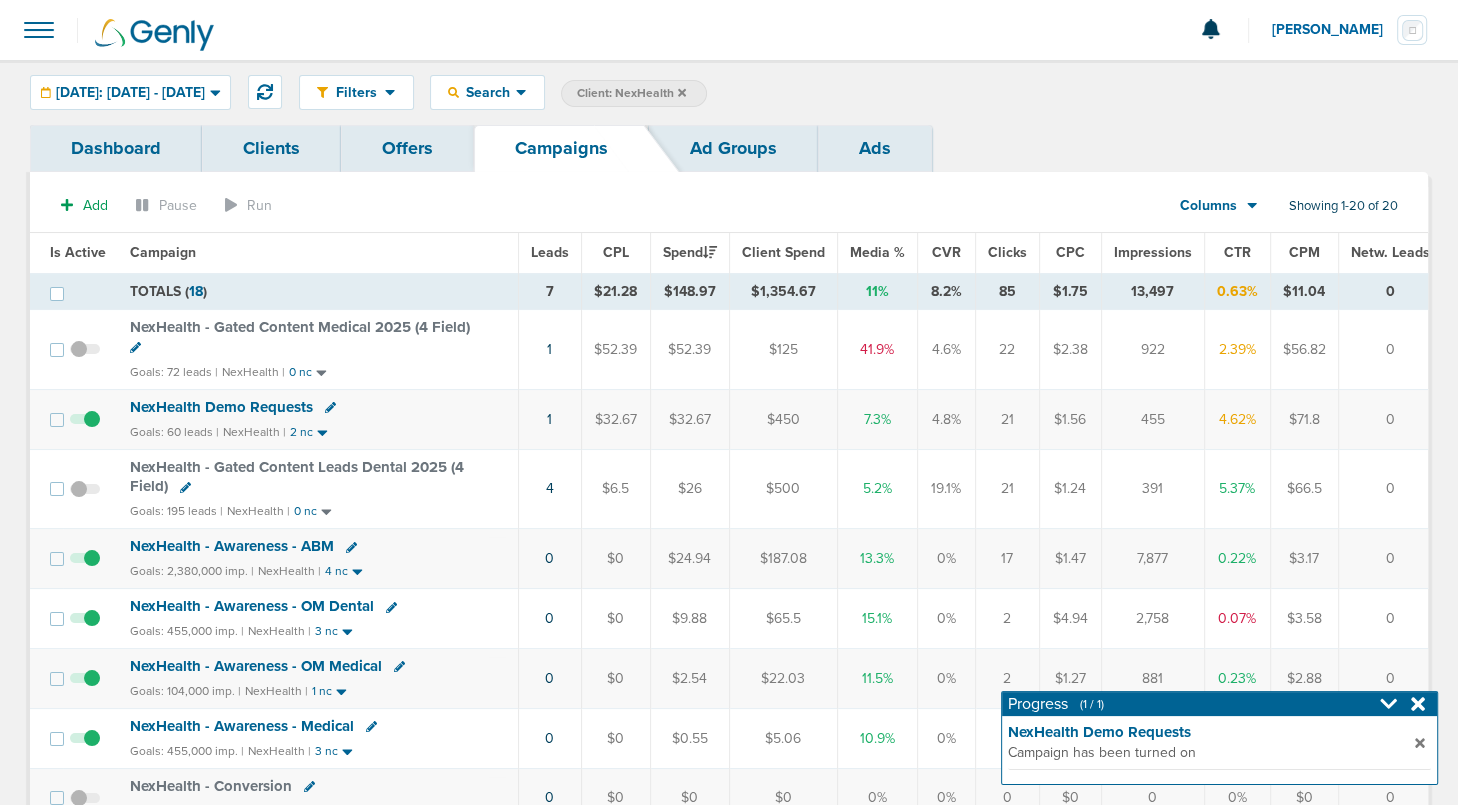 click 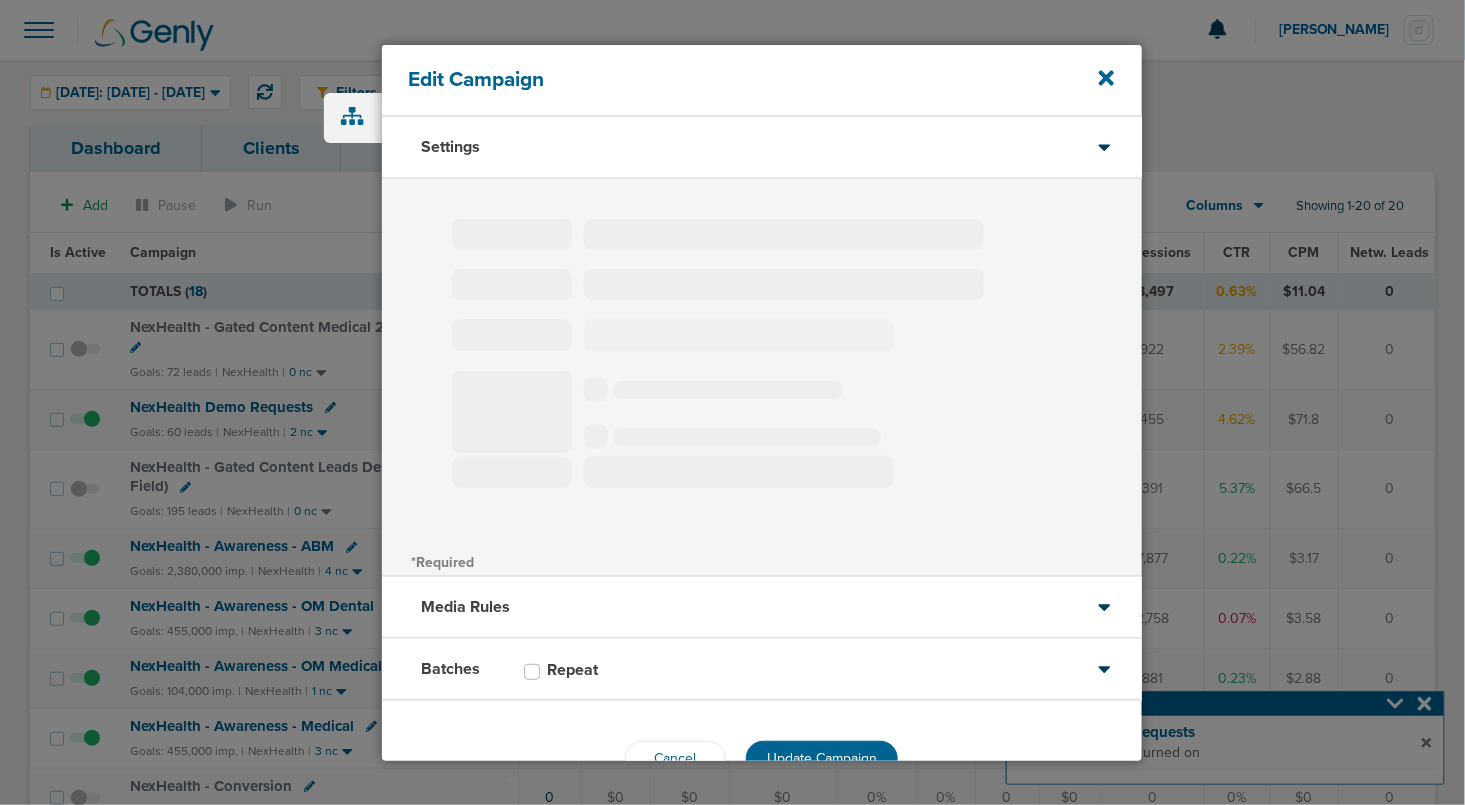 type on "NexHealth - Gated Content Leads Dental 2025 (4 Field)" 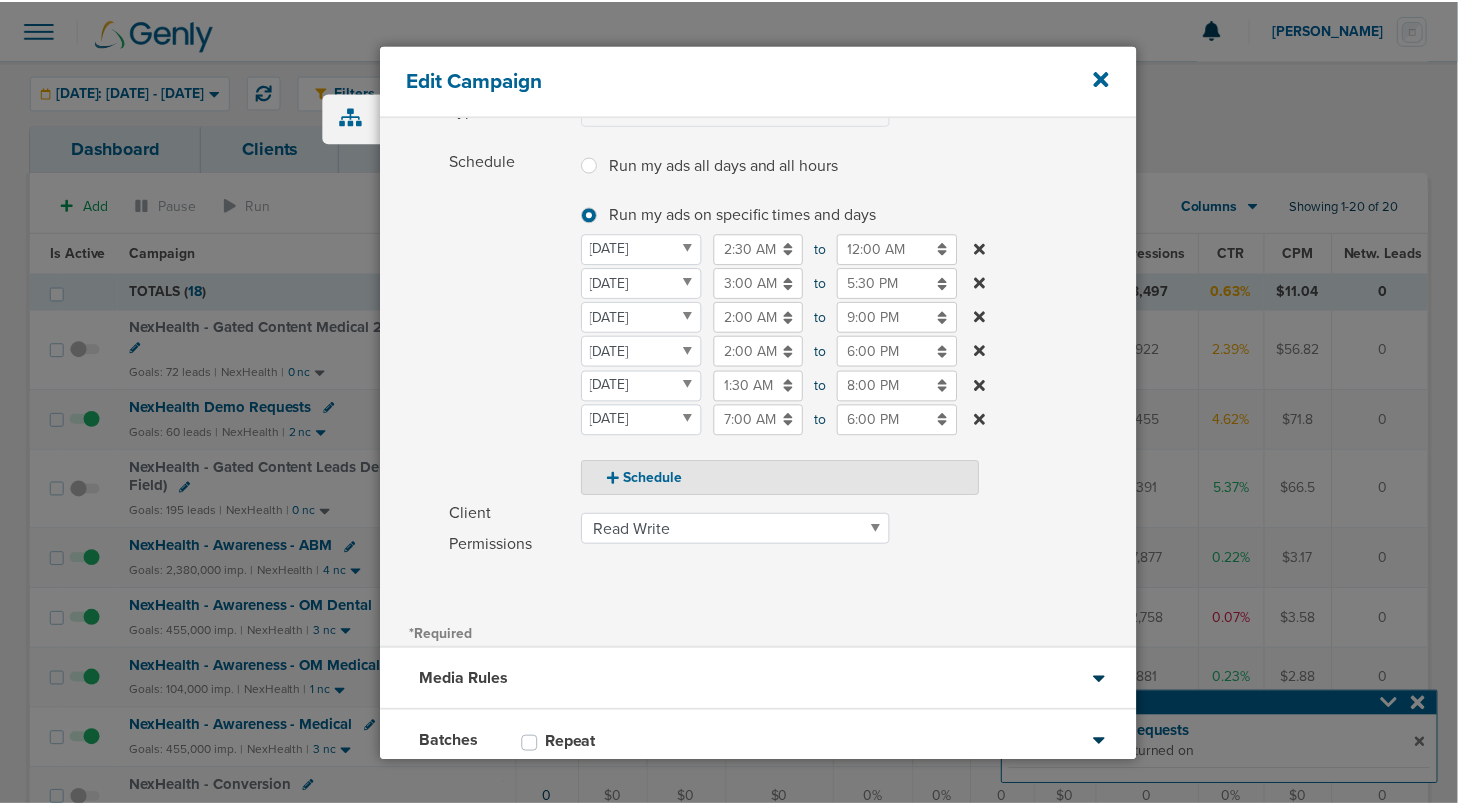 scroll, scrollTop: 352, scrollLeft: 0, axis: vertical 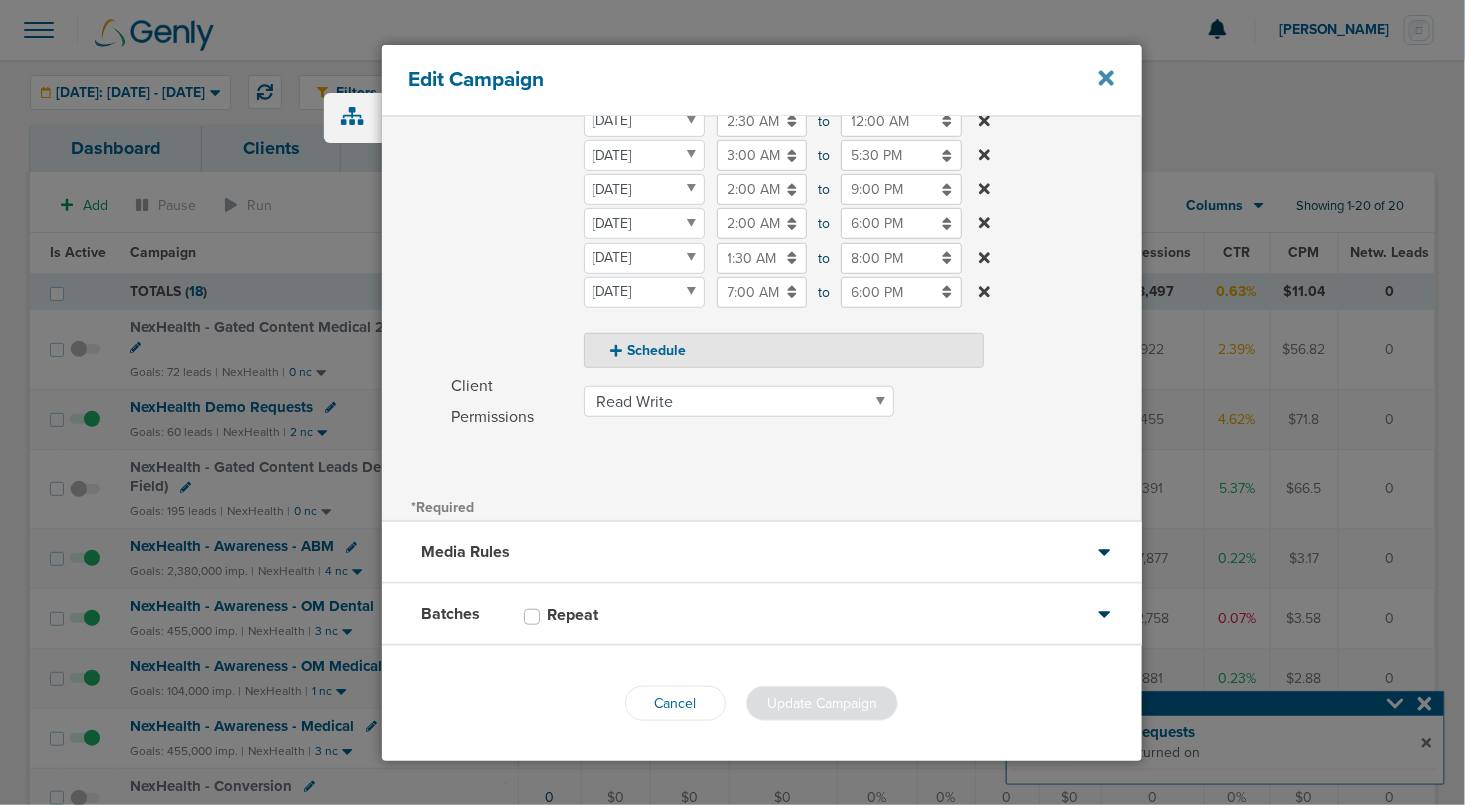 click 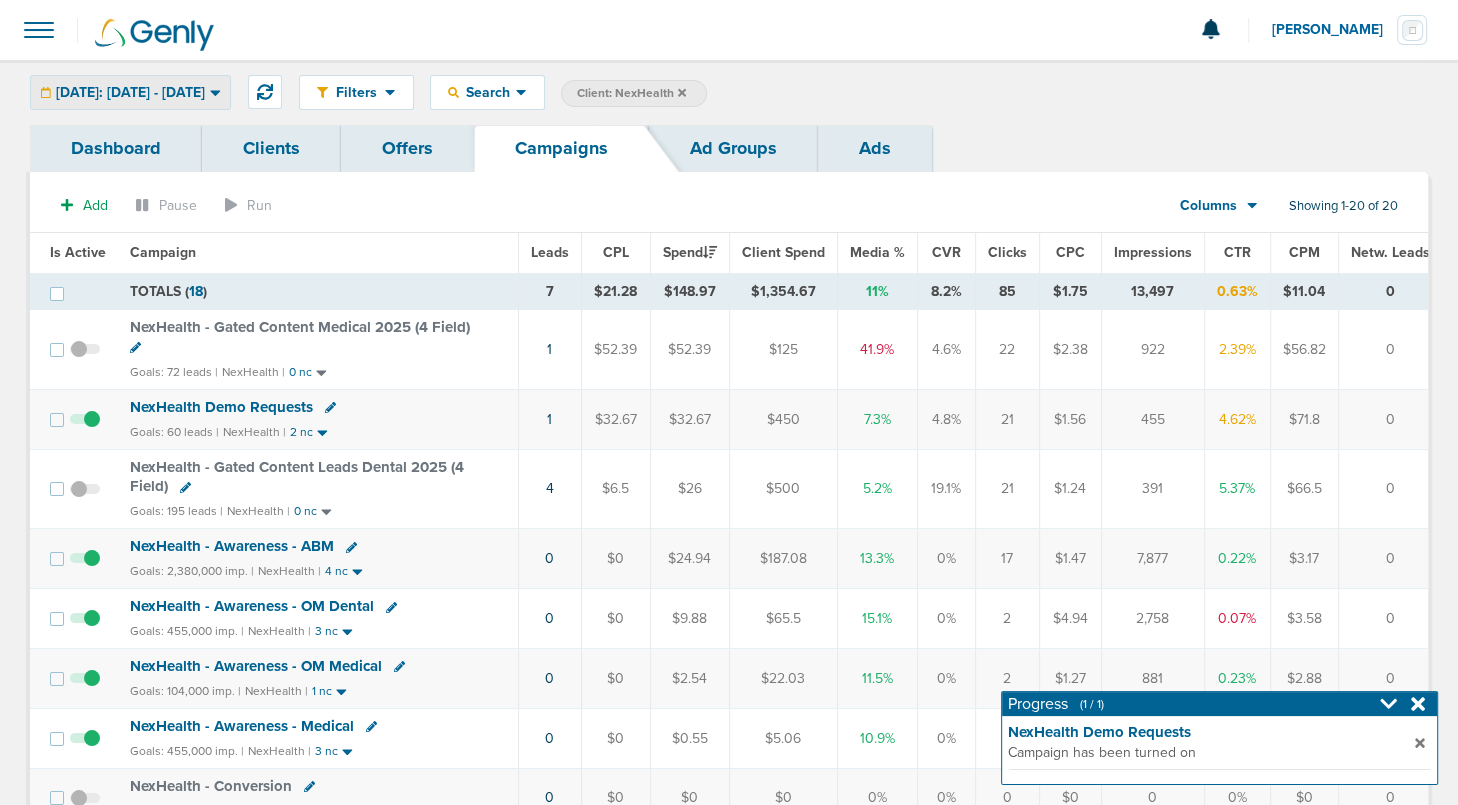 click on "[DATE]: [DATE] - [DATE]" at bounding box center [130, 93] 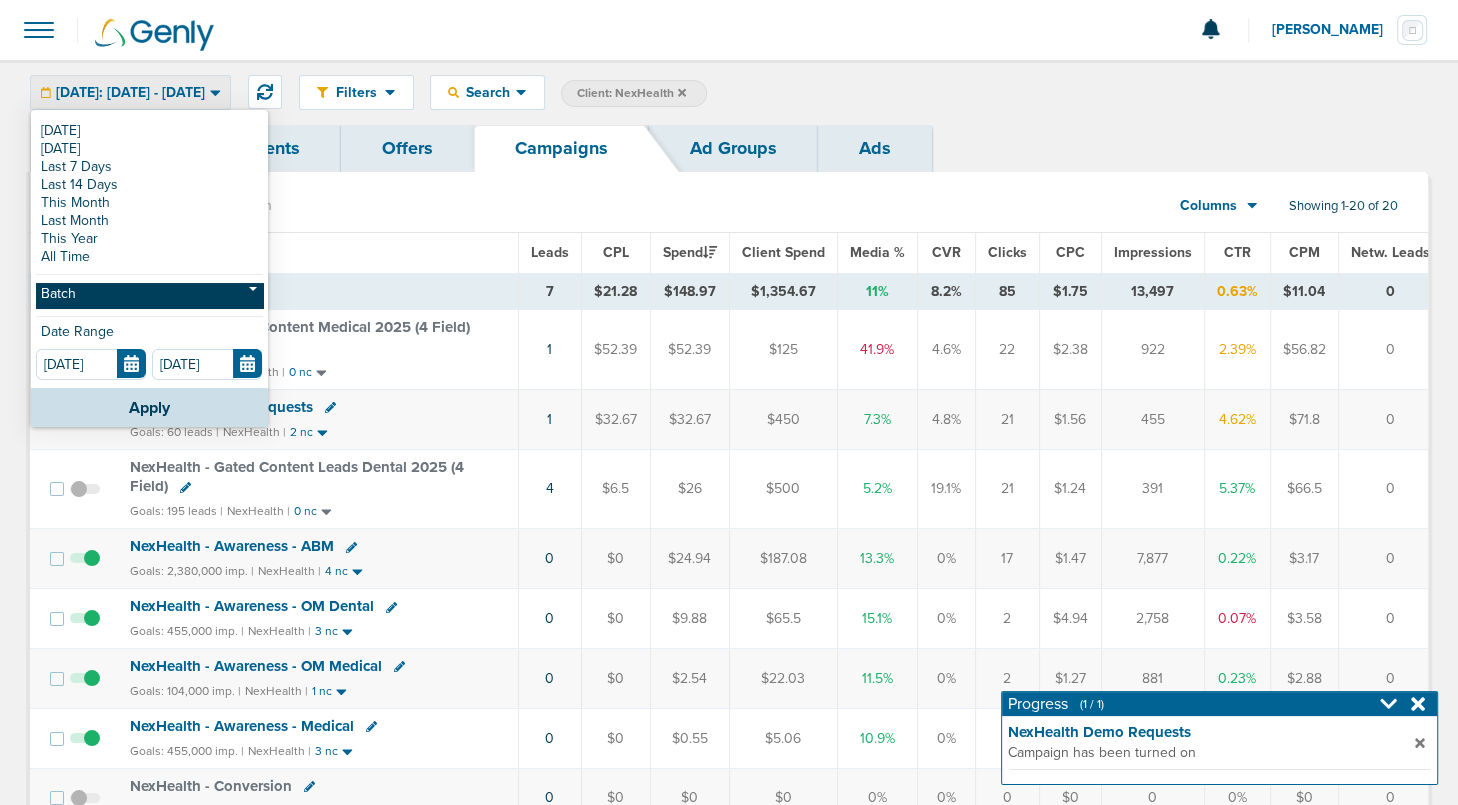 click on "Batch" at bounding box center [149, 295] 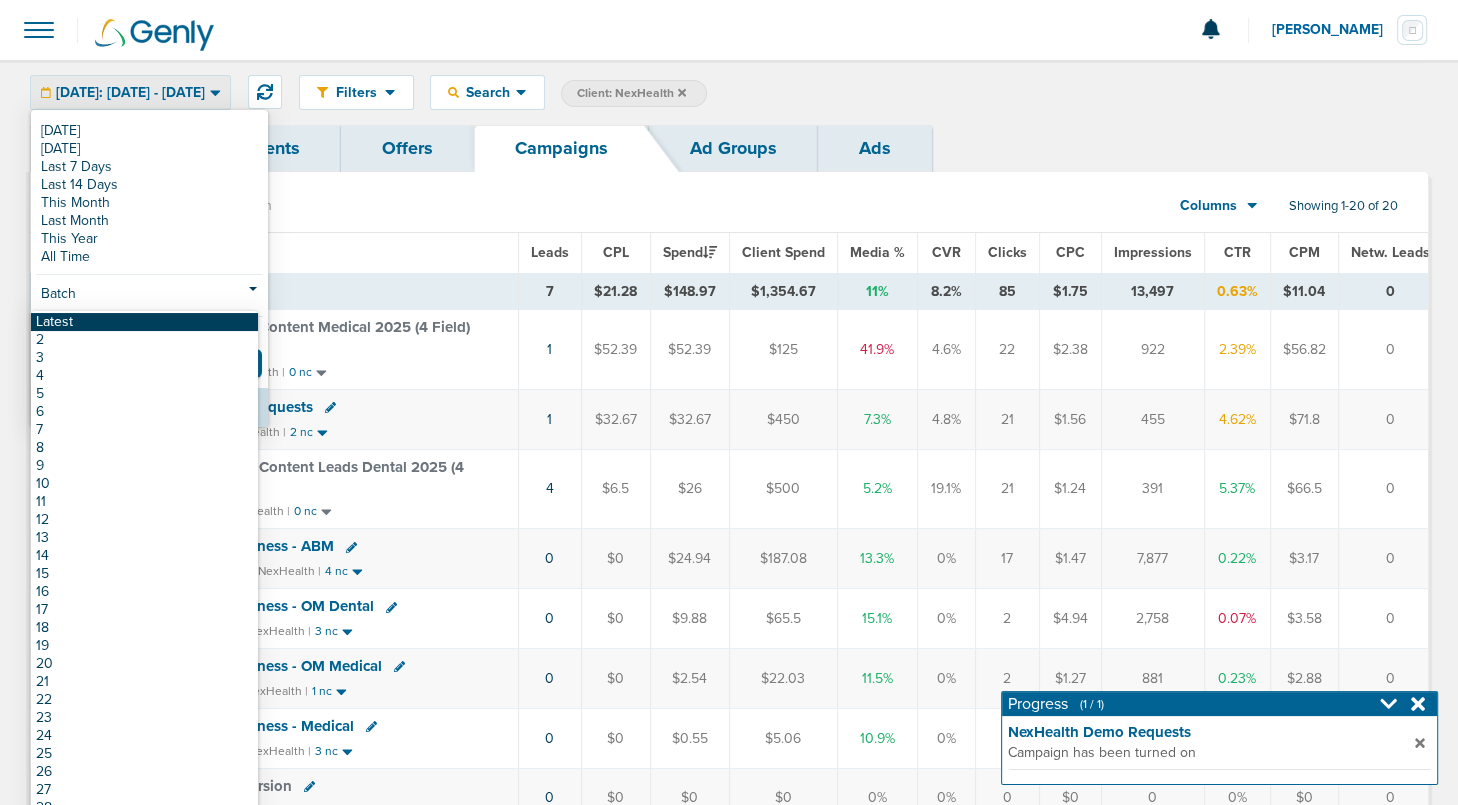 click on "Latest" at bounding box center (144, 322) 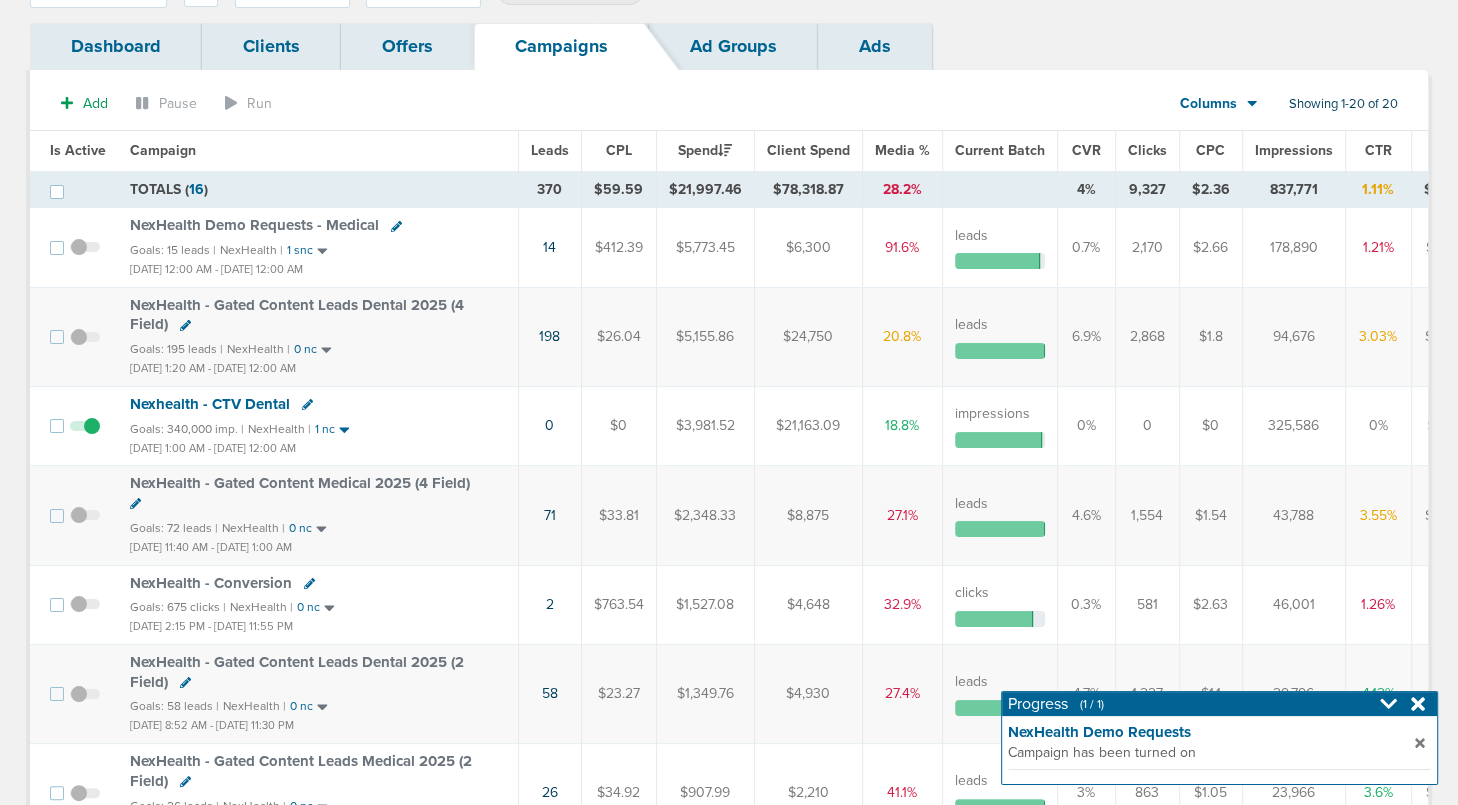 scroll, scrollTop: 128, scrollLeft: 0, axis: vertical 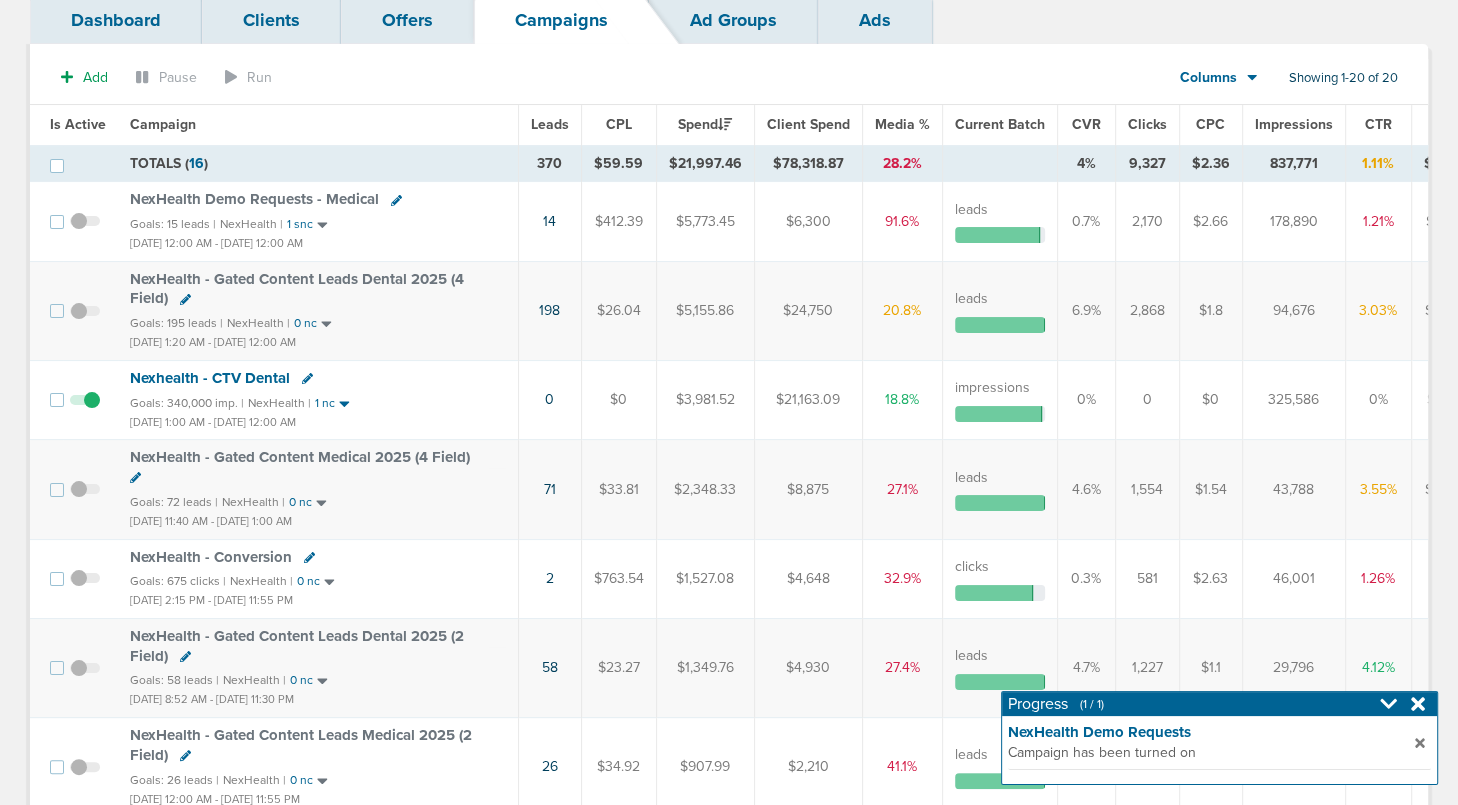drag, startPoint x: 567, startPoint y: 307, endPoint x: 529, endPoint y: 297, distance: 39.293766 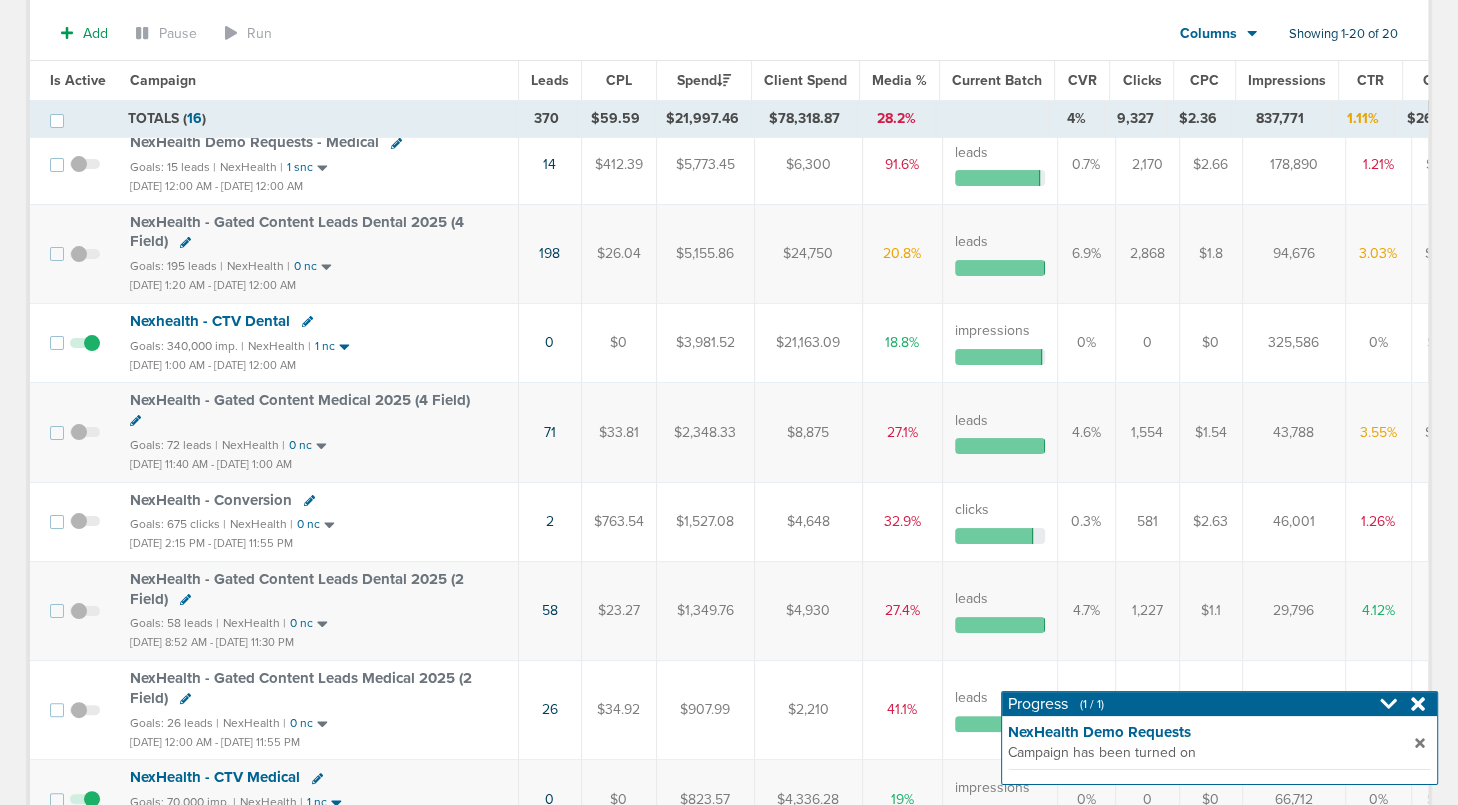 scroll, scrollTop: 195, scrollLeft: 0, axis: vertical 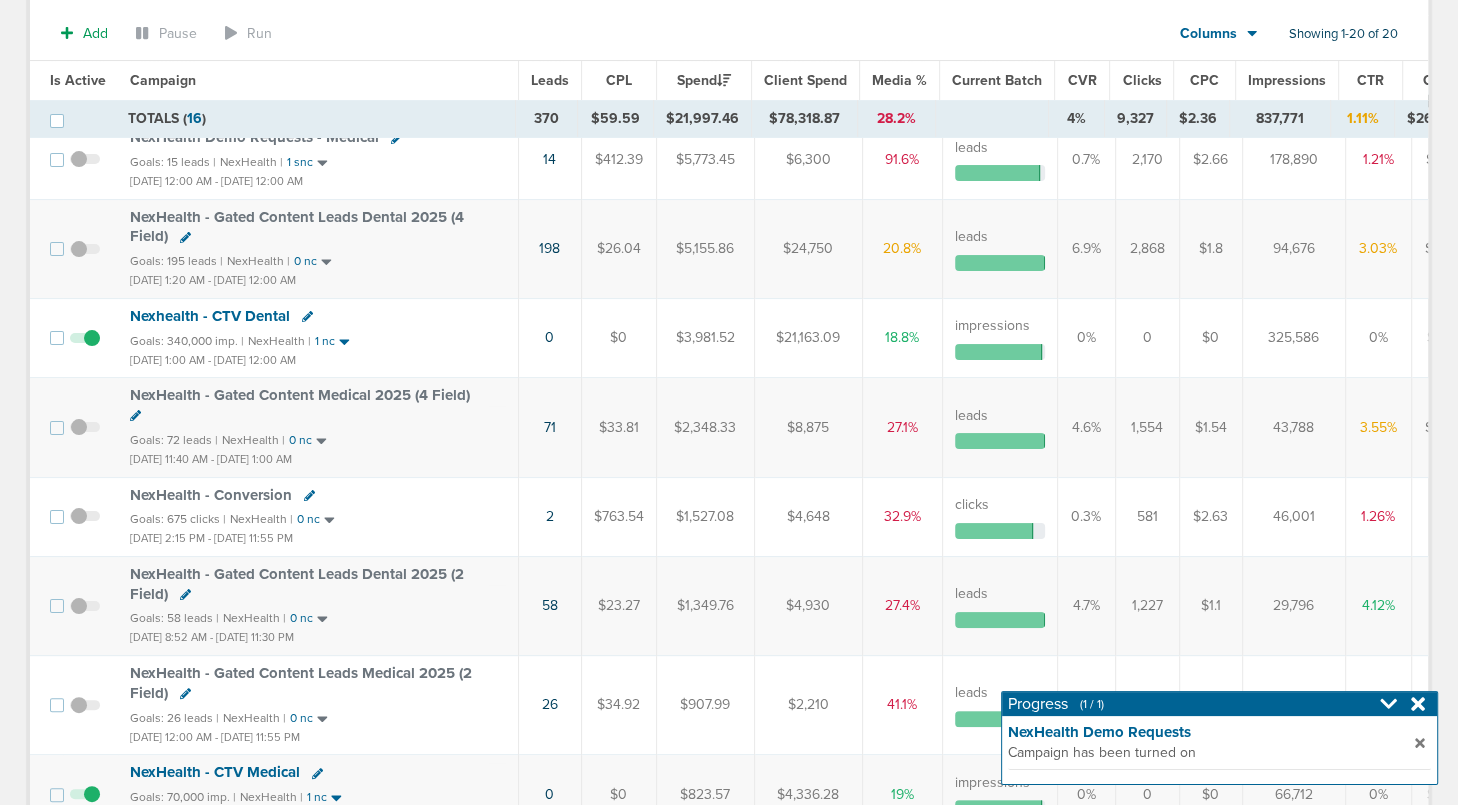 drag, startPoint x: 567, startPoint y: 417, endPoint x: 531, endPoint y: 416, distance: 36.013885 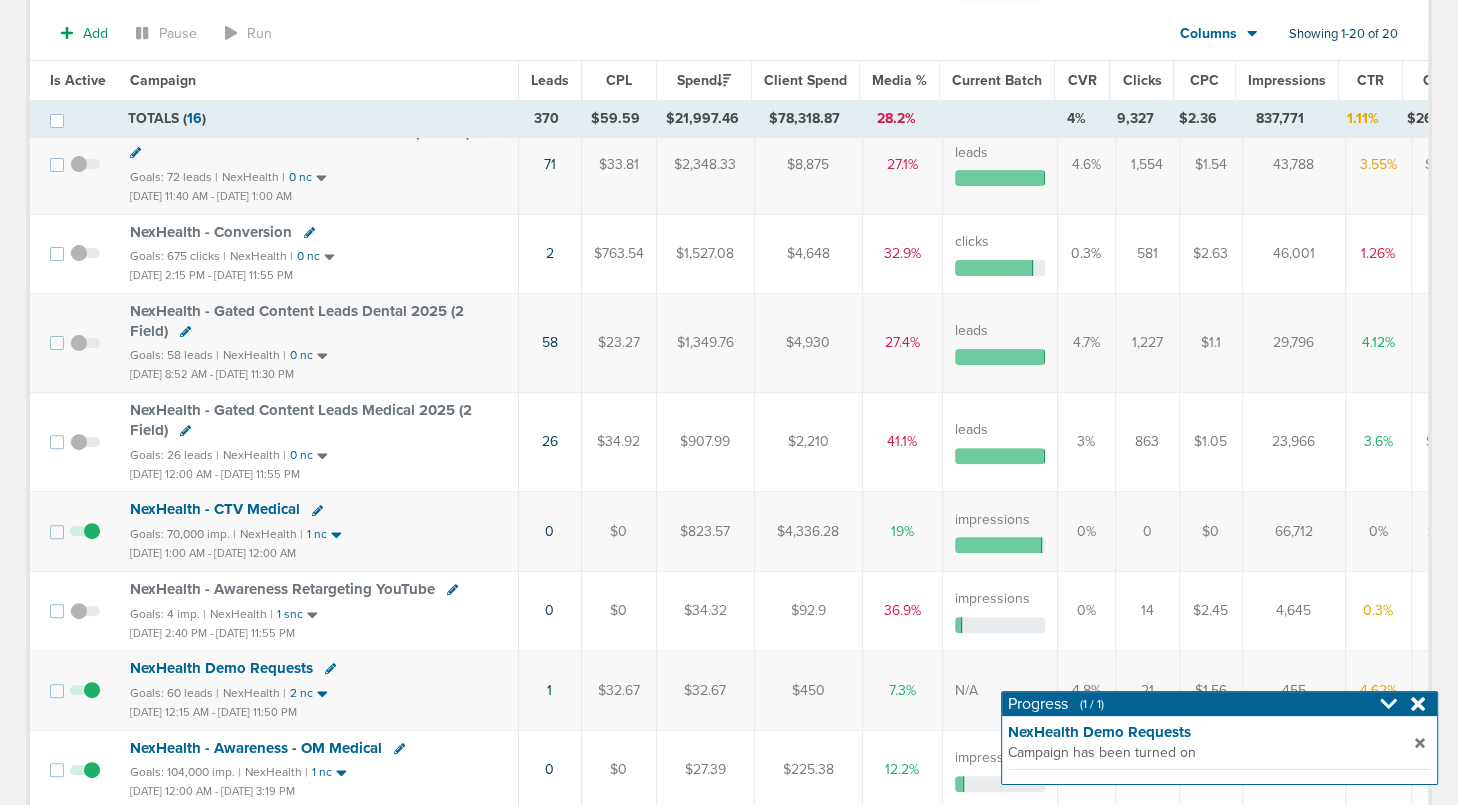 scroll, scrollTop: 0, scrollLeft: 0, axis: both 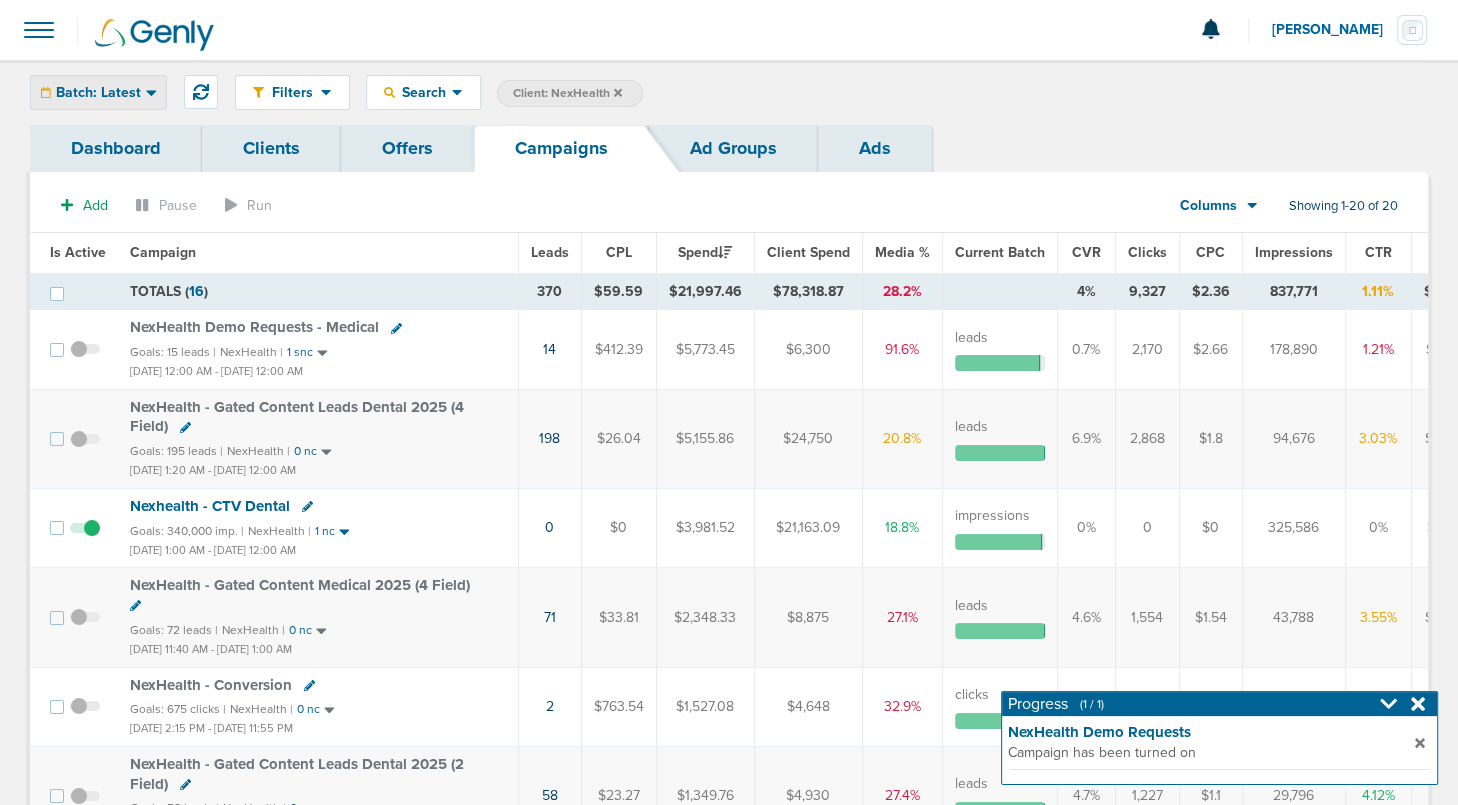 click on "Batch: Latest" at bounding box center [98, 93] 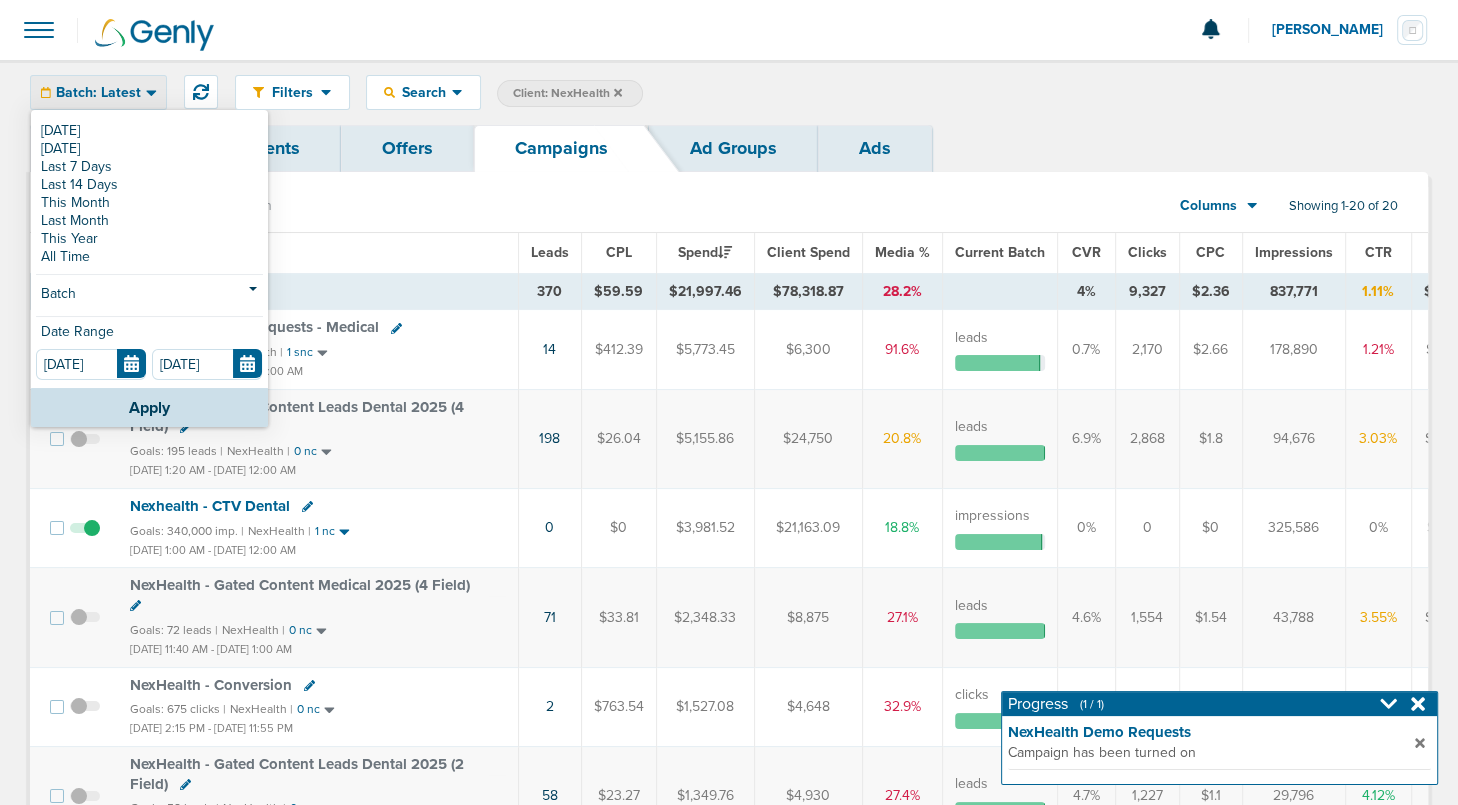 click on "Batch: Latest" at bounding box center (98, 93) 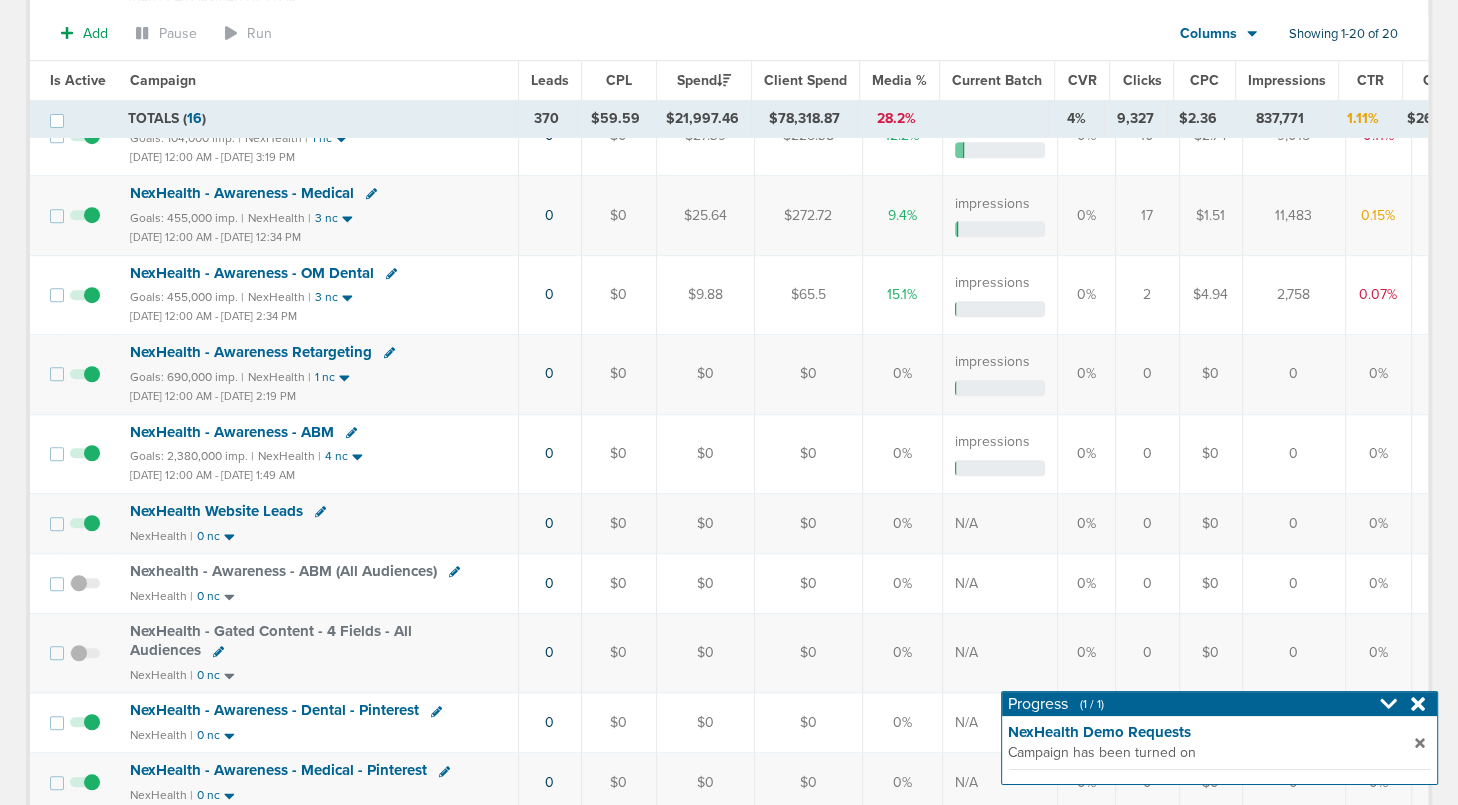scroll, scrollTop: 1065, scrollLeft: 0, axis: vertical 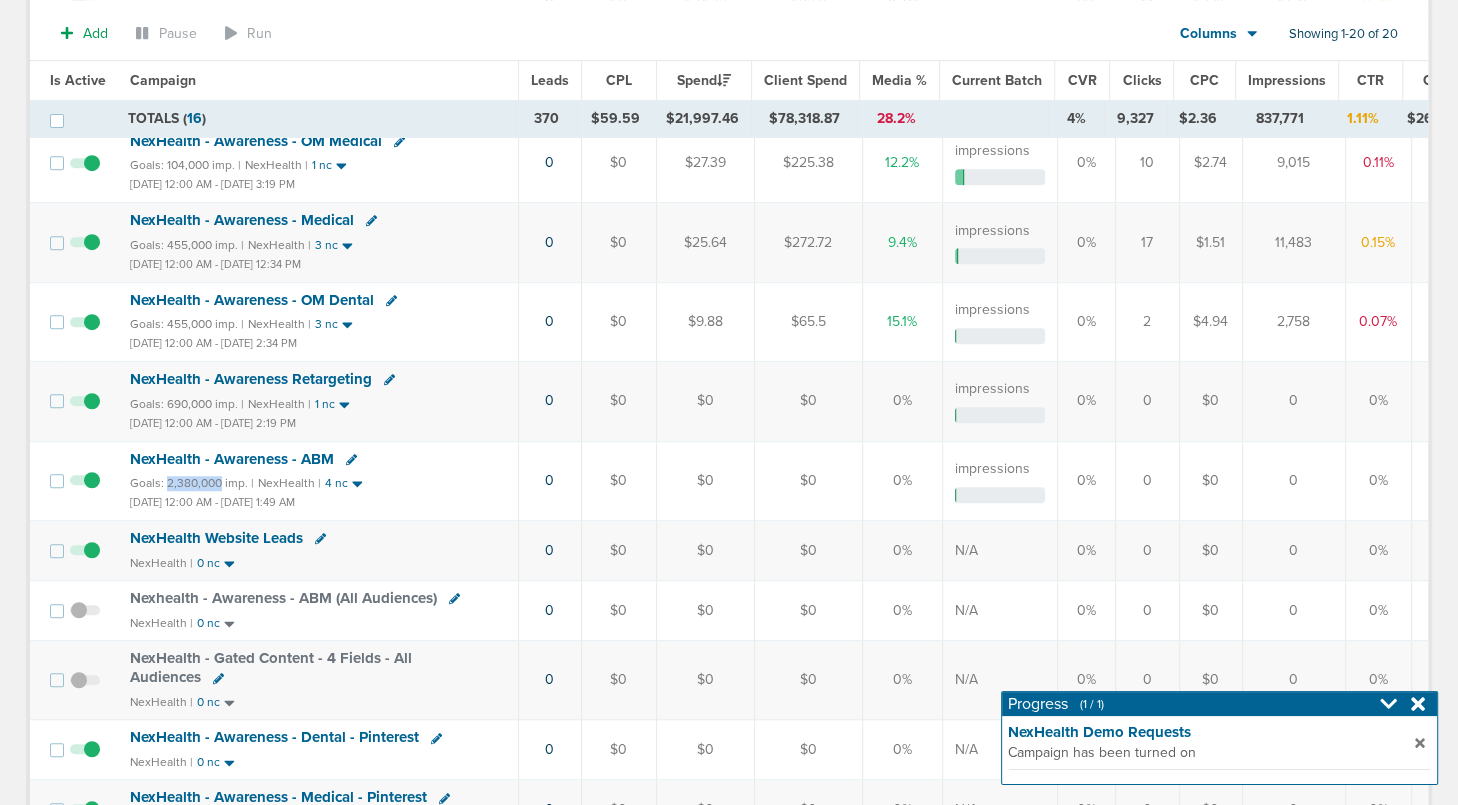 drag, startPoint x: 219, startPoint y: 483, endPoint x: 163, endPoint y: 476, distance: 56.435802 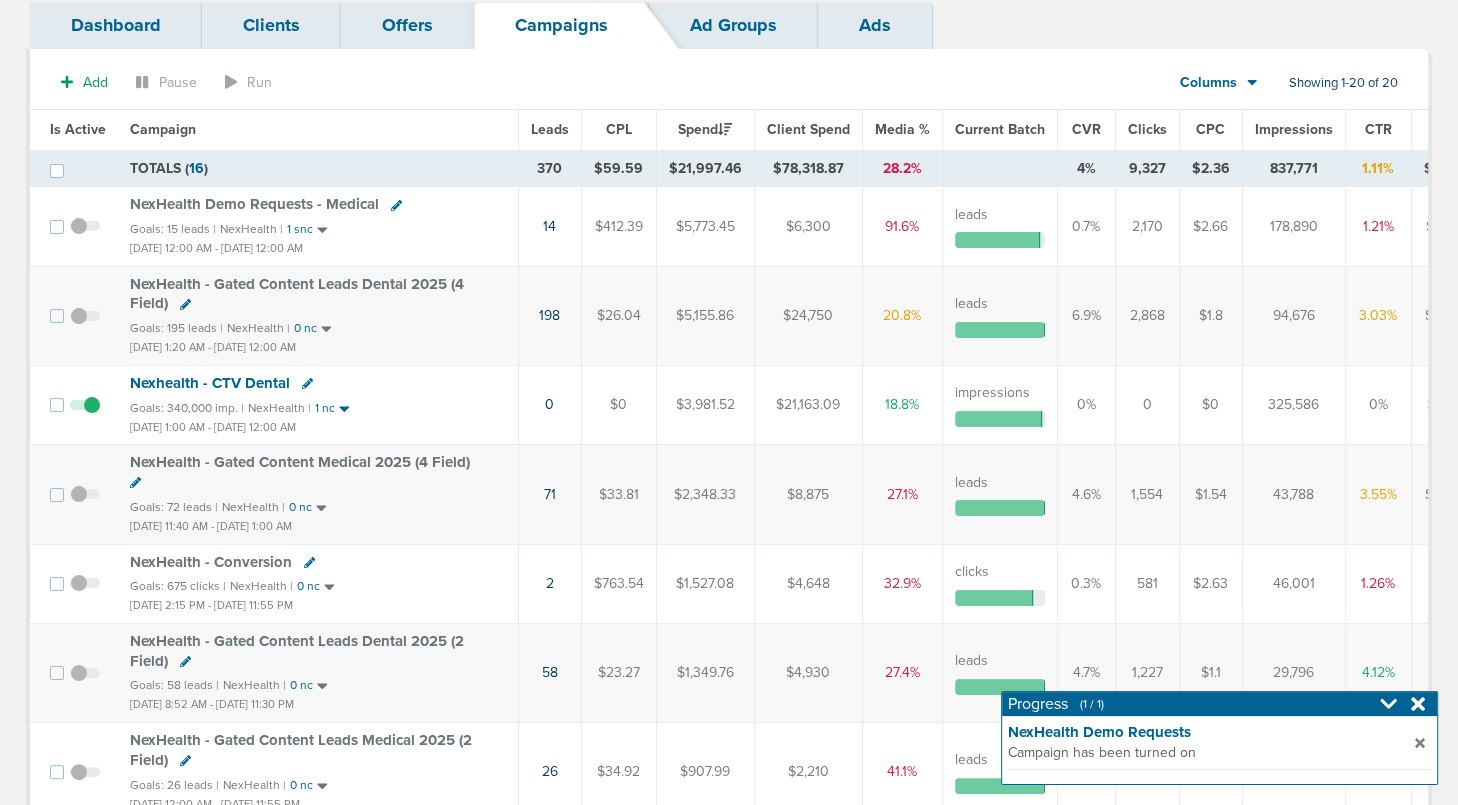 scroll, scrollTop: 0, scrollLeft: 0, axis: both 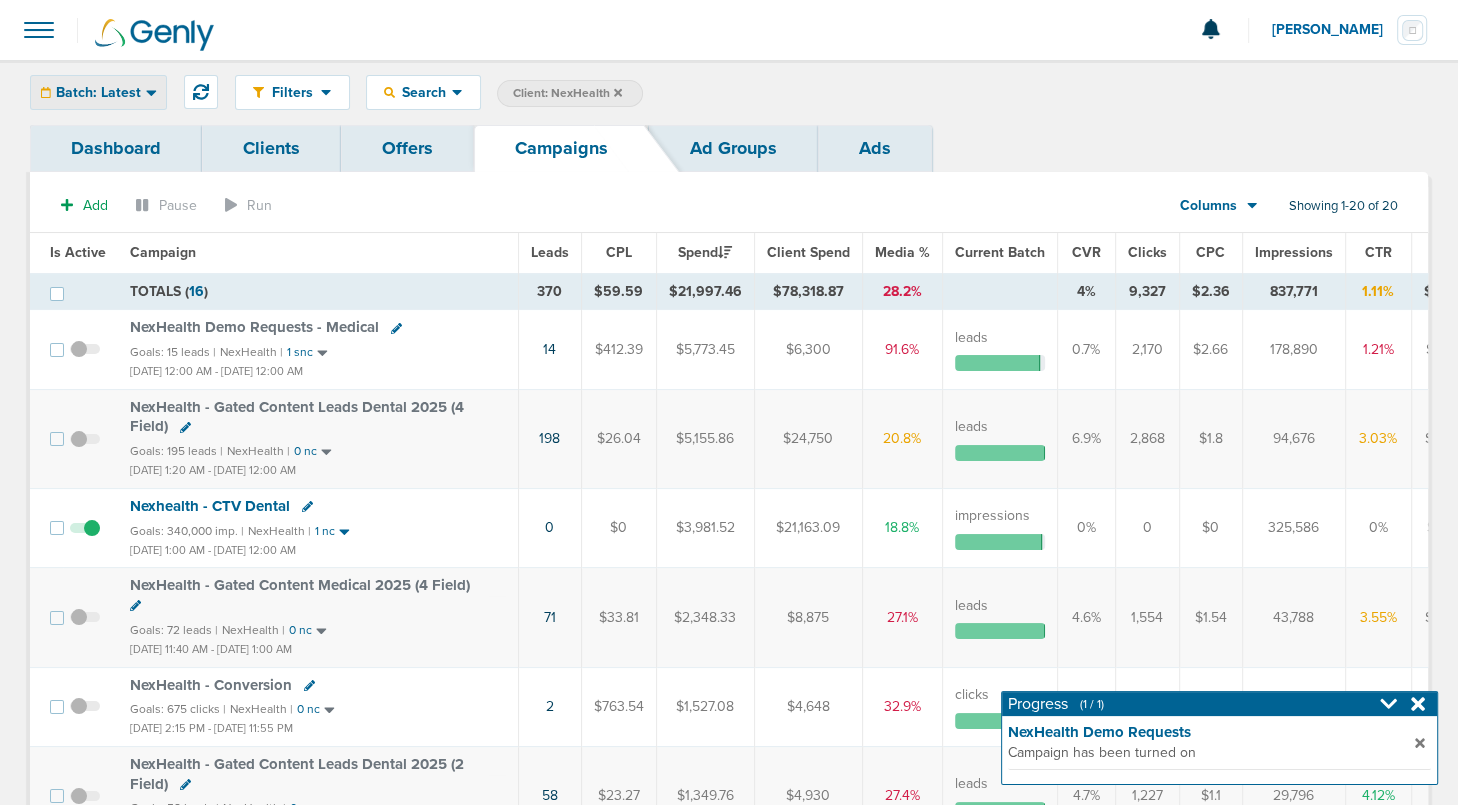 click on "Batch: Latest" at bounding box center (98, 92) 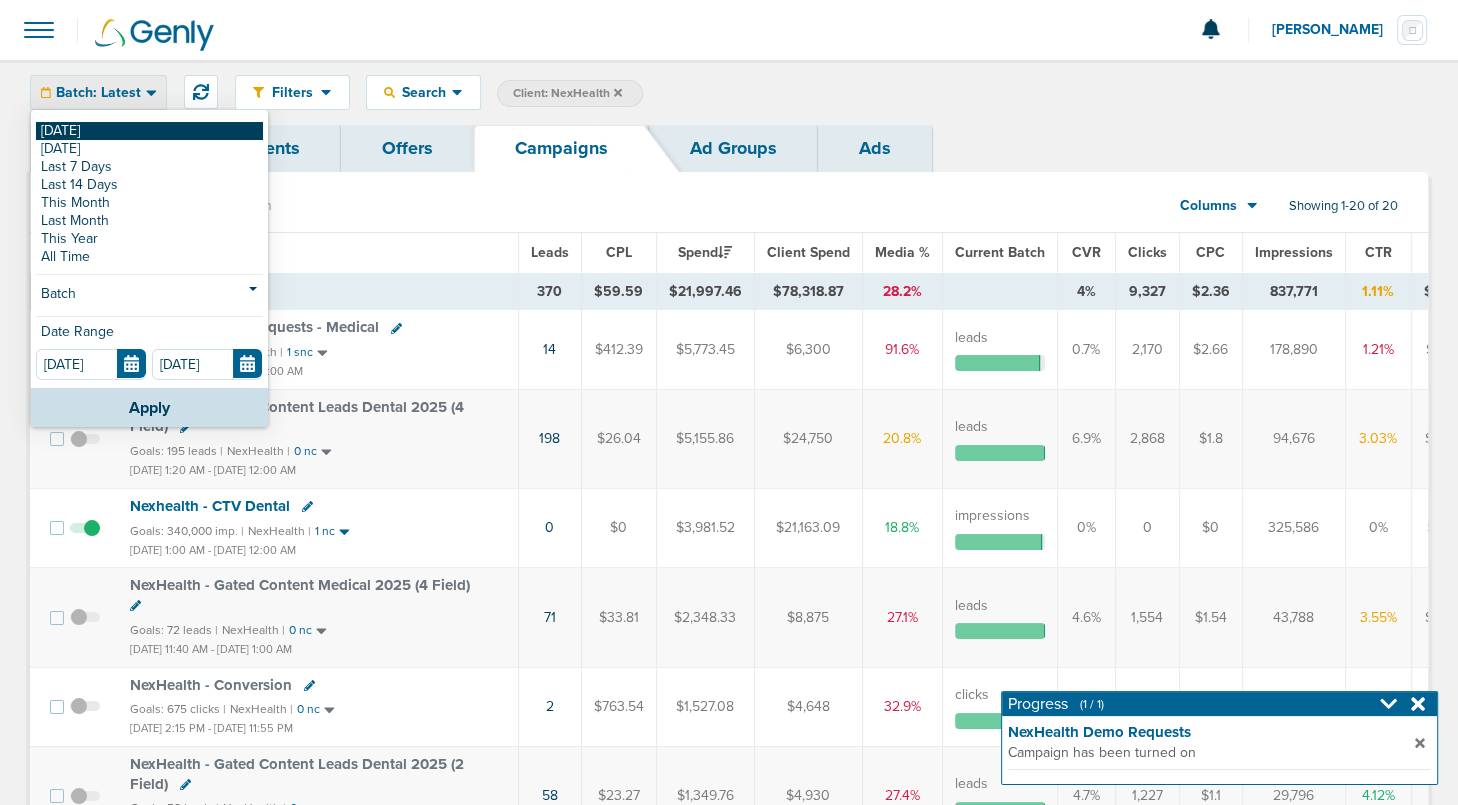 click on "[DATE]" at bounding box center (149, 131) 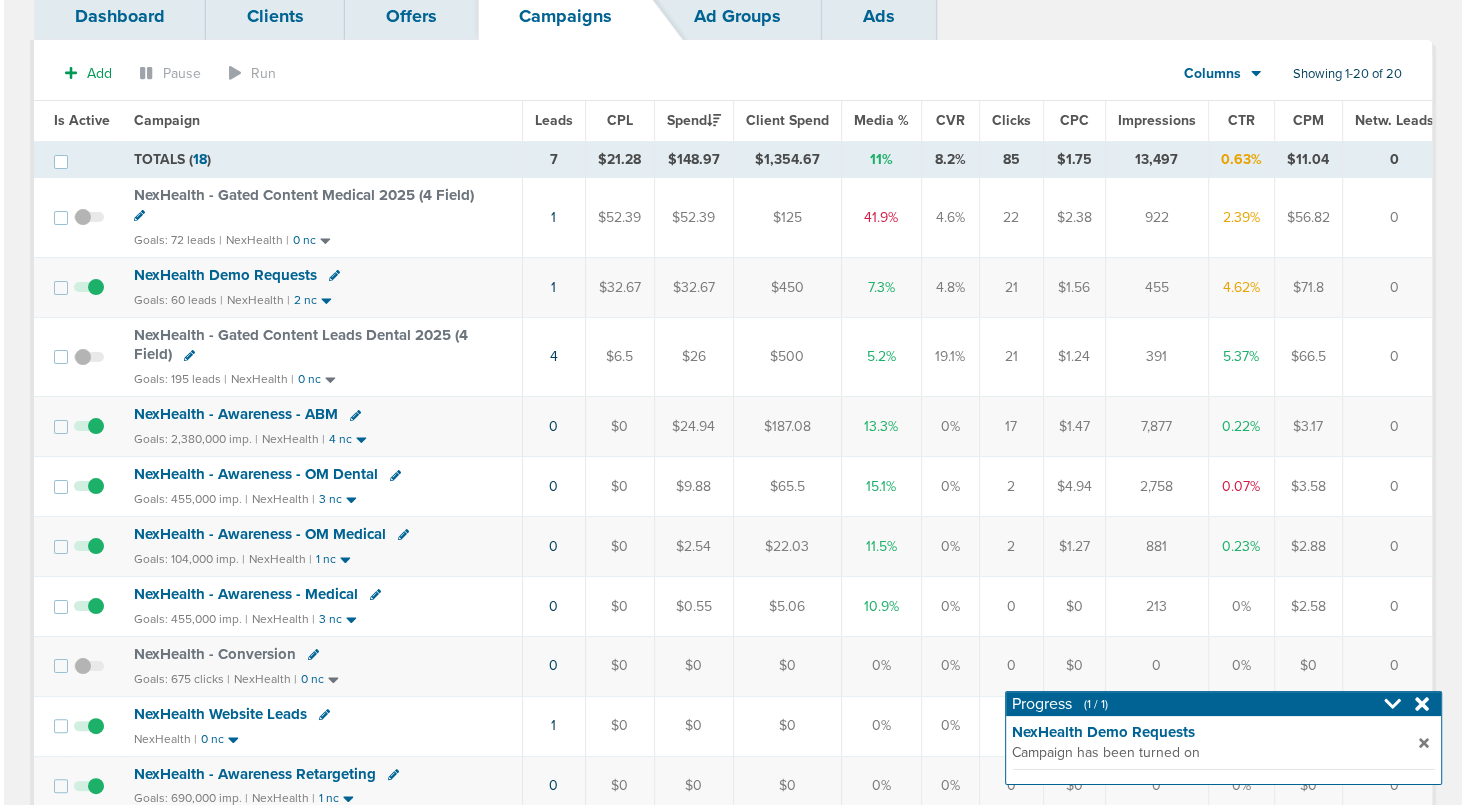 scroll, scrollTop: 138, scrollLeft: 0, axis: vertical 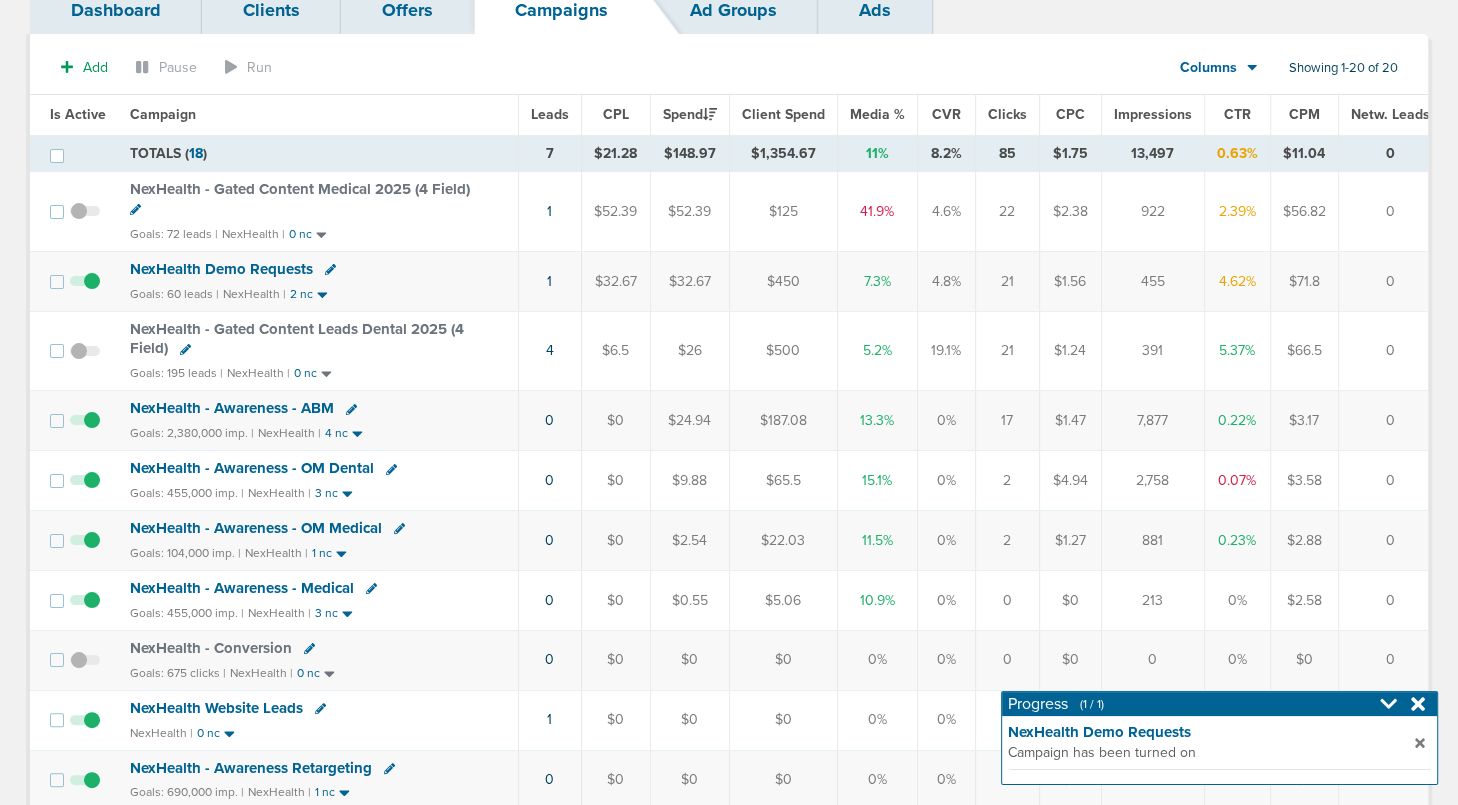 click 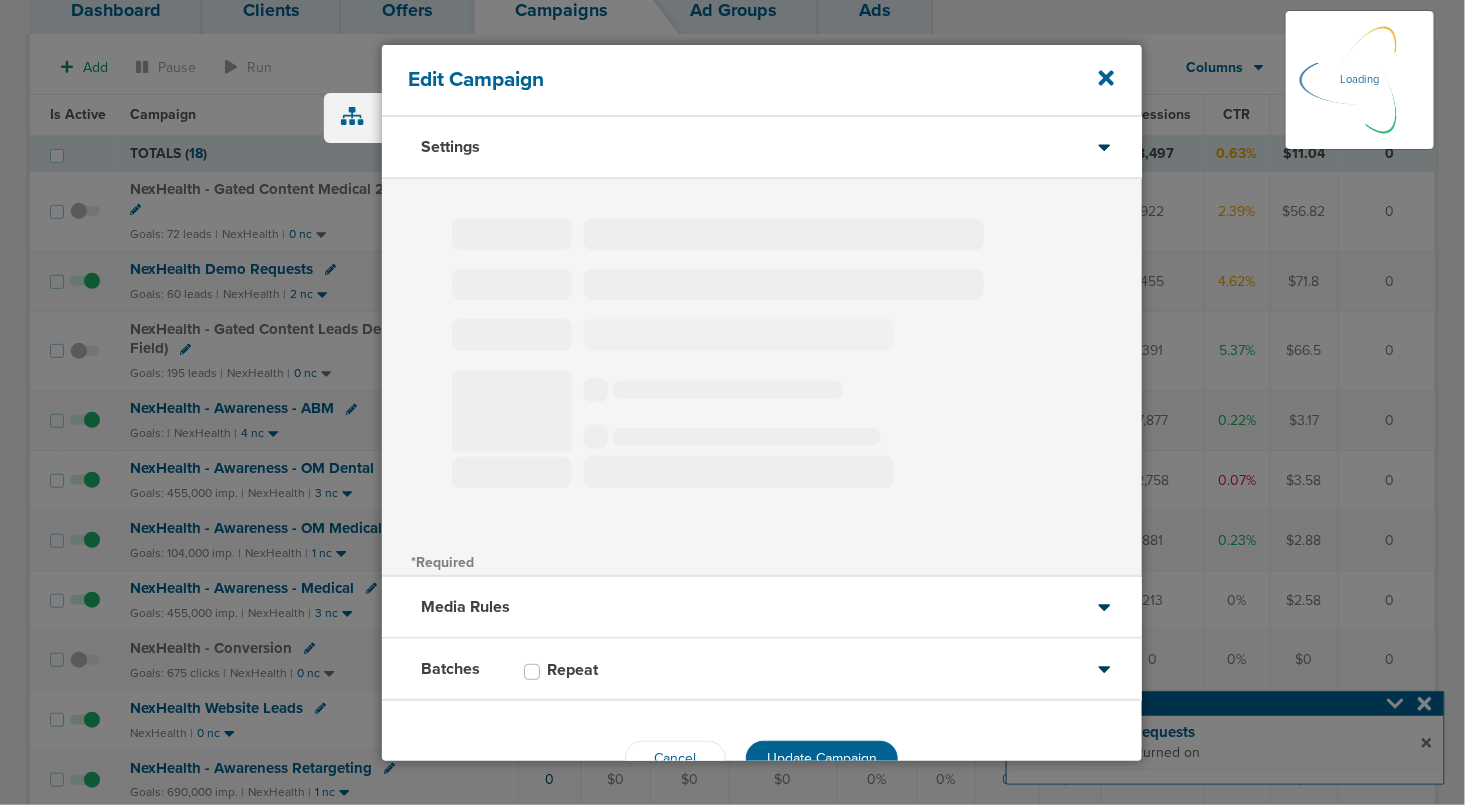 type on "NexHealth - Awareness - ABM" 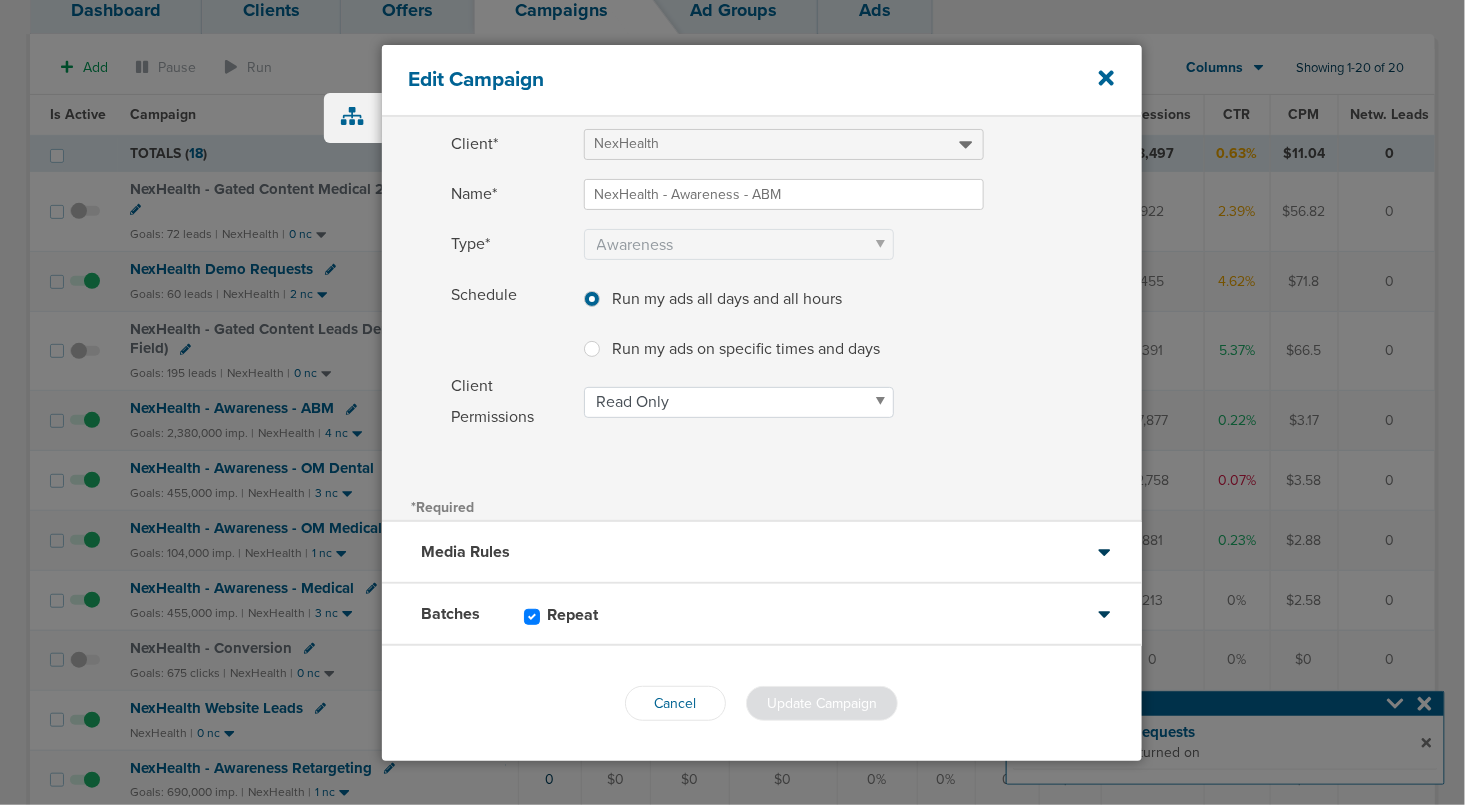 click on "Batches
Repeat" at bounding box center (762, 615) 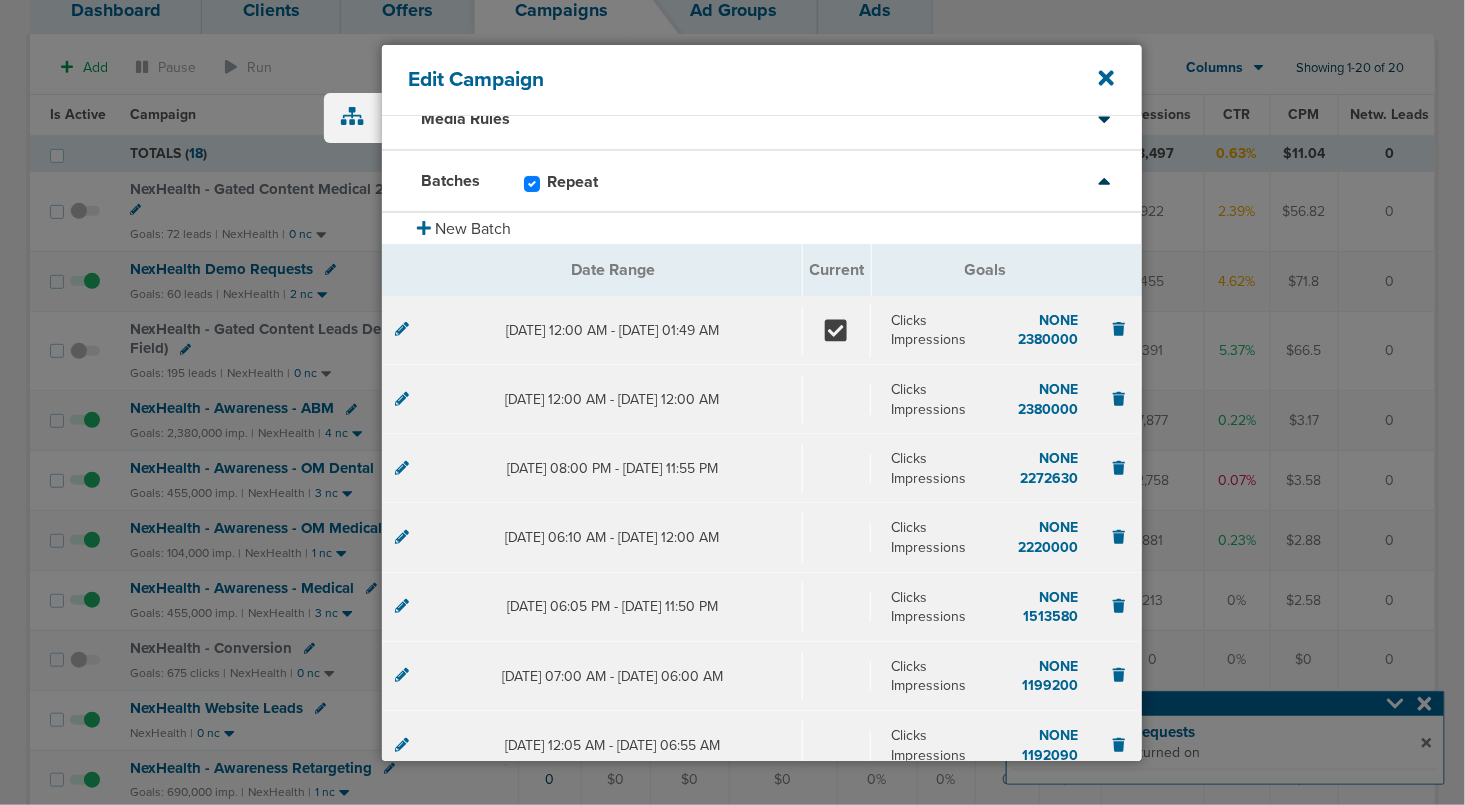 click 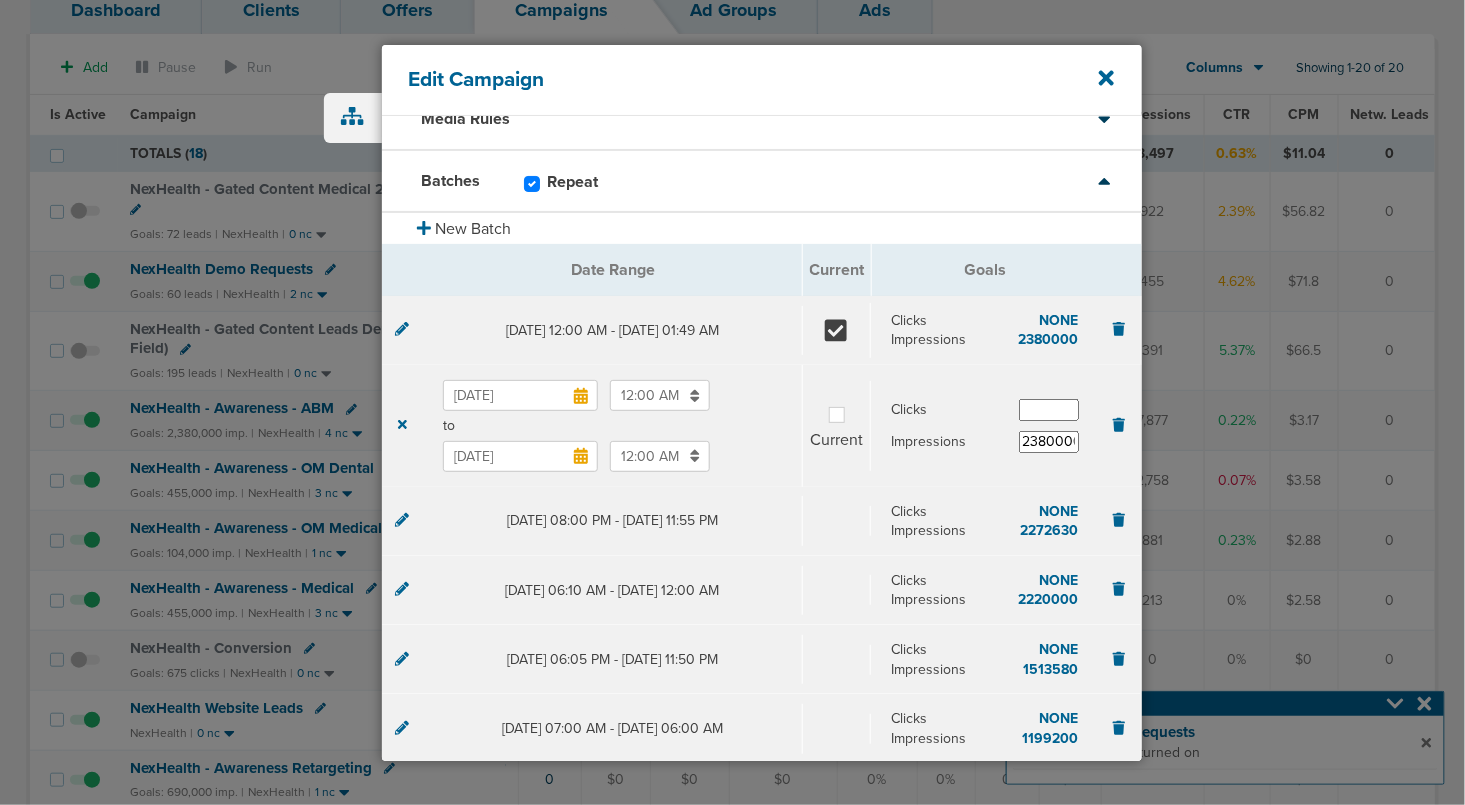 click on "[DATE]" at bounding box center [520, 456] 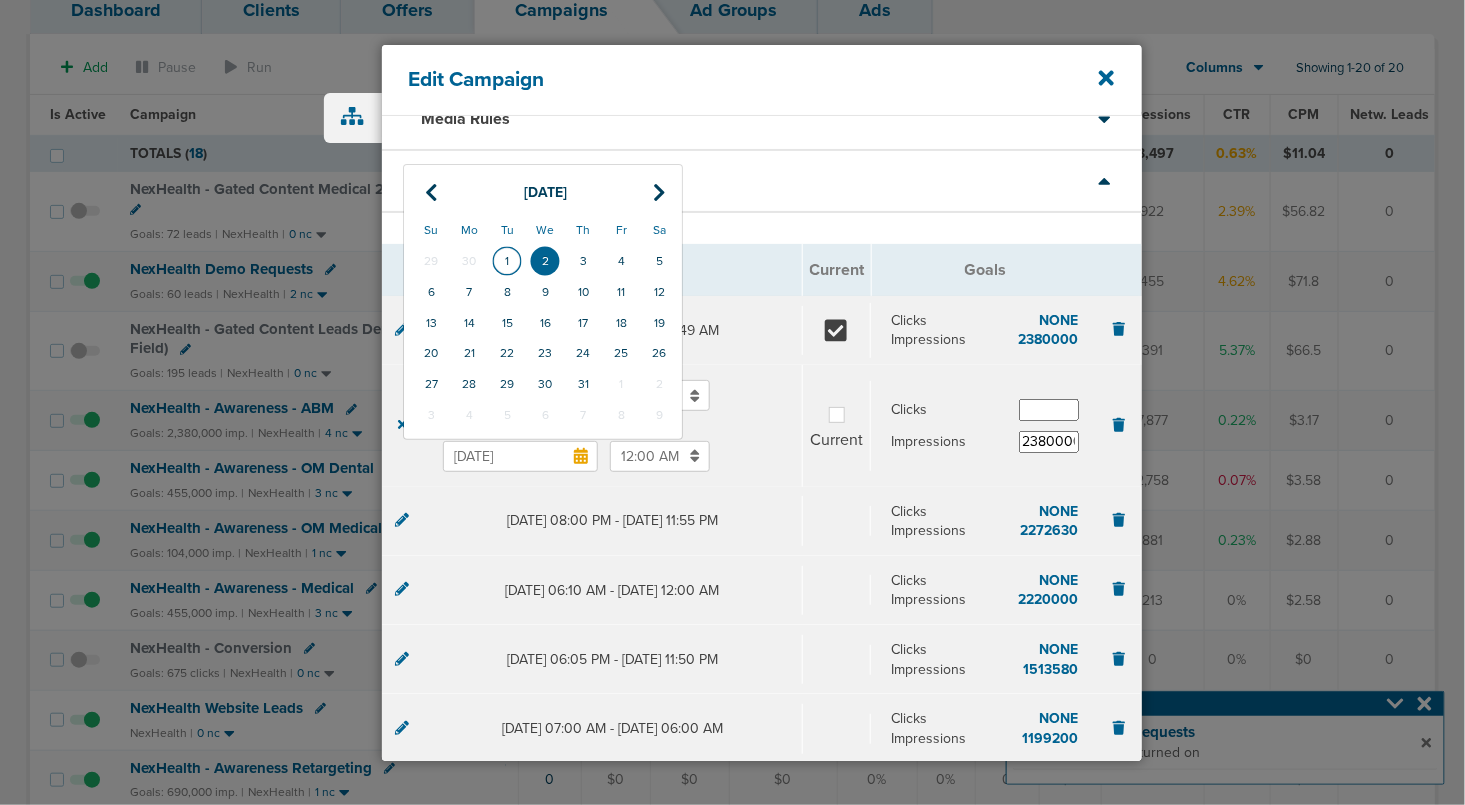 click on "1" at bounding box center (507, 261) 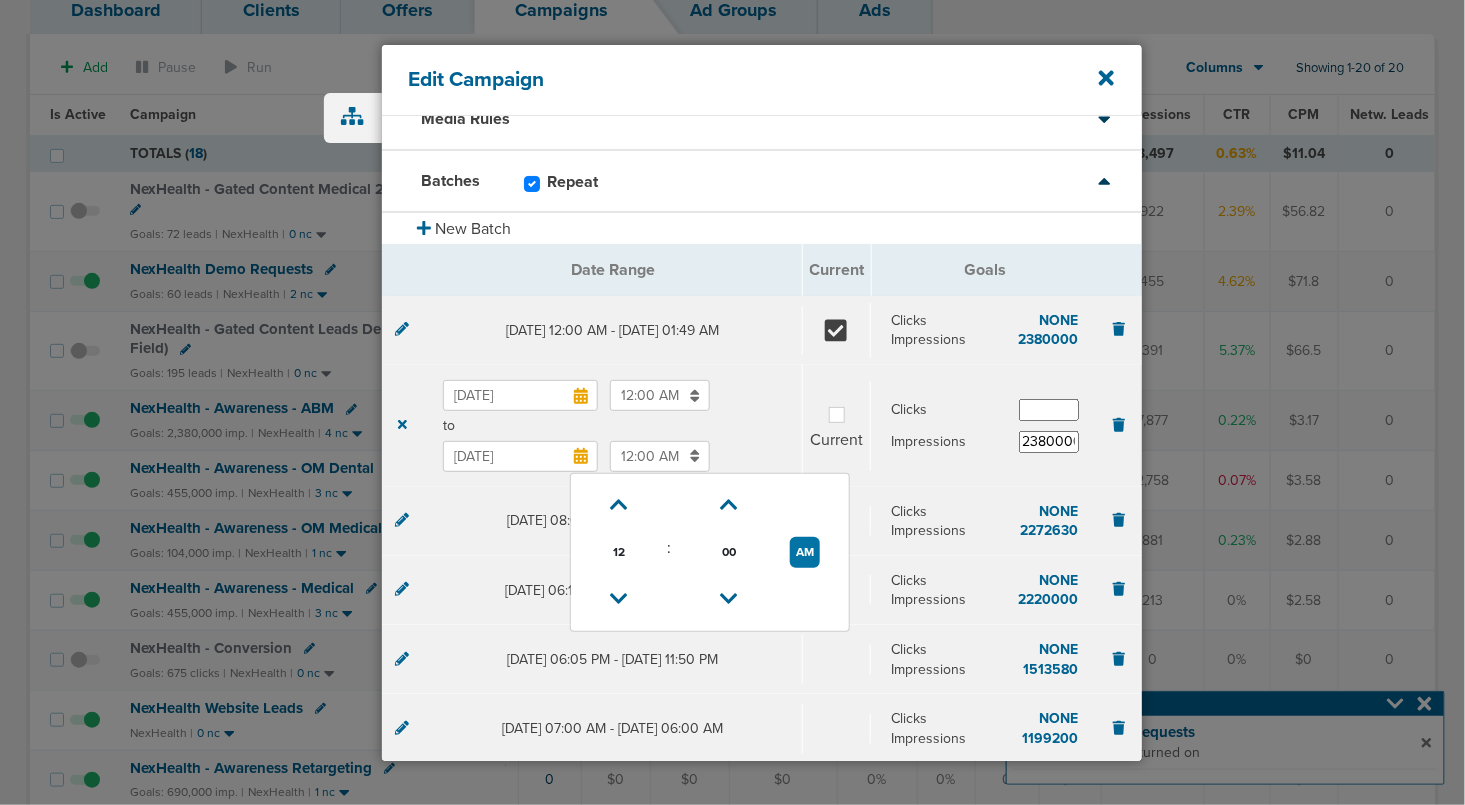 click on "12:00 AM" at bounding box center [660, 456] 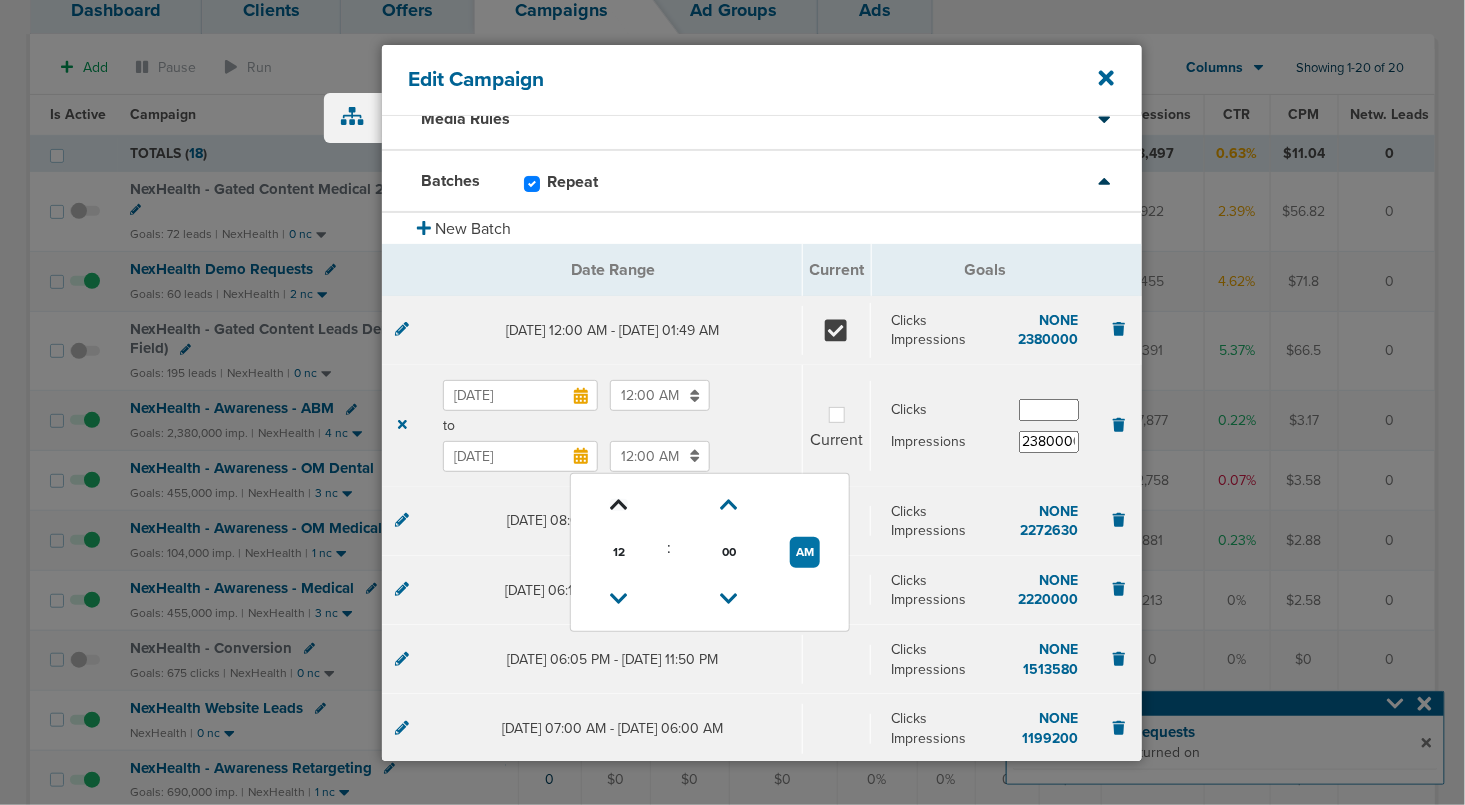 click at bounding box center (619, 505) 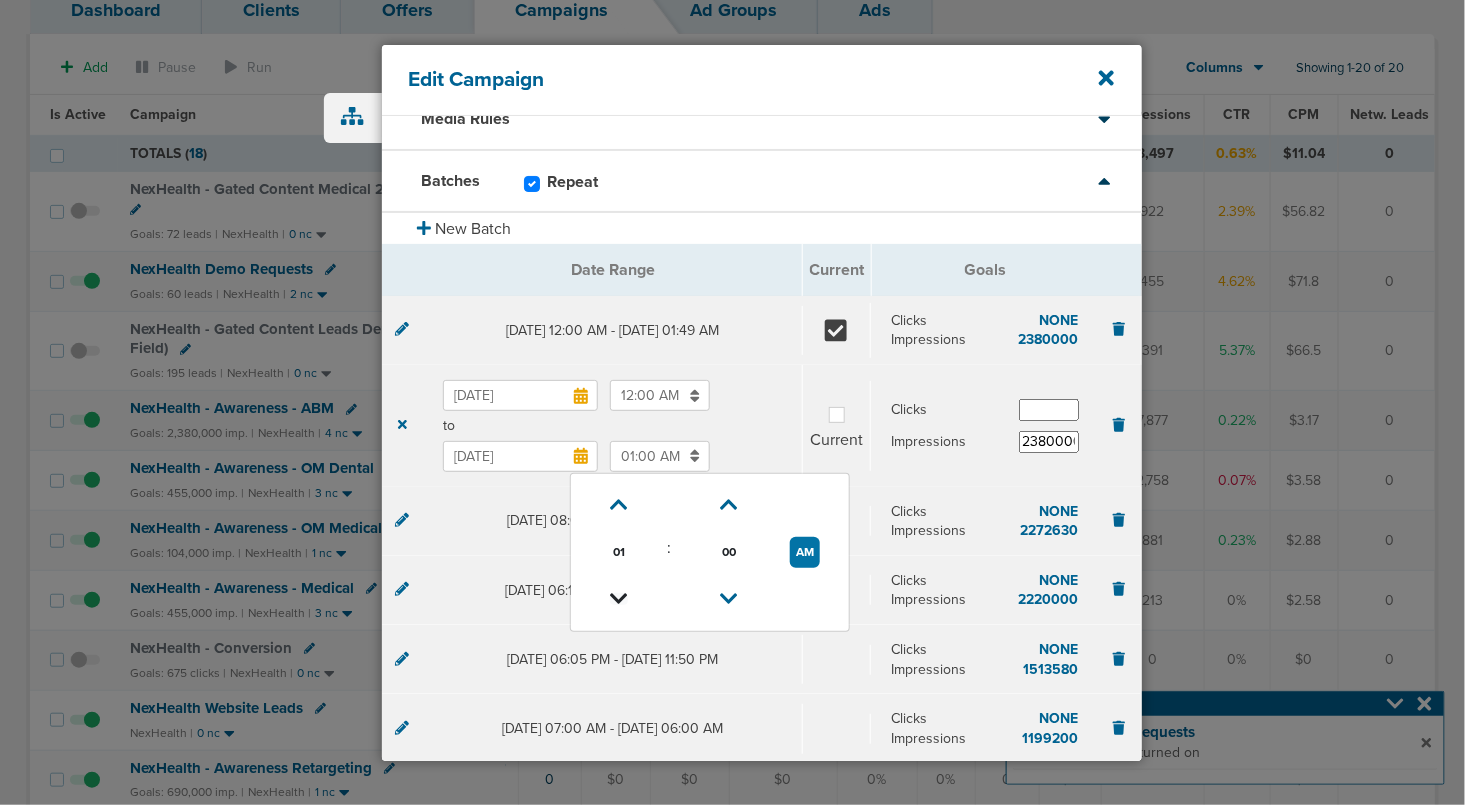 click at bounding box center [619, 599] 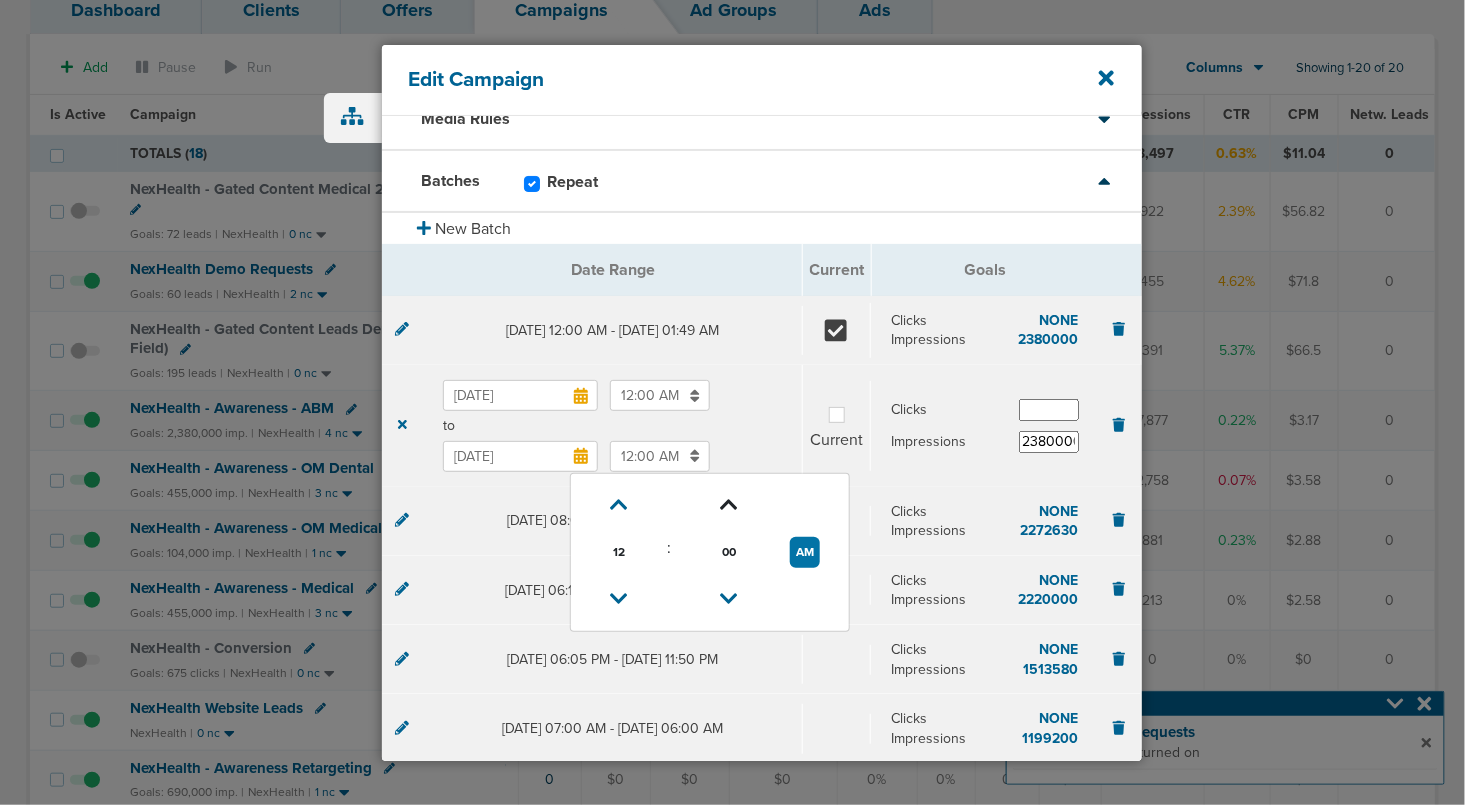 click at bounding box center [729, 505] 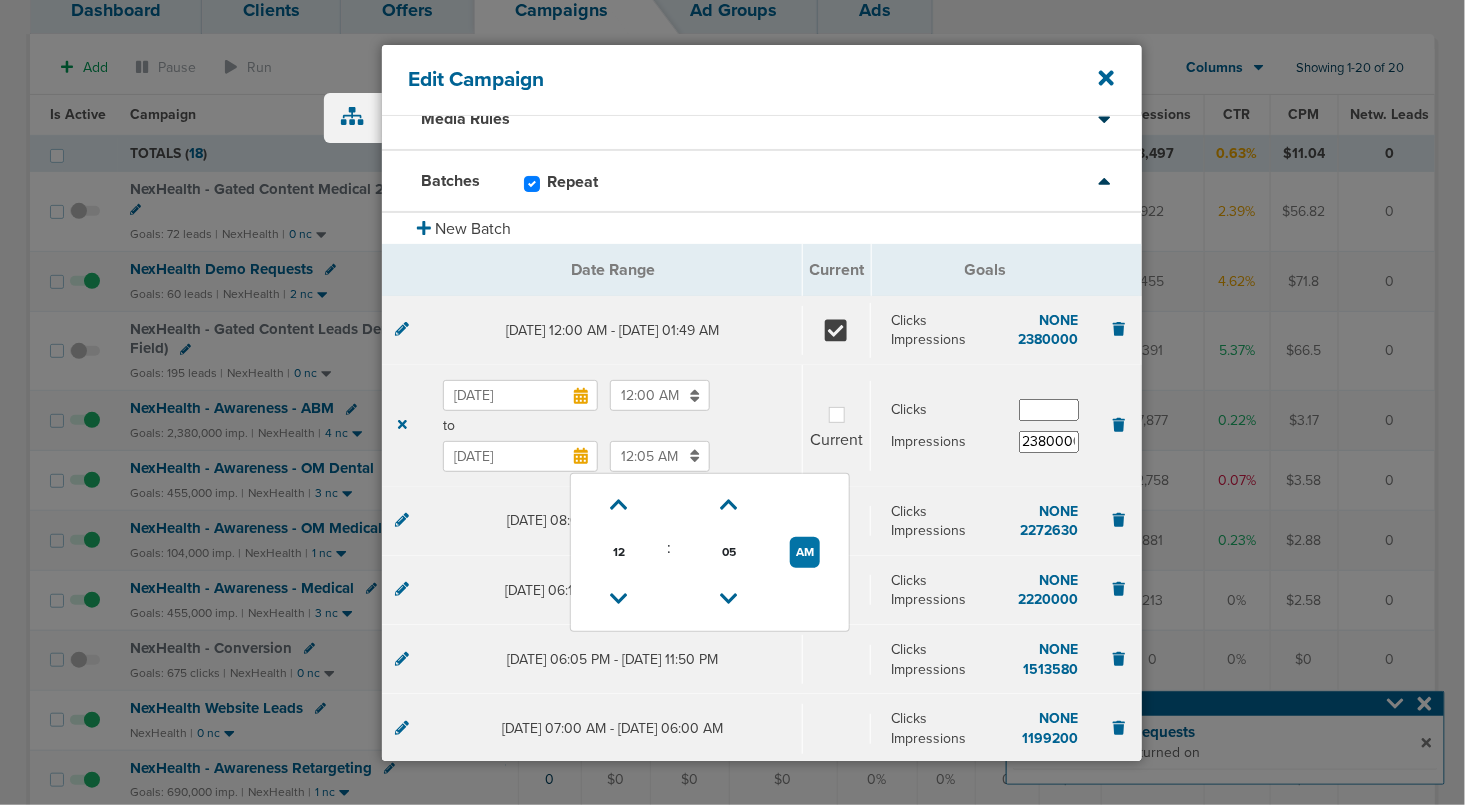 click on "[DATE]     12:05 AM 12 : 05 AM 12 01 02 03 04 05 06 07 08 09 10 11 00 05 10 15 20 25 30 35 40 45 50 55" at bounding box center (612, 456) 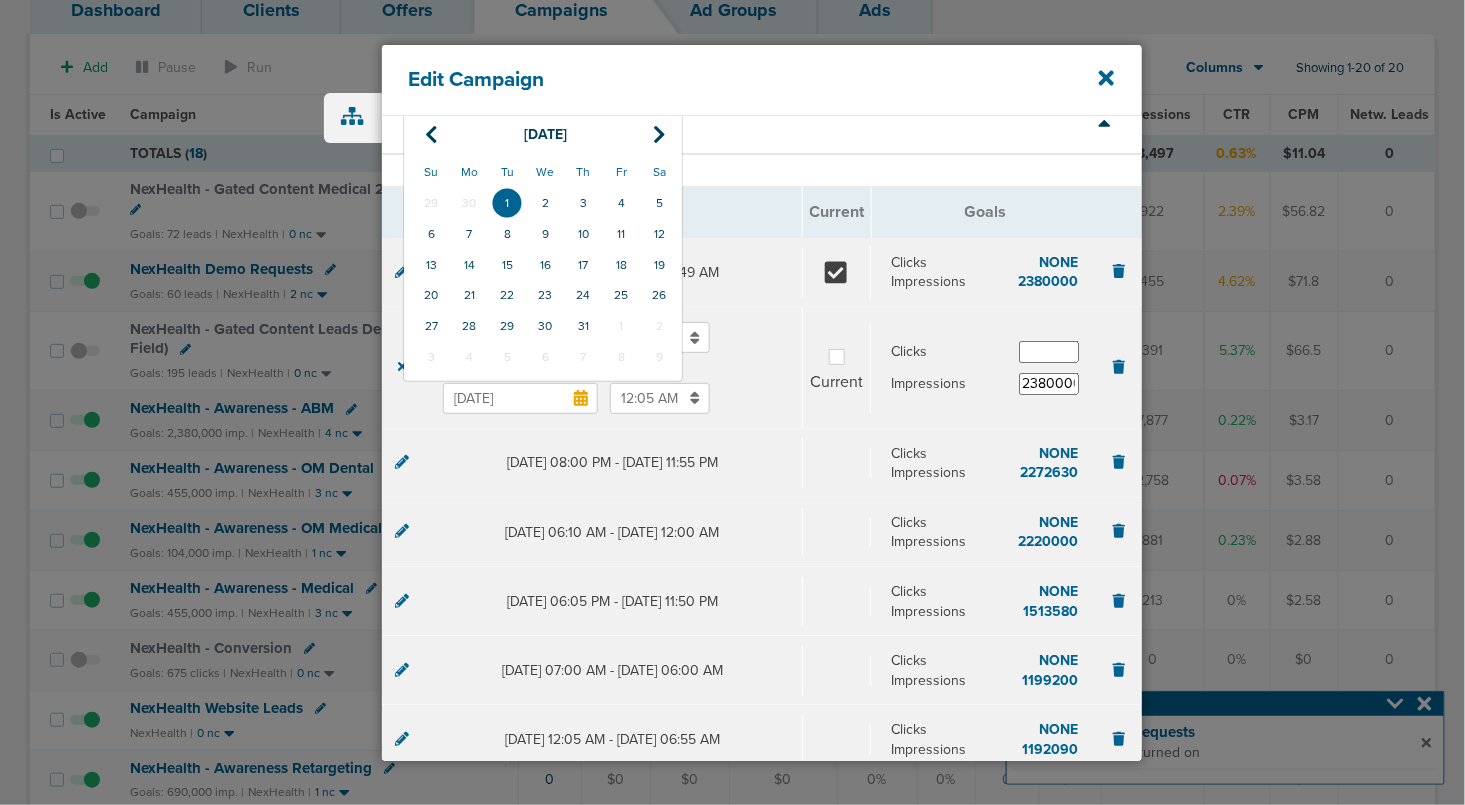 scroll, scrollTop: 145, scrollLeft: 0, axis: vertical 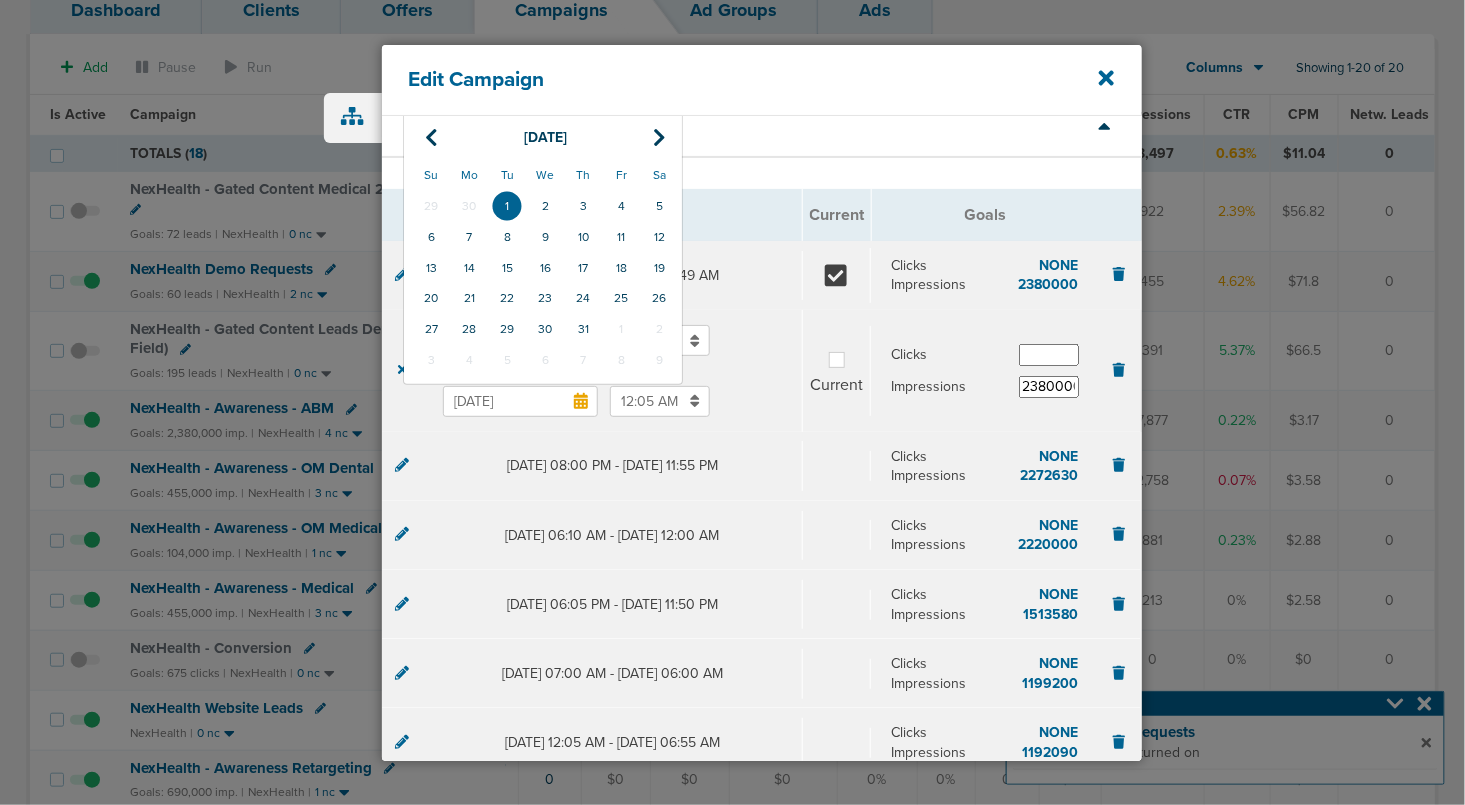 click on "12:05 AM" at bounding box center [660, 401] 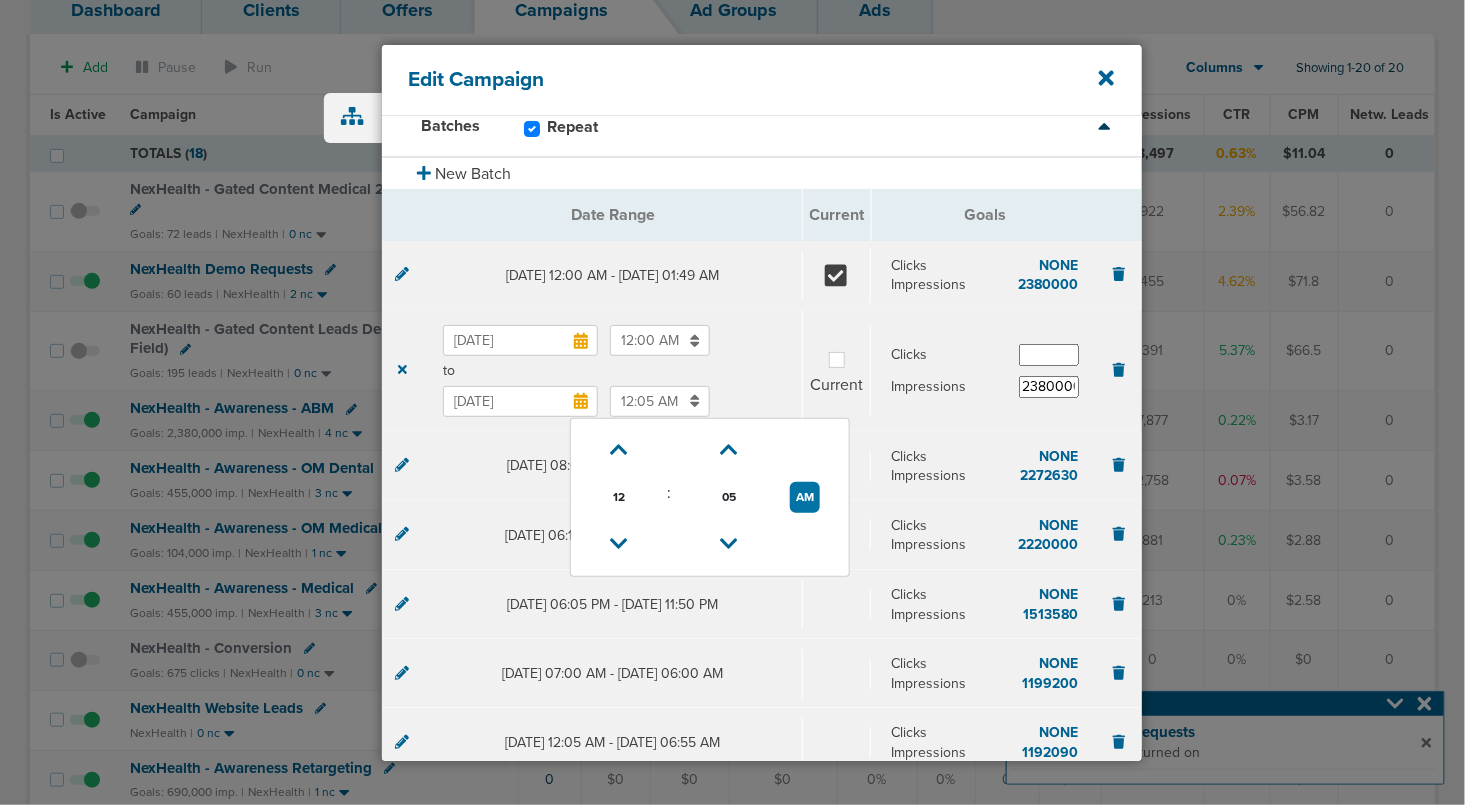 scroll, scrollTop: 513, scrollLeft: 0, axis: vertical 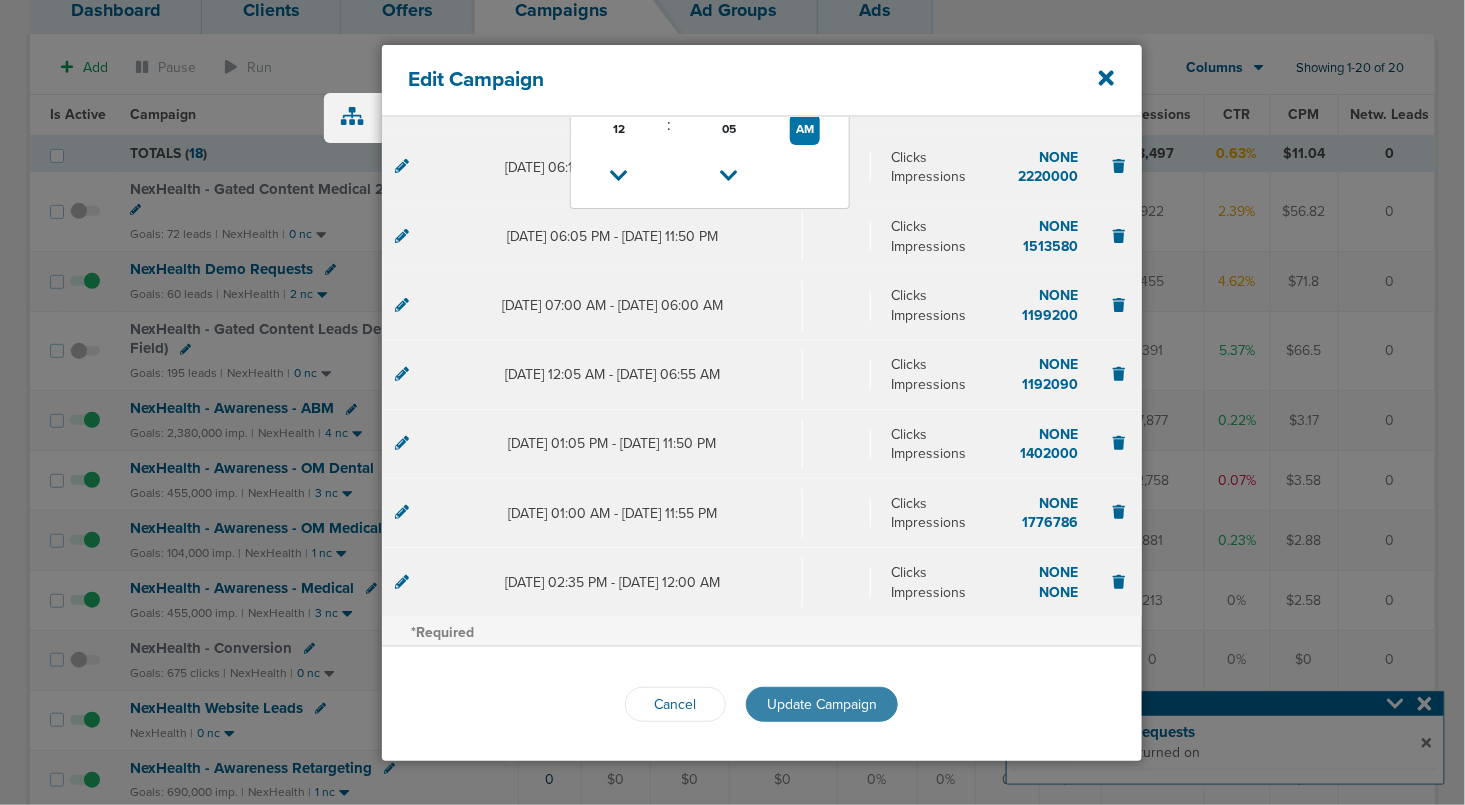 click on "Update Campaign" at bounding box center (822, 704) 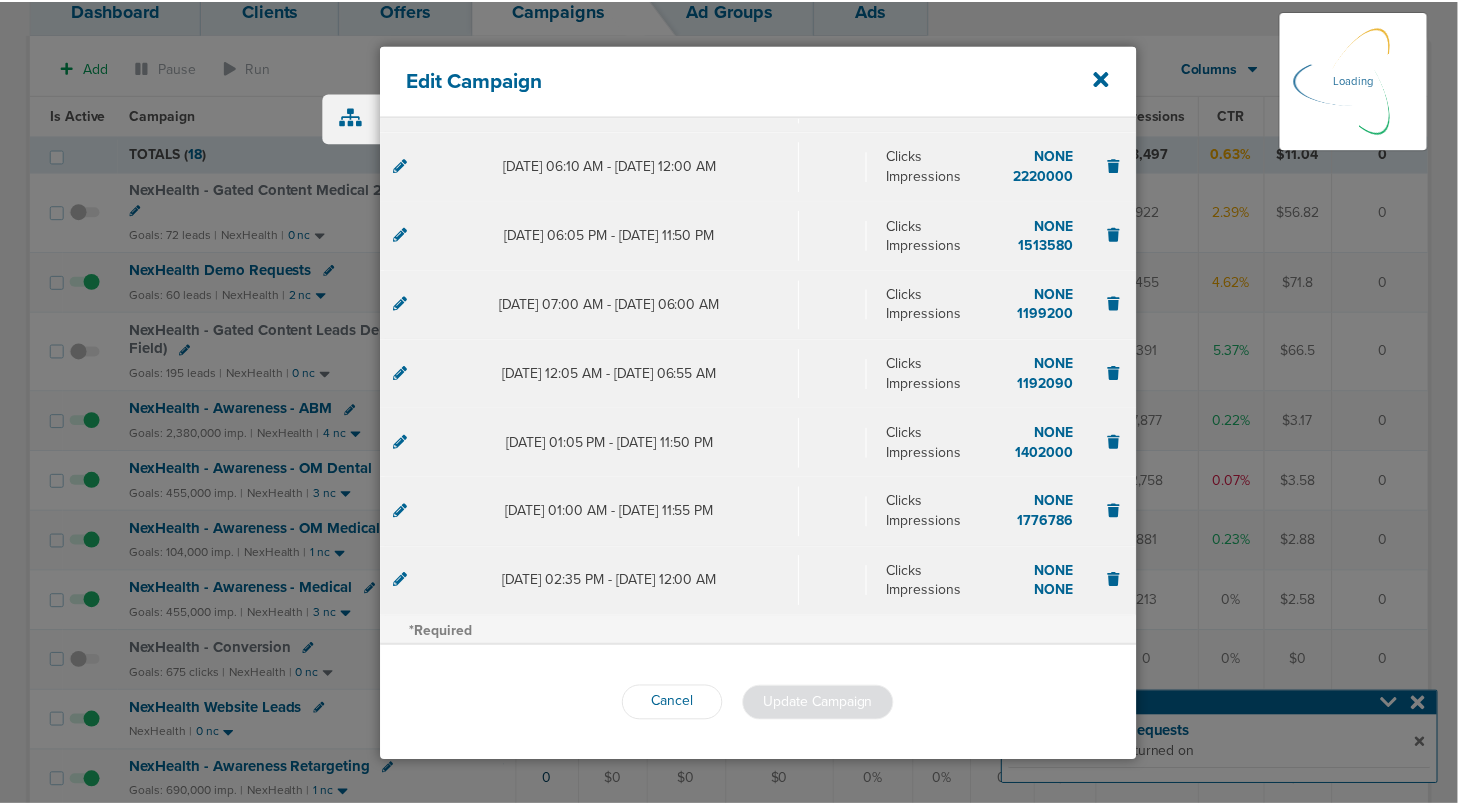 scroll, scrollTop: 461, scrollLeft: 0, axis: vertical 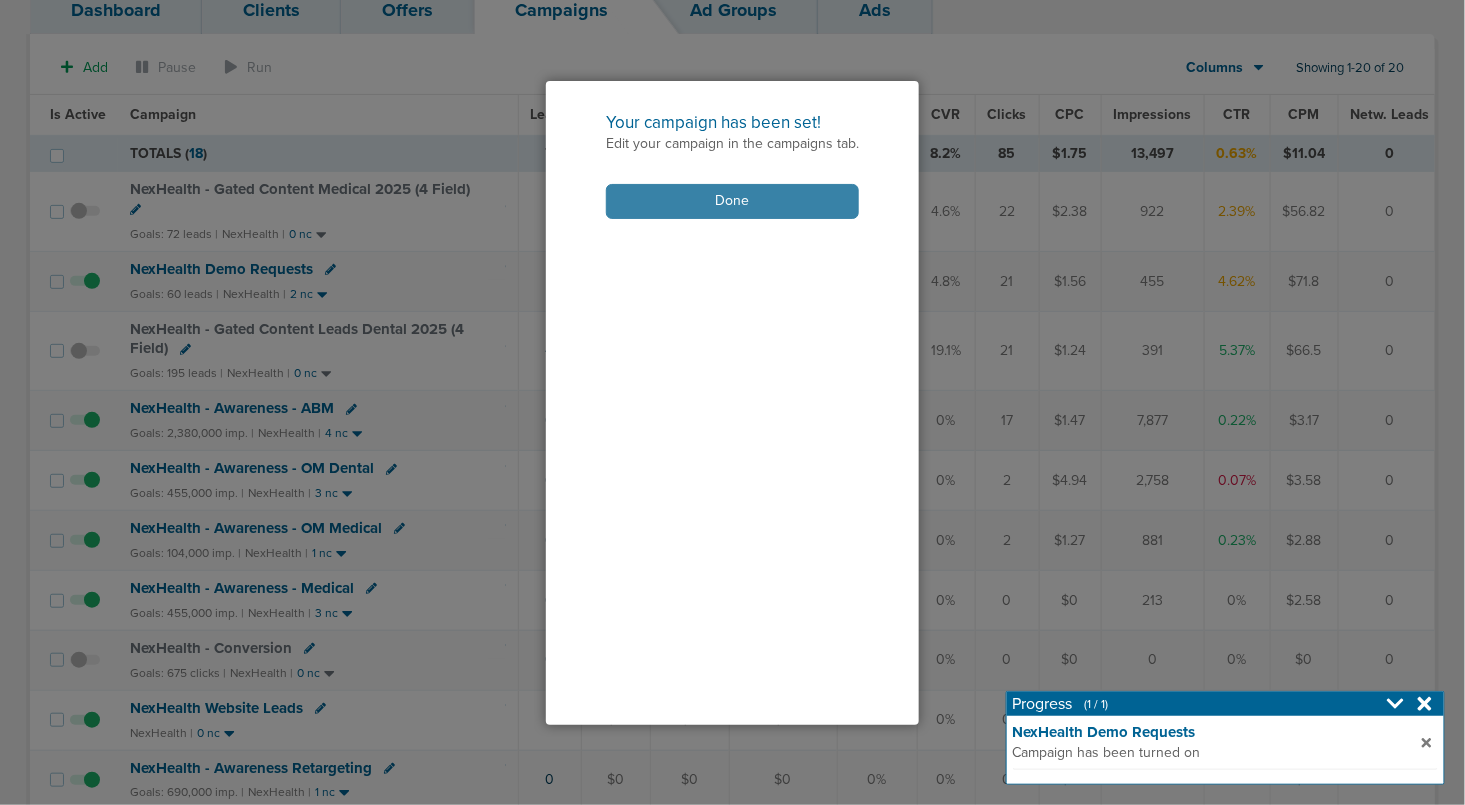 click on "Done" at bounding box center [732, 201] 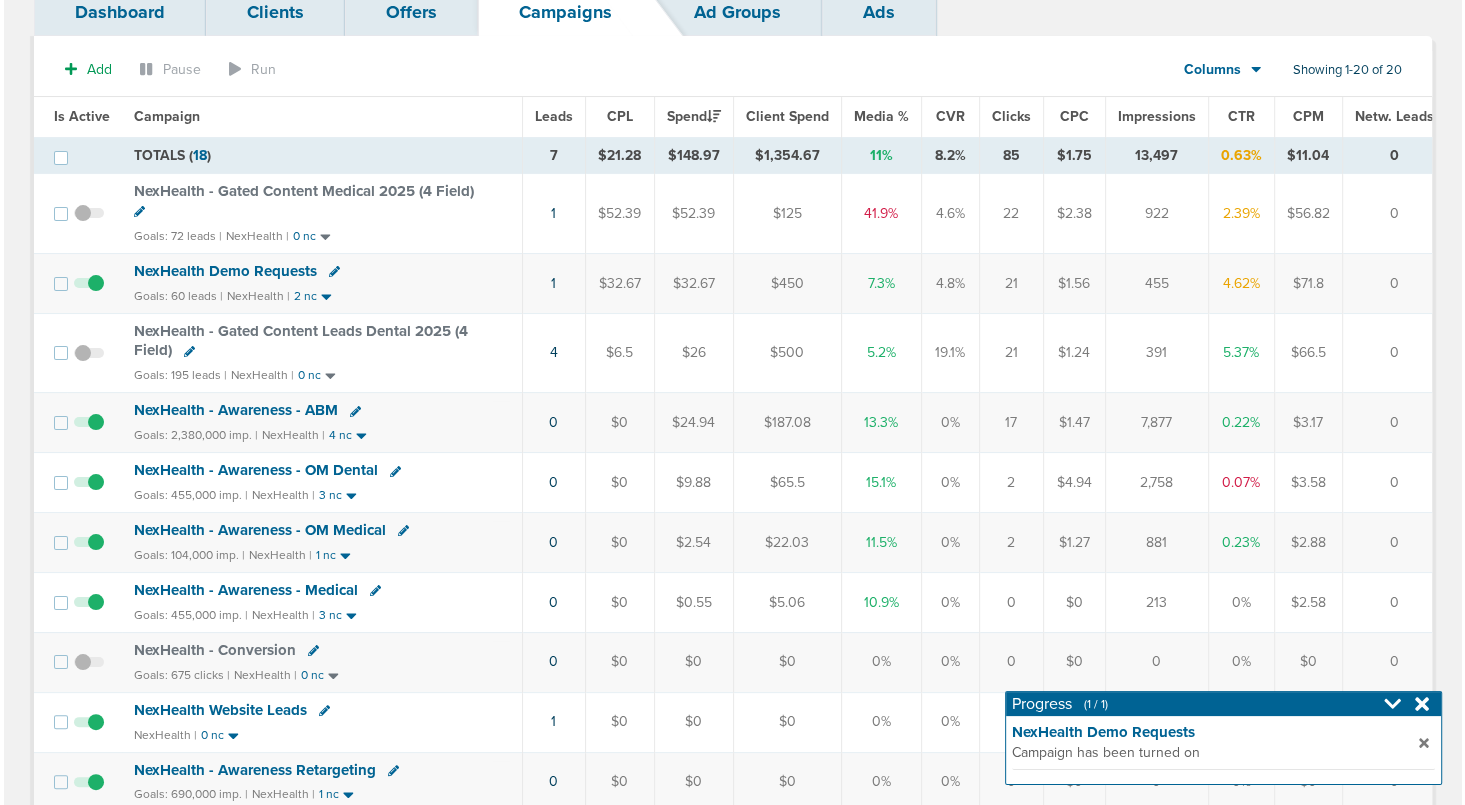 scroll, scrollTop: 134, scrollLeft: 0, axis: vertical 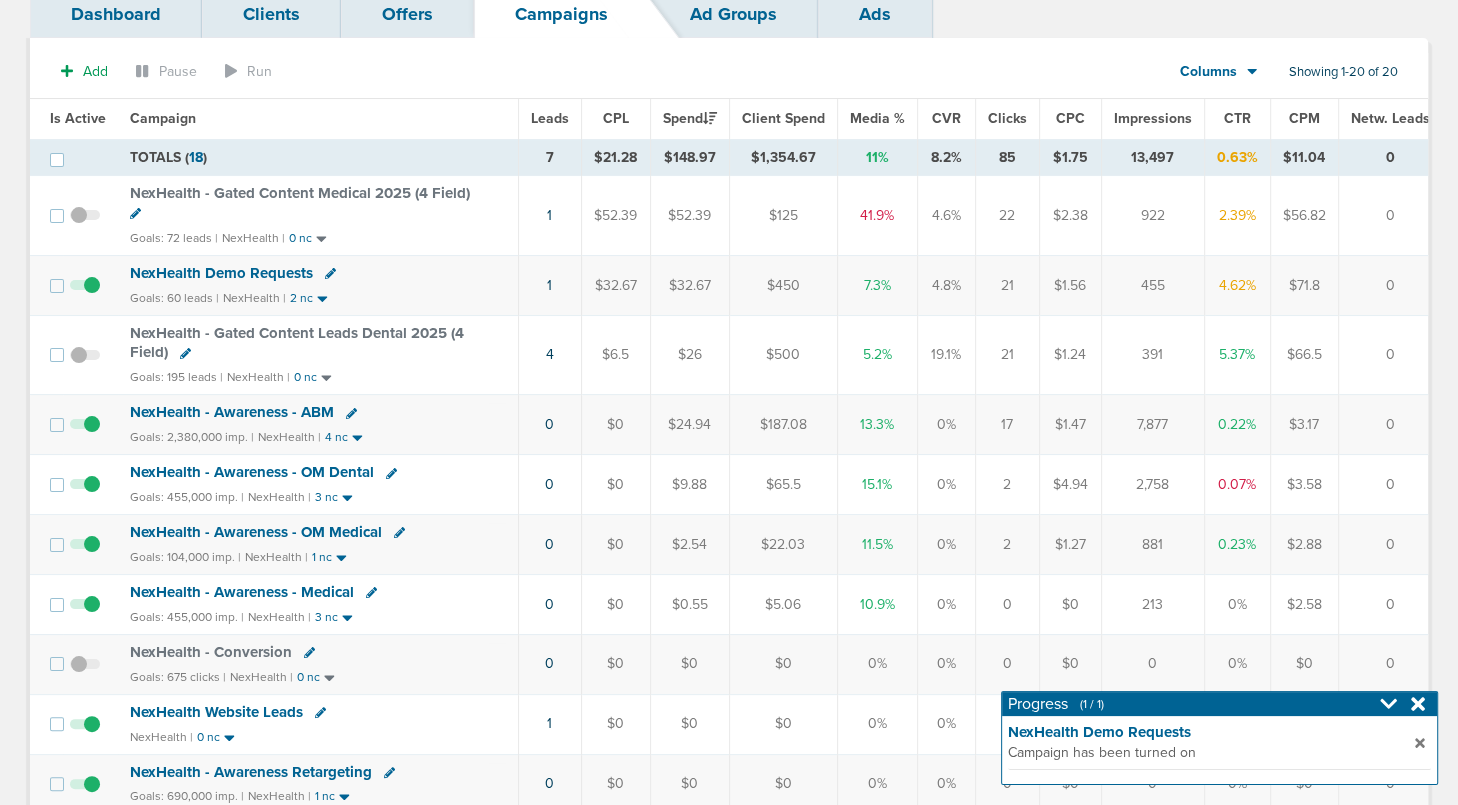 click 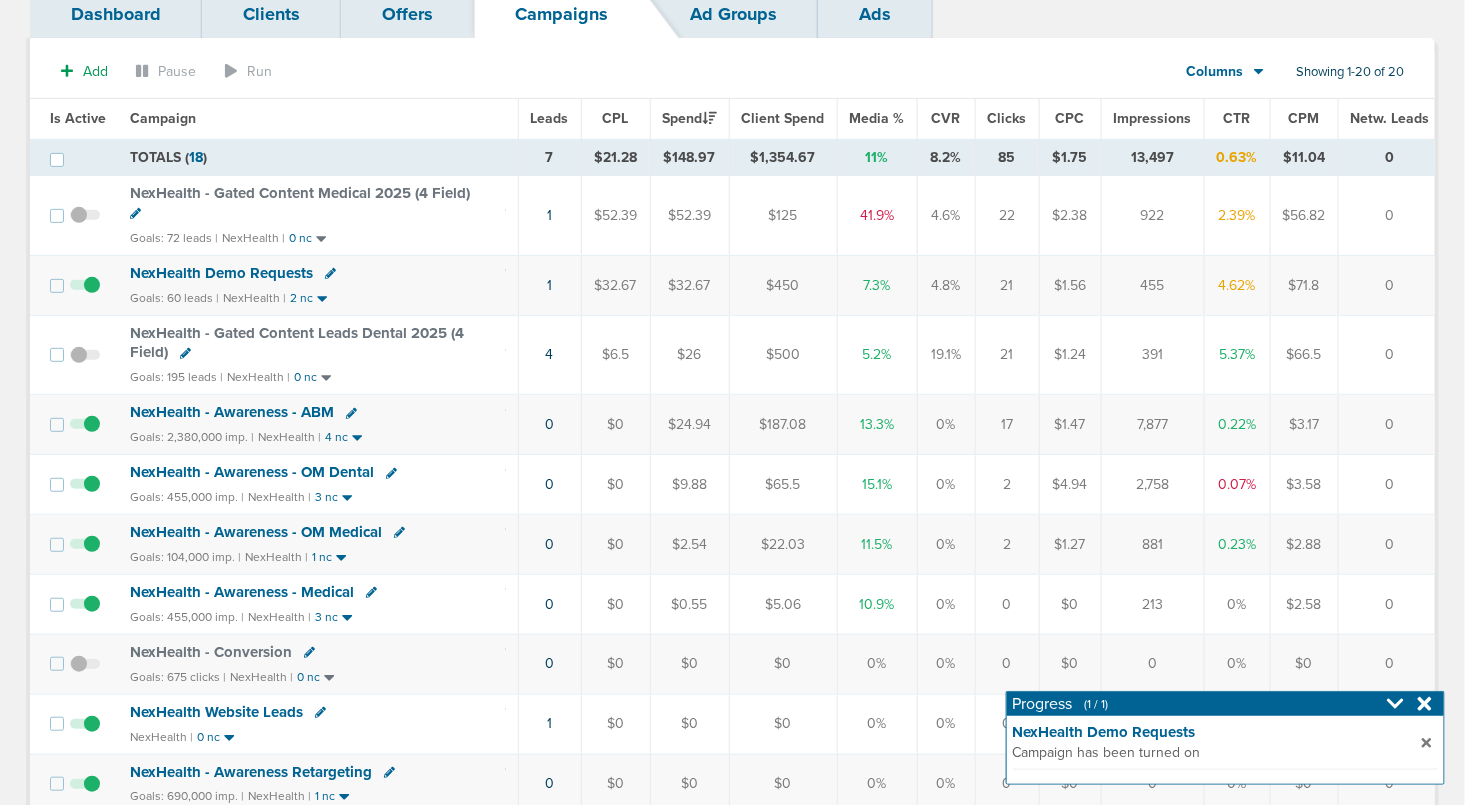 select 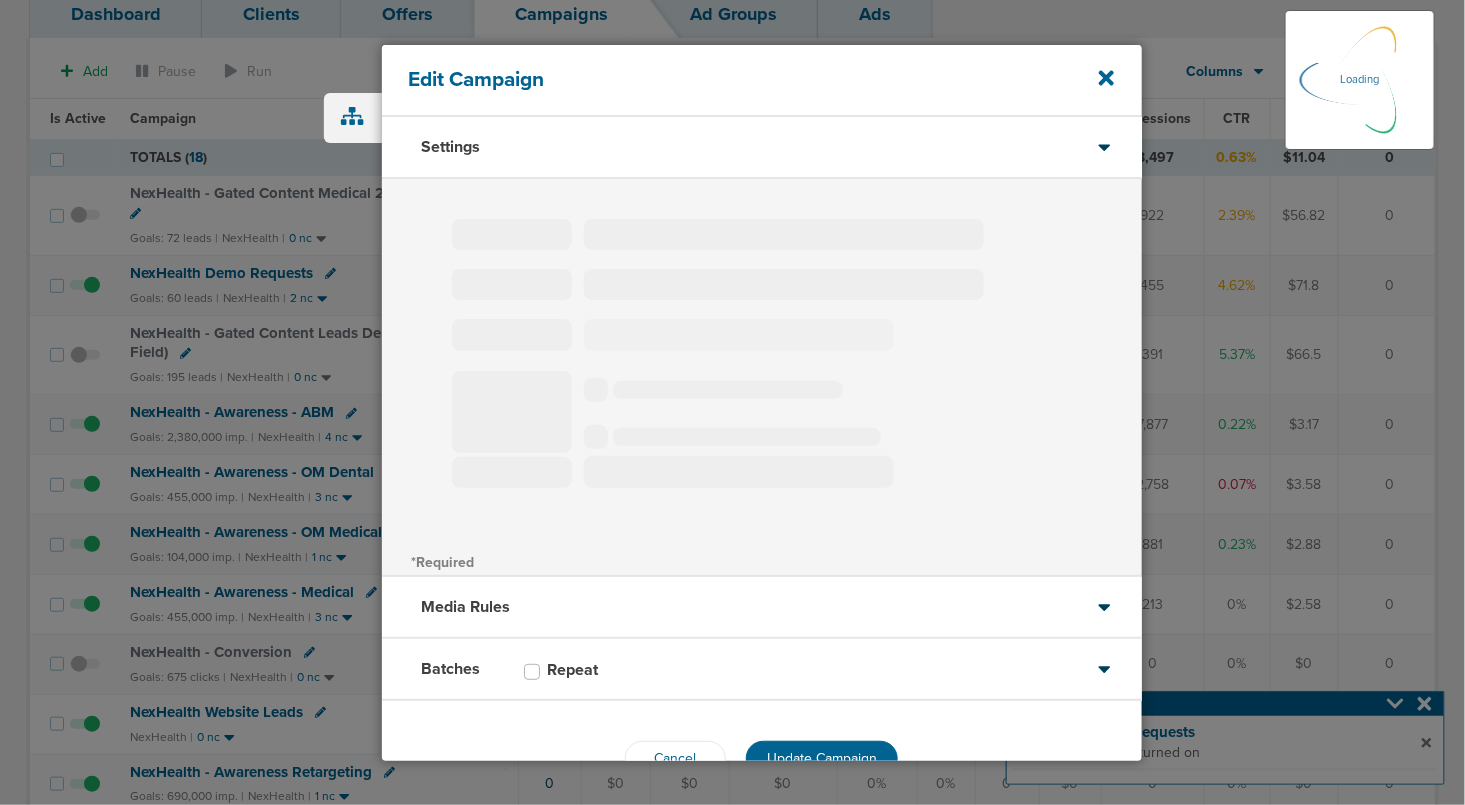 type on "NexHealth - Awareness - ABM" 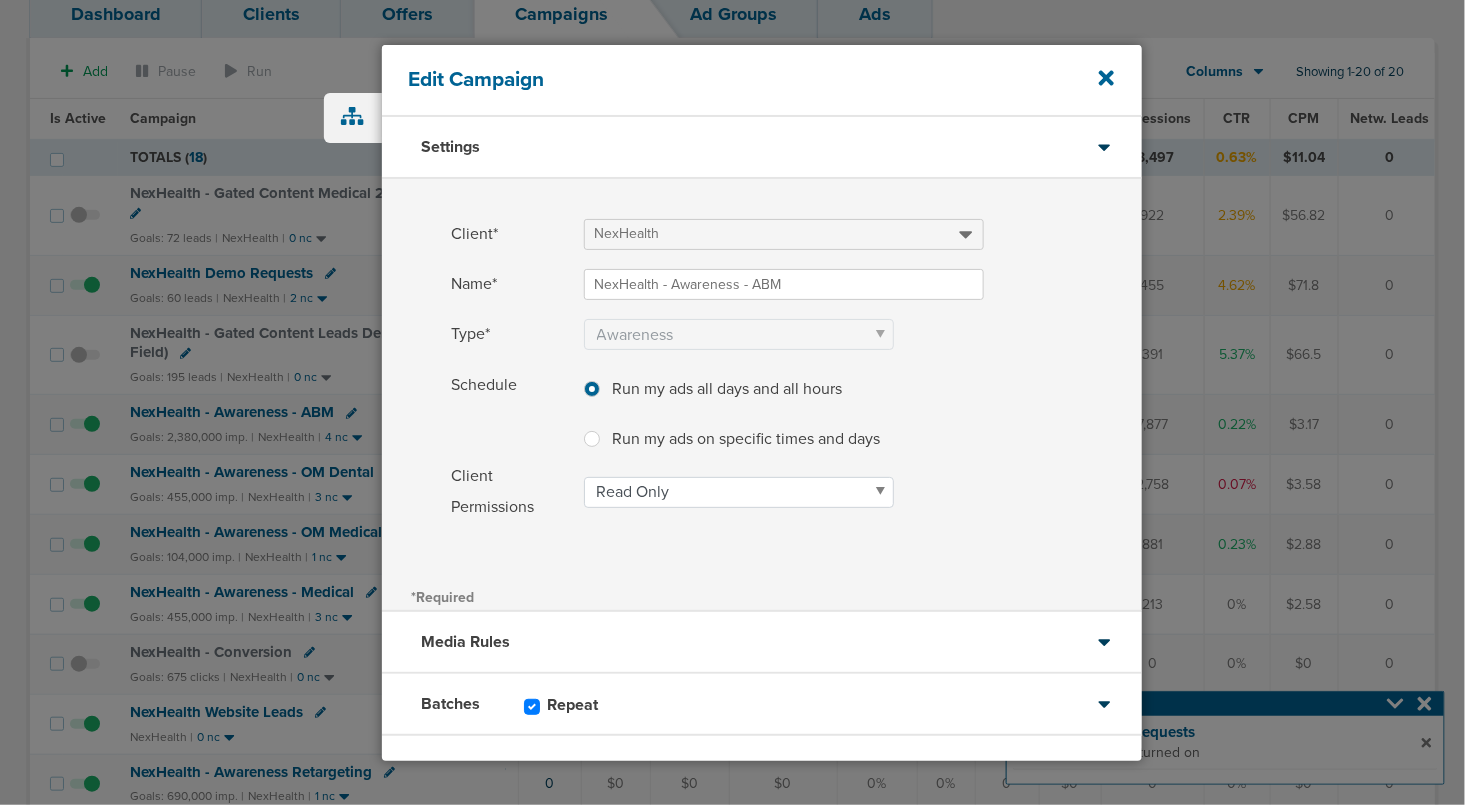 scroll, scrollTop: 90, scrollLeft: 0, axis: vertical 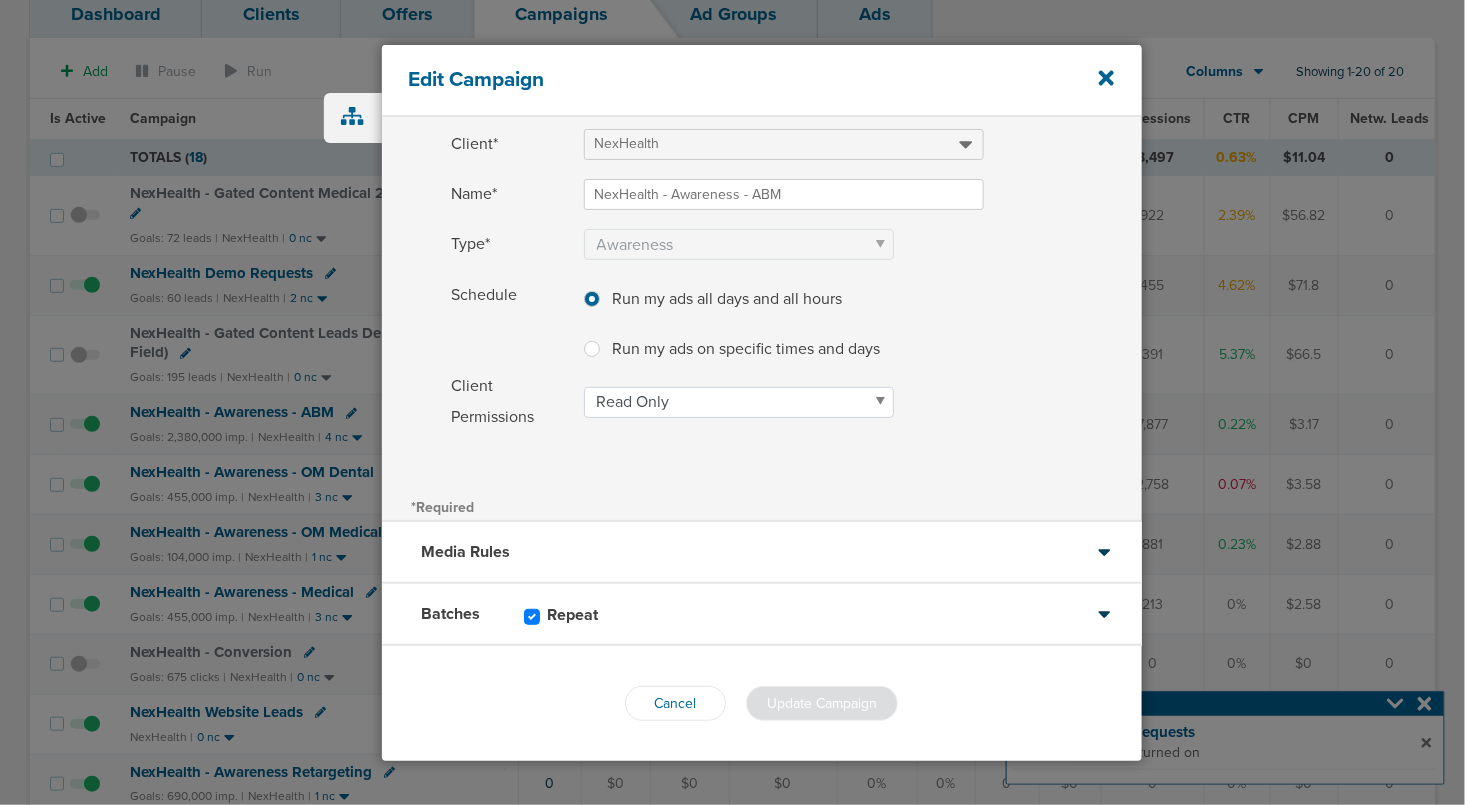 click on "Batches
Repeat" at bounding box center (762, 615) 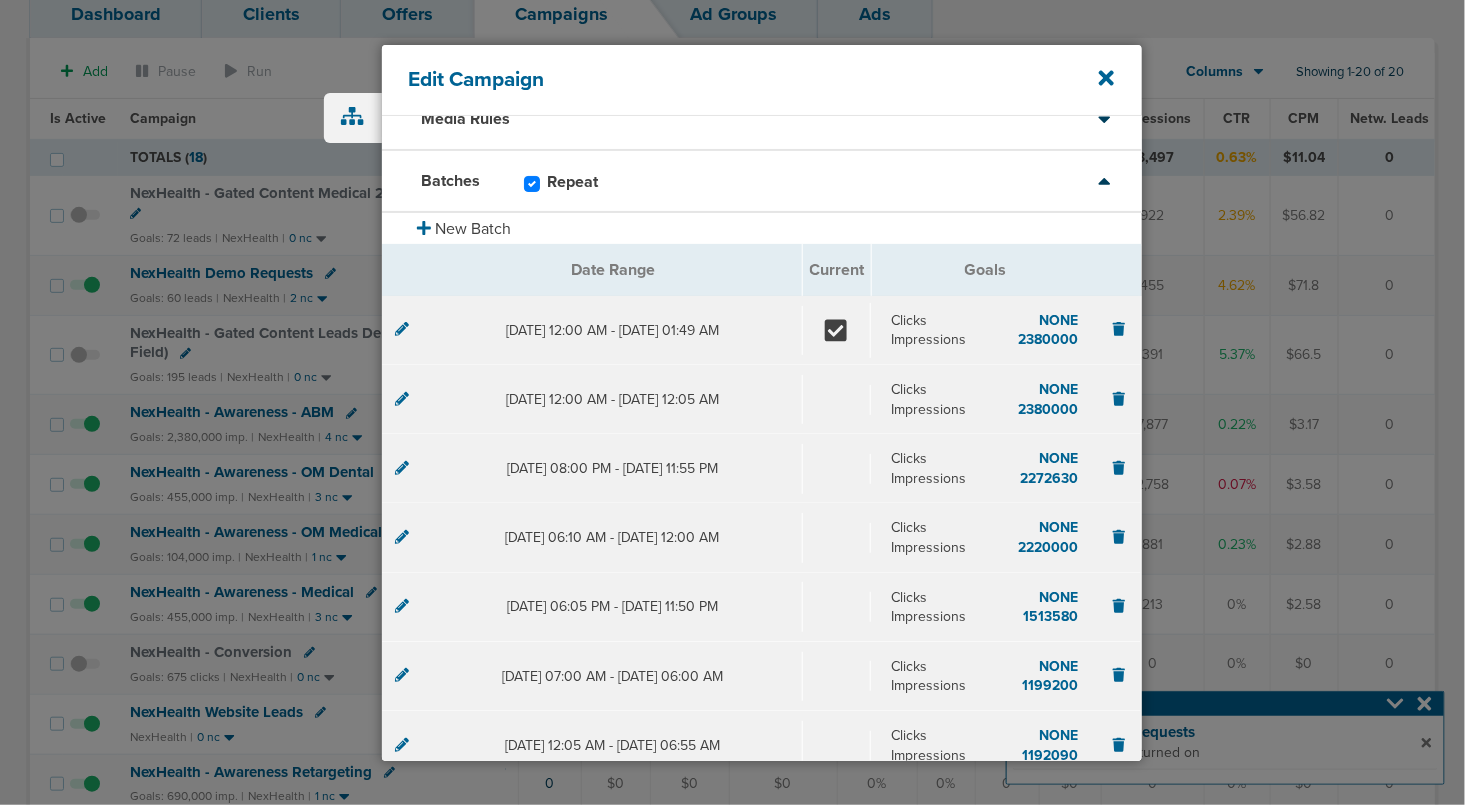 click 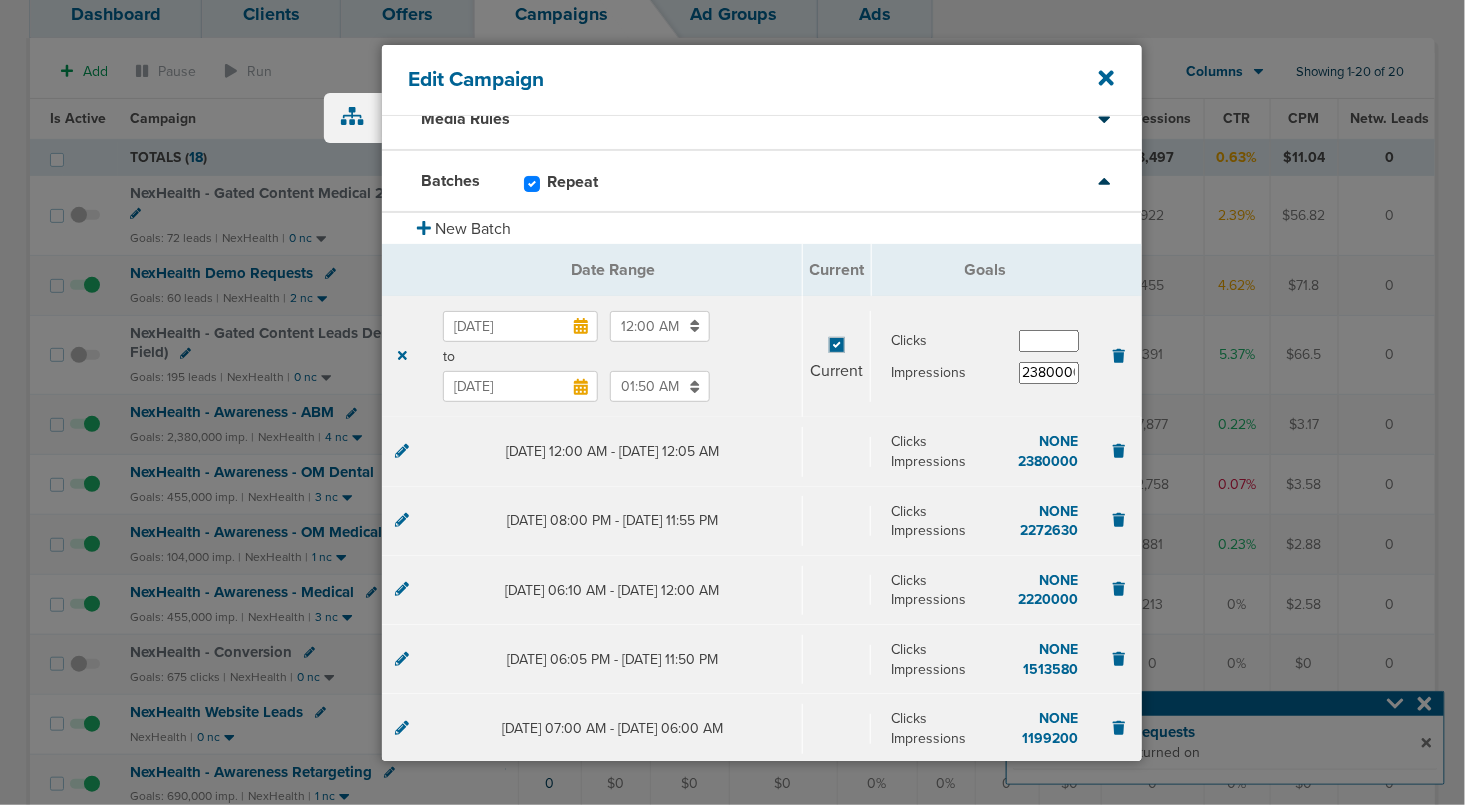 click on "[DATE]" at bounding box center (520, 326) 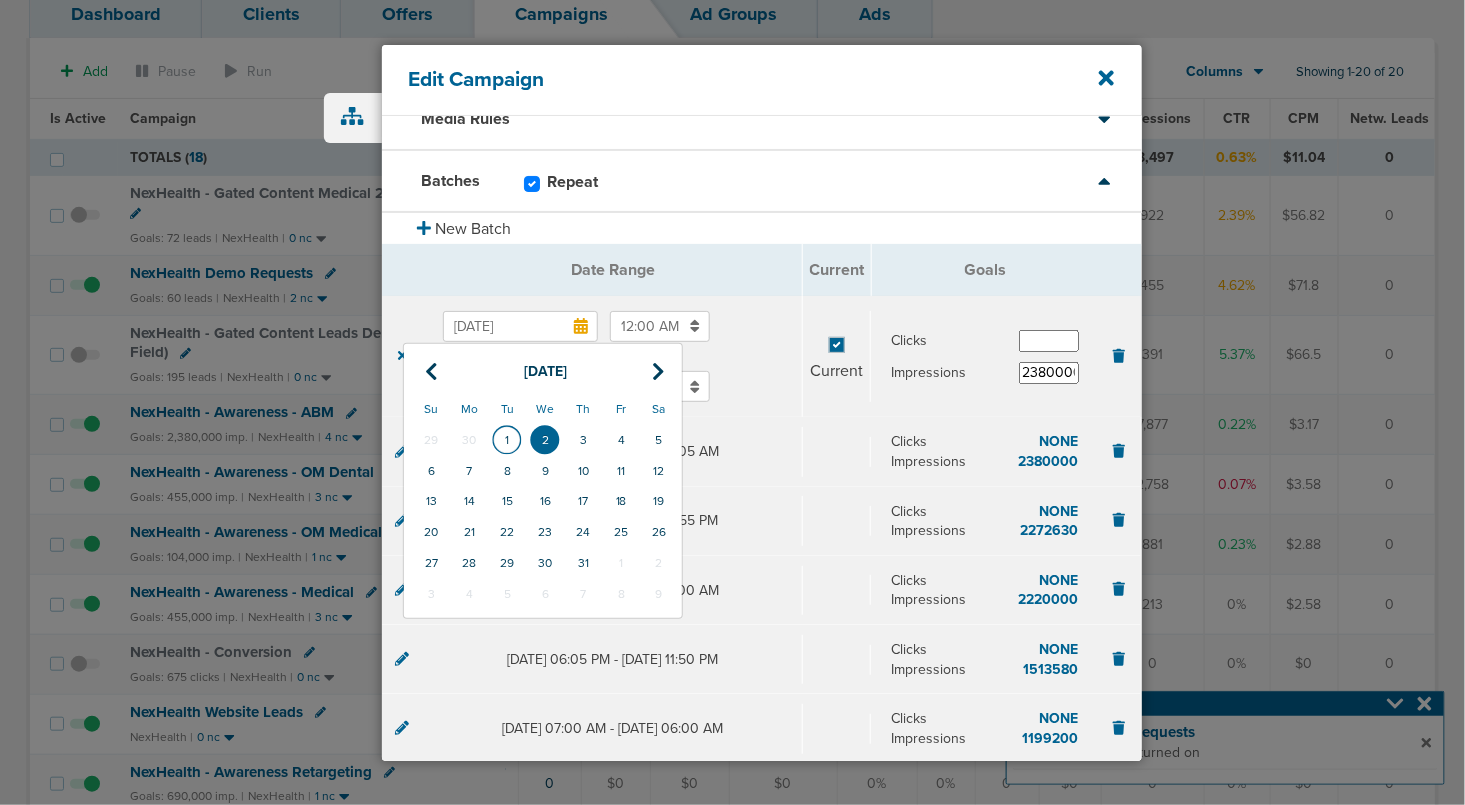 click on "1" at bounding box center (507, 440) 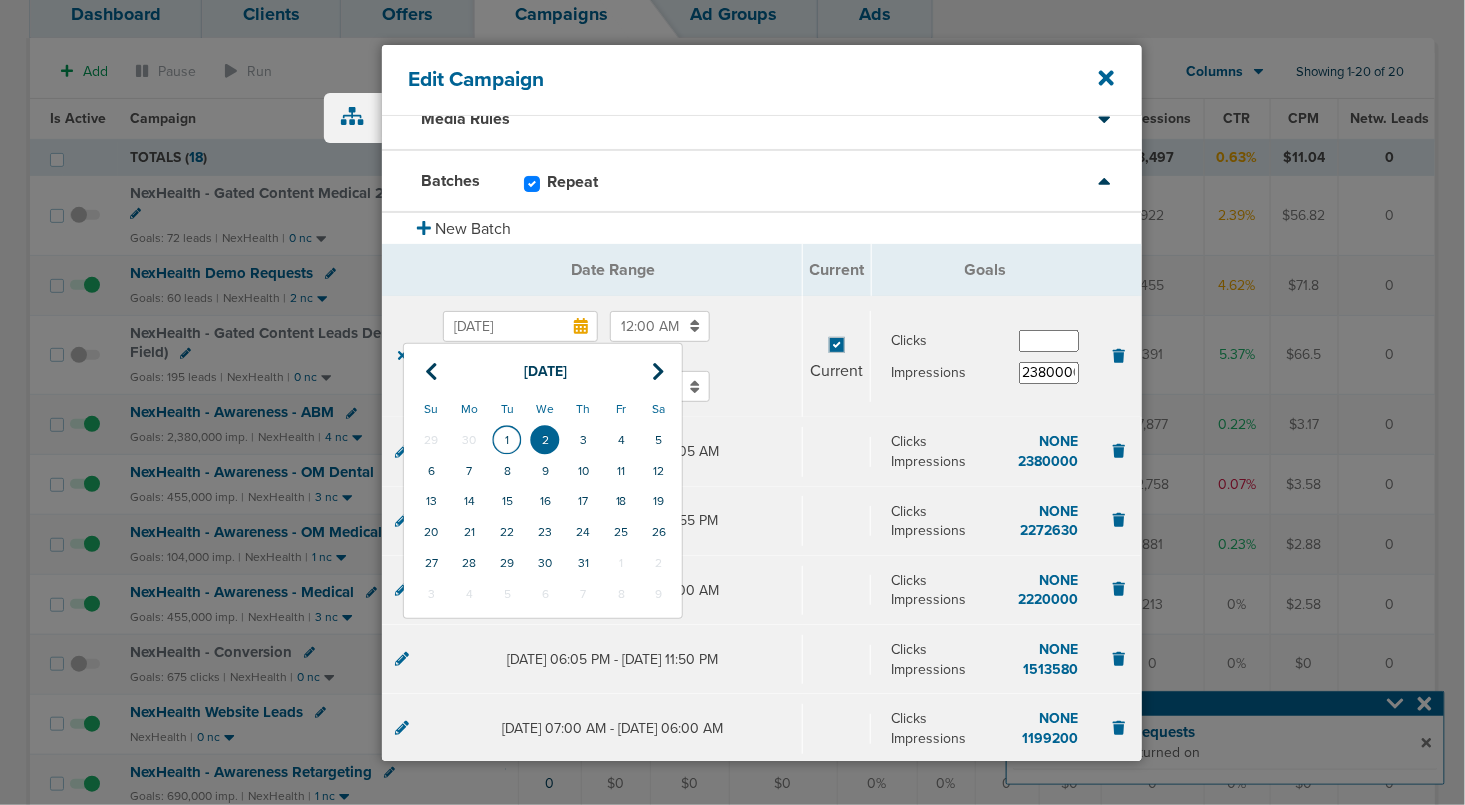 type on "[DATE]" 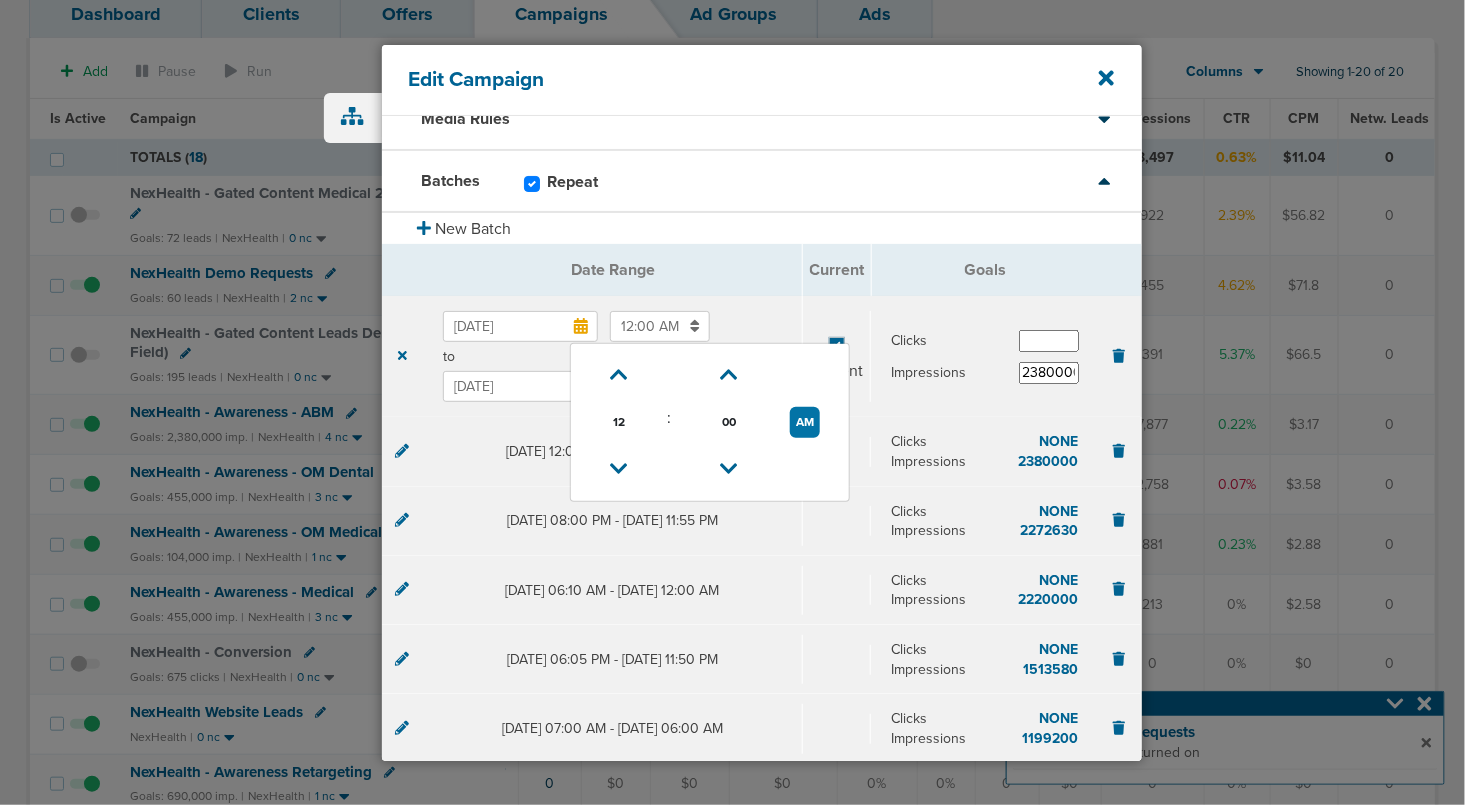 click on "12:00 AM" at bounding box center (660, 326) 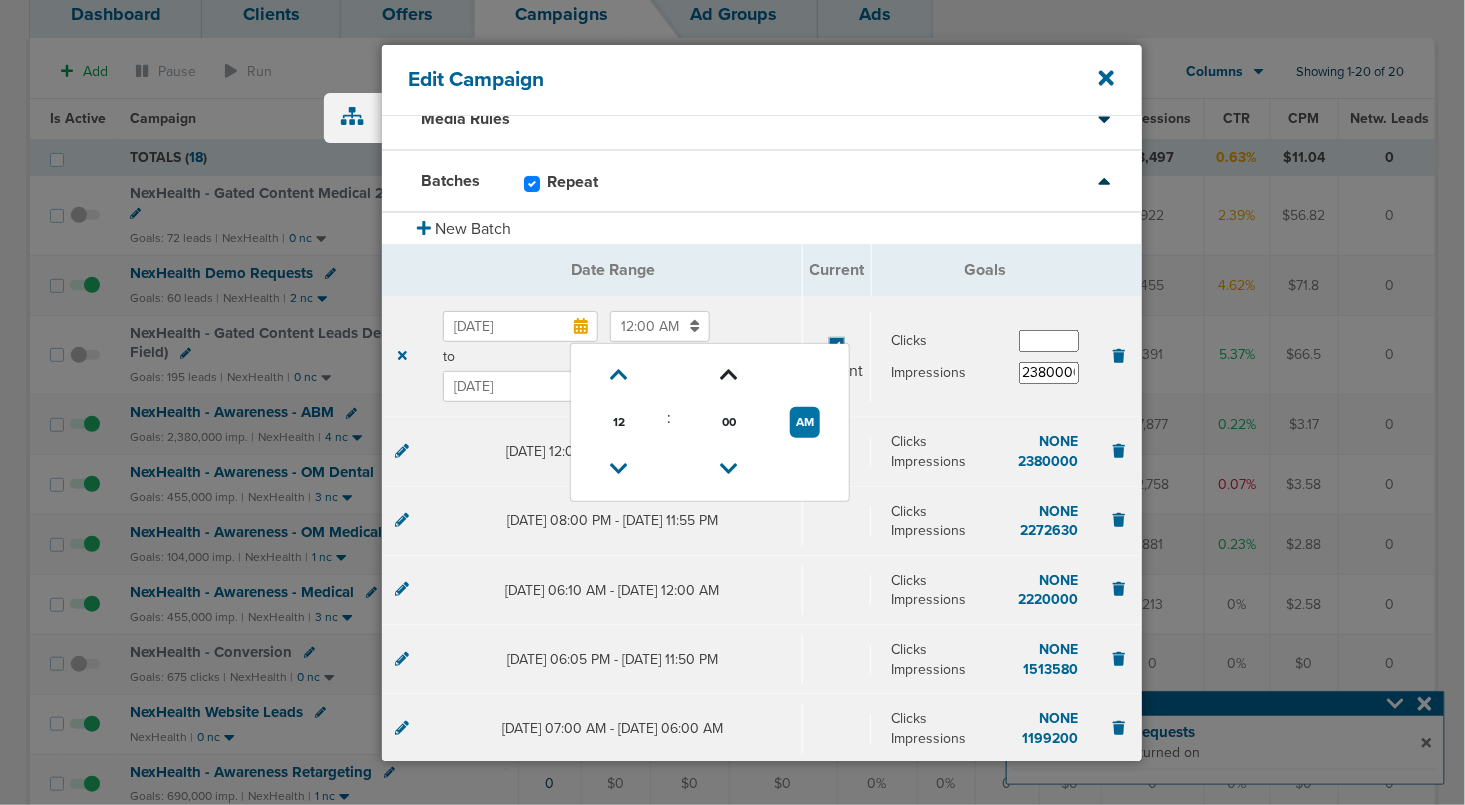 click at bounding box center [730, 375] 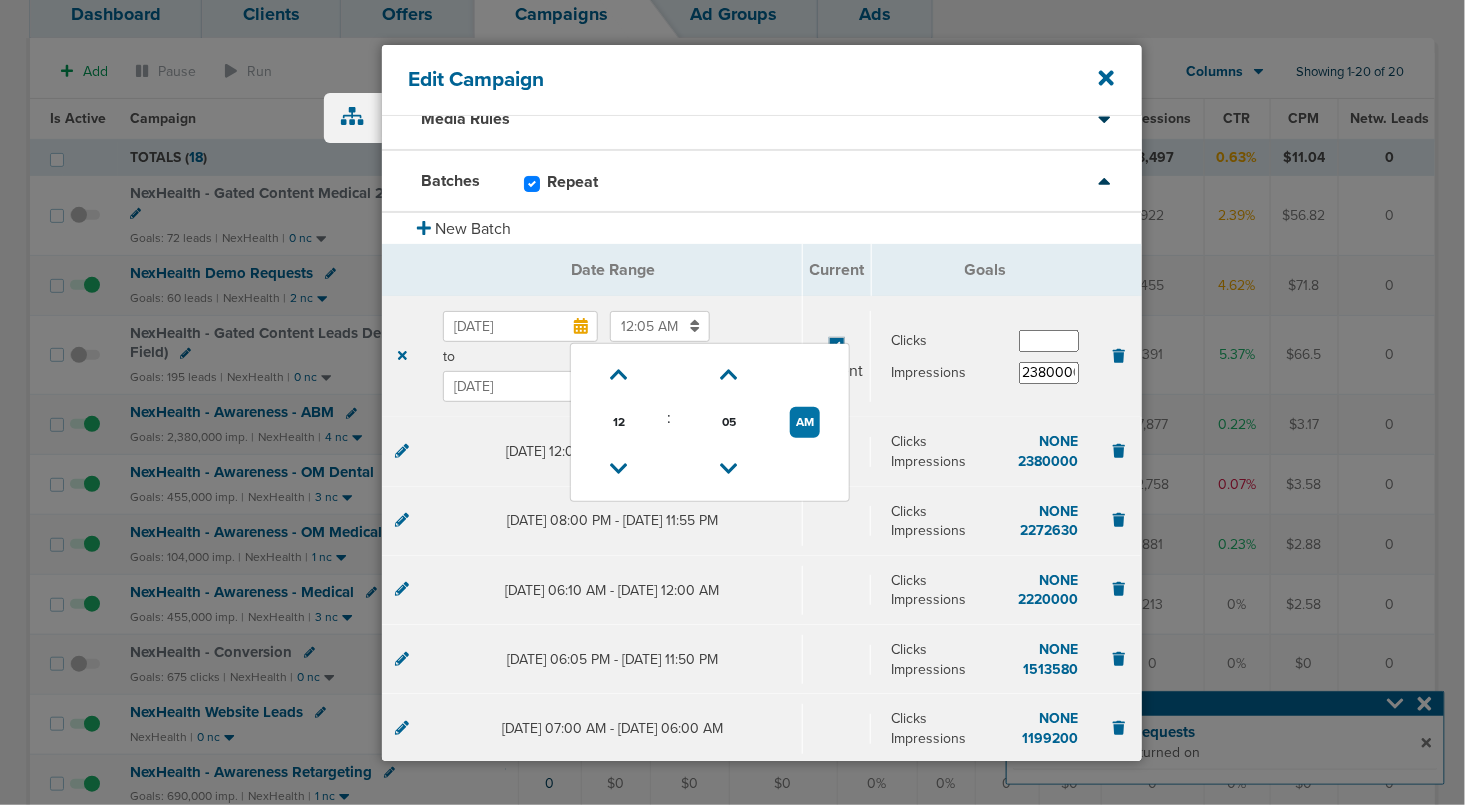 click on "[DATE]     12:05 AM 12 : 05 AM 12 01 02 03 04 05 06 07 08 09 10 11 00 05 10 15 20 25 30 35 40 45 50 55     to   [DATE]     01:50 AM" at bounding box center [613, 357] 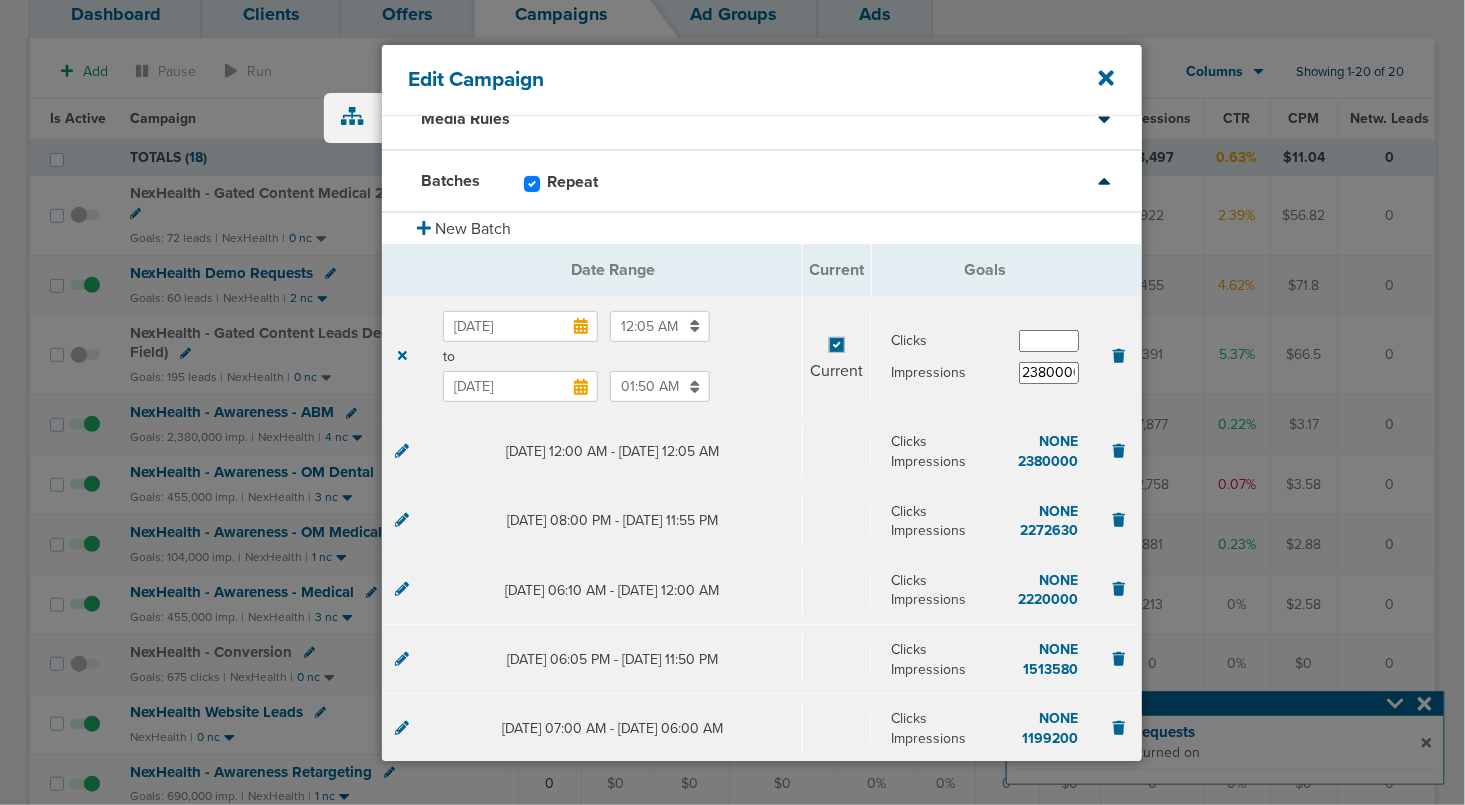 click on "[DATE]" at bounding box center (520, 386) 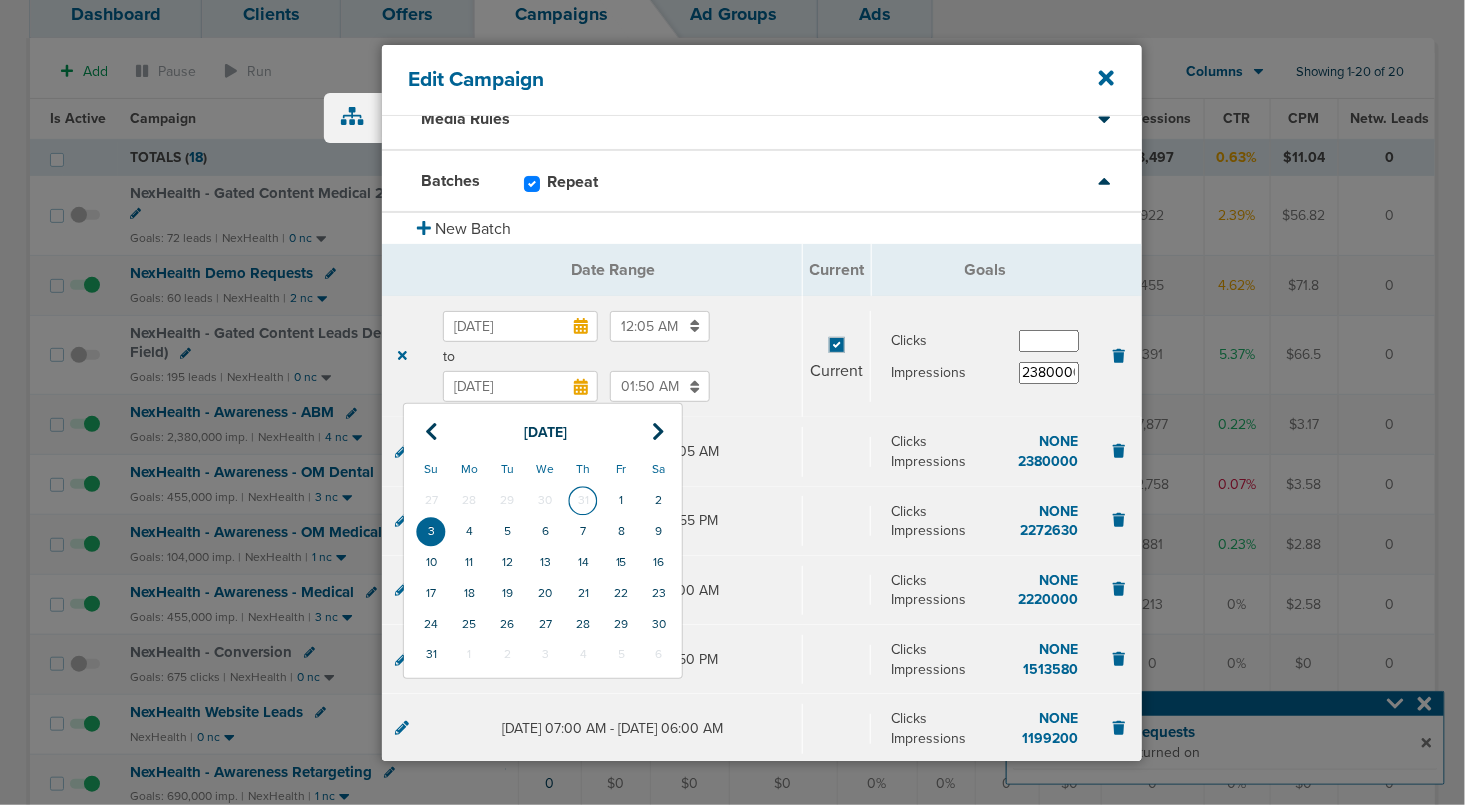 click on "31" at bounding box center (583, 500) 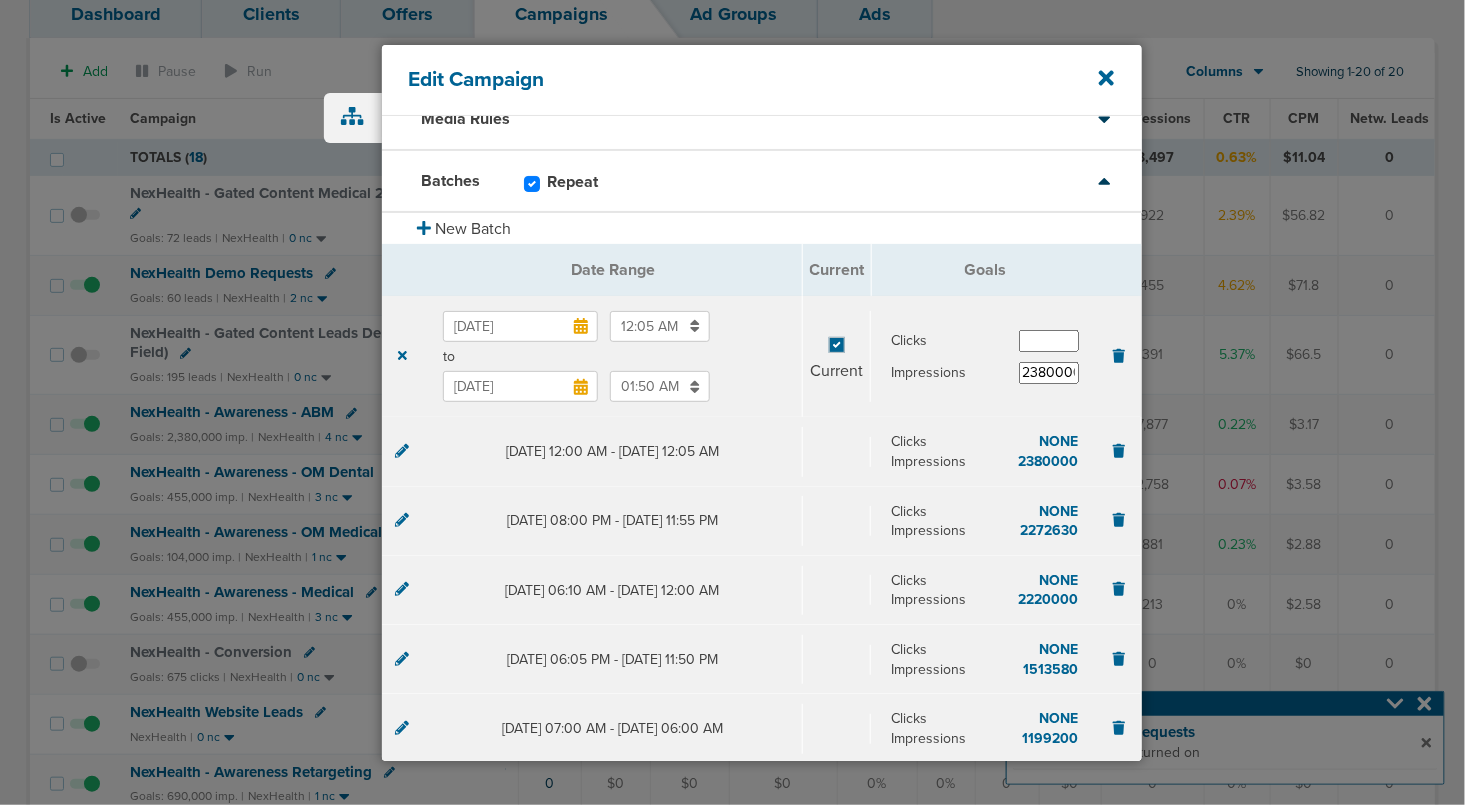 click on "01:50 AM" at bounding box center [660, 386] 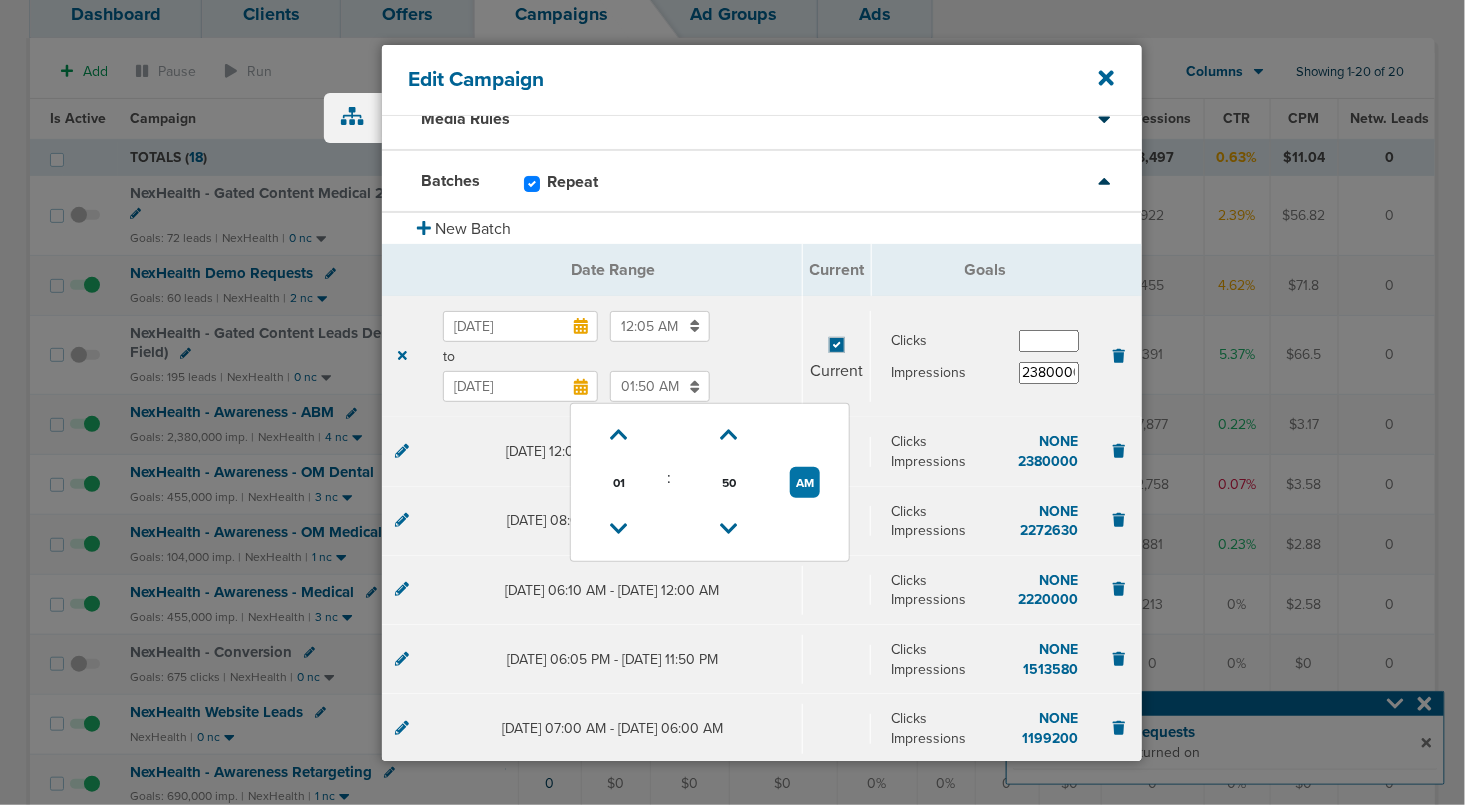 click at bounding box center [619, 529] 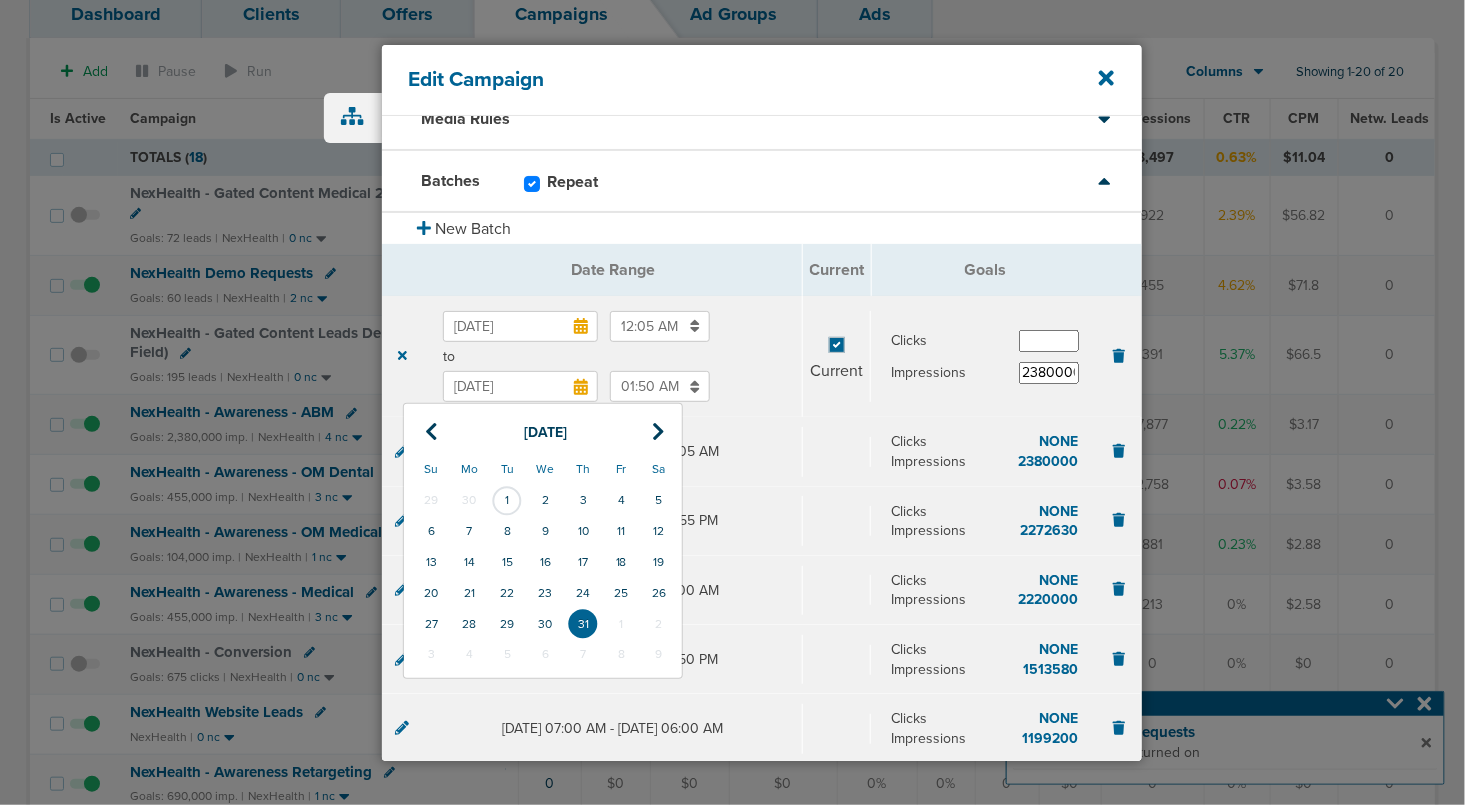 click on "01:50 AM" at bounding box center (660, 386) 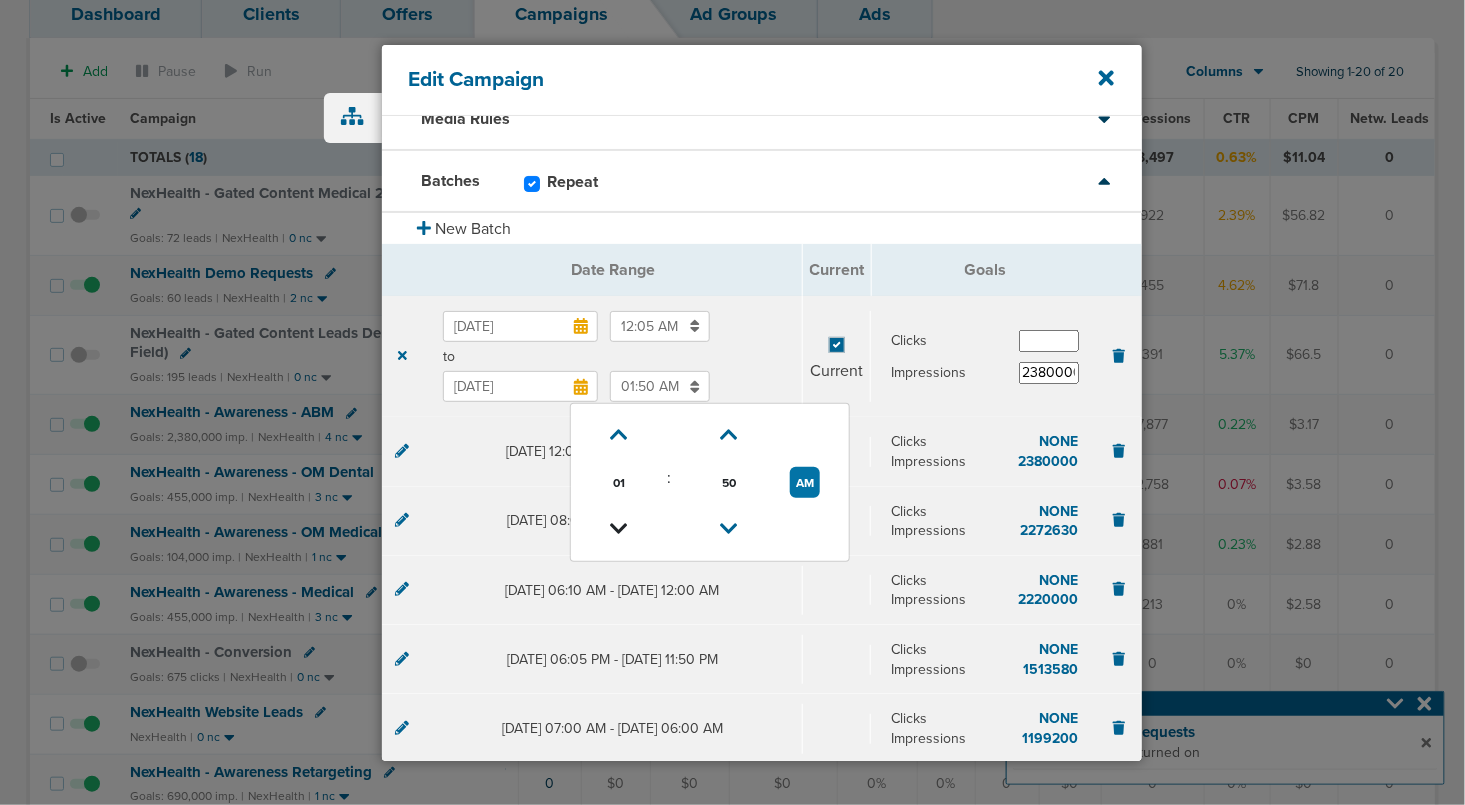 click at bounding box center [619, 529] 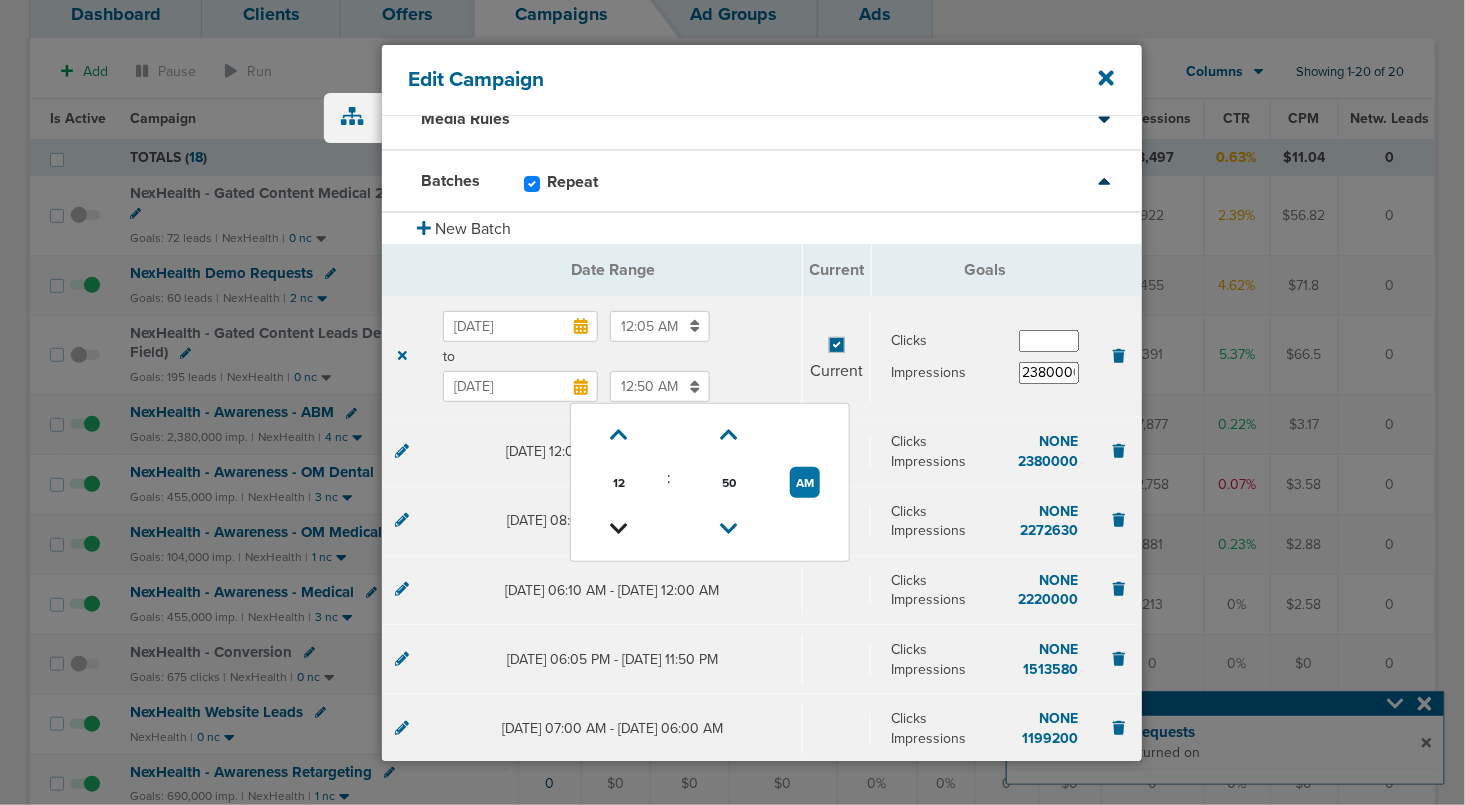 click at bounding box center (619, 529) 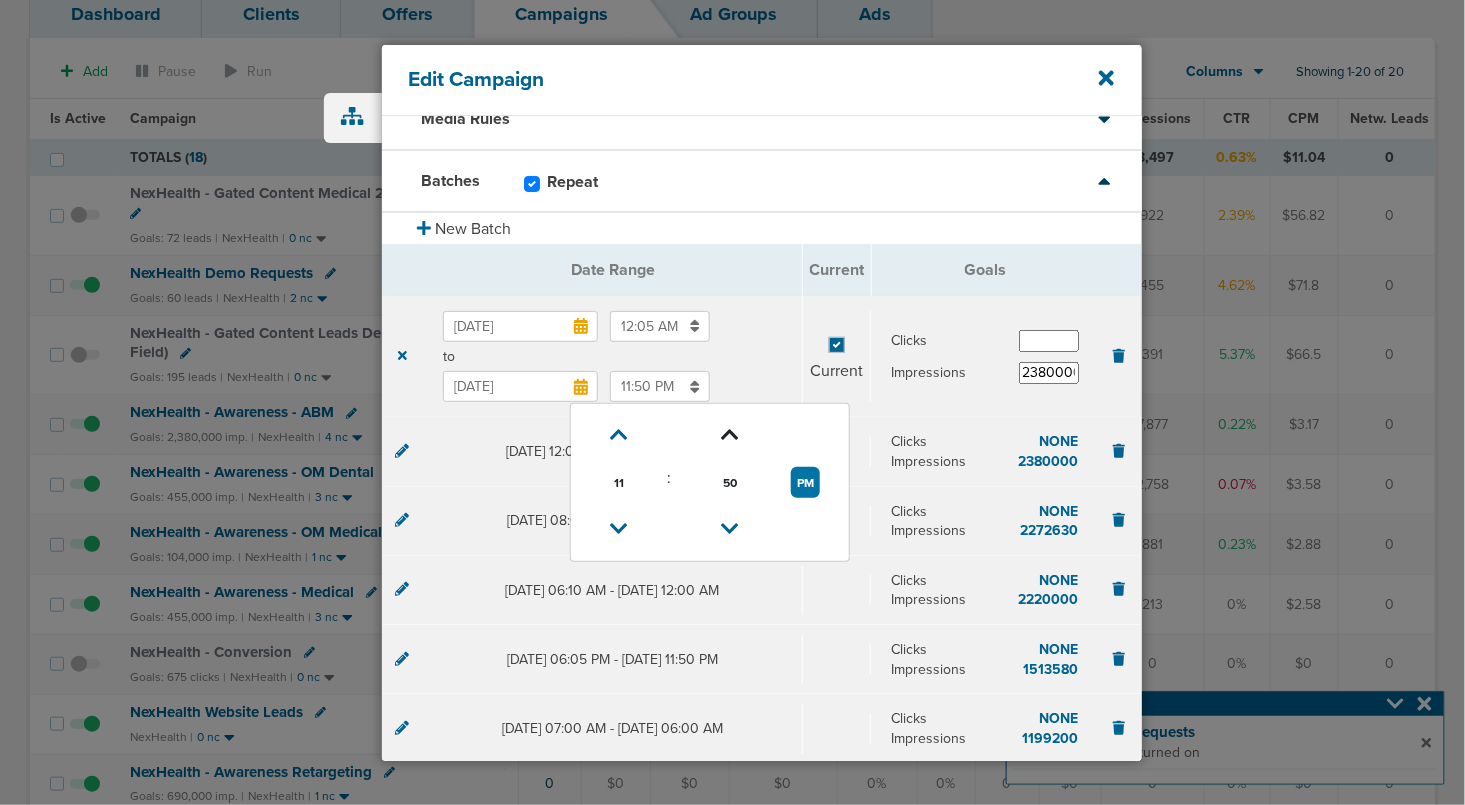 click at bounding box center (730, 435) 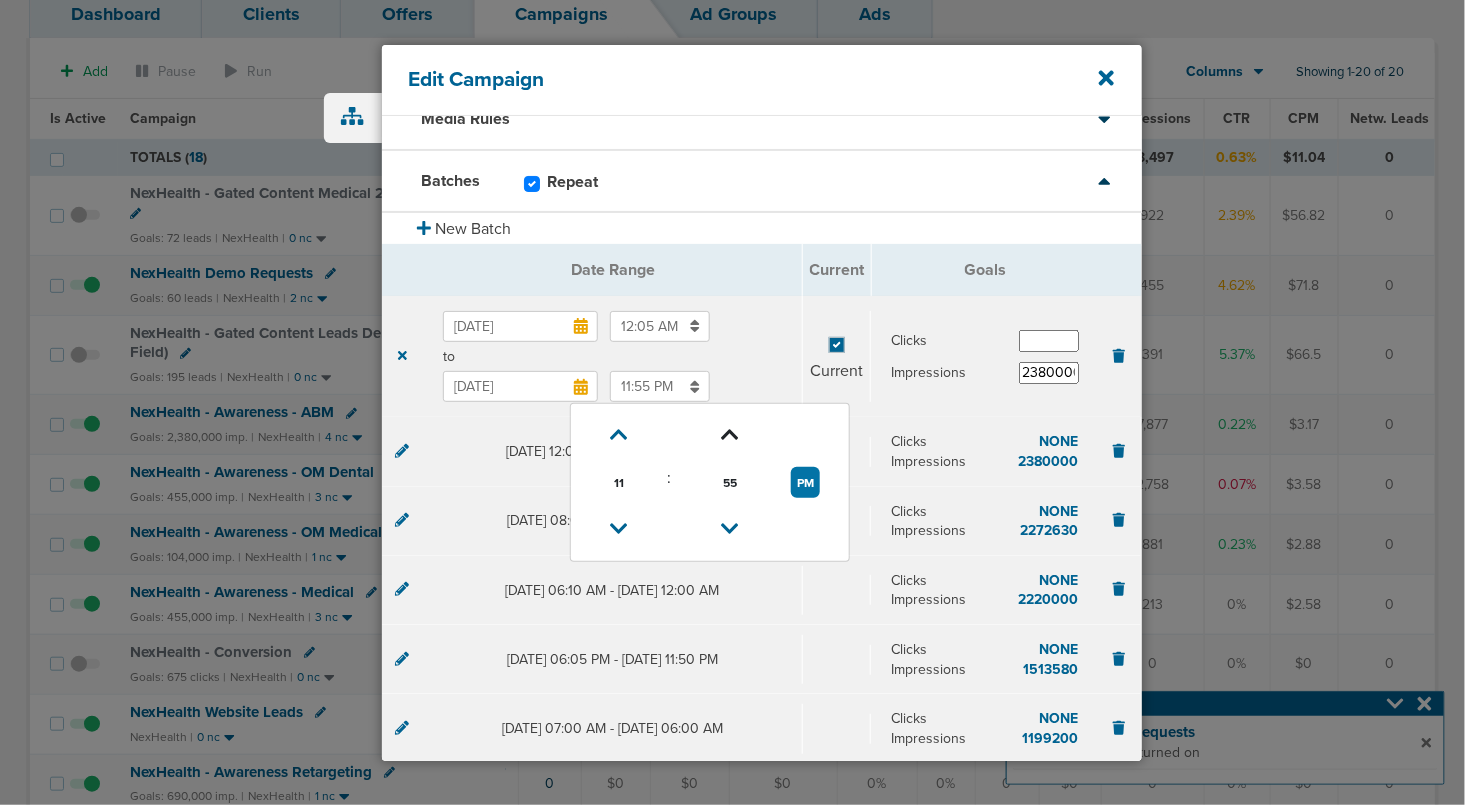 click at bounding box center [730, 435] 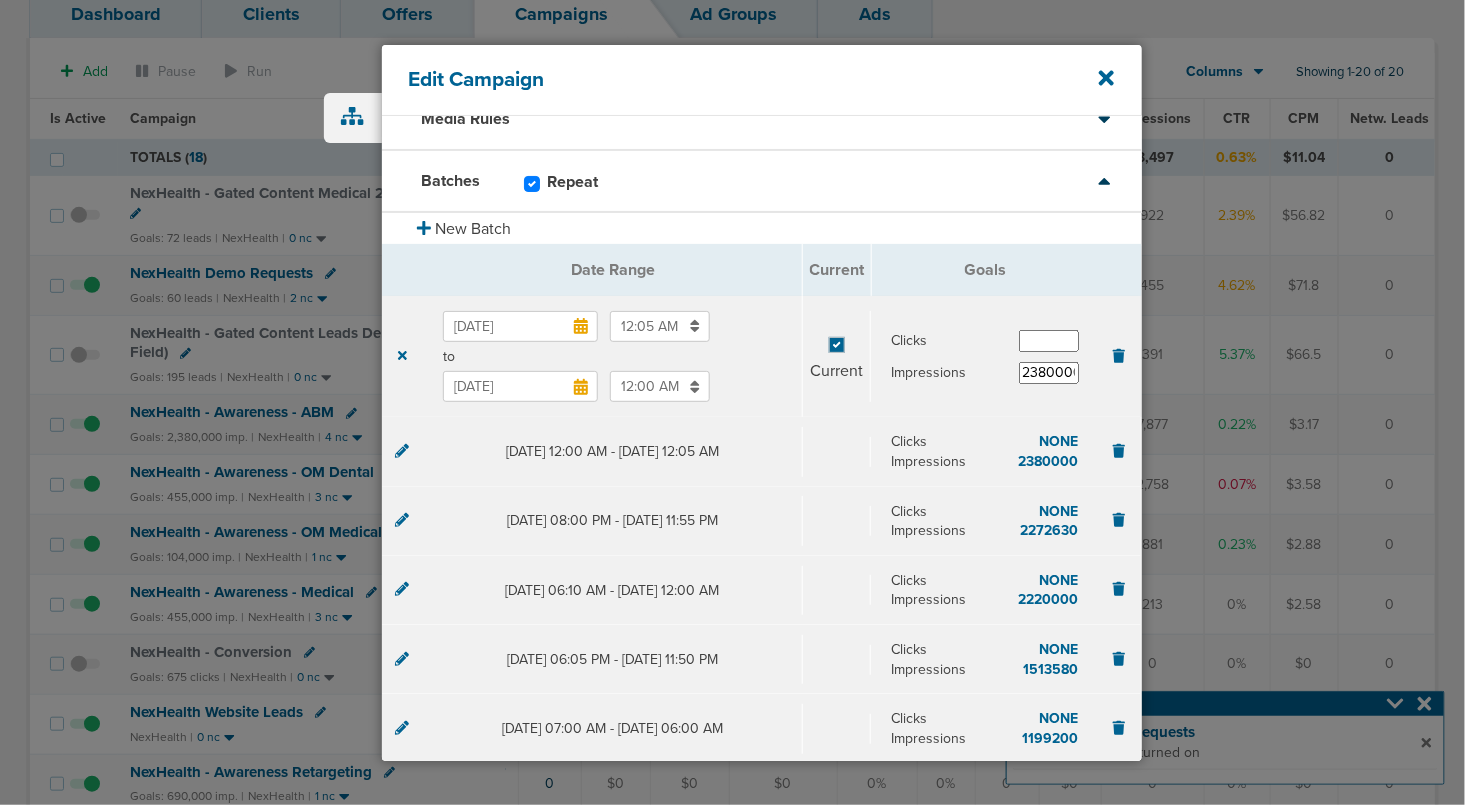 click on "to" at bounding box center [612, 357] 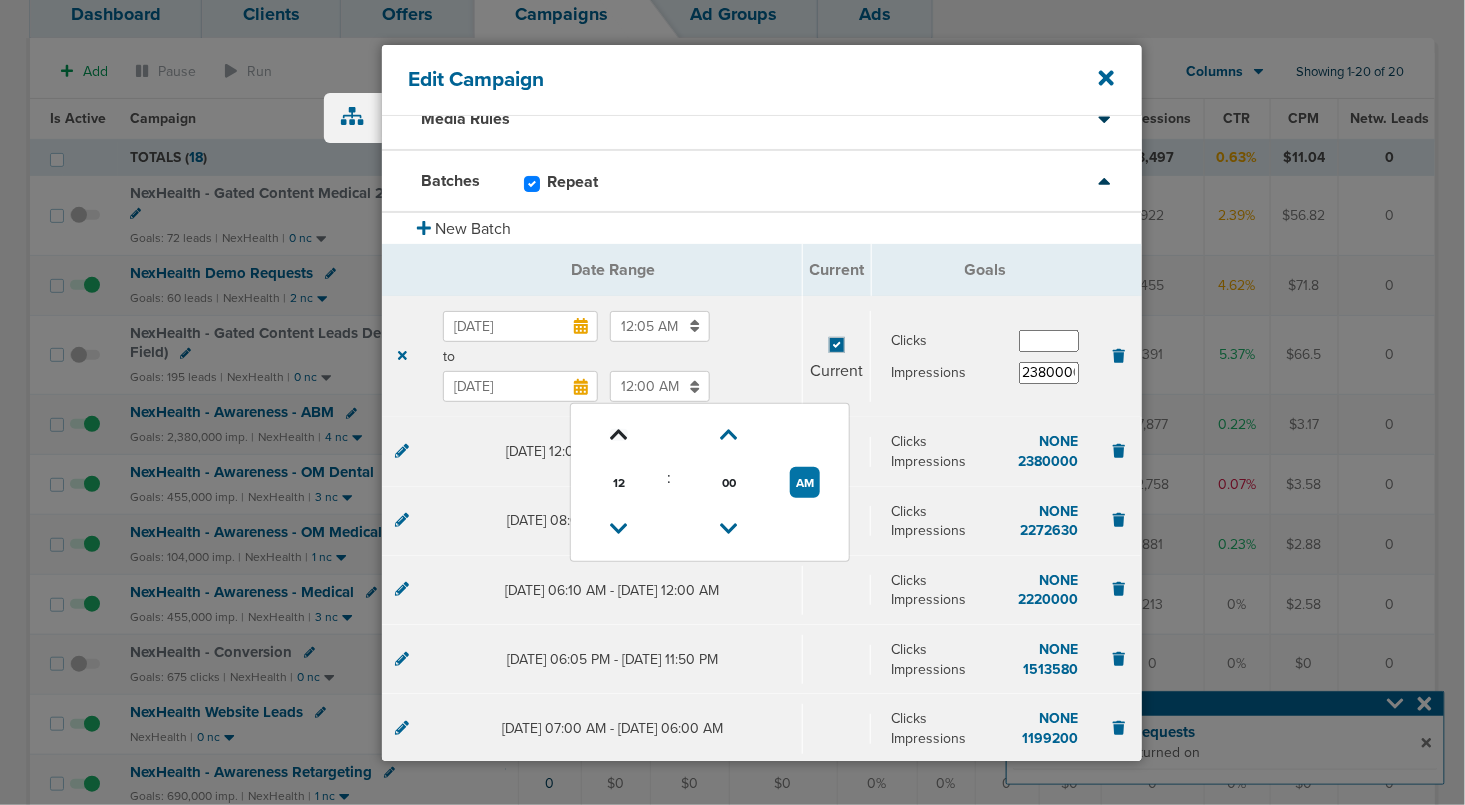 click at bounding box center (619, 435) 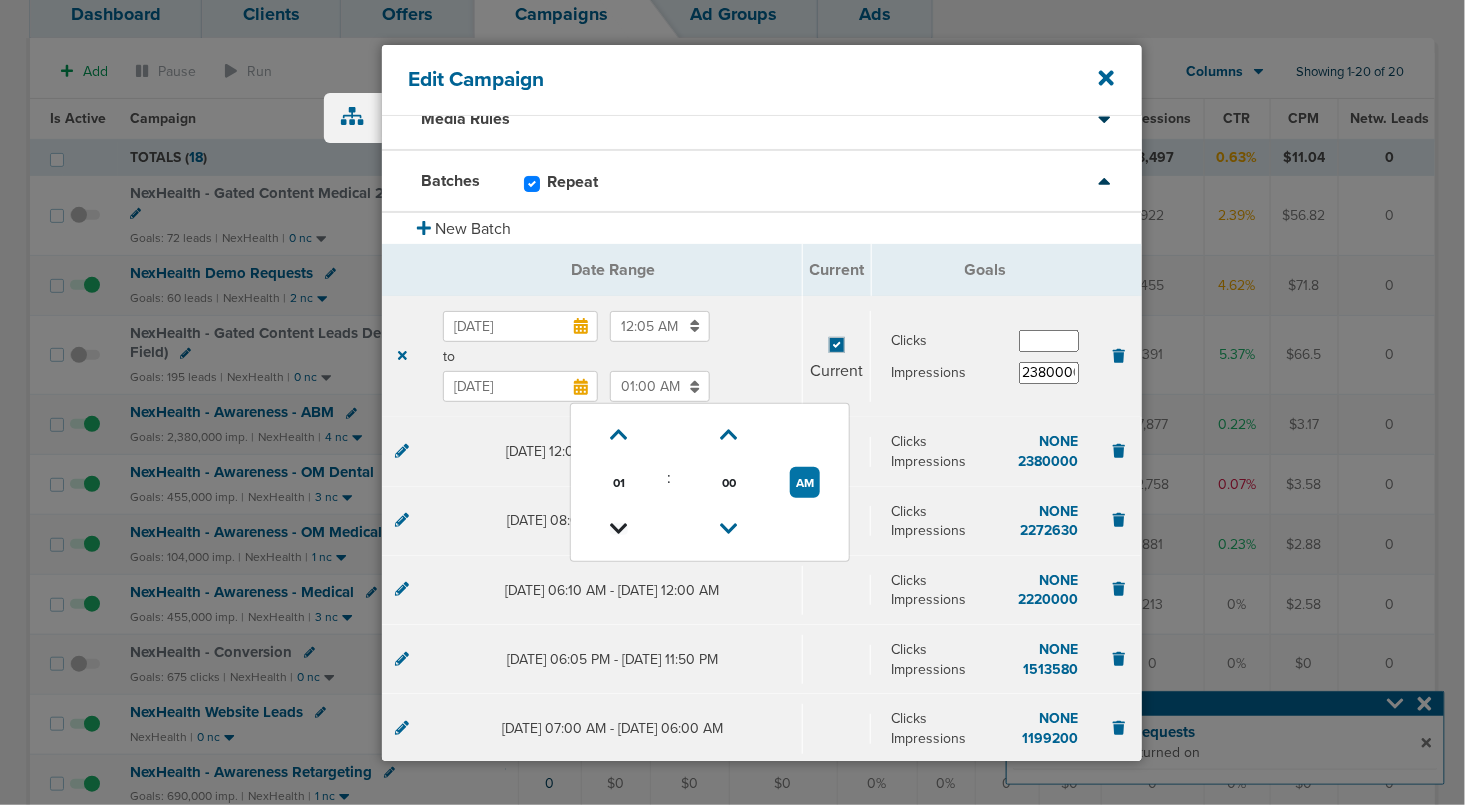 click at bounding box center [619, 529] 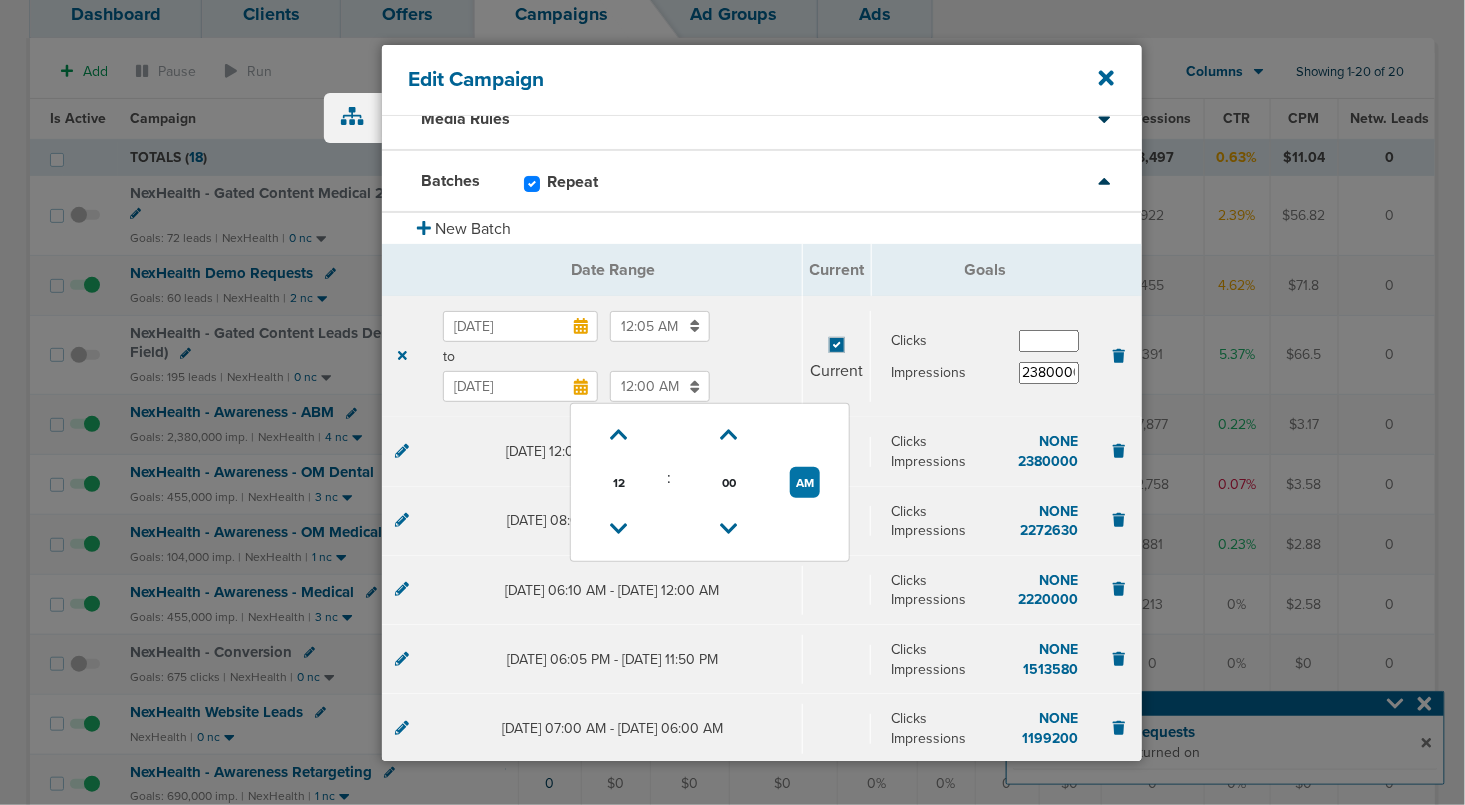 click on "[DATE]" at bounding box center (520, 386) 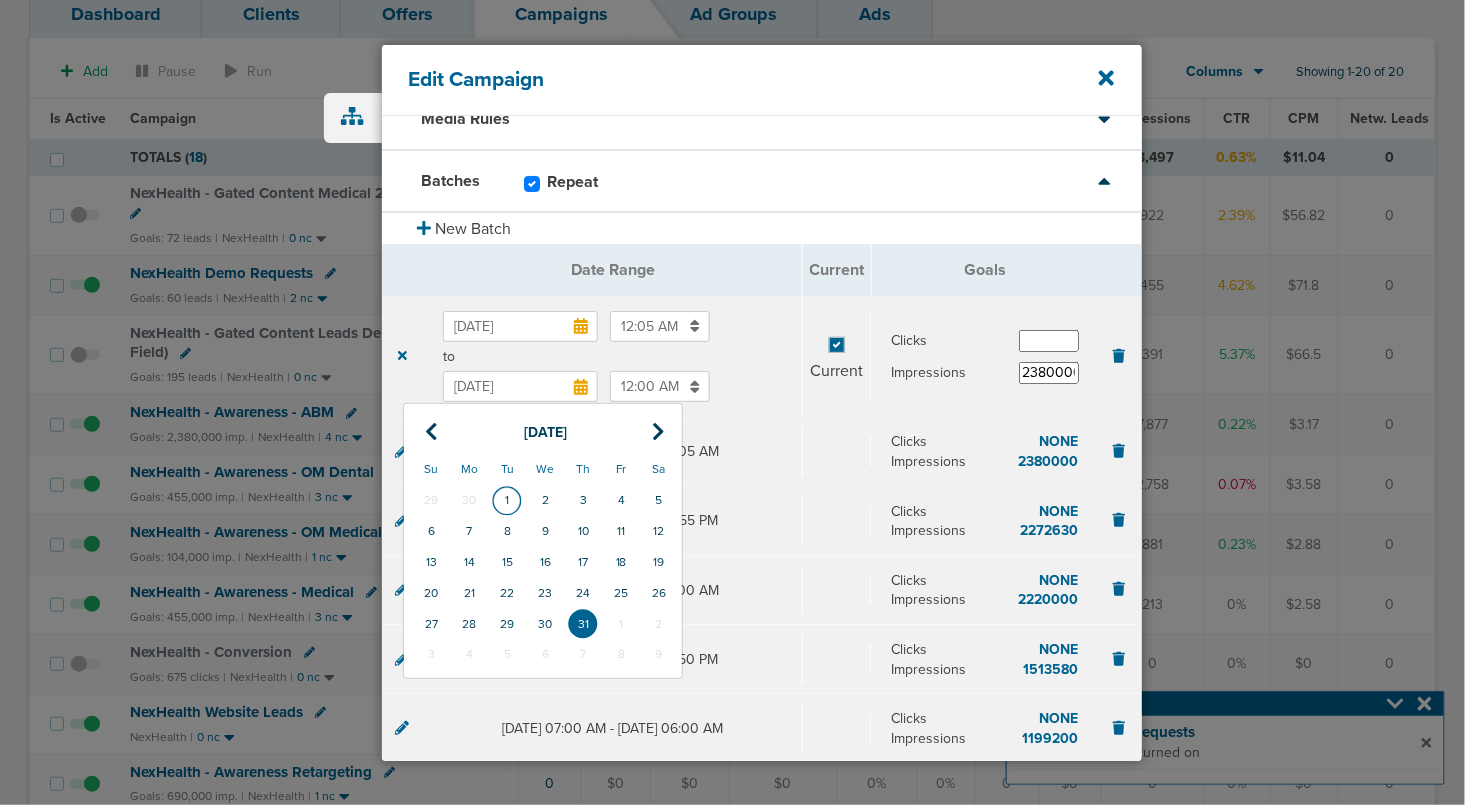click on "1" at bounding box center [507, 500] 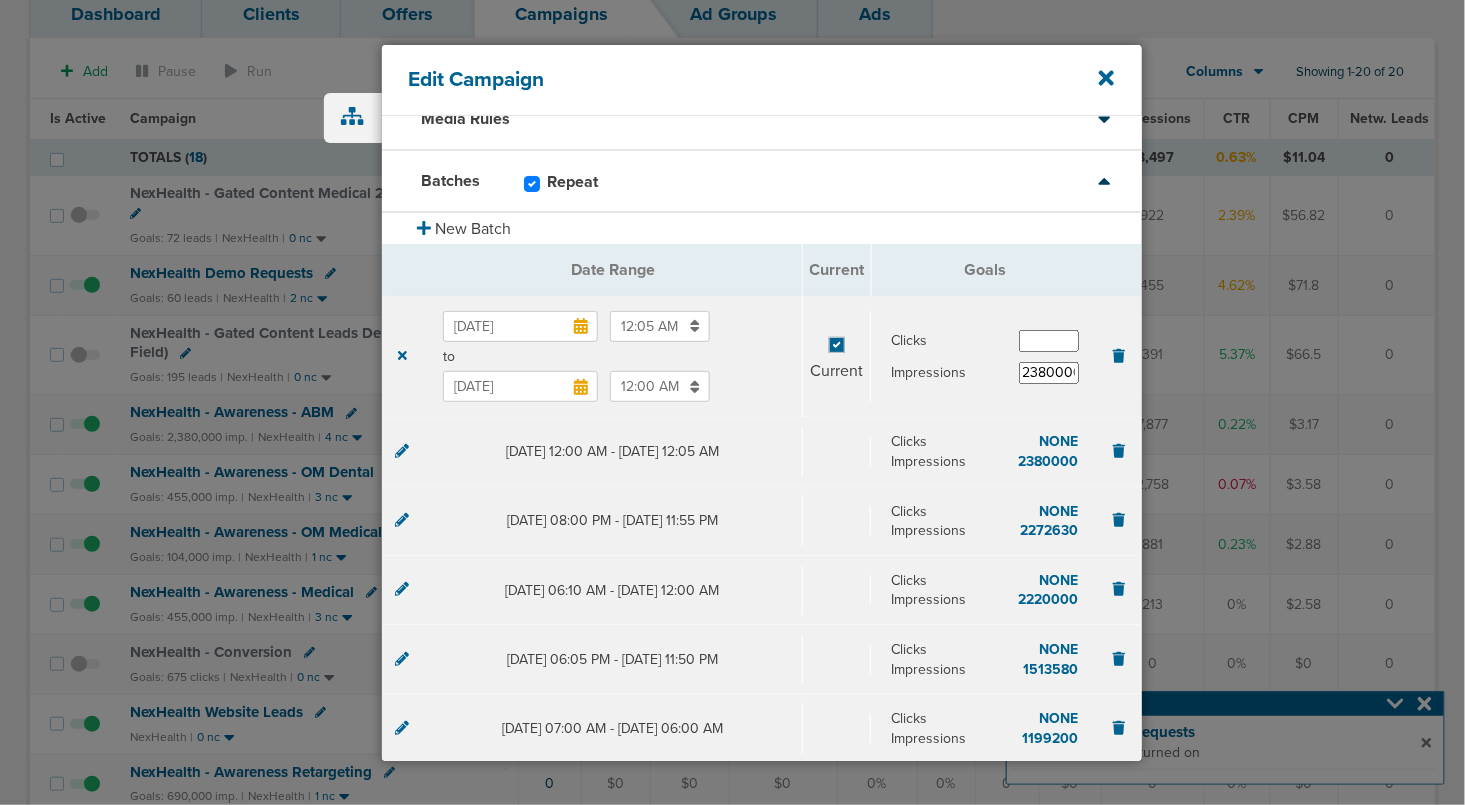 click on "[DATE]" at bounding box center [520, 386] 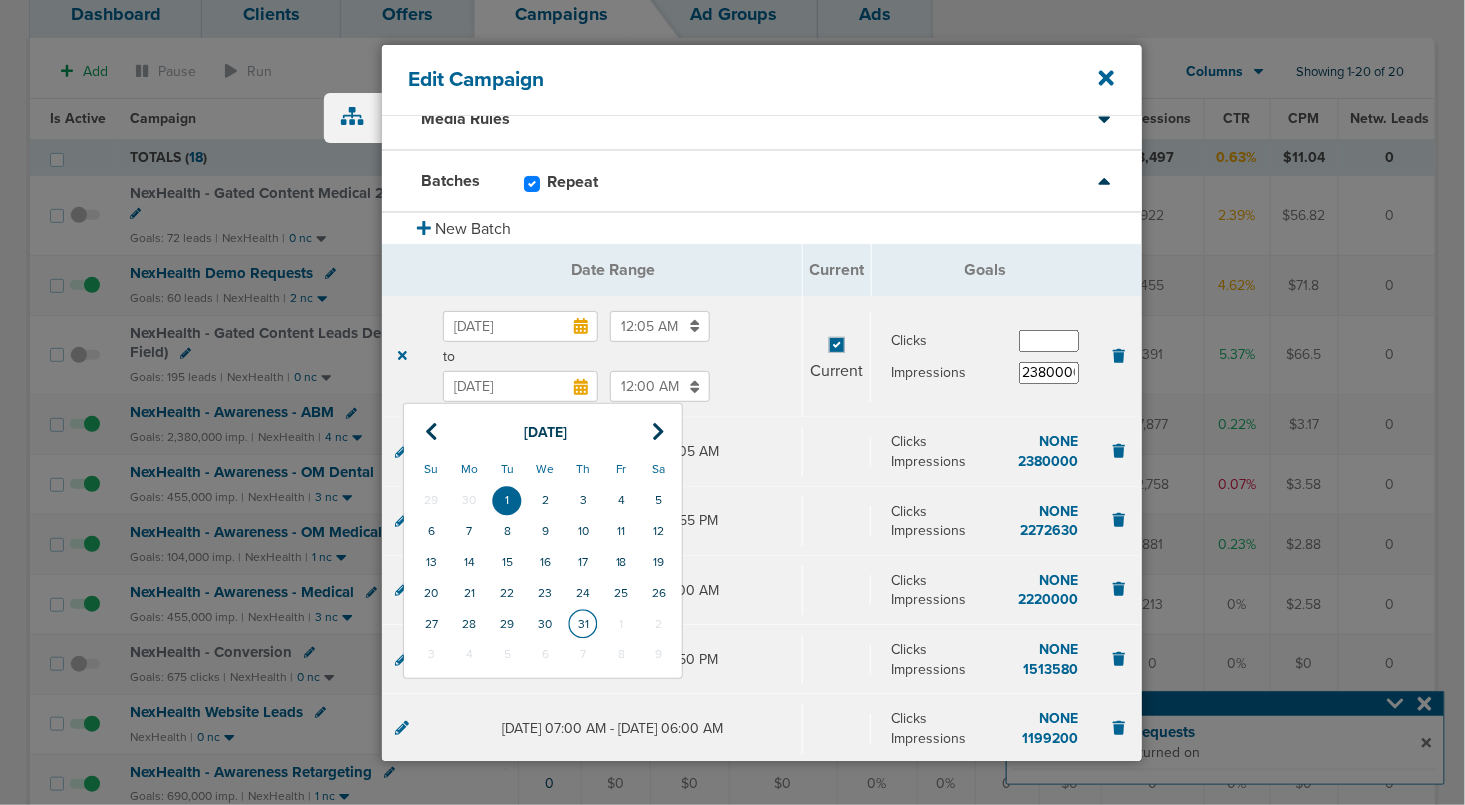 click on "31" at bounding box center (583, 624) 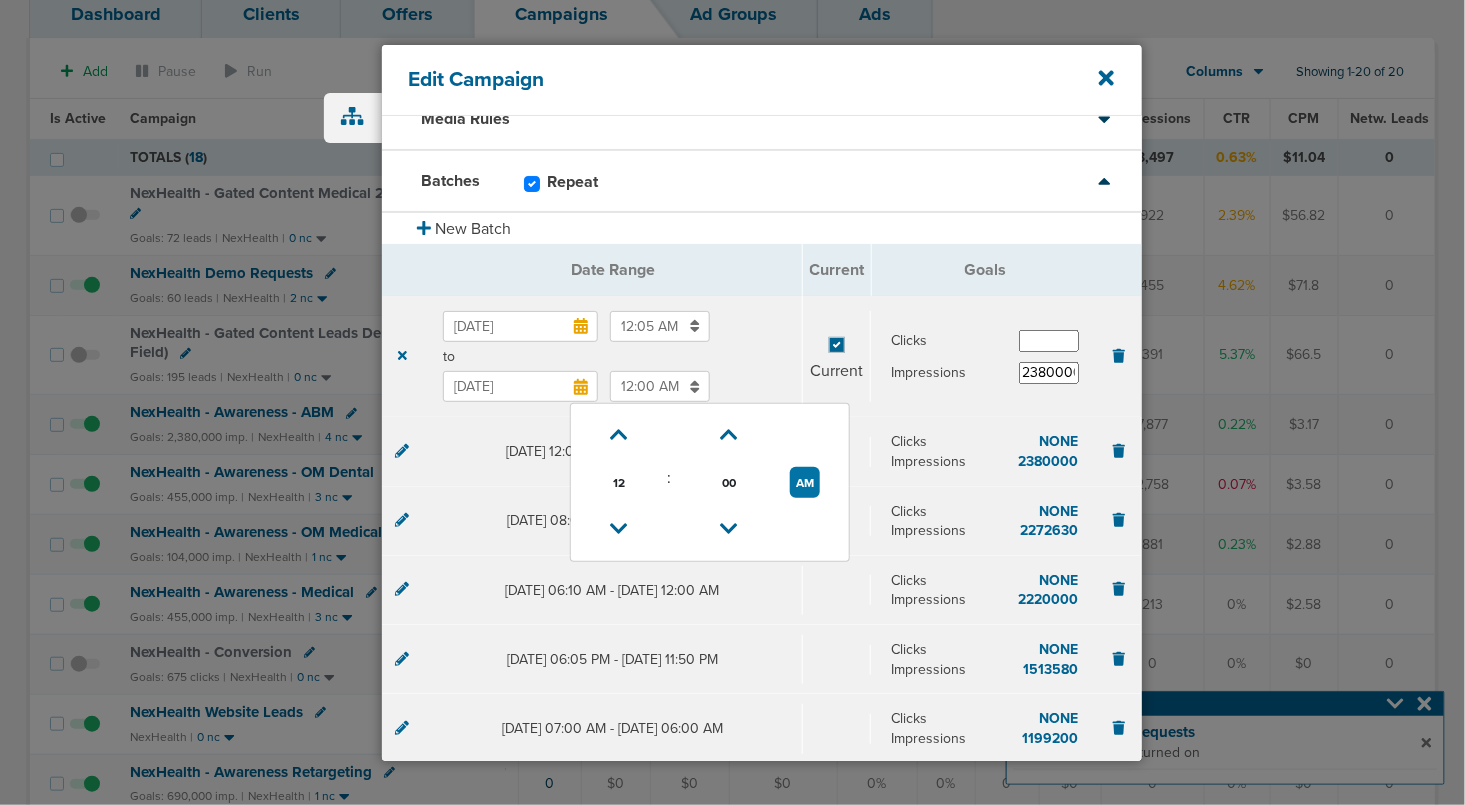 click on "12:00 AM" at bounding box center (660, 386) 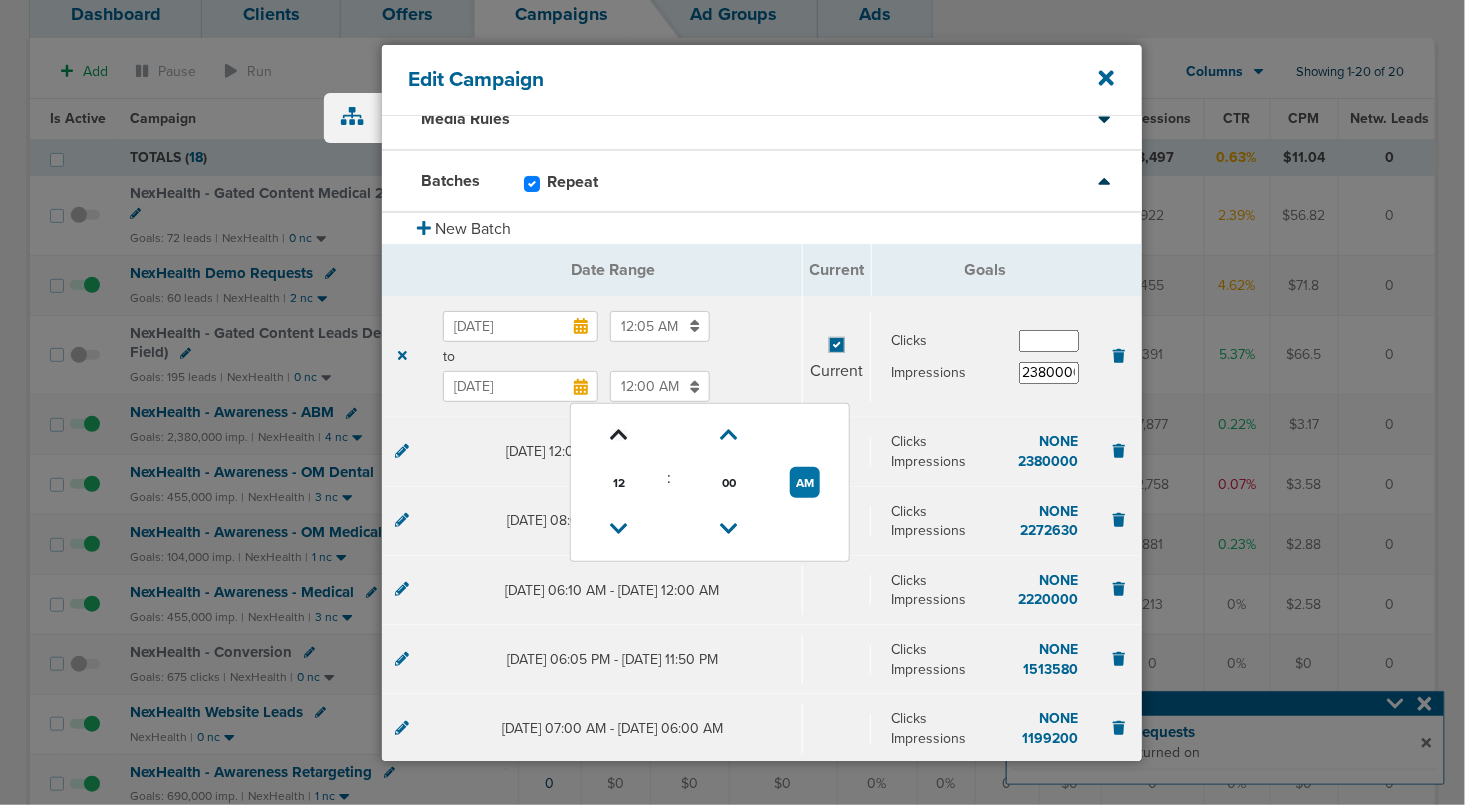 click at bounding box center [619, 435] 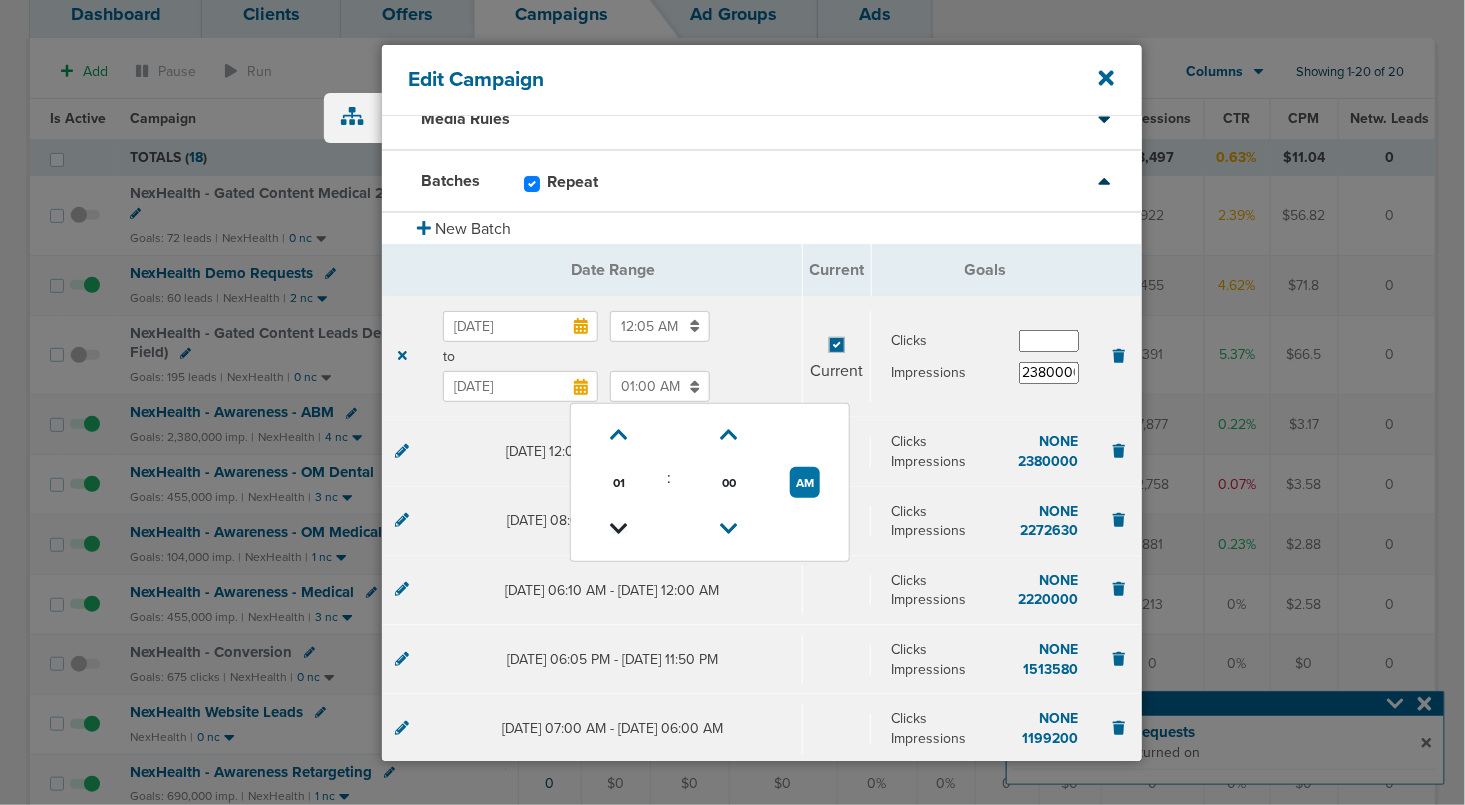 click at bounding box center [619, 529] 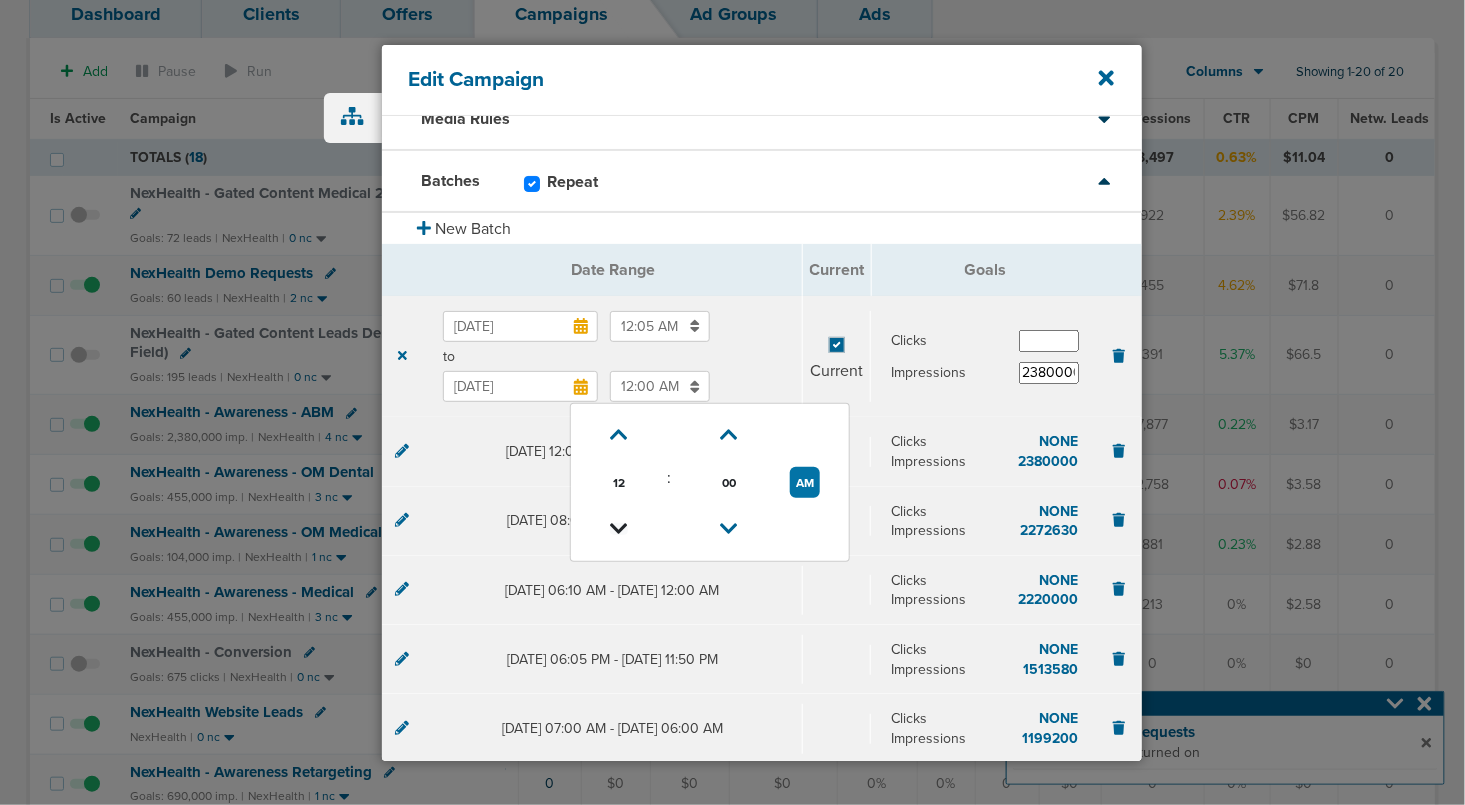 click at bounding box center [619, 529] 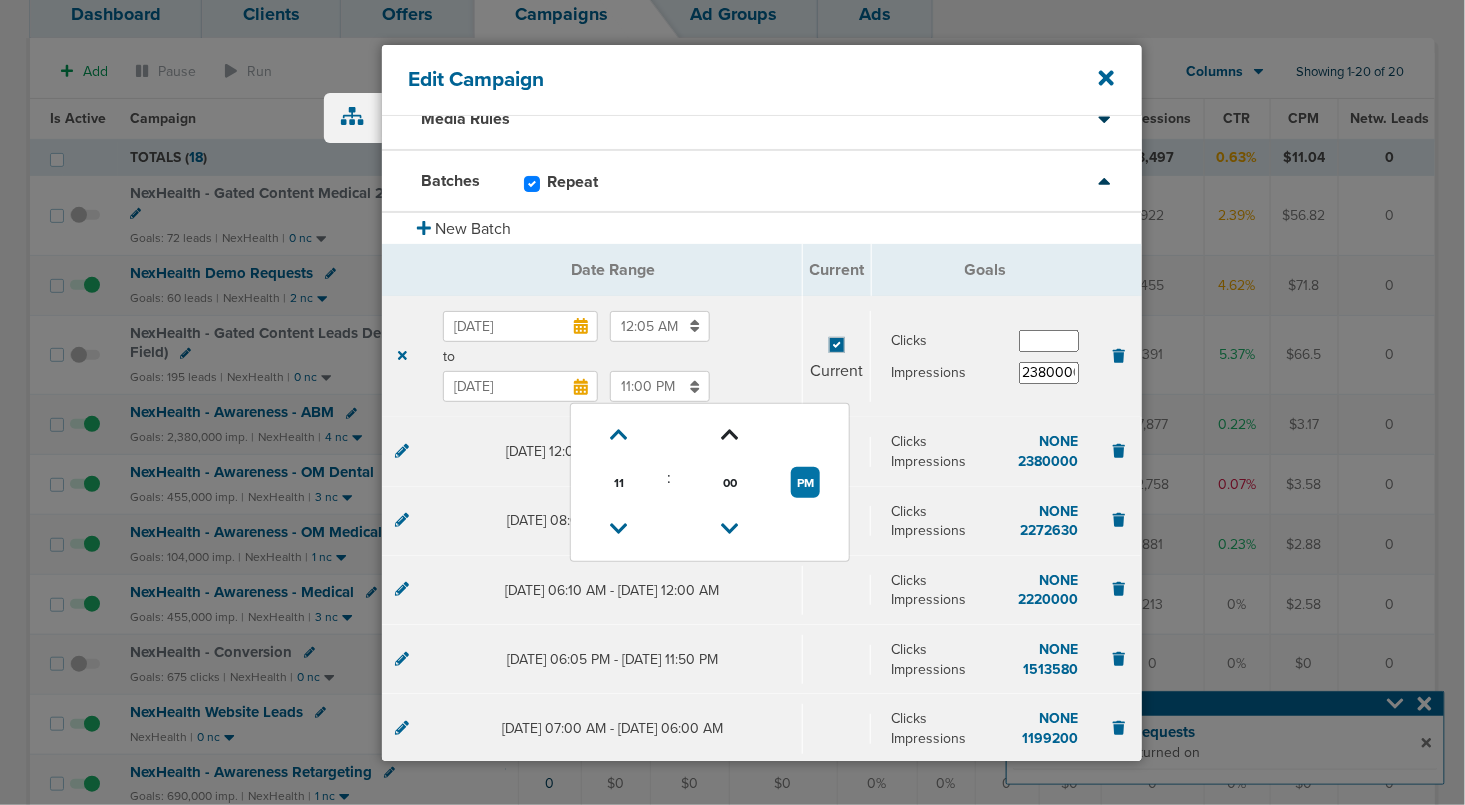 click at bounding box center [730, 435] 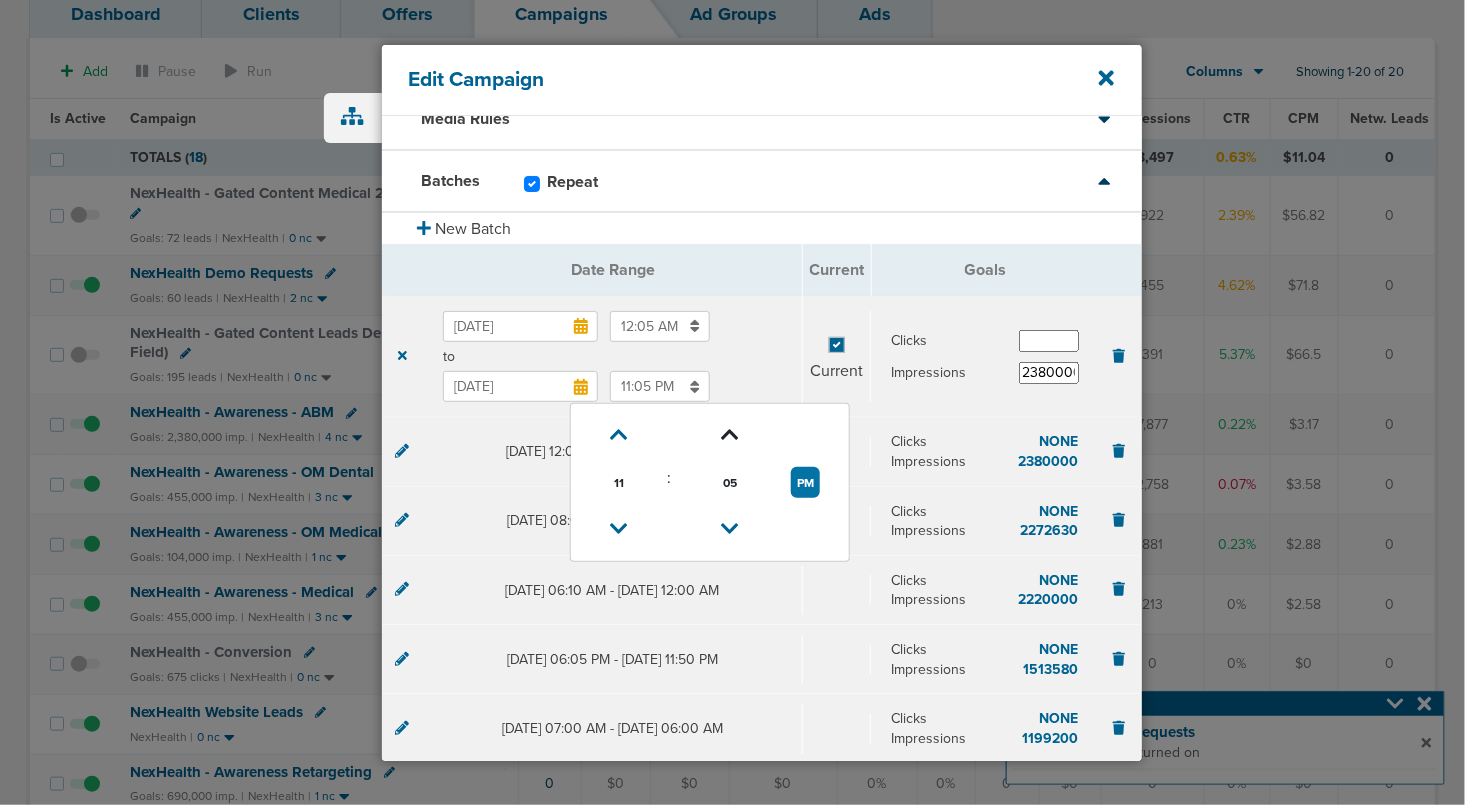 click at bounding box center (730, 435) 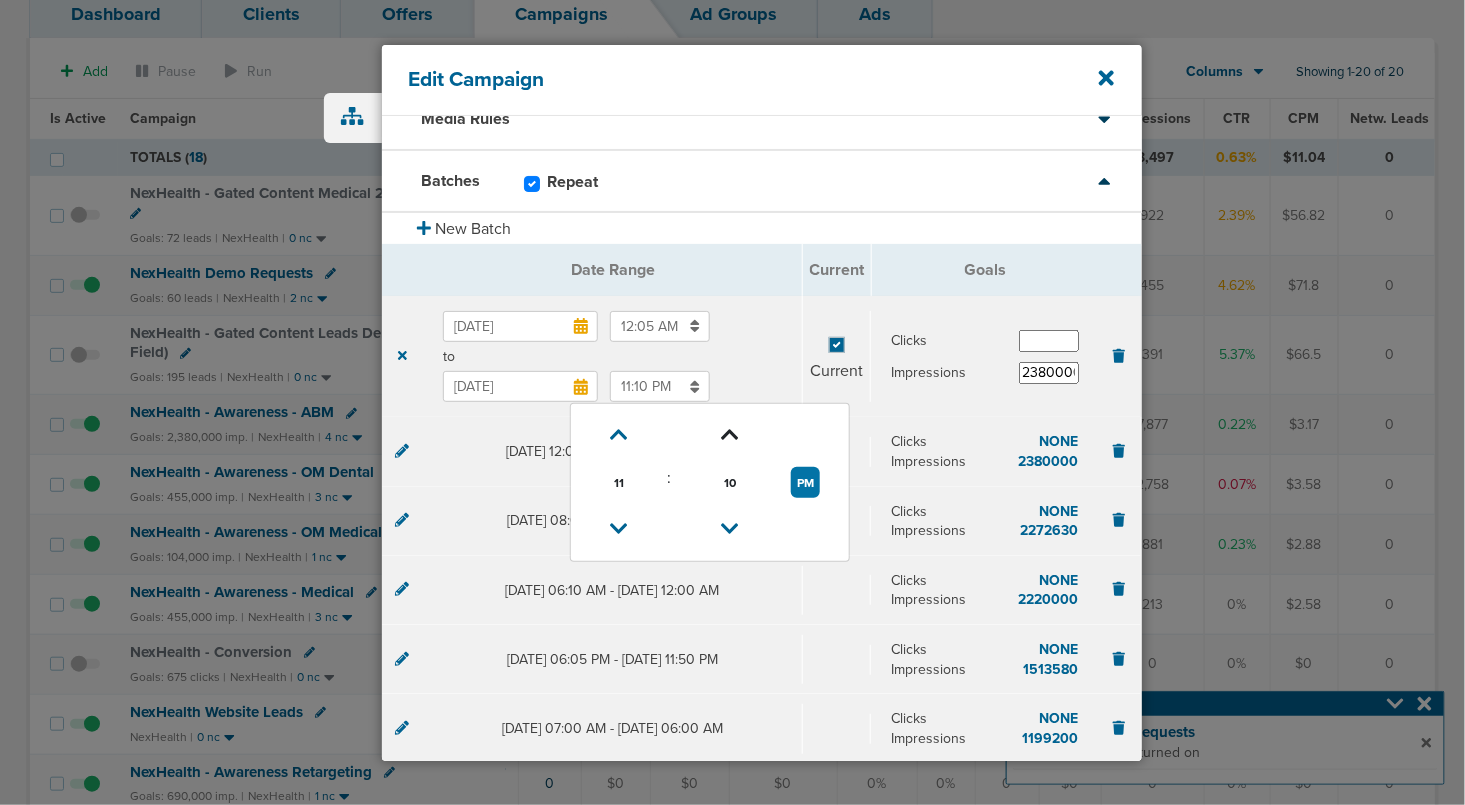 click at bounding box center (730, 435) 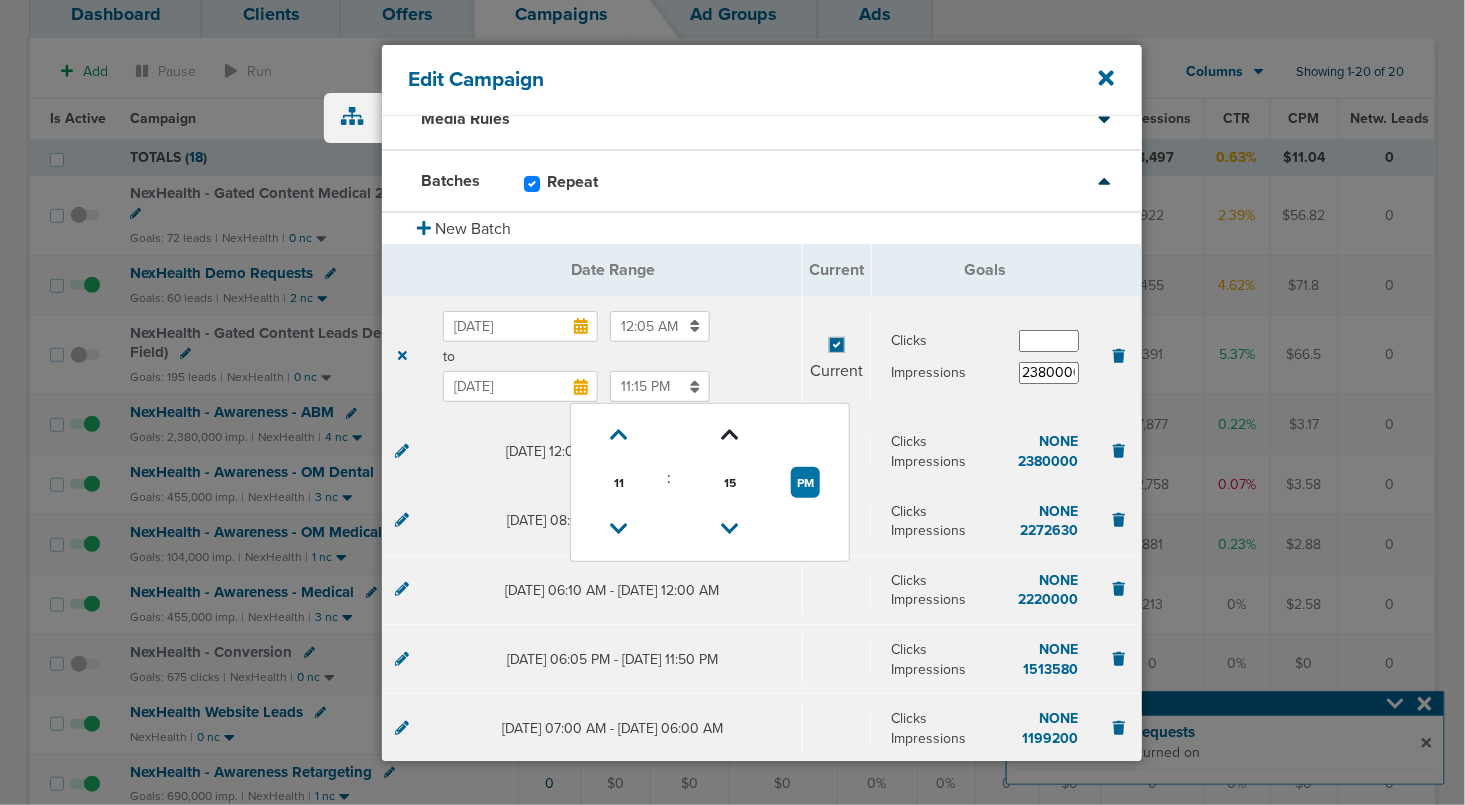 click at bounding box center [730, 435] 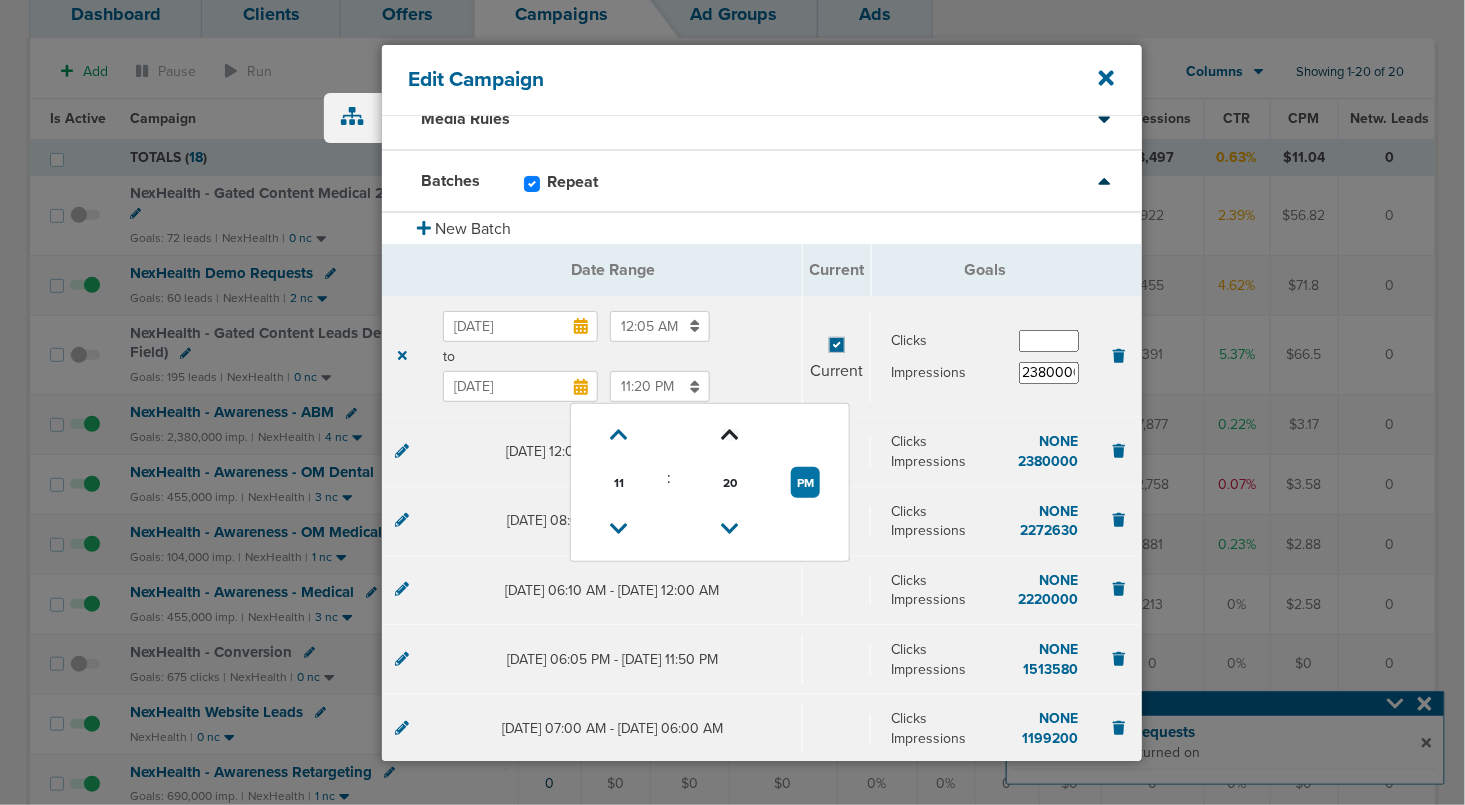 click at bounding box center [731, 435] 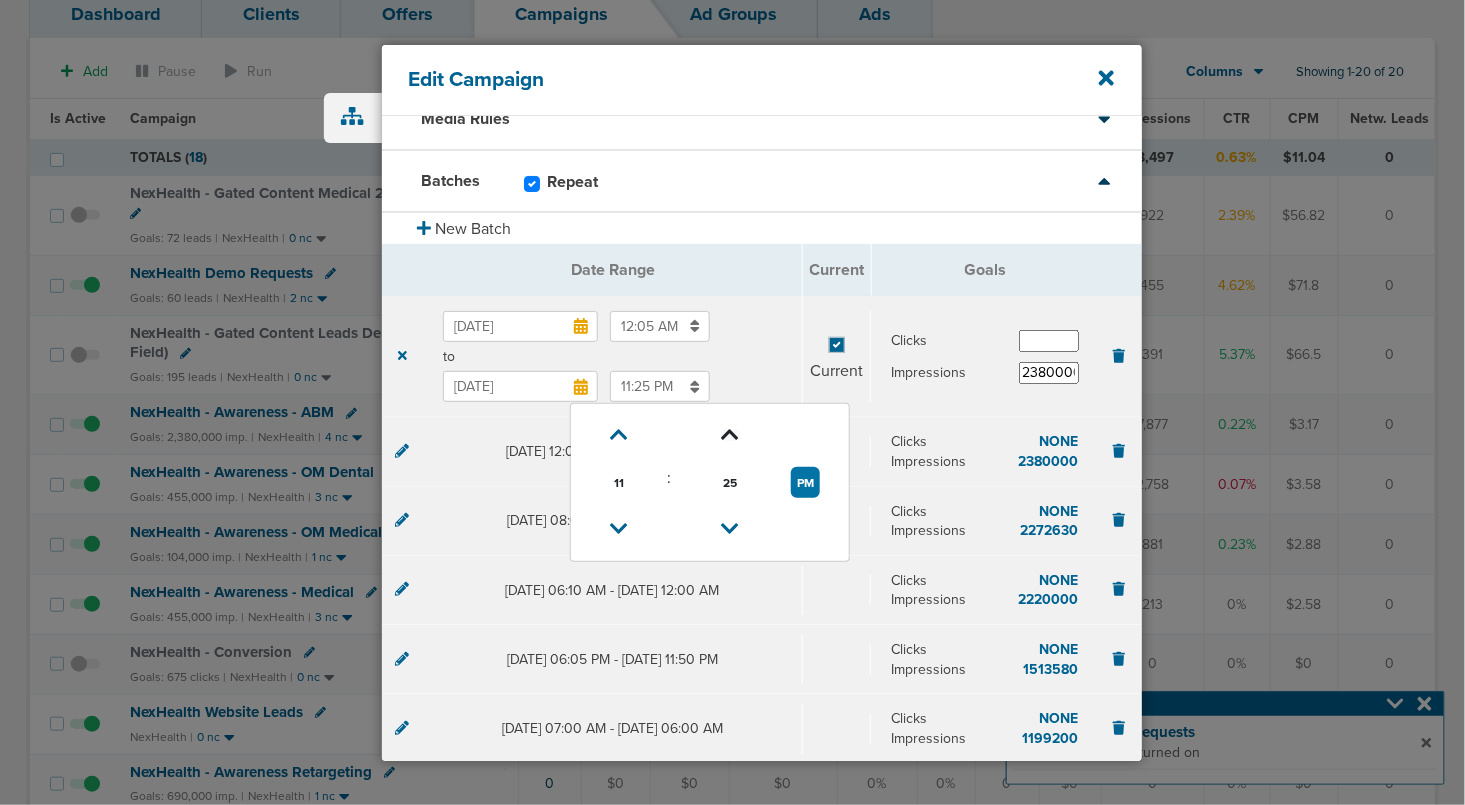 click at bounding box center [731, 435] 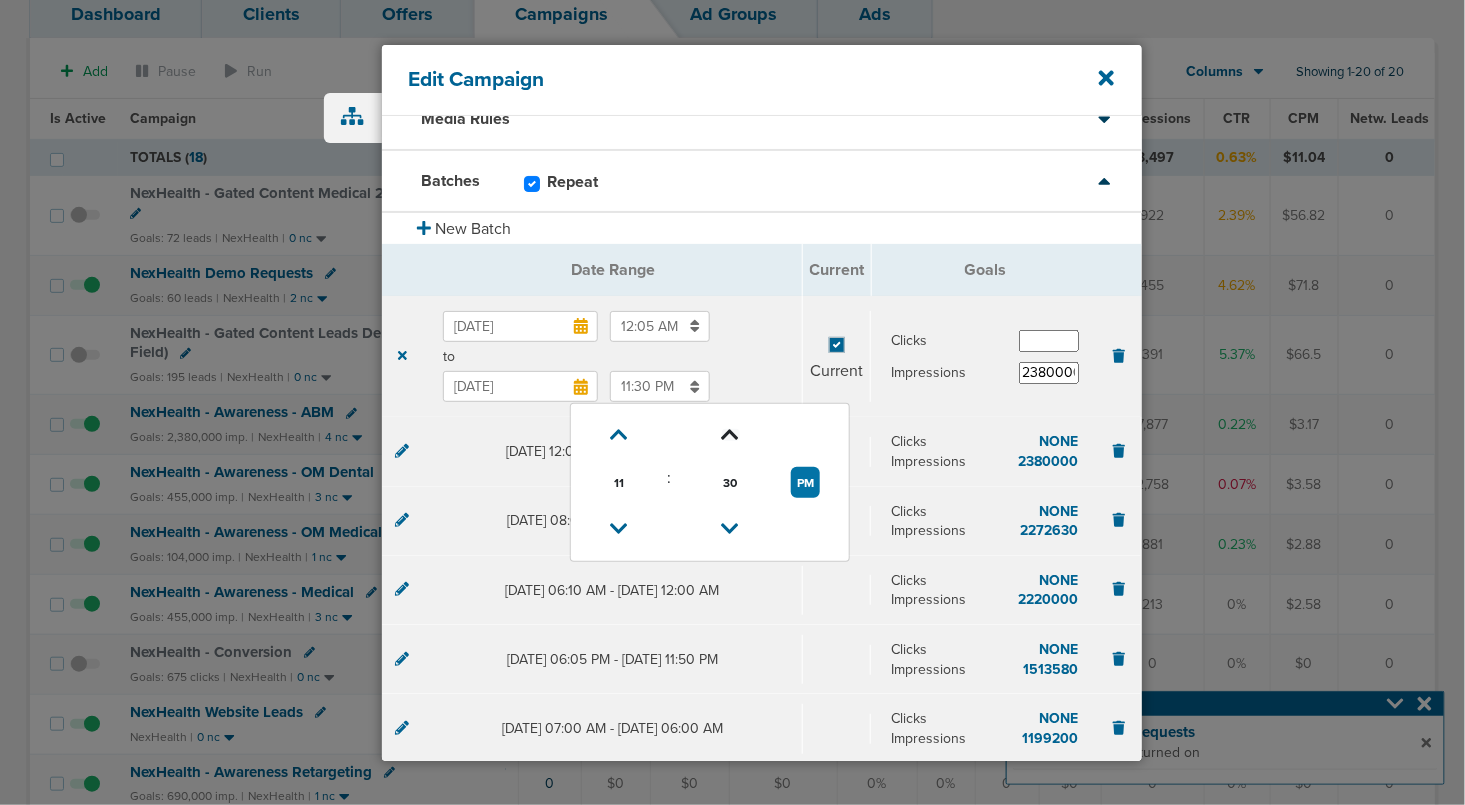 click at bounding box center (731, 435) 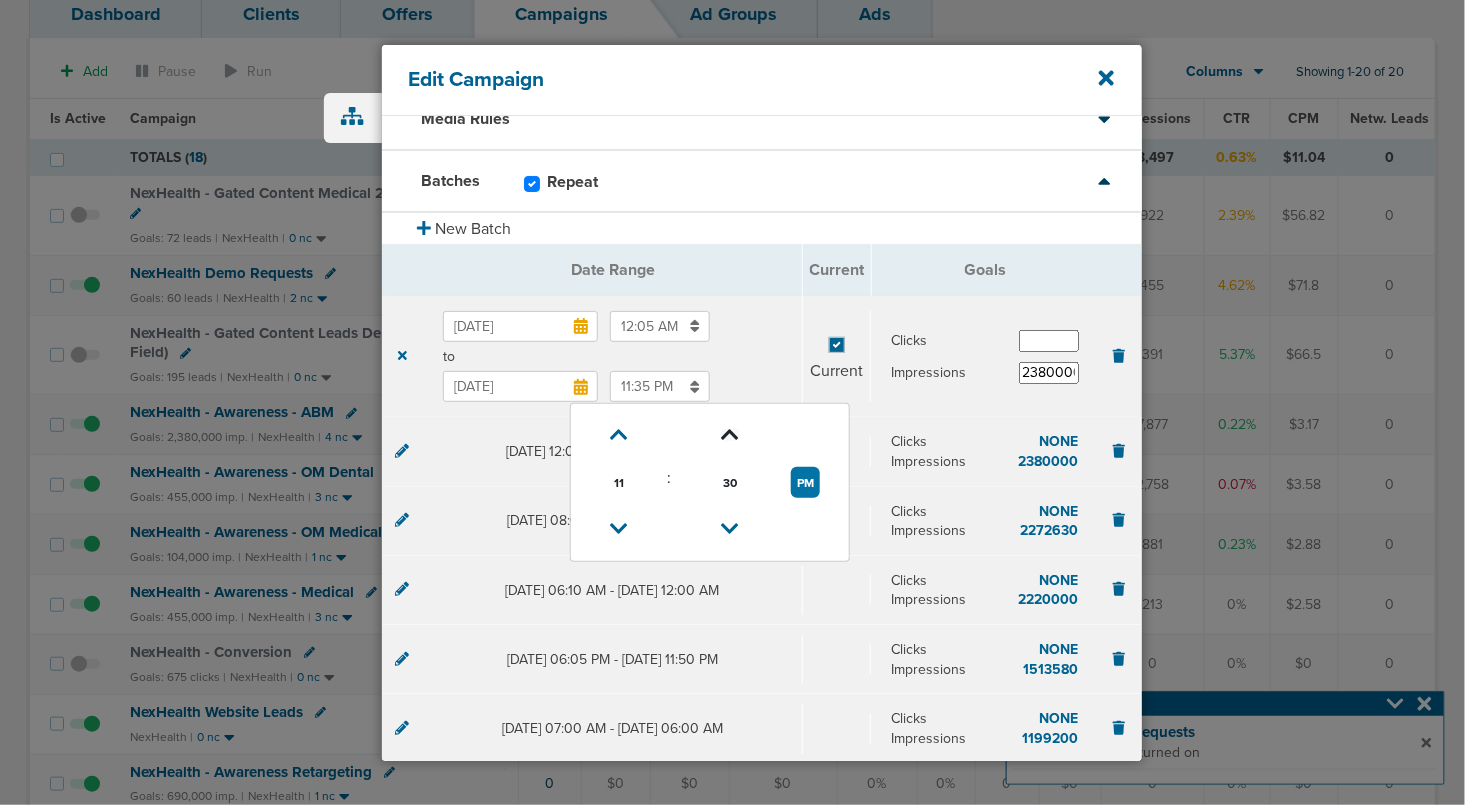 click at bounding box center [731, 435] 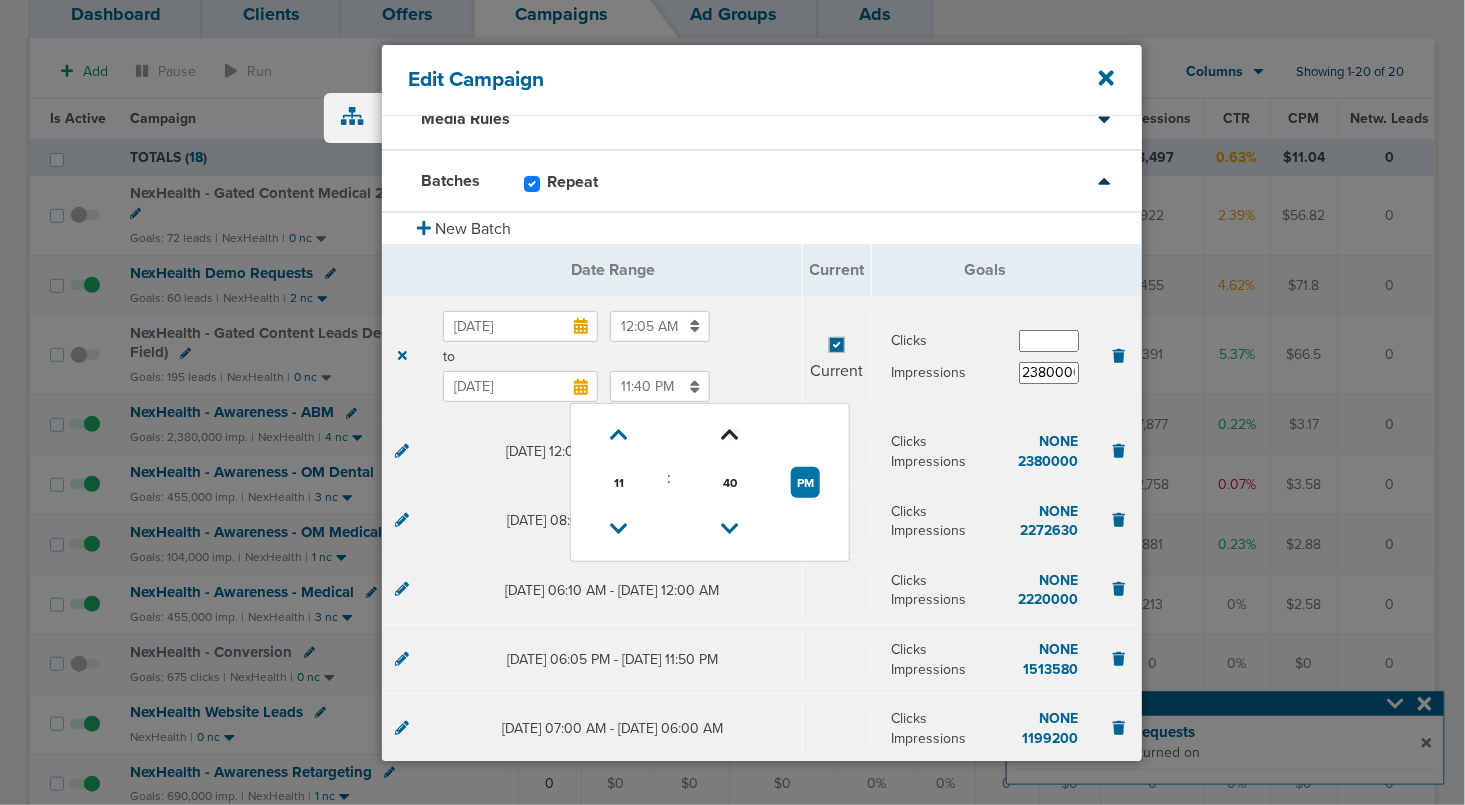 click at bounding box center [731, 435] 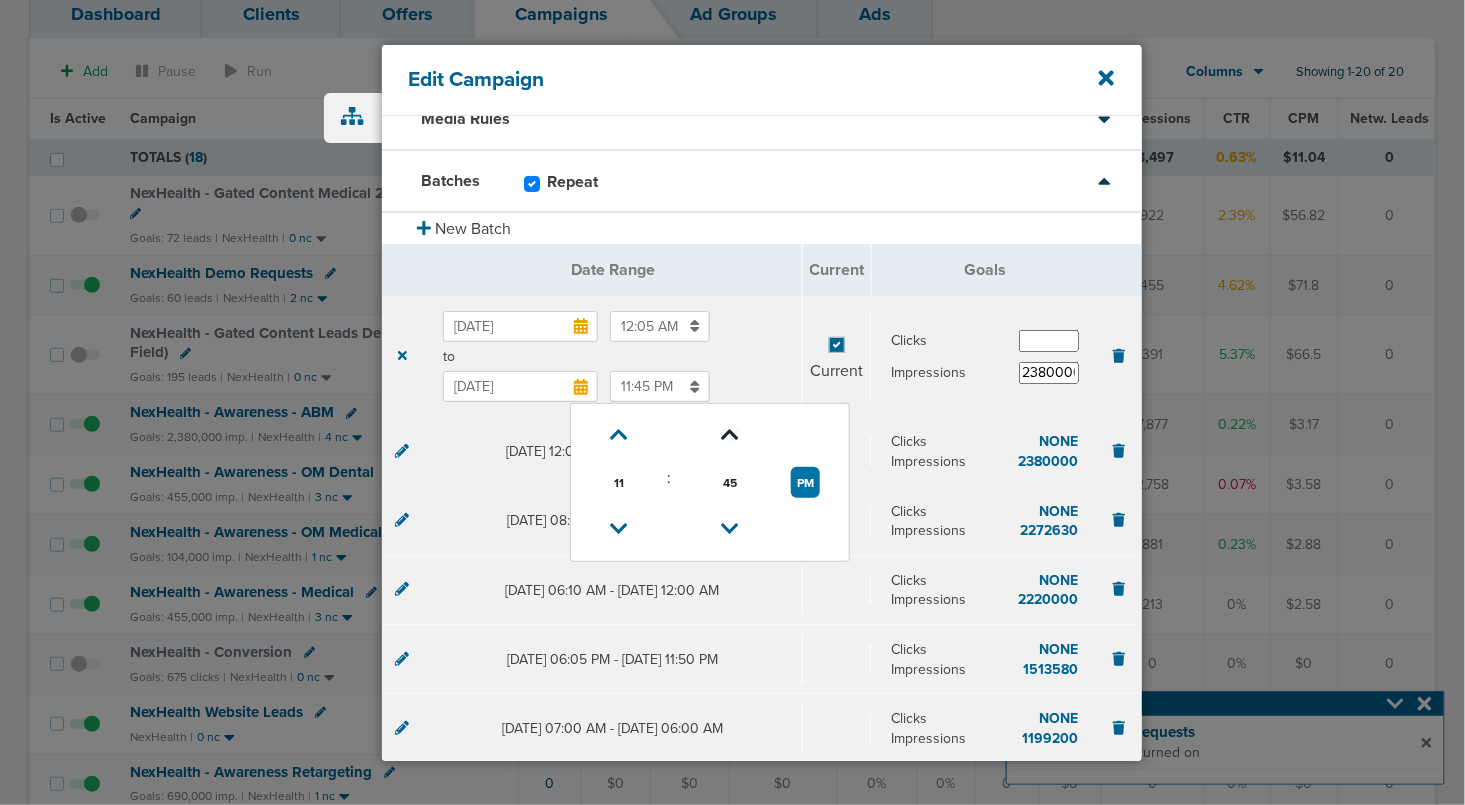 click at bounding box center (731, 435) 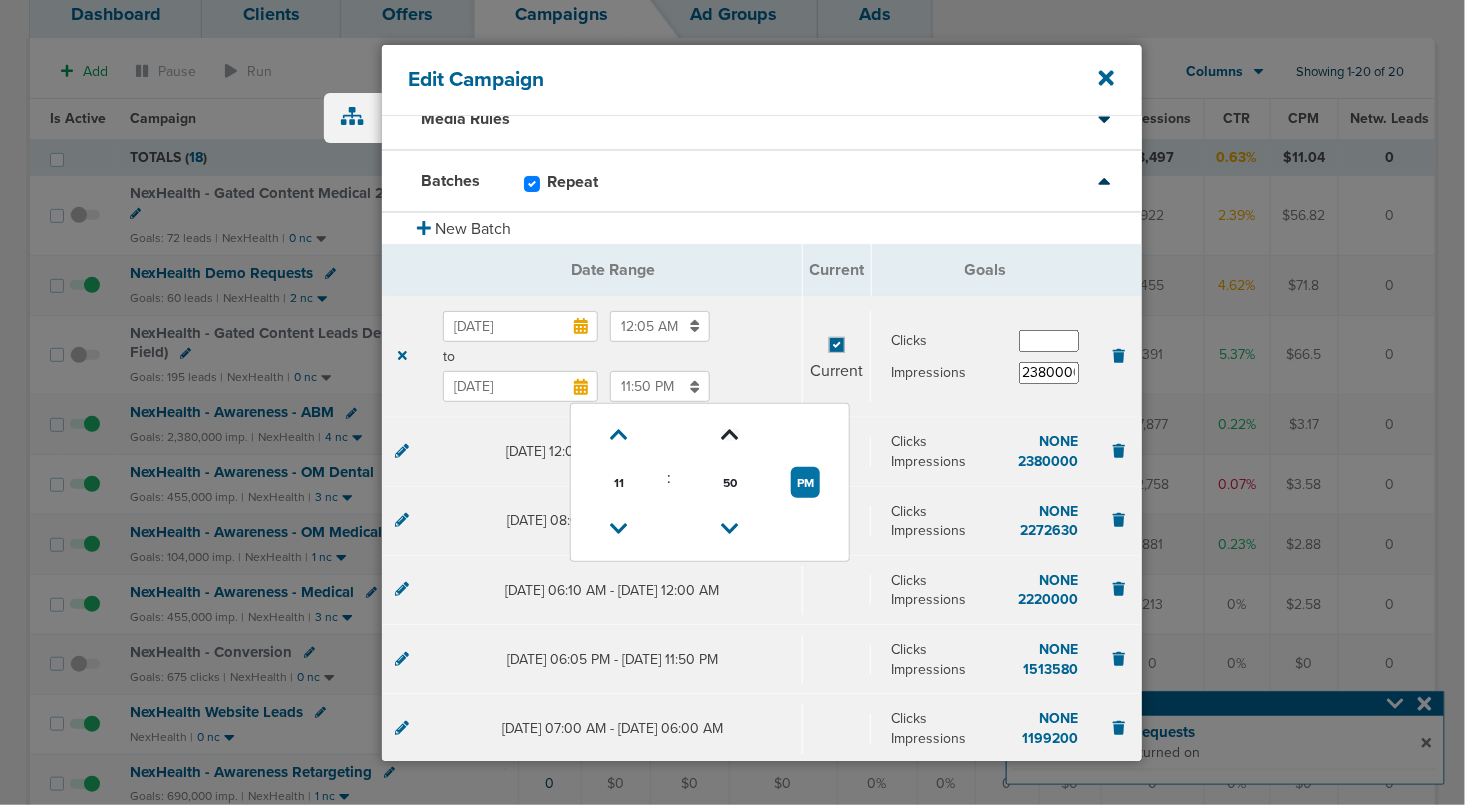 click at bounding box center [731, 435] 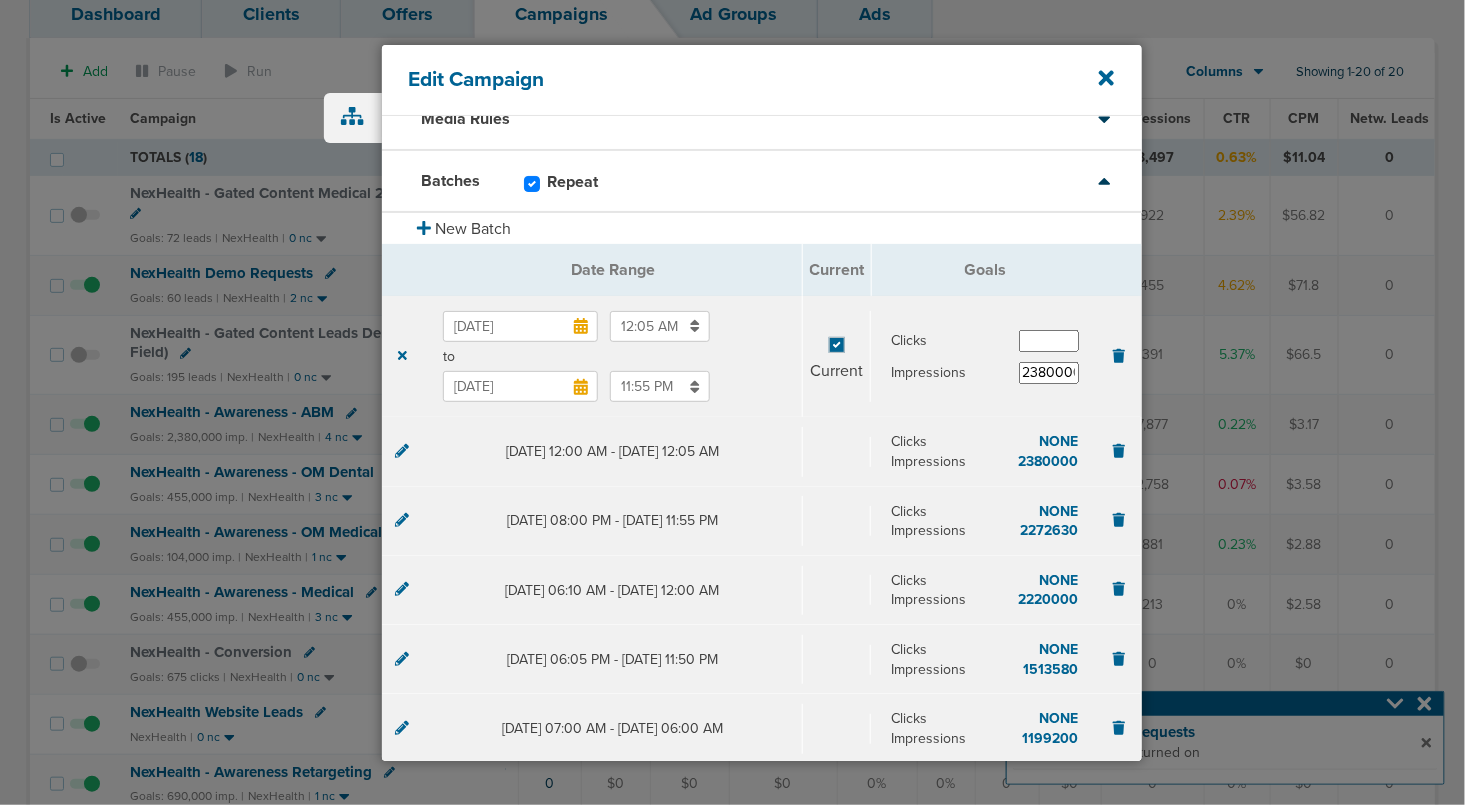 click on "[DATE]     11:55 PM" at bounding box center (612, 386) 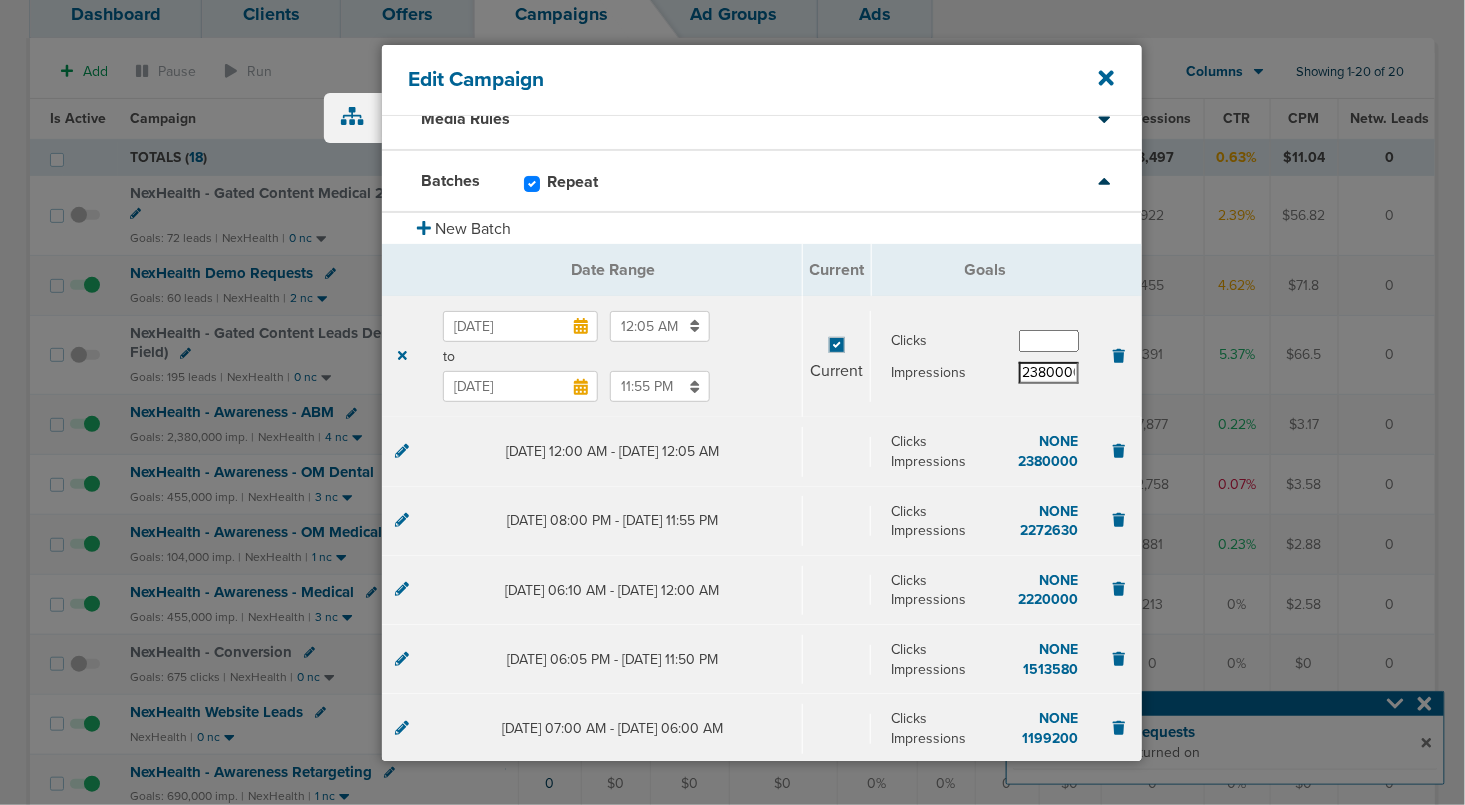 click on "2380000" at bounding box center (1049, 373) 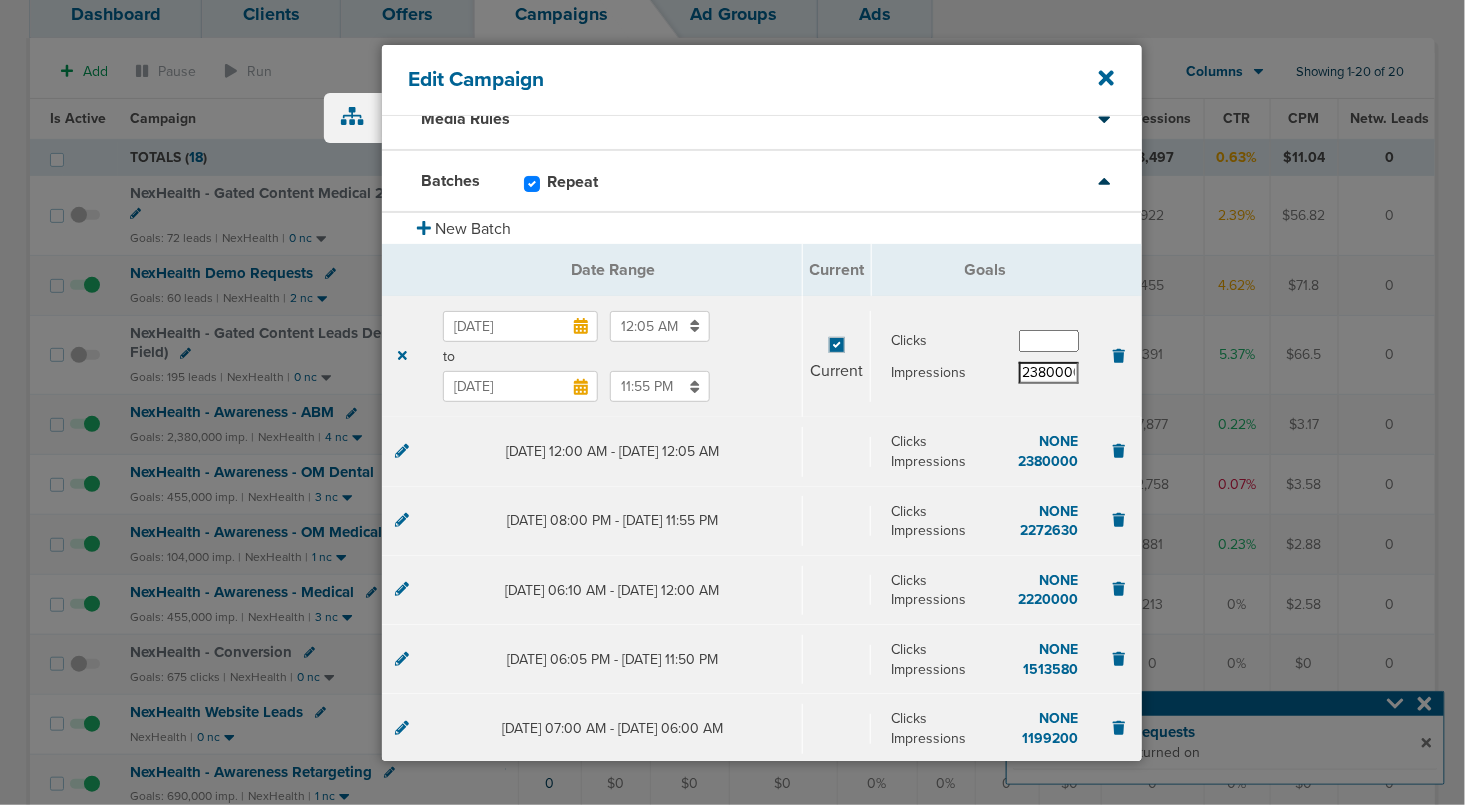 scroll, scrollTop: 0, scrollLeft: 5, axis: horizontal 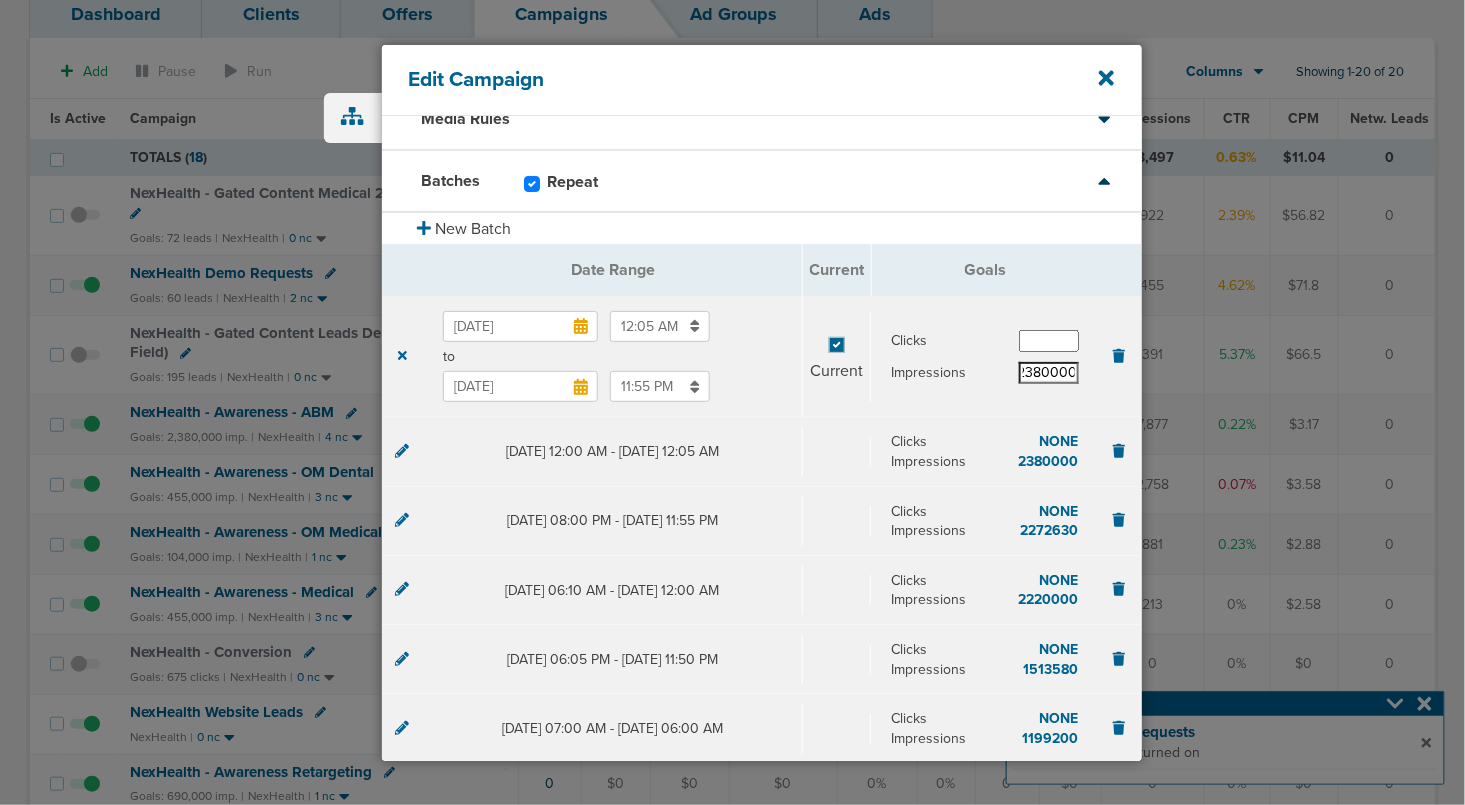 drag, startPoint x: 1018, startPoint y: 371, endPoint x: 1251, endPoint y: 371, distance: 233 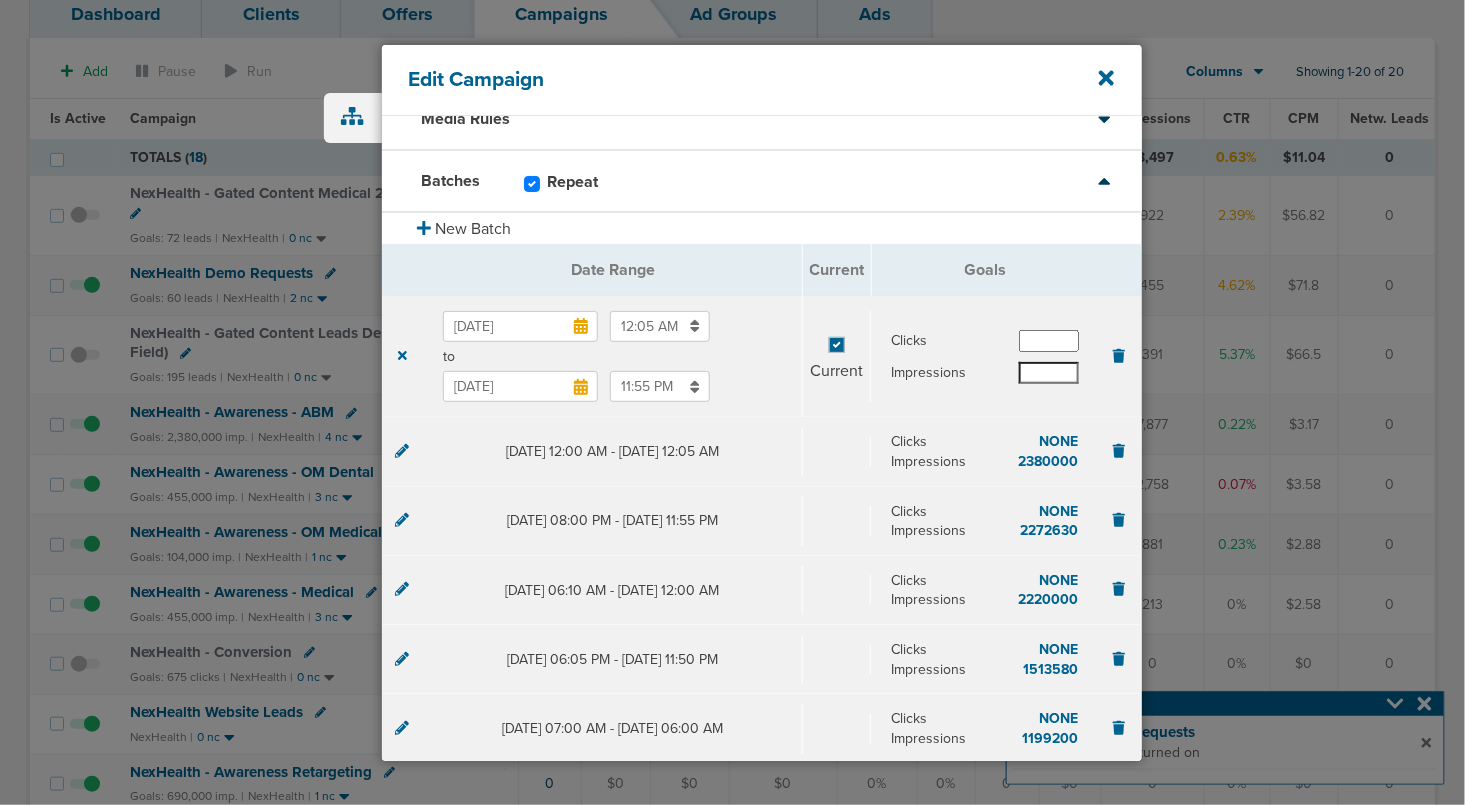scroll, scrollTop: 0, scrollLeft: 0, axis: both 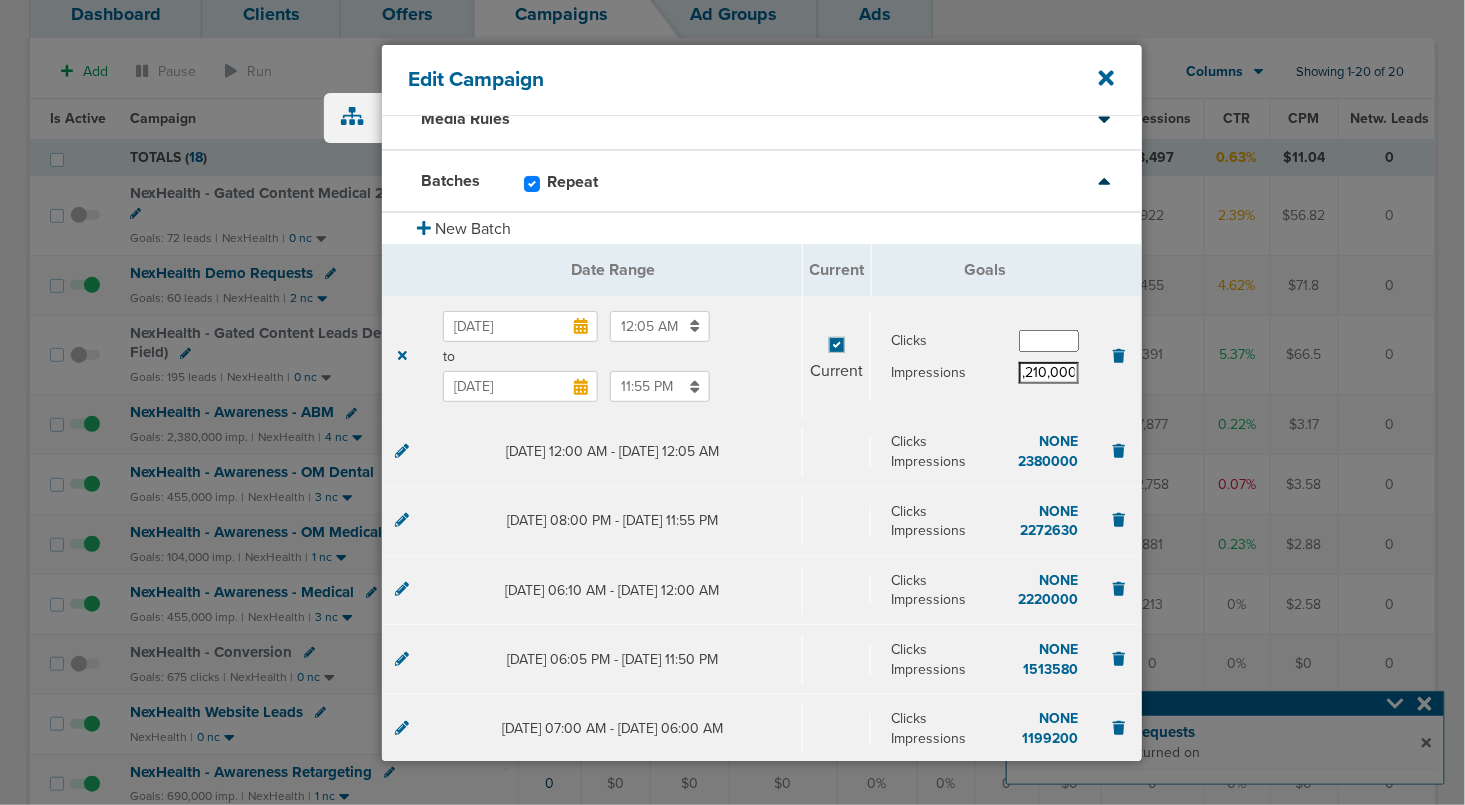 click on "2,210,000" at bounding box center (1049, 373) 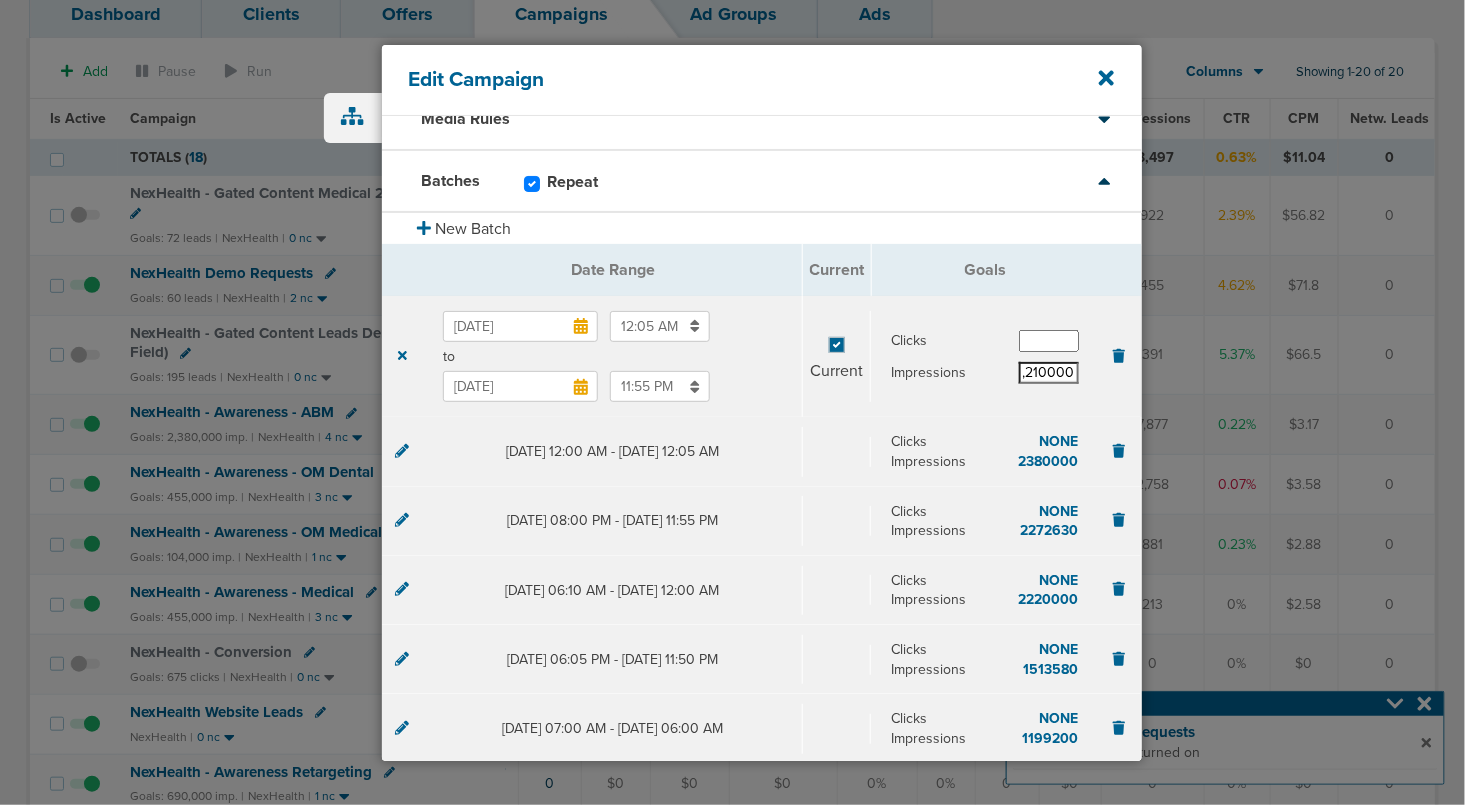 scroll, scrollTop: 0, scrollLeft: 6, axis: horizontal 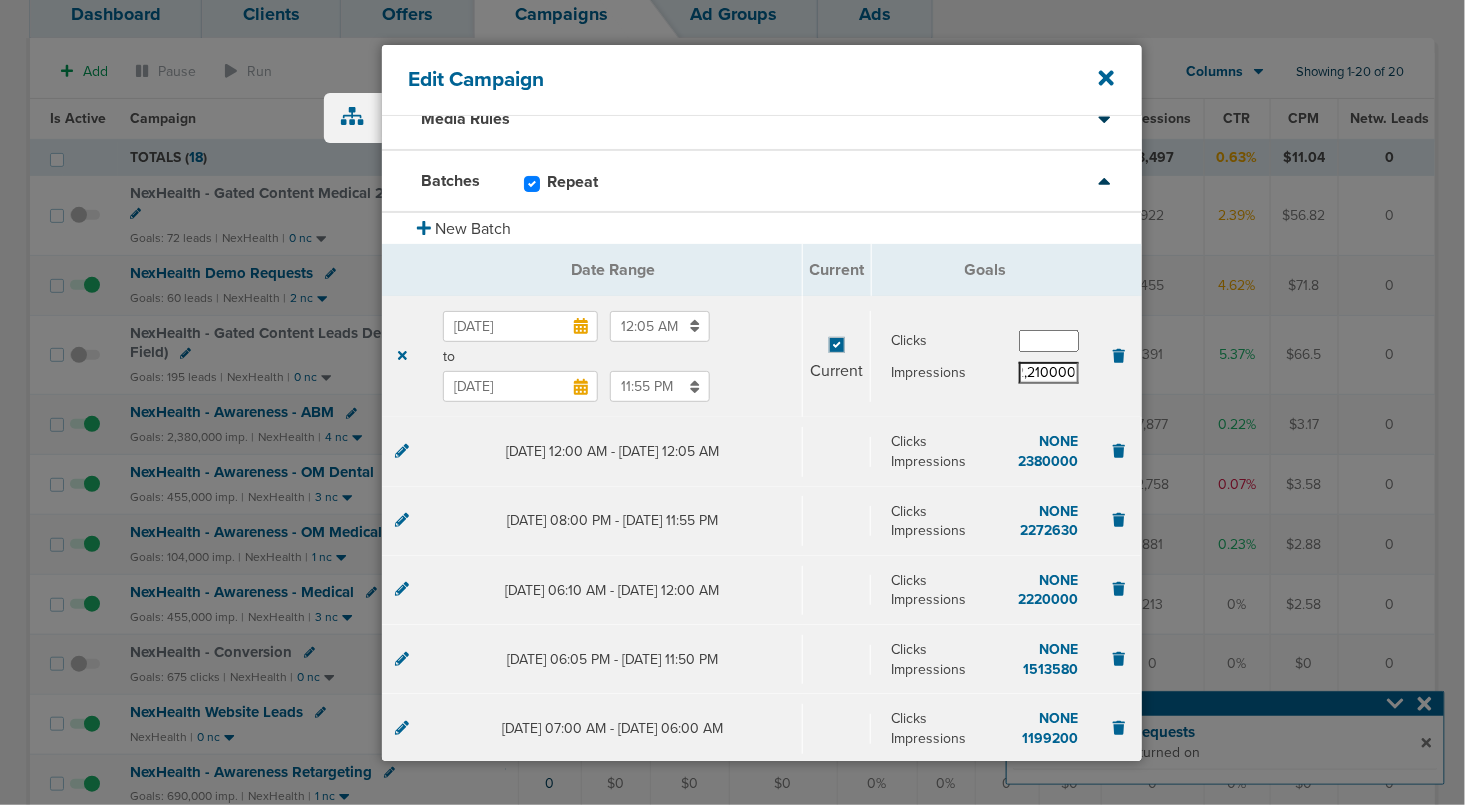 click on "2,210000" at bounding box center (1049, 373) 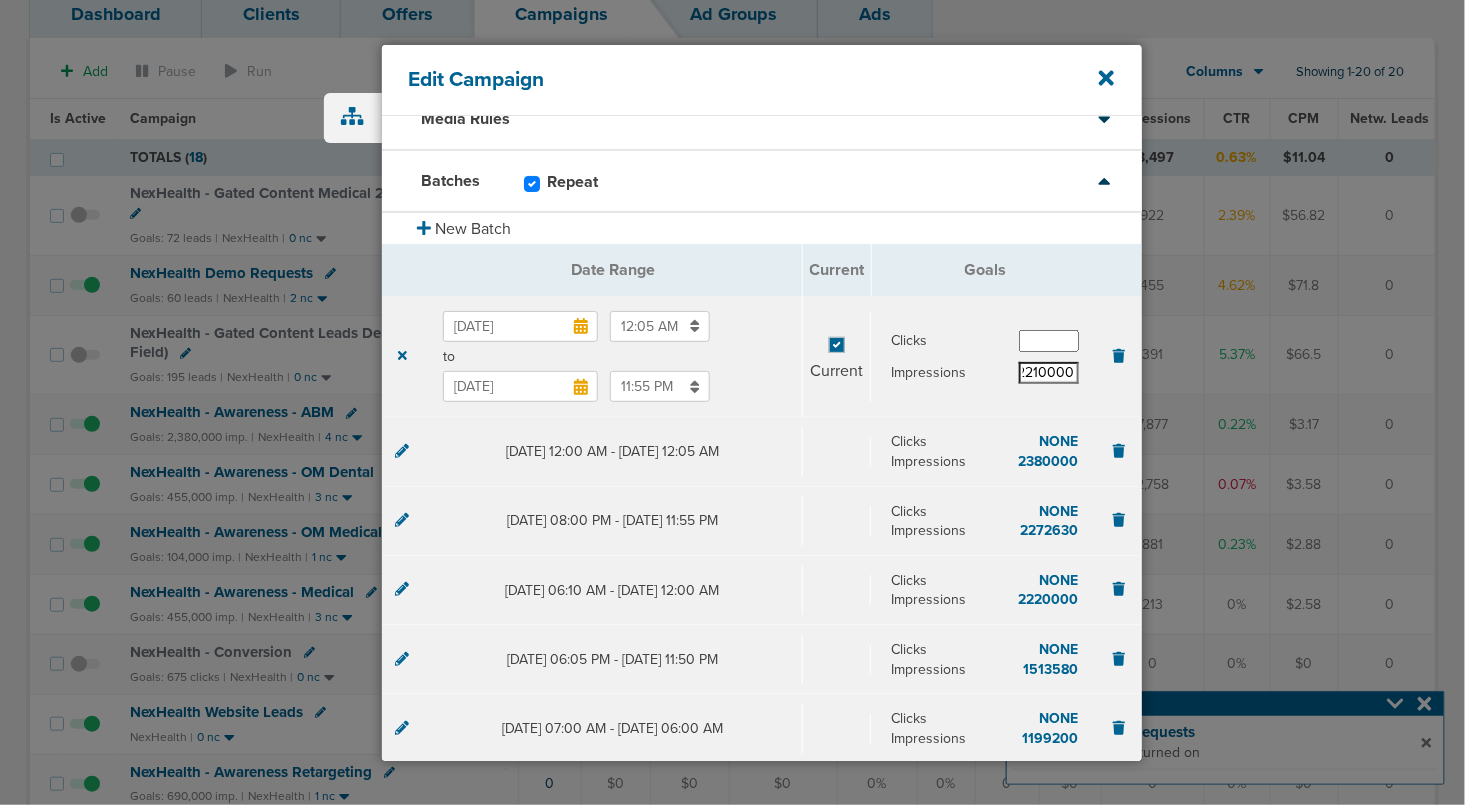 scroll, scrollTop: 0, scrollLeft: 2, axis: horizontal 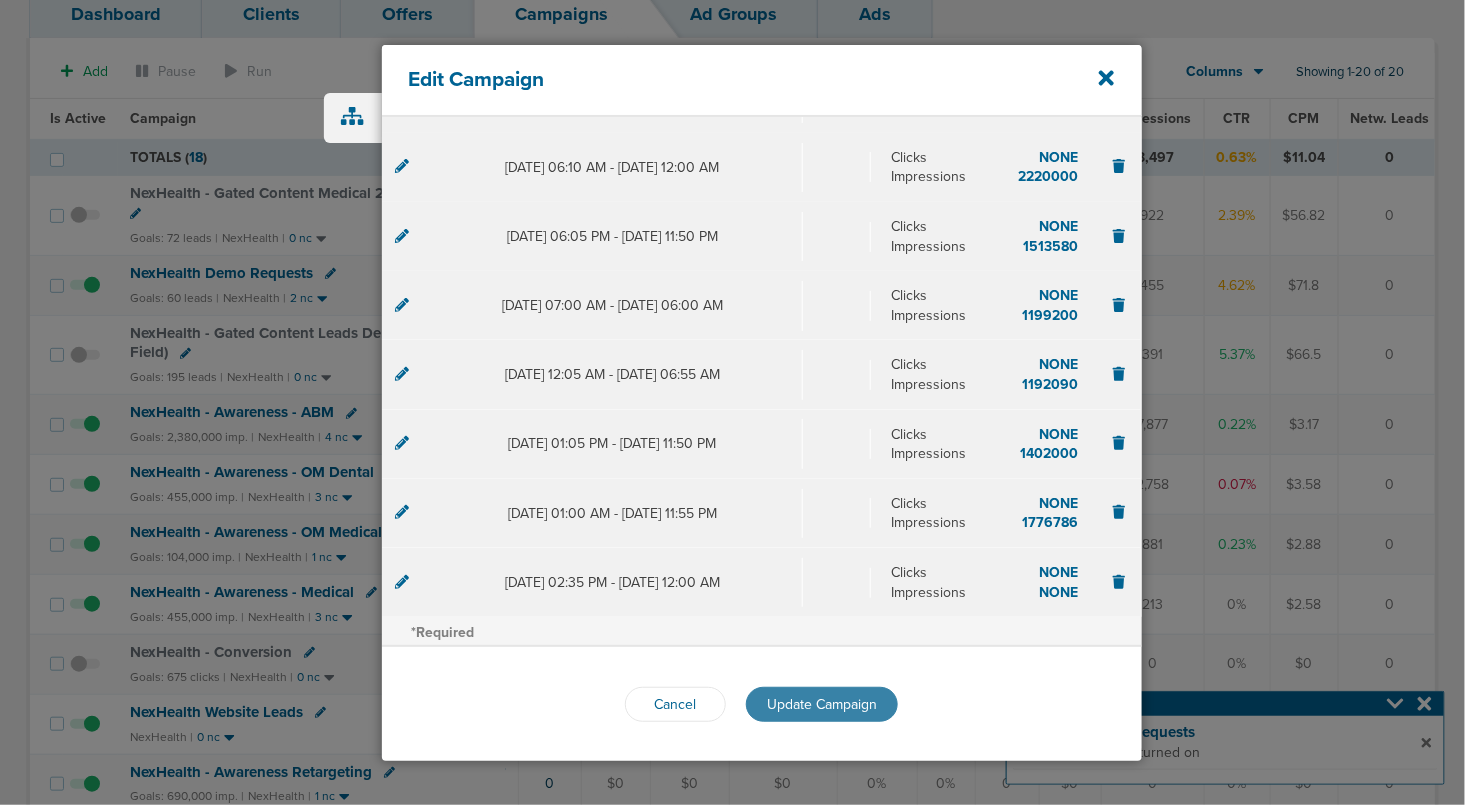 type on "2210000" 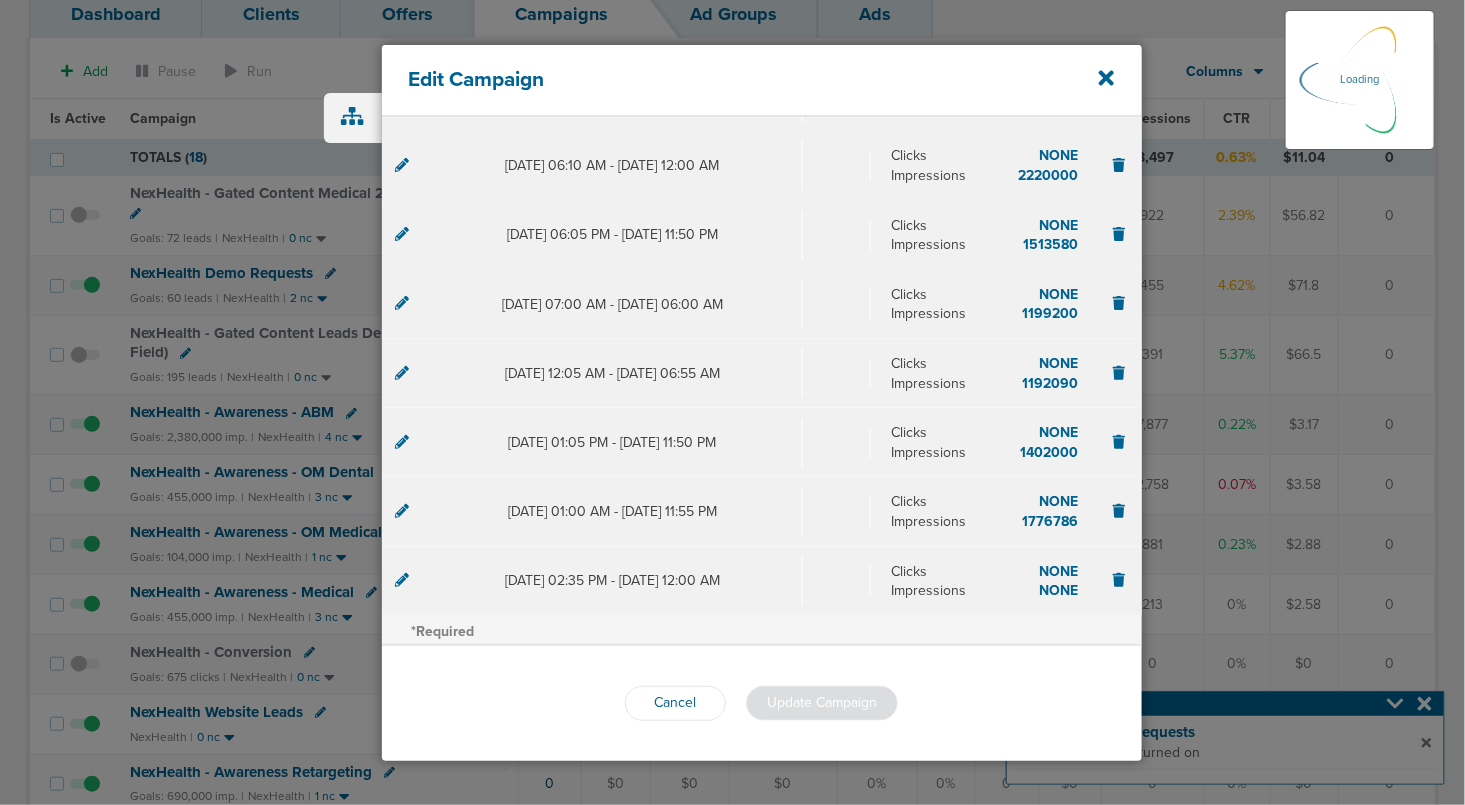 scroll, scrollTop: 461, scrollLeft: 0, axis: vertical 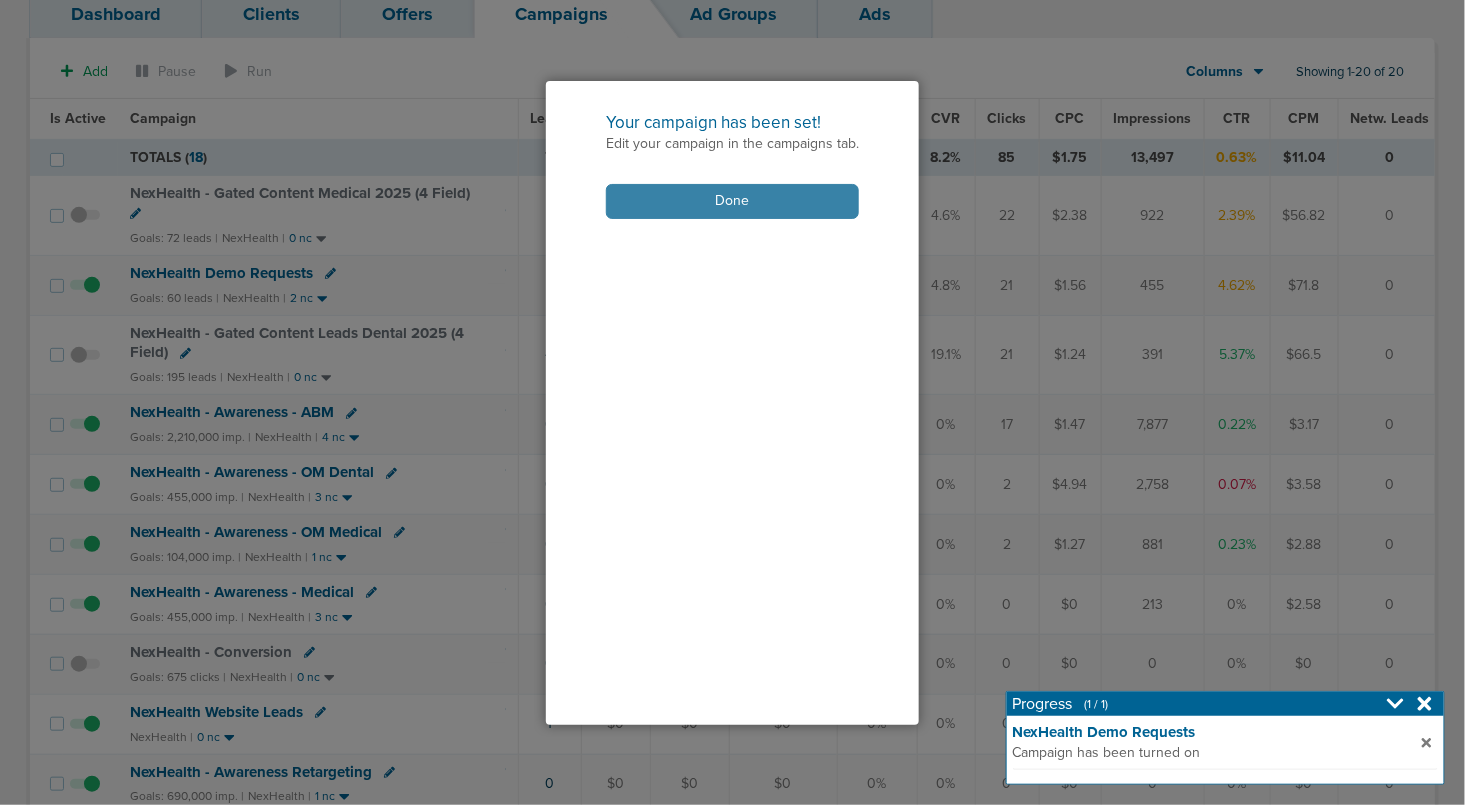 click on "Done" at bounding box center [732, 201] 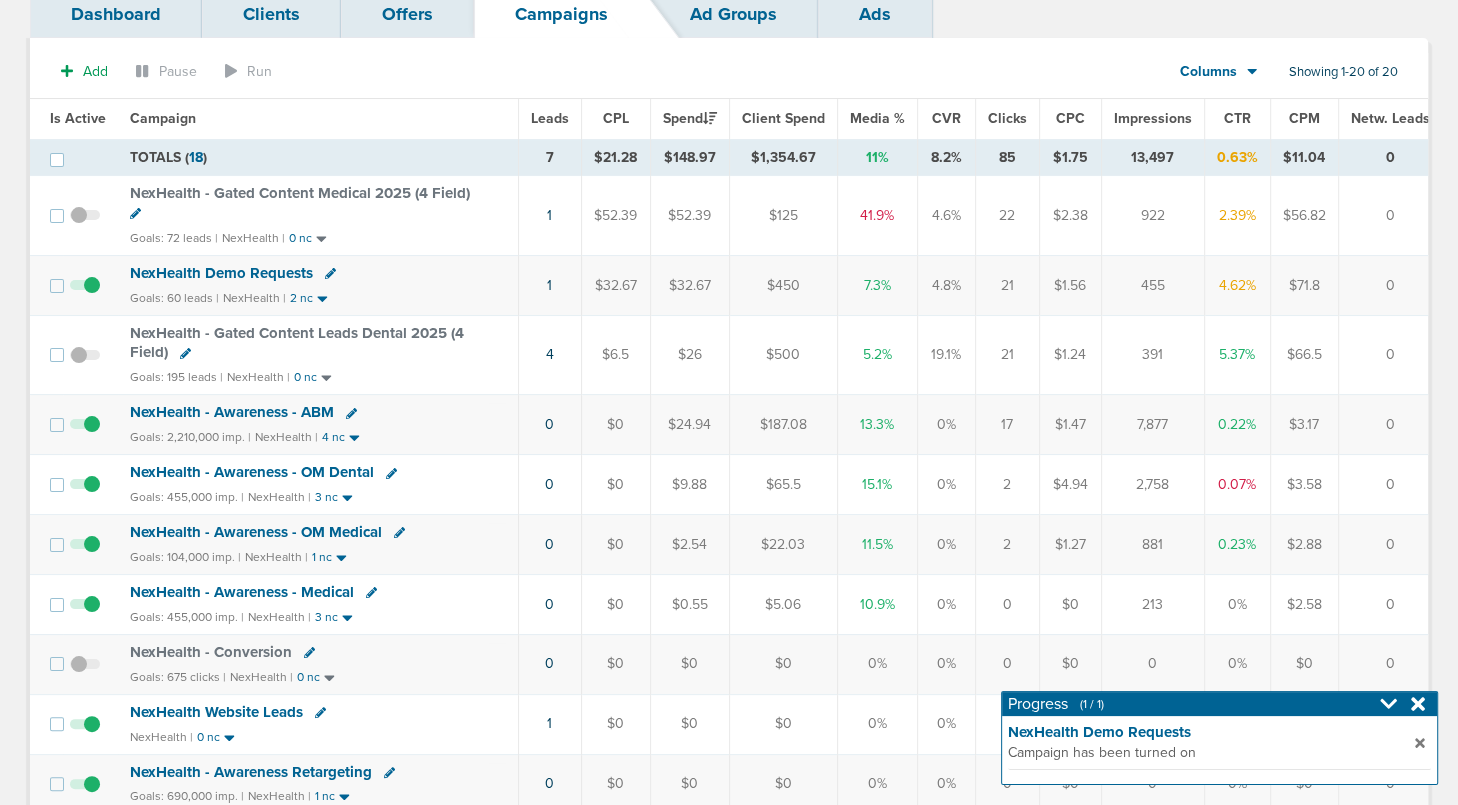 click 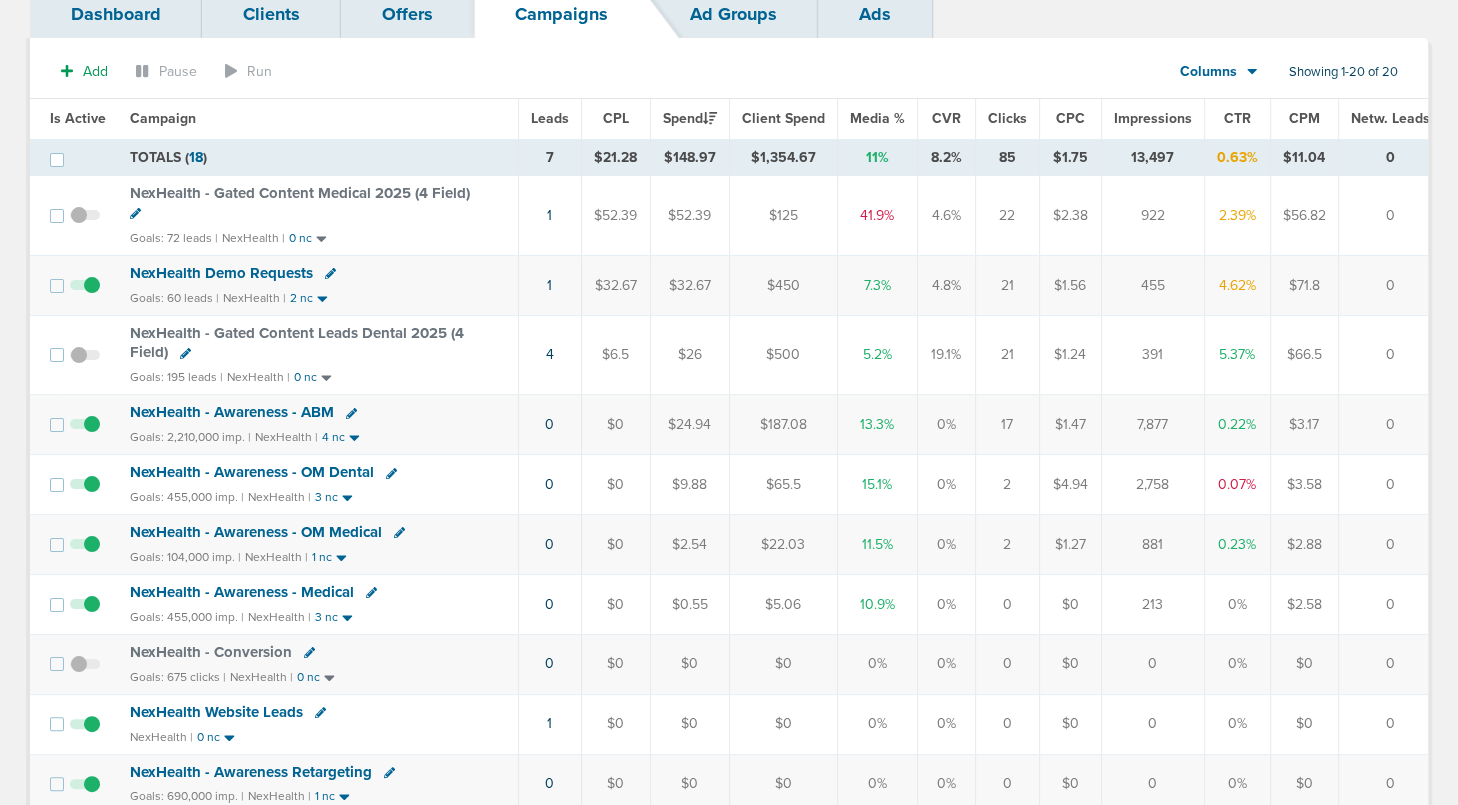 click 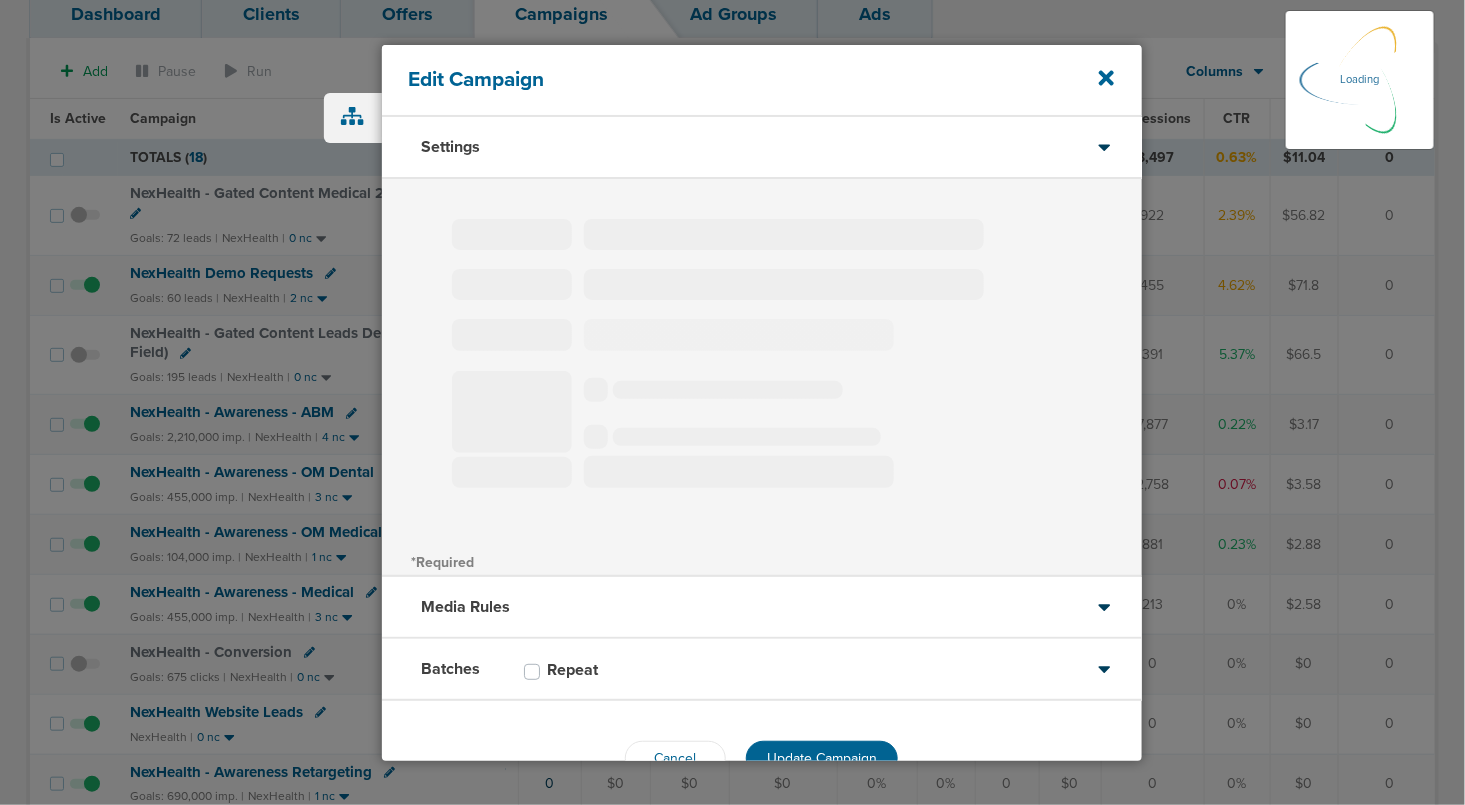 type on "NexHealth - Gated Content Medical 2025 (4 Field)" 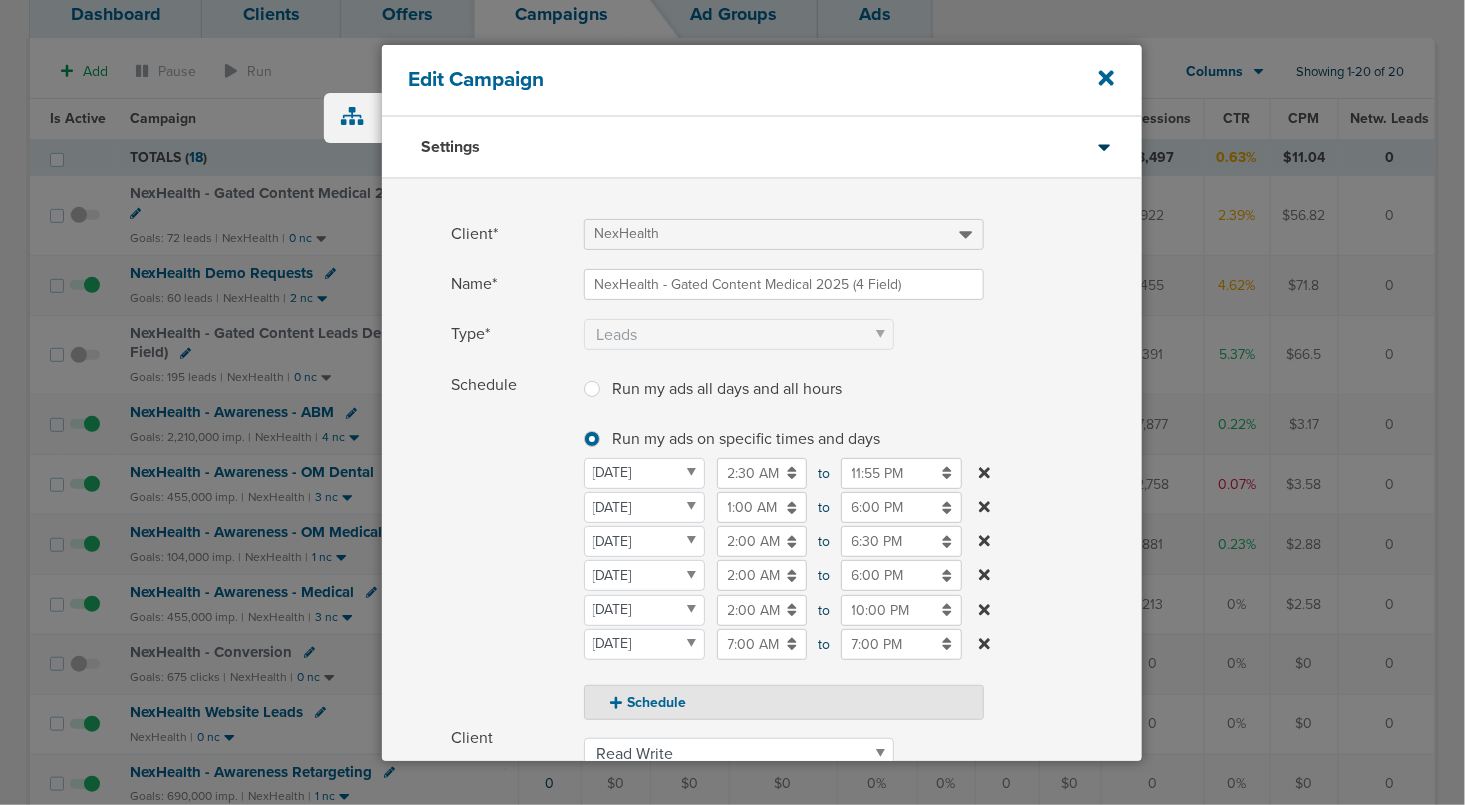 scroll, scrollTop: 352, scrollLeft: 0, axis: vertical 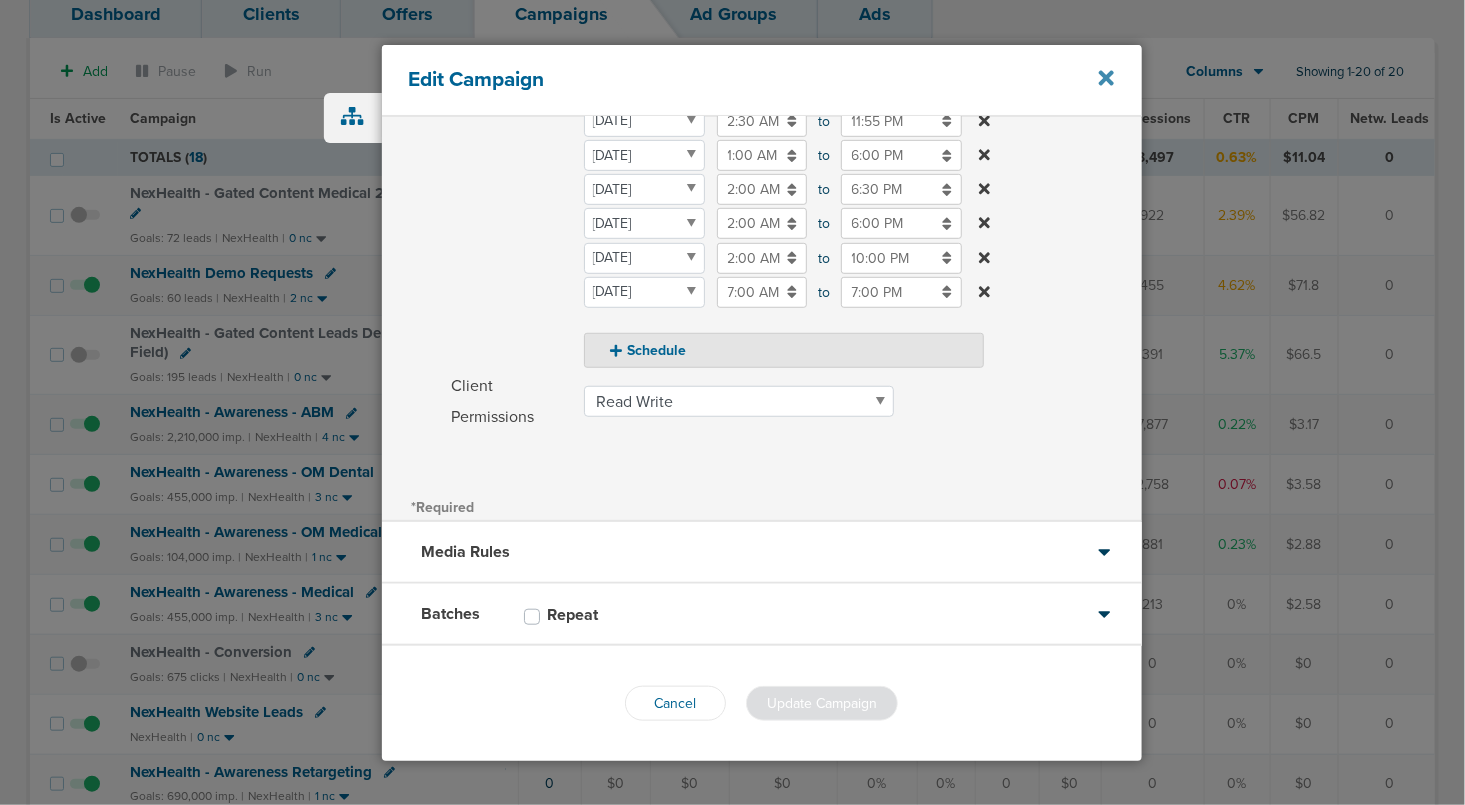 click 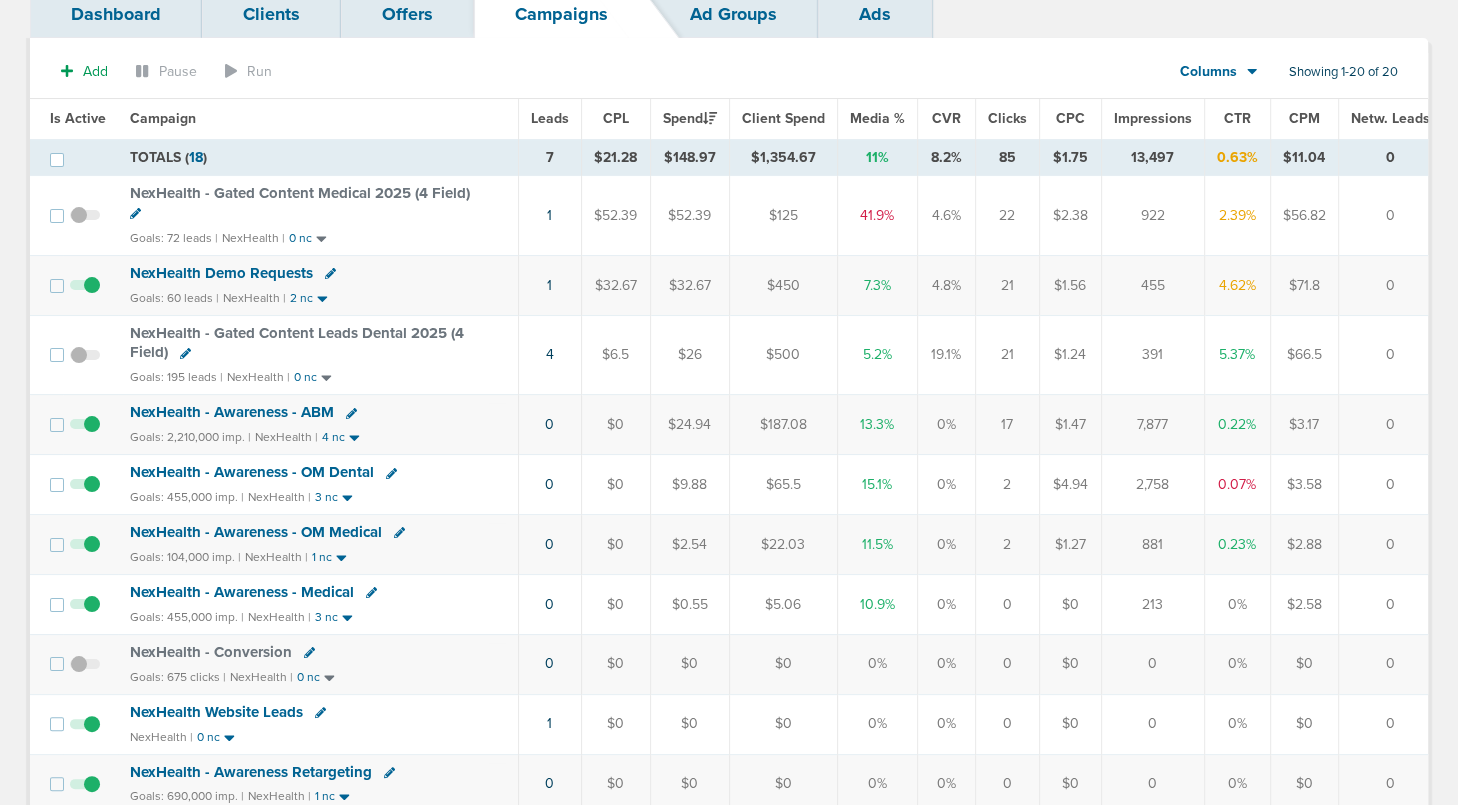 click 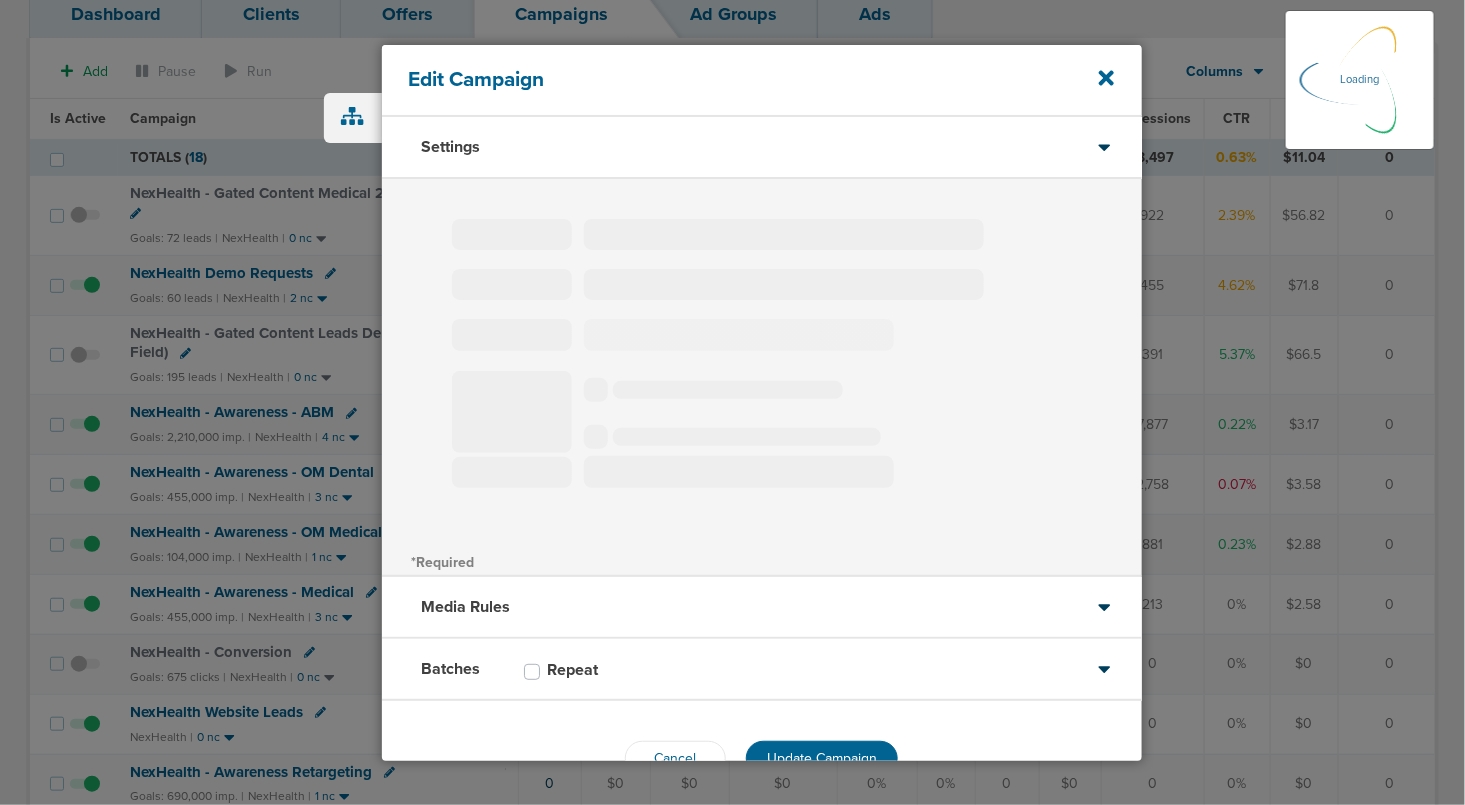 type on "NexHealth - Gated Content Leads Dental 2025 (4 Field)" 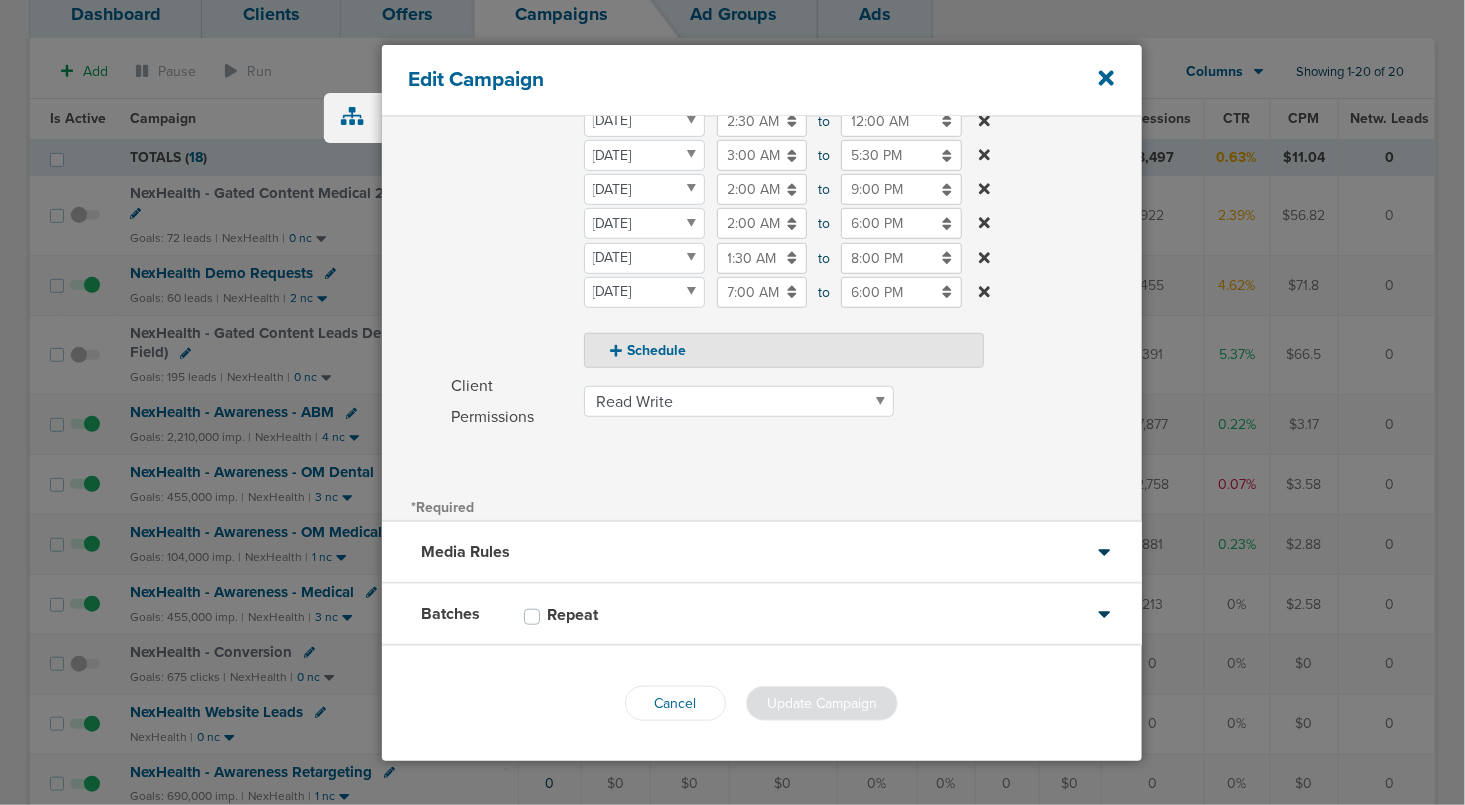 click on "Batches
Repeat" at bounding box center [762, 615] 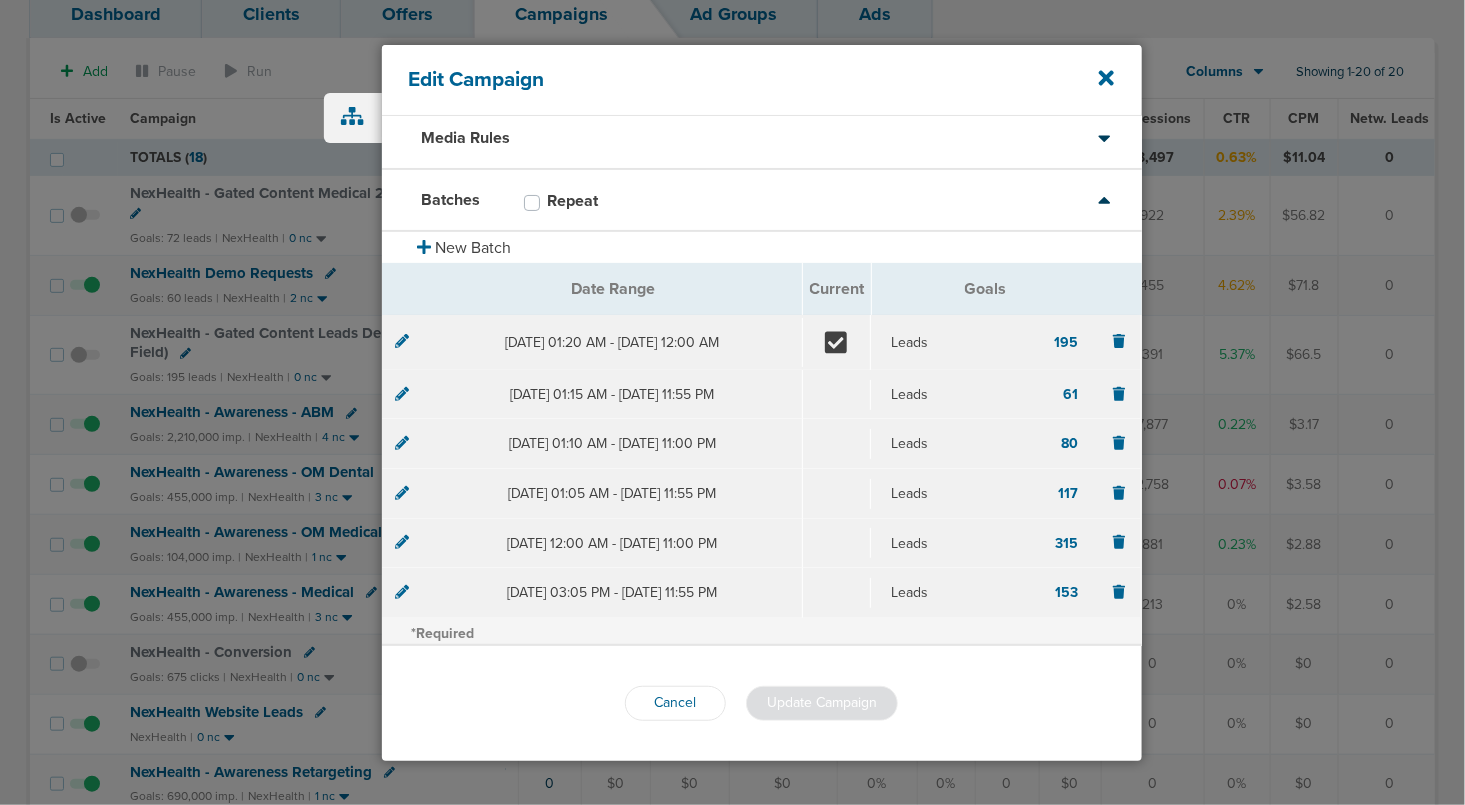 scroll, scrollTop: 72, scrollLeft: 0, axis: vertical 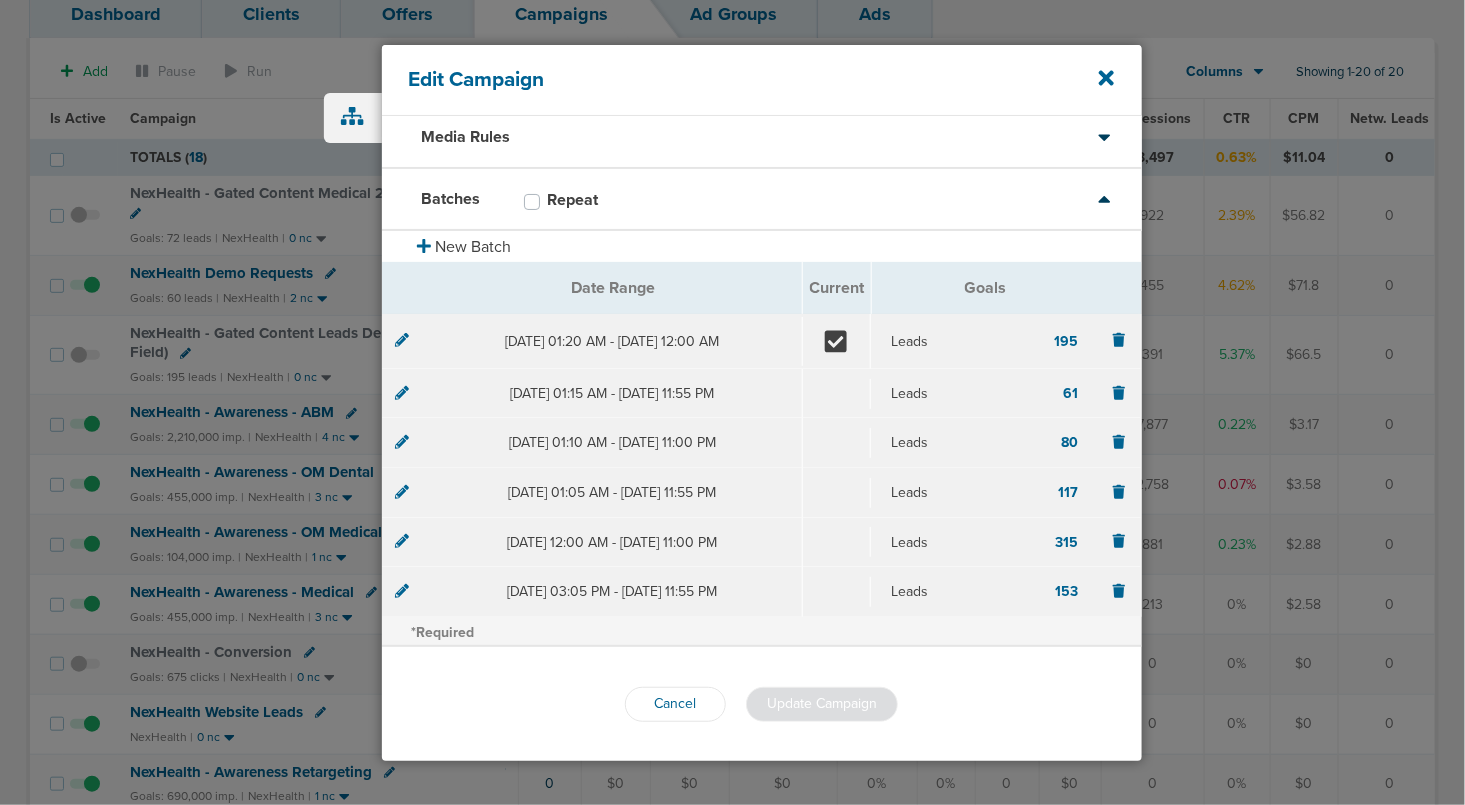 click 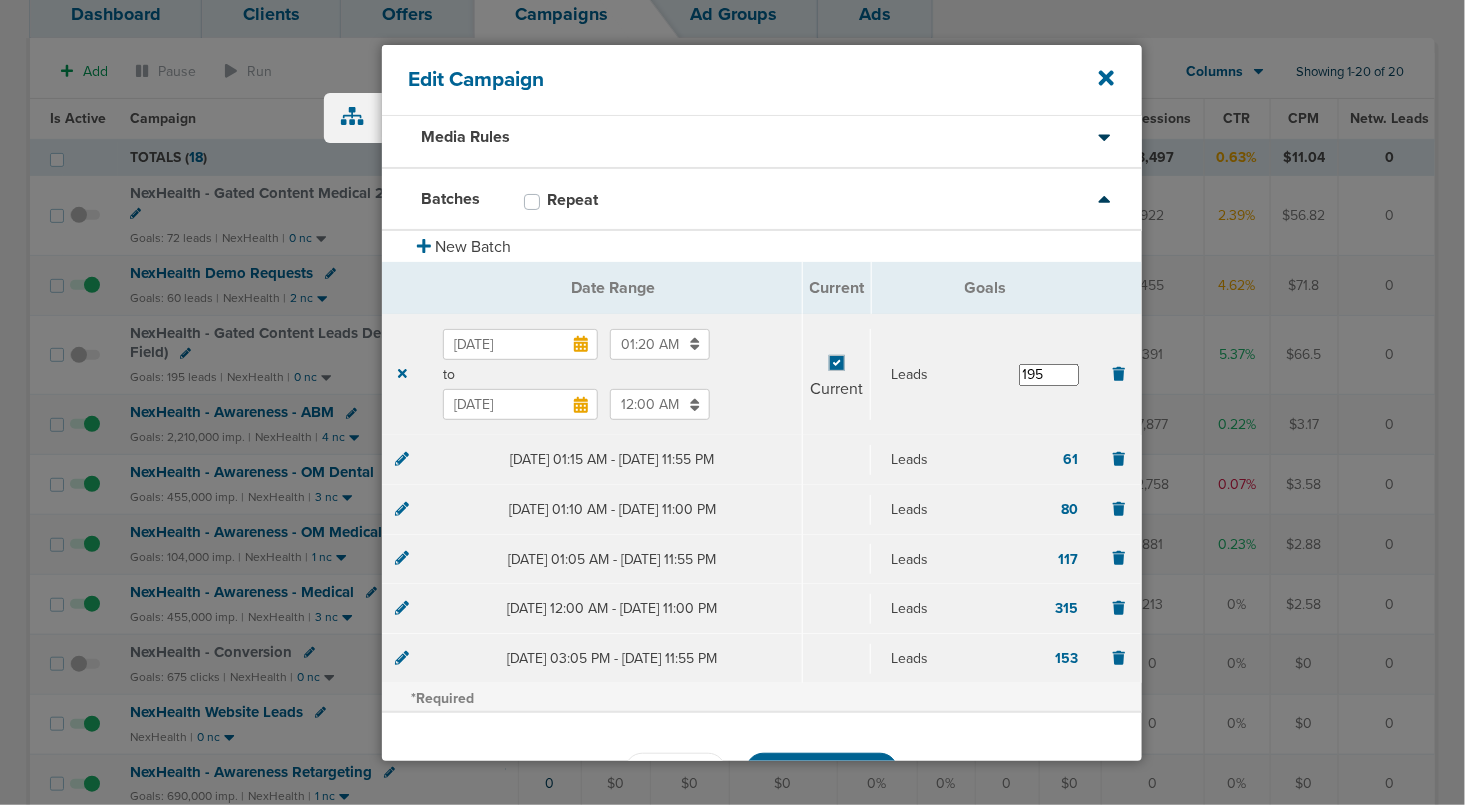 click on "[DATE]" at bounding box center [520, 404] 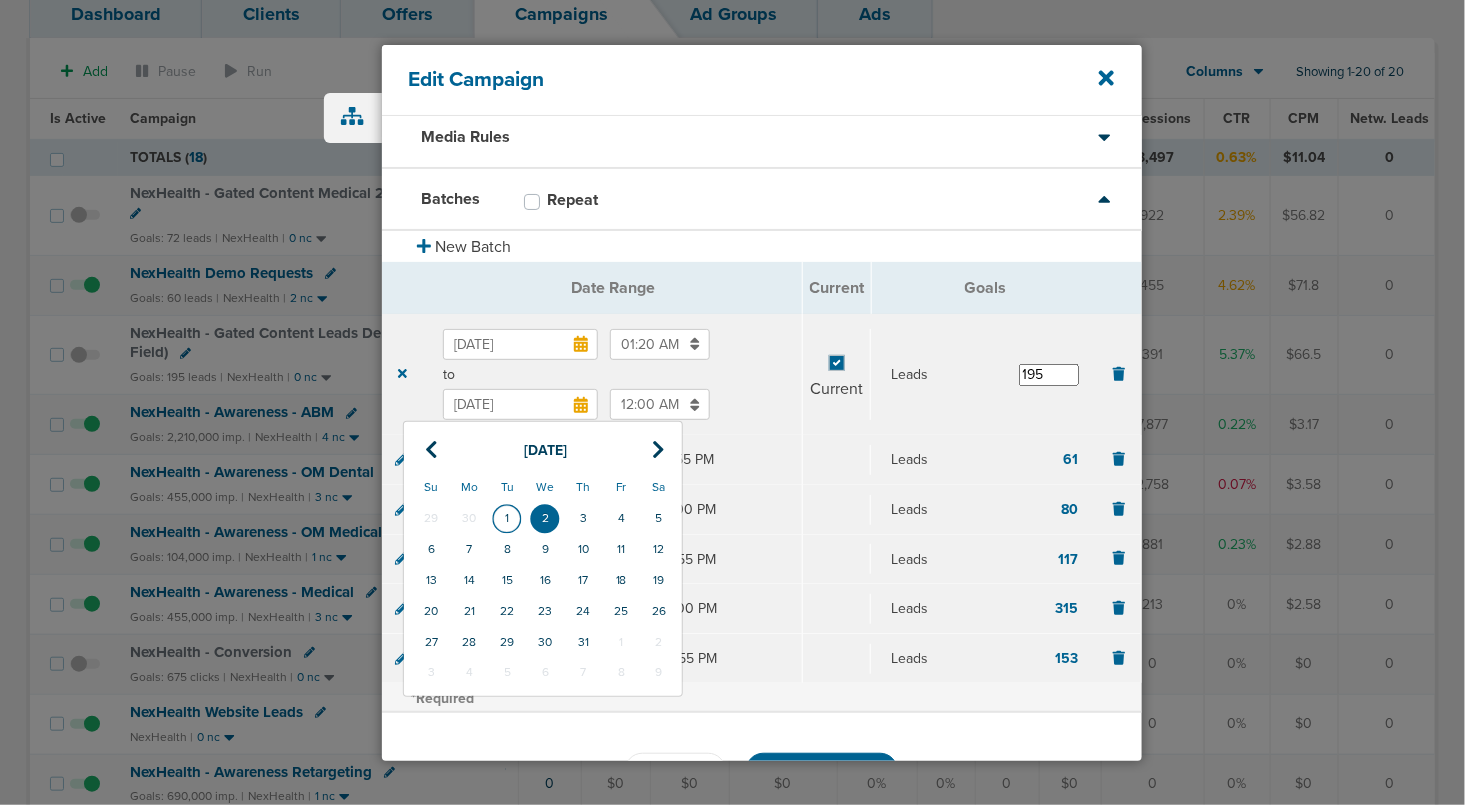 click on "1" at bounding box center [507, 518] 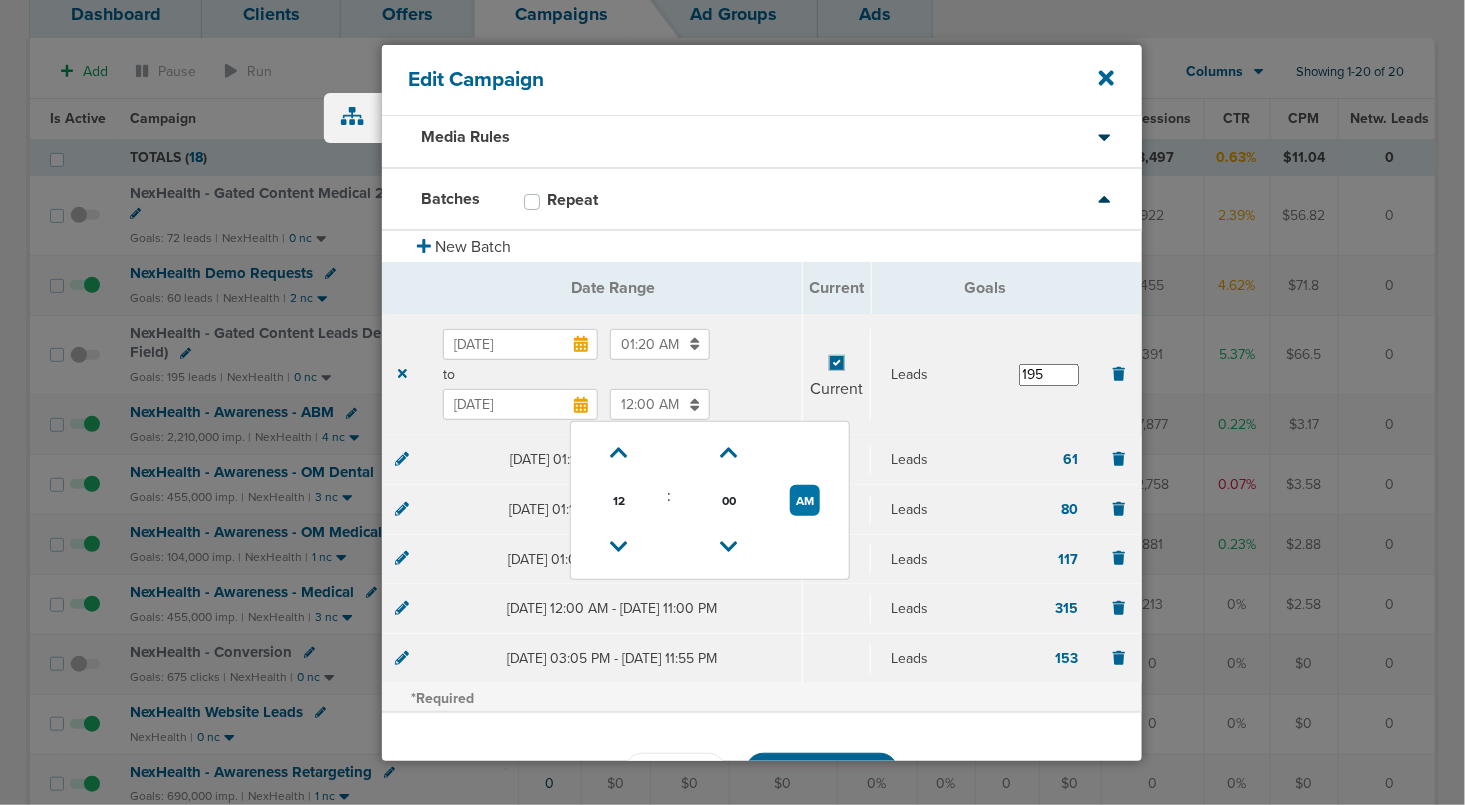 click on "12:00 AM" at bounding box center [660, 404] 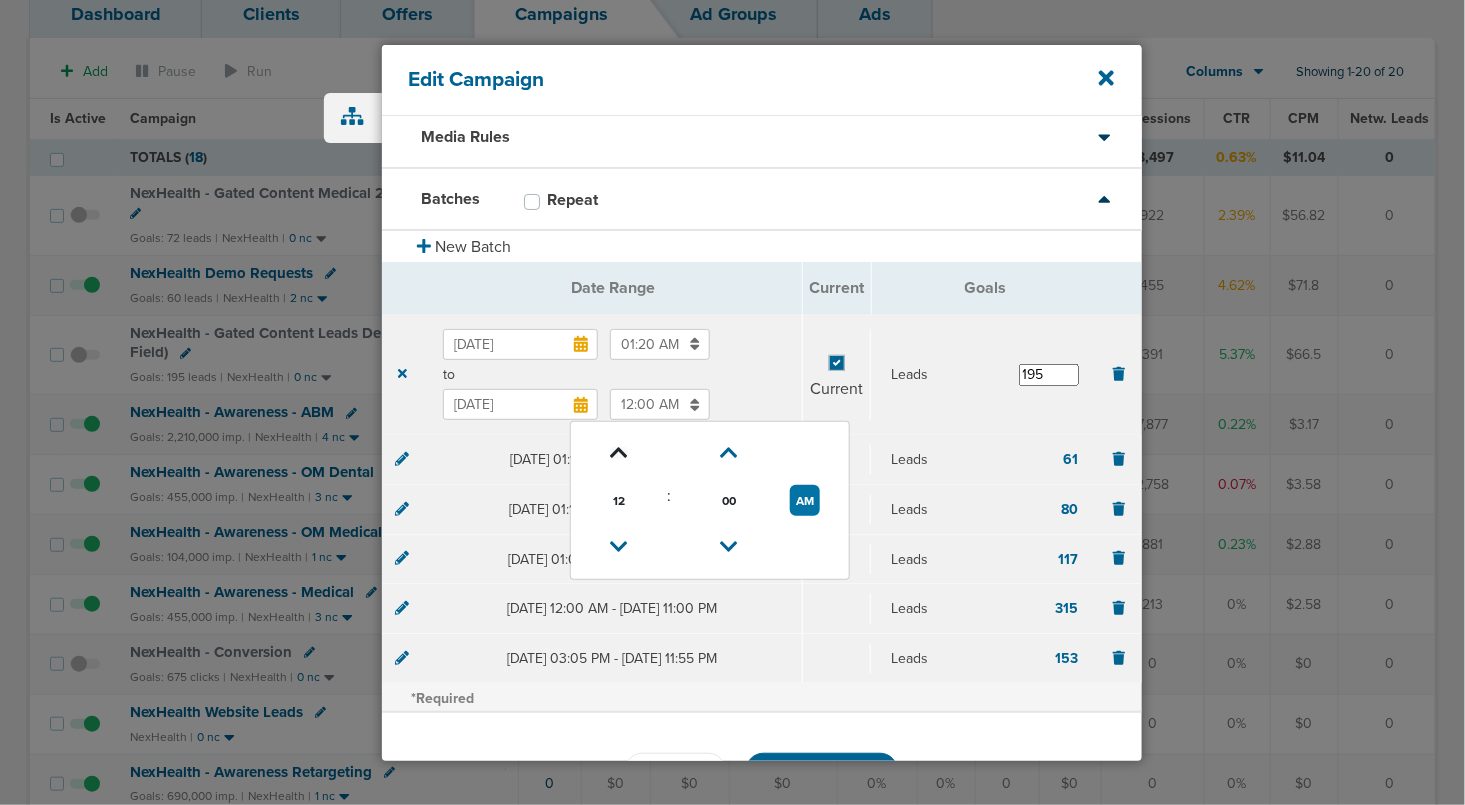 click at bounding box center [619, 453] 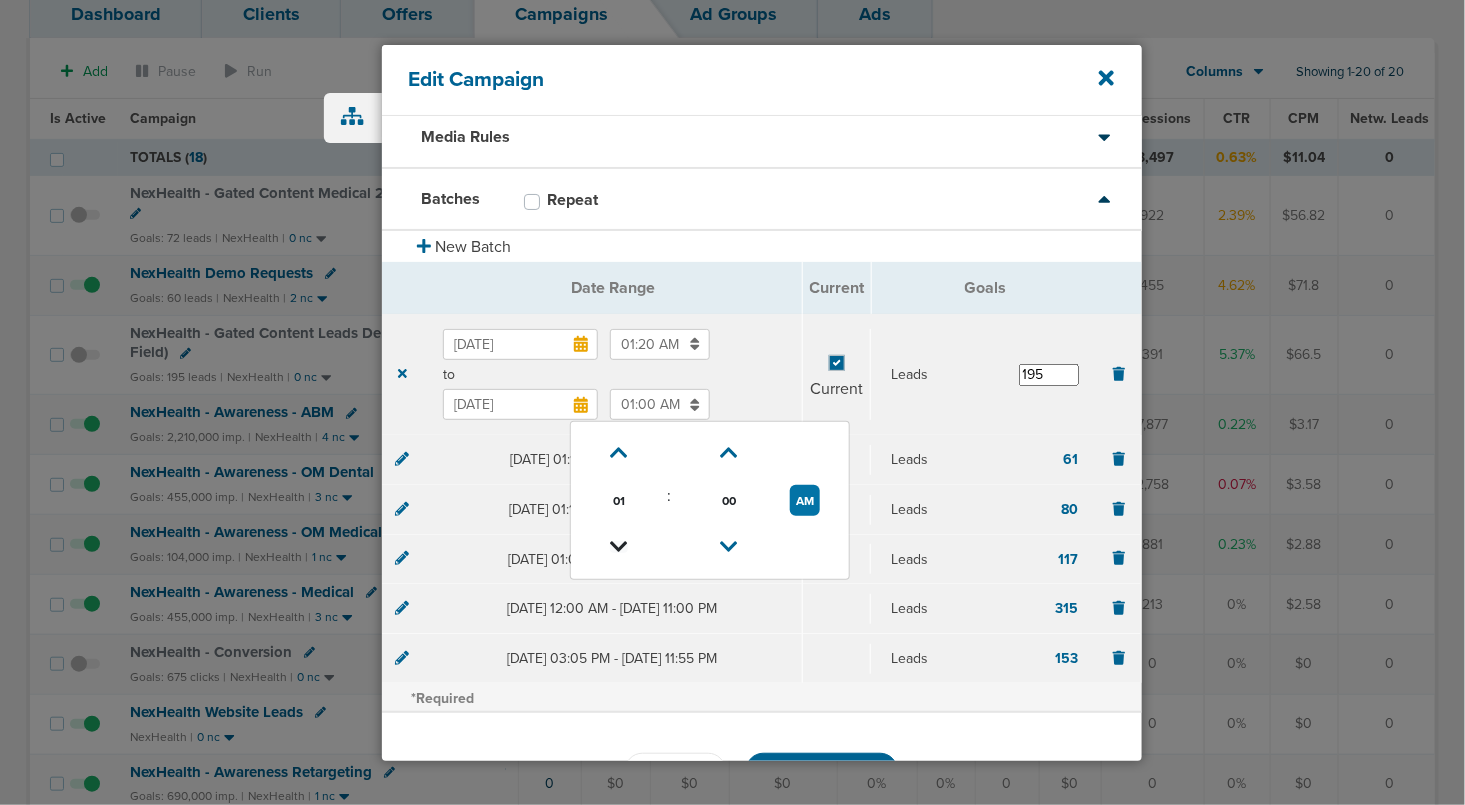 click at bounding box center (619, 547) 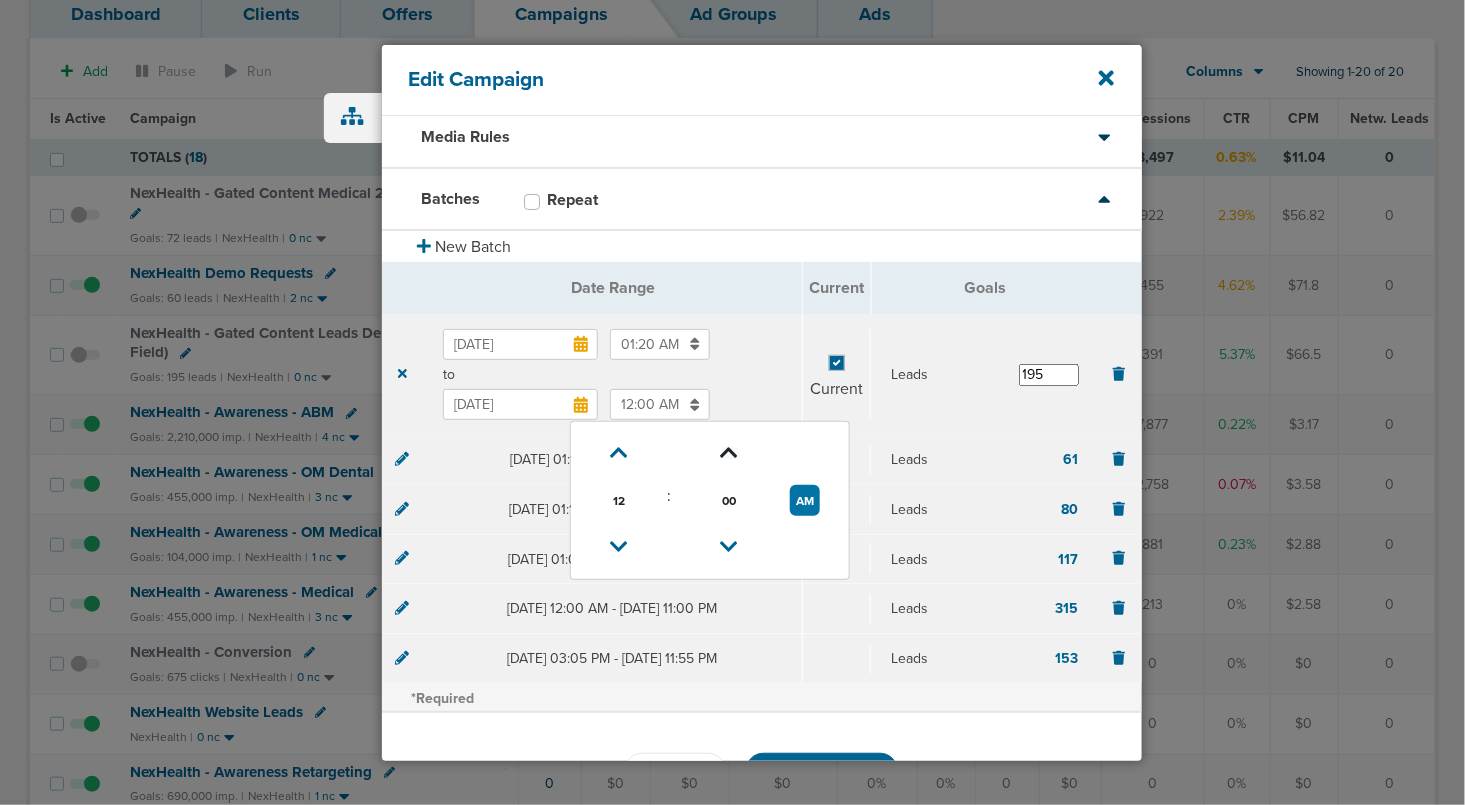 click at bounding box center (730, 453) 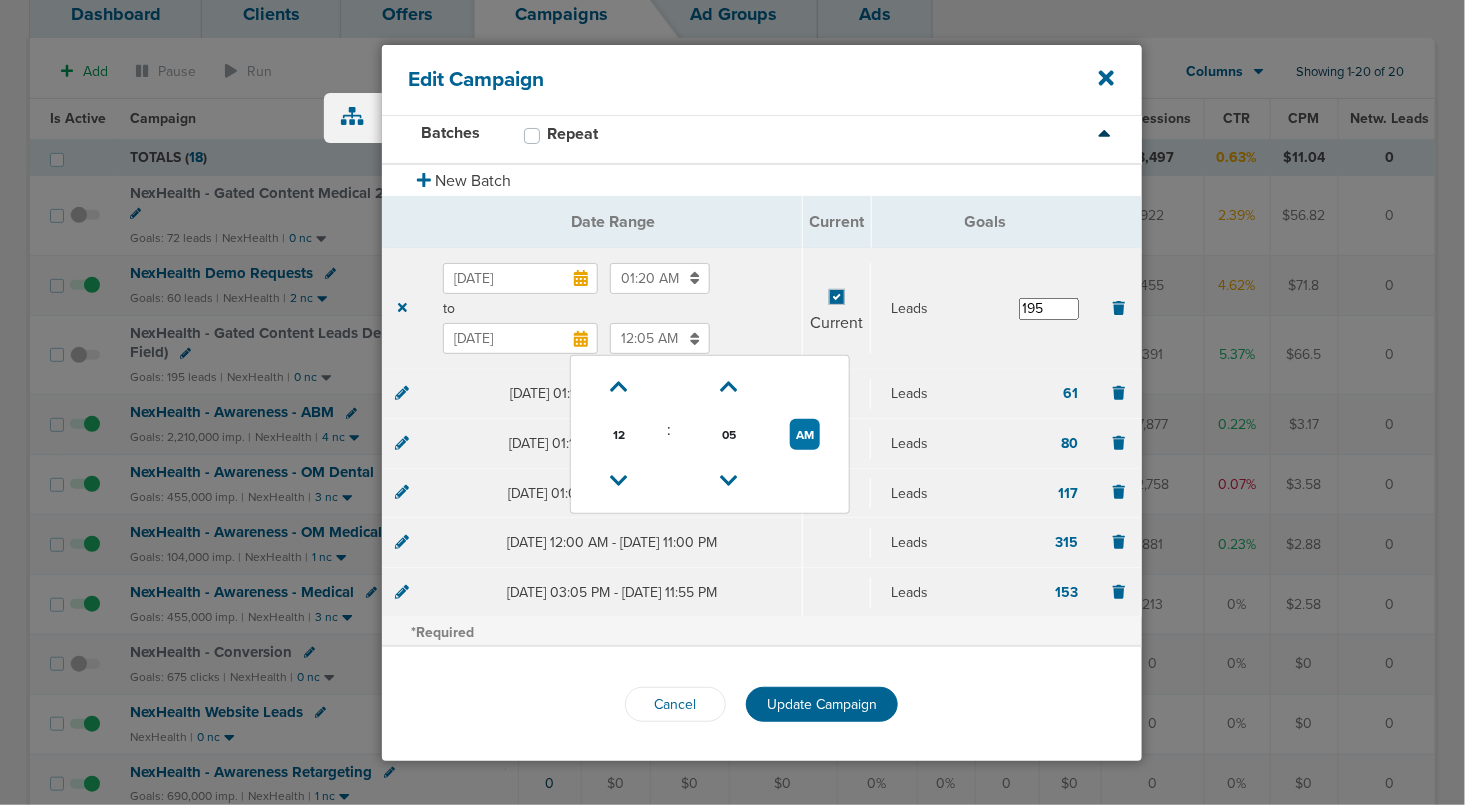 scroll, scrollTop: 133, scrollLeft: 0, axis: vertical 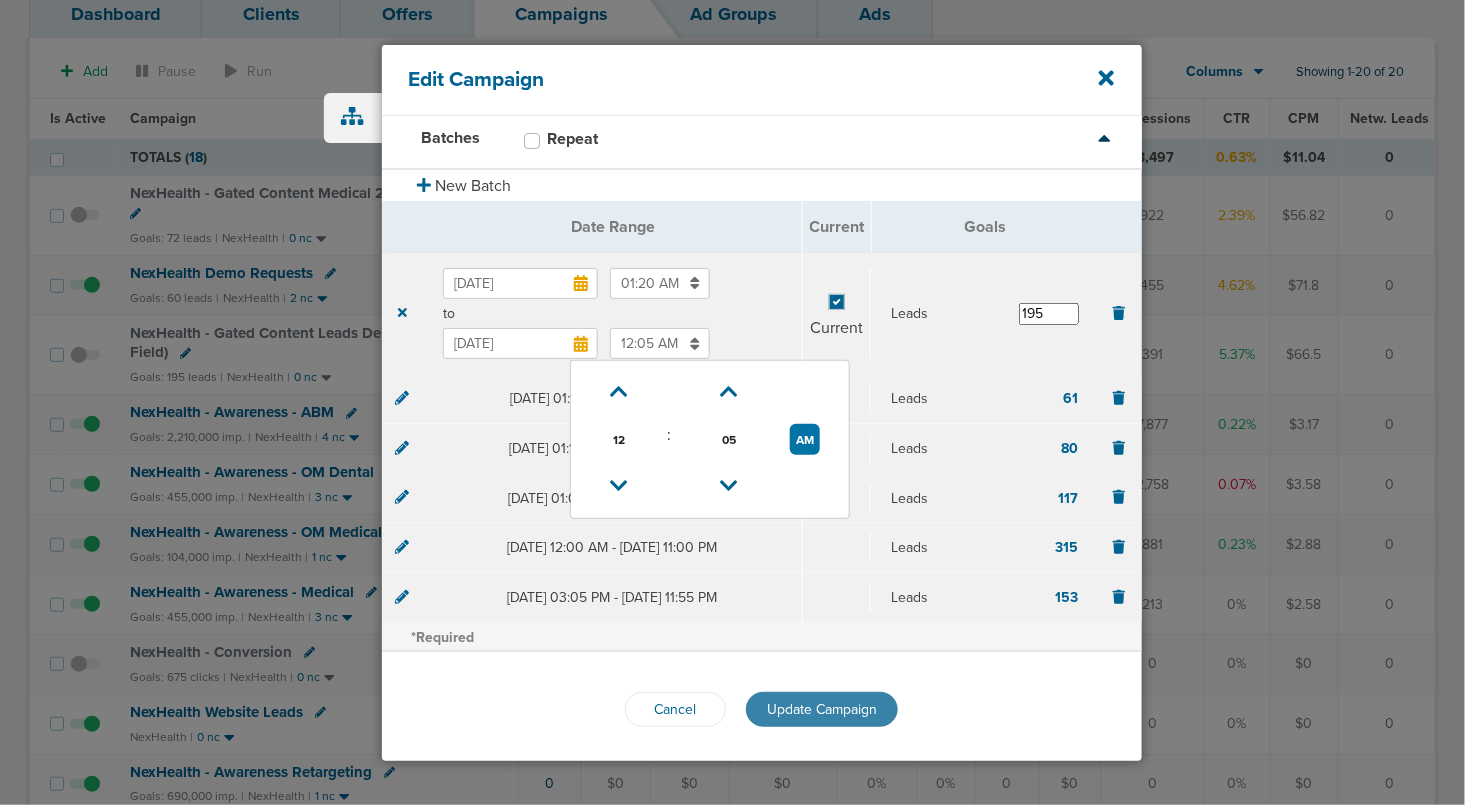 click on "Update Campaign" at bounding box center (822, 709) 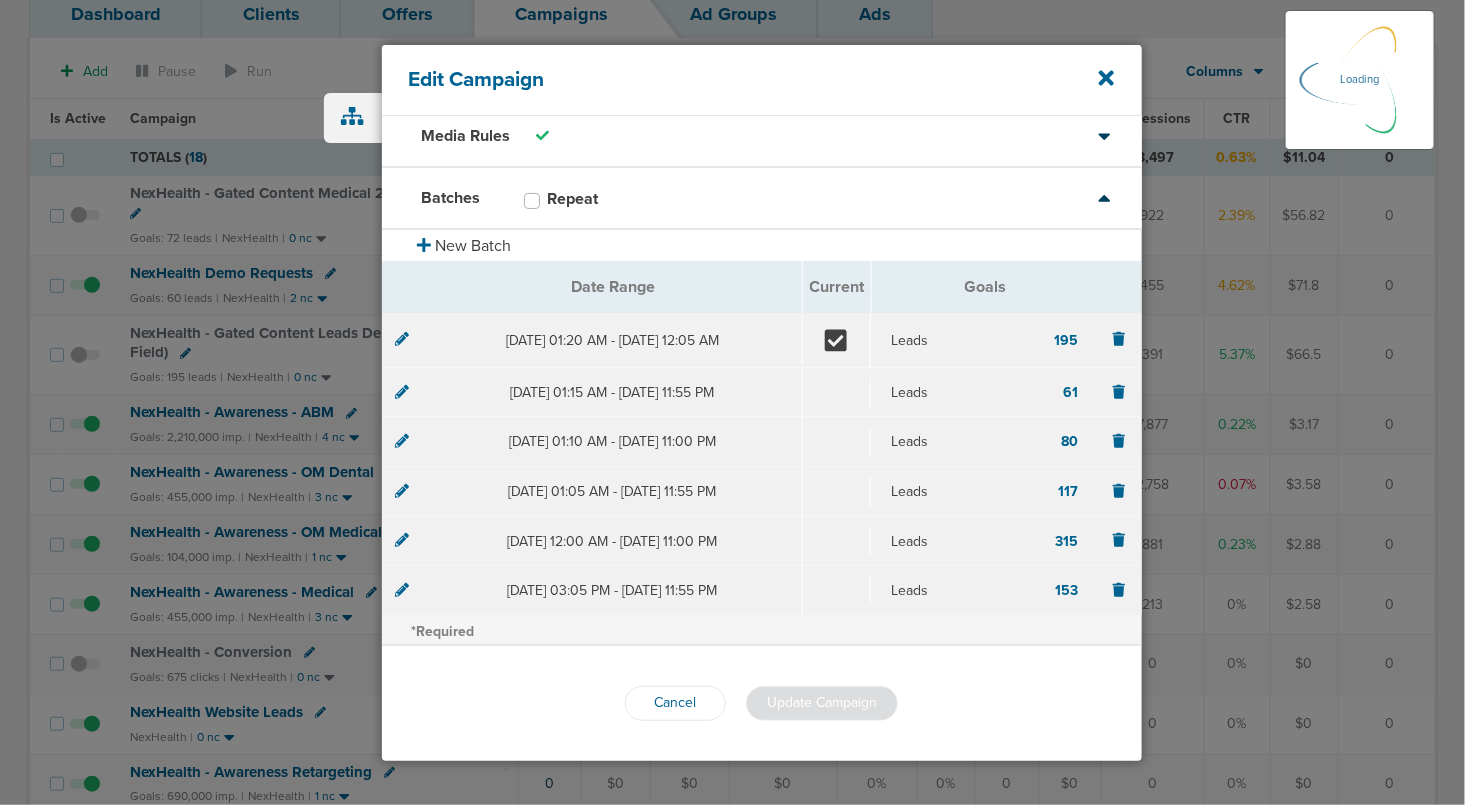 scroll, scrollTop: 72, scrollLeft: 0, axis: vertical 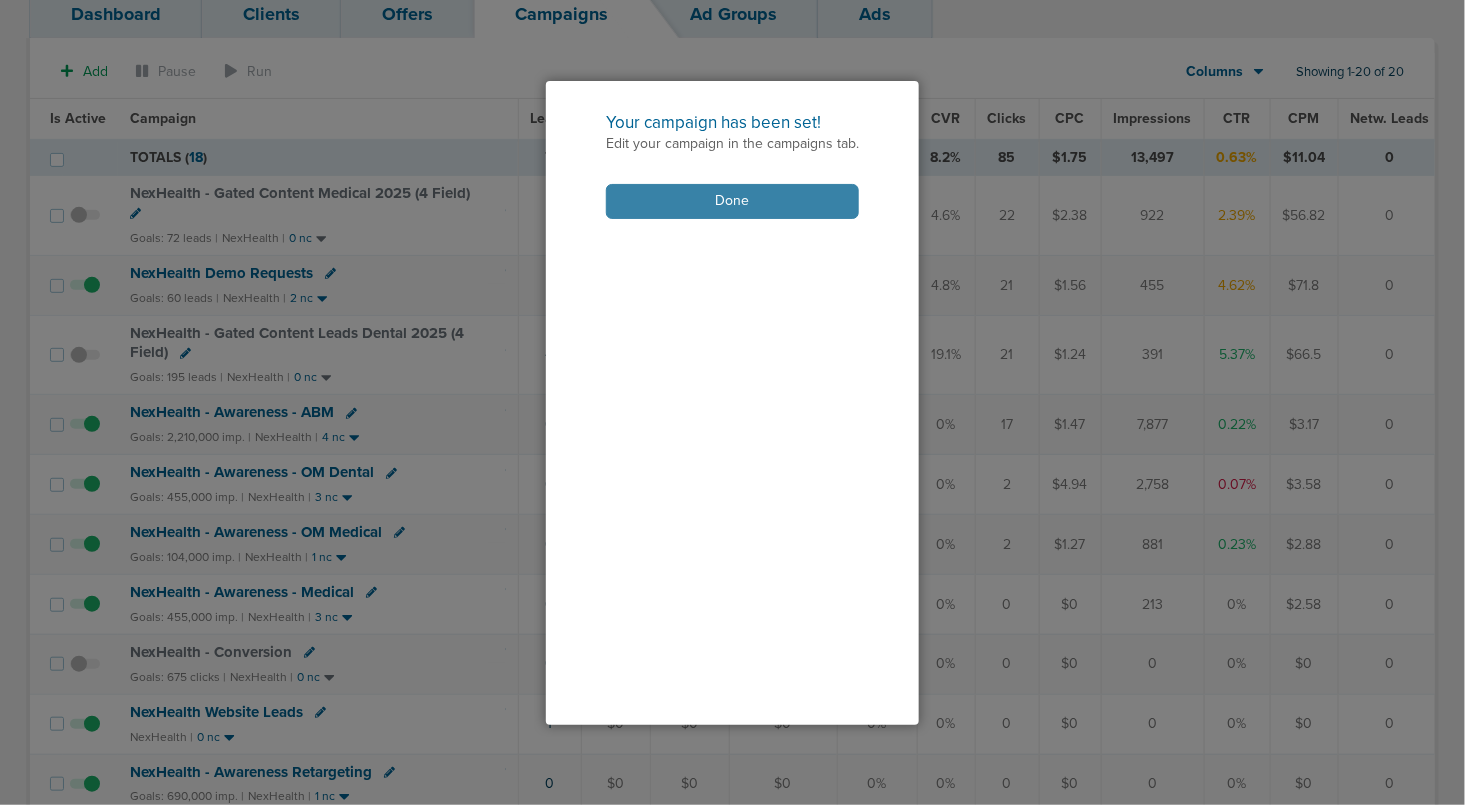 click on "Done" at bounding box center (732, 201) 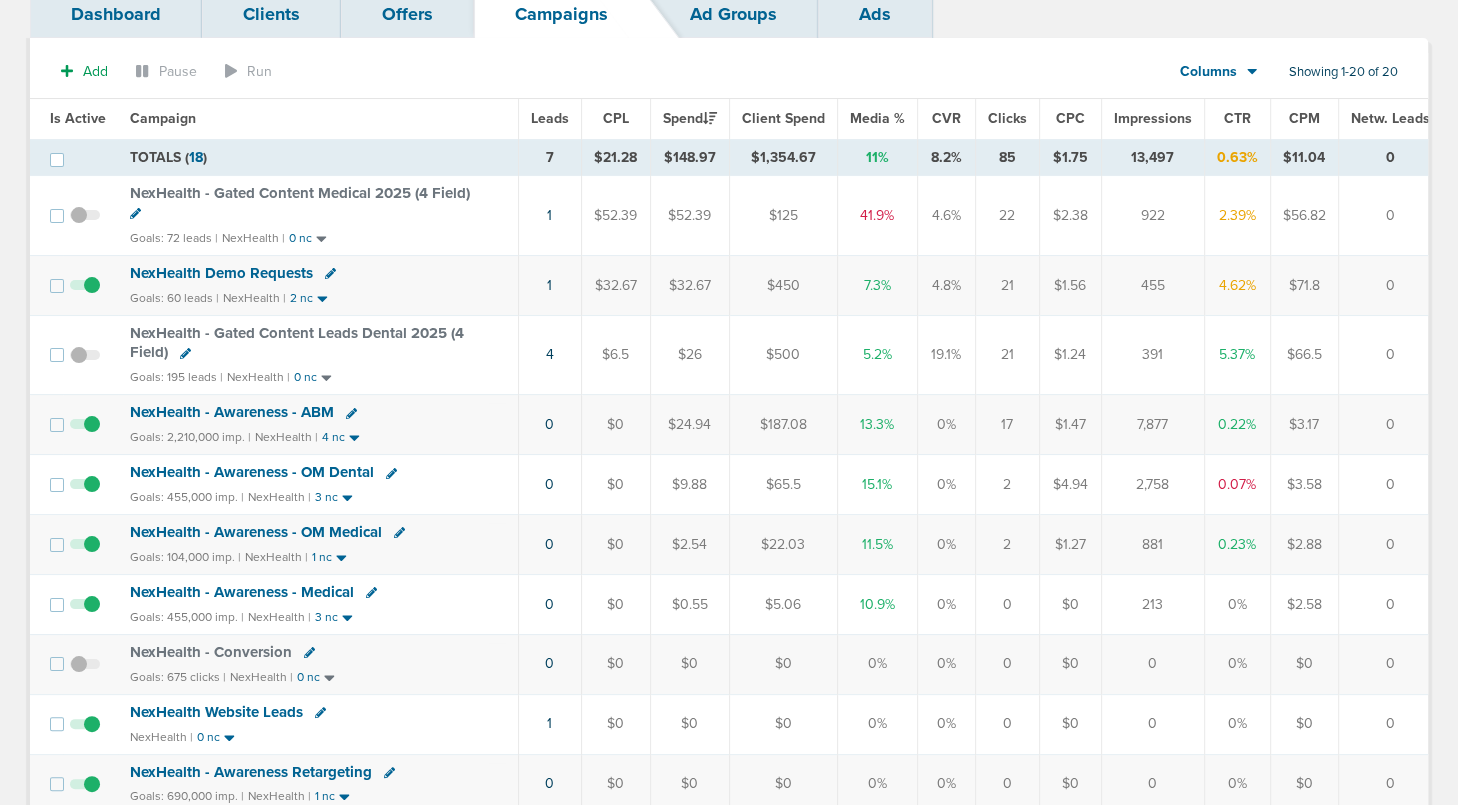 click 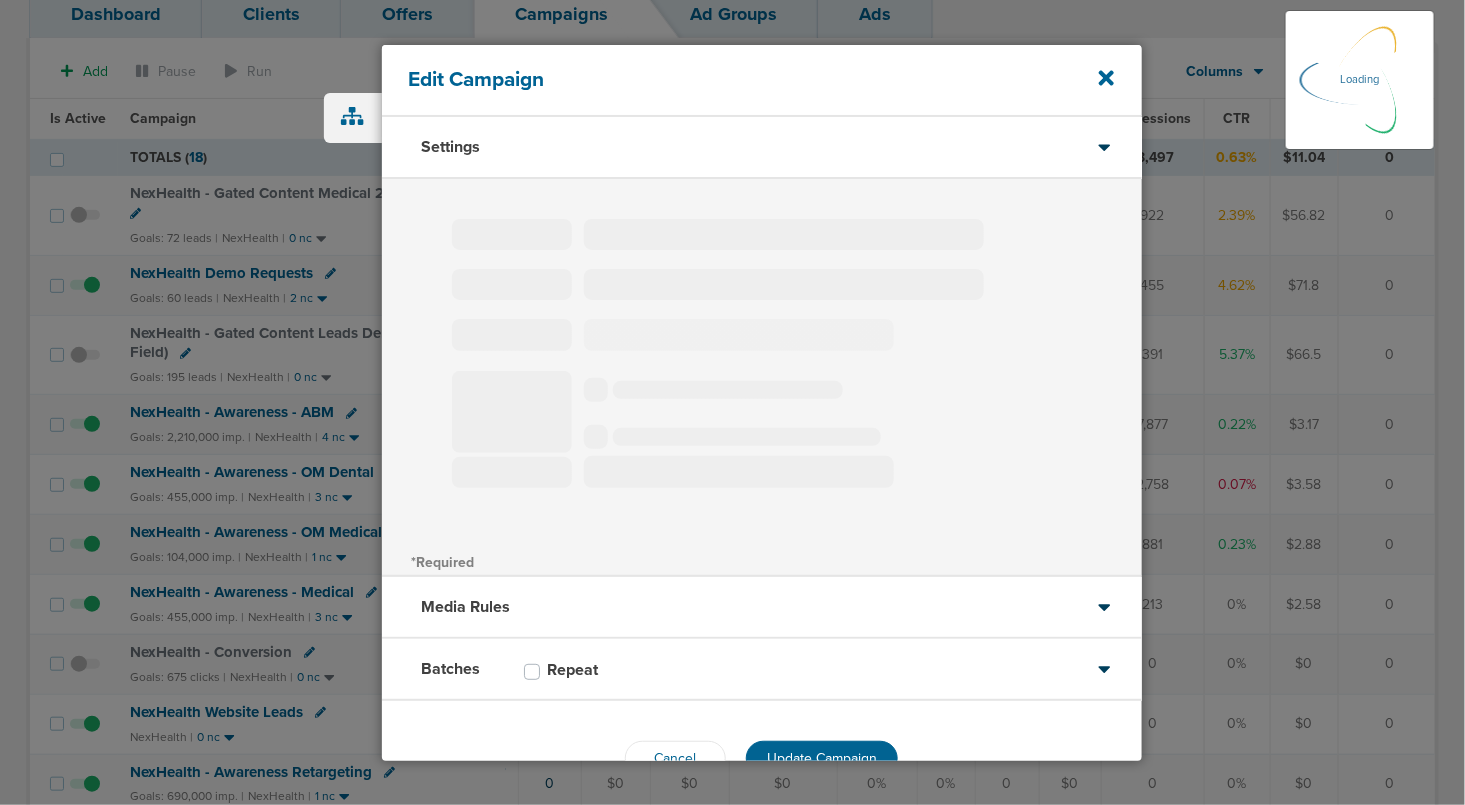 type on "NexHealth - Gated Content Leads Dental 2025 (4 Field)" 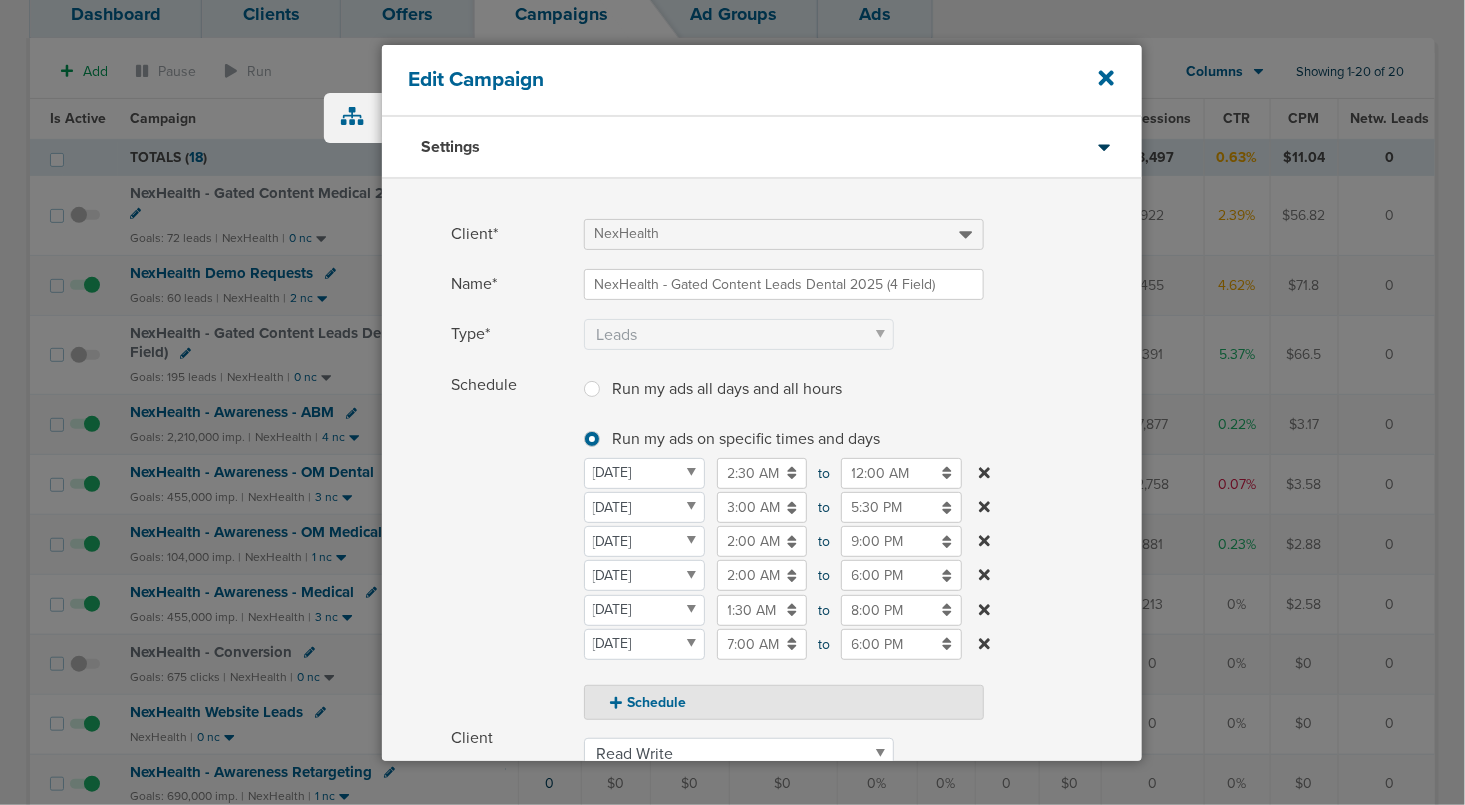 scroll, scrollTop: 352, scrollLeft: 0, axis: vertical 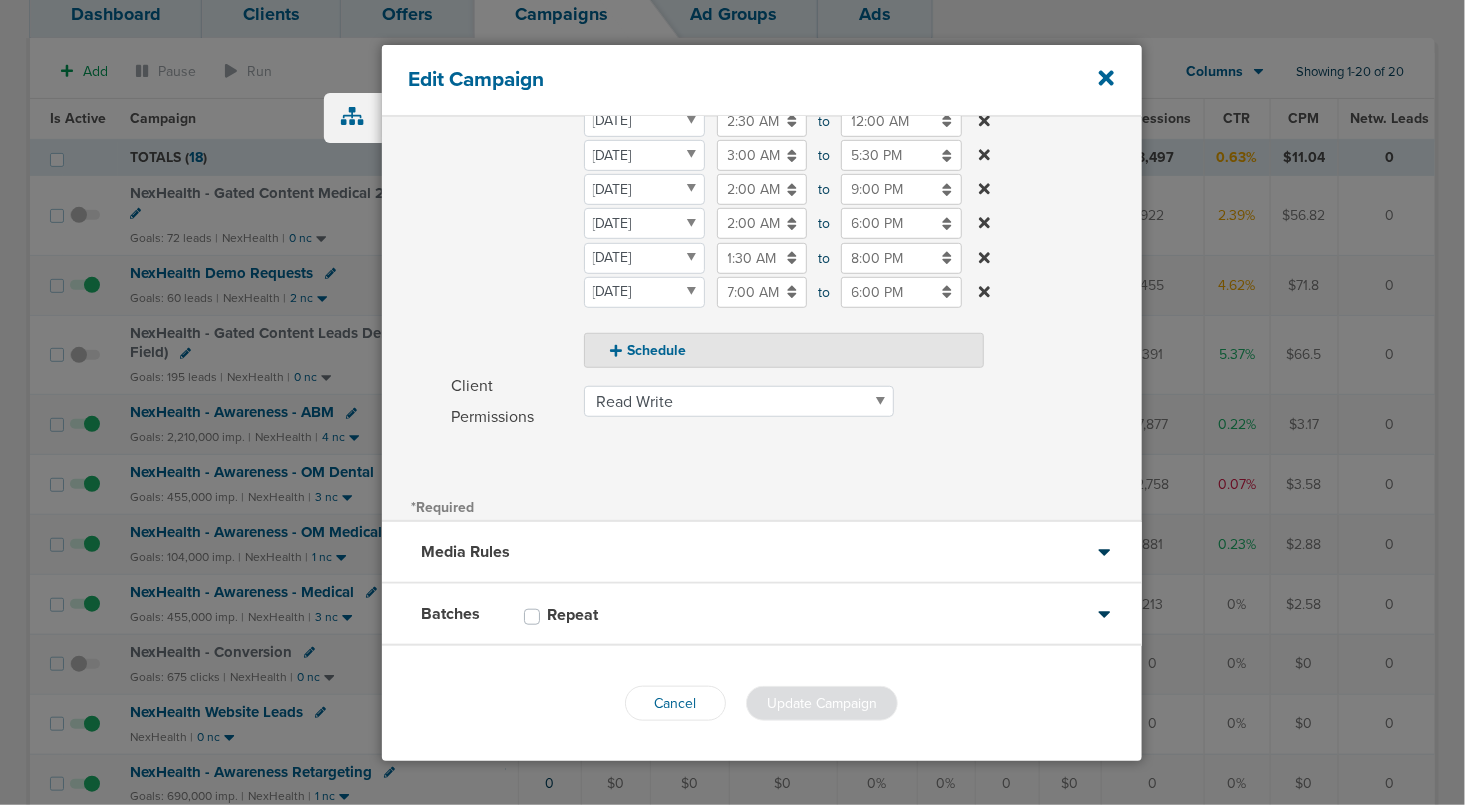click on "Batches
Repeat" at bounding box center [762, 615] 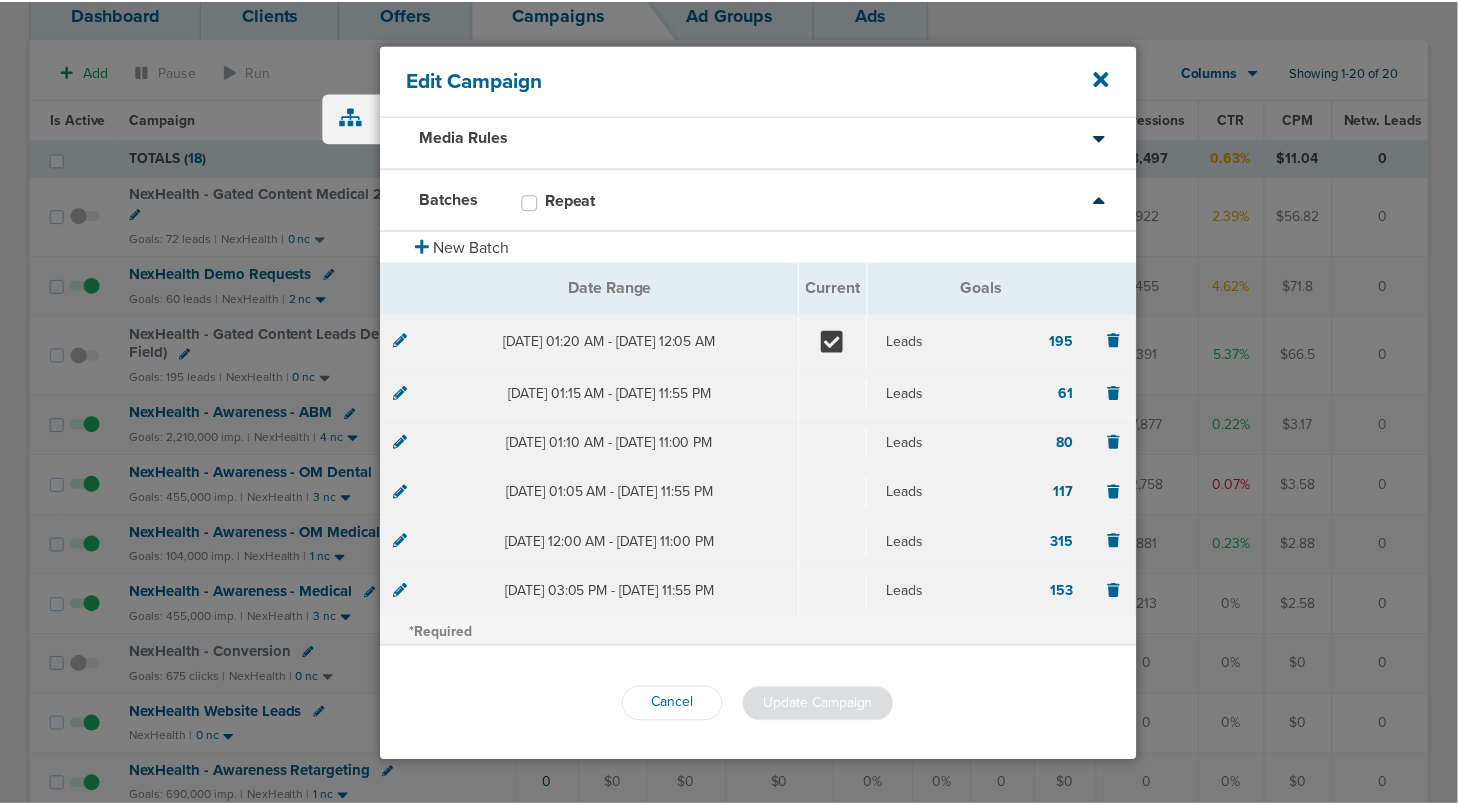 scroll, scrollTop: 72, scrollLeft: 0, axis: vertical 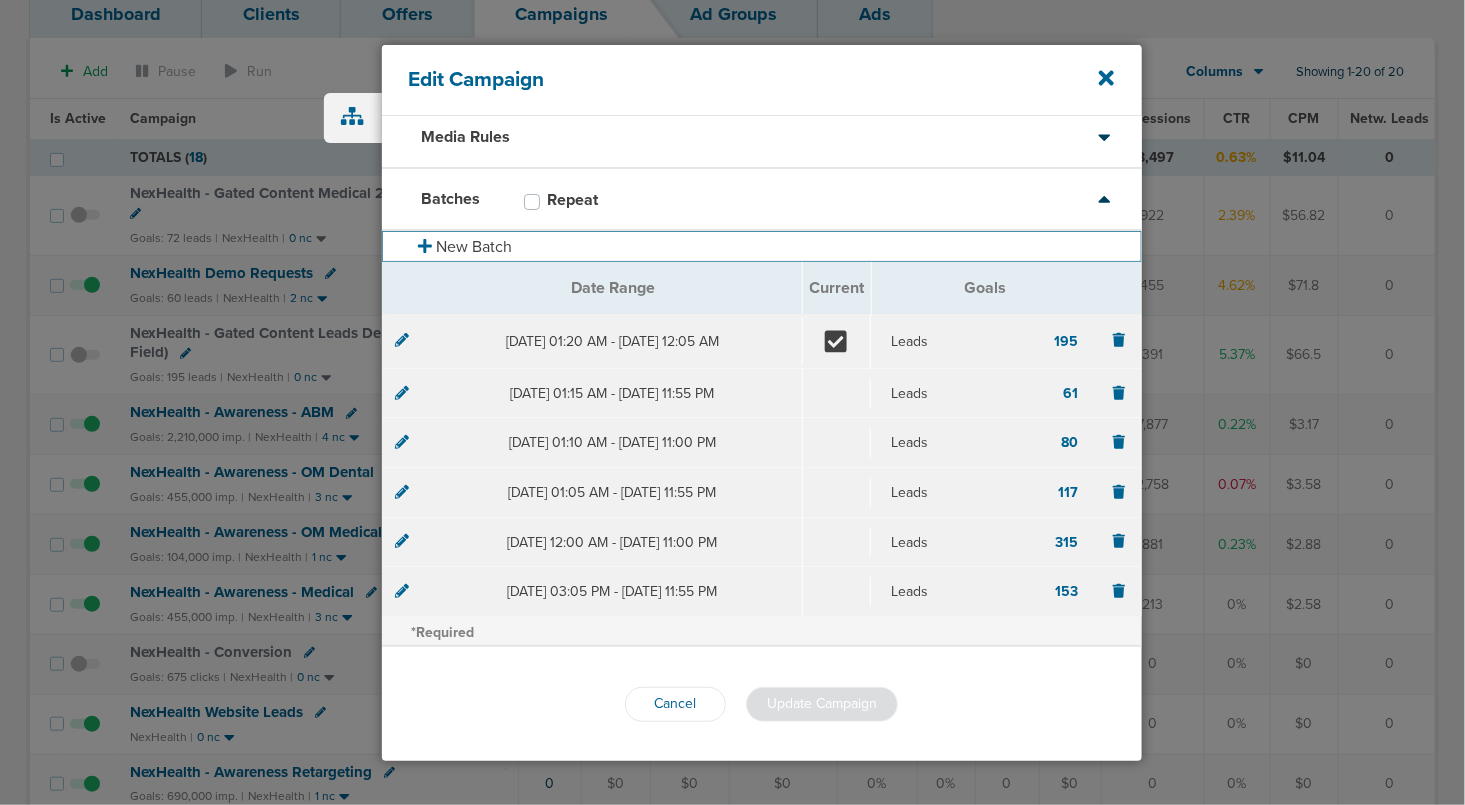 click on "New Batch" at bounding box center (762, 246) 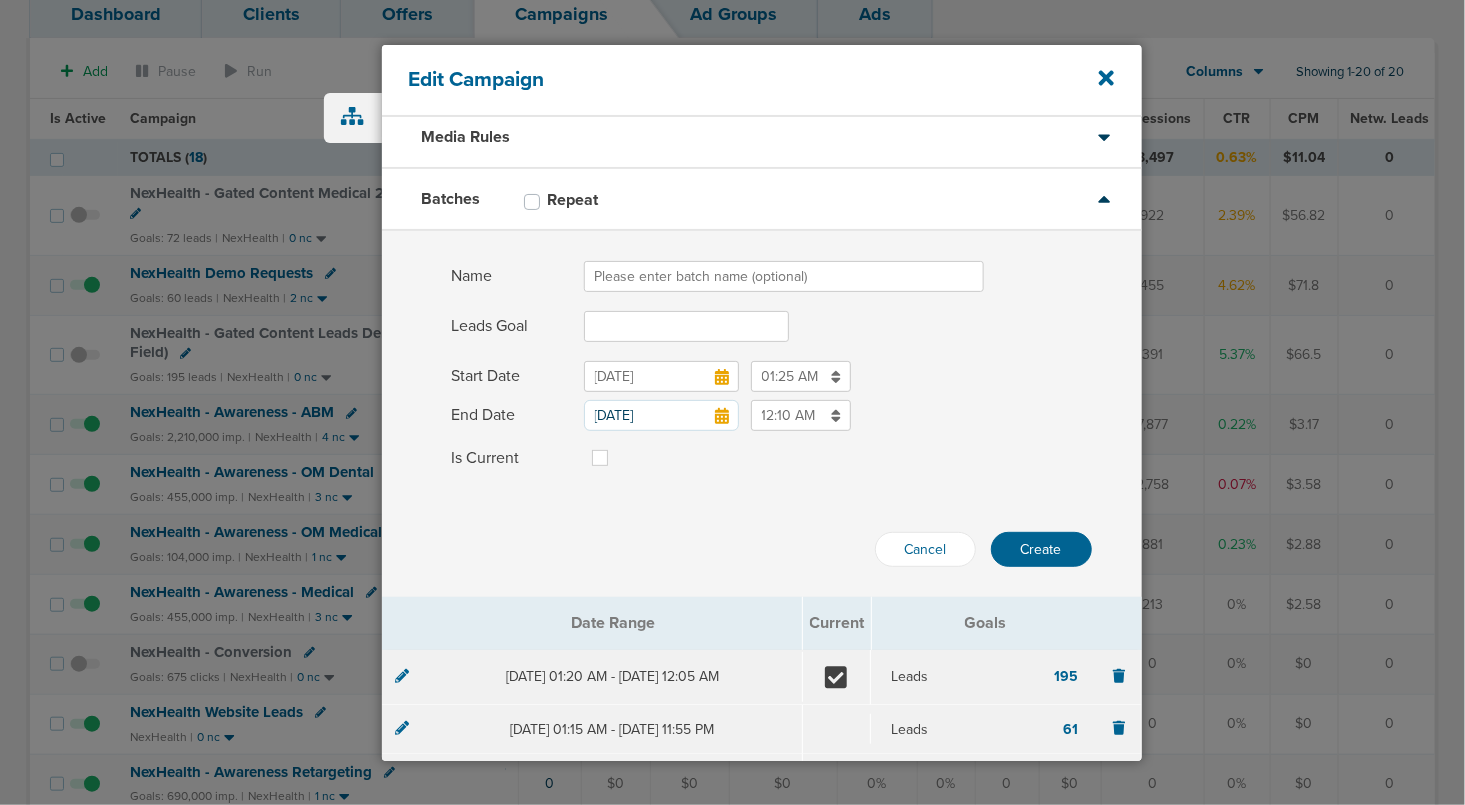 click on "Name" at bounding box center (784, 276) 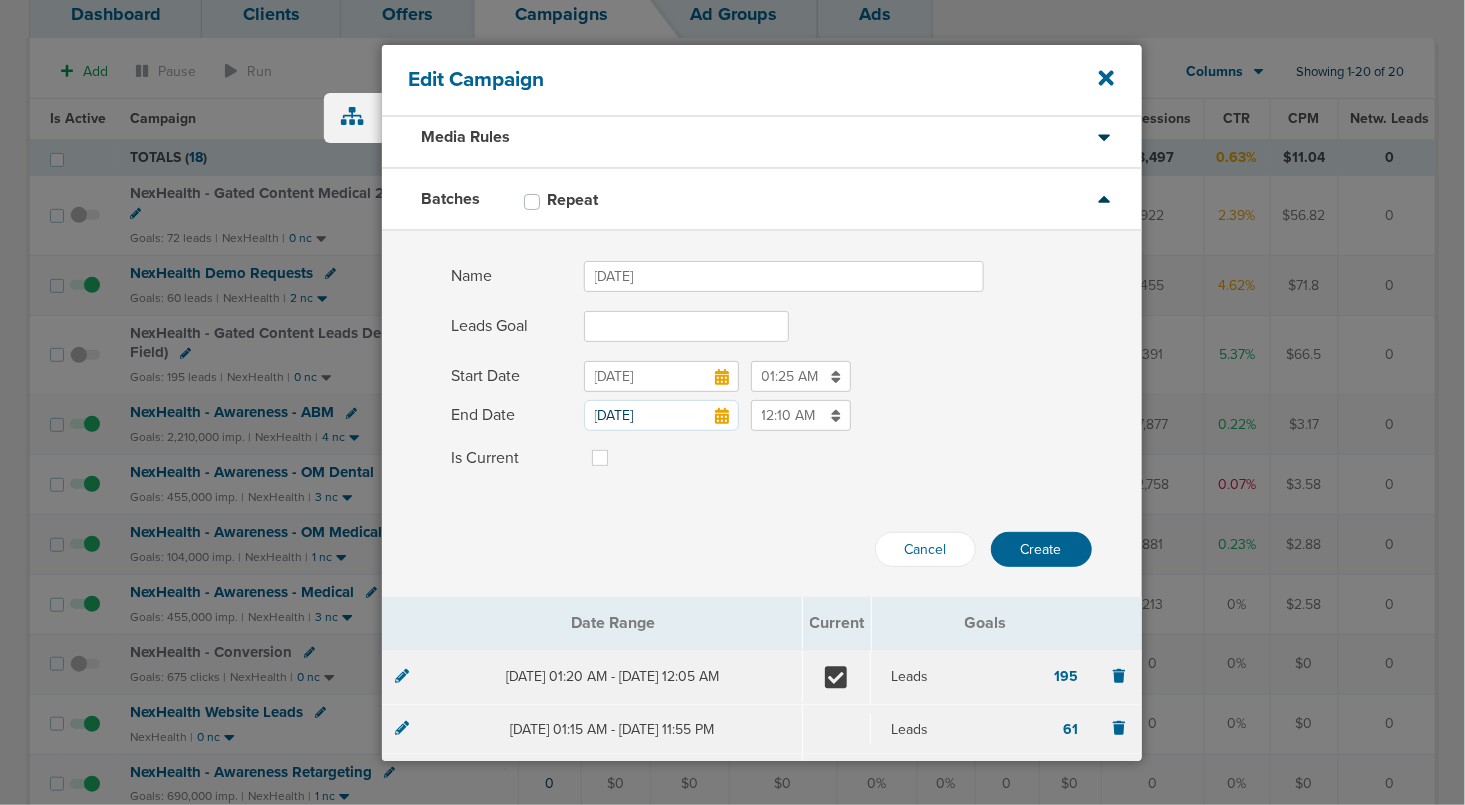 type on "[DATE]" 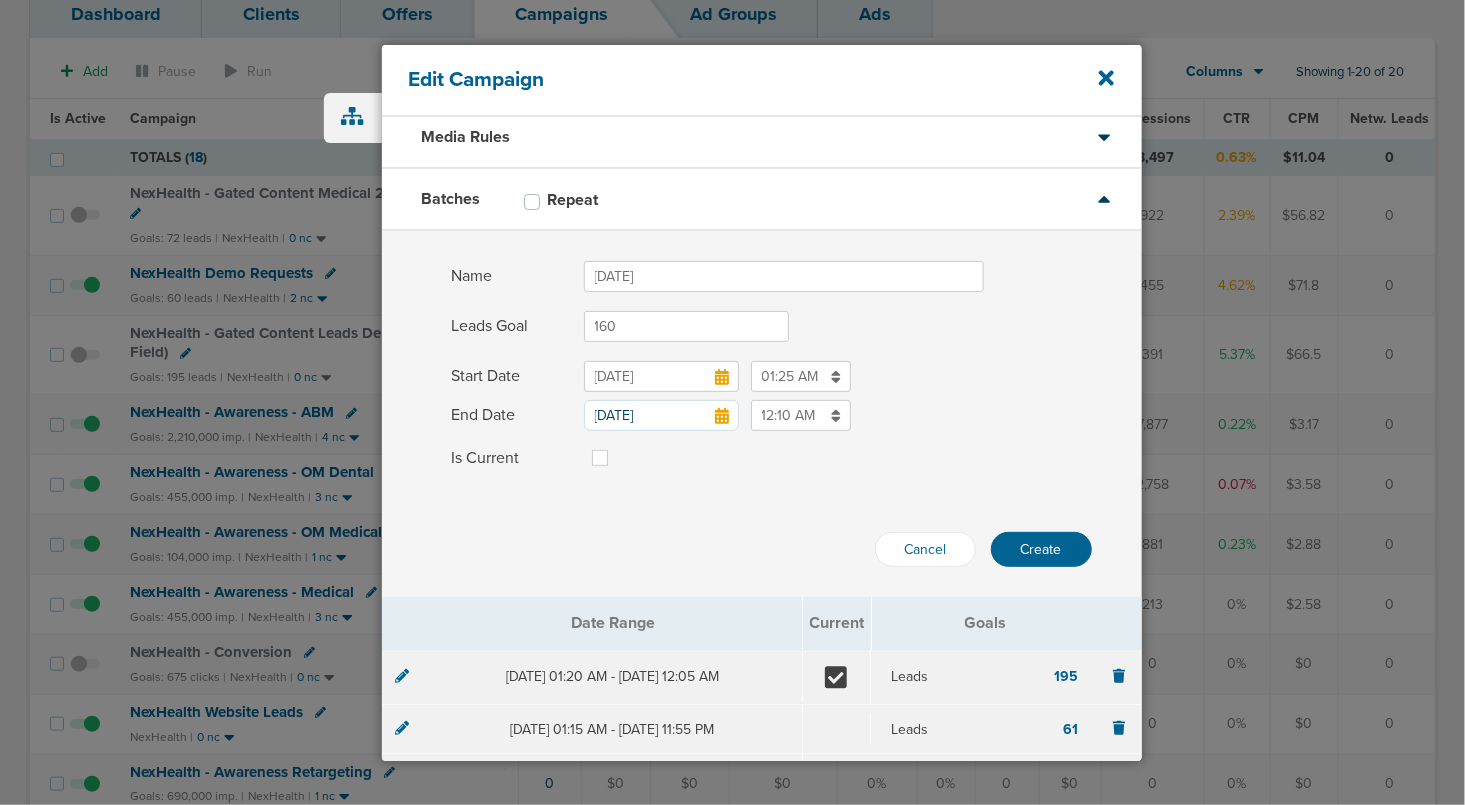 type on "160" 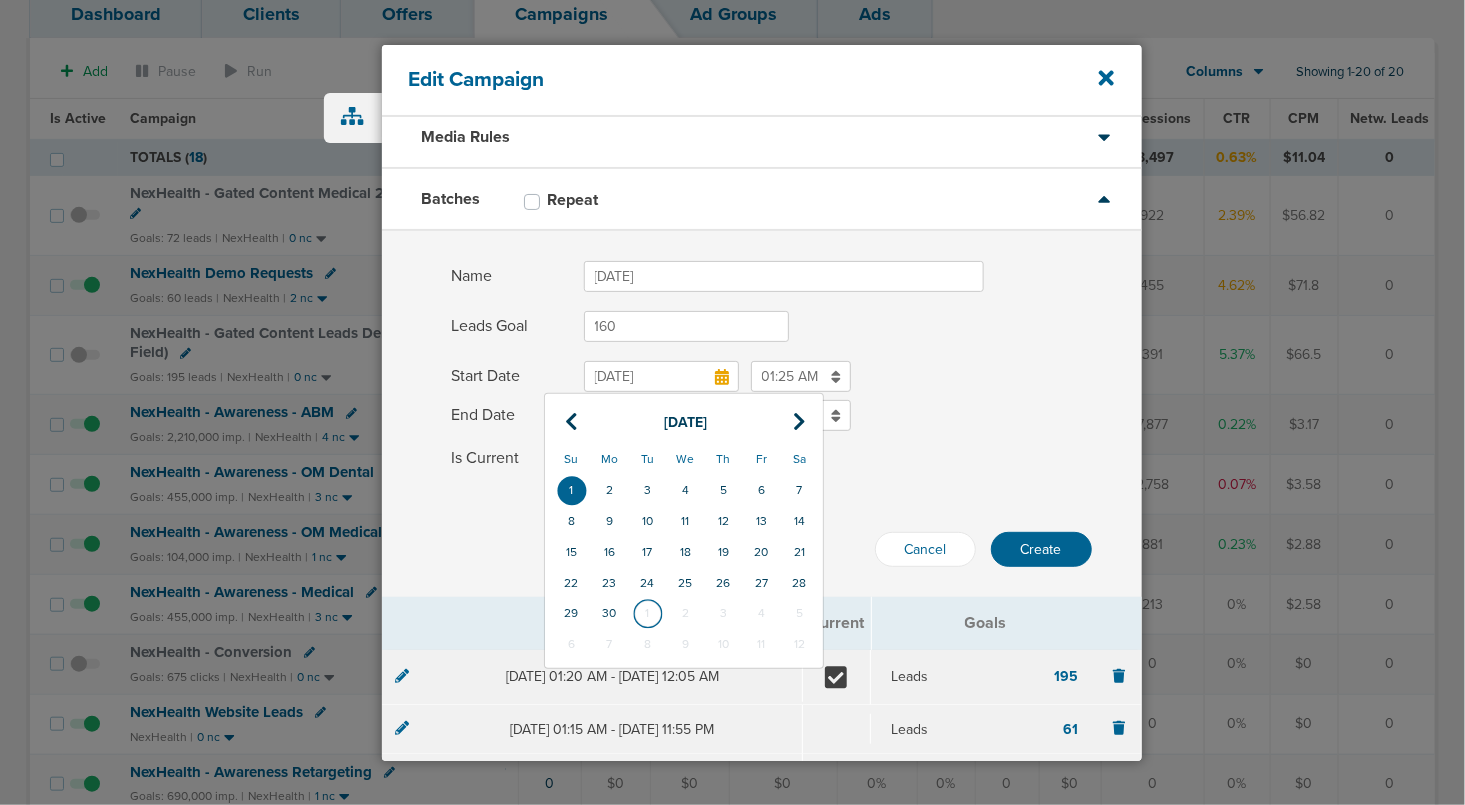click on "1" at bounding box center (648, 613) 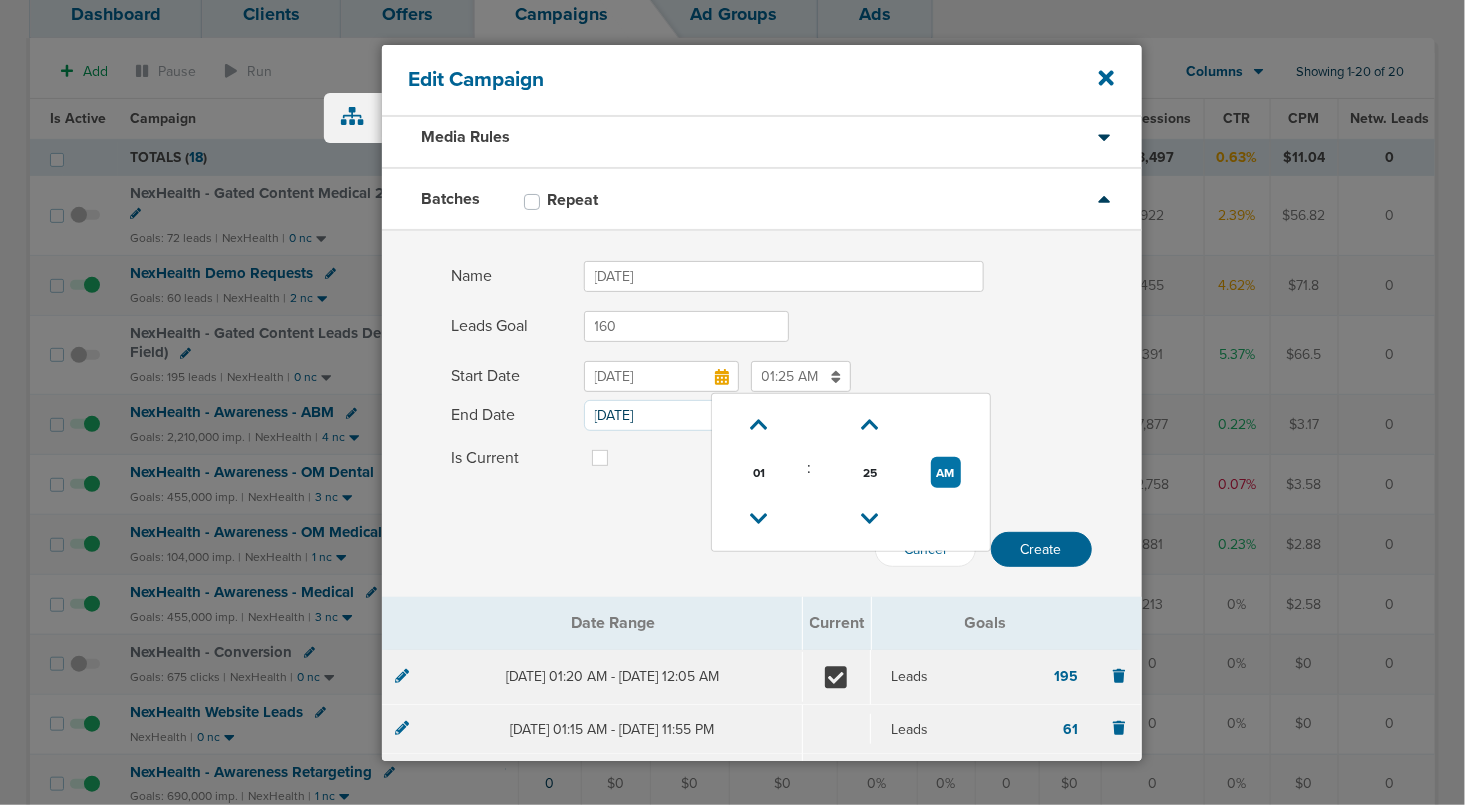 click on "01:25 AM" at bounding box center [801, 376] 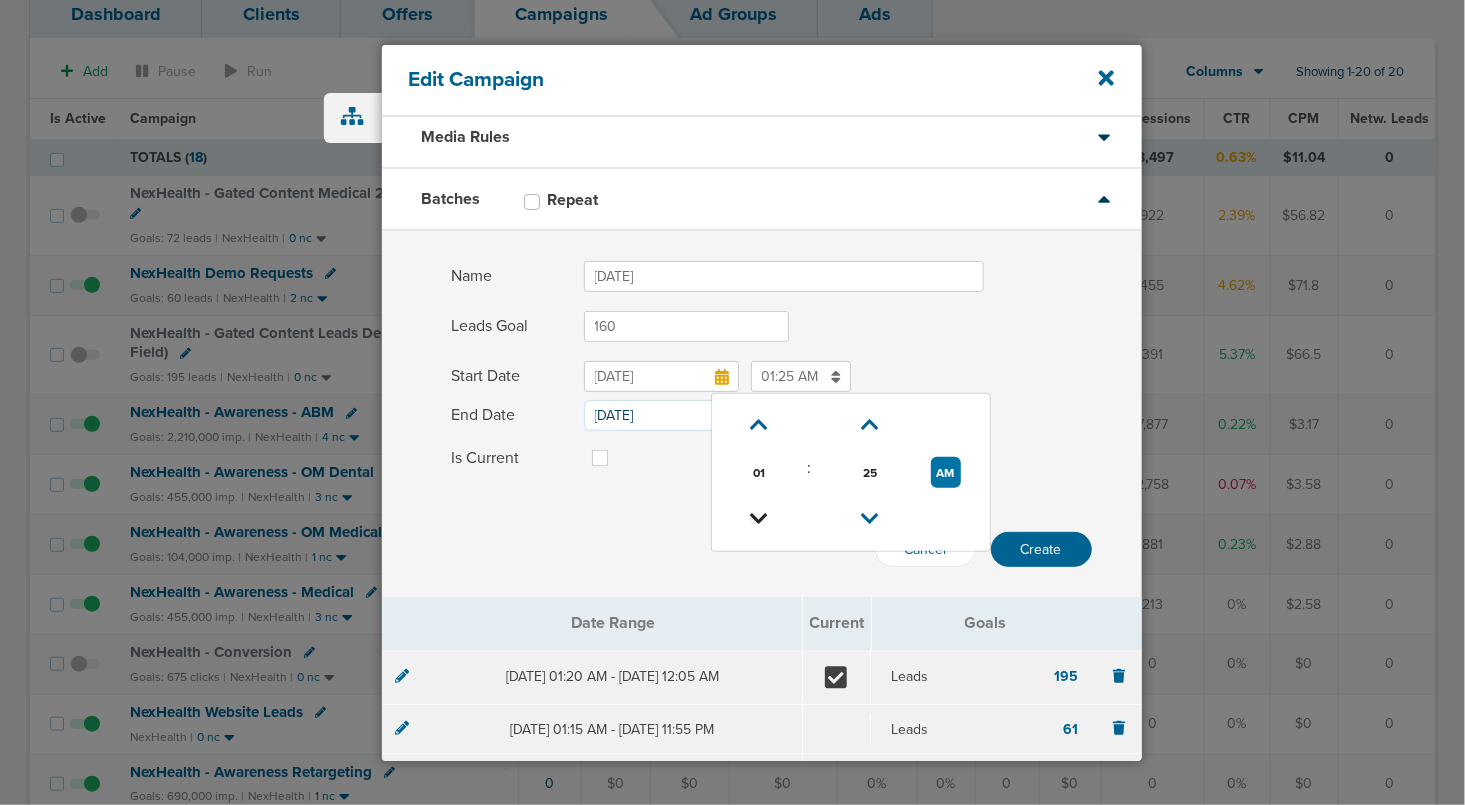 click at bounding box center [759, 519] 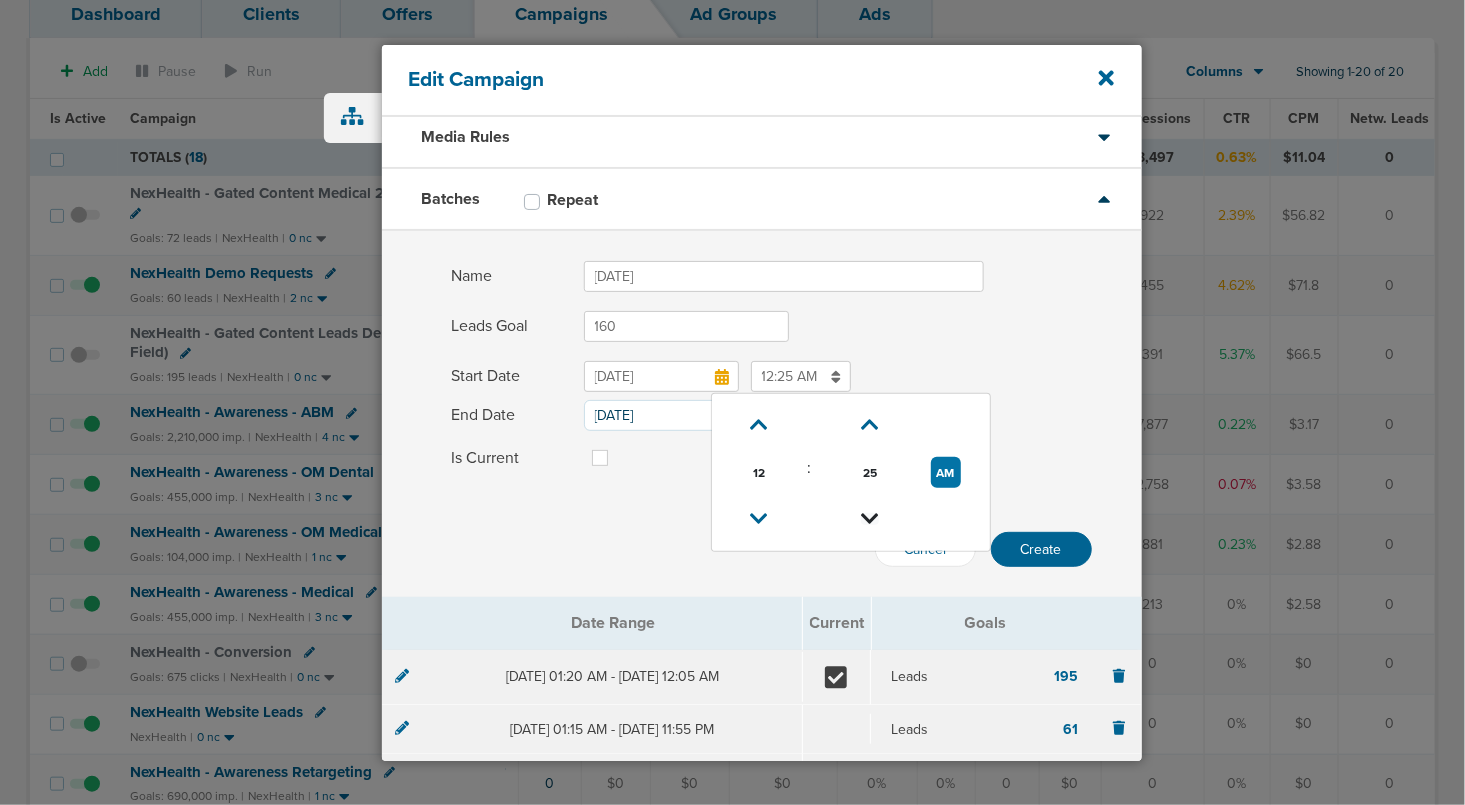 click at bounding box center (870, 519) 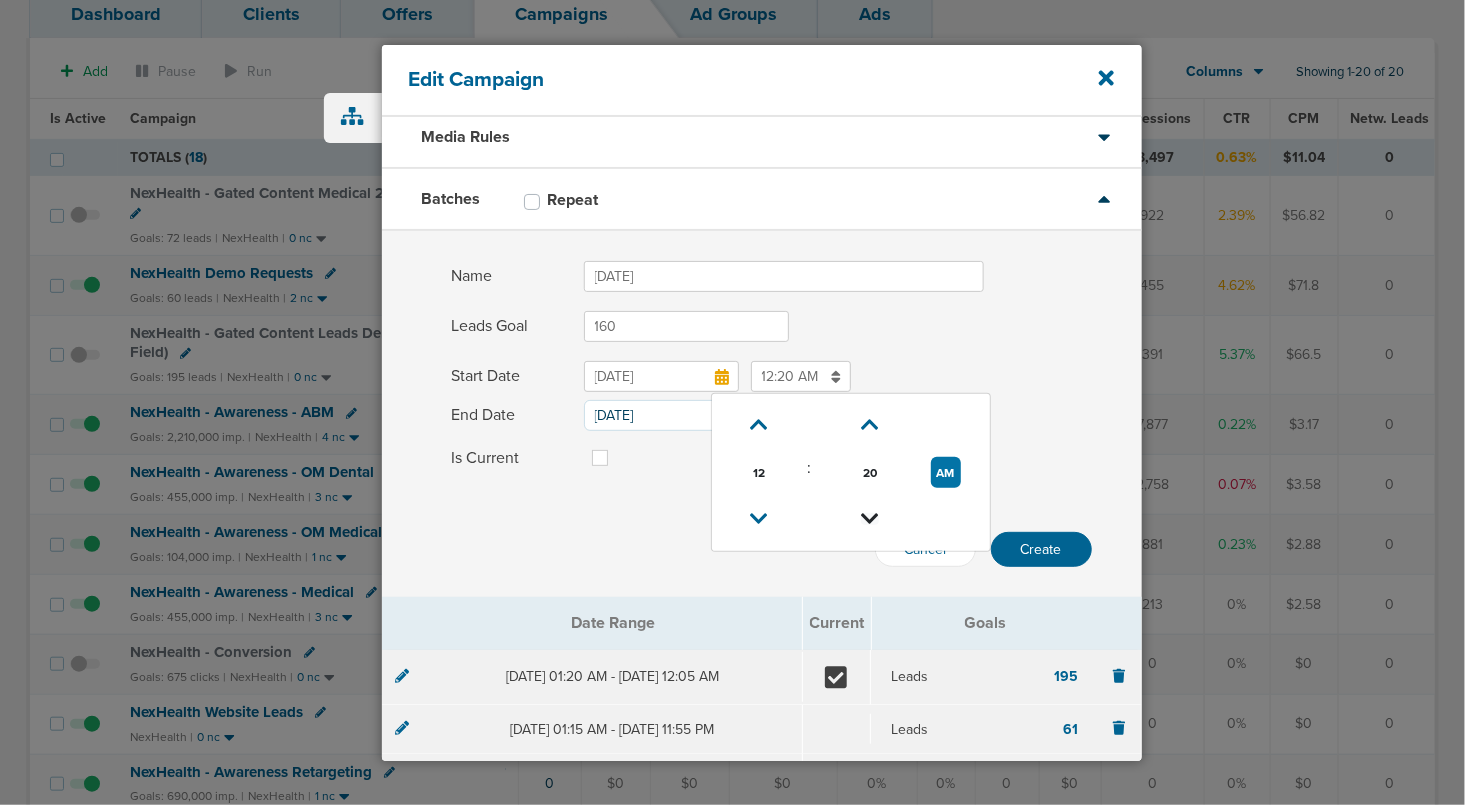 click at bounding box center [870, 519] 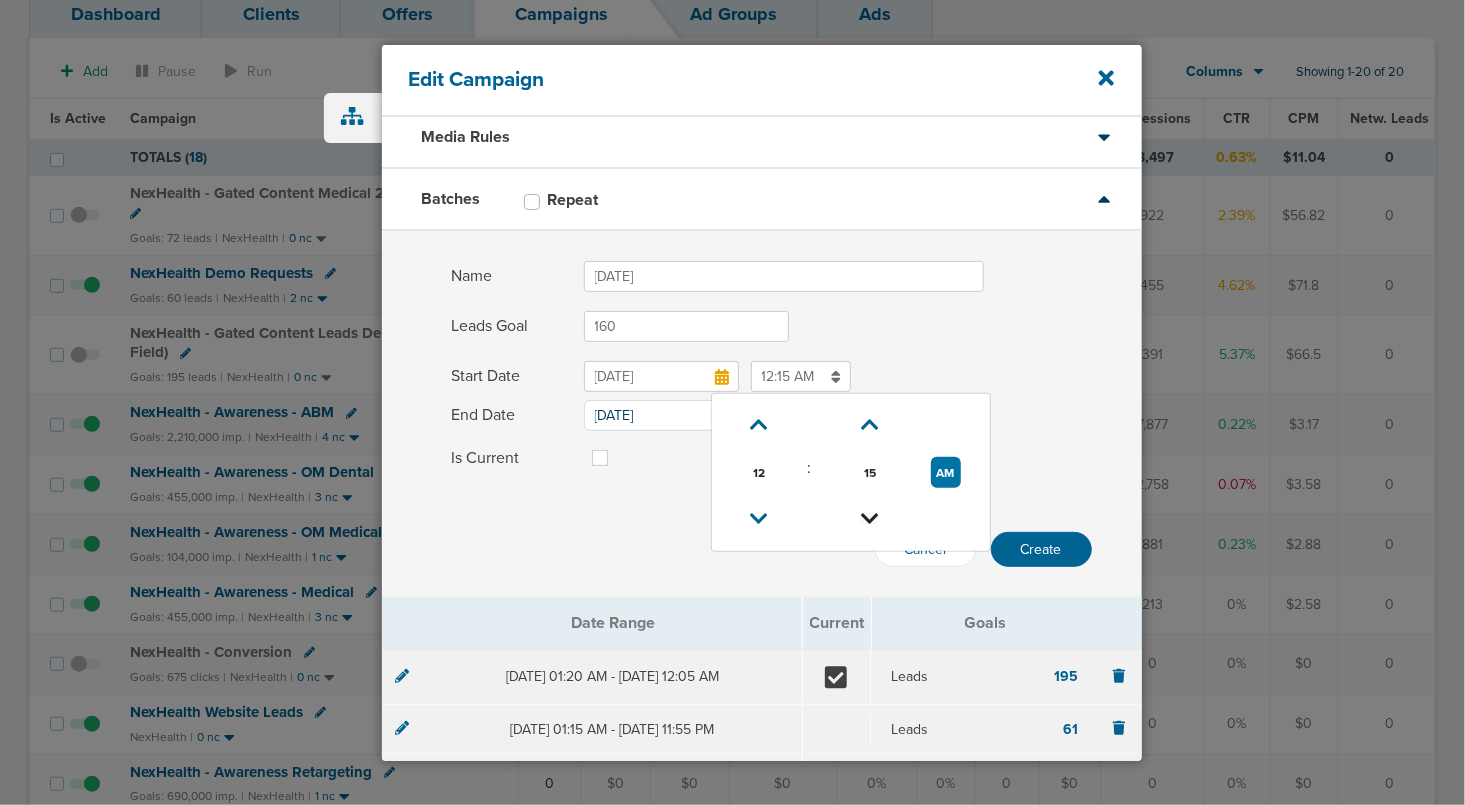 click at bounding box center [870, 519] 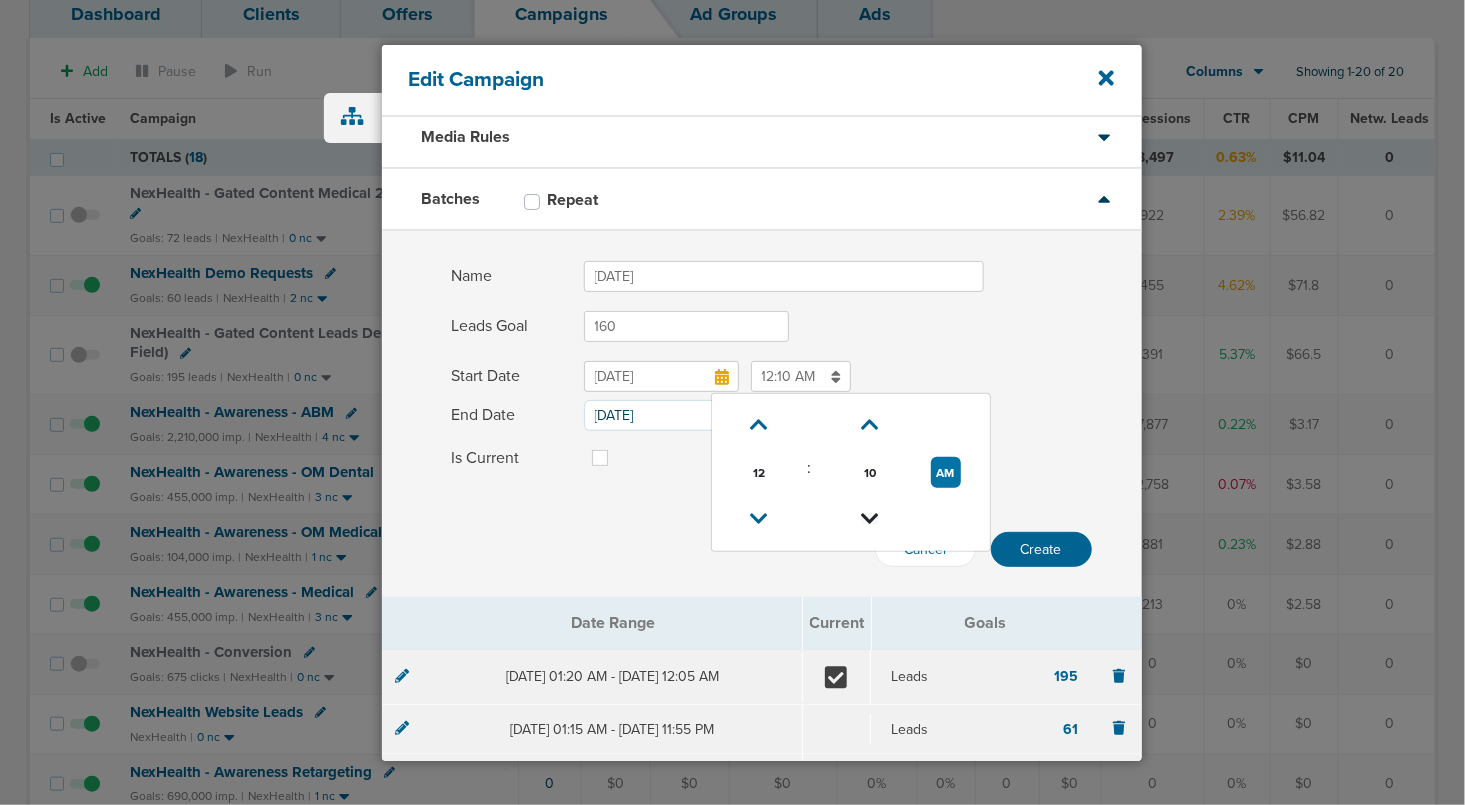 click at bounding box center (870, 519) 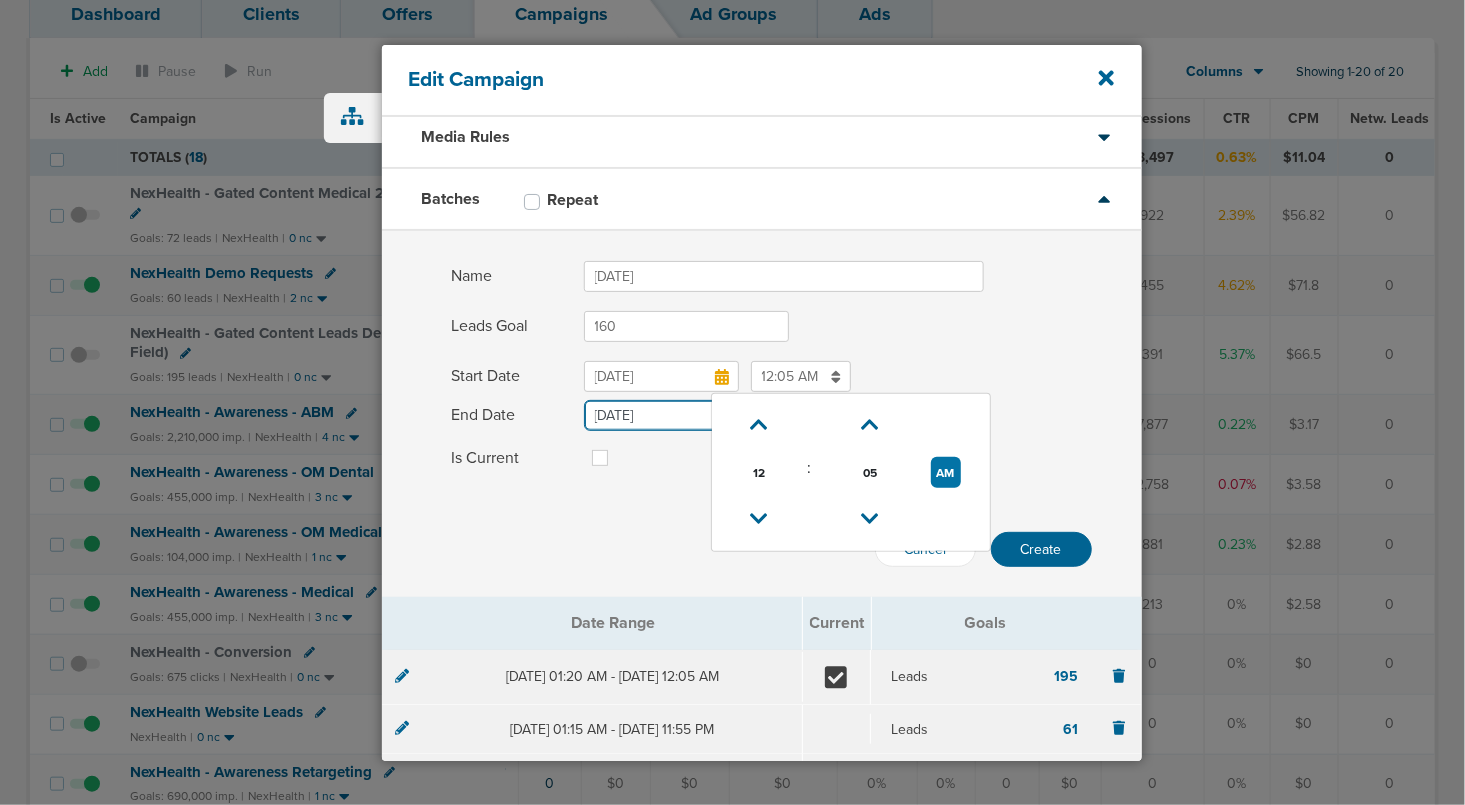 click on "[DATE]" at bounding box center (661, 415) 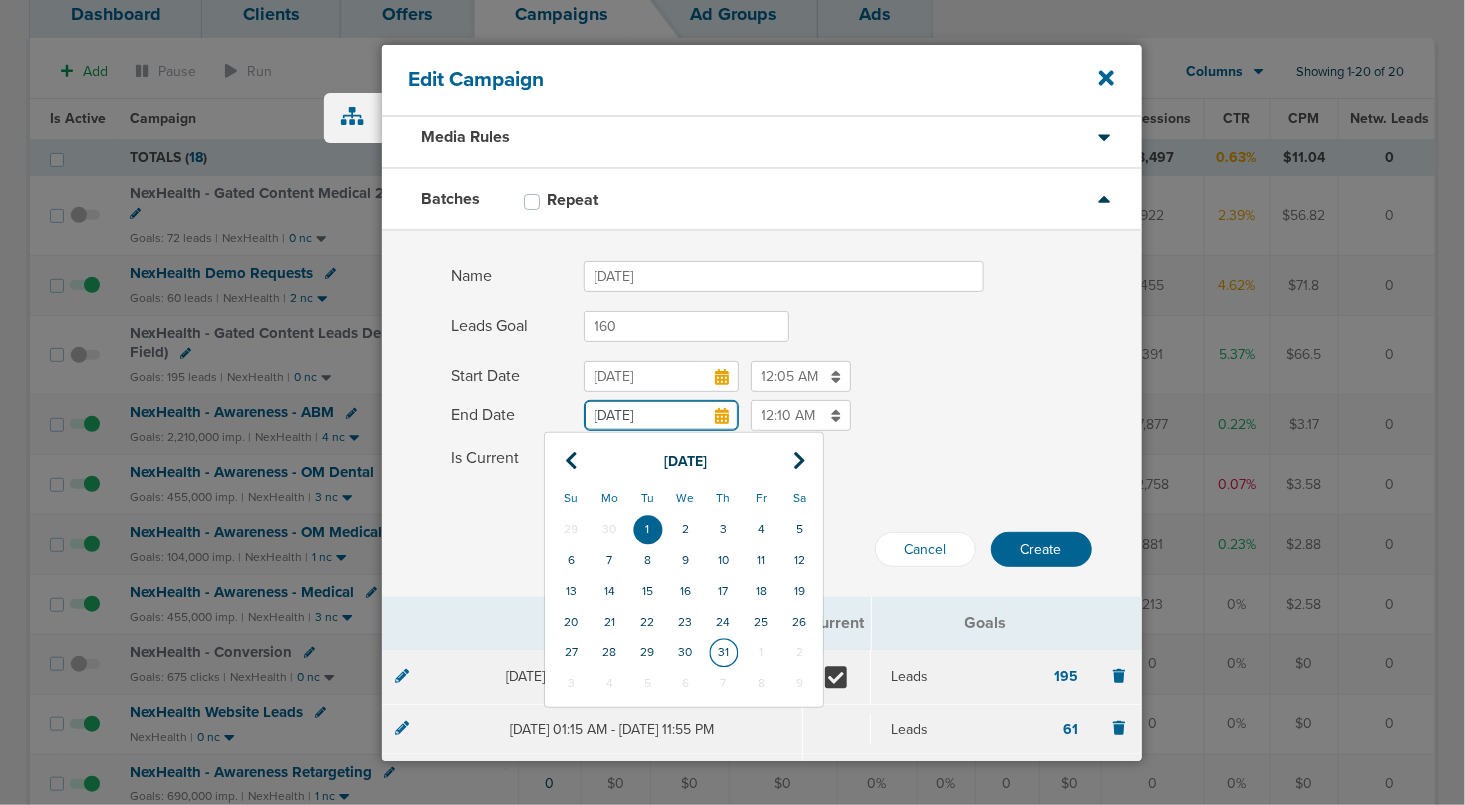click on "31" at bounding box center (724, 652) 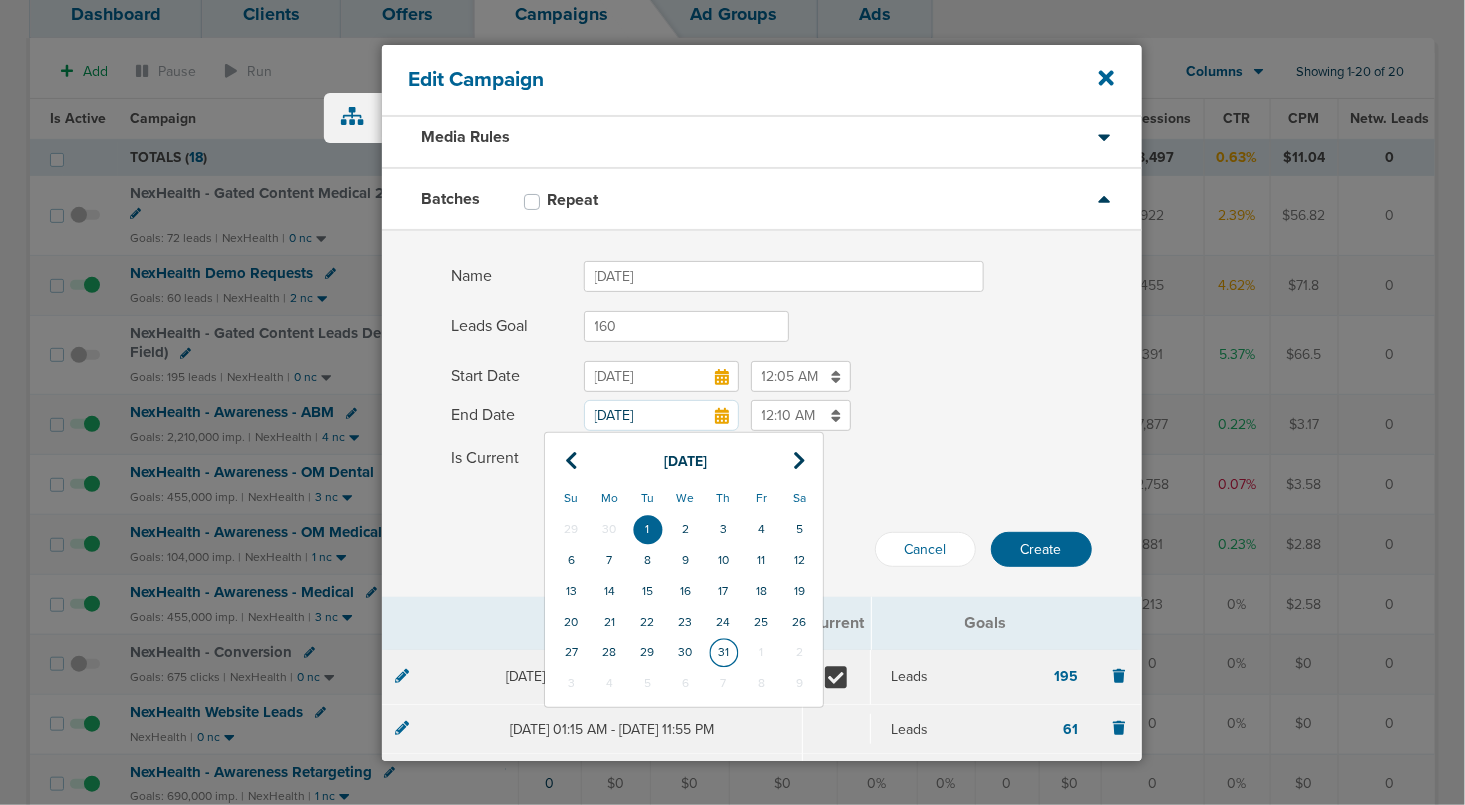 type on "[DATE]" 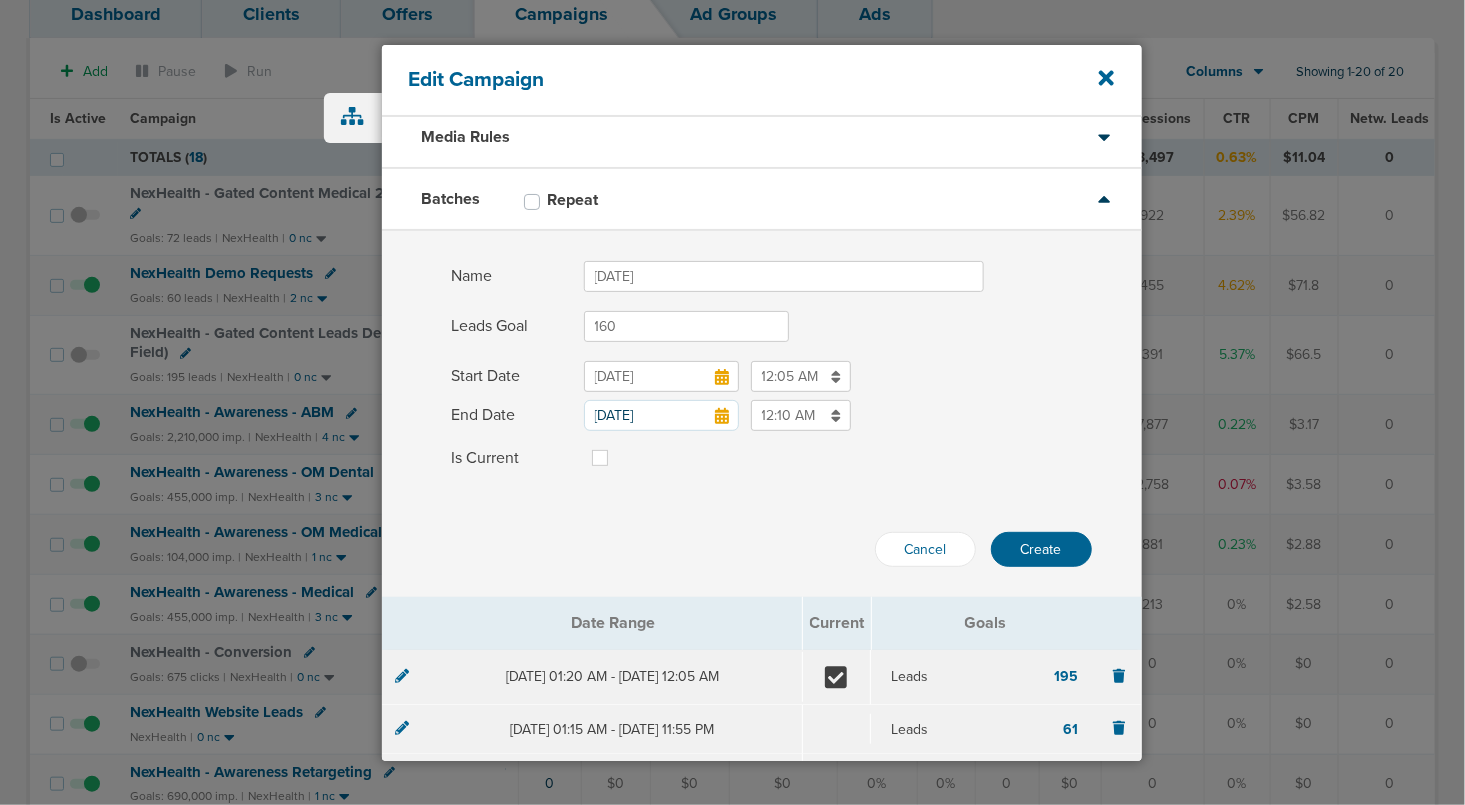 click on "12:10 AM" at bounding box center (801, 415) 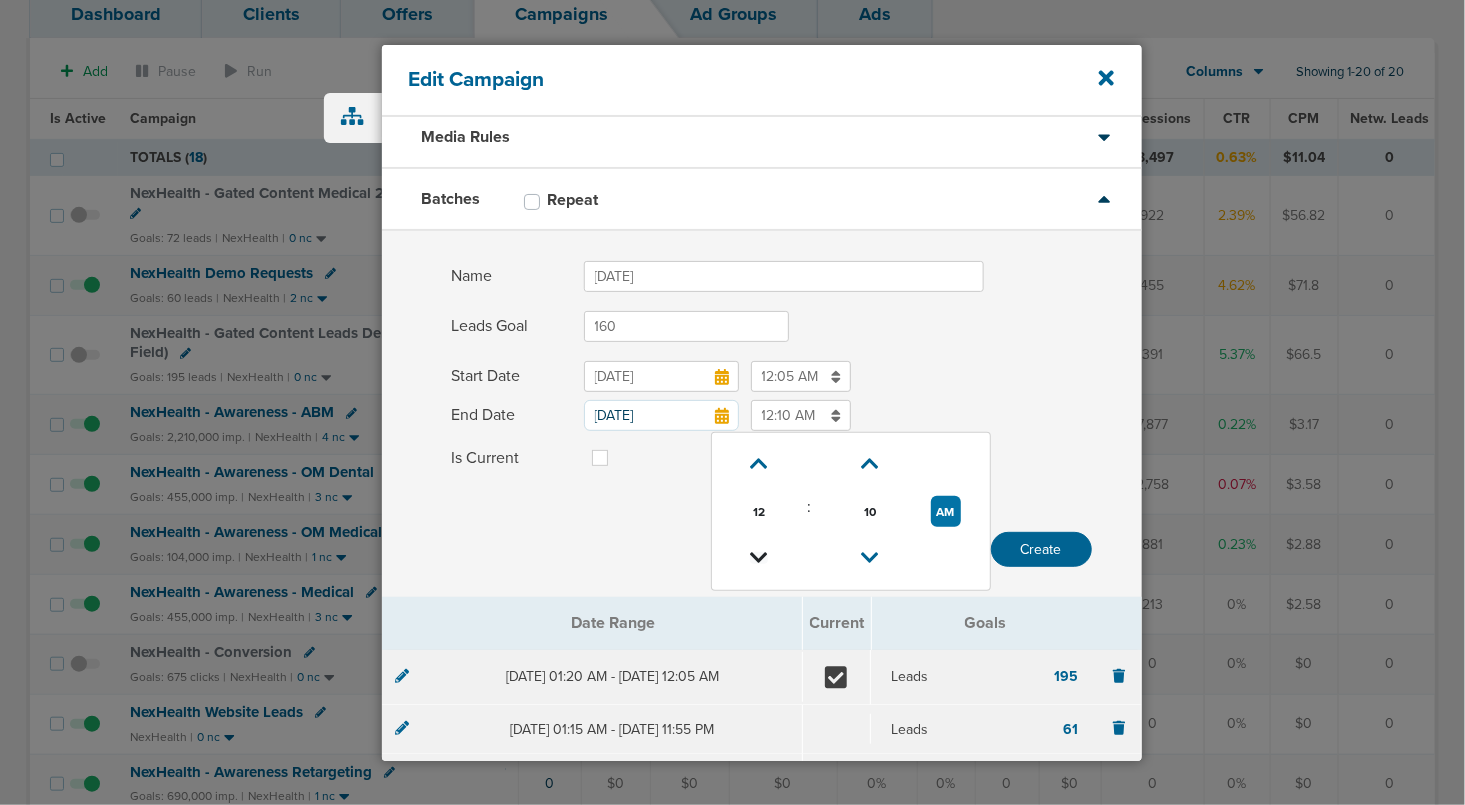 click at bounding box center (759, 558) 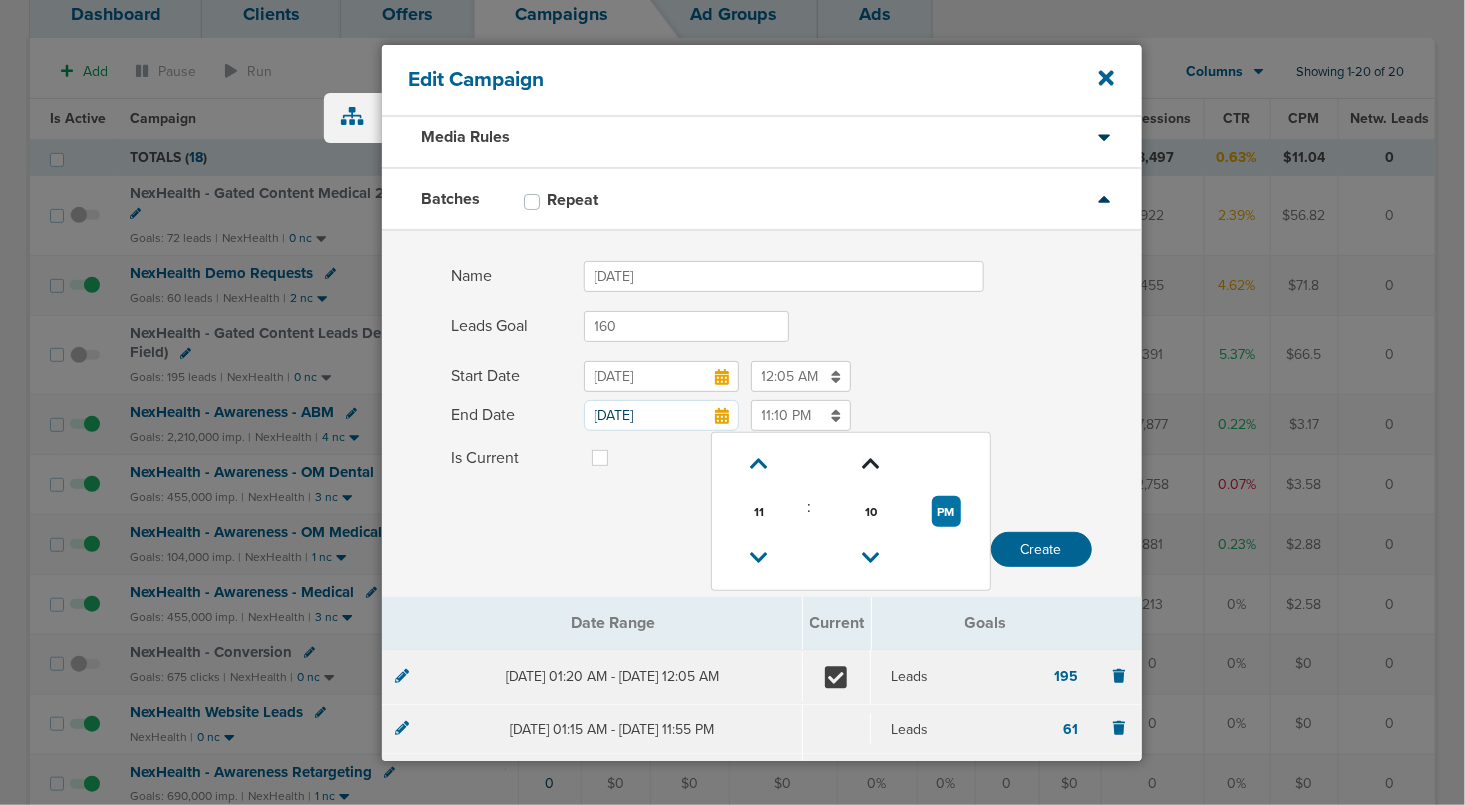 click at bounding box center [871, 464] 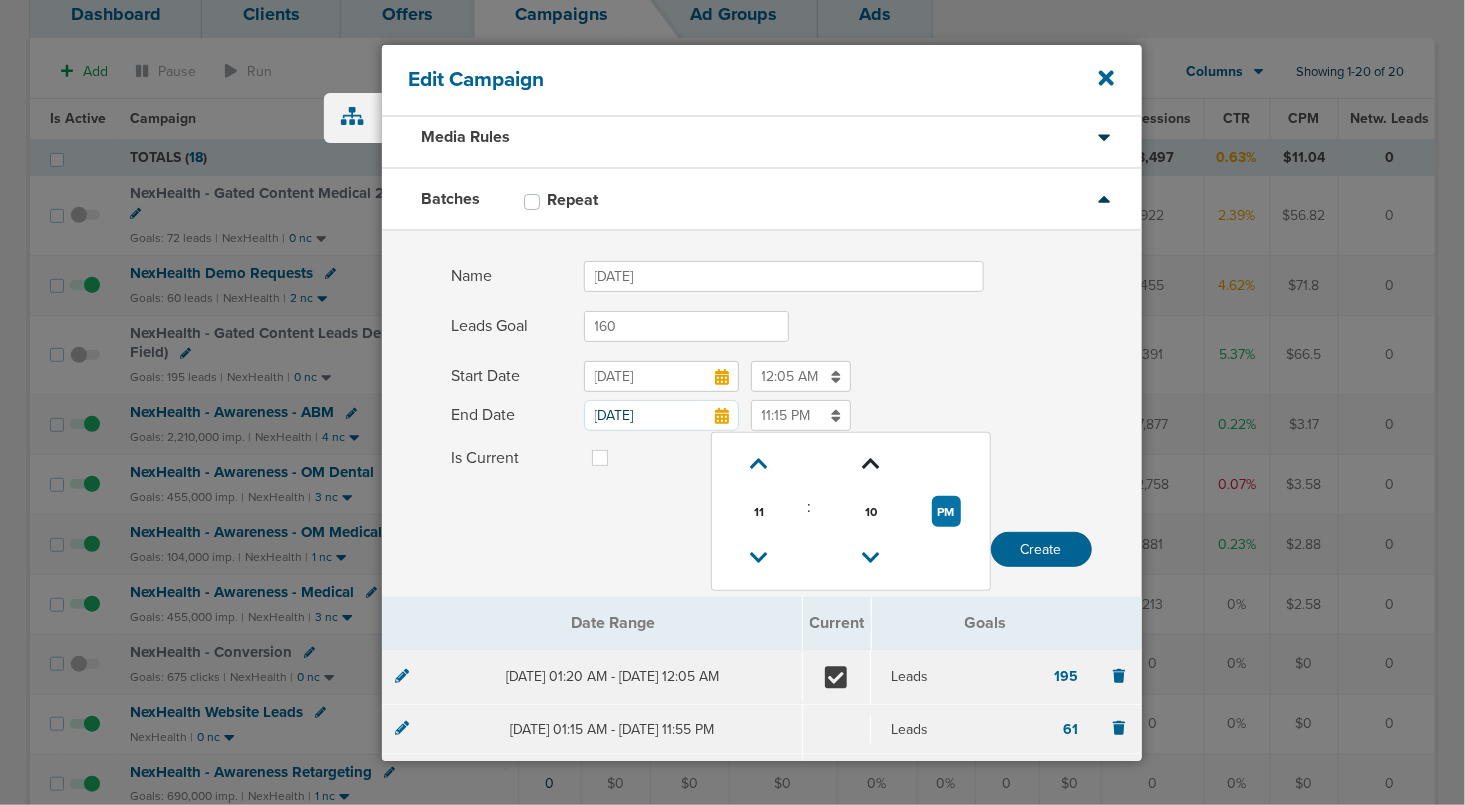 click at bounding box center (871, 464) 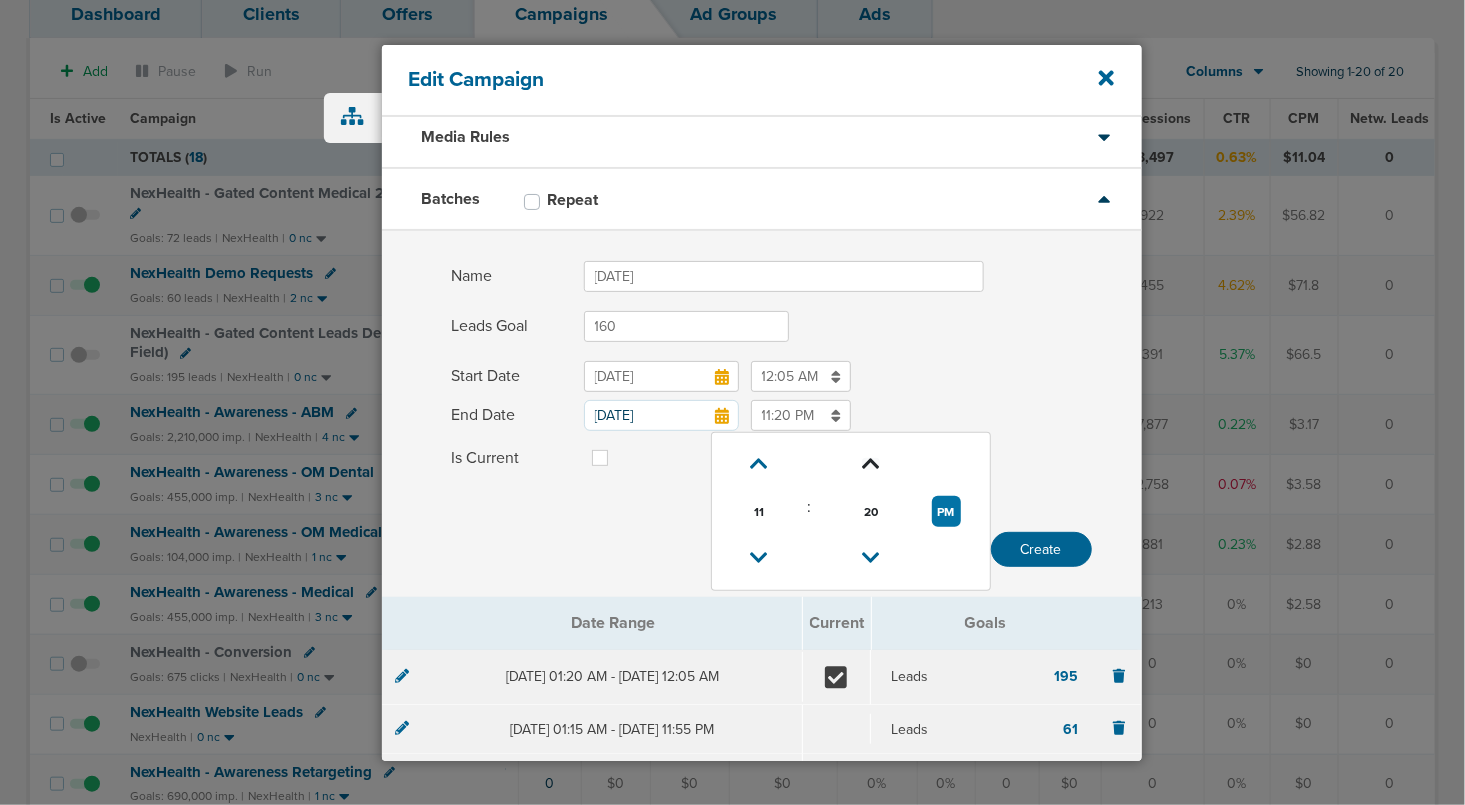 click at bounding box center [871, 464] 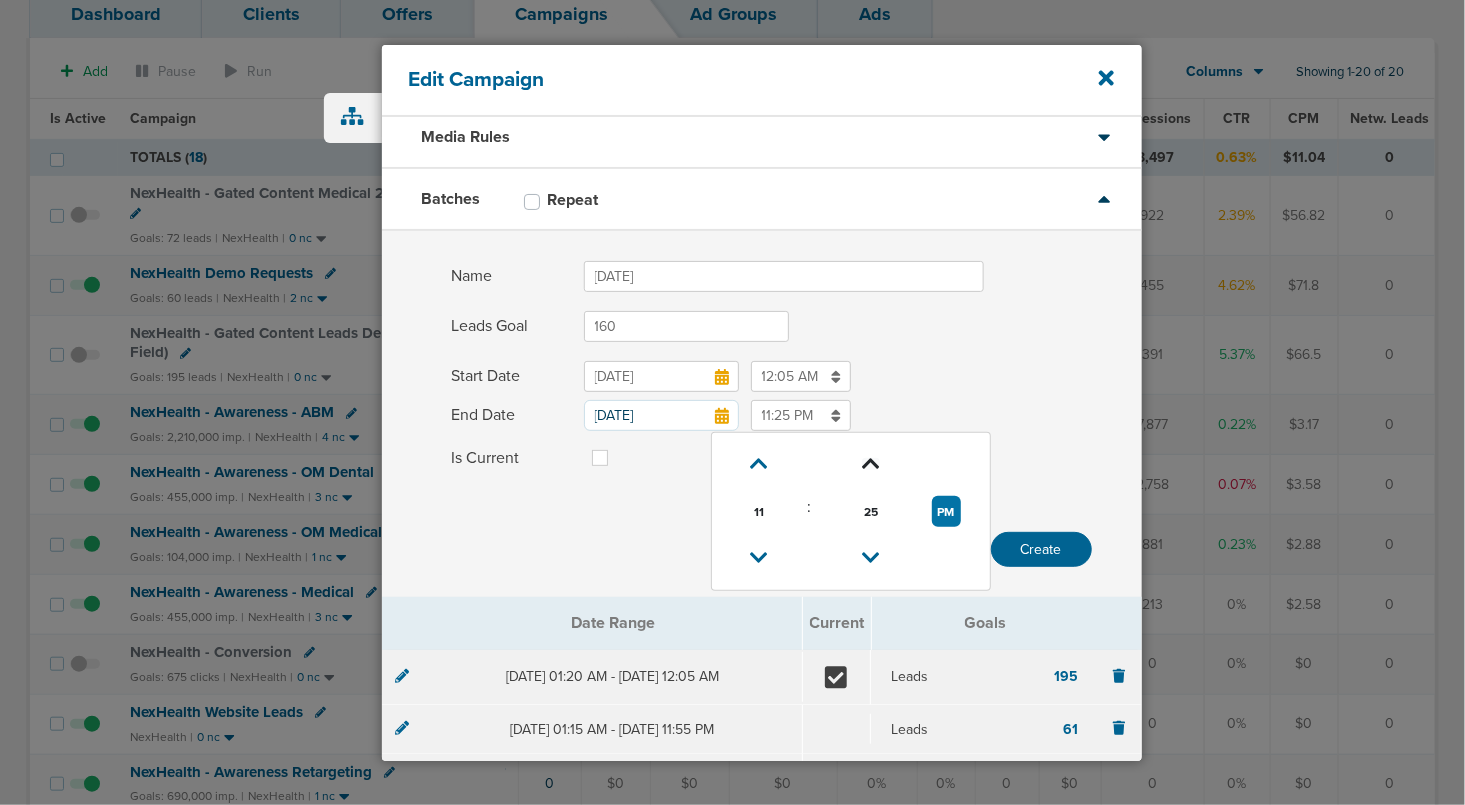 click at bounding box center (871, 464) 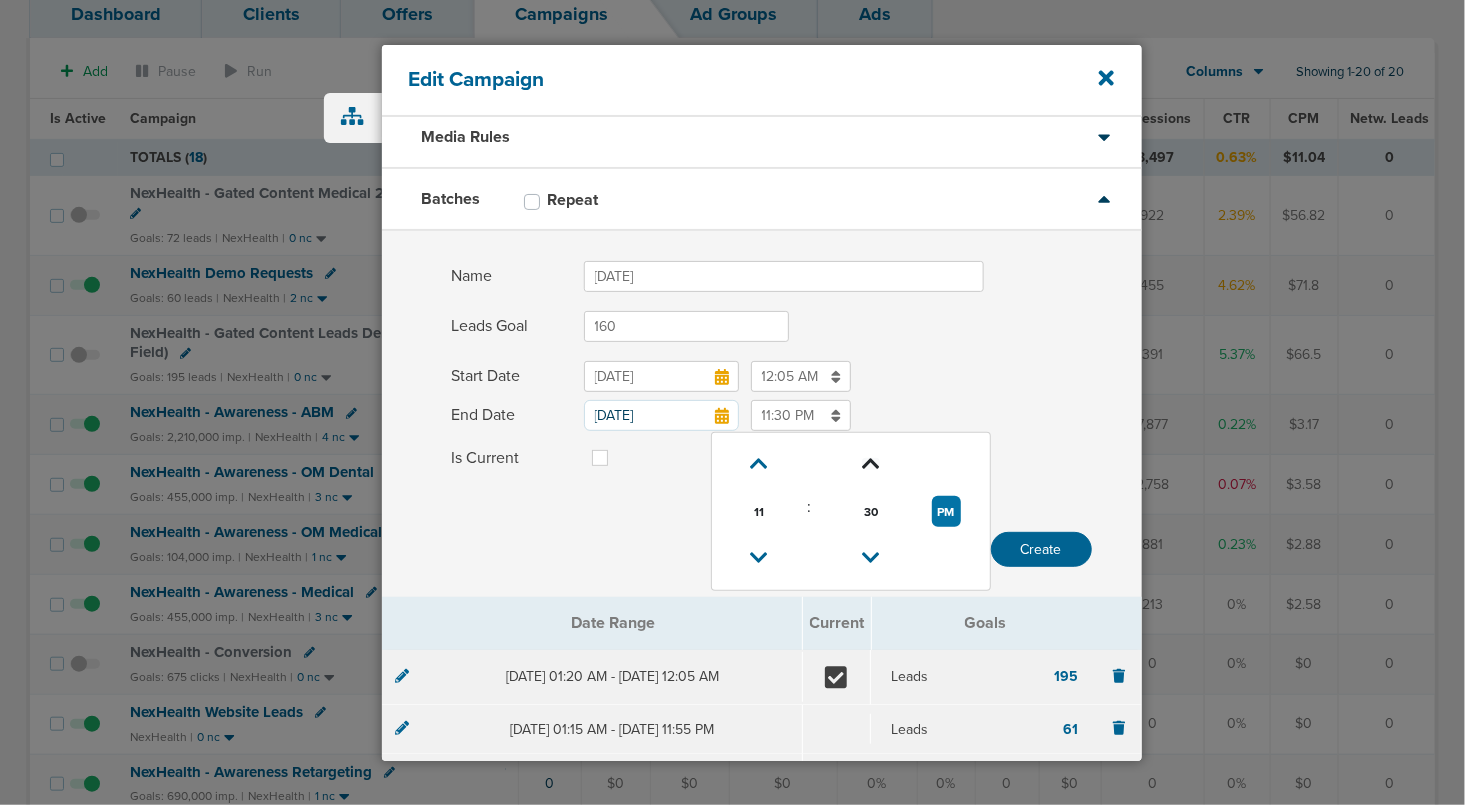 click at bounding box center (871, 464) 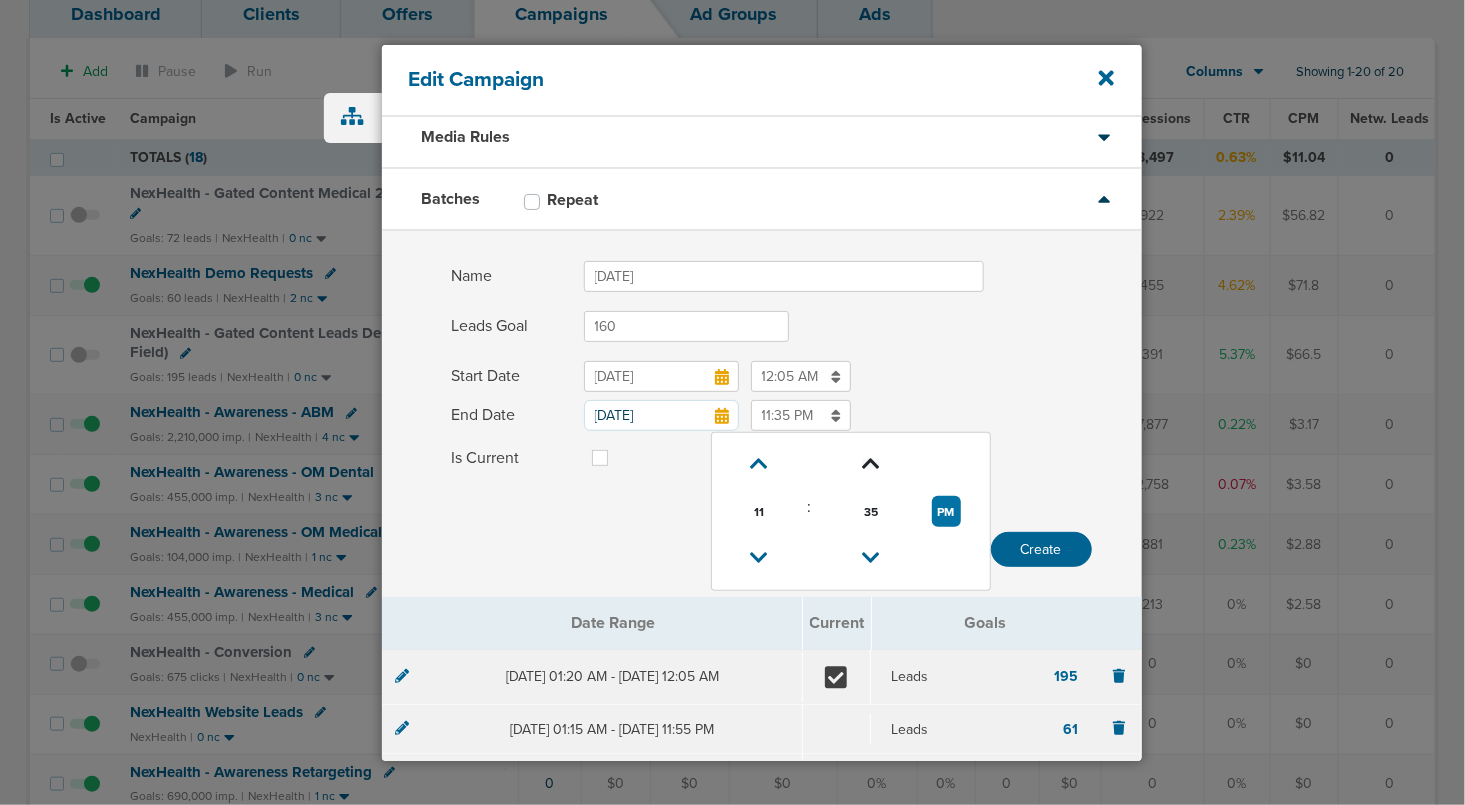 click at bounding box center [871, 464] 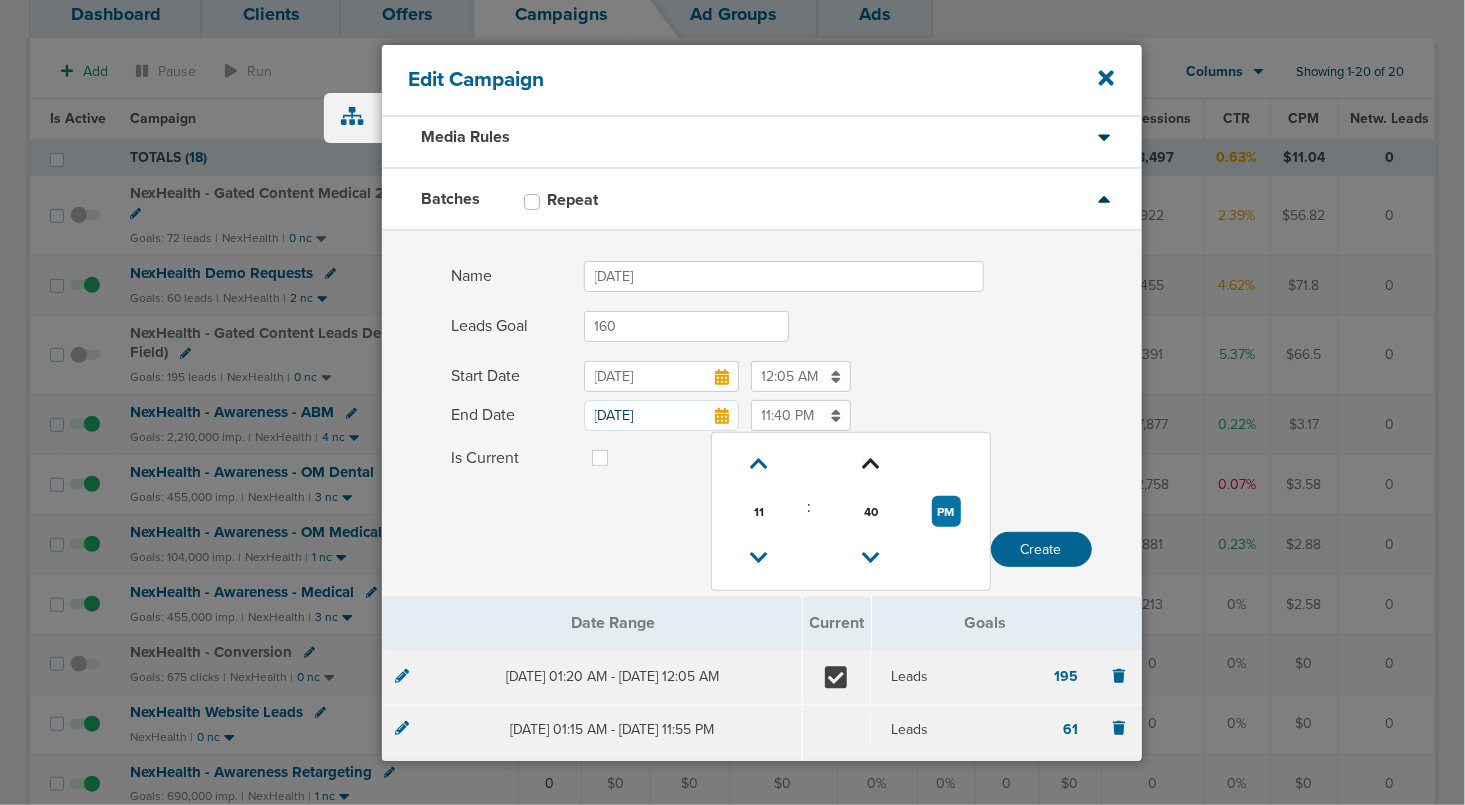 click at bounding box center (871, 464) 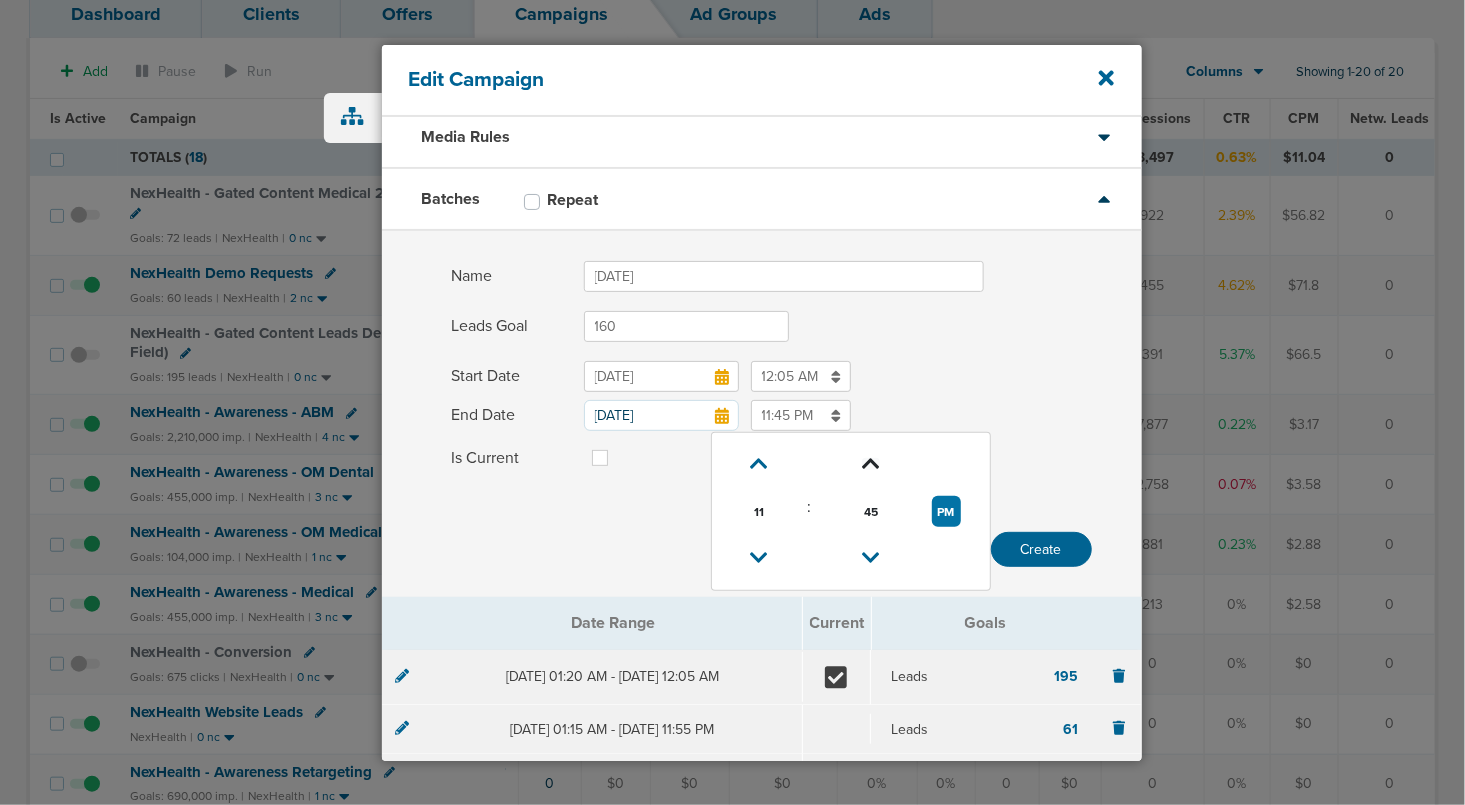 click at bounding box center [871, 464] 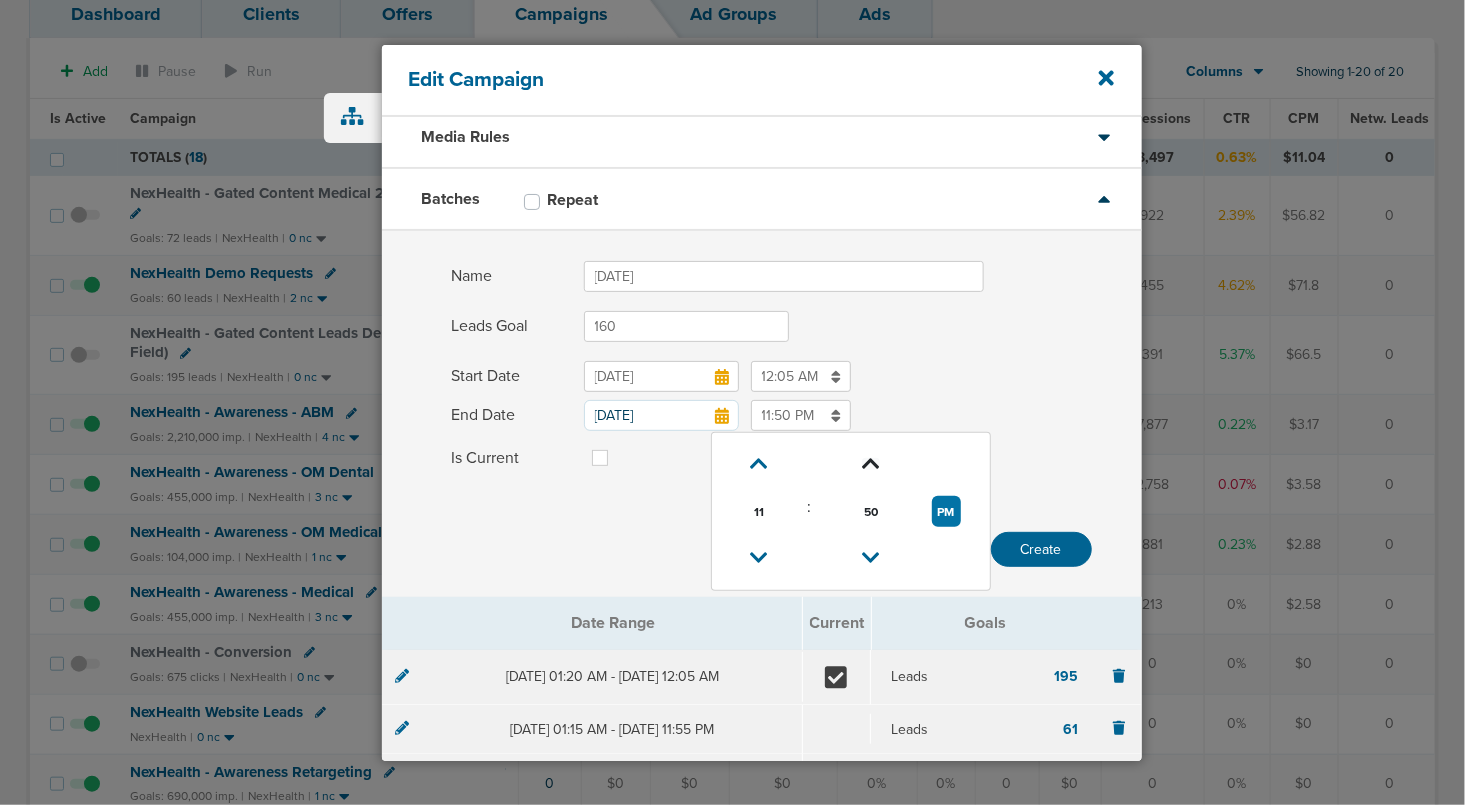 click at bounding box center (871, 464) 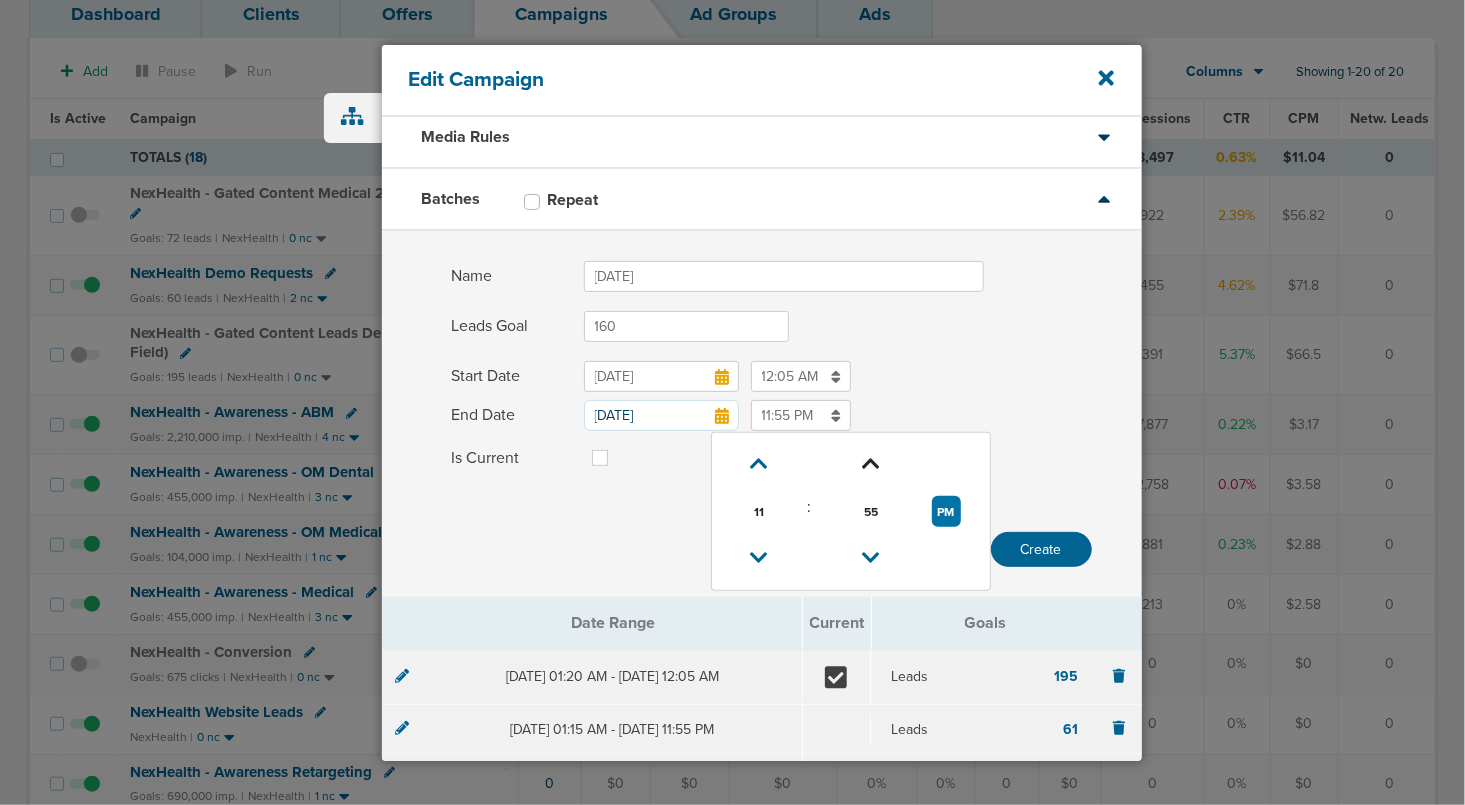 click at bounding box center [871, 464] 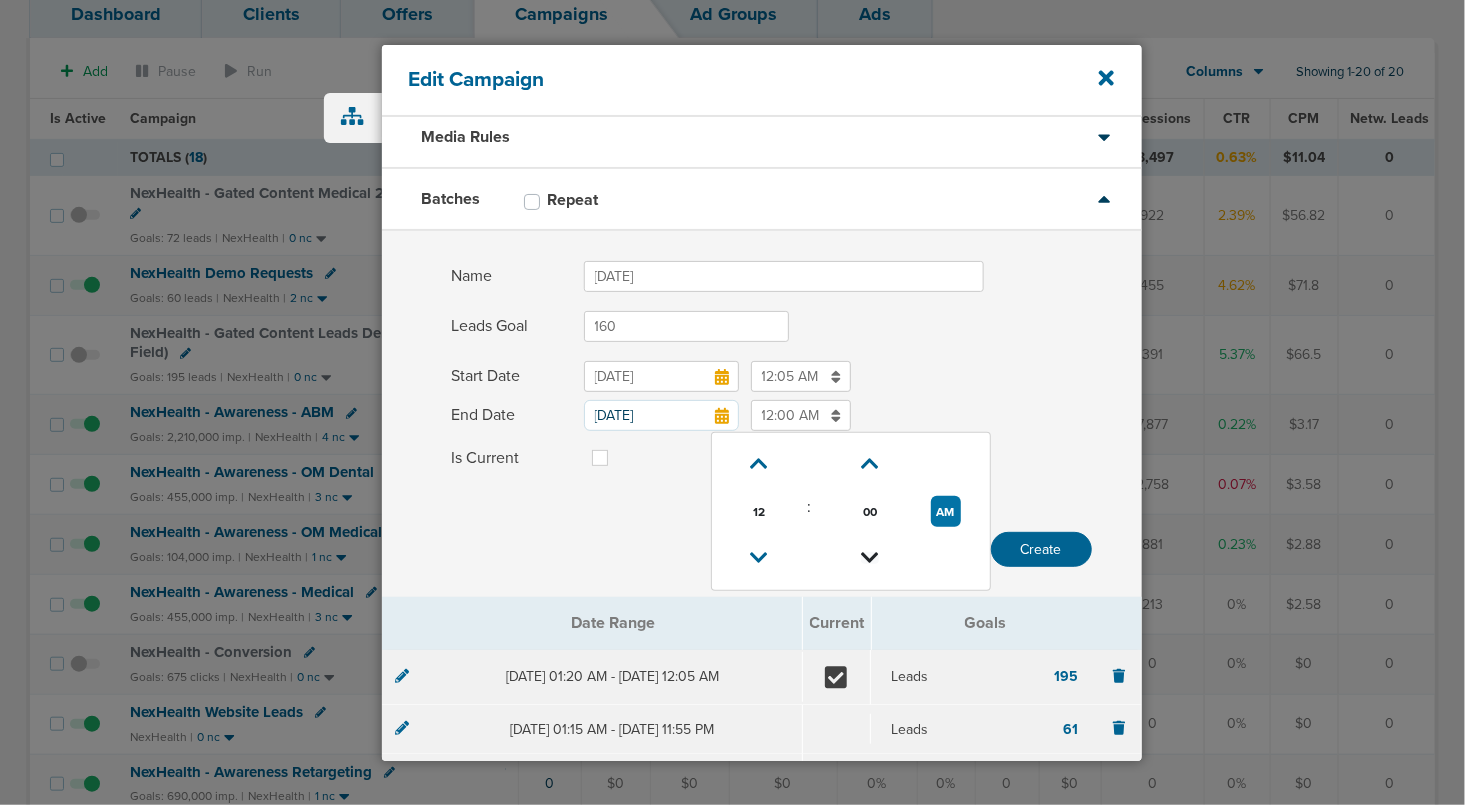 click at bounding box center (870, 558) 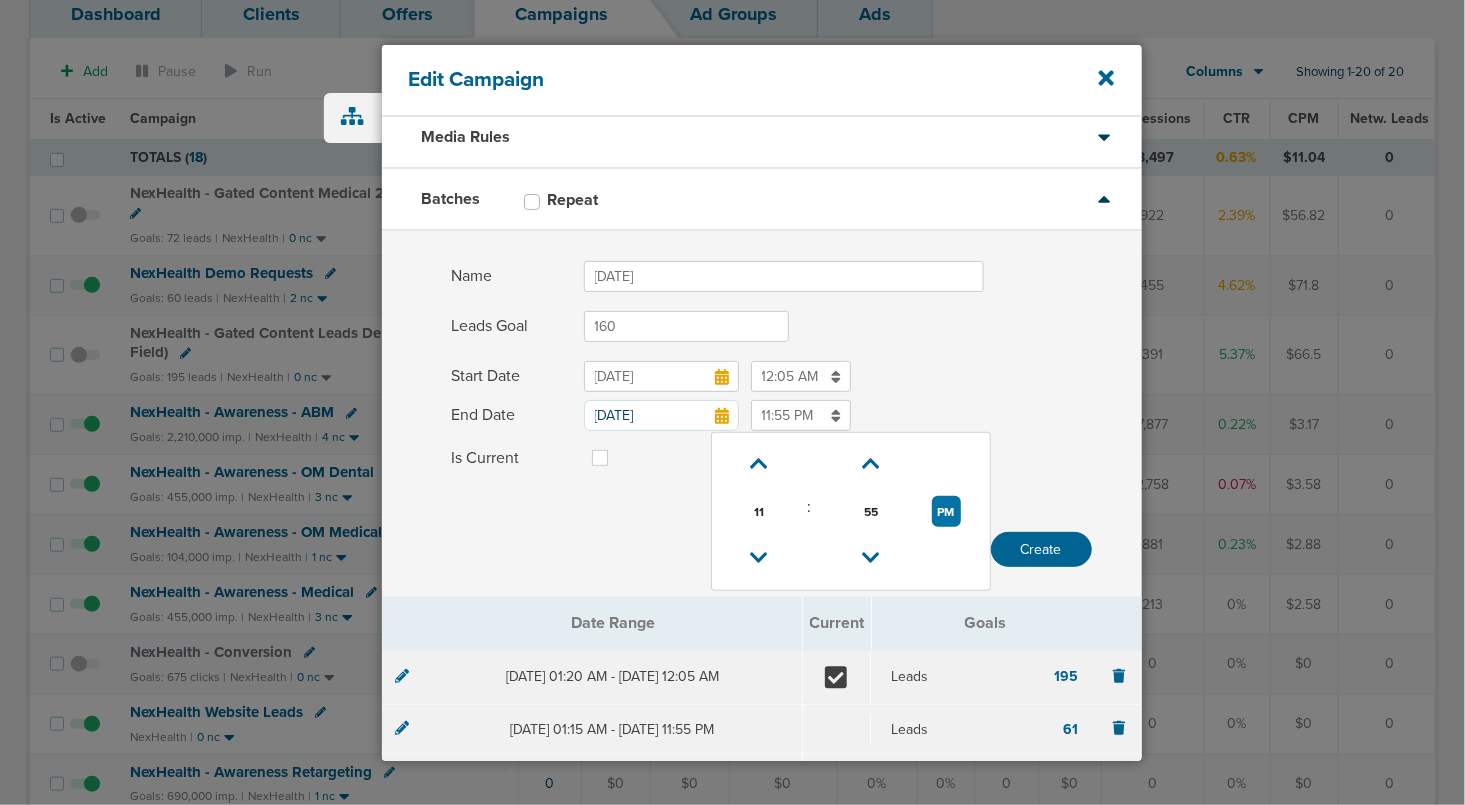 click at bounding box center (616, 446) 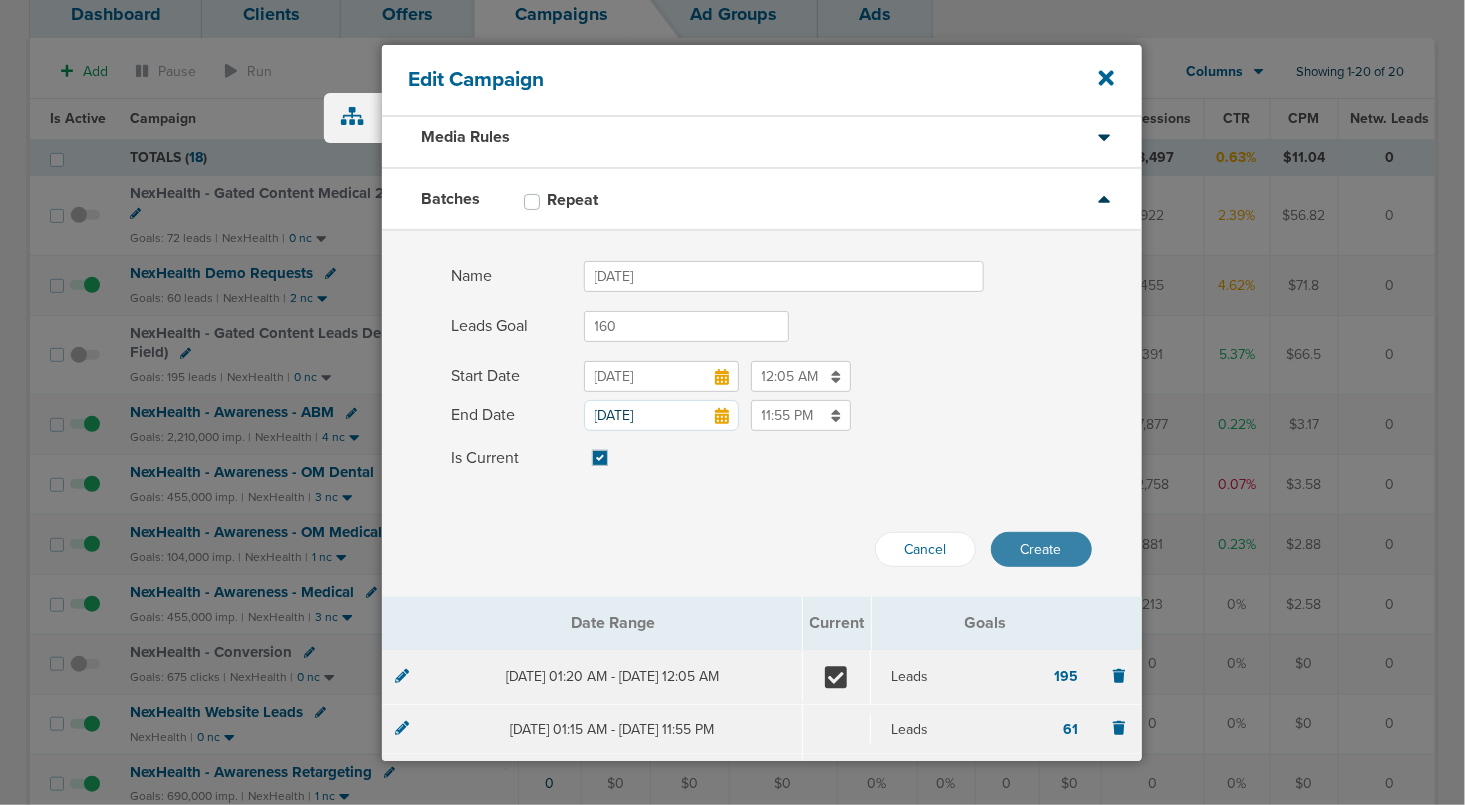 click on "Create" at bounding box center [1041, 549] 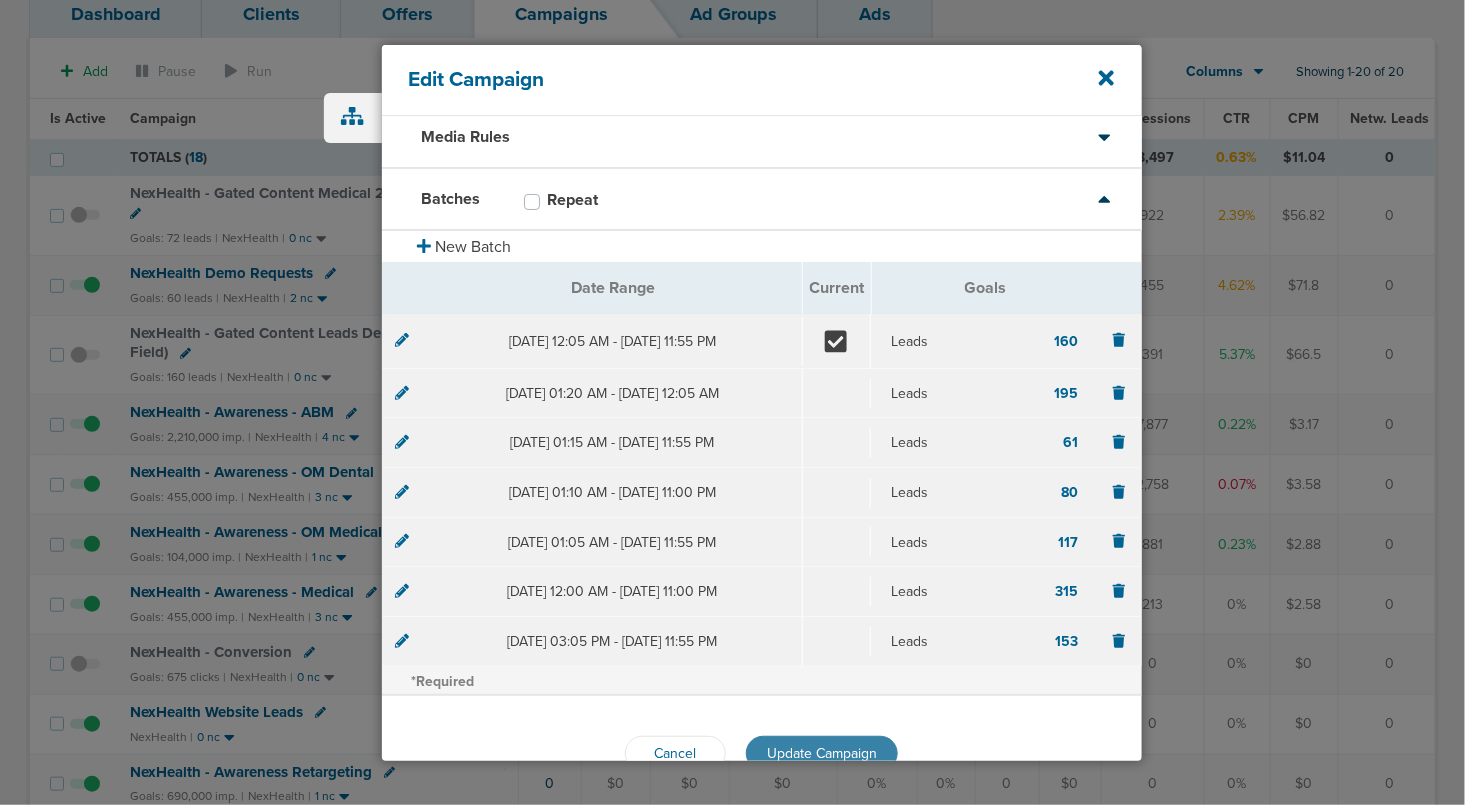 click on "Update Campaign" at bounding box center (822, 753) 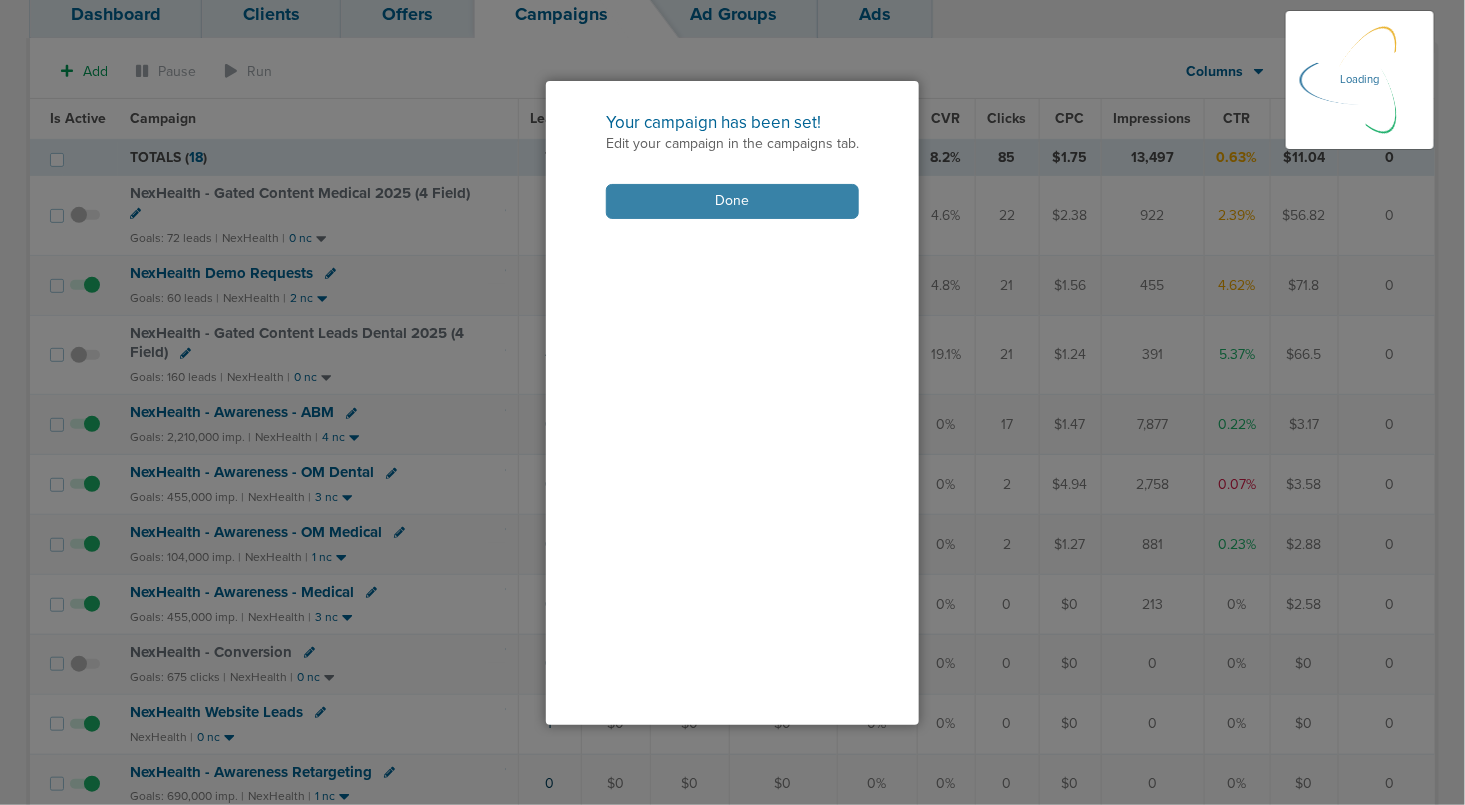 click on "Done" at bounding box center [732, 201] 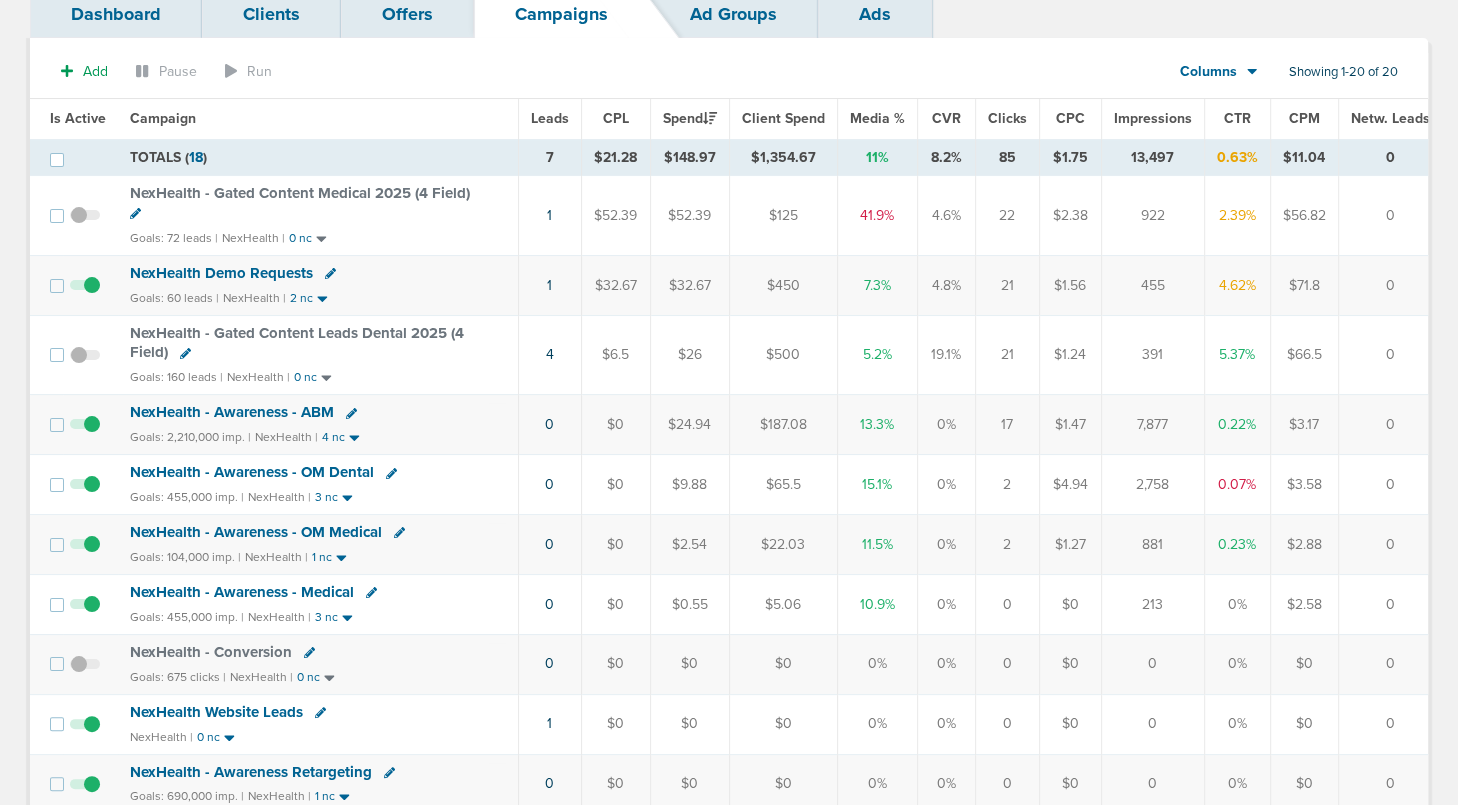 click on "NexHealth - Gated Content Leads Dental 2025 (4 Field)" at bounding box center [297, 343] 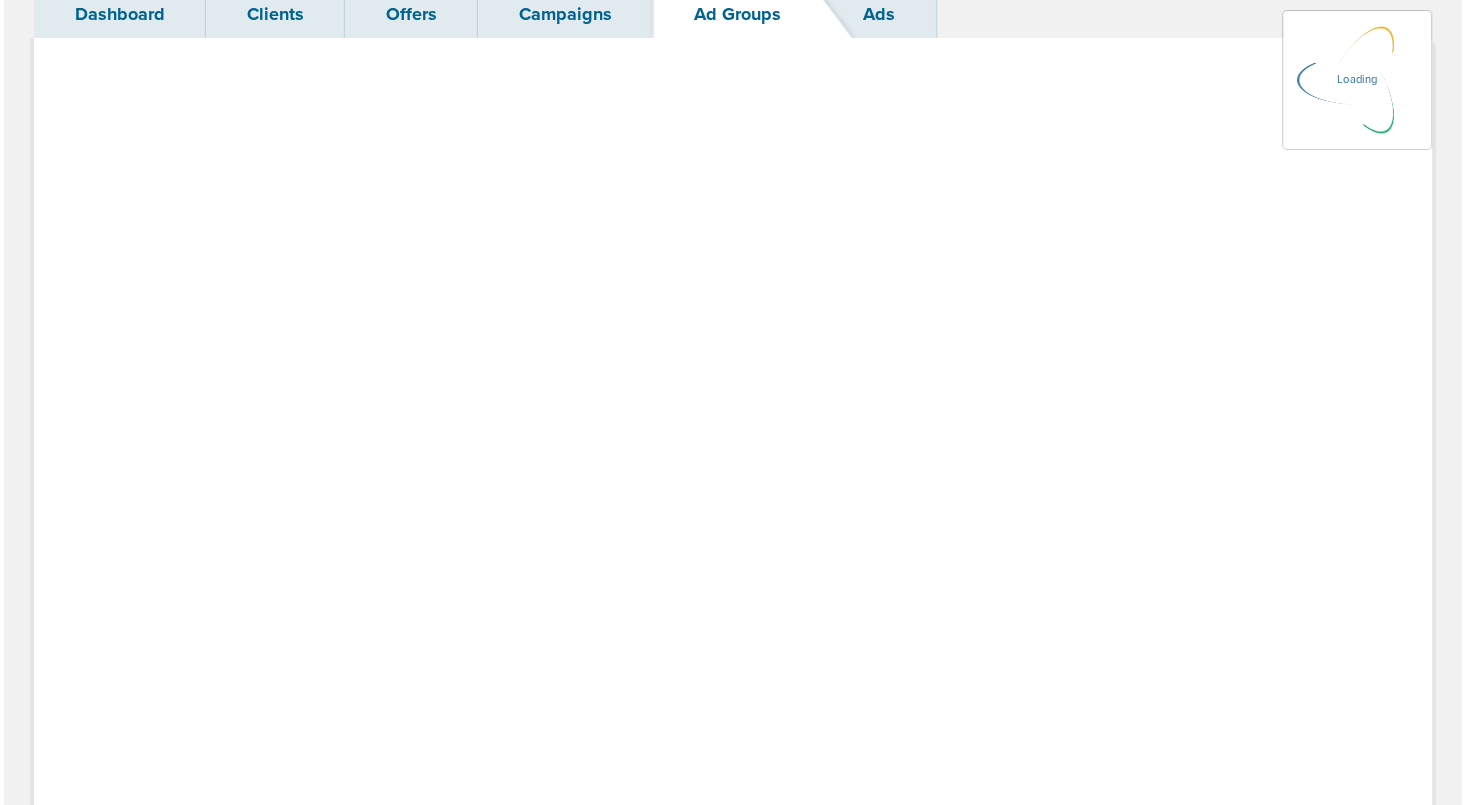 scroll, scrollTop: 0, scrollLeft: 0, axis: both 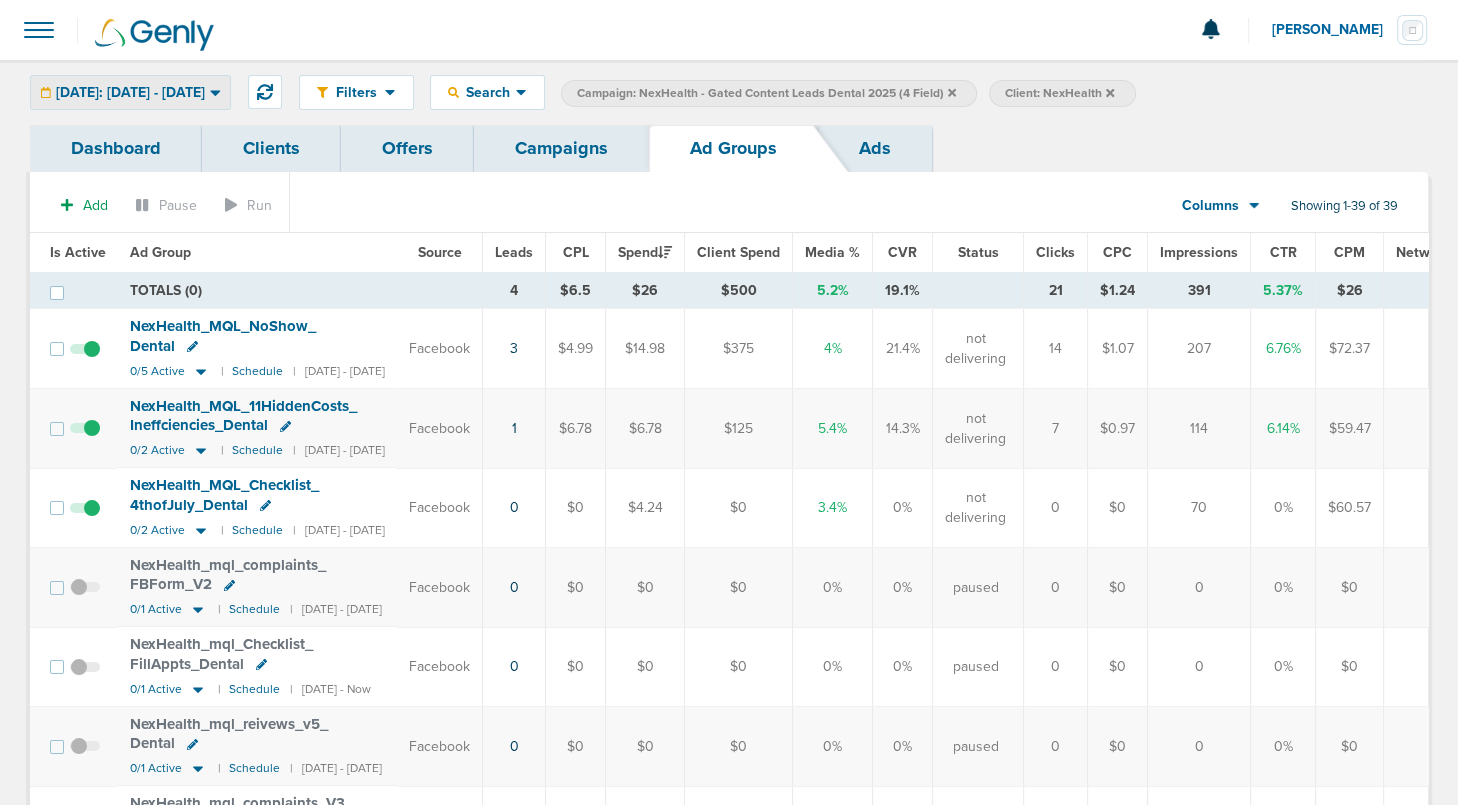 click on "[DATE]: [DATE] - [DATE]" at bounding box center (130, 93) 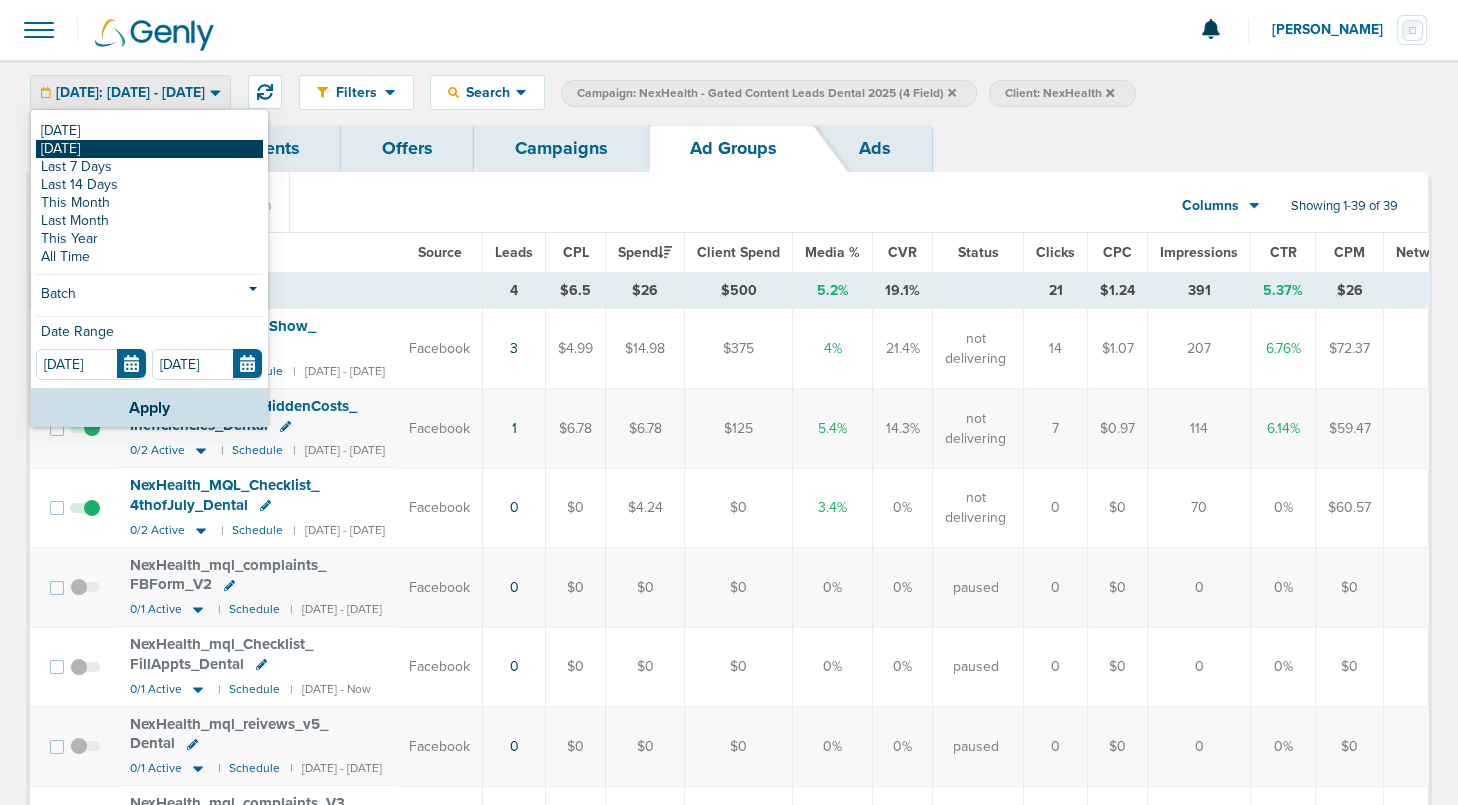click on "[DATE]" at bounding box center [149, 149] 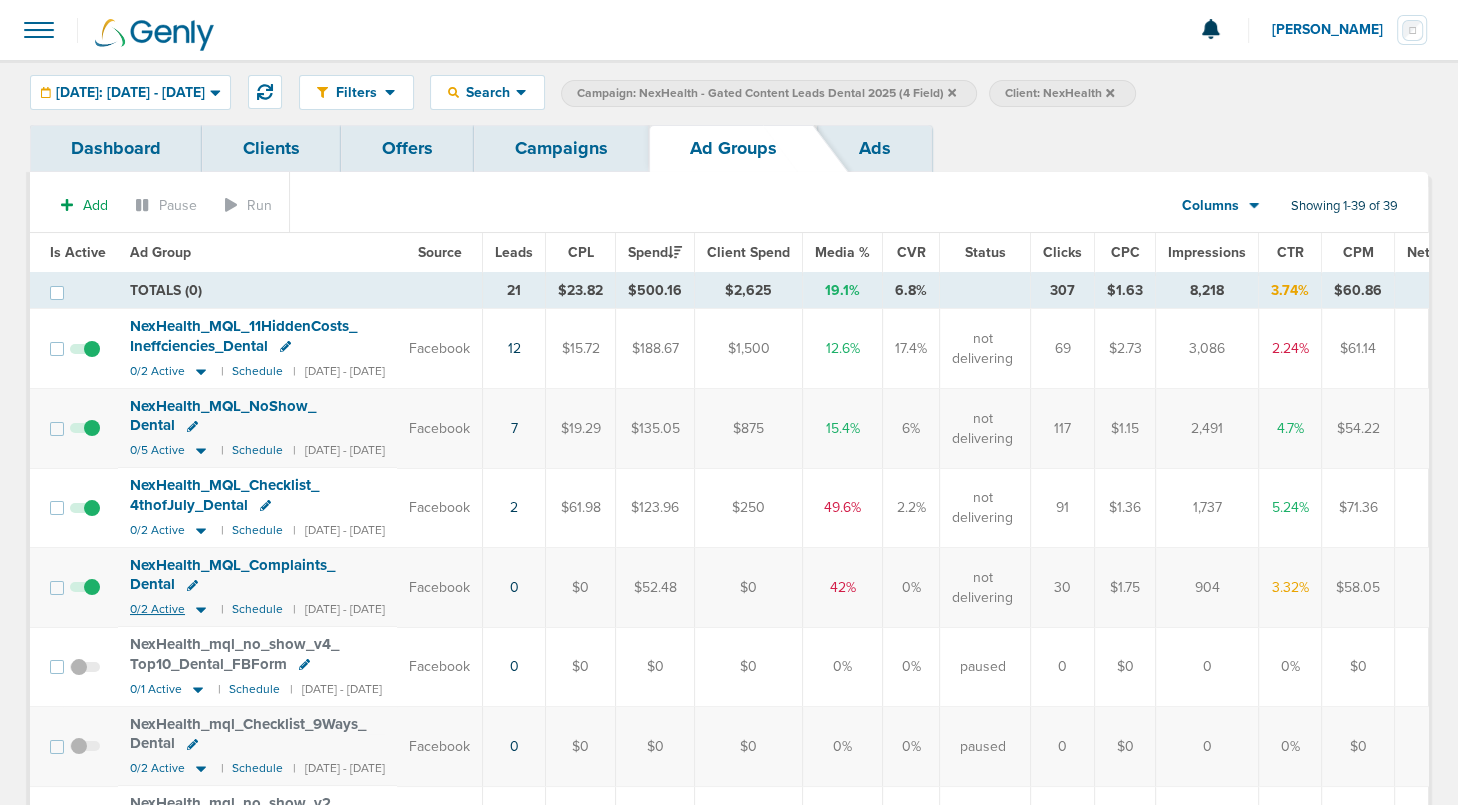 click 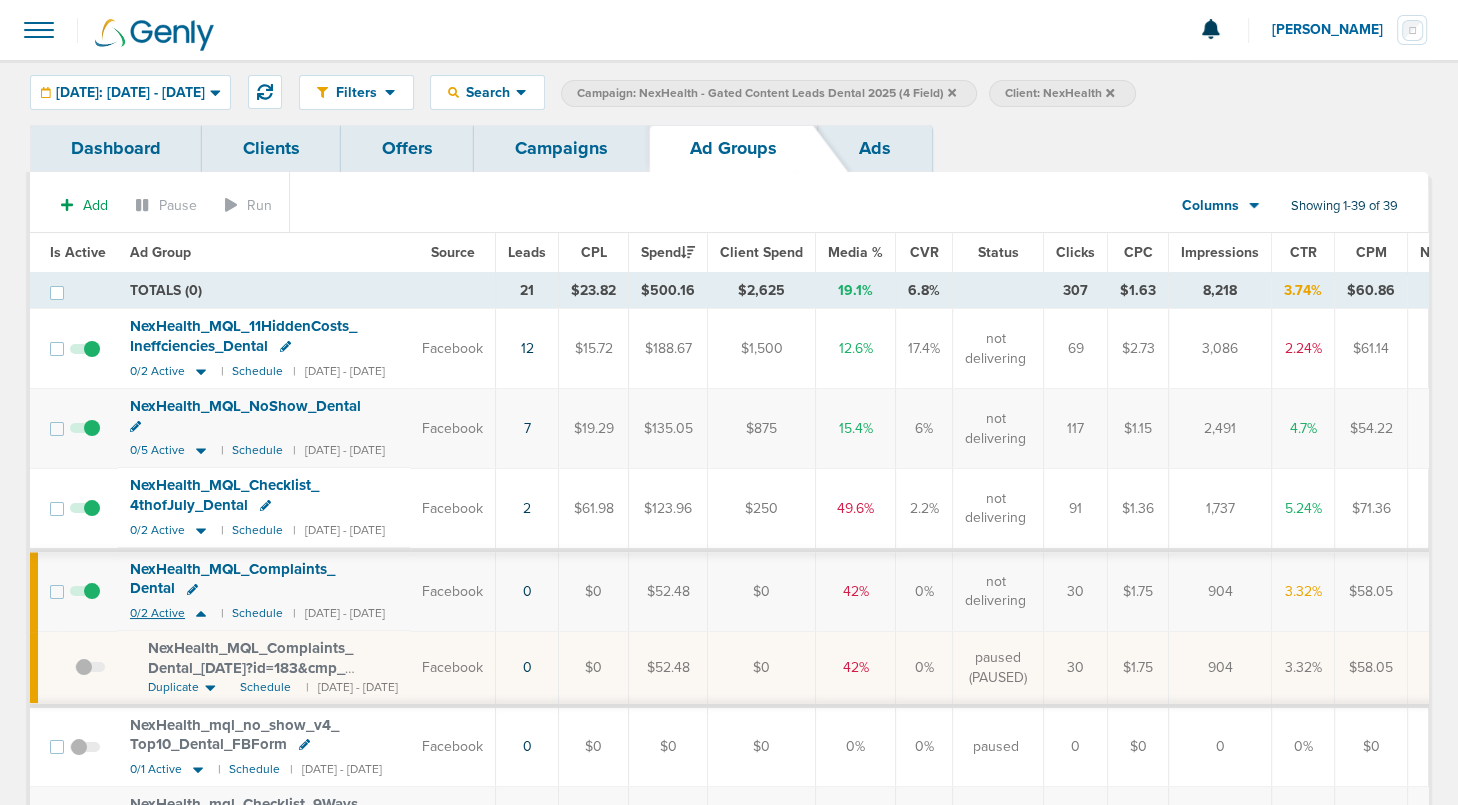 click 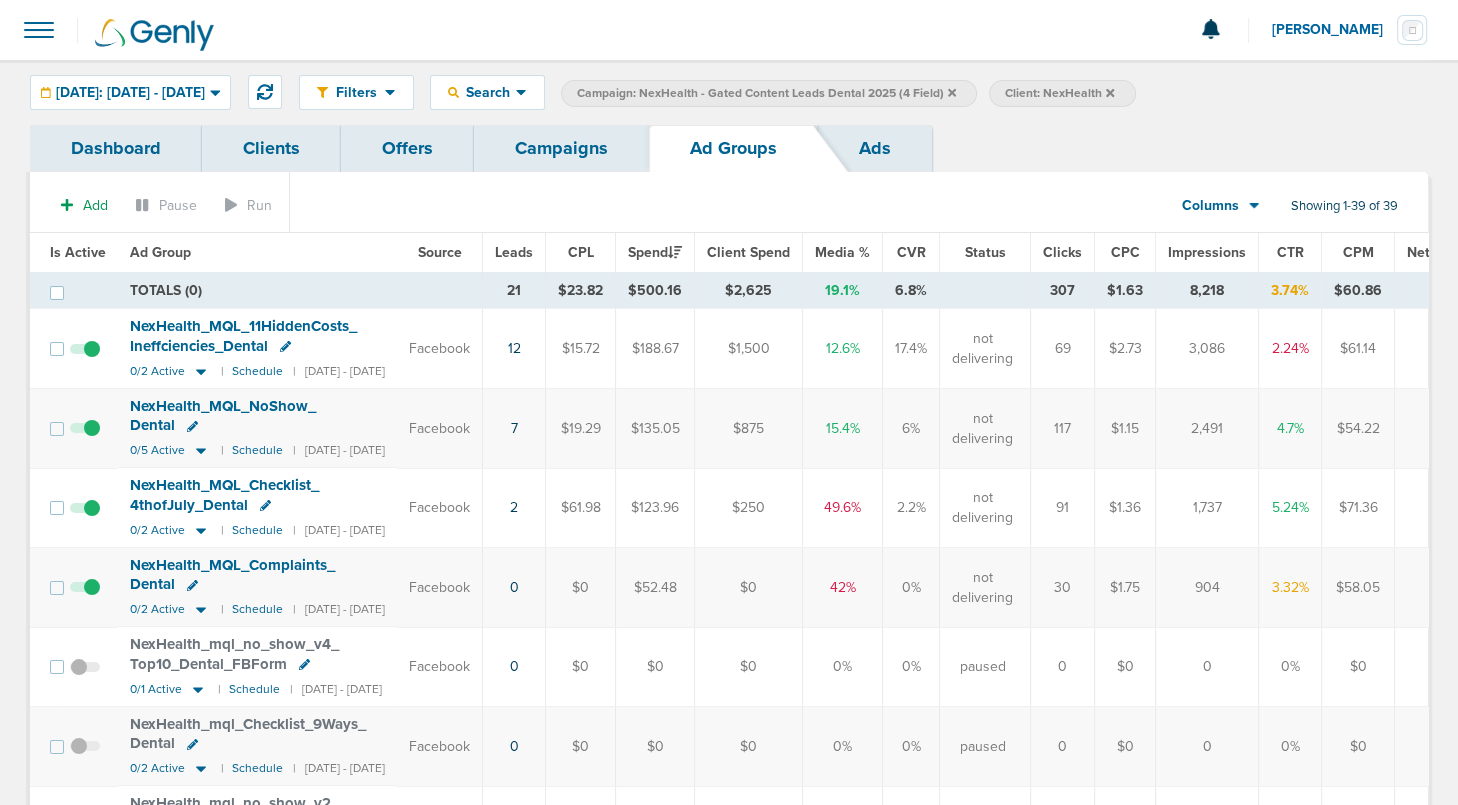 click at bounding box center [85, 597] 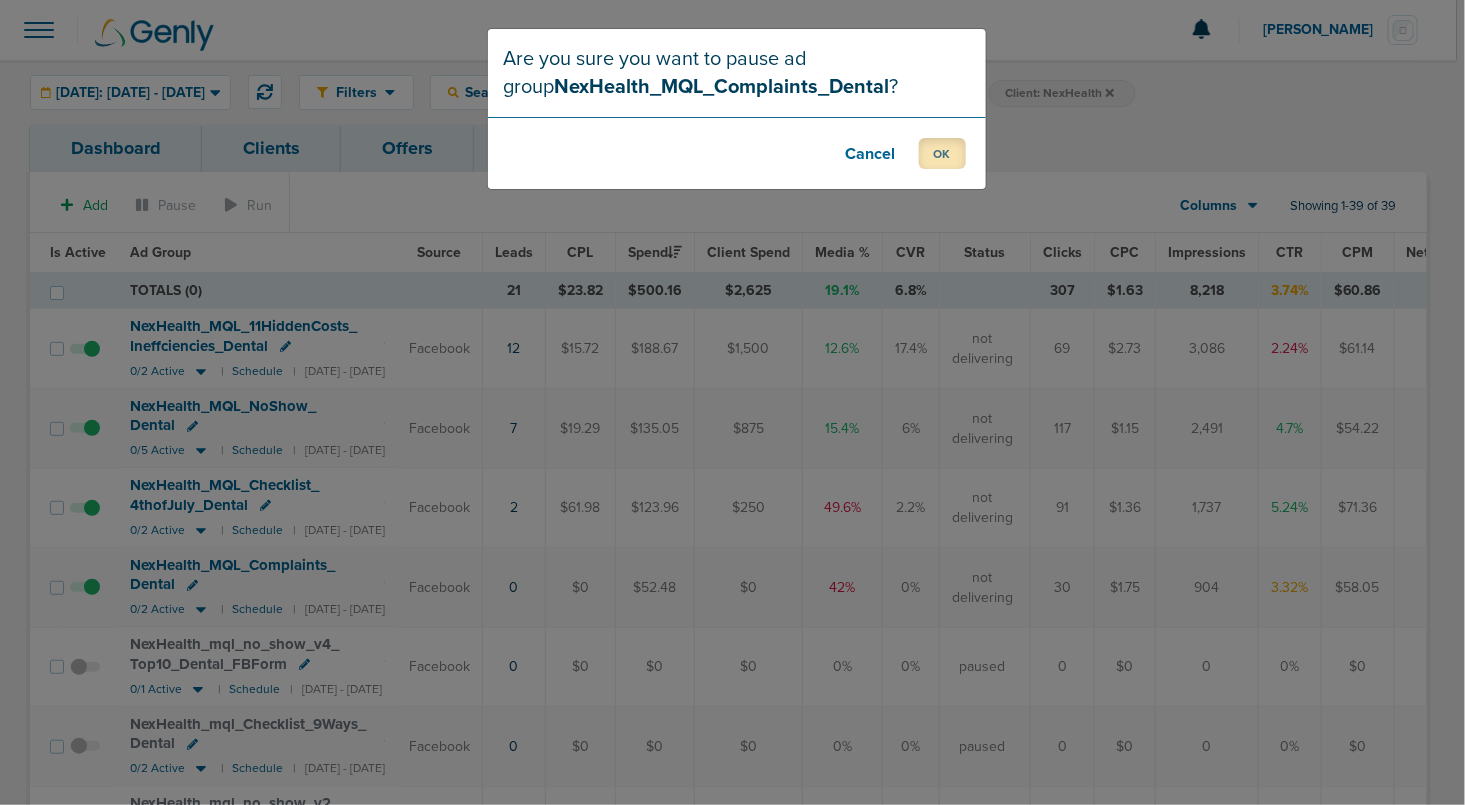 click on "OK" at bounding box center (942, 153) 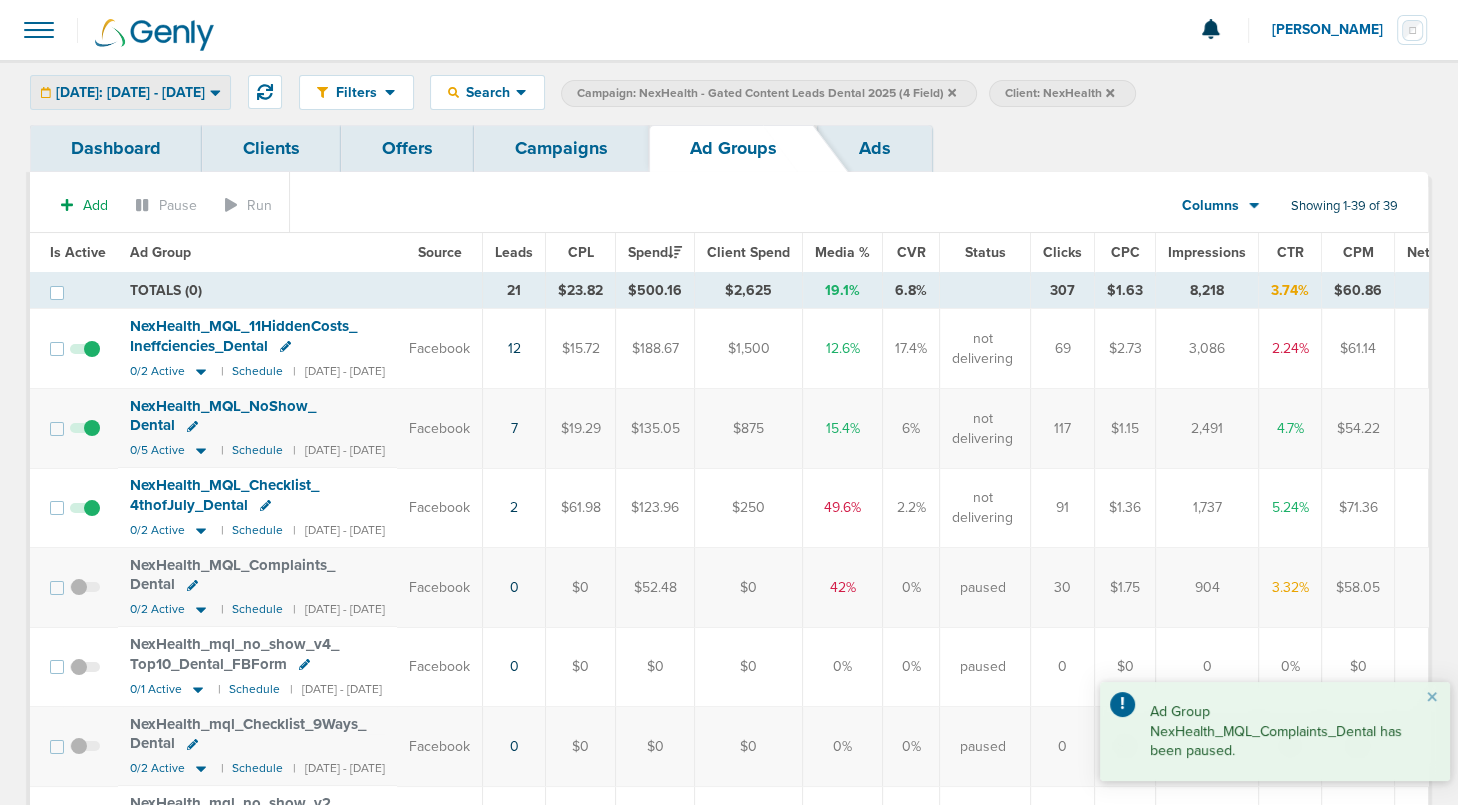 click on "[DATE]: [DATE] - [DATE]" at bounding box center (130, 93) 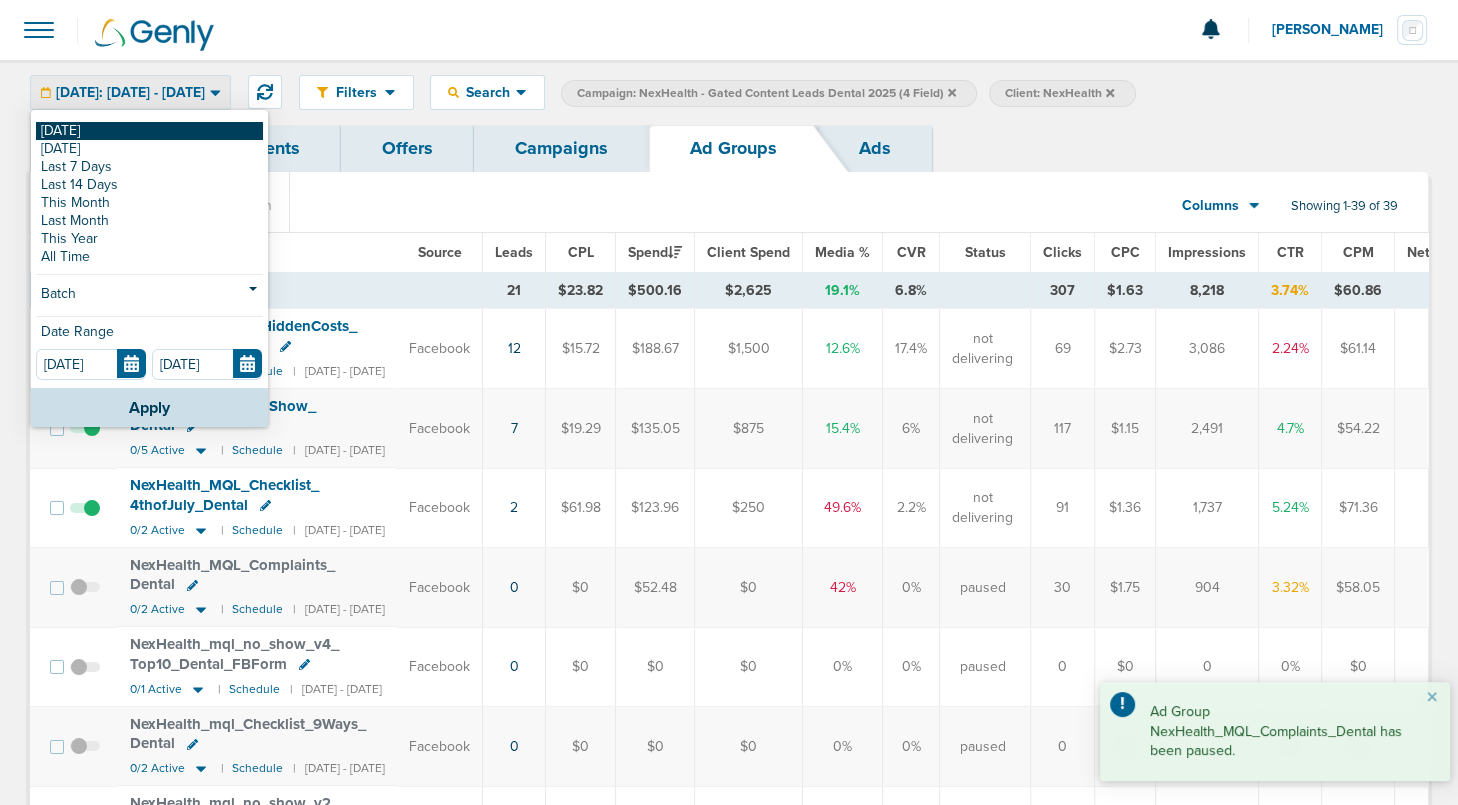 click on "[DATE]" at bounding box center (149, 131) 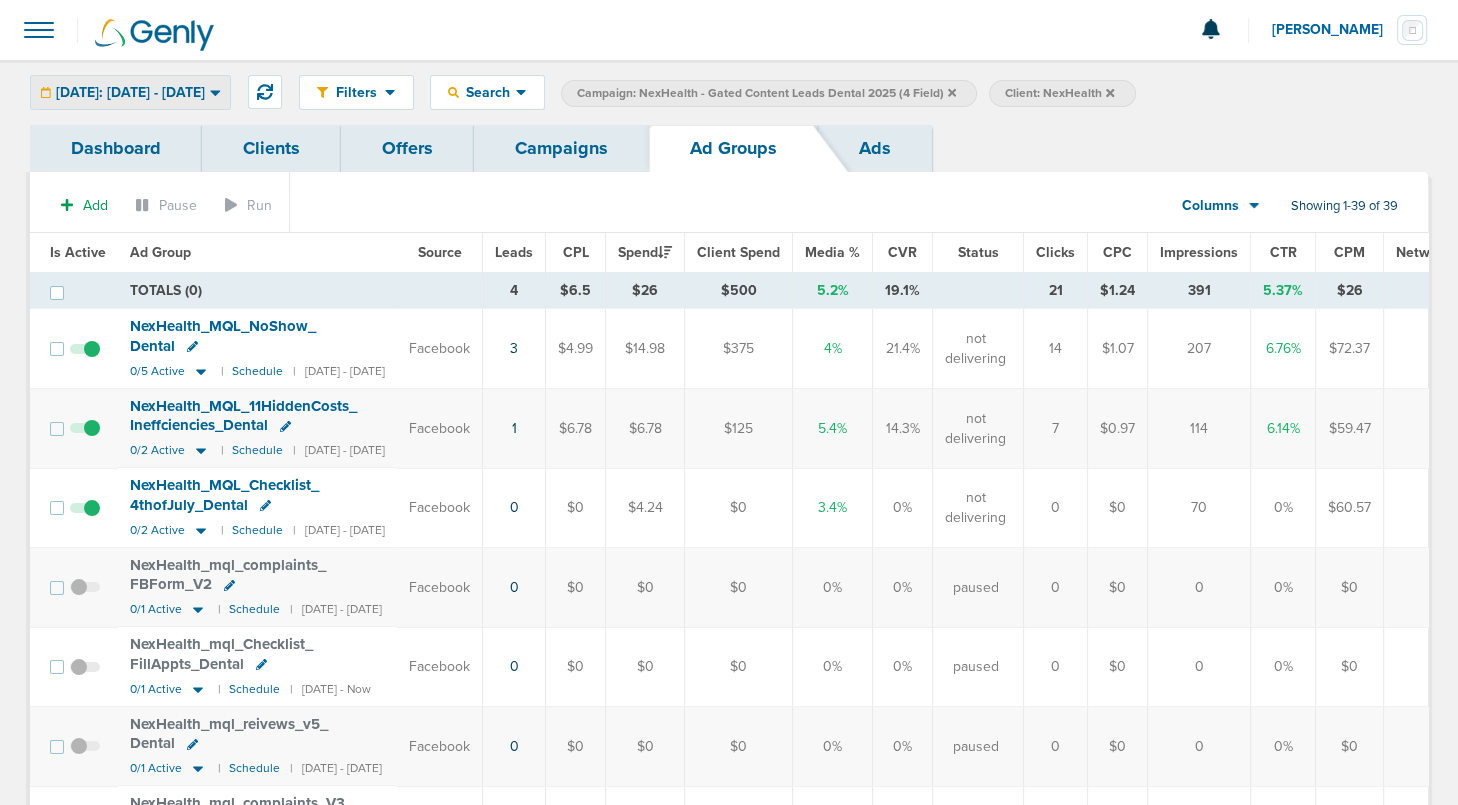 click on "[DATE]: [DATE] - [DATE]" at bounding box center [130, 93] 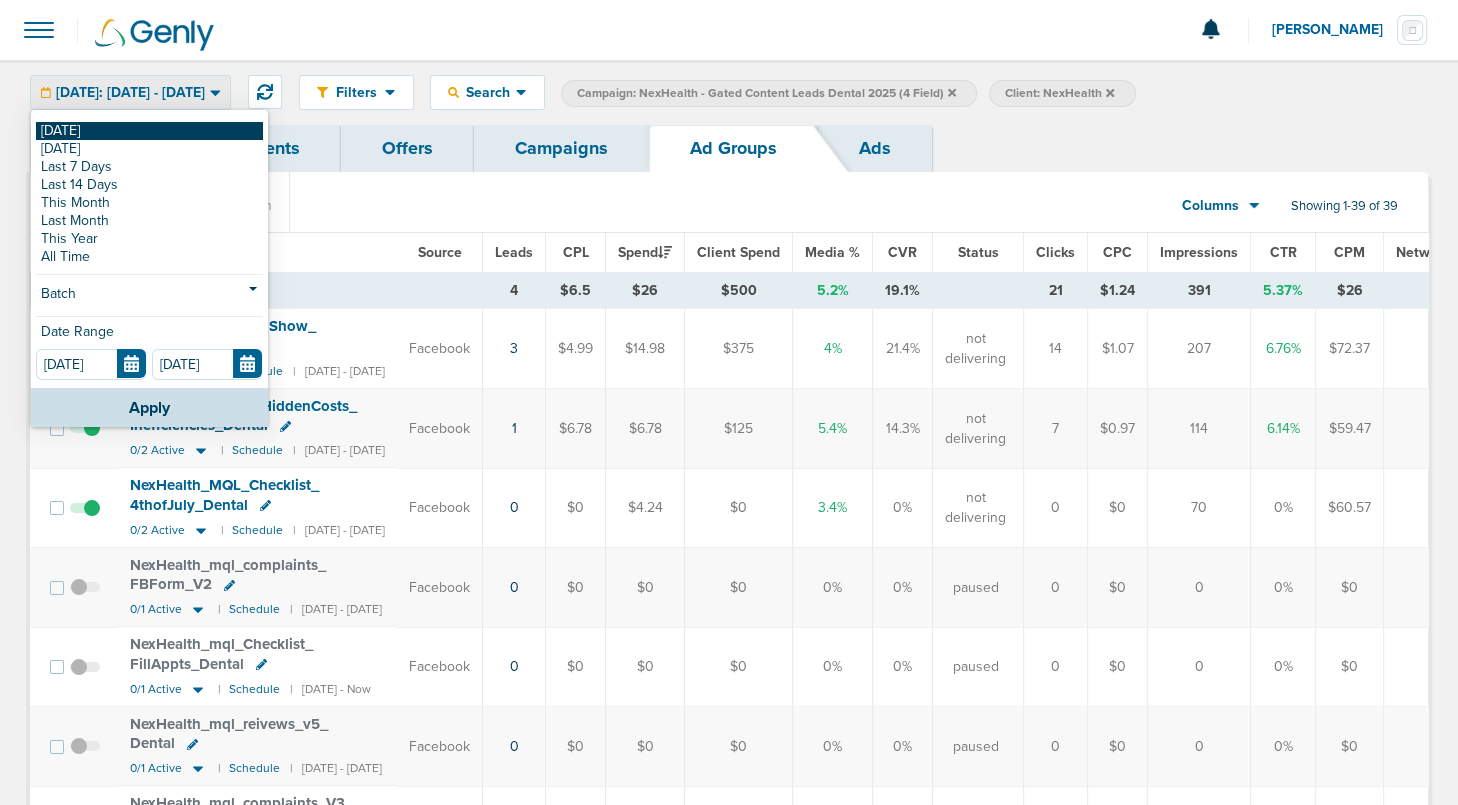click on "[DATE]" at bounding box center (149, 131) 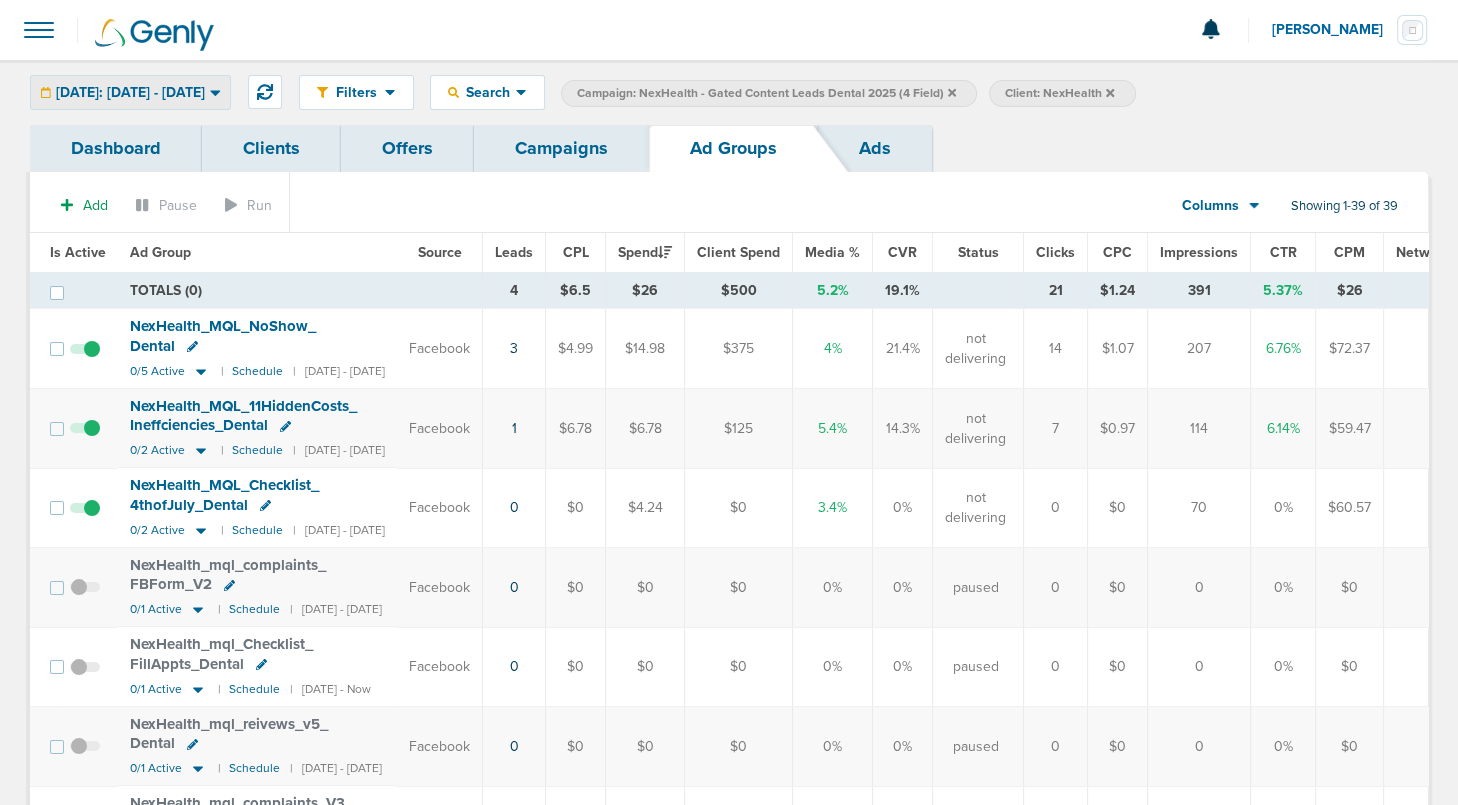 click on "[DATE]: [DATE] - [DATE]" at bounding box center (130, 93) 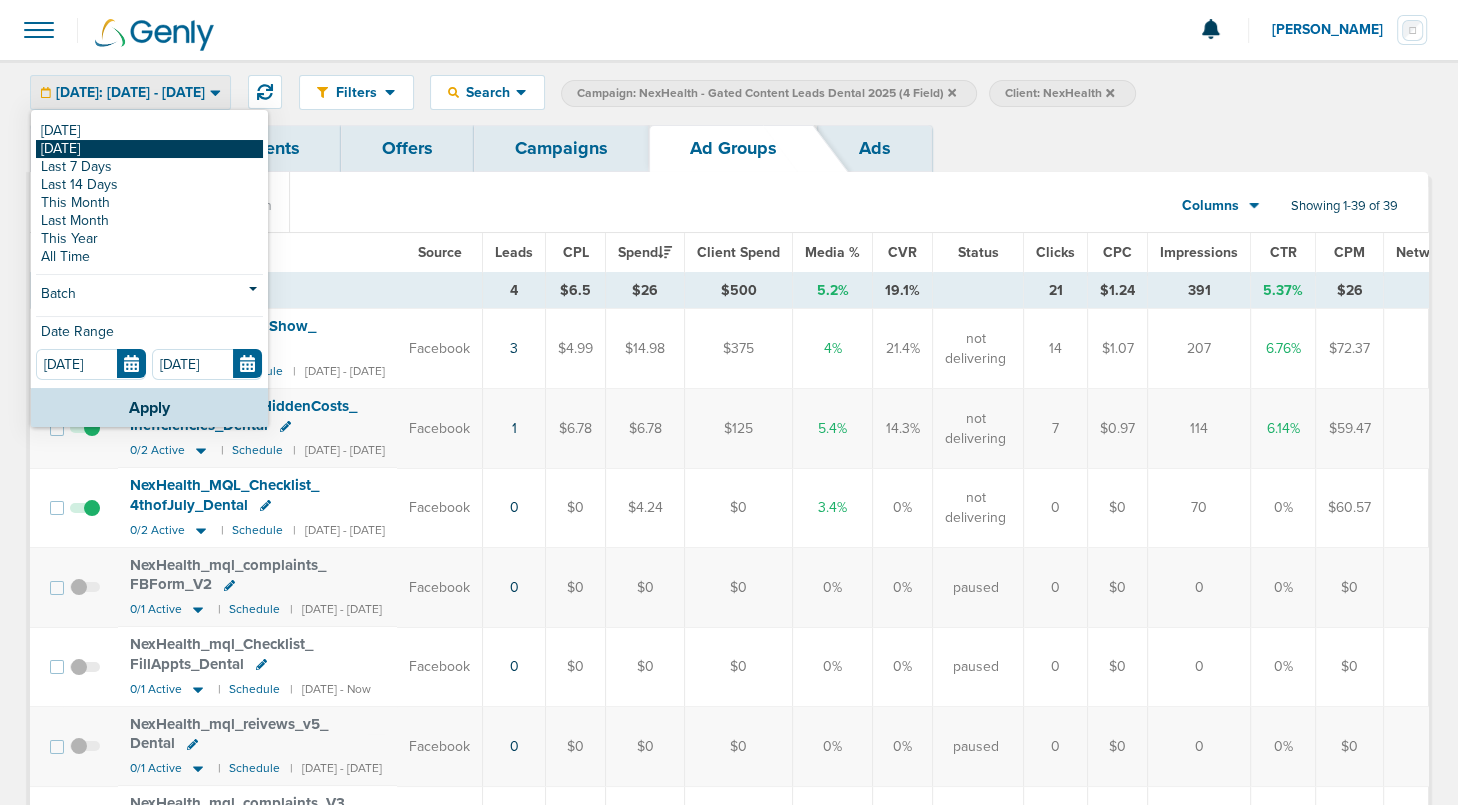 click on "[DATE]" at bounding box center [149, 149] 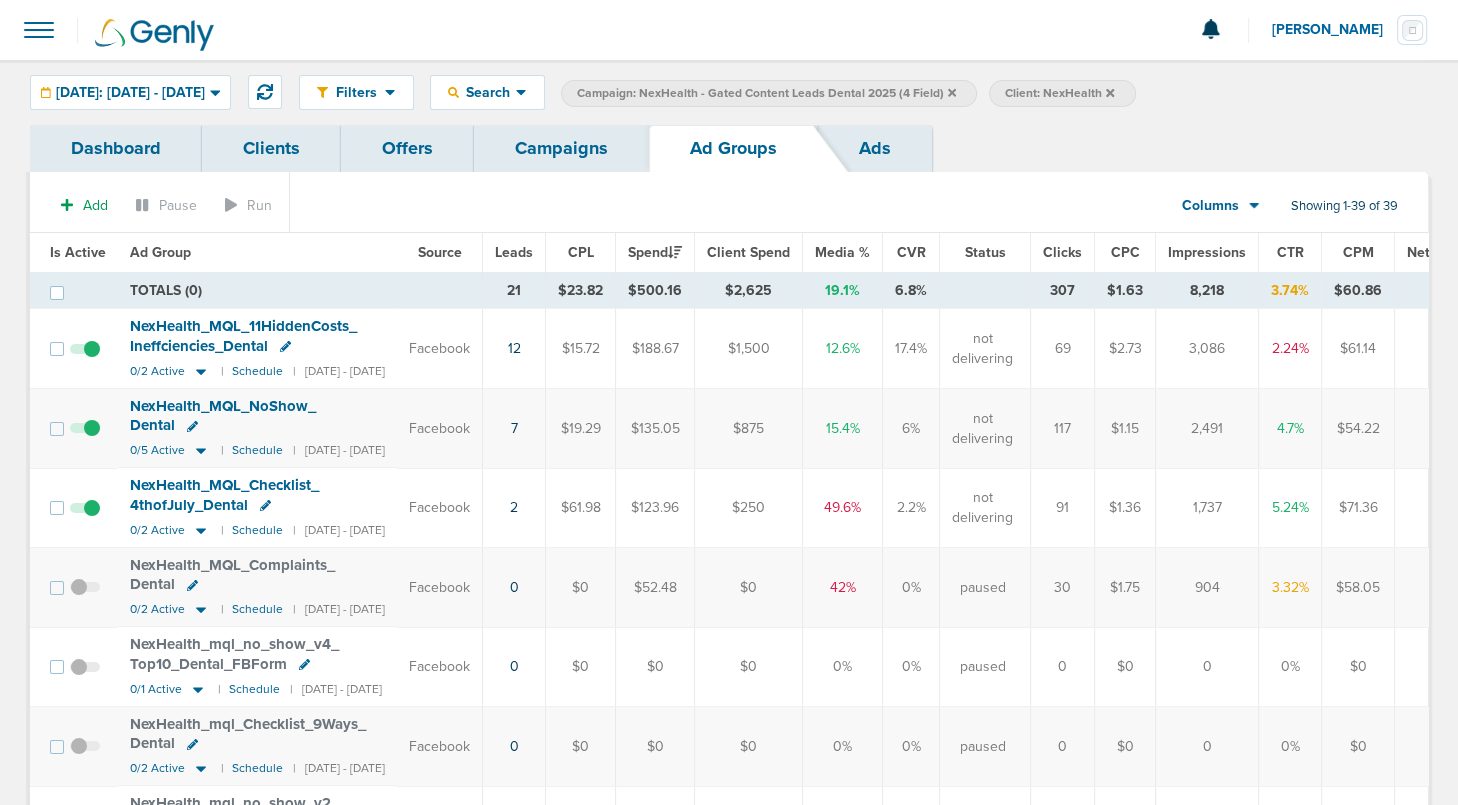 click at bounding box center [85, 518] 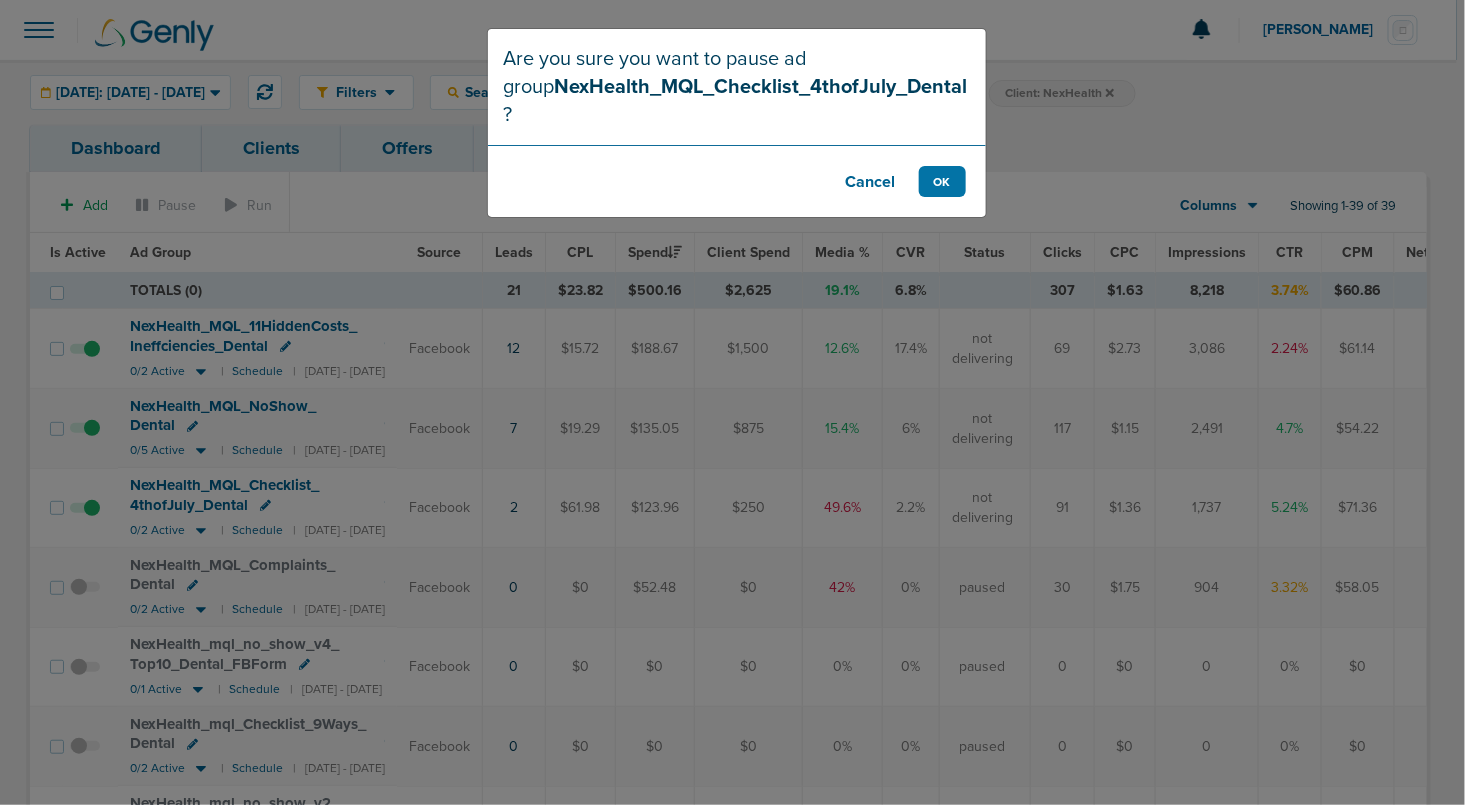 click on "Cancel OK" at bounding box center [737, 181] 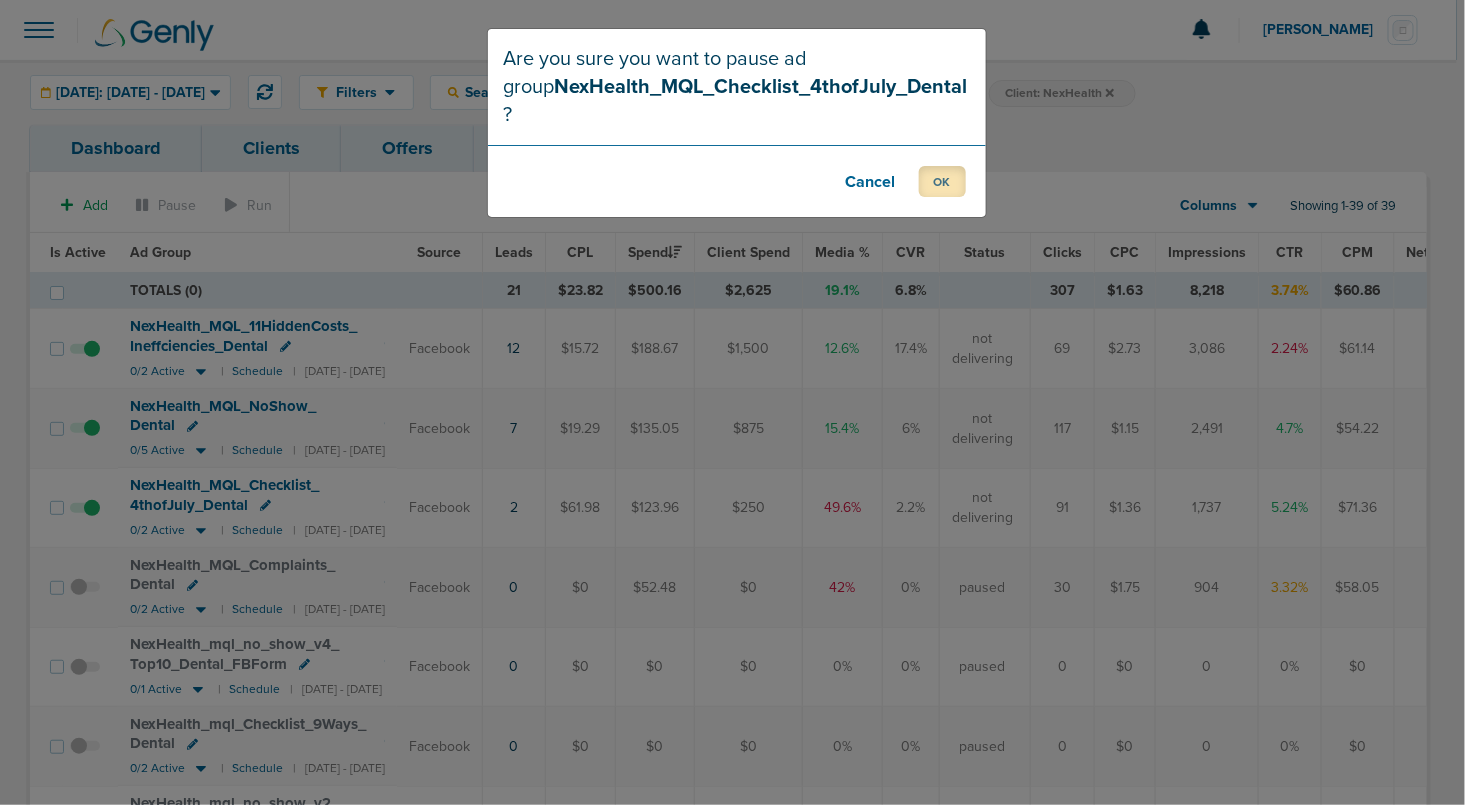 click on "OK" at bounding box center (942, 181) 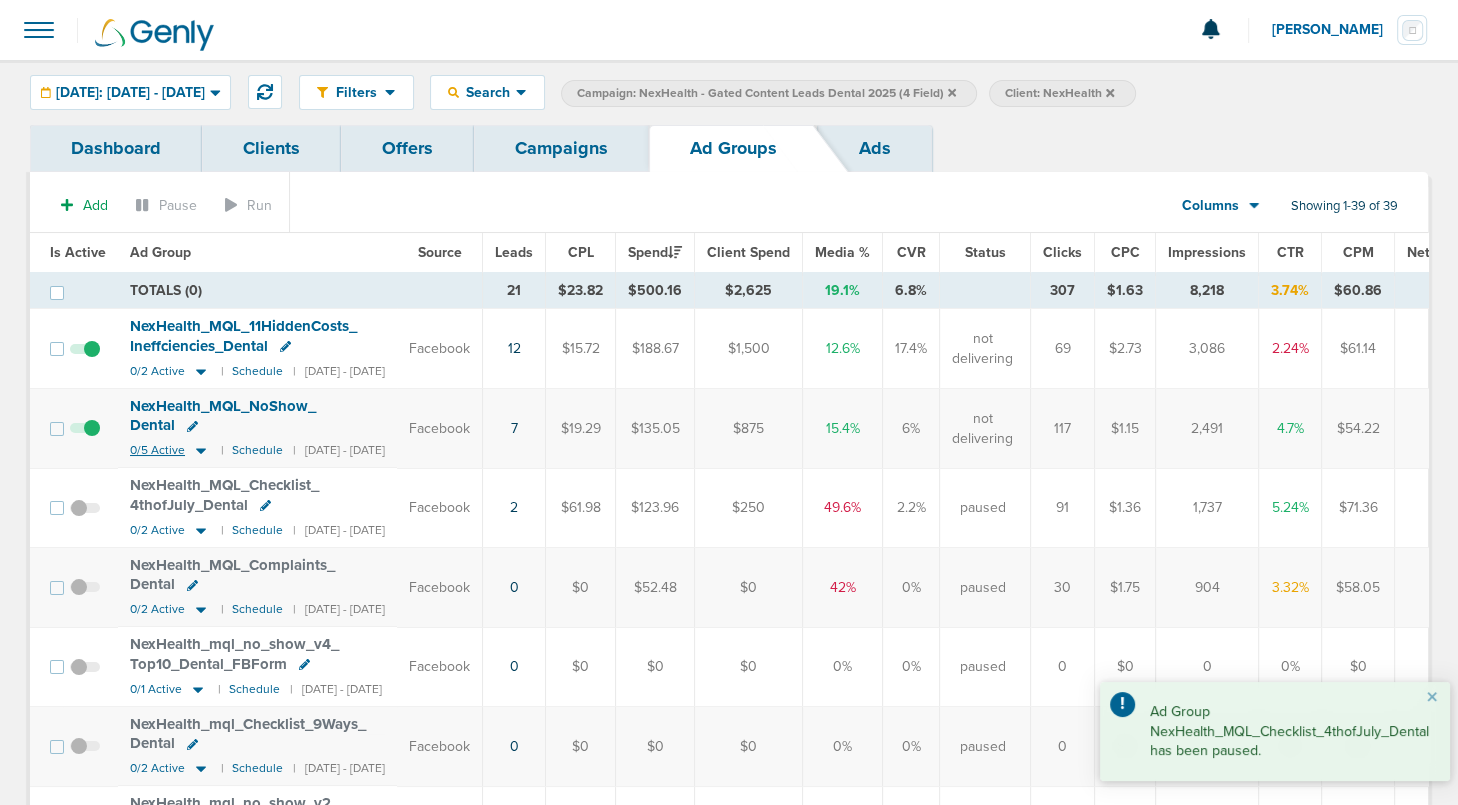 click 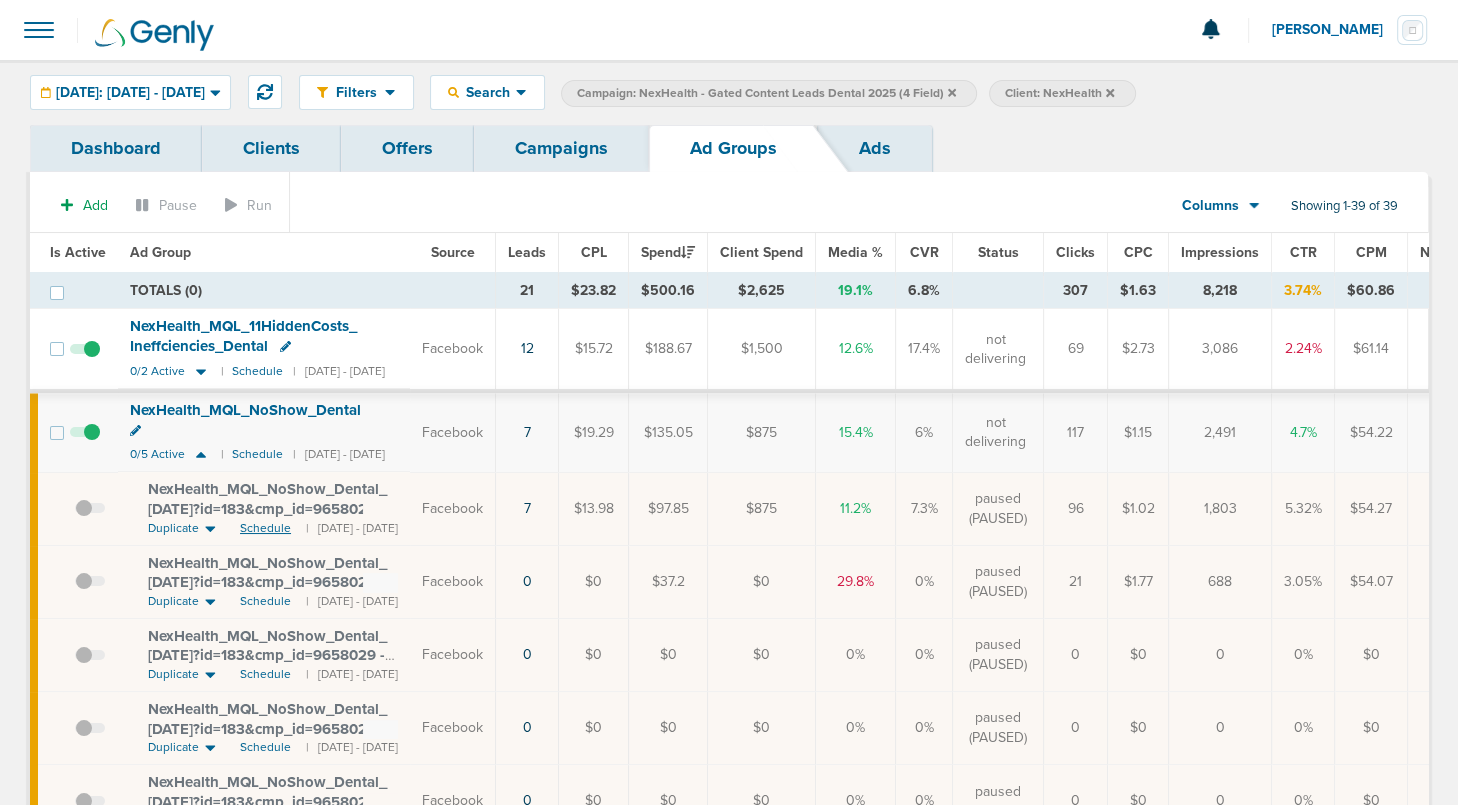 click on "Schedule" at bounding box center (265, 528) 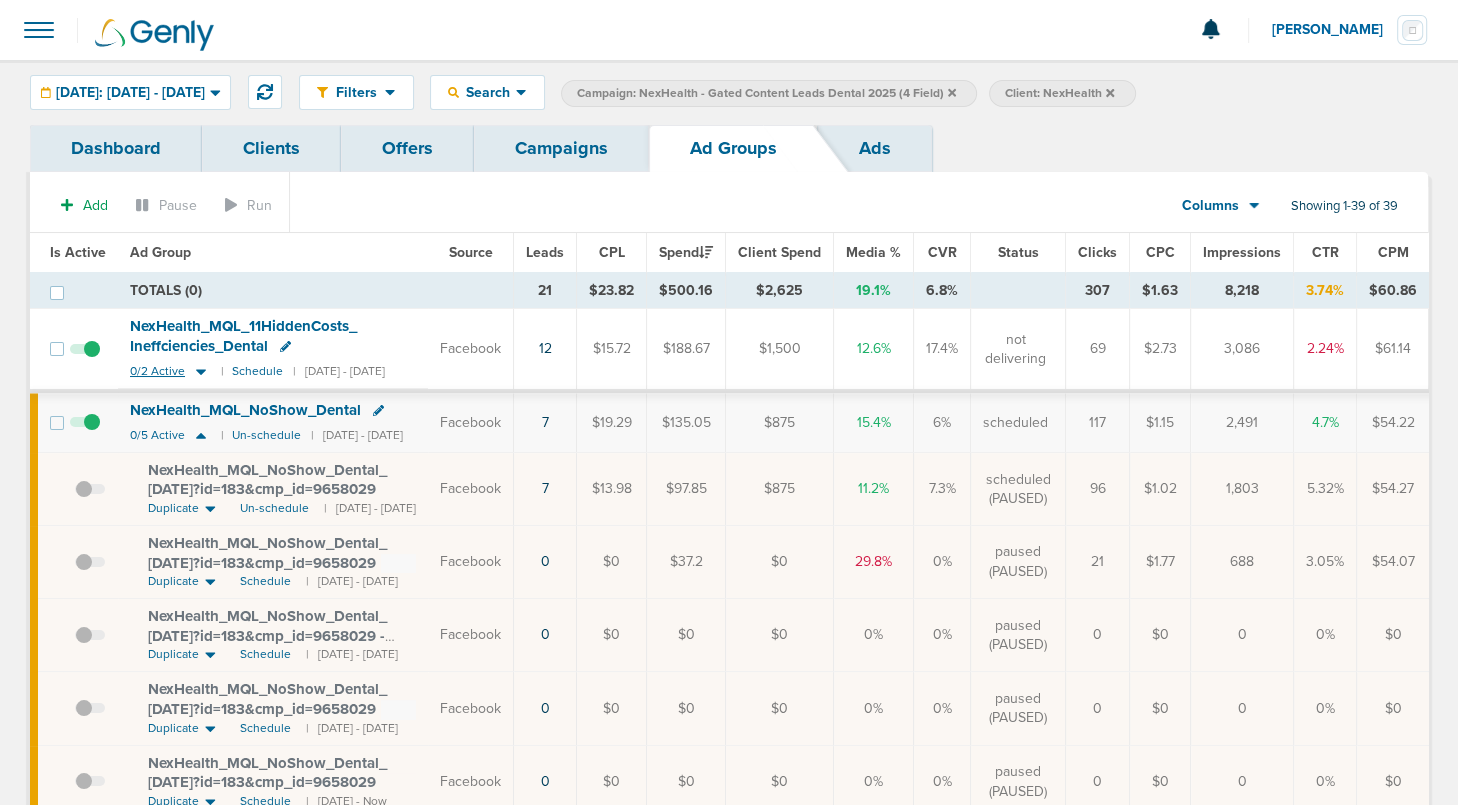 click 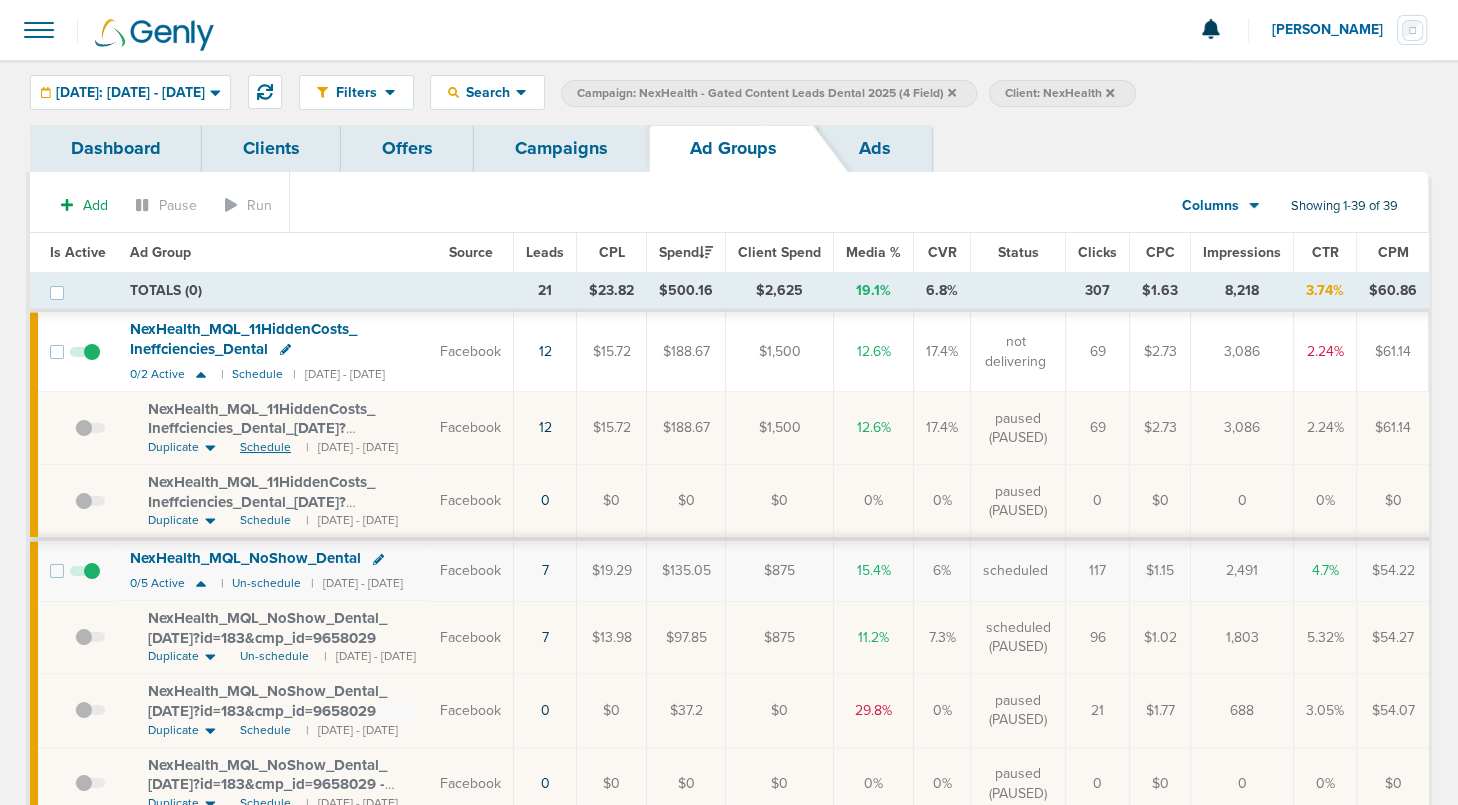 click on "Schedule" at bounding box center [265, 447] 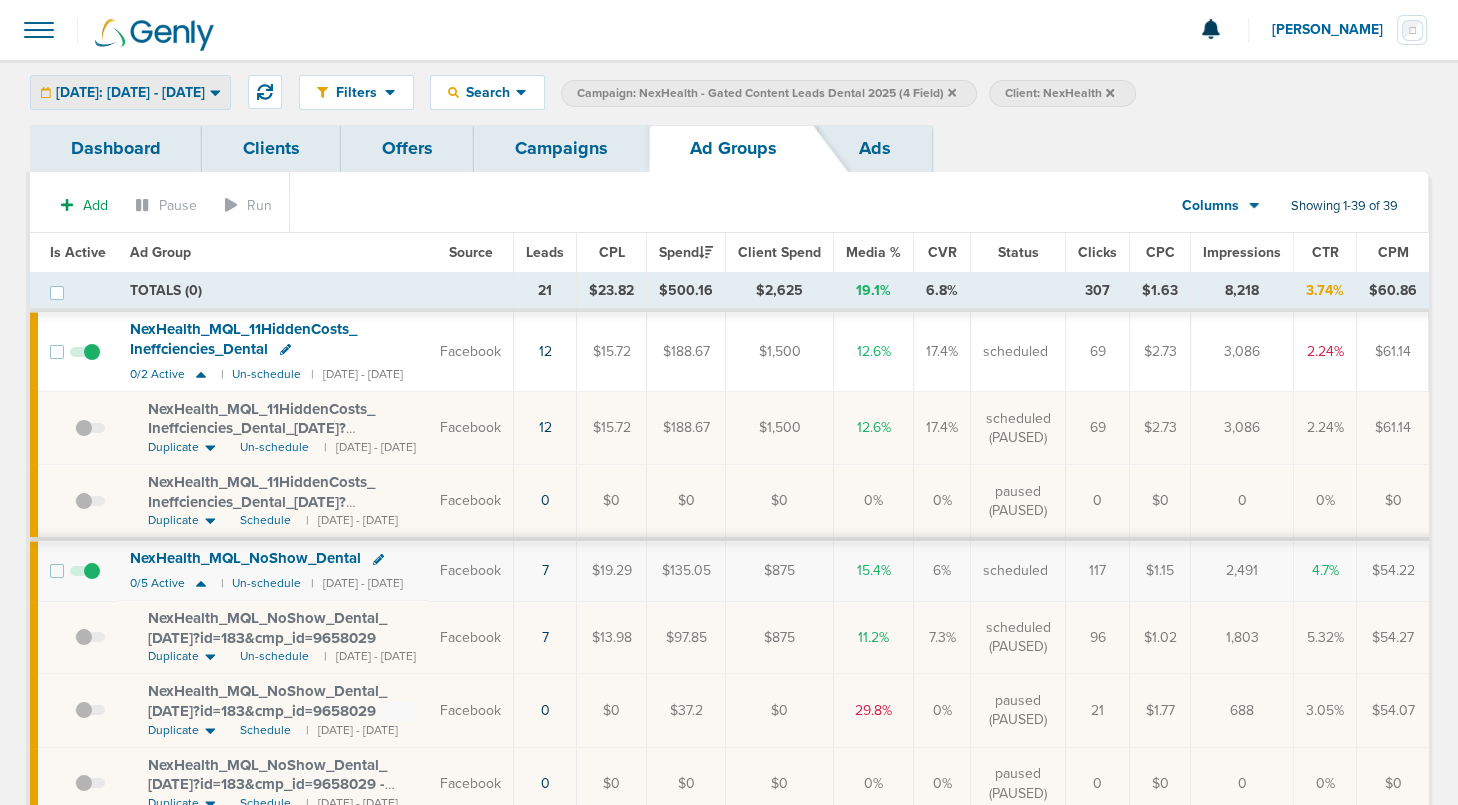 click on "[DATE]: [DATE] - [DATE]" at bounding box center [130, 93] 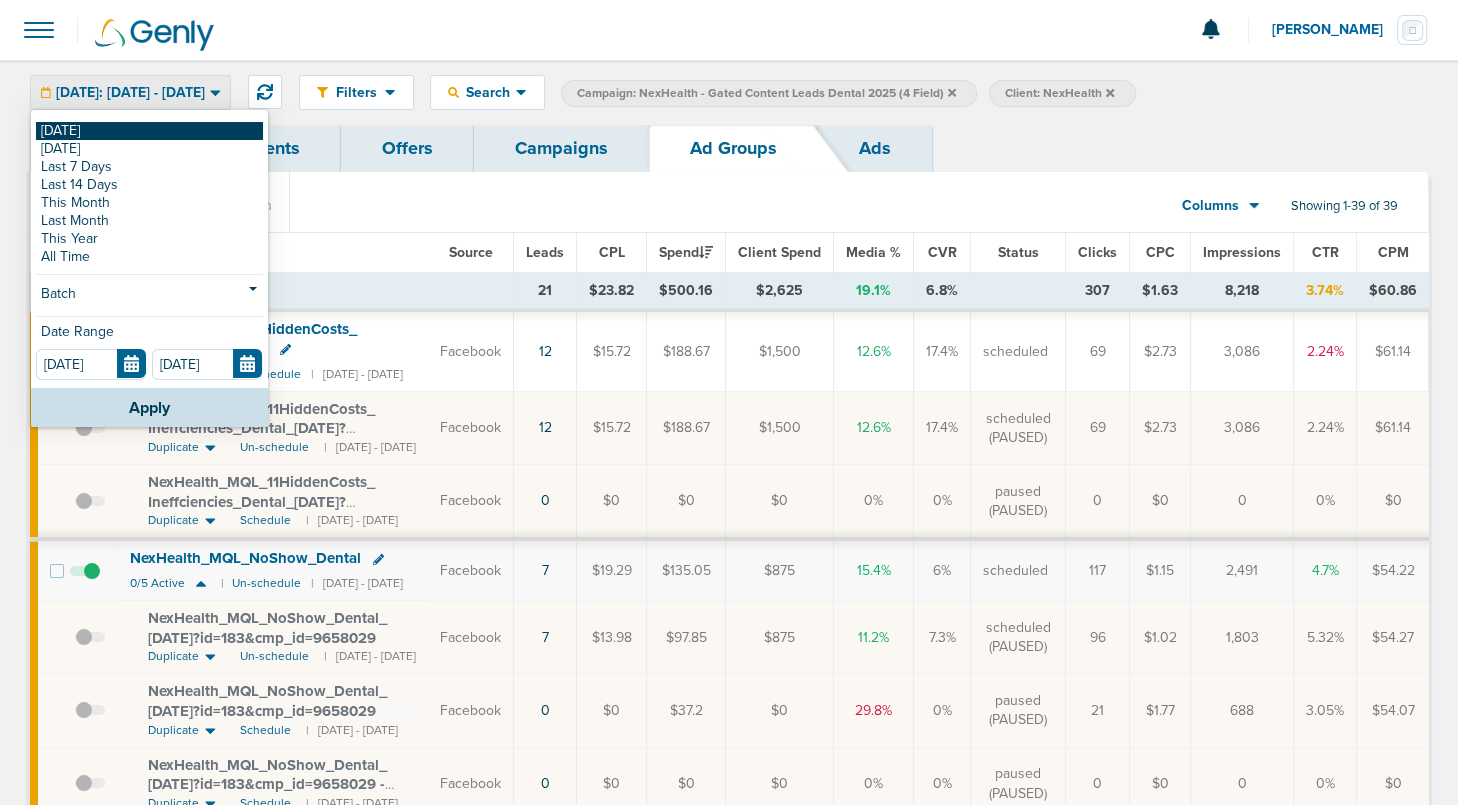 click on "[DATE]" at bounding box center (149, 131) 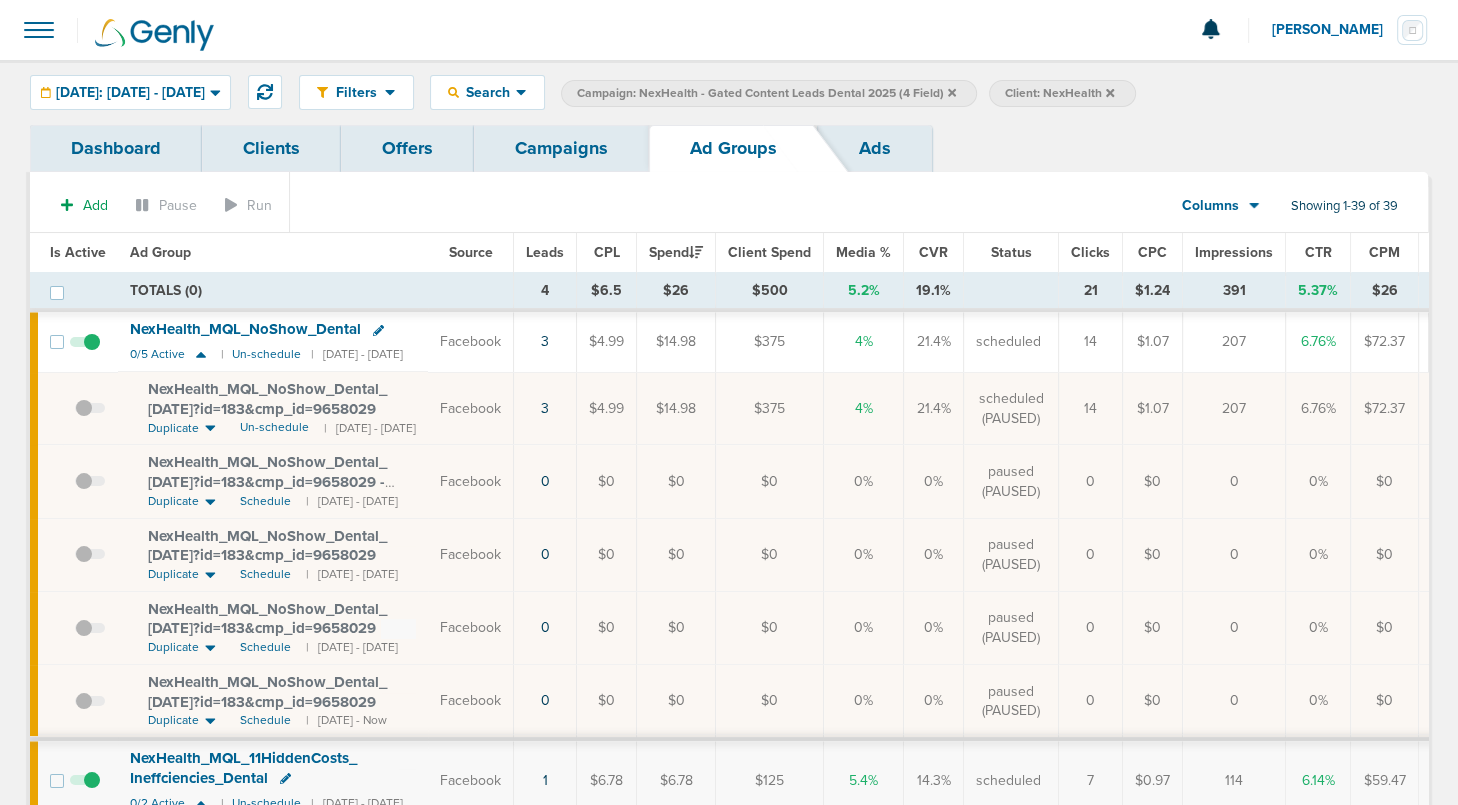 click on "Campaigns" at bounding box center [561, 148] 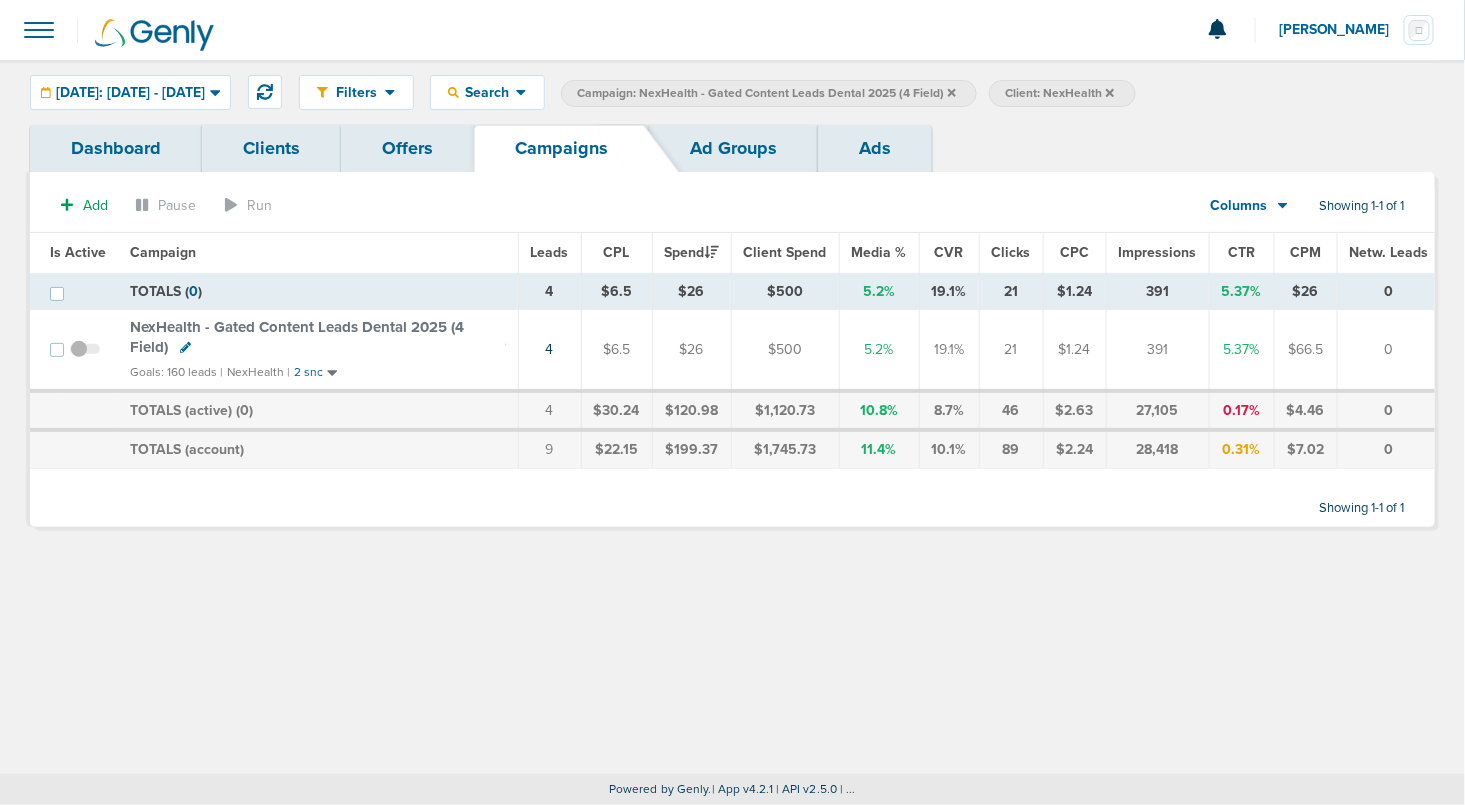 click at bounding box center (85, 359) 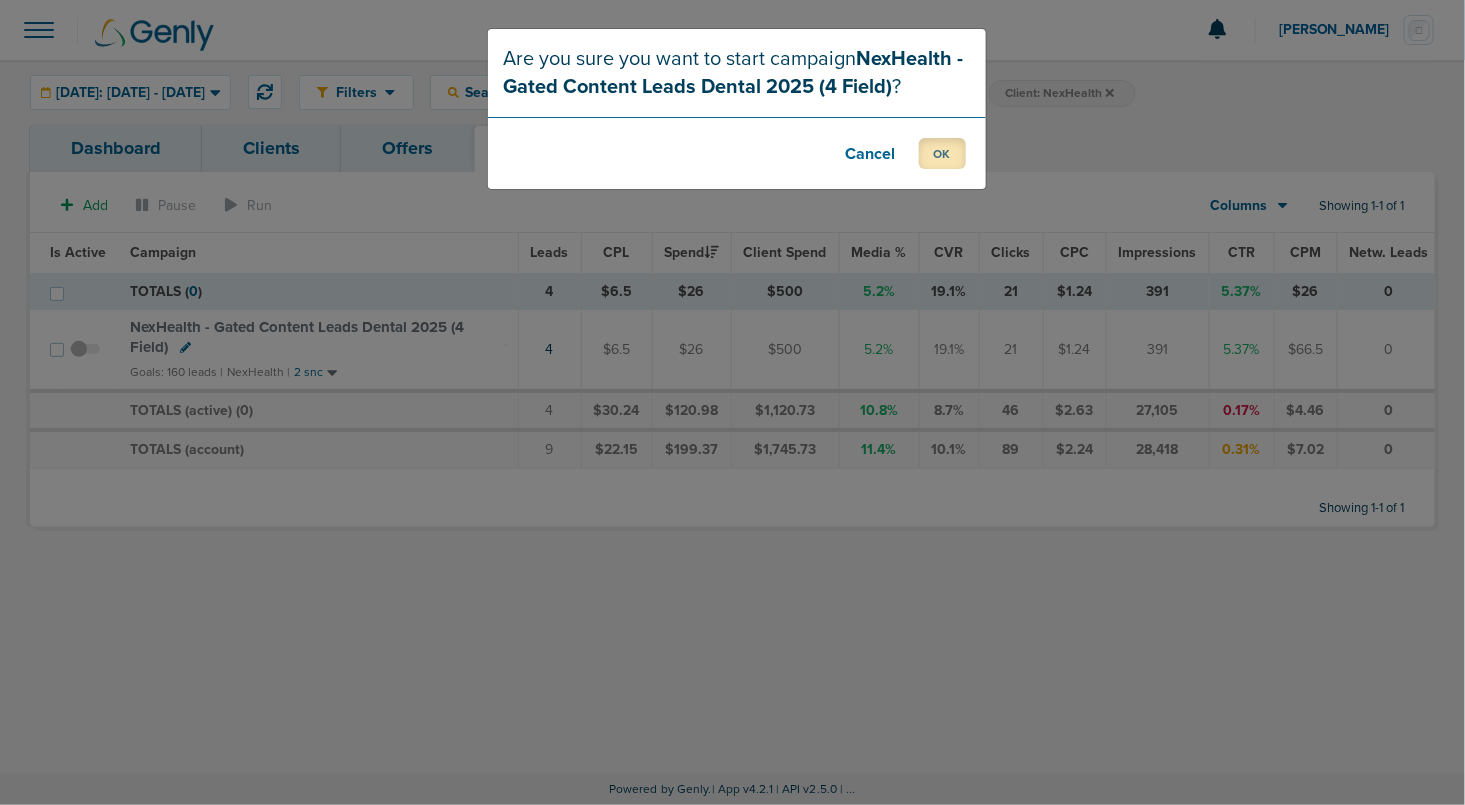 click on "OK" at bounding box center (942, 153) 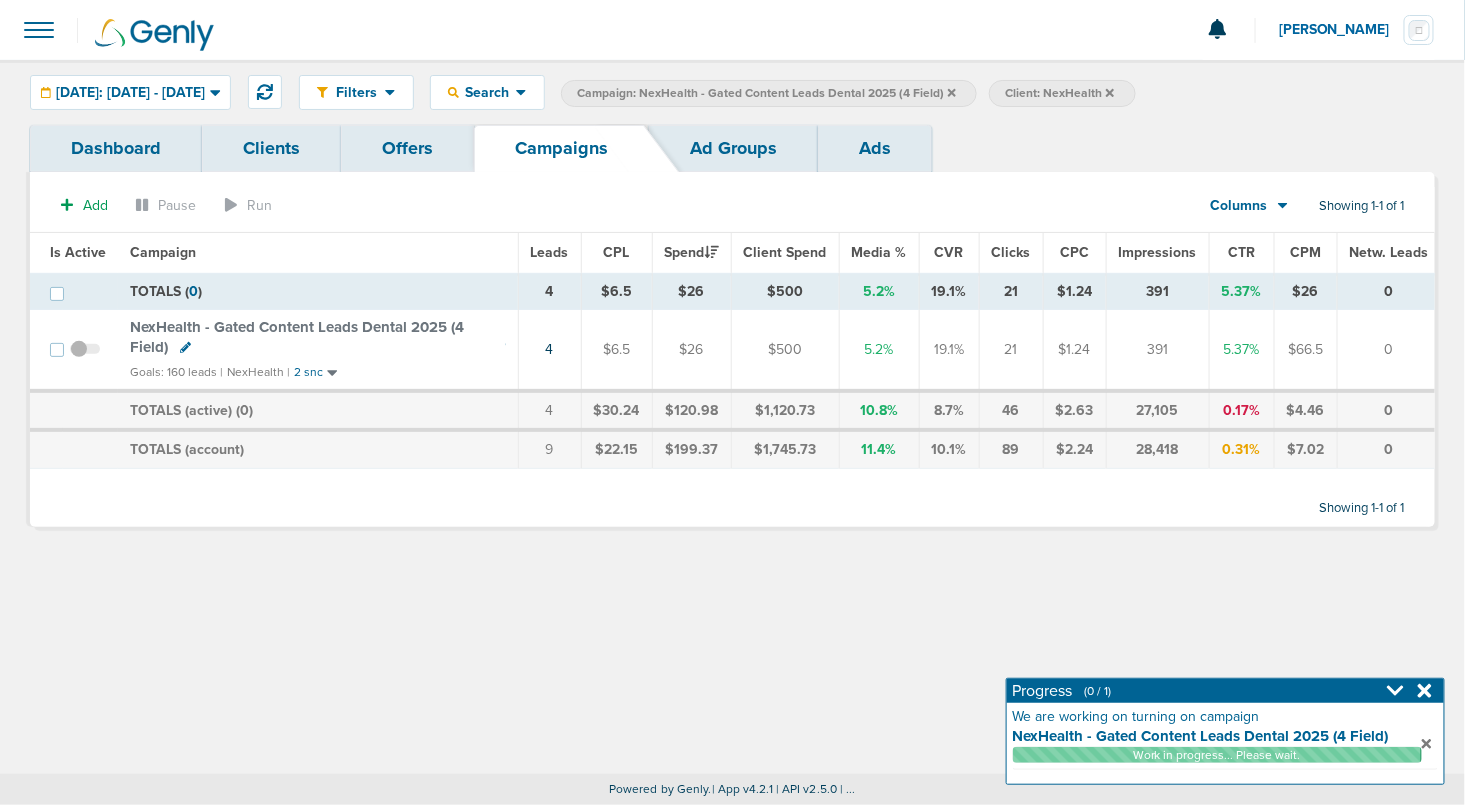 click 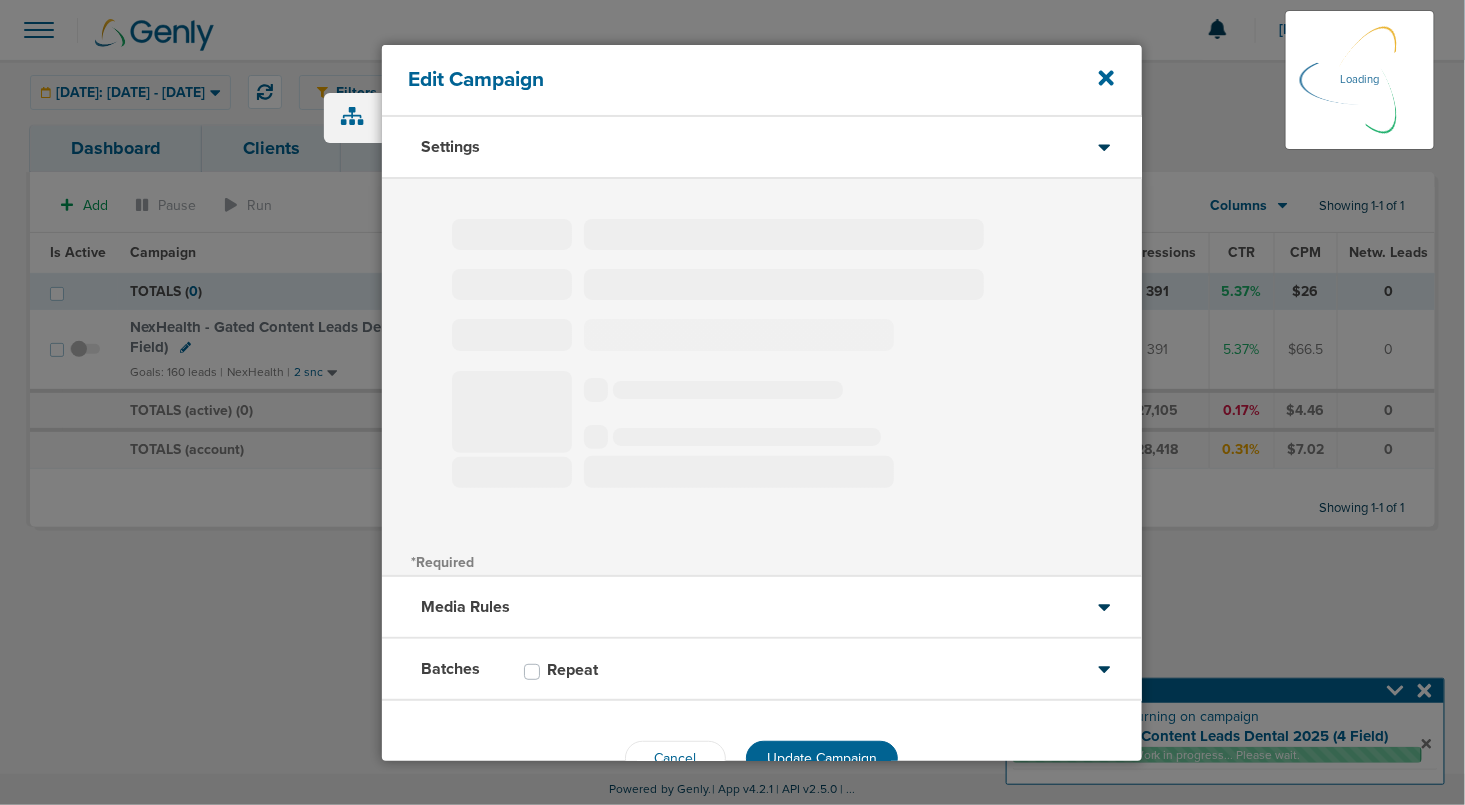 type on "NexHealth - Gated Content Leads Dental 2025 (4 Field)" 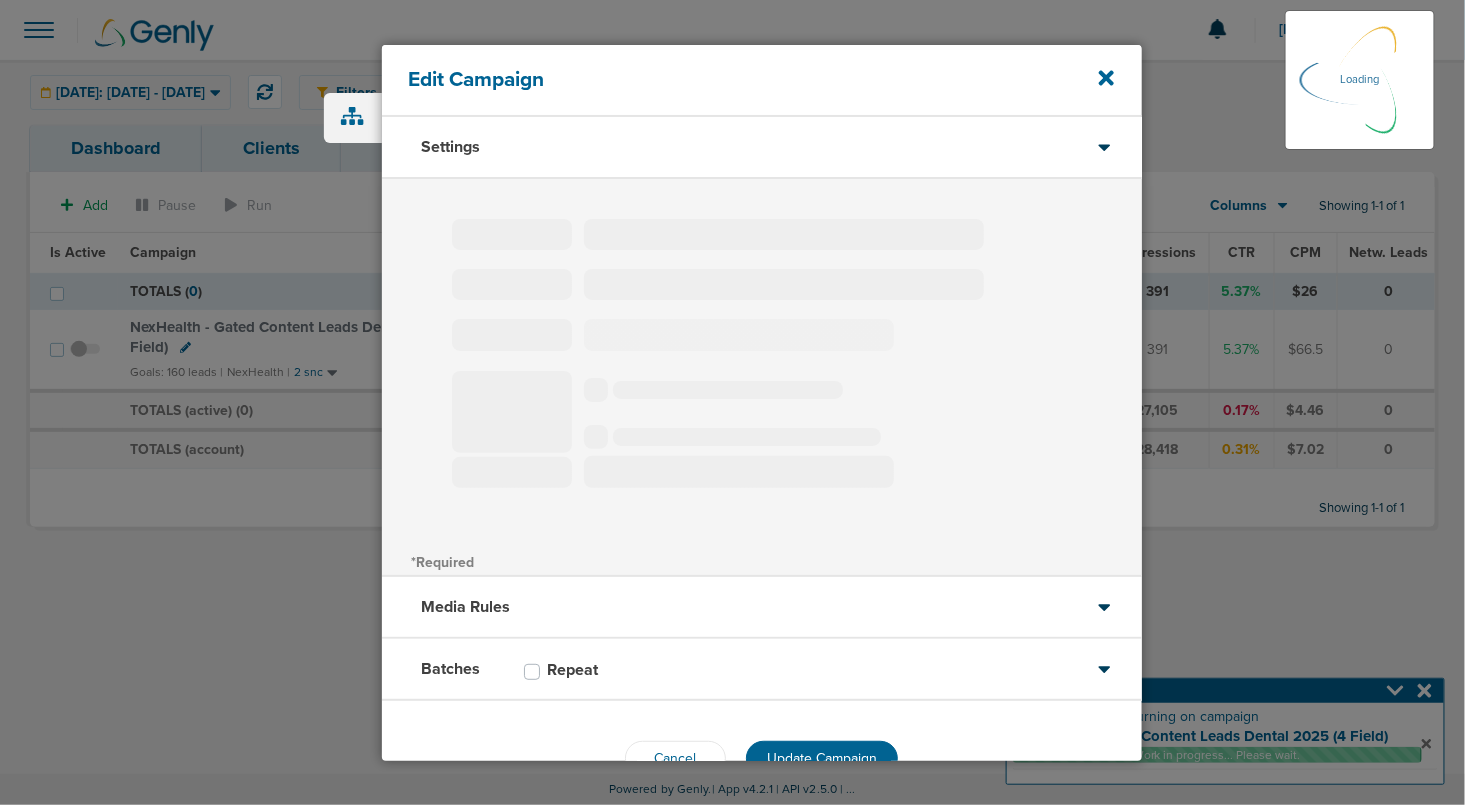 select on "Leads" 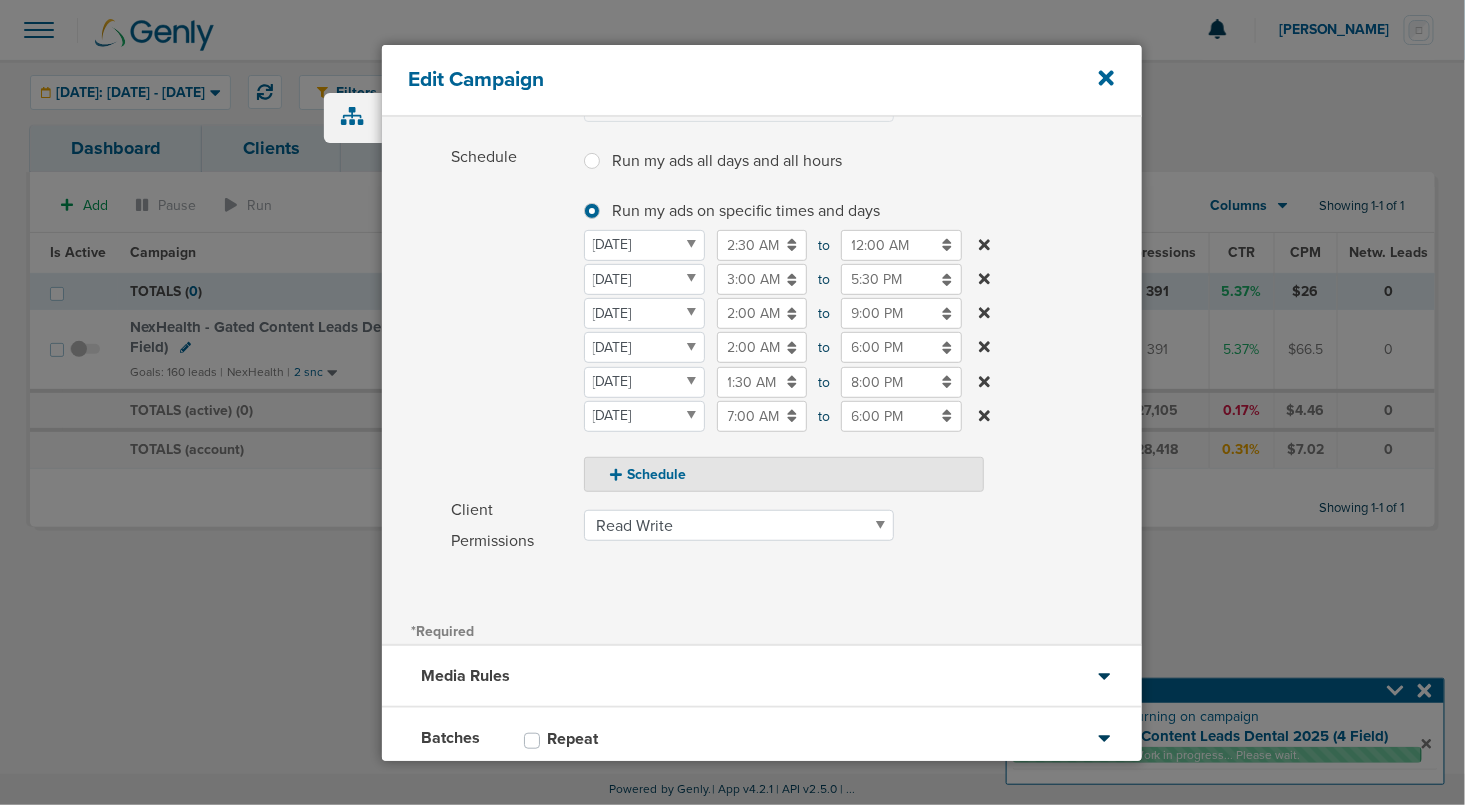 scroll, scrollTop: 222, scrollLeft: 0, axis: vertical 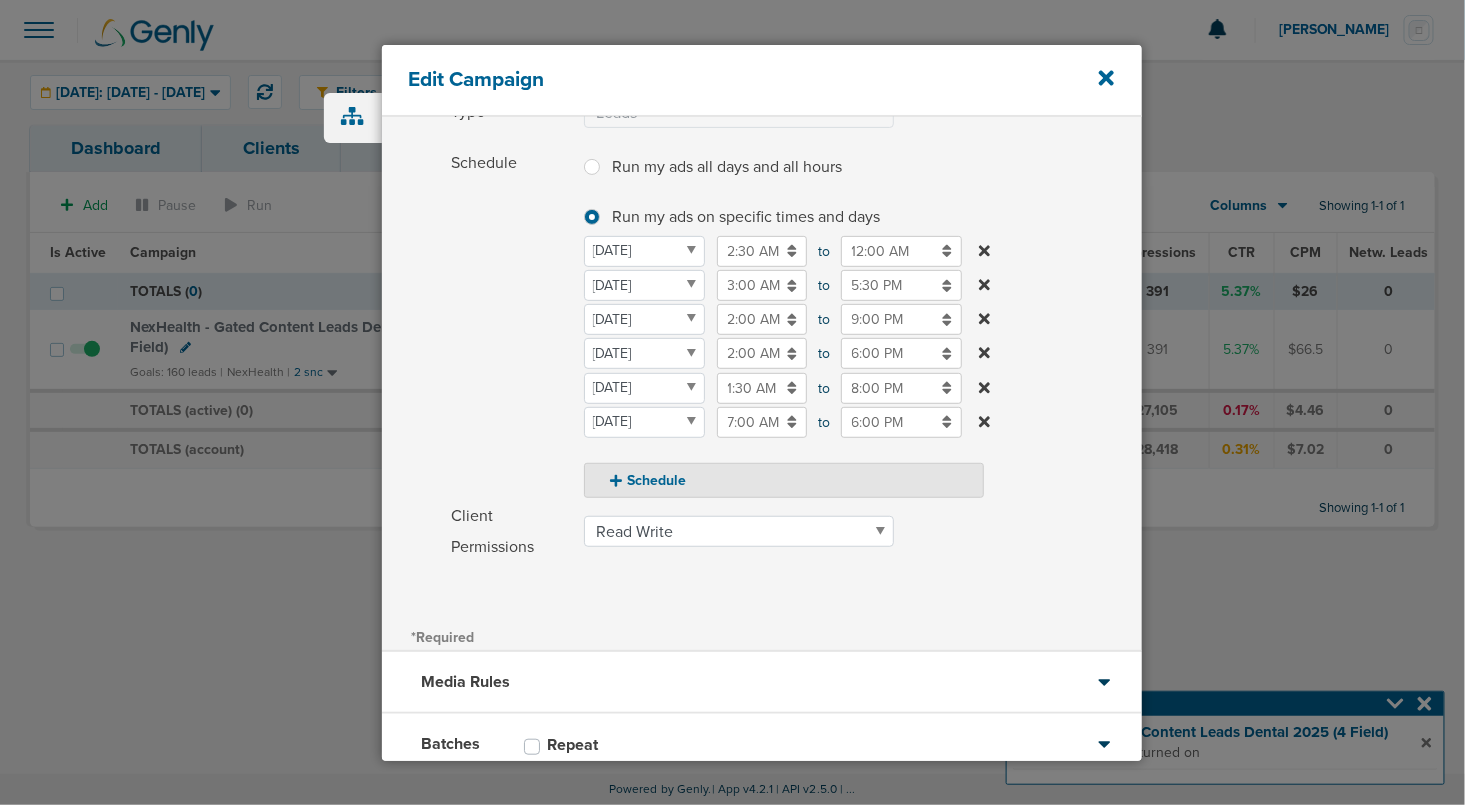 click on "3:00 AM" at bounding box center [762, 285] 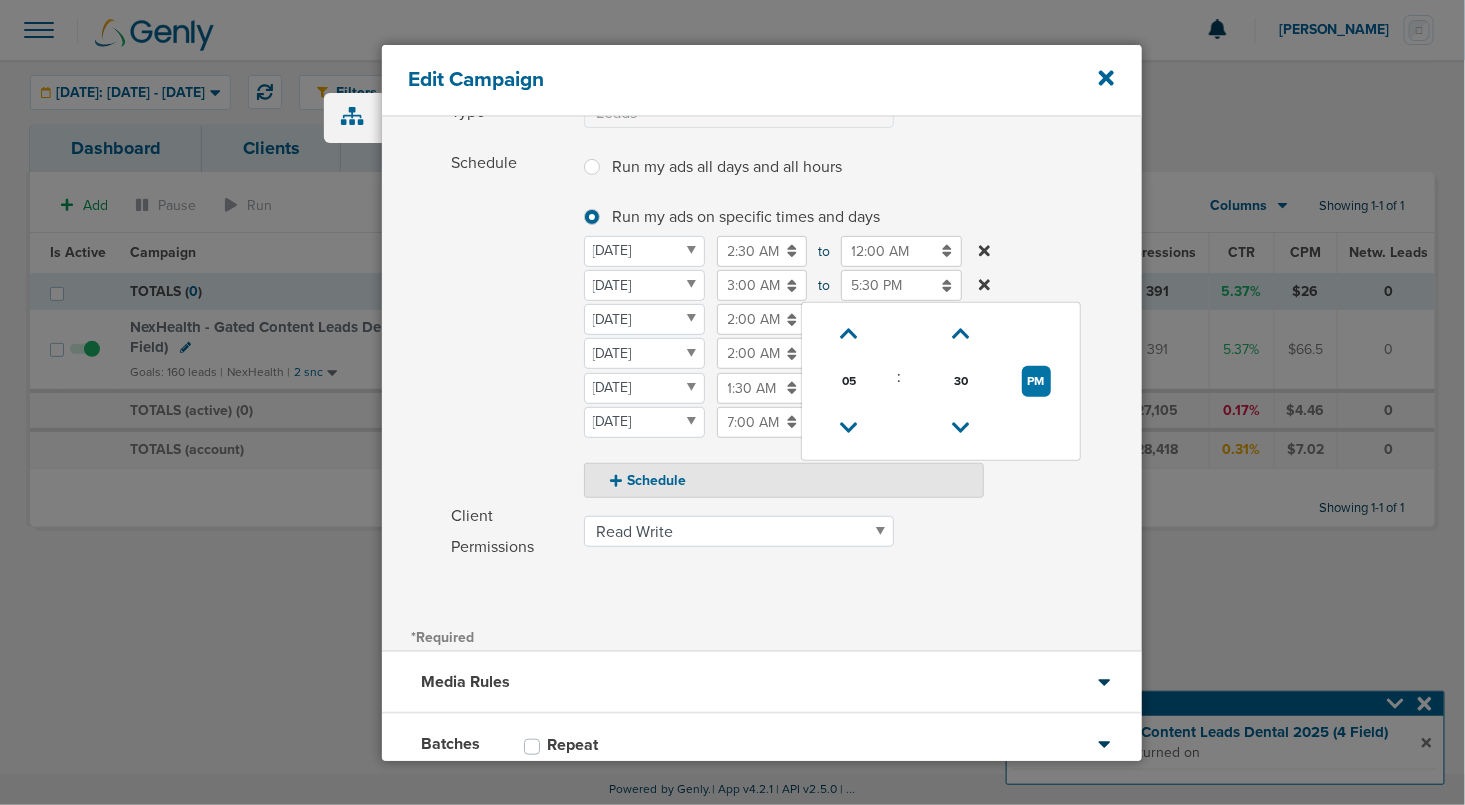 click on "5:30 PM" at bounding box center [901, 285] 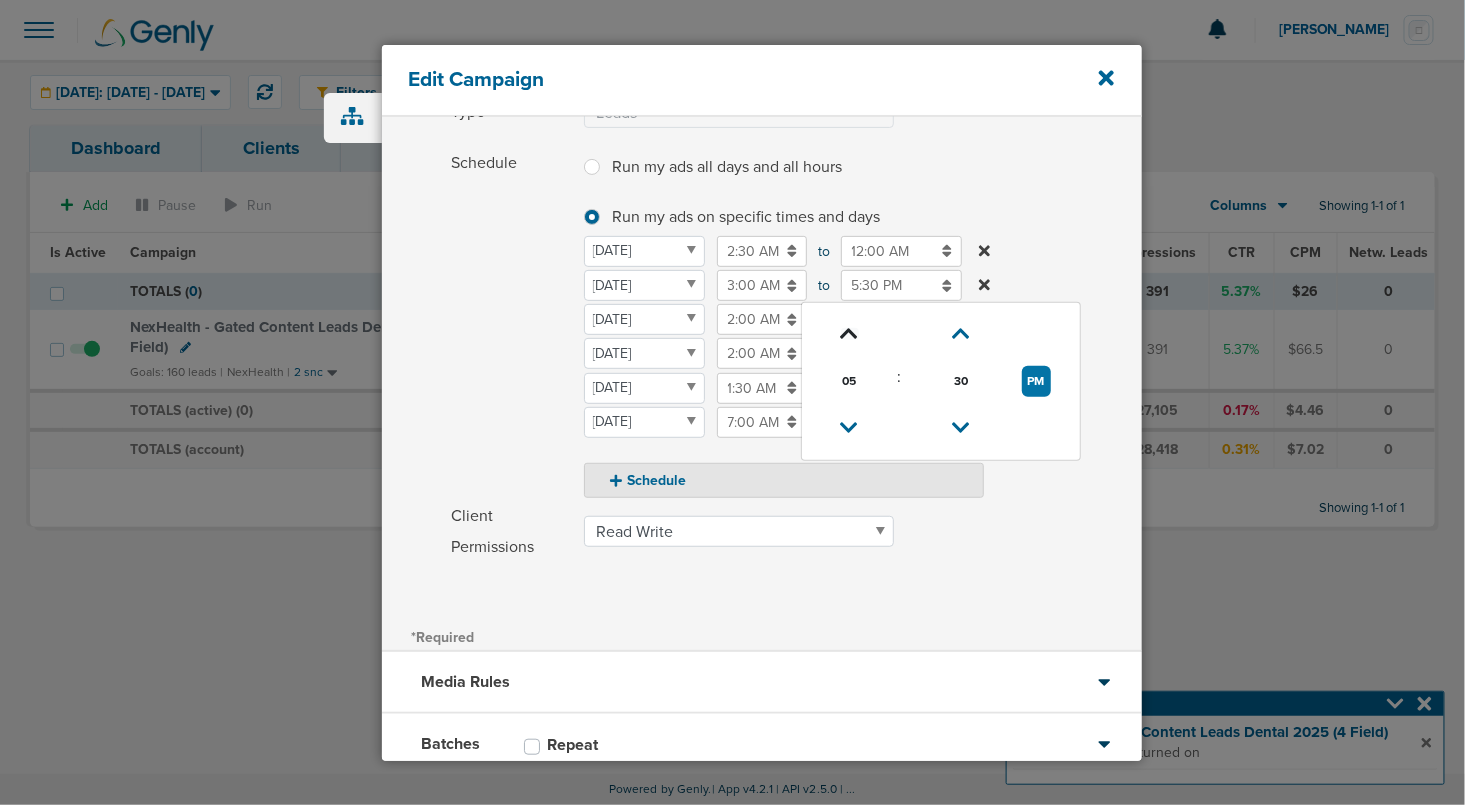 click at bounding box center (850, 334) 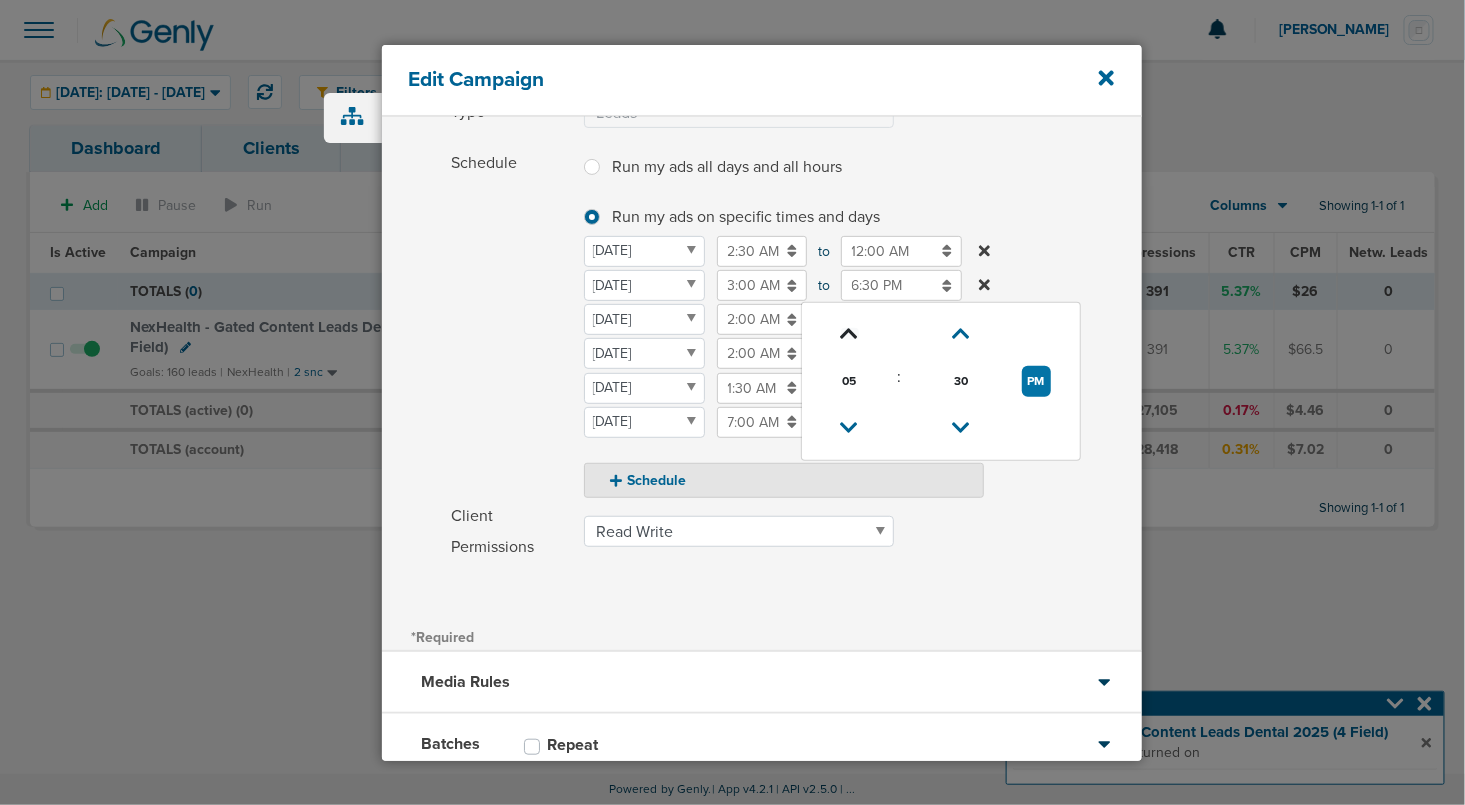 click at bounding box center [850, 334] 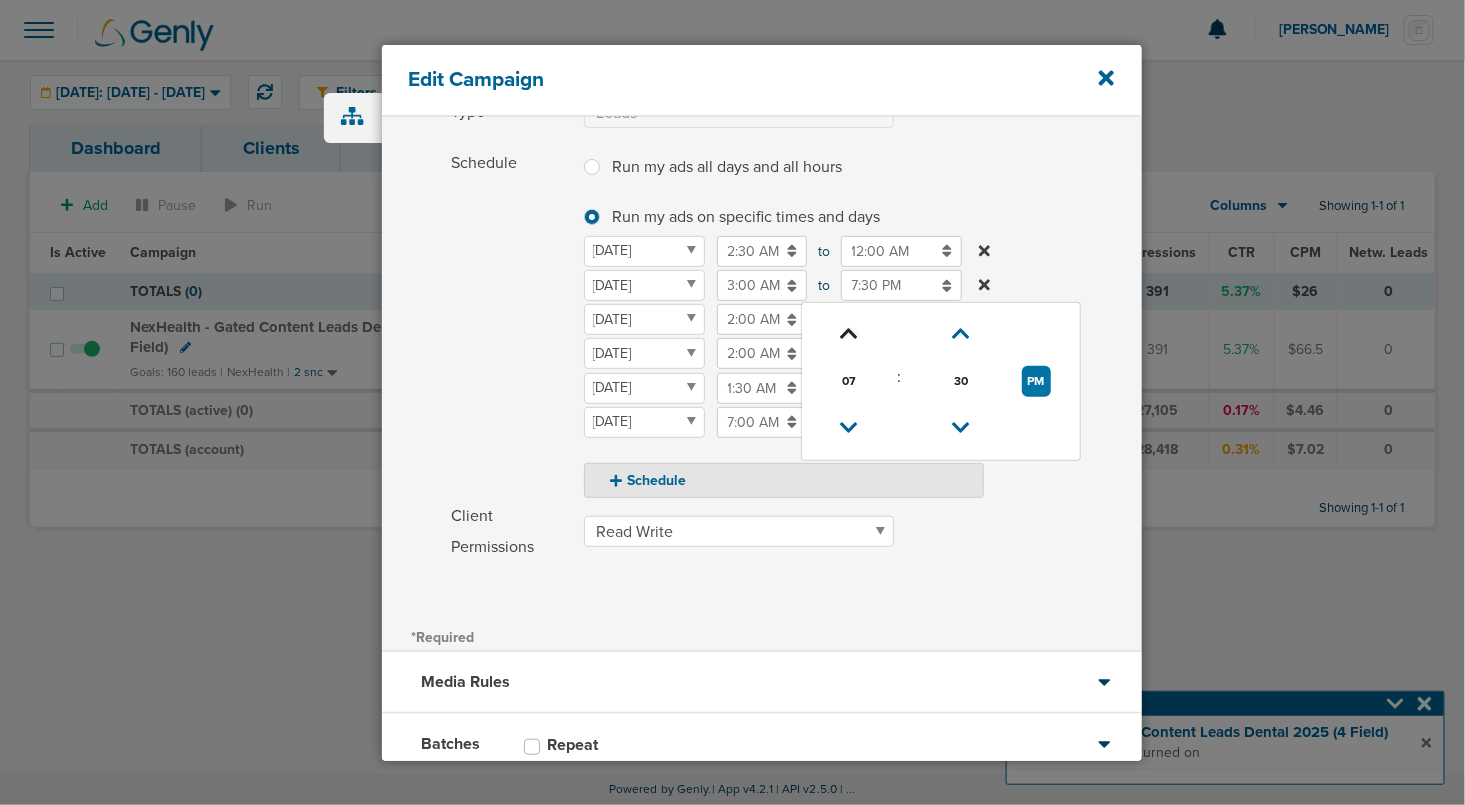 click at bounding box center (850, 334) 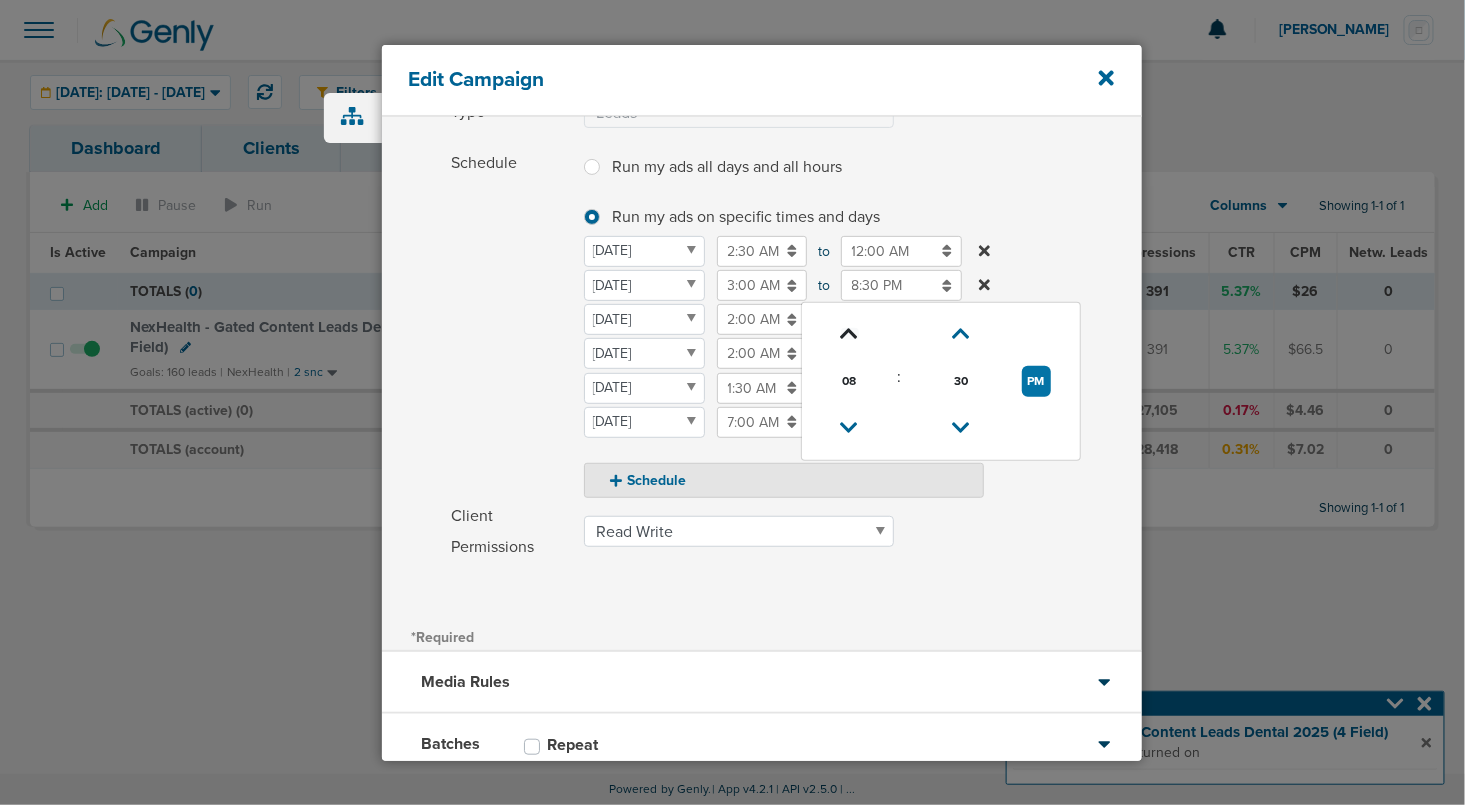 click at bounding box center [850, 334] 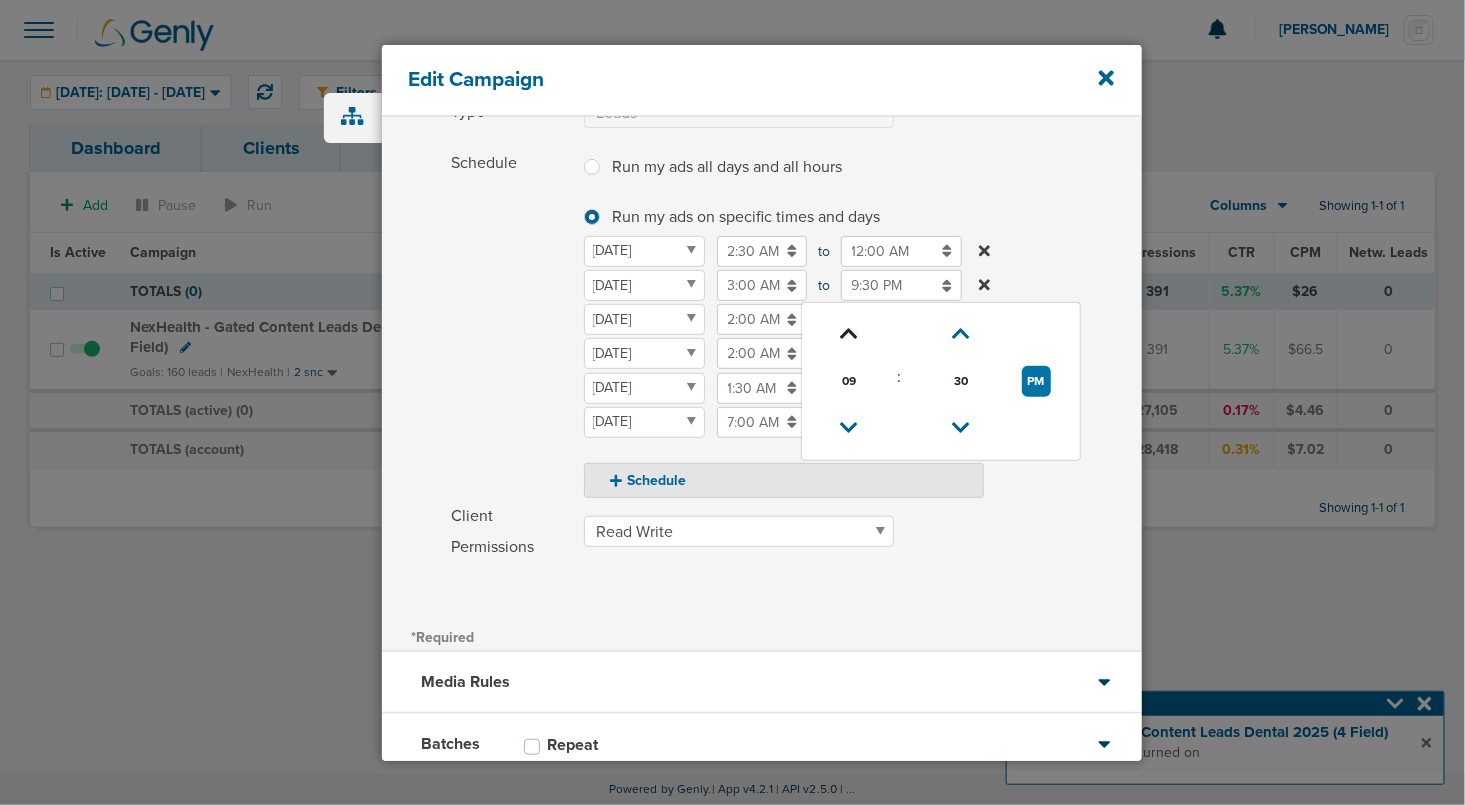 click at bounding box center (850, 334) 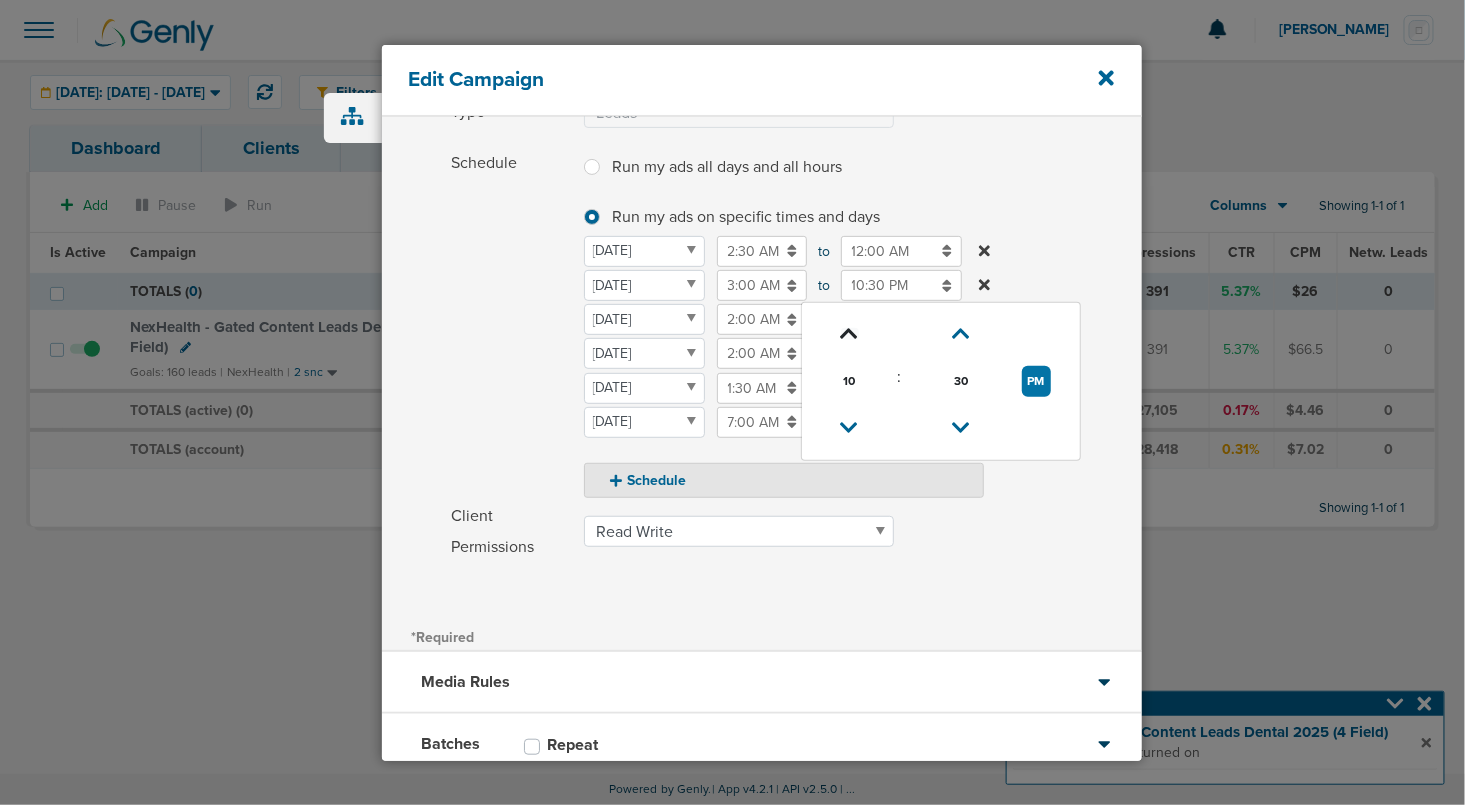 click at bounding box center (850, 334) 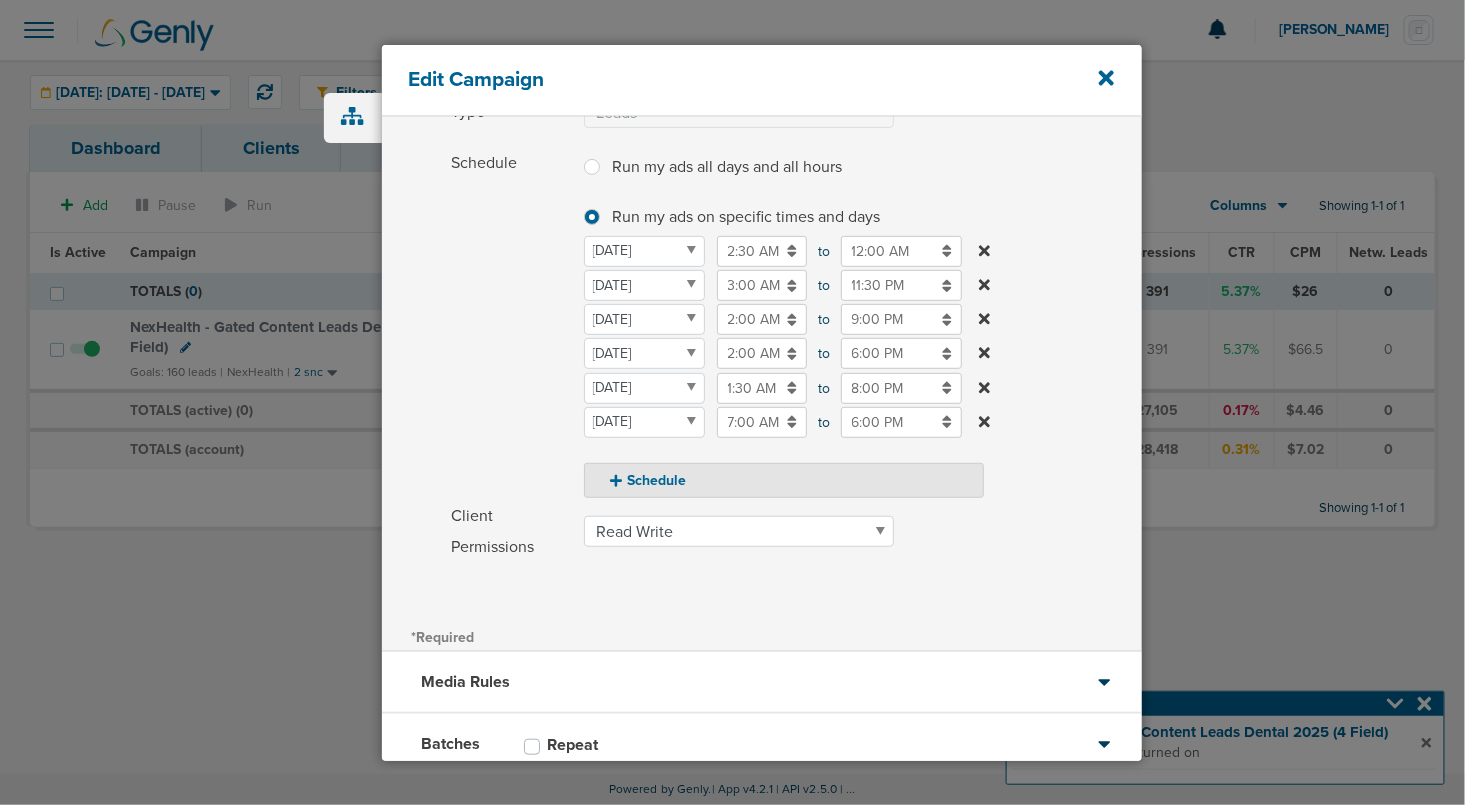 click on "Schedule" at bounding box center [512, 323] 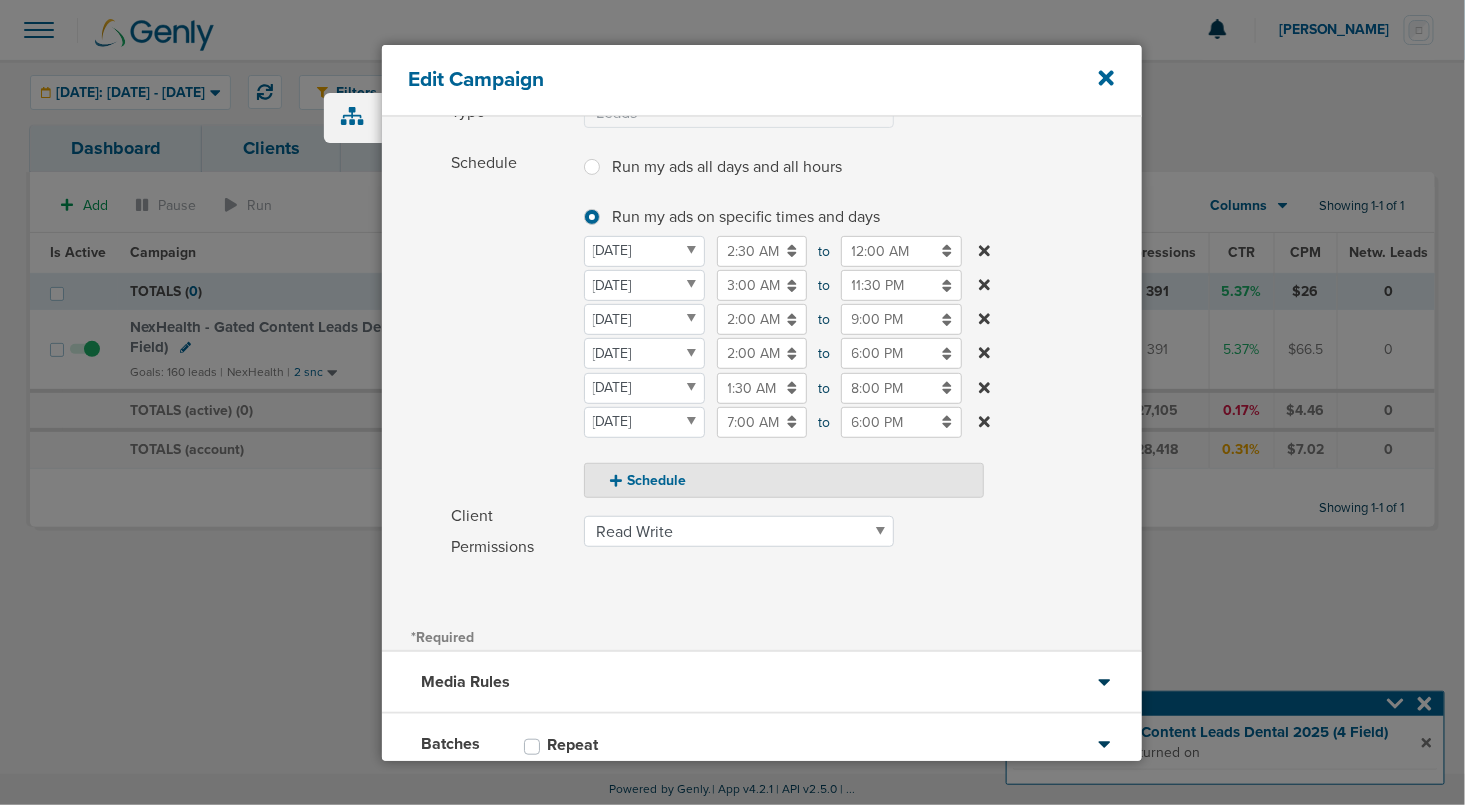 click on "2:00 AM" at bounding box center (762, 319) 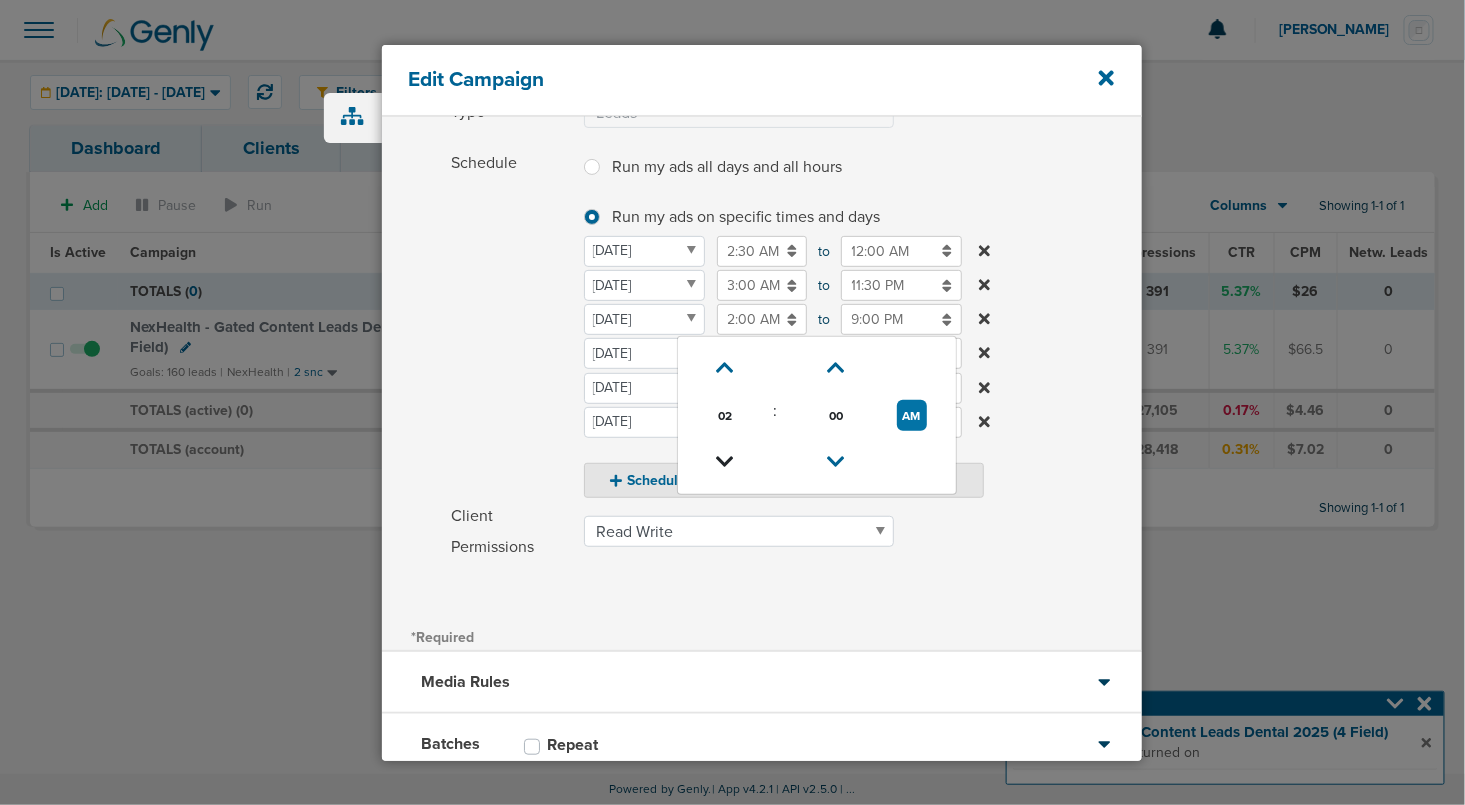click at bounding box center (725, 462) 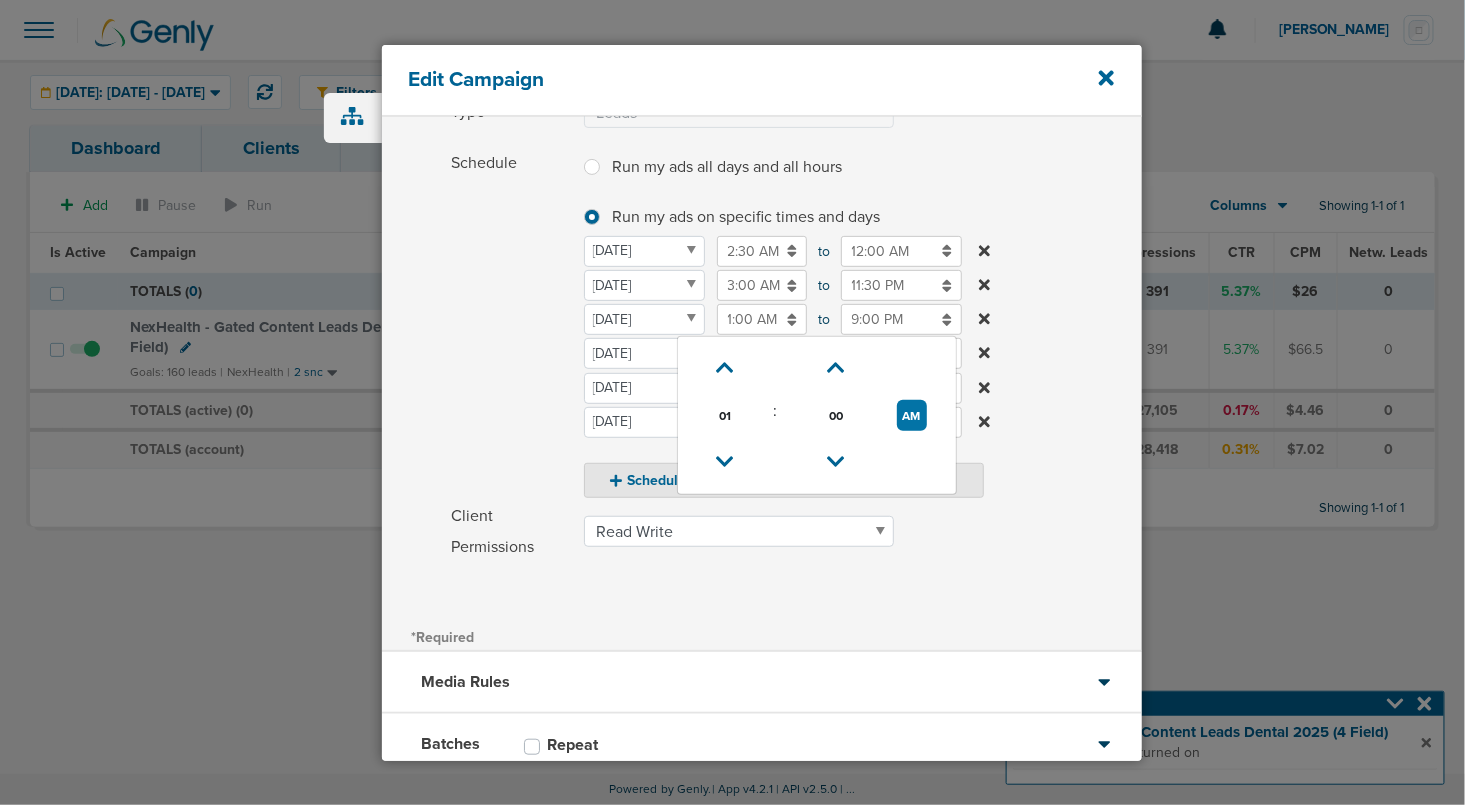 click on "9:00 PM" at bounding box center [901, 319] 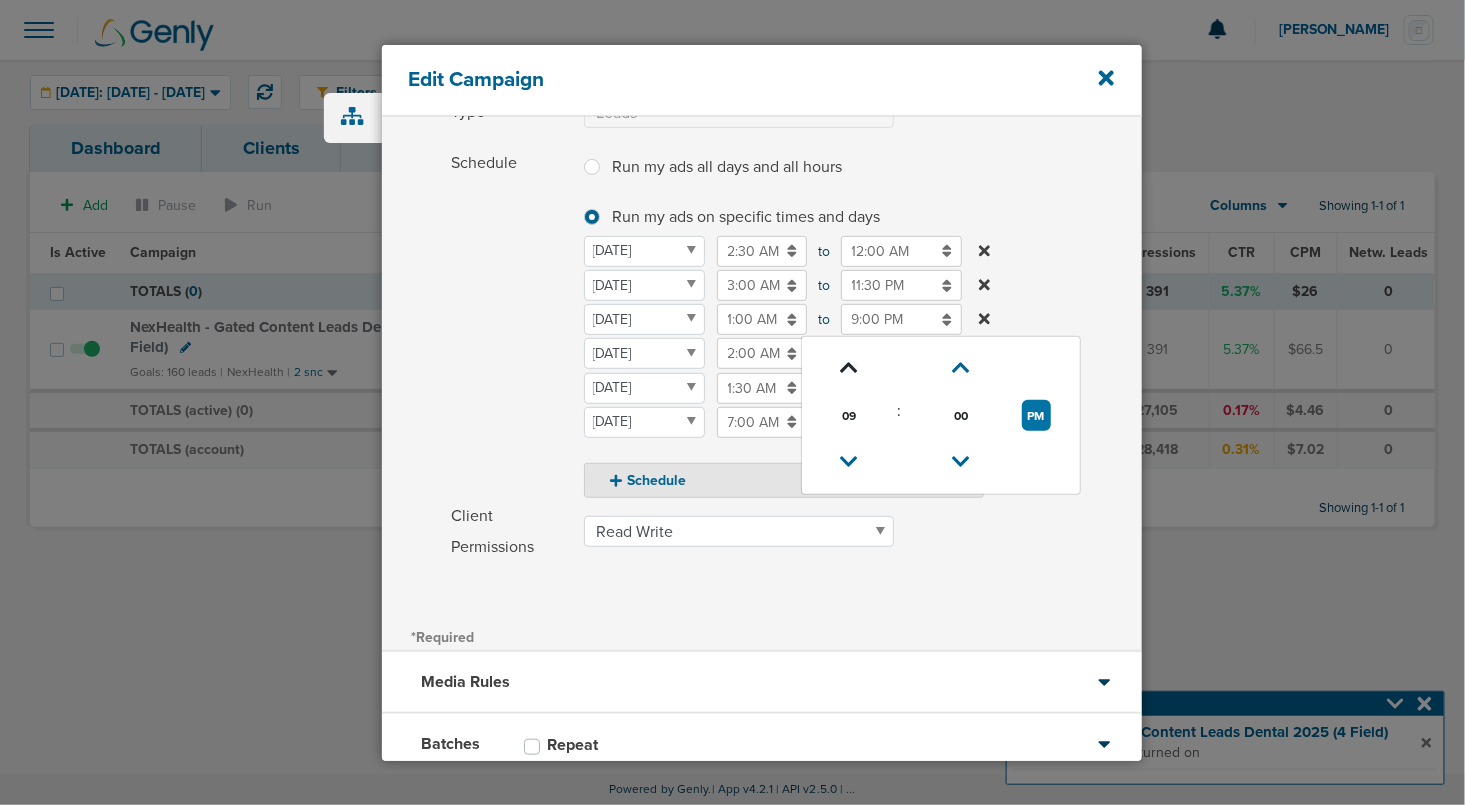 click at bounding box center [850, 368] 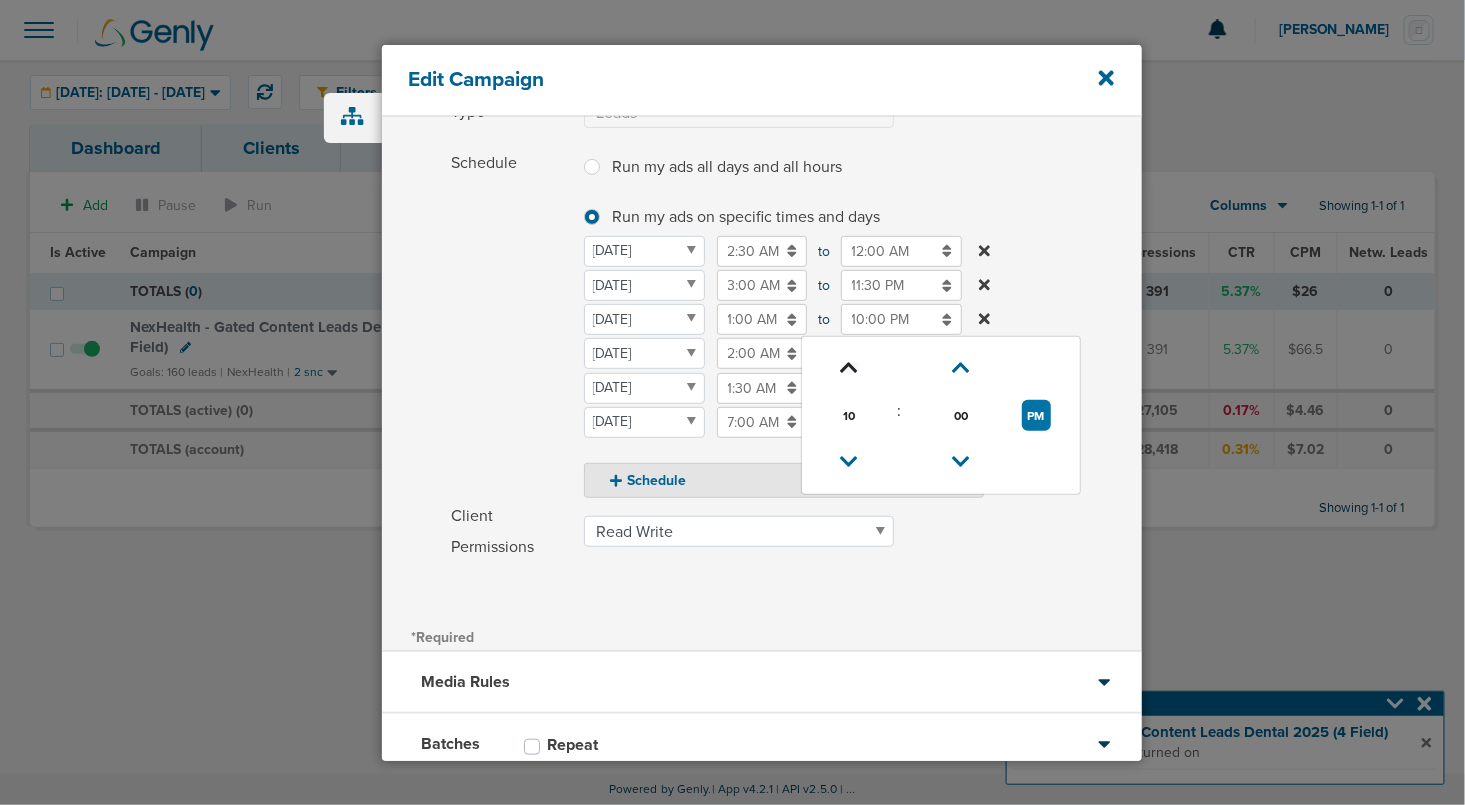 click at bounding box center (850, 368) 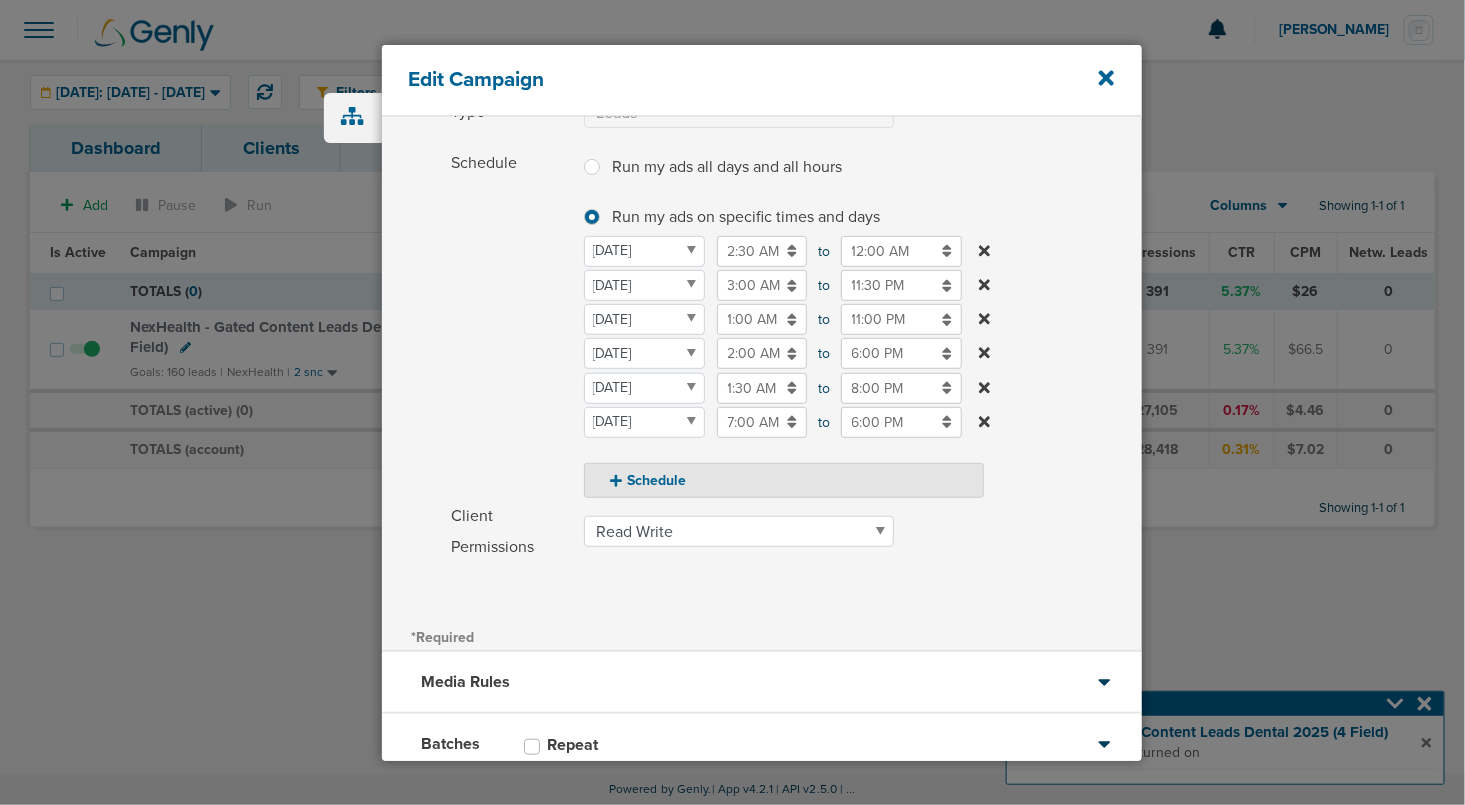 click on "Schedule" at bounding box center [512, 323] 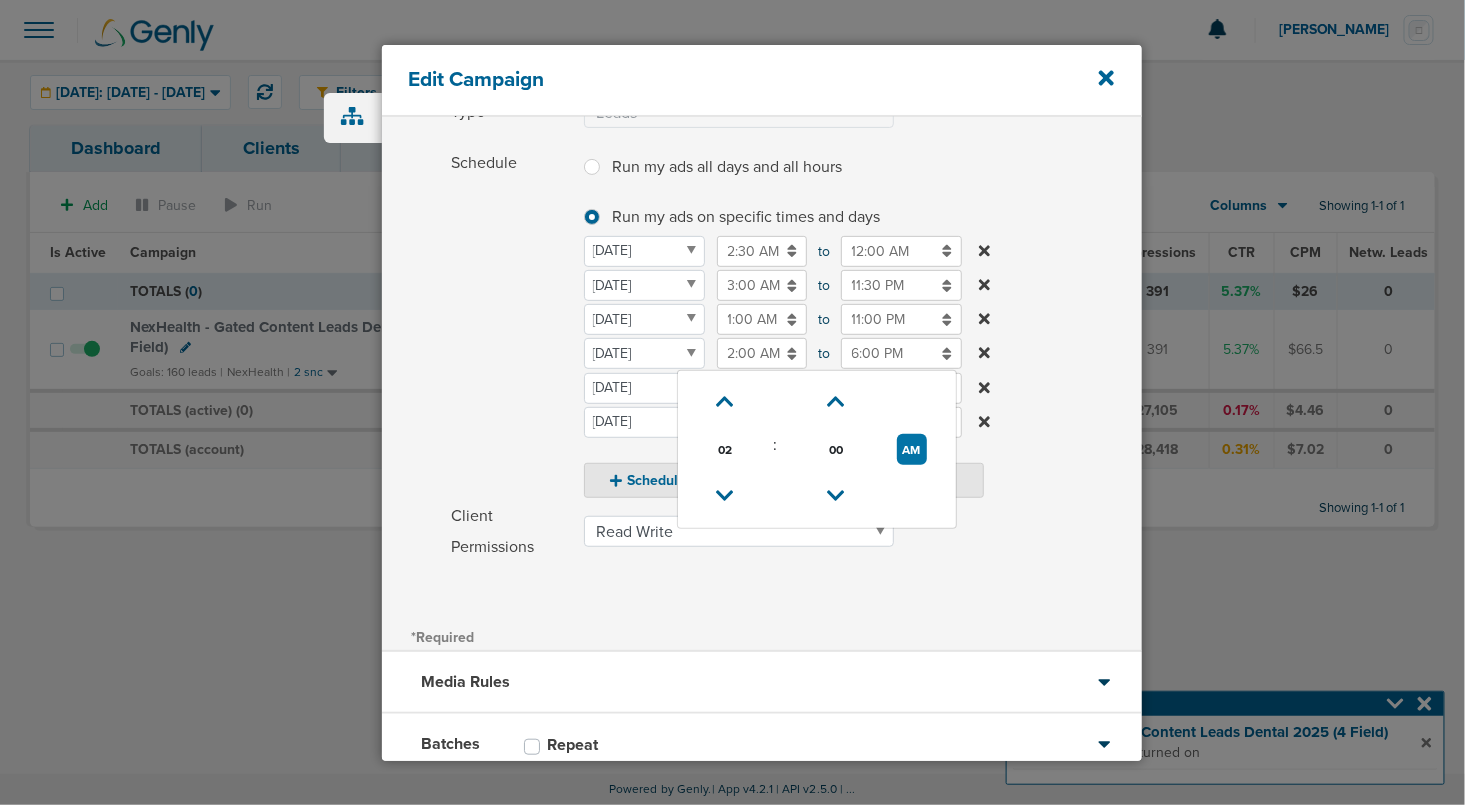 click on "2:00 AM" at bounding box center [762, 353] 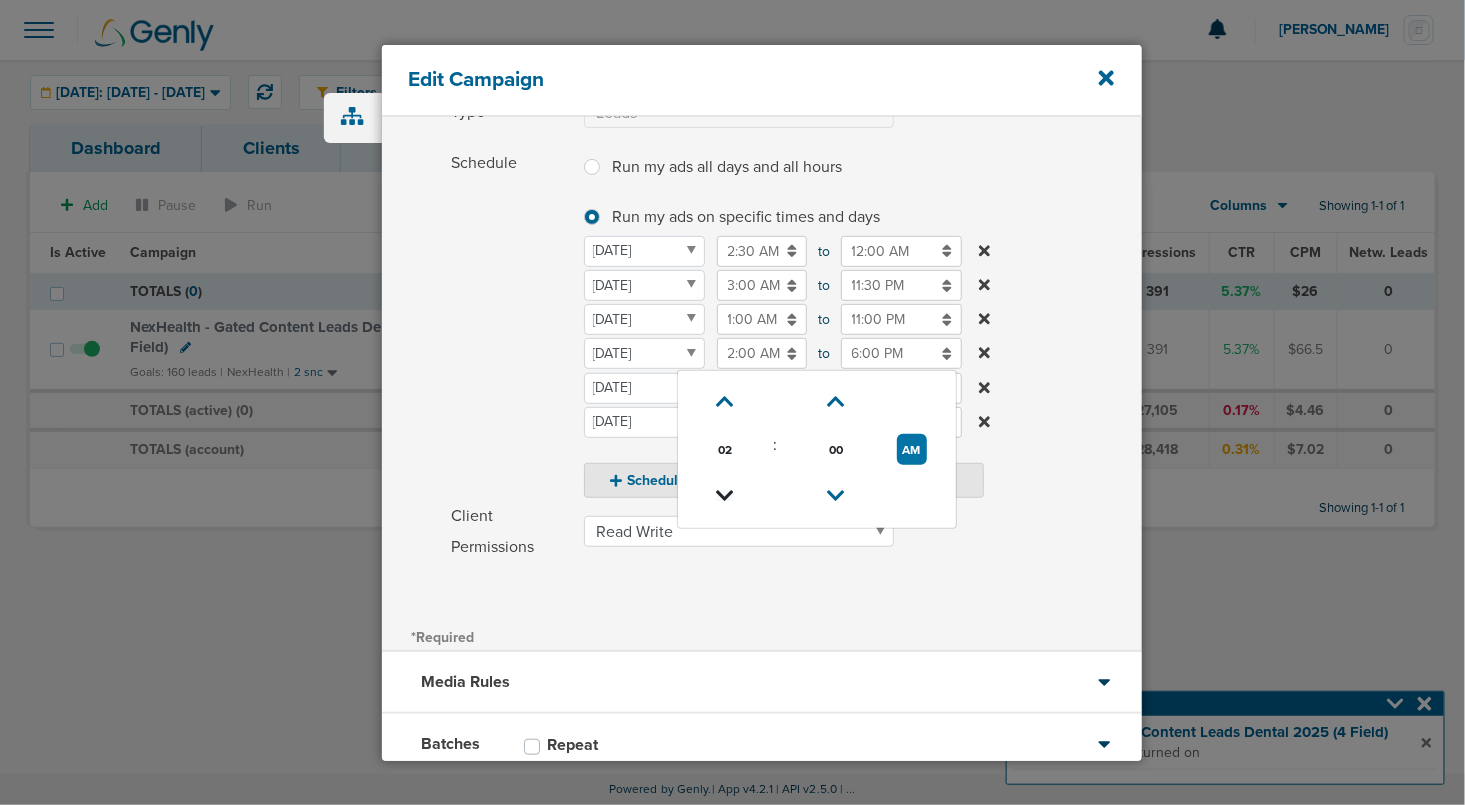 click at bounding box center [725, 496] 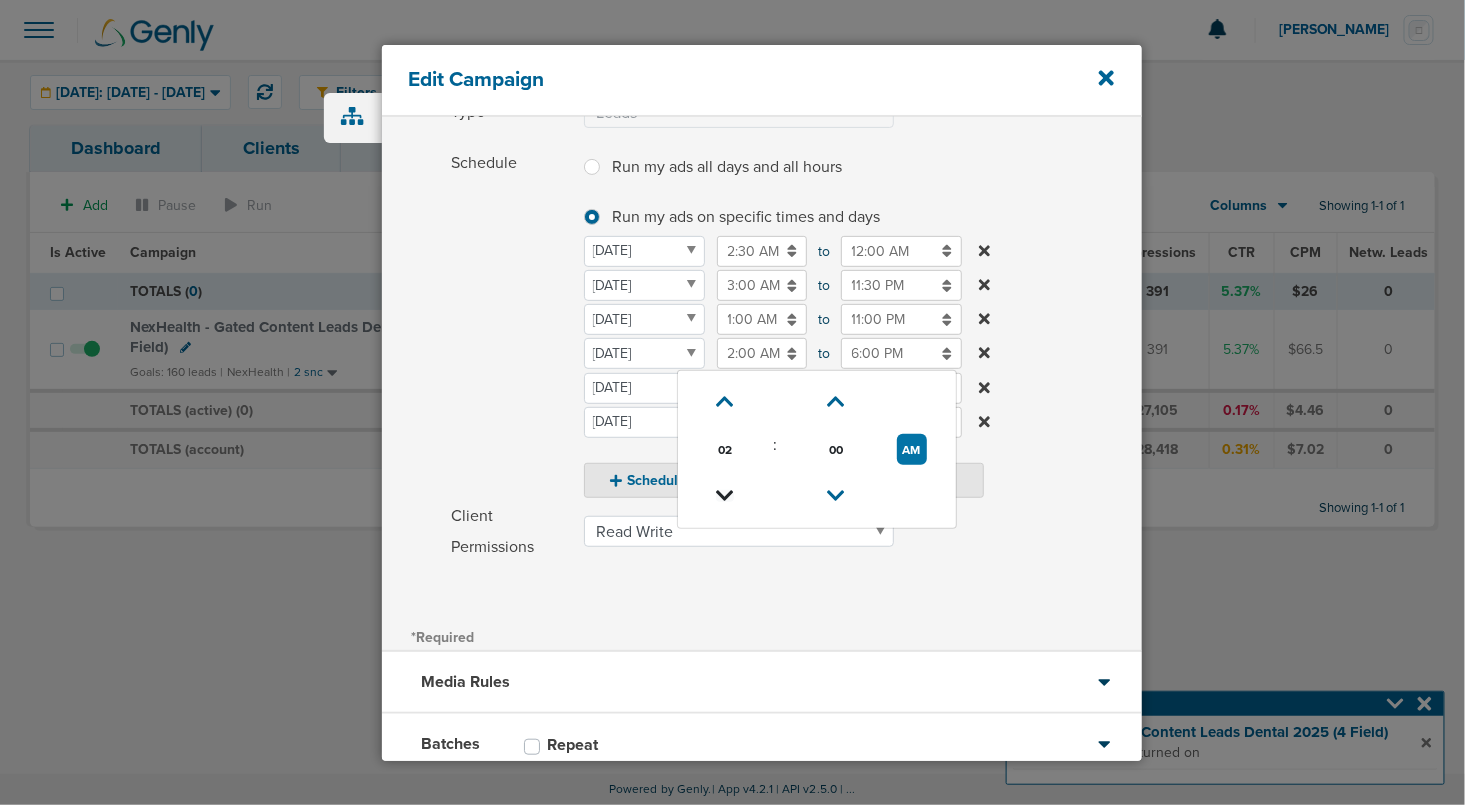 type on "1:00 AM" 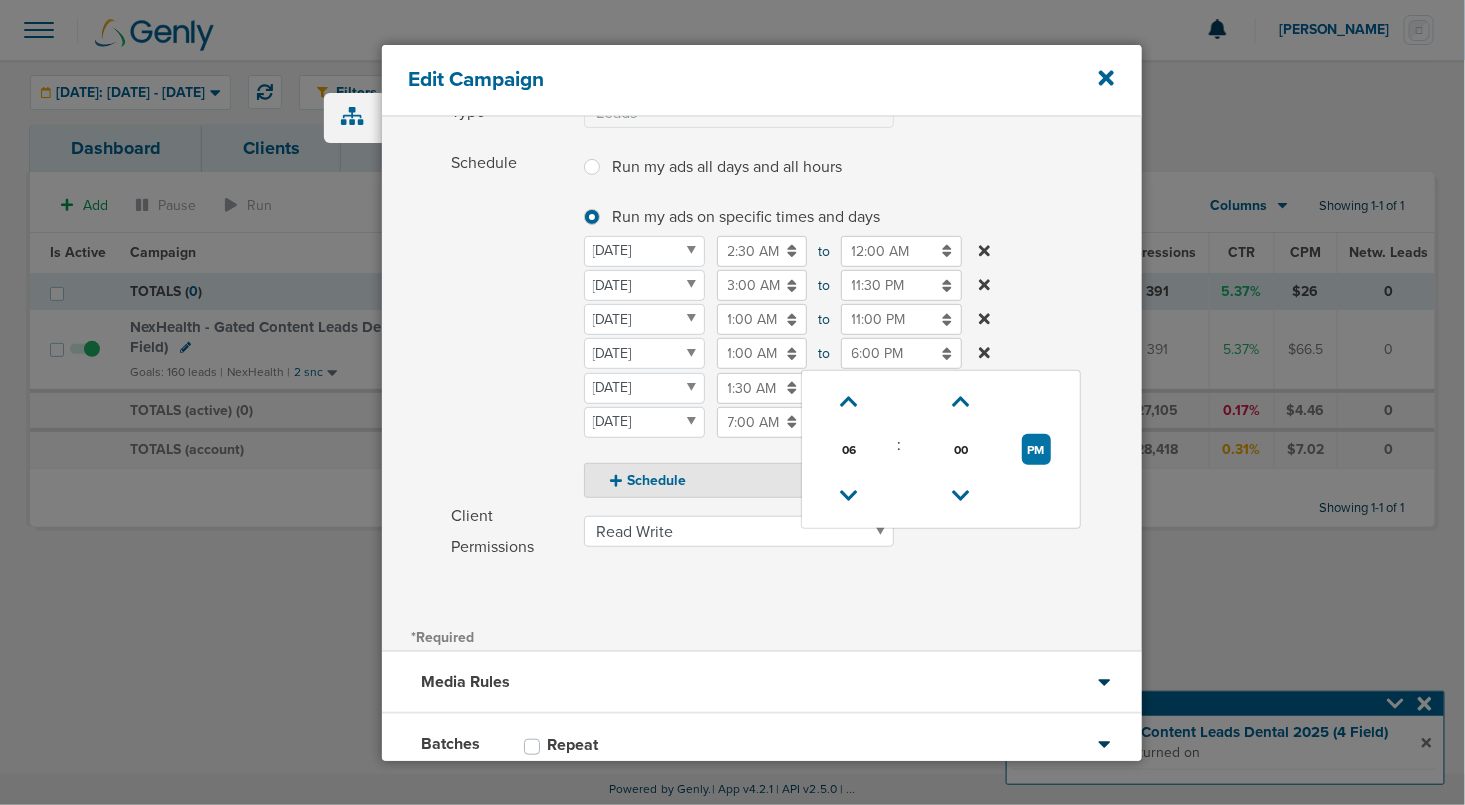 click on "6:00 PM" at bounding box center [901, 353] 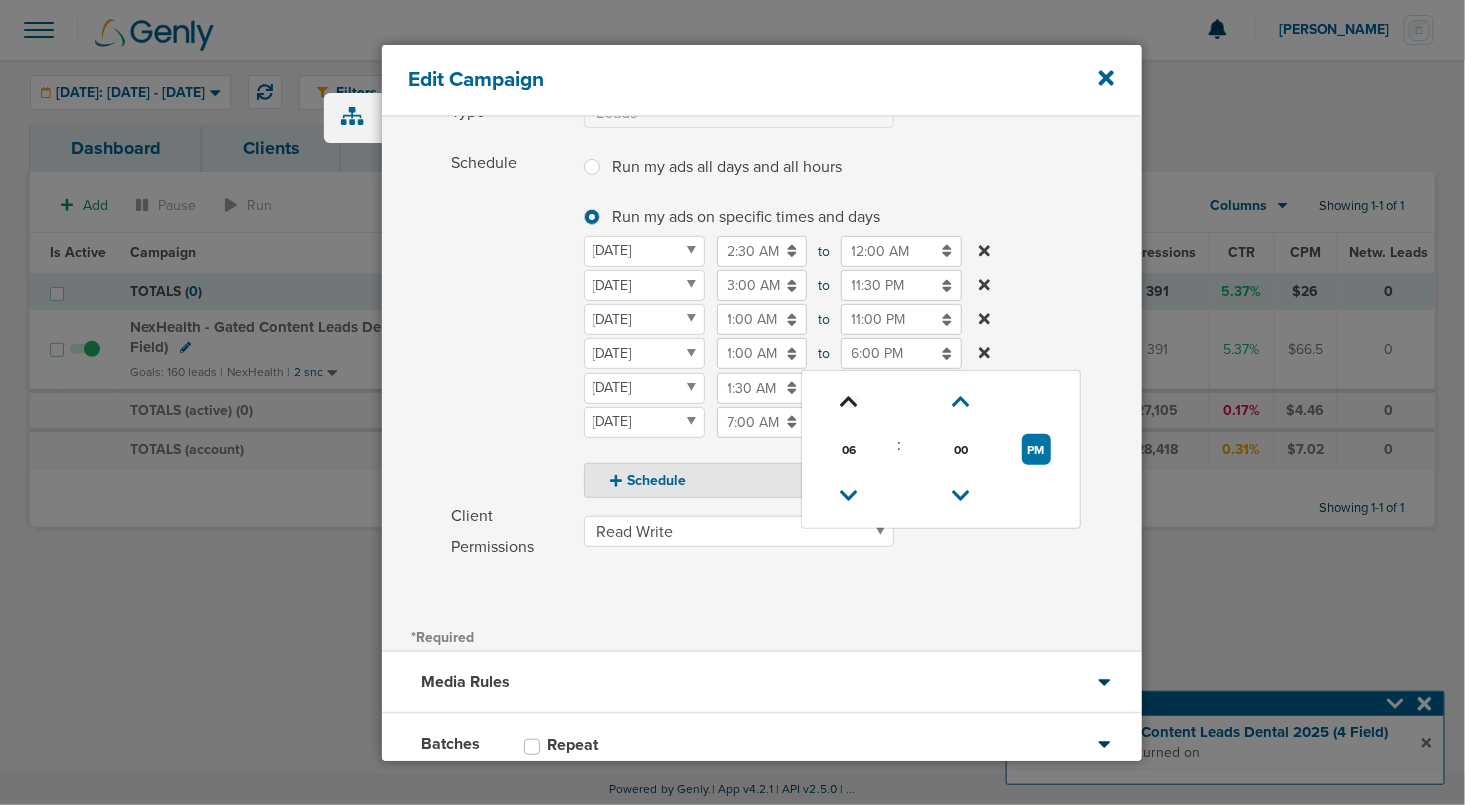 click at bounding box center [850, 402] 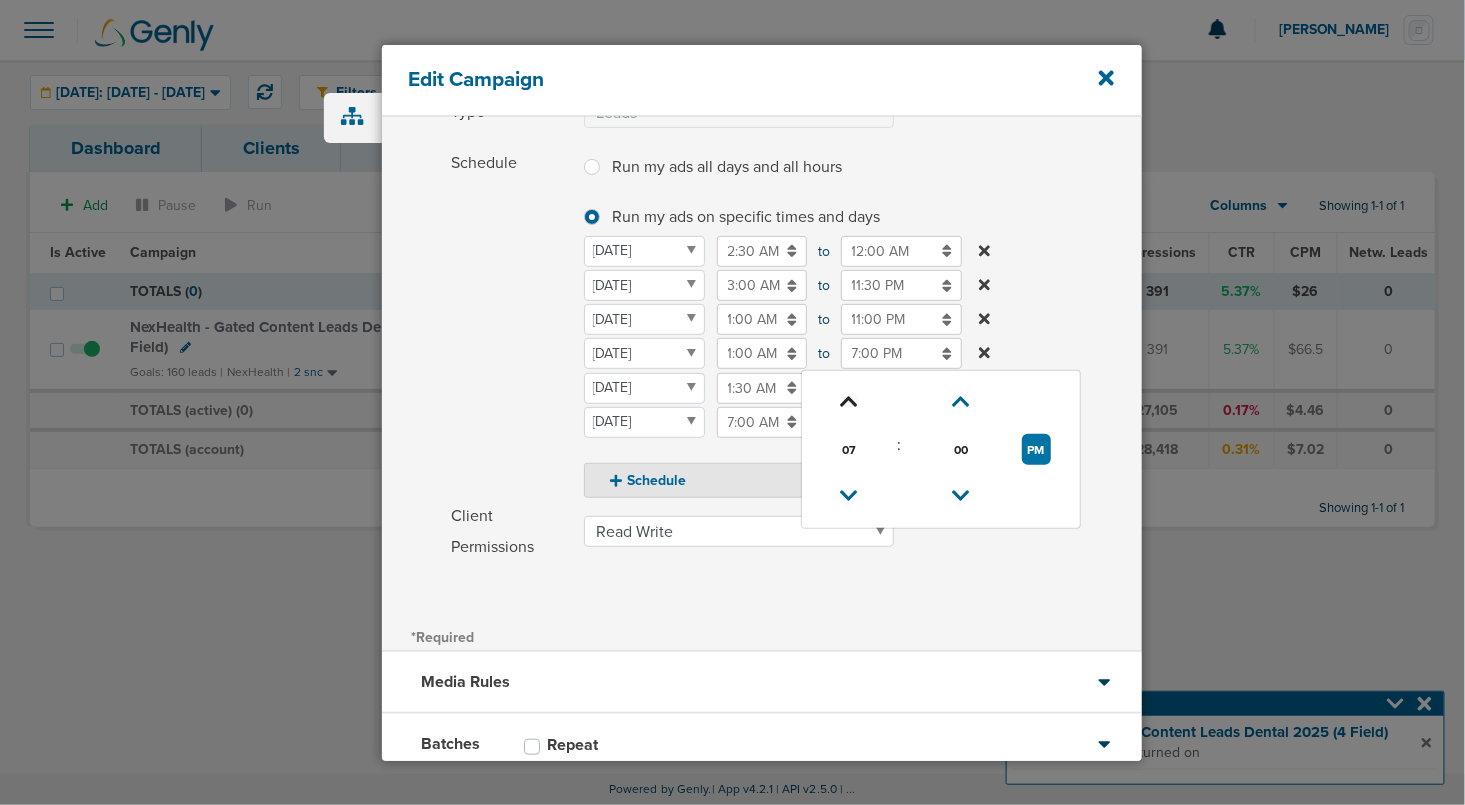 click at bounding box center [850, 402] 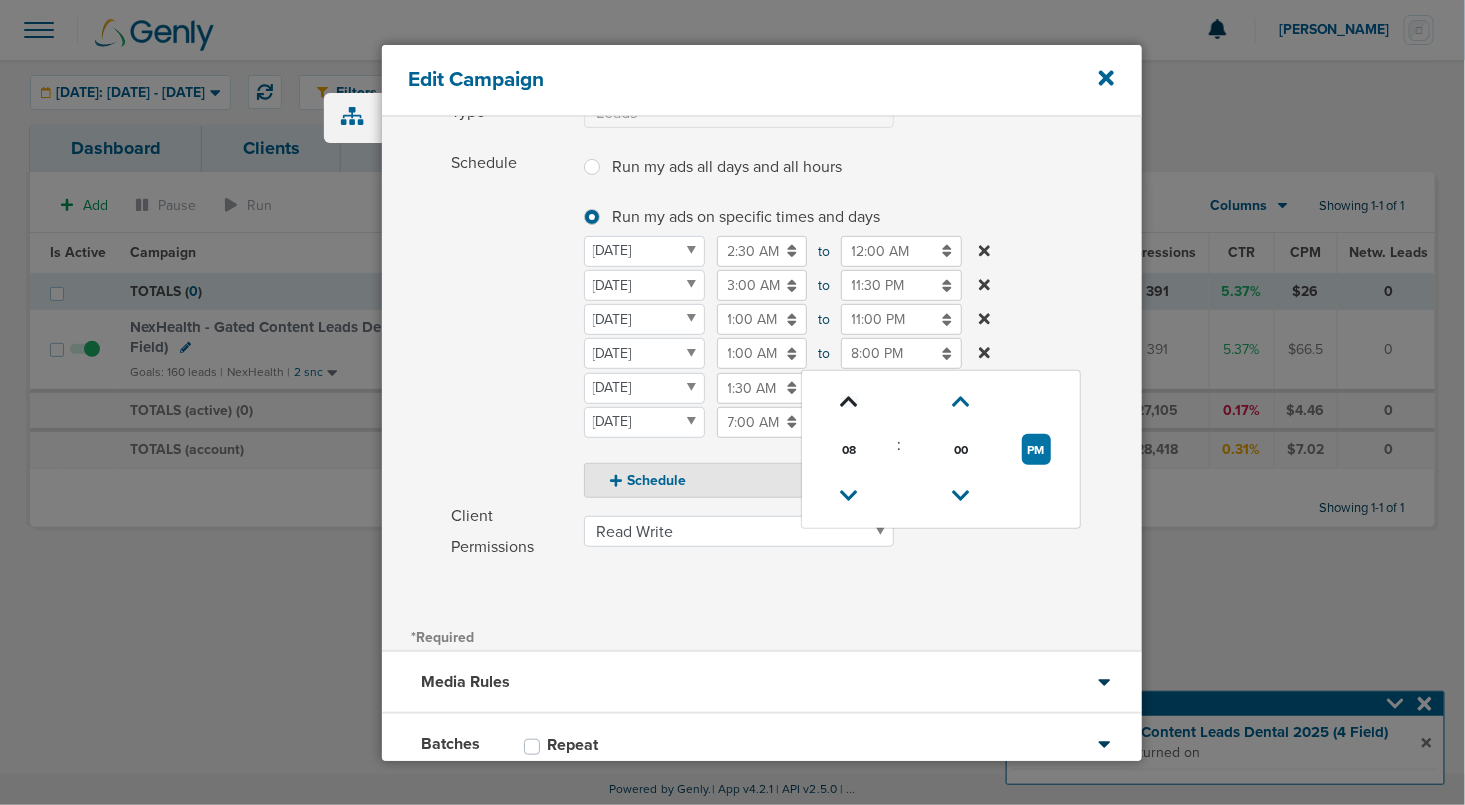 click at bounding box center (850, 402) 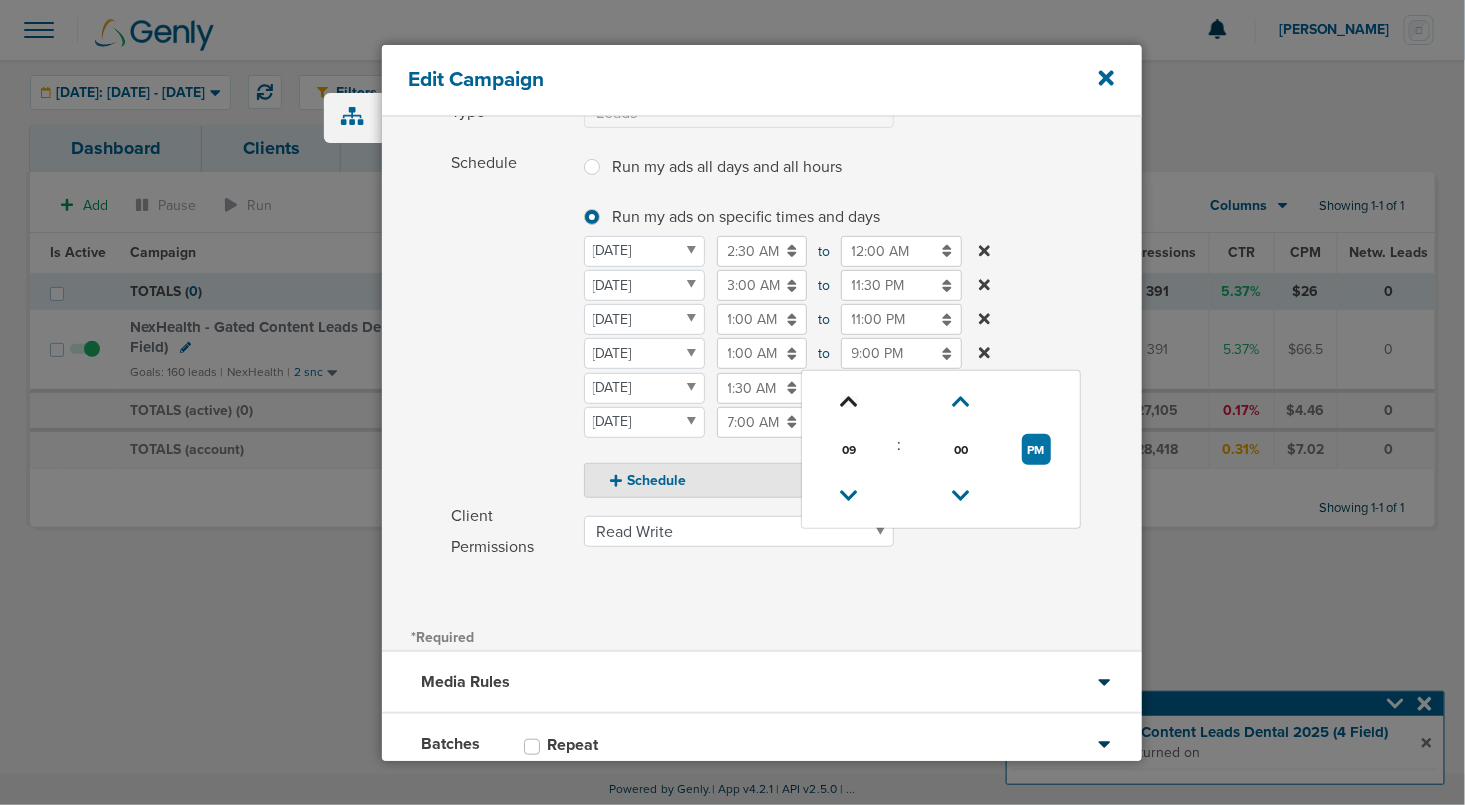 click at bounding box center [850, 402] 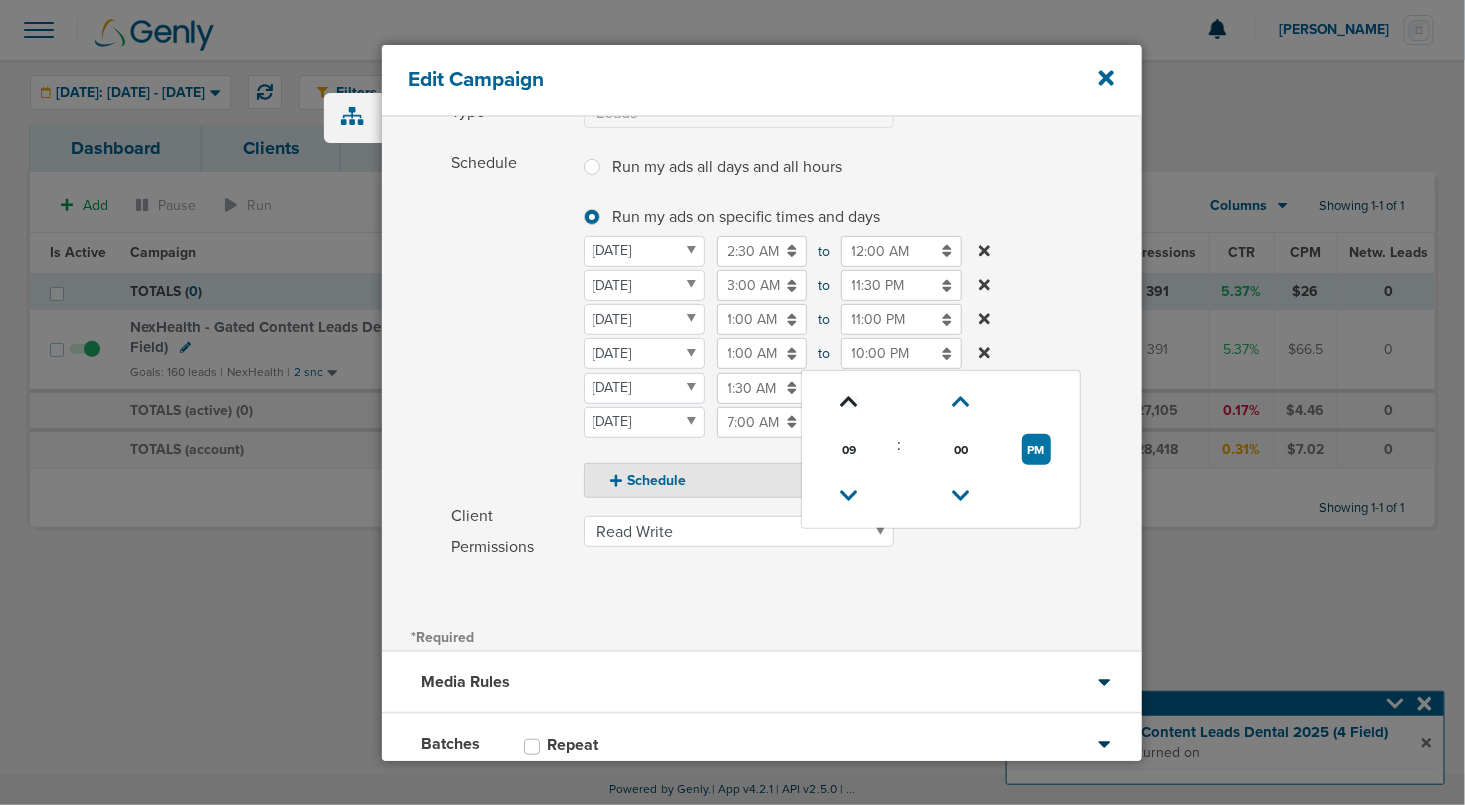 click at bounding box center [850, 402] 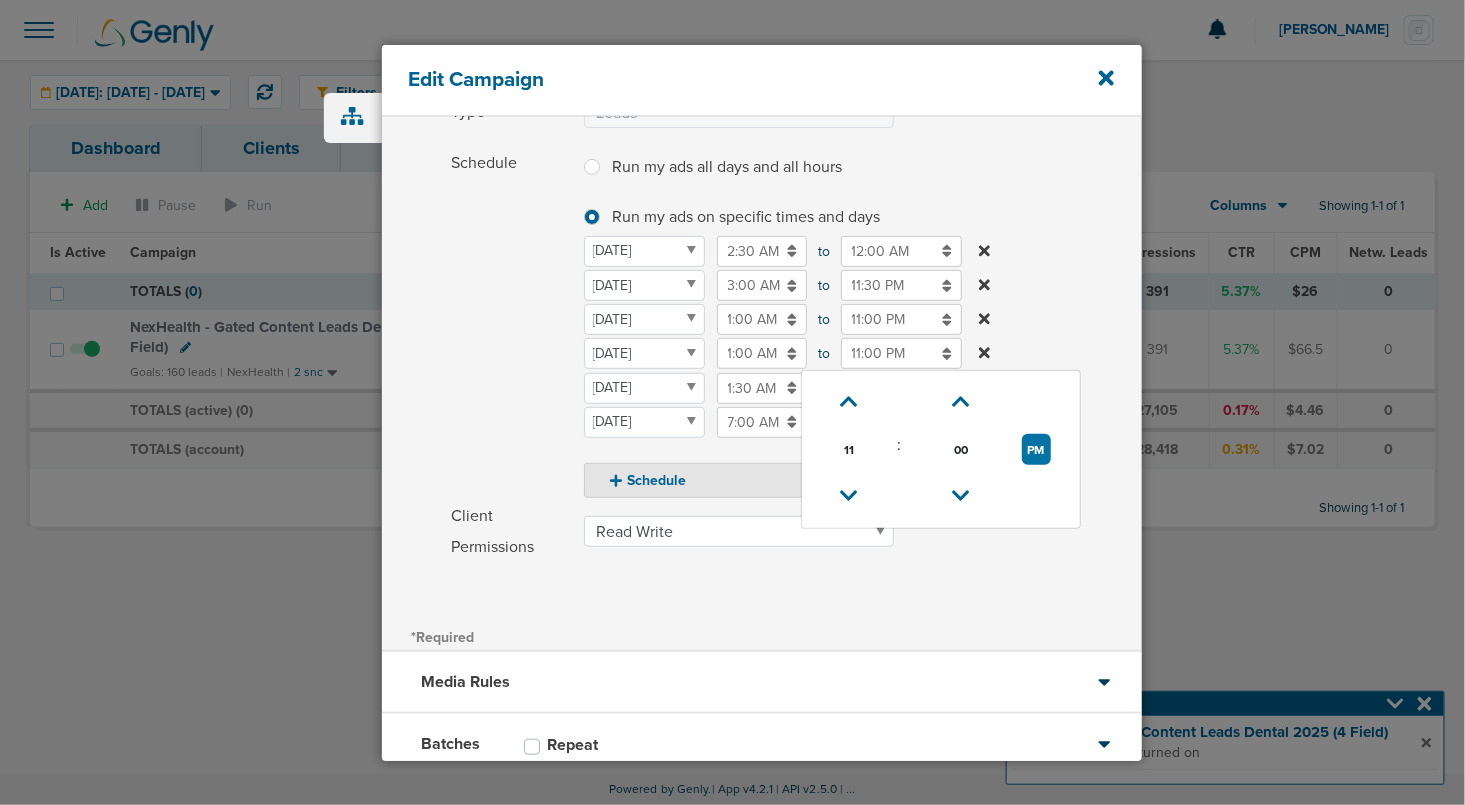 click on "Schedule" at bounding box center (512, 323) 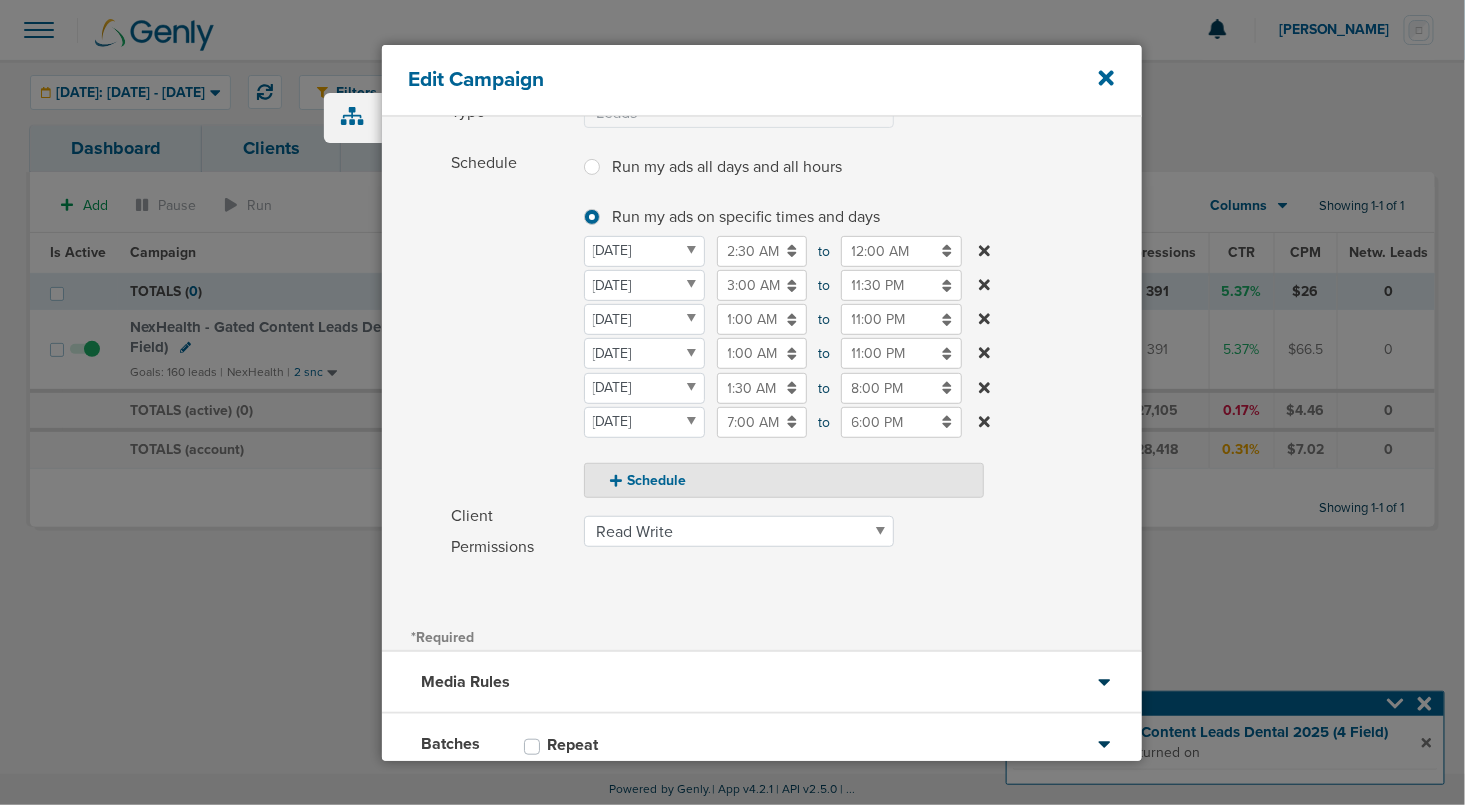 click 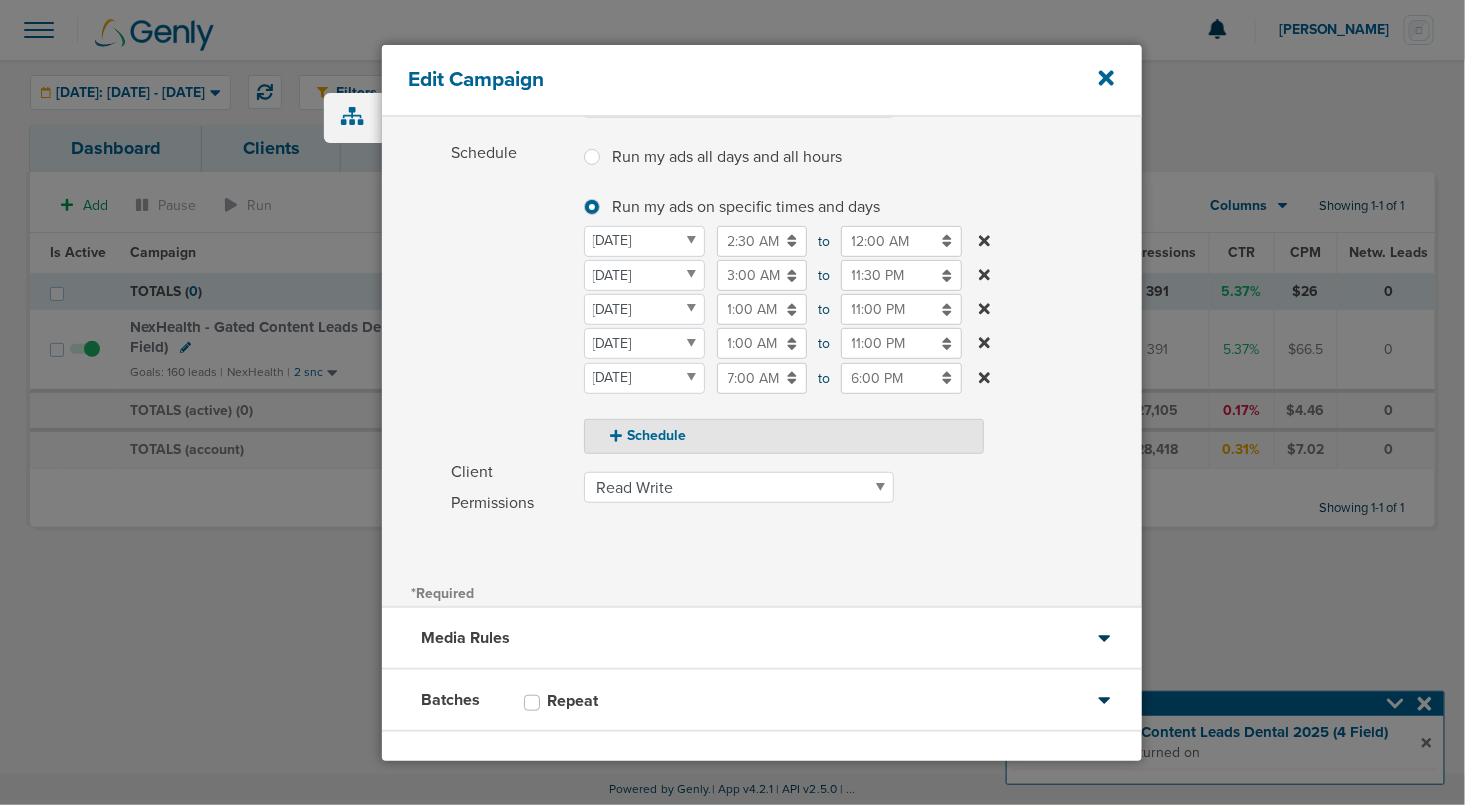scroll, scrollTop: 317, scrollLeft: 0, axis: vertical 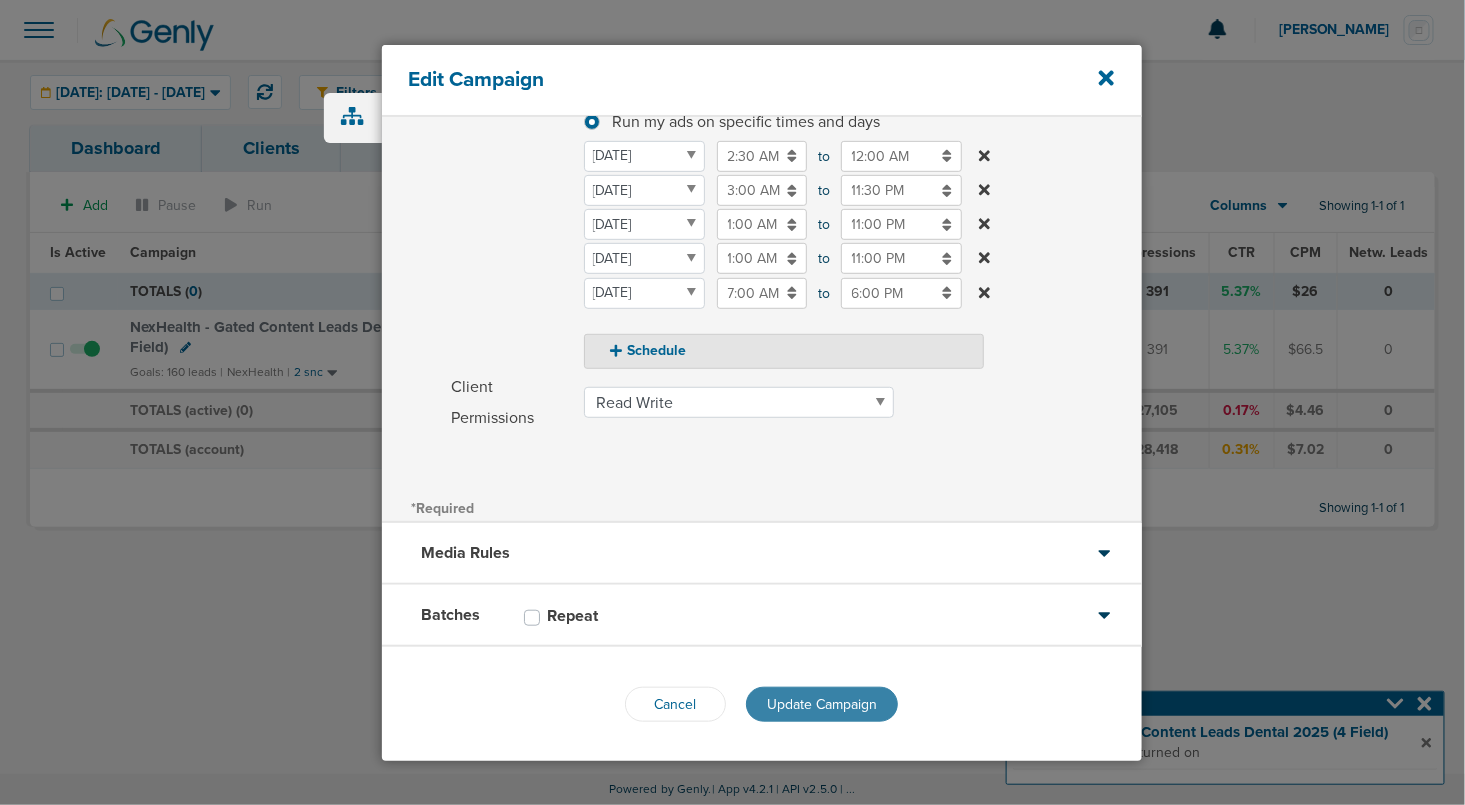 click on "Update Campaign" at bounding box center [822, 704] 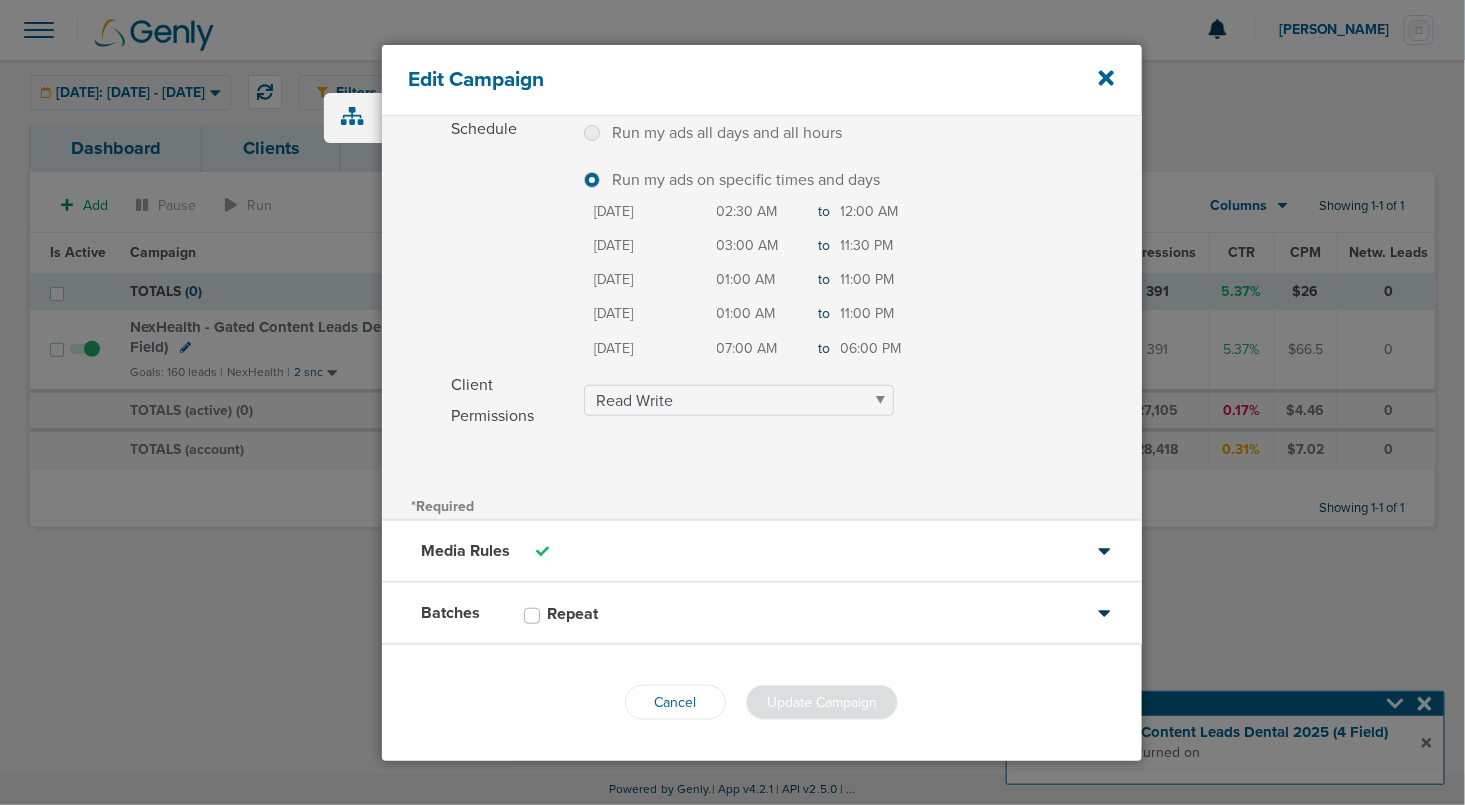 scroll, scrollTop: 255, scrollLeft: 0, axis: vertical 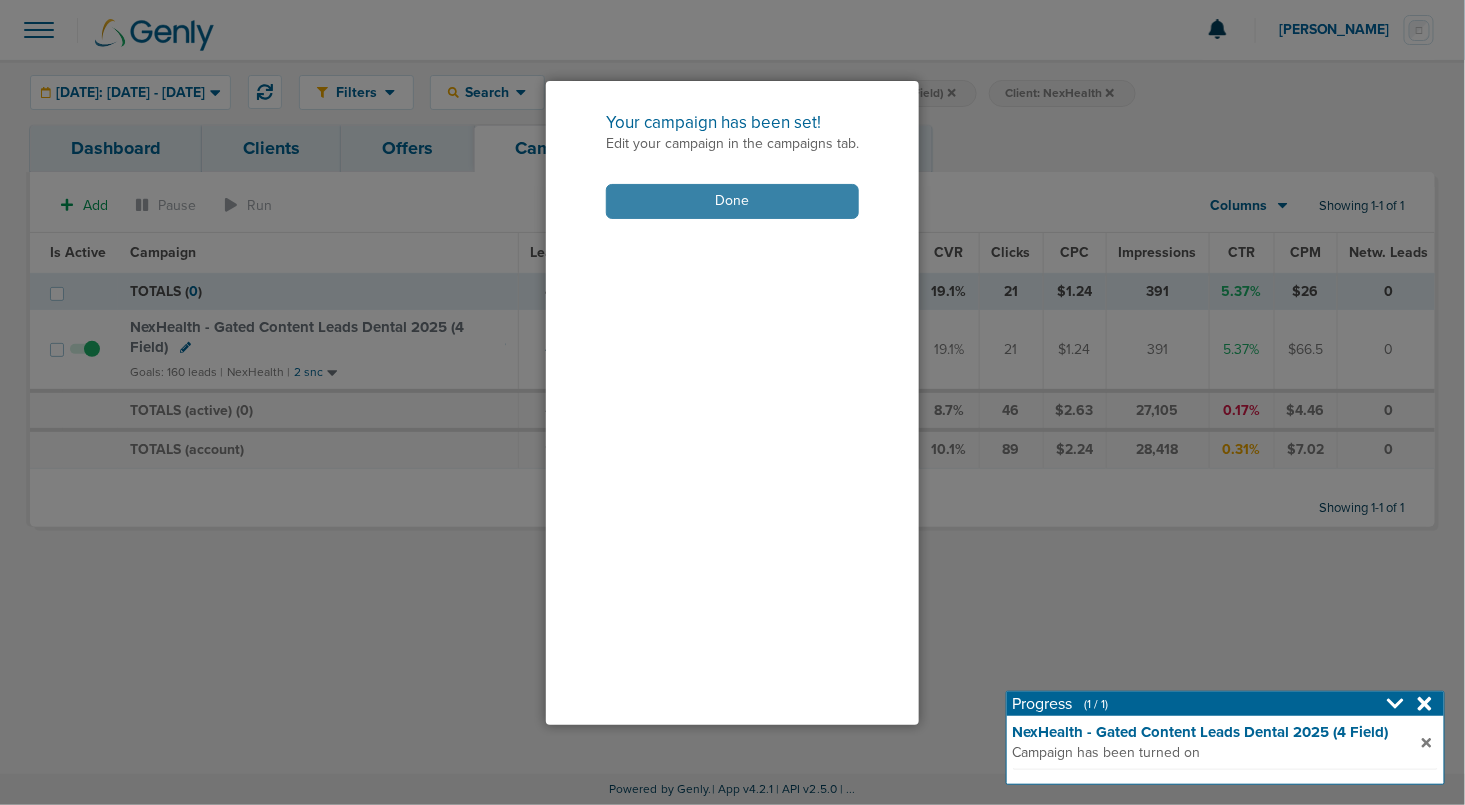click on "Done" at bounding box center (732, 201) 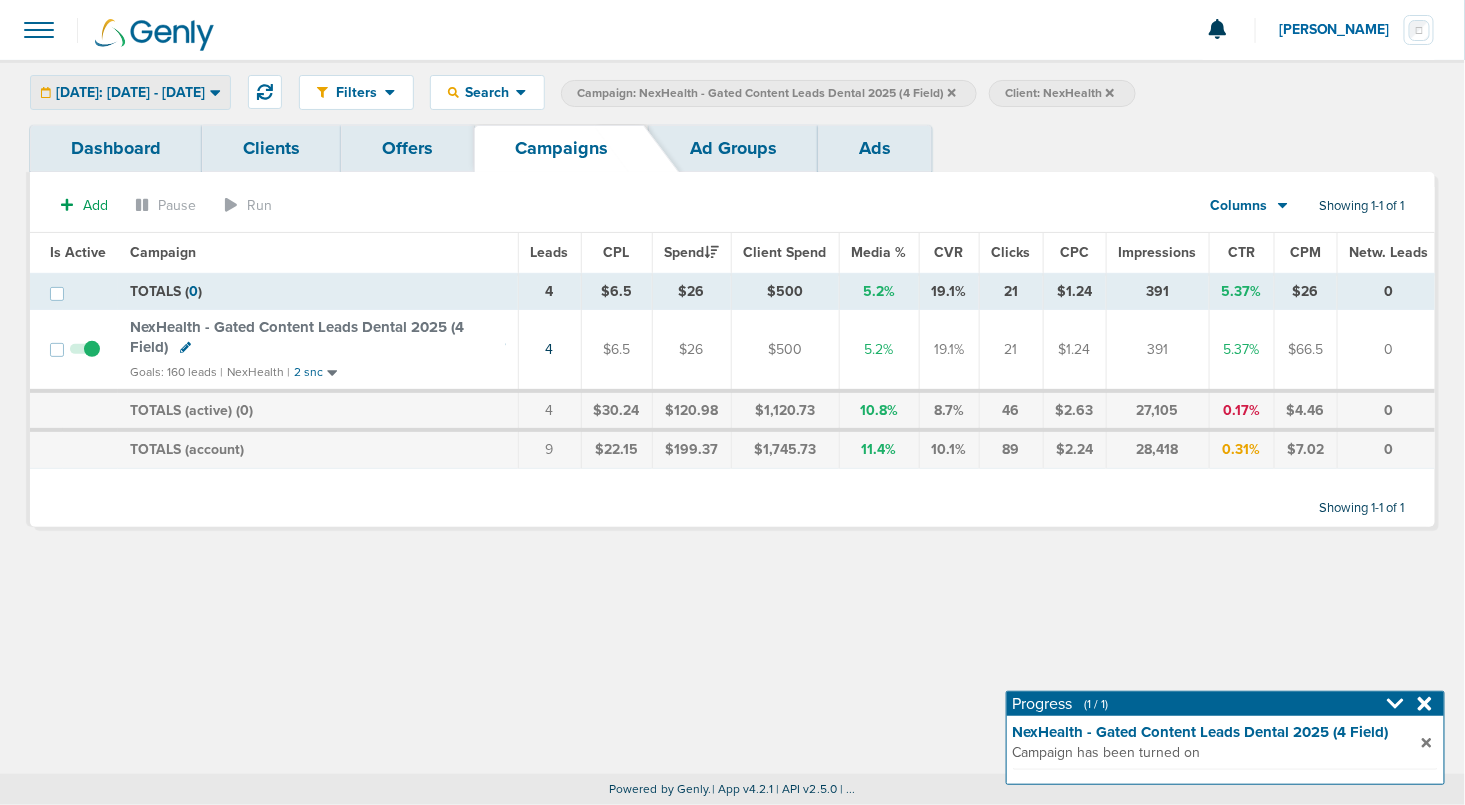 click on "[DATE]: [DATE] - [DATE]" at bounding box center [130, 93] 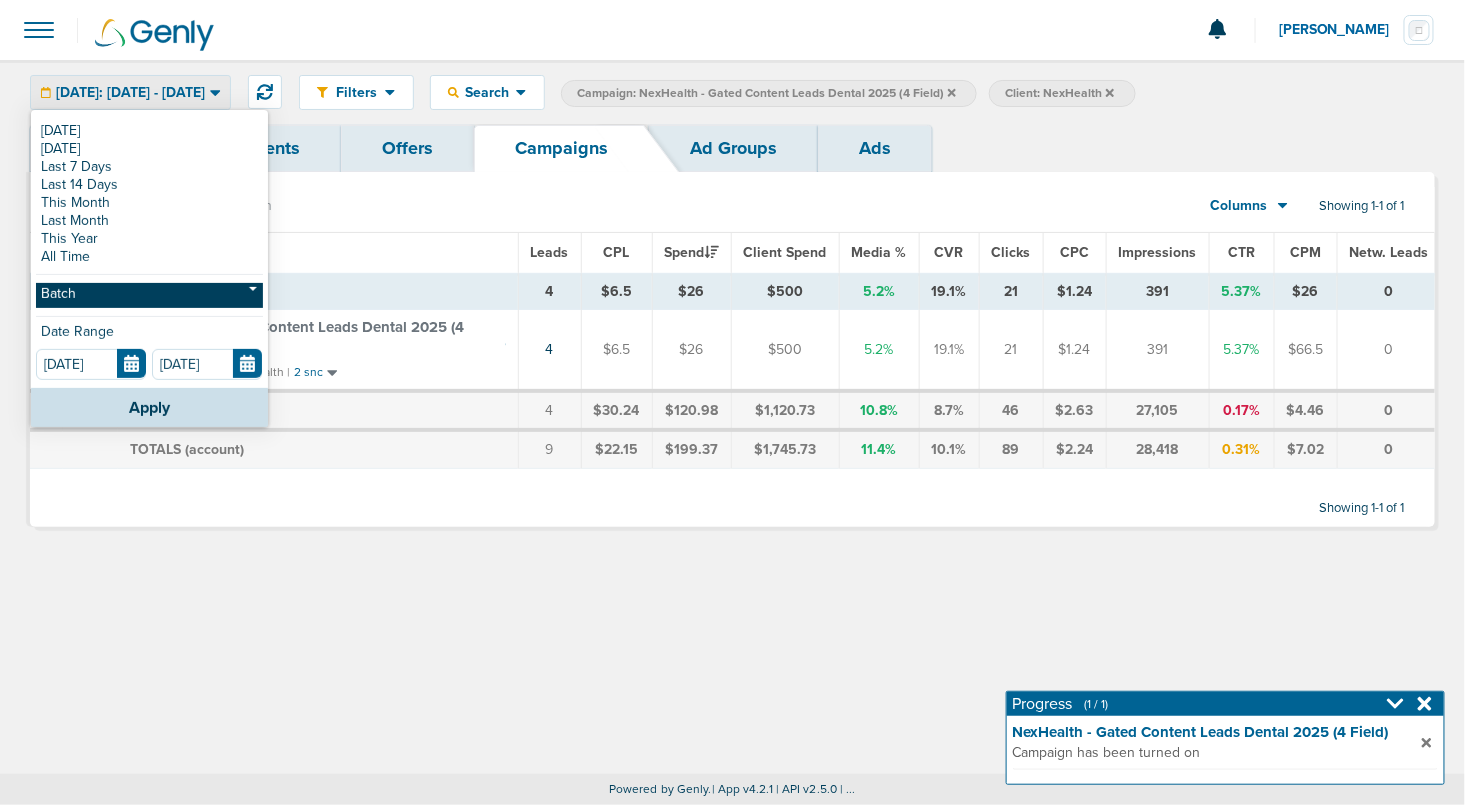click on "Batch" at bounding box center [149, 295] 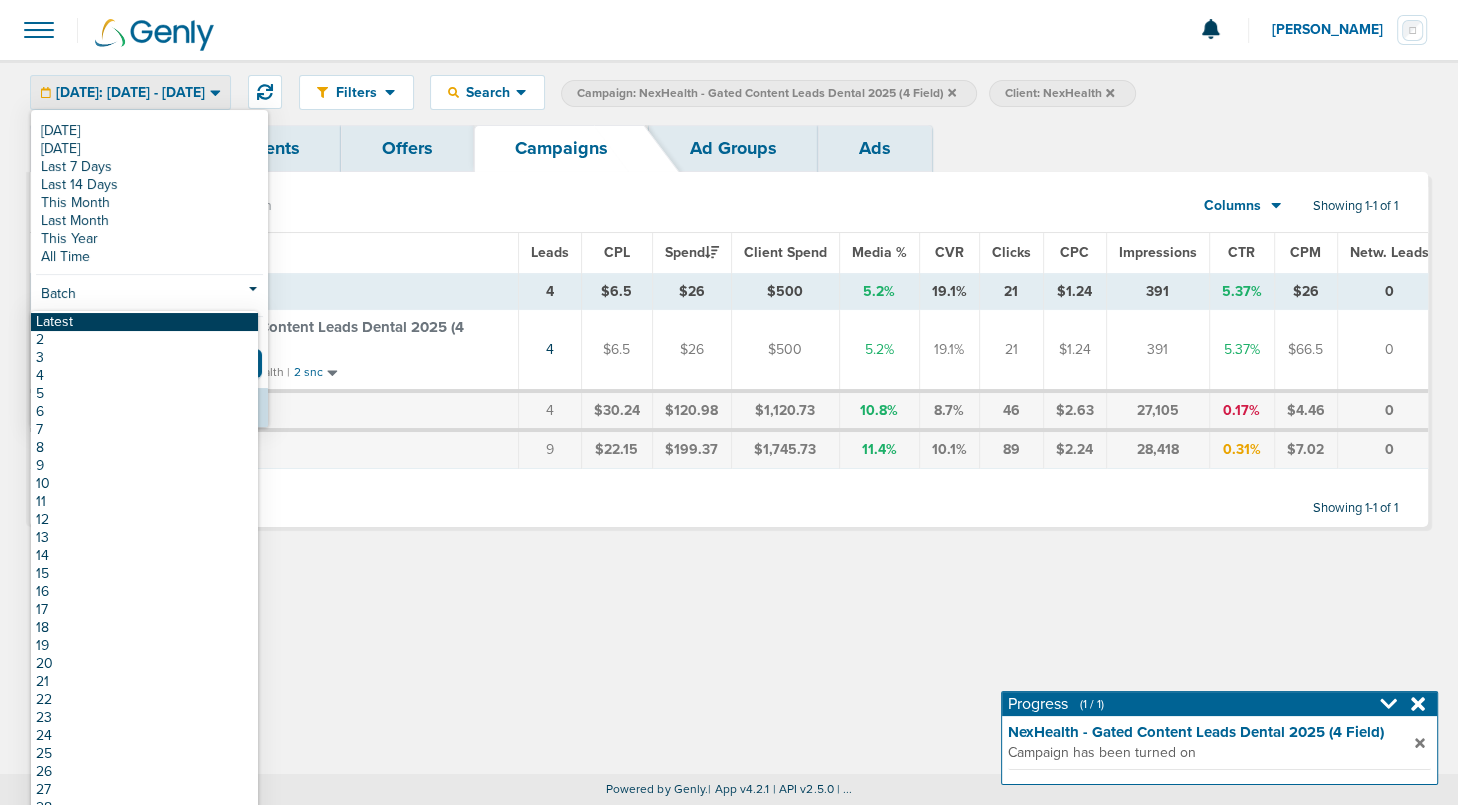 click on "Latest" at bounding box center (144, 322) 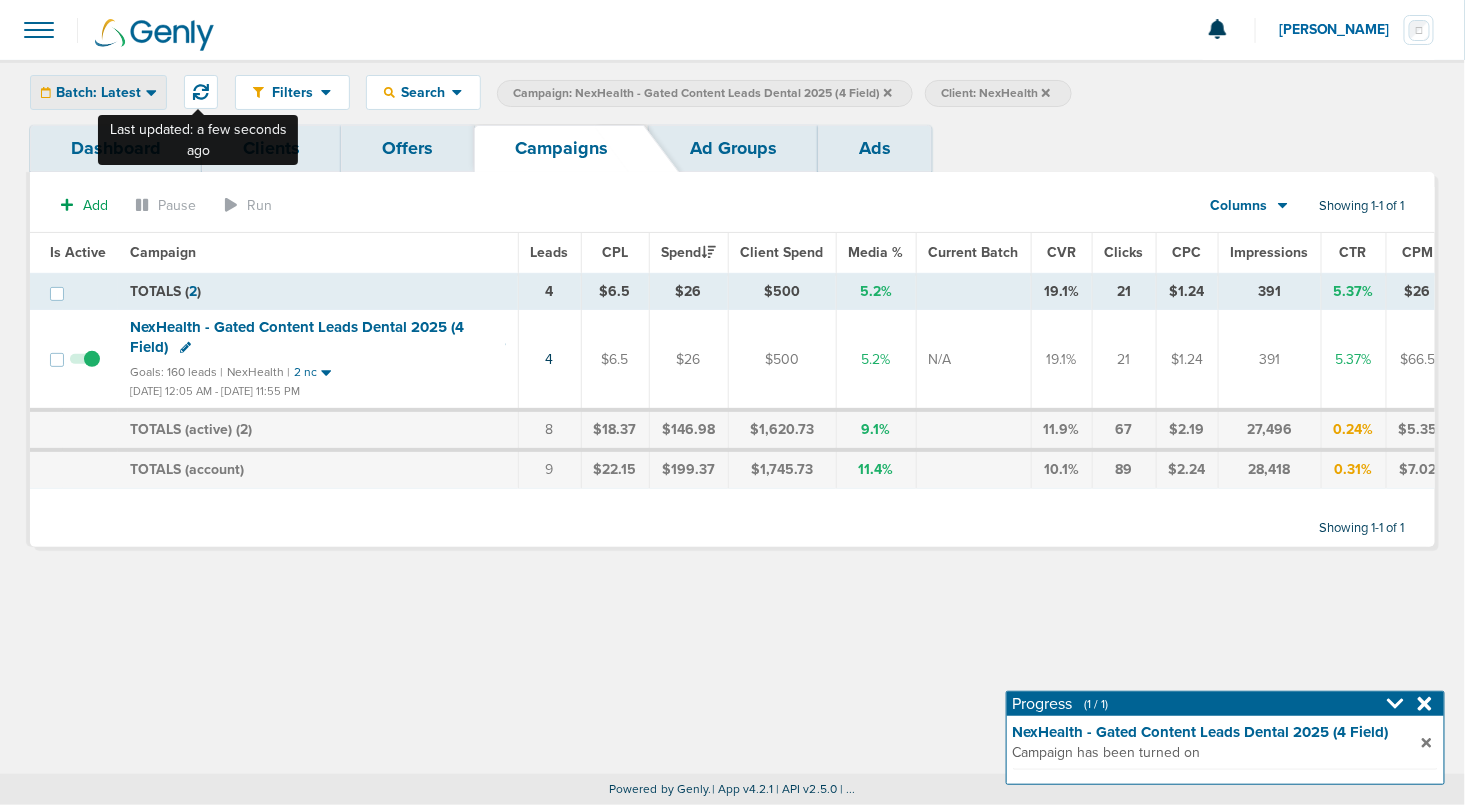 click on "Batch: Latest" at bounding box center (98, 93) 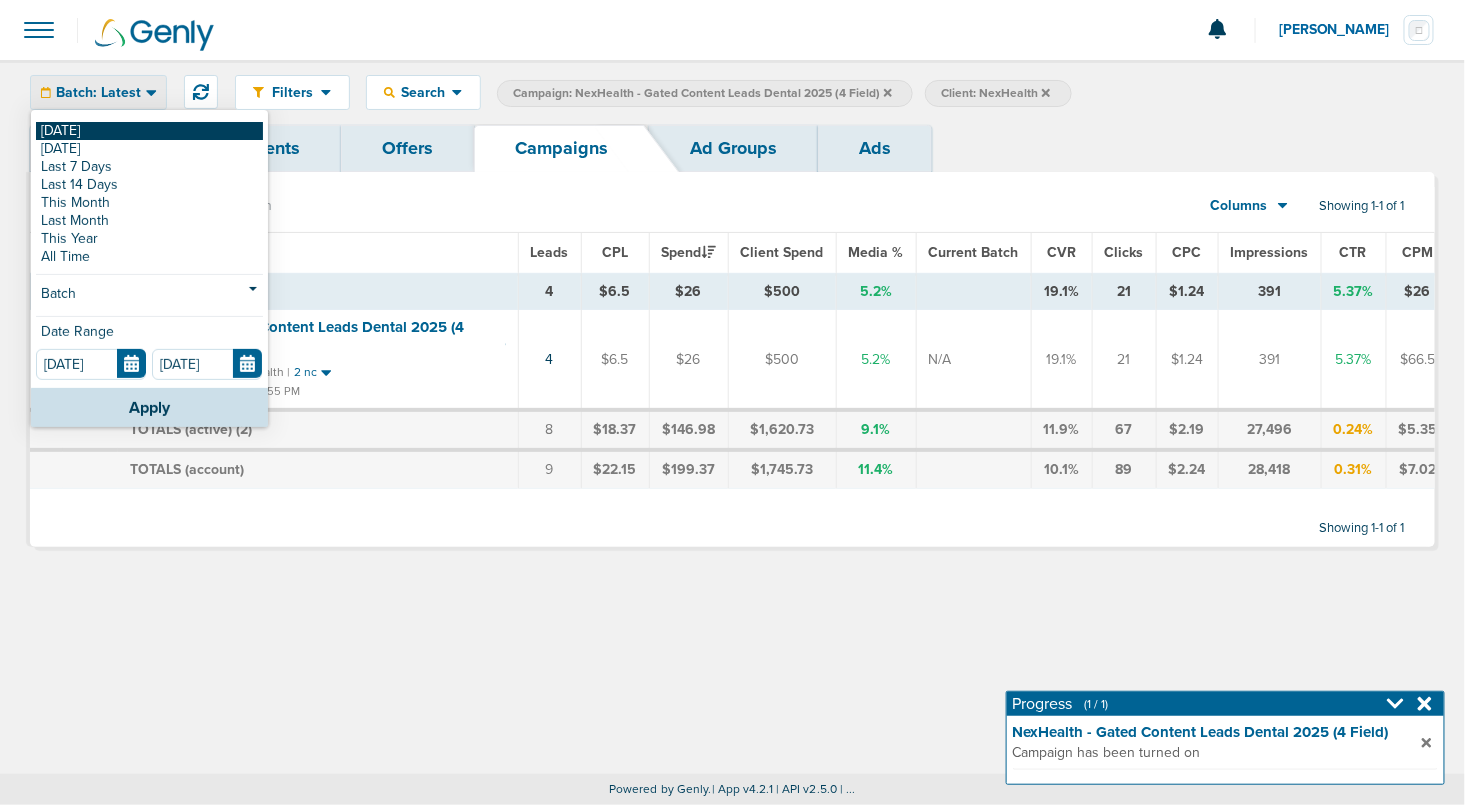 click on "[DATE]" at bounding box center [149, 131] 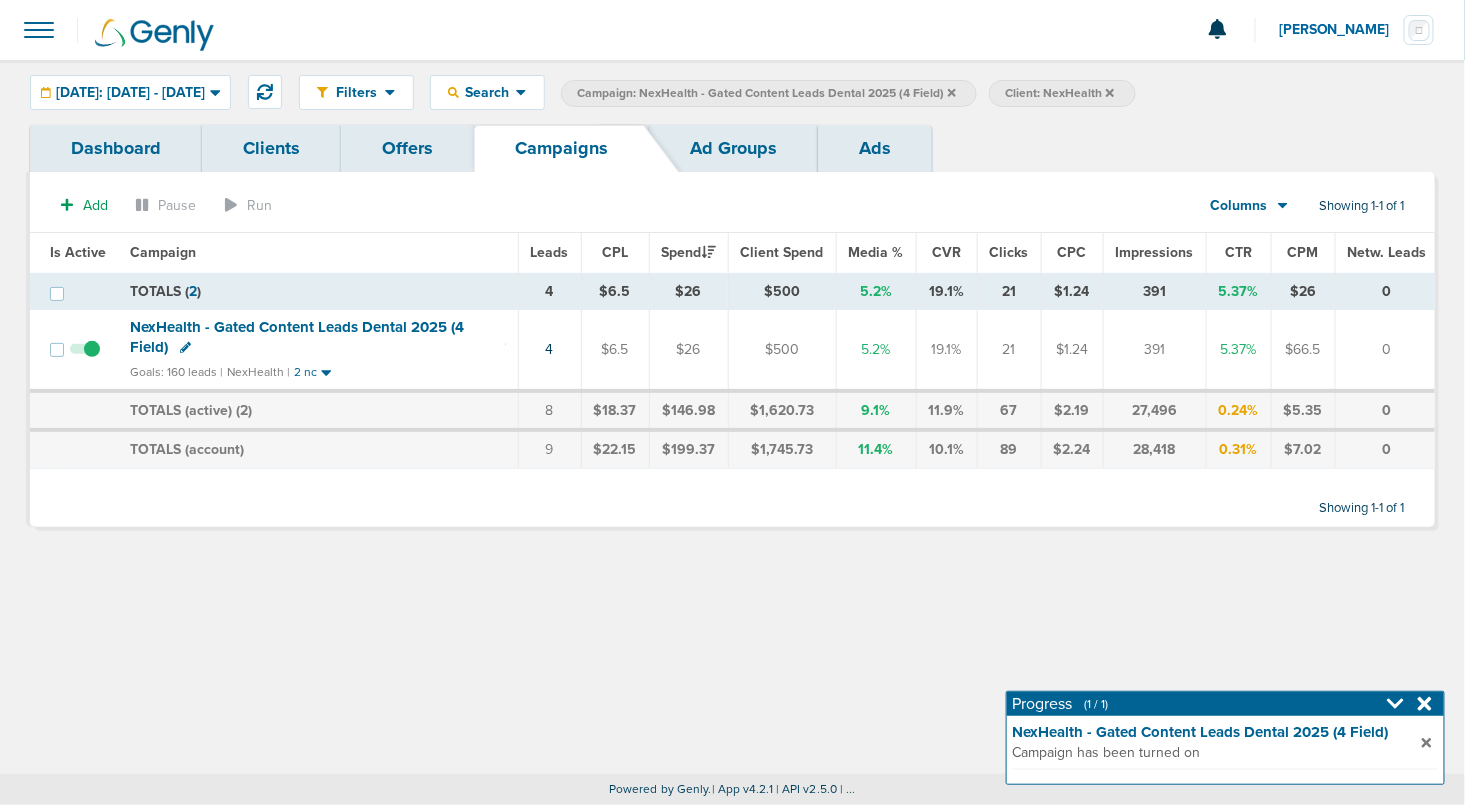 click on "Campaign: NexHealth - Gated Content Leads Dental 2025 (4 Field)" at bounding box center (766, 93) 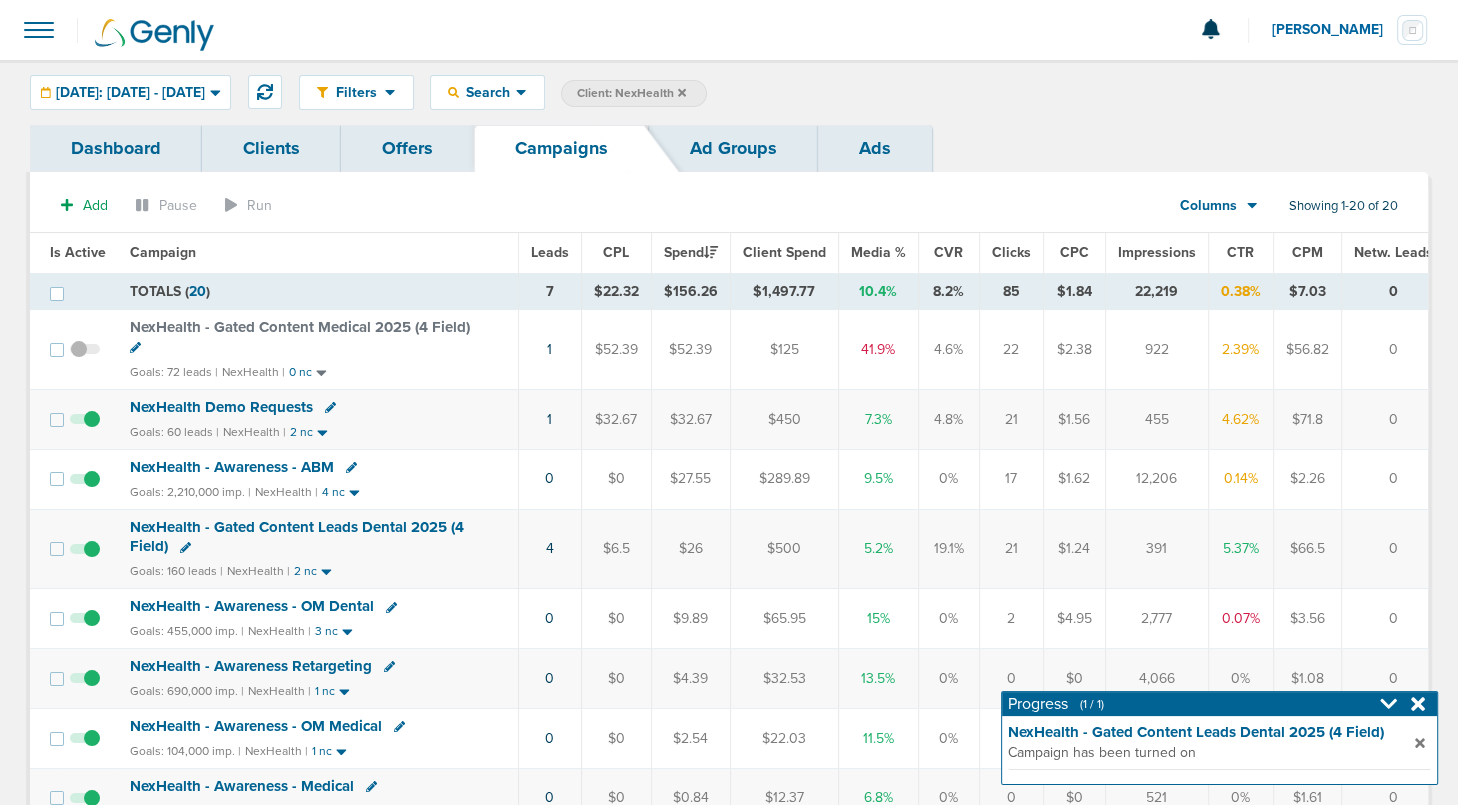 click 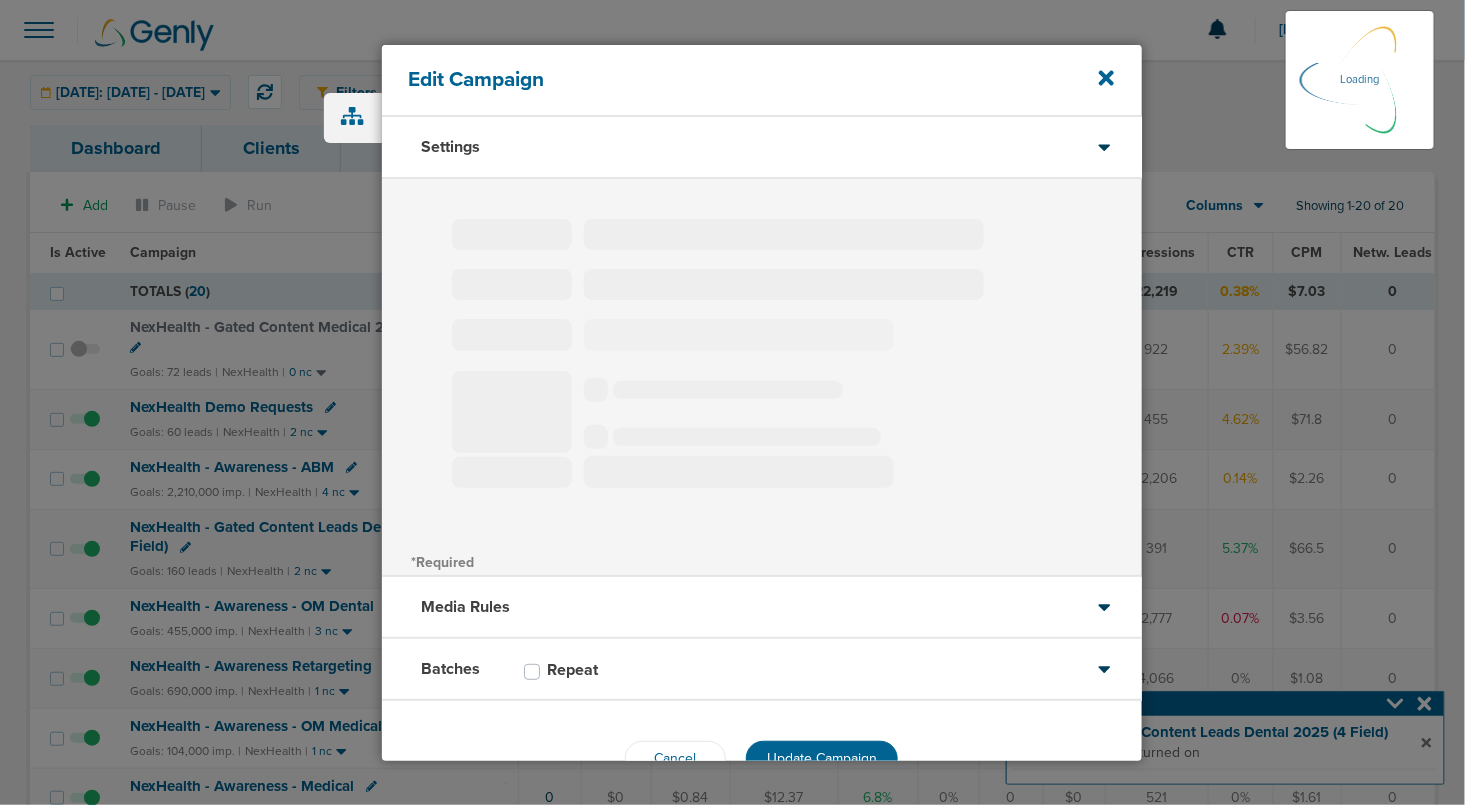 type on "NexHealth - Gated Content Medical 2025 (4 Field)" 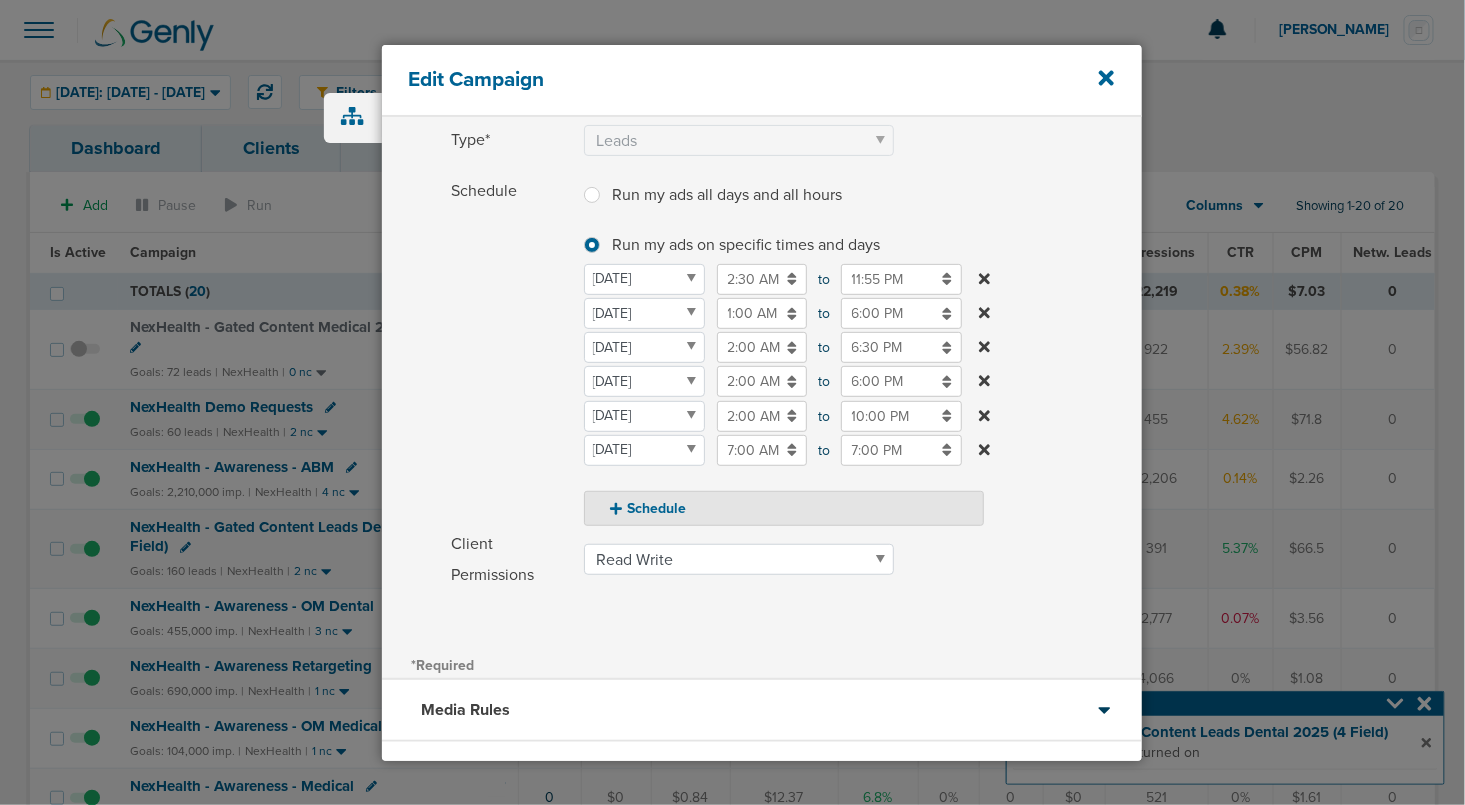scroll, scrollTop: 352, scrollLeft: 0, axis: vertical 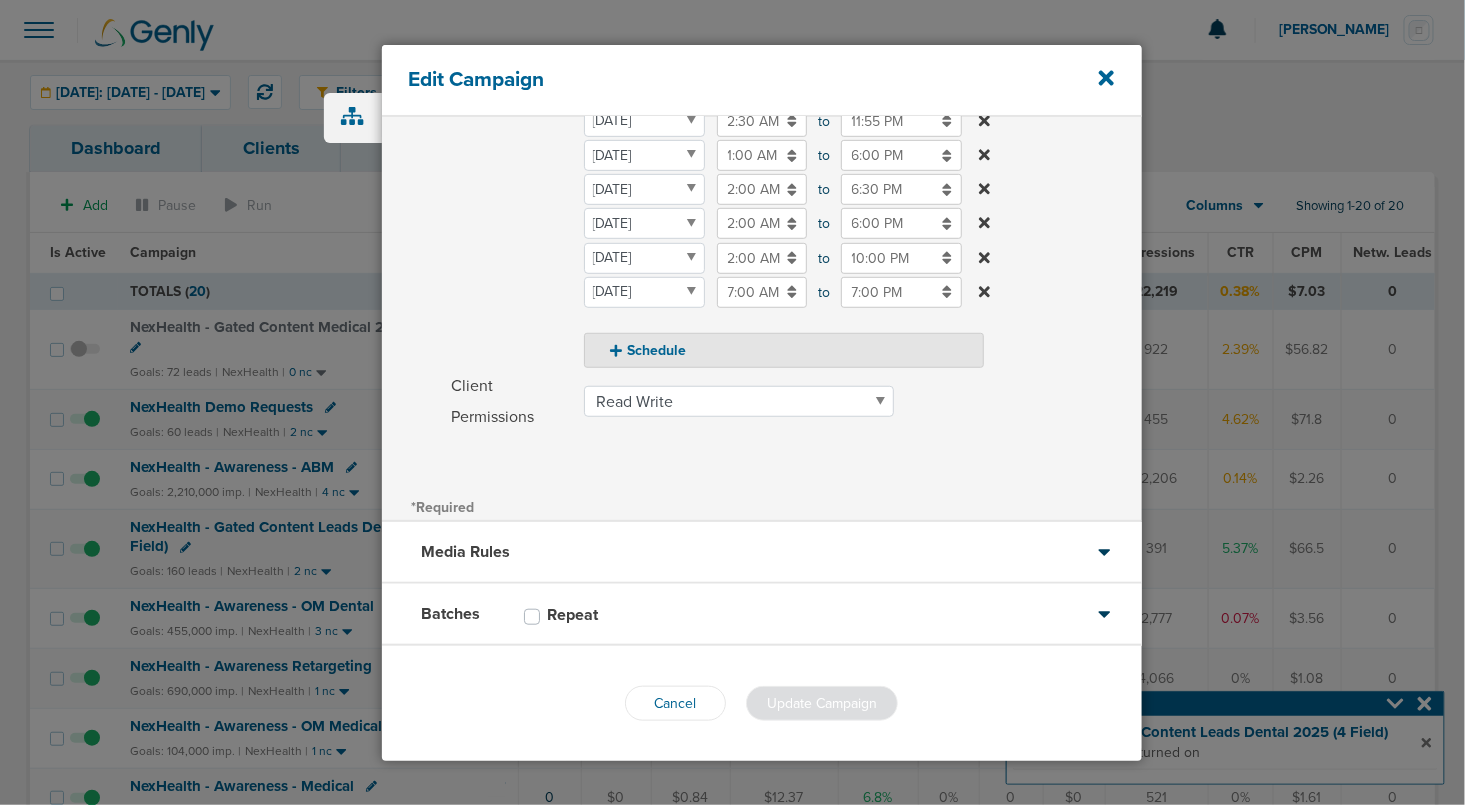 click on "Batches
Repeat" at bounding box center (762, 615) 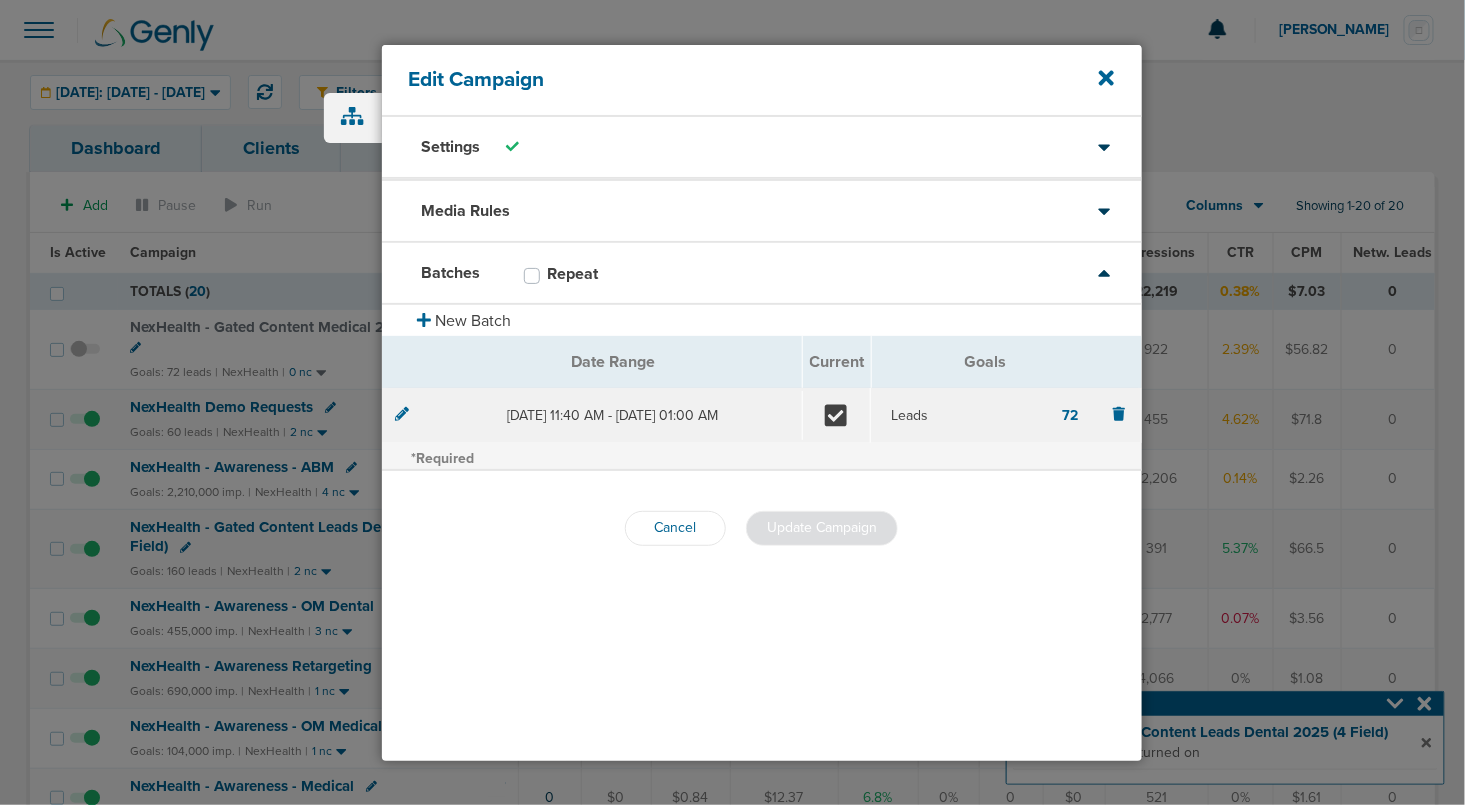 scroll, scrollTop: 0, scrollLeft: 0, axis: both 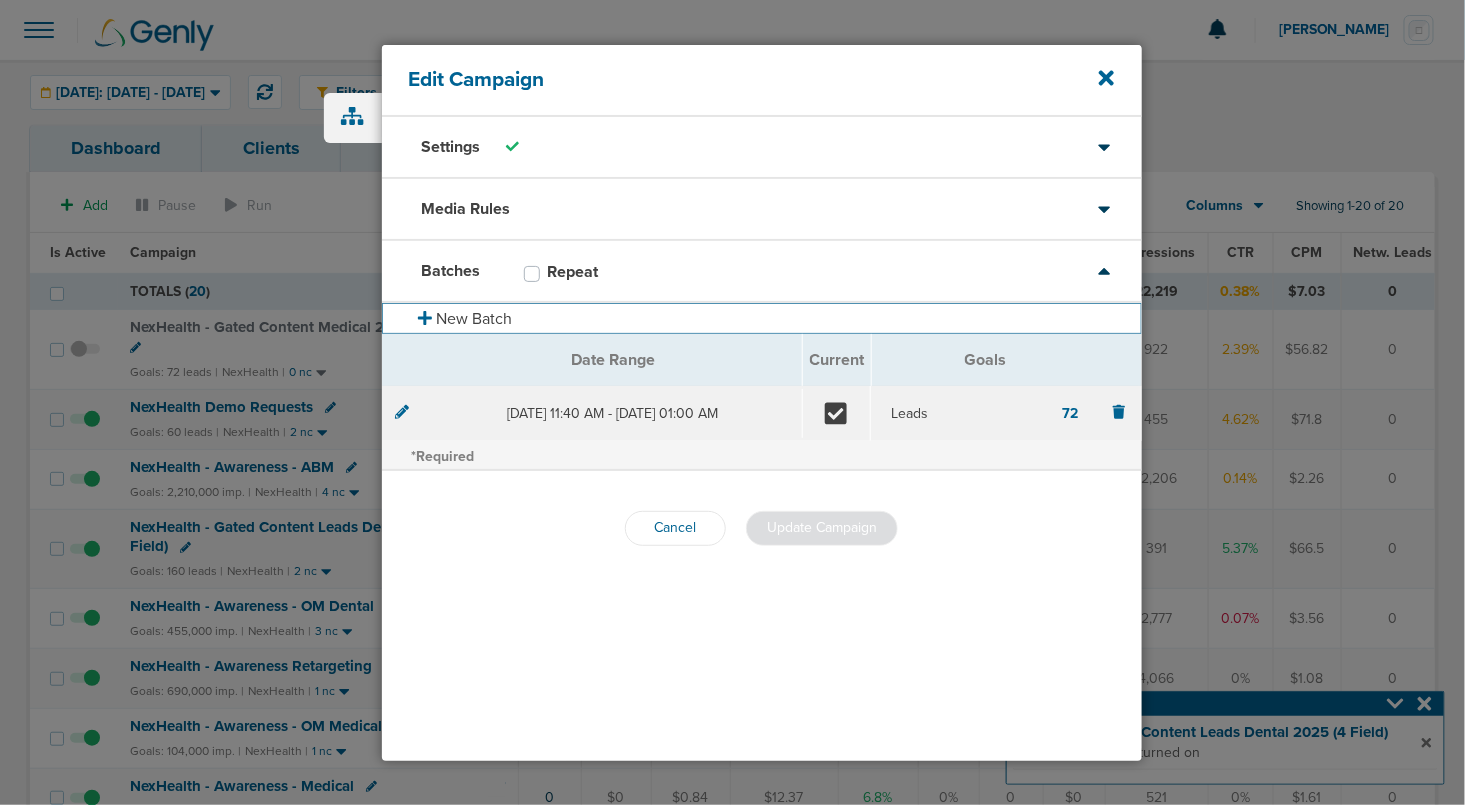 click on "New Batch" at bounding box center (762, 318) 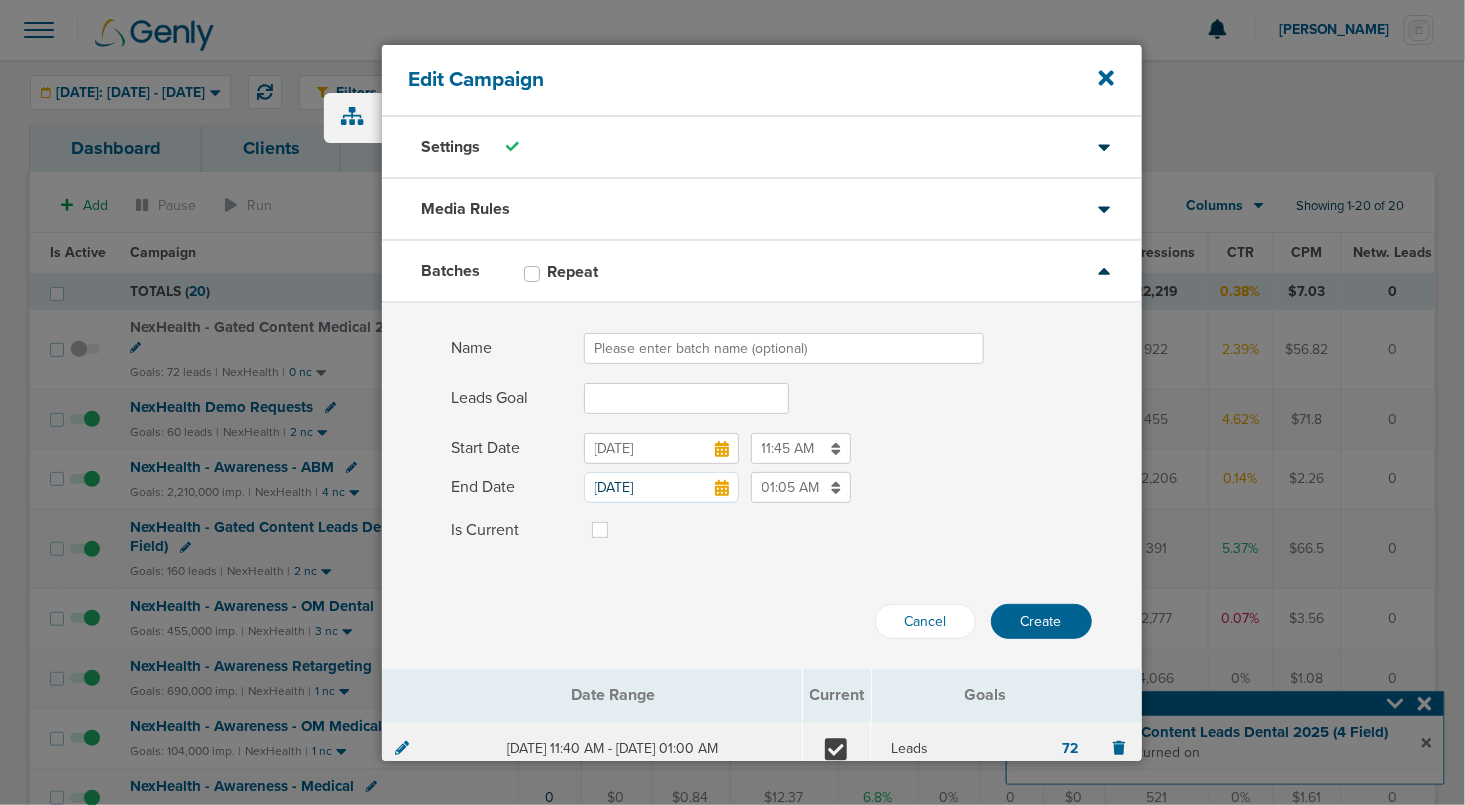 click on "Name" at bounding box center (784, 348) 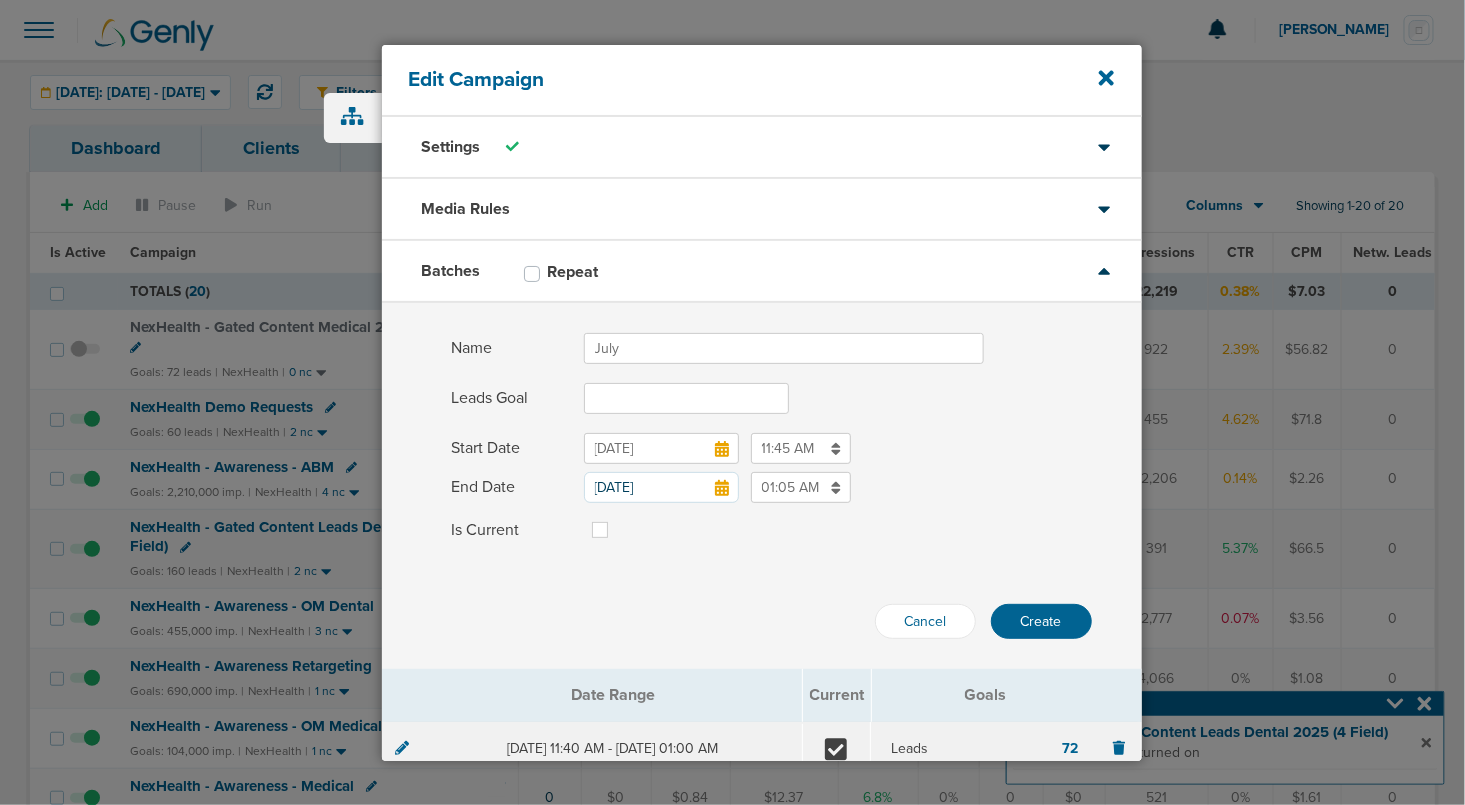 type 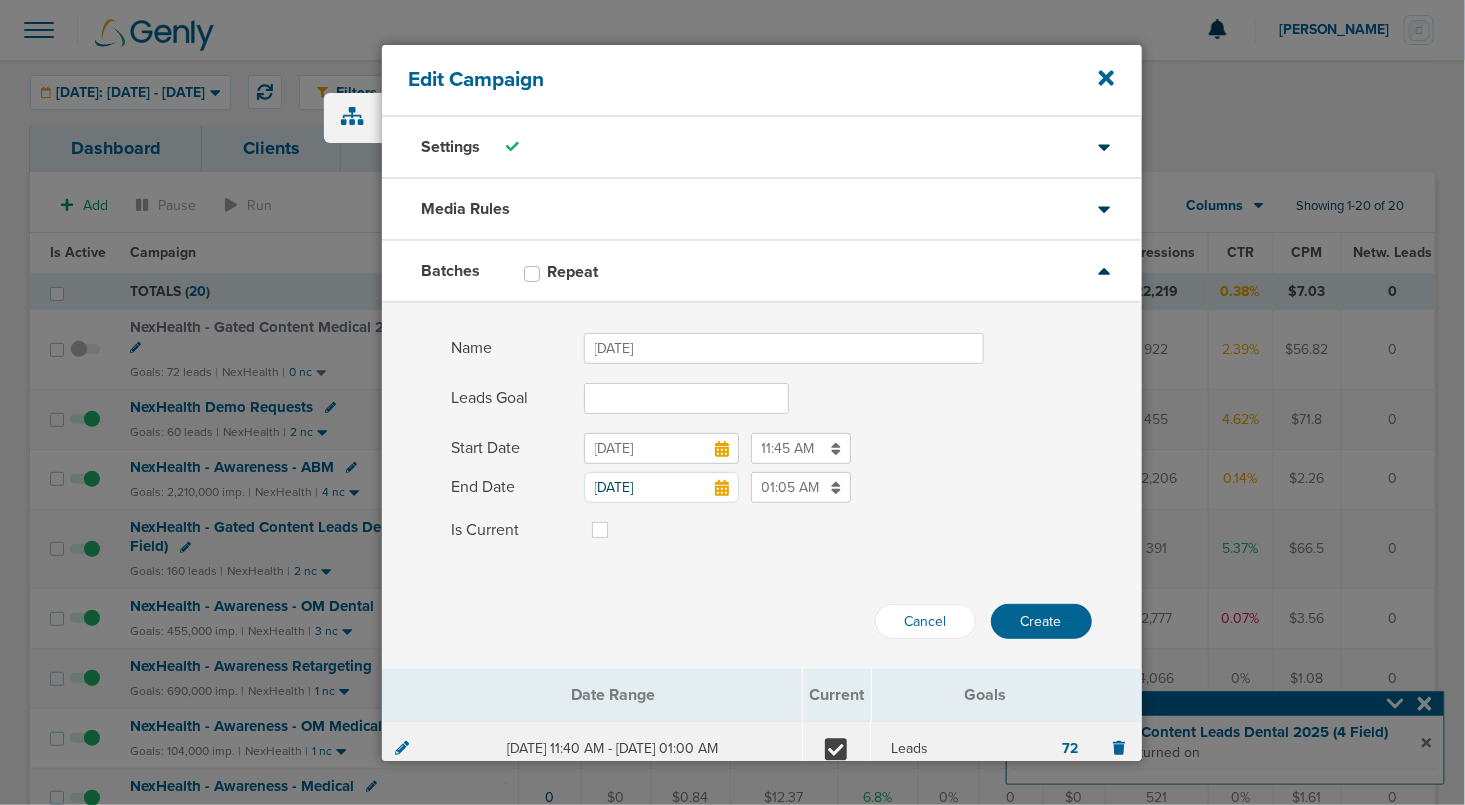 click on "Leads Goal" at bounding box center (686, 398) 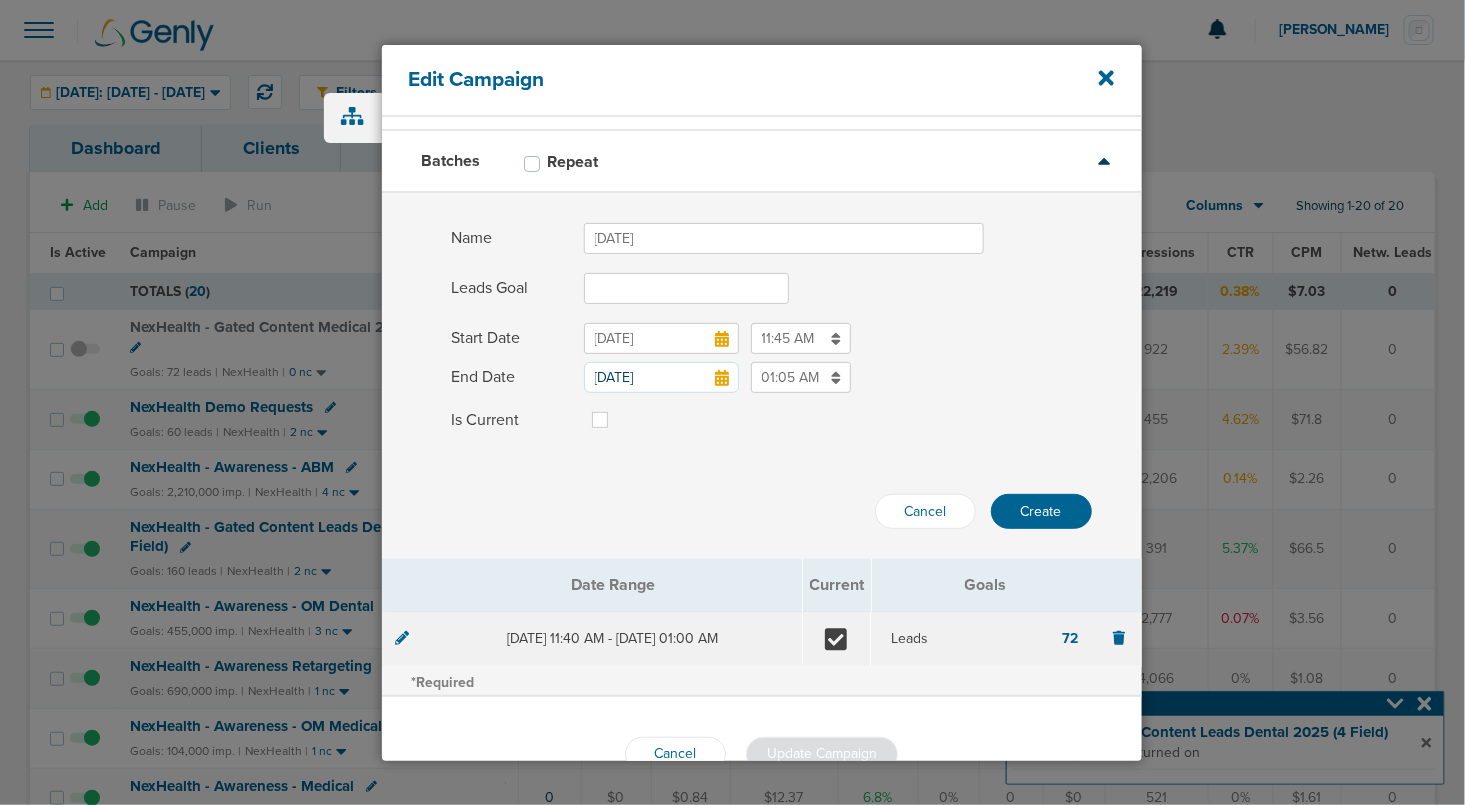 scroll, scrollTop: 106, scrollLeft: 0, axis: vertical 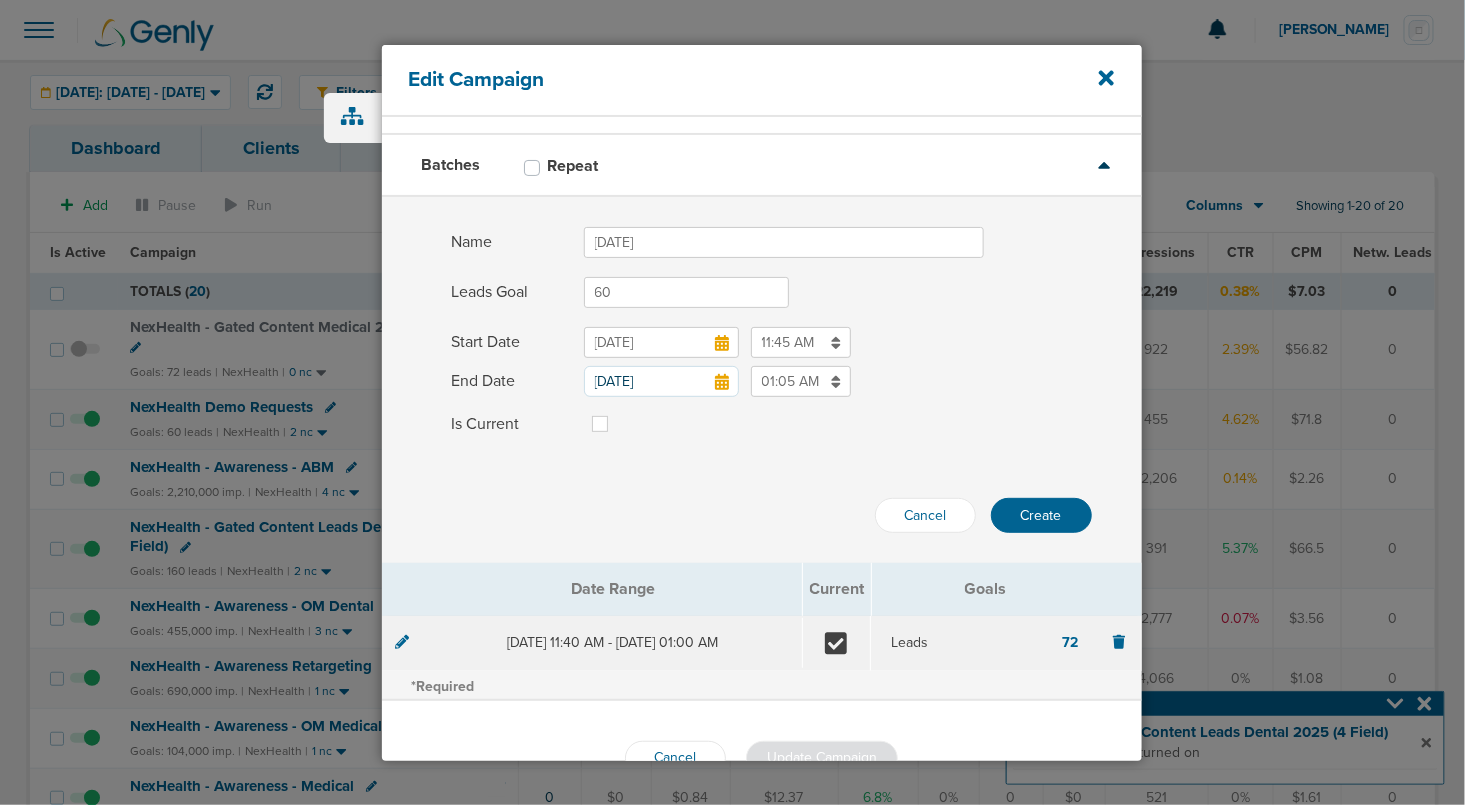 click 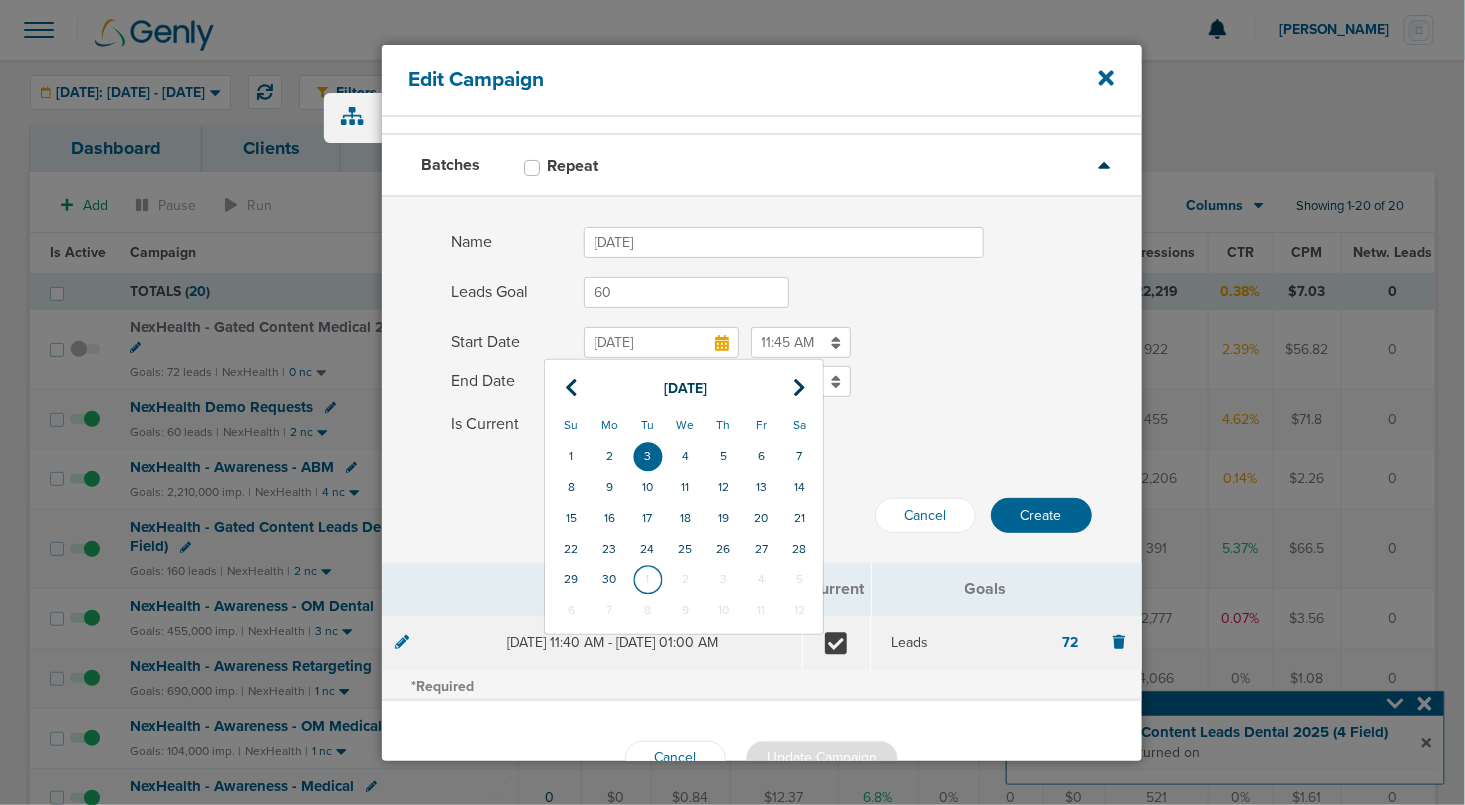 click on "1" at bounding box center [648, 579] 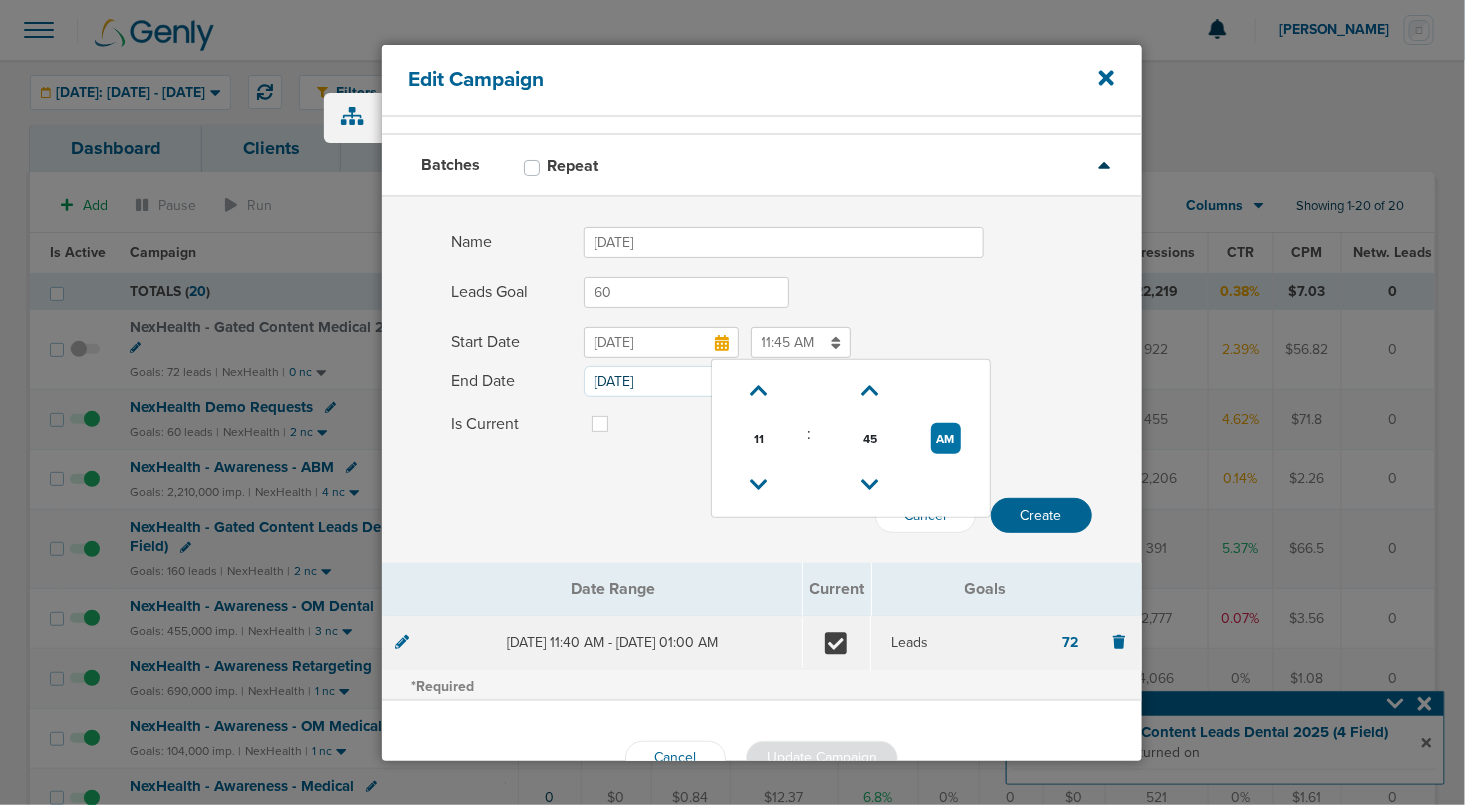 click on "11:45 AM" at bounding box center [801, 342] 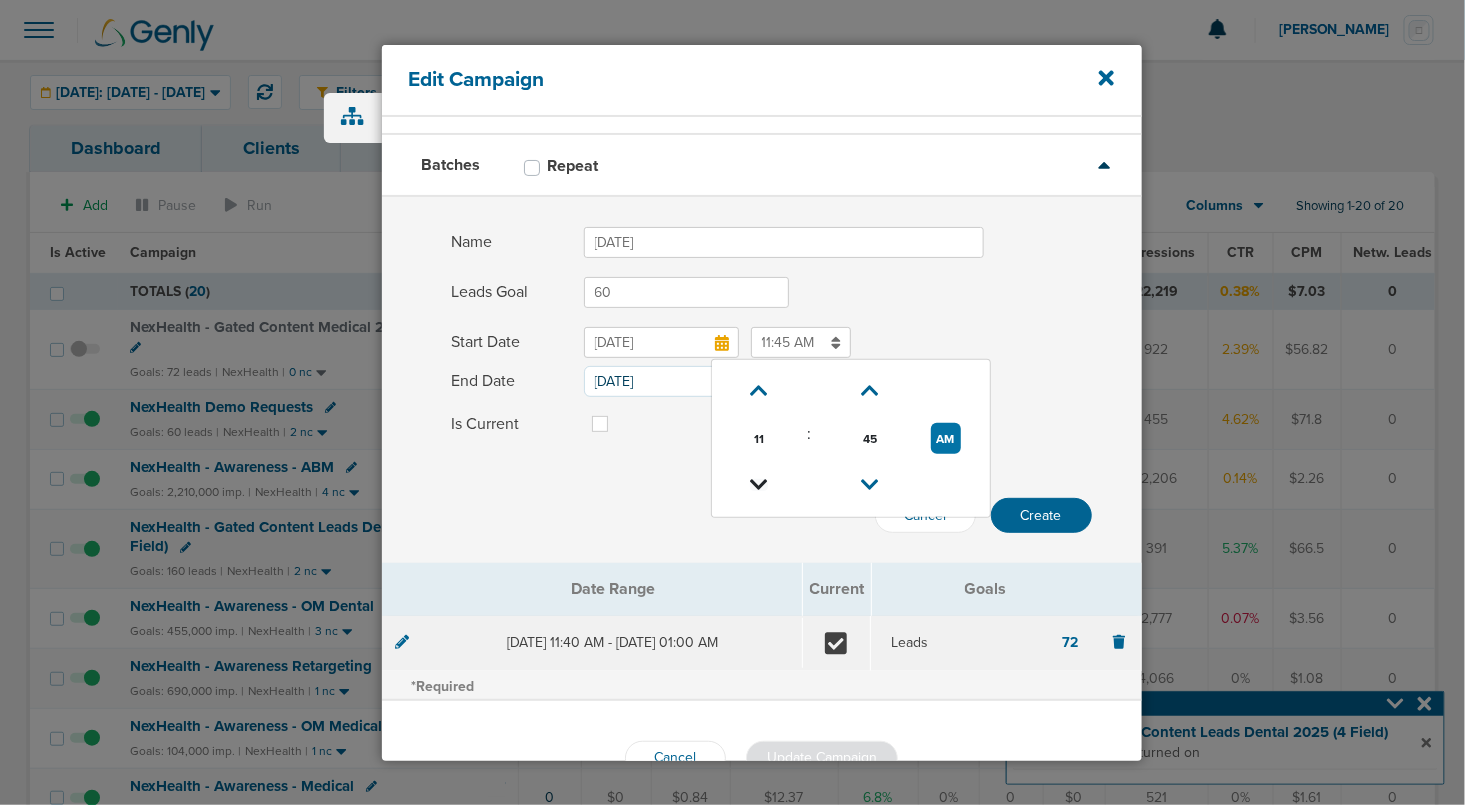 click at bounding box center (759, 485) 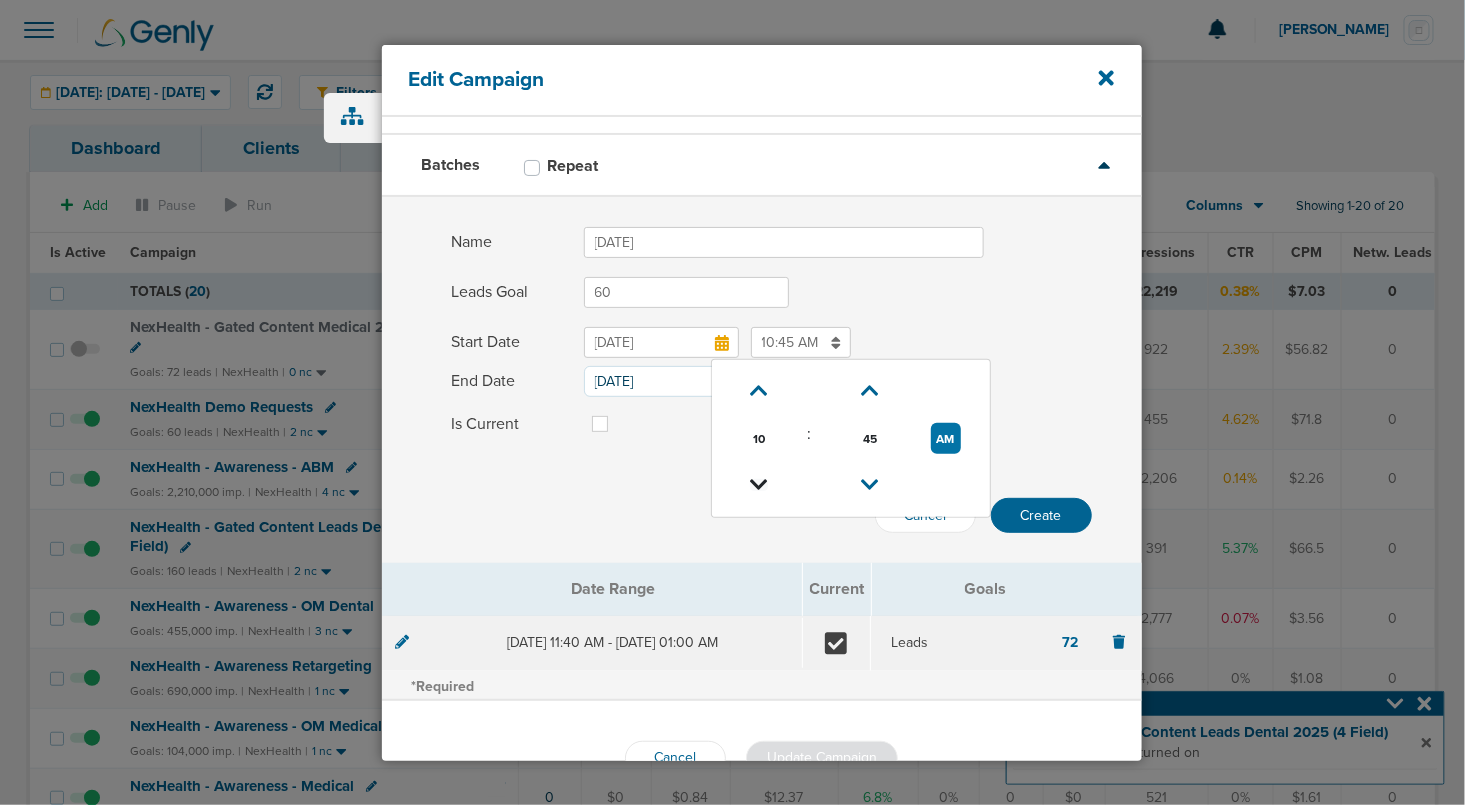 click at bounding box center [759, 485] 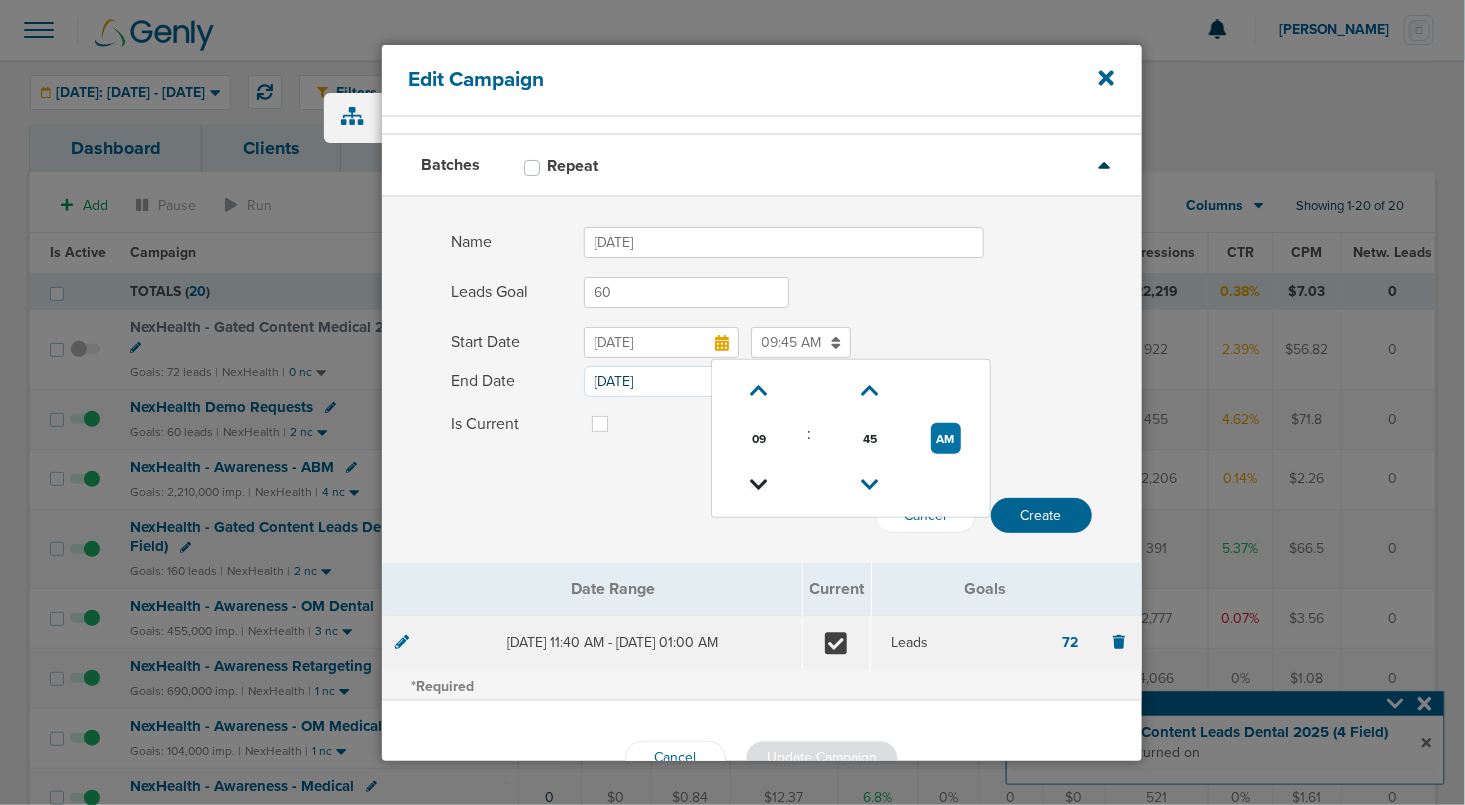 click at bounding box center [759, 485] 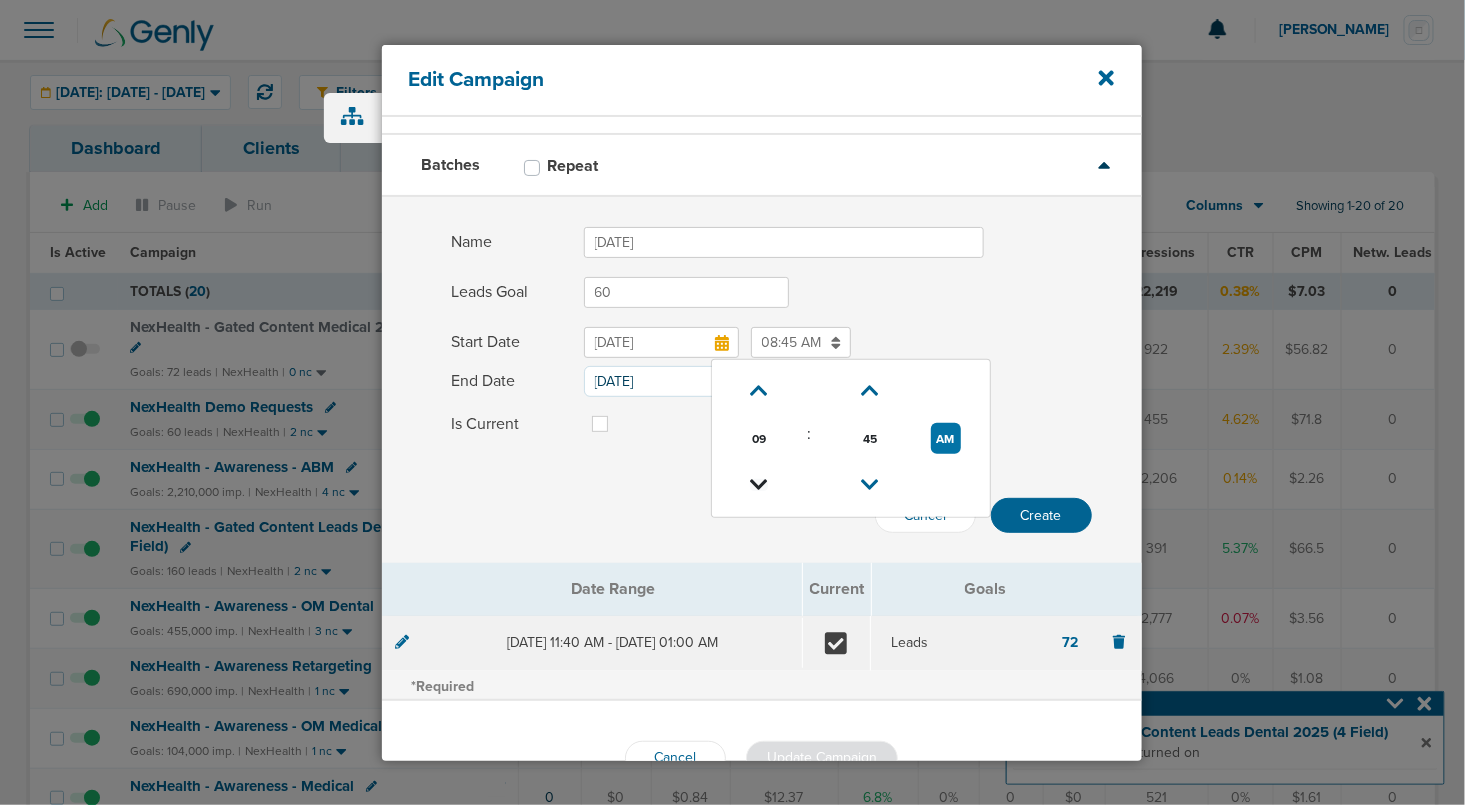 click at bounding box center (759, 485) 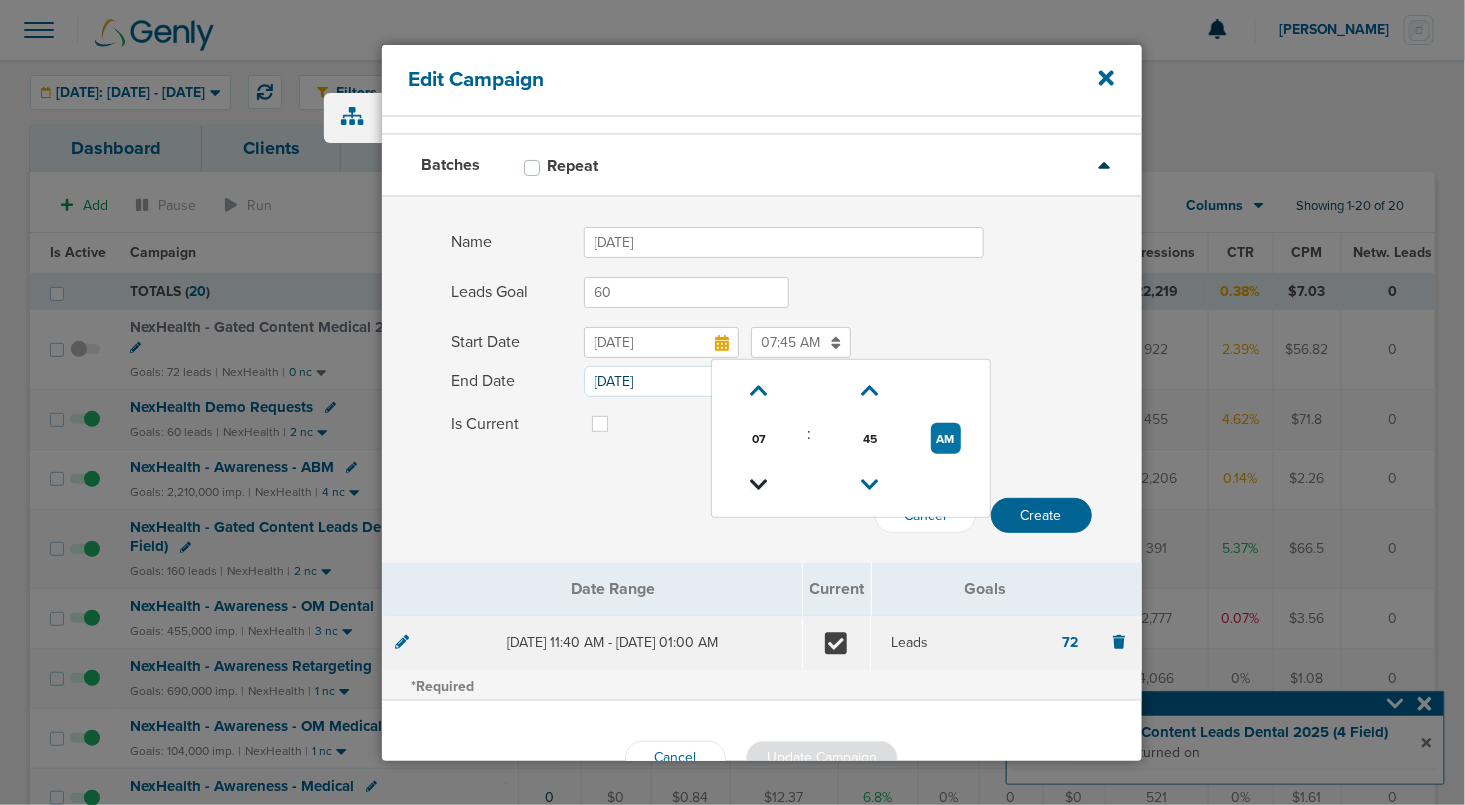 click at bounding box center (759, 485) 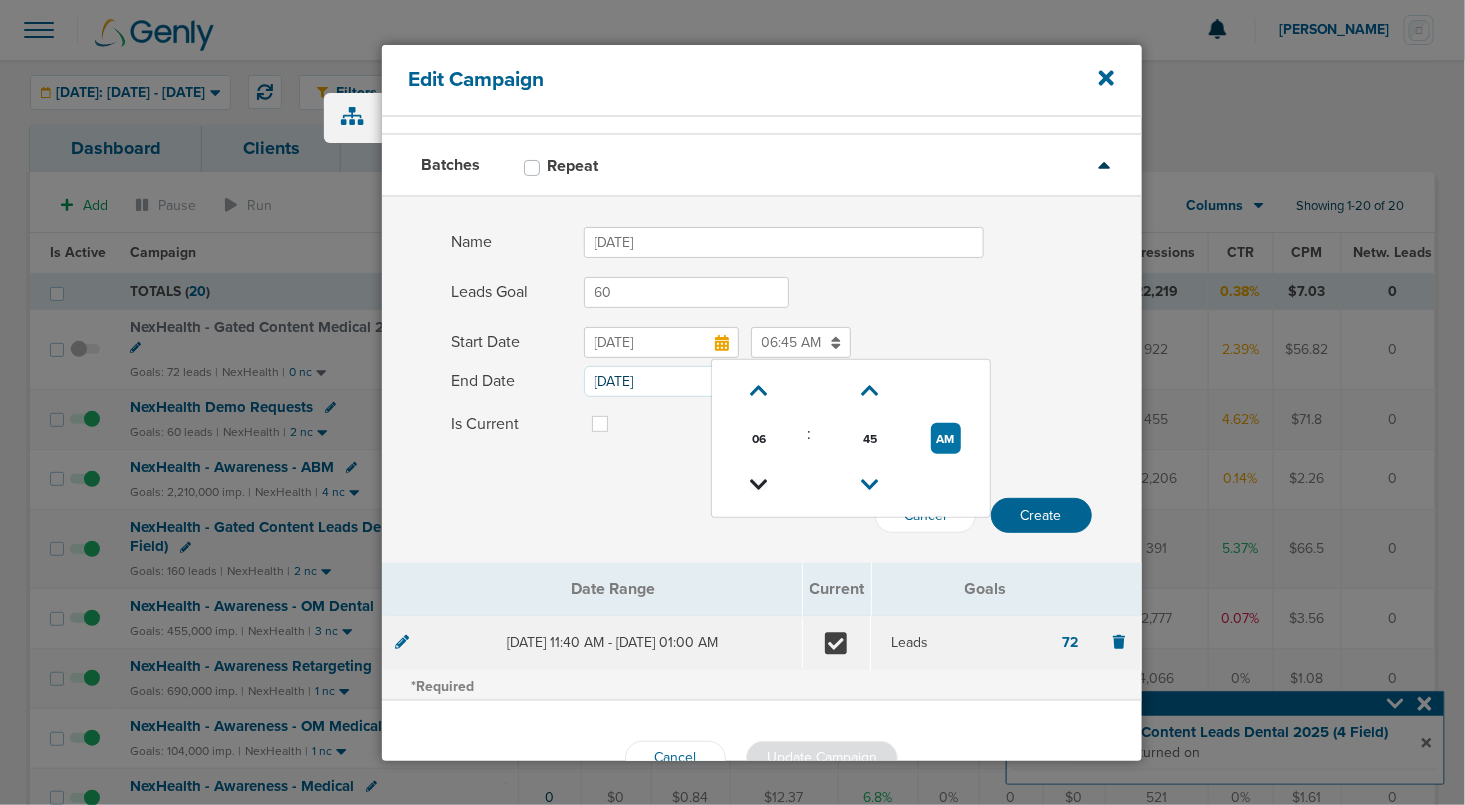 click at bounding box center [759, 485] 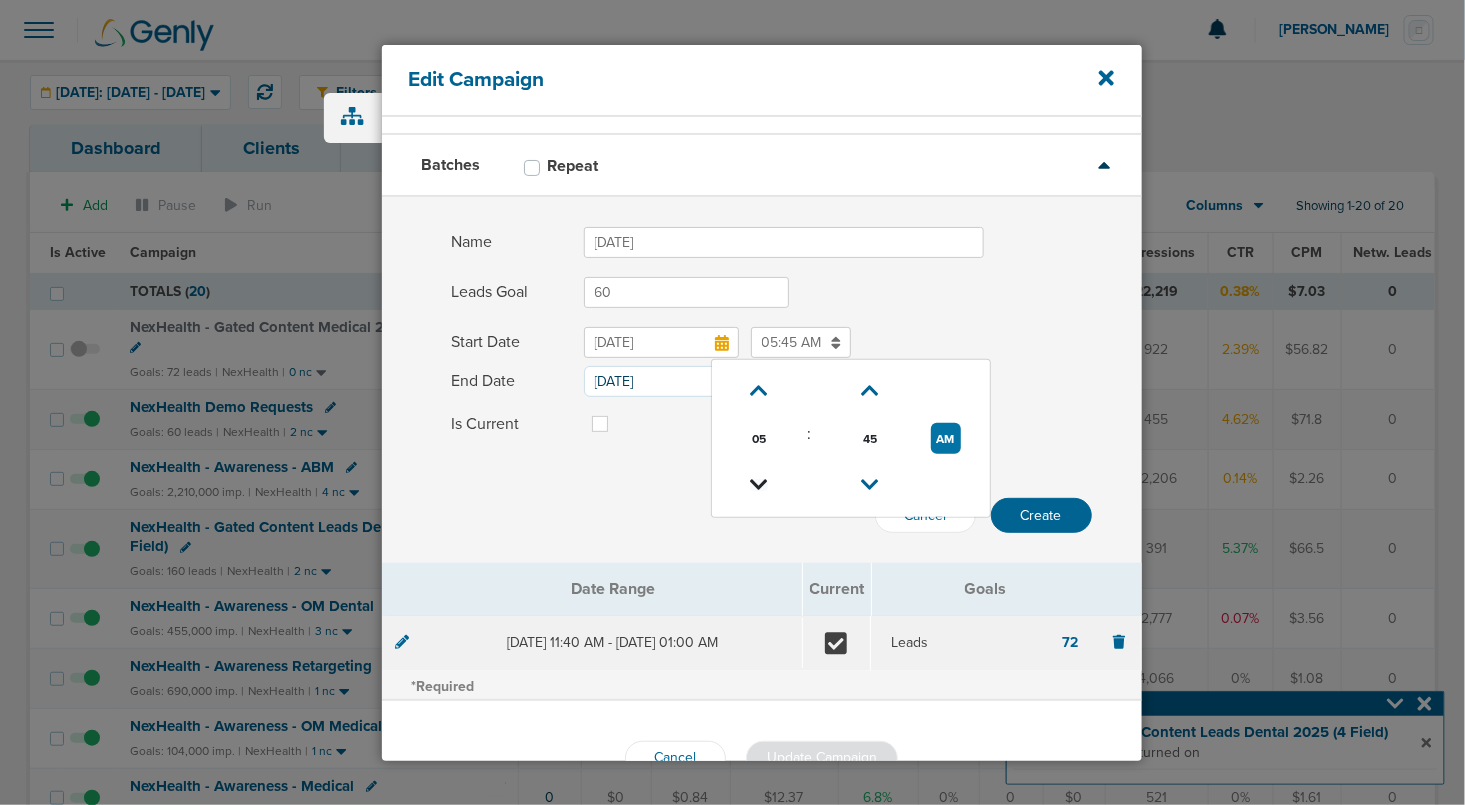 click at bounding box center [759, 485] 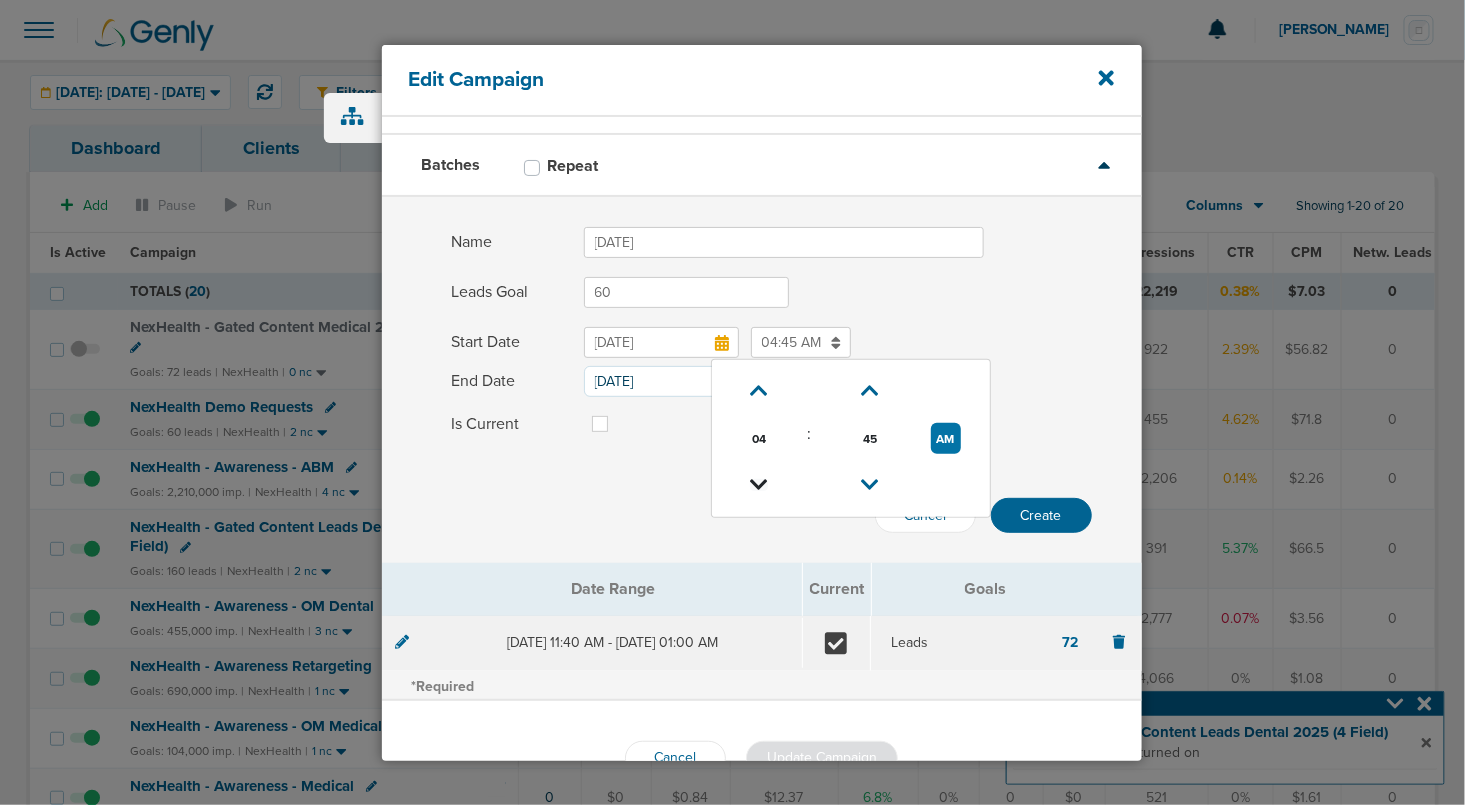 click at bounding box center (759, 485) 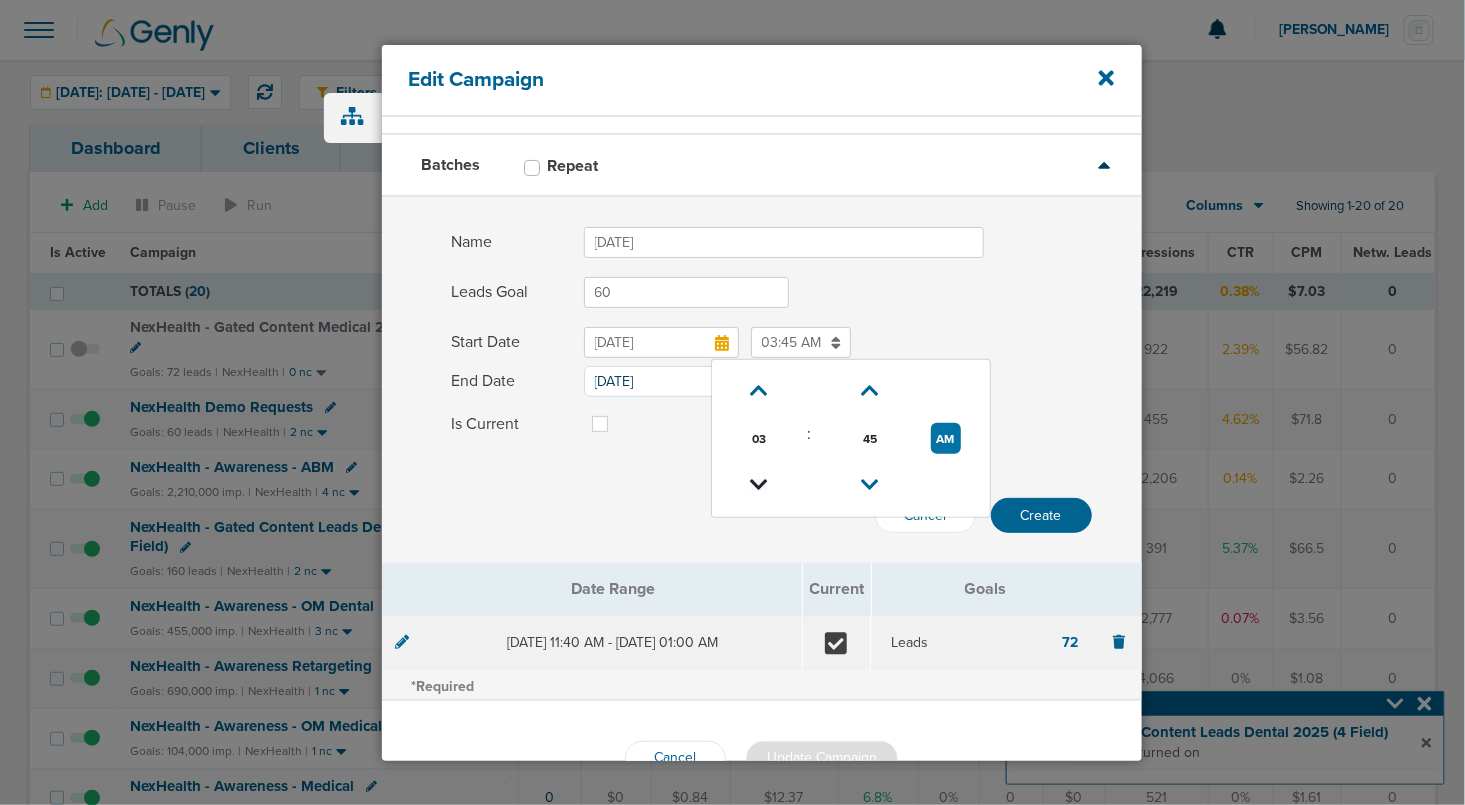 click at bounding box center (759, 485) 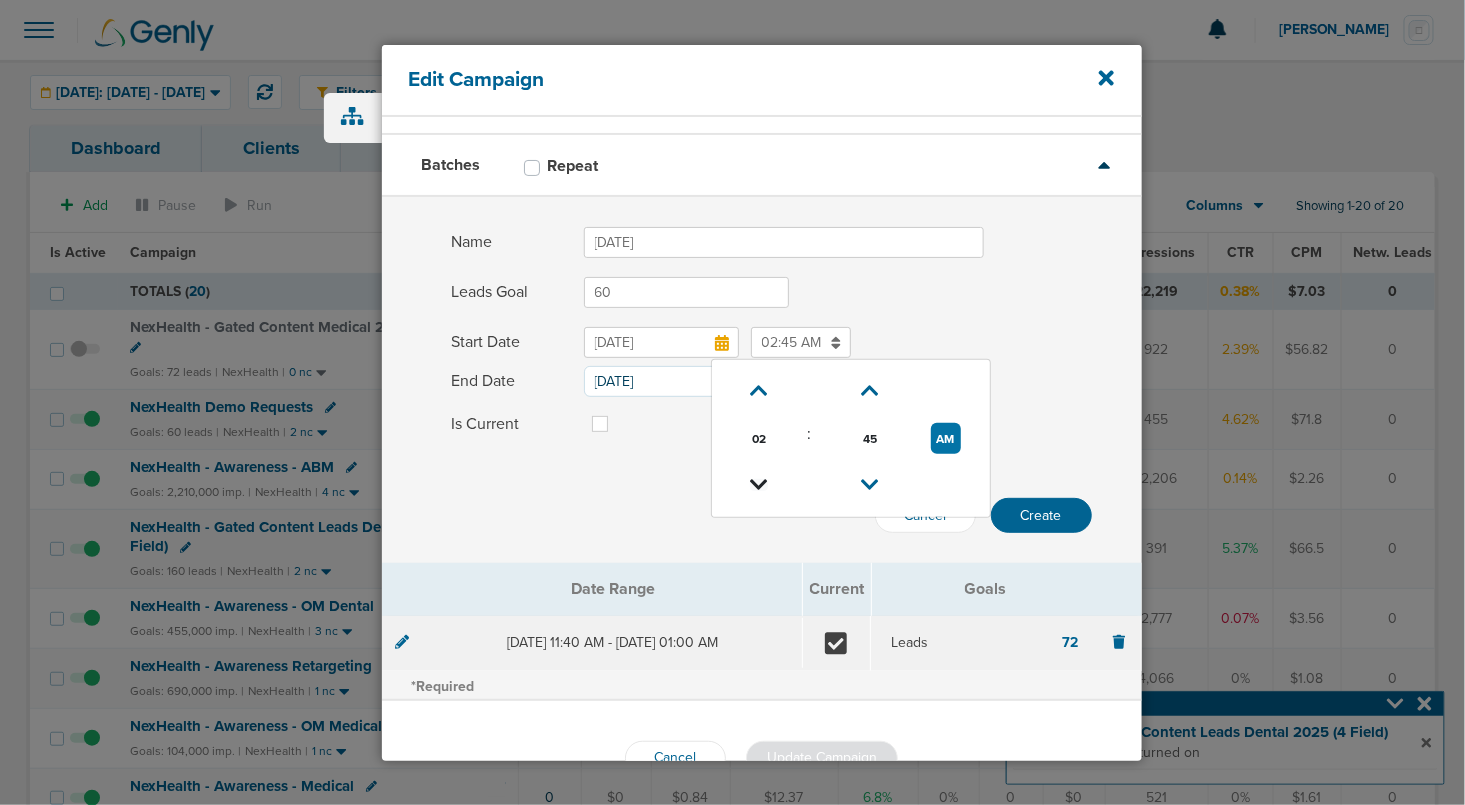click at bounding box center [759, 485] 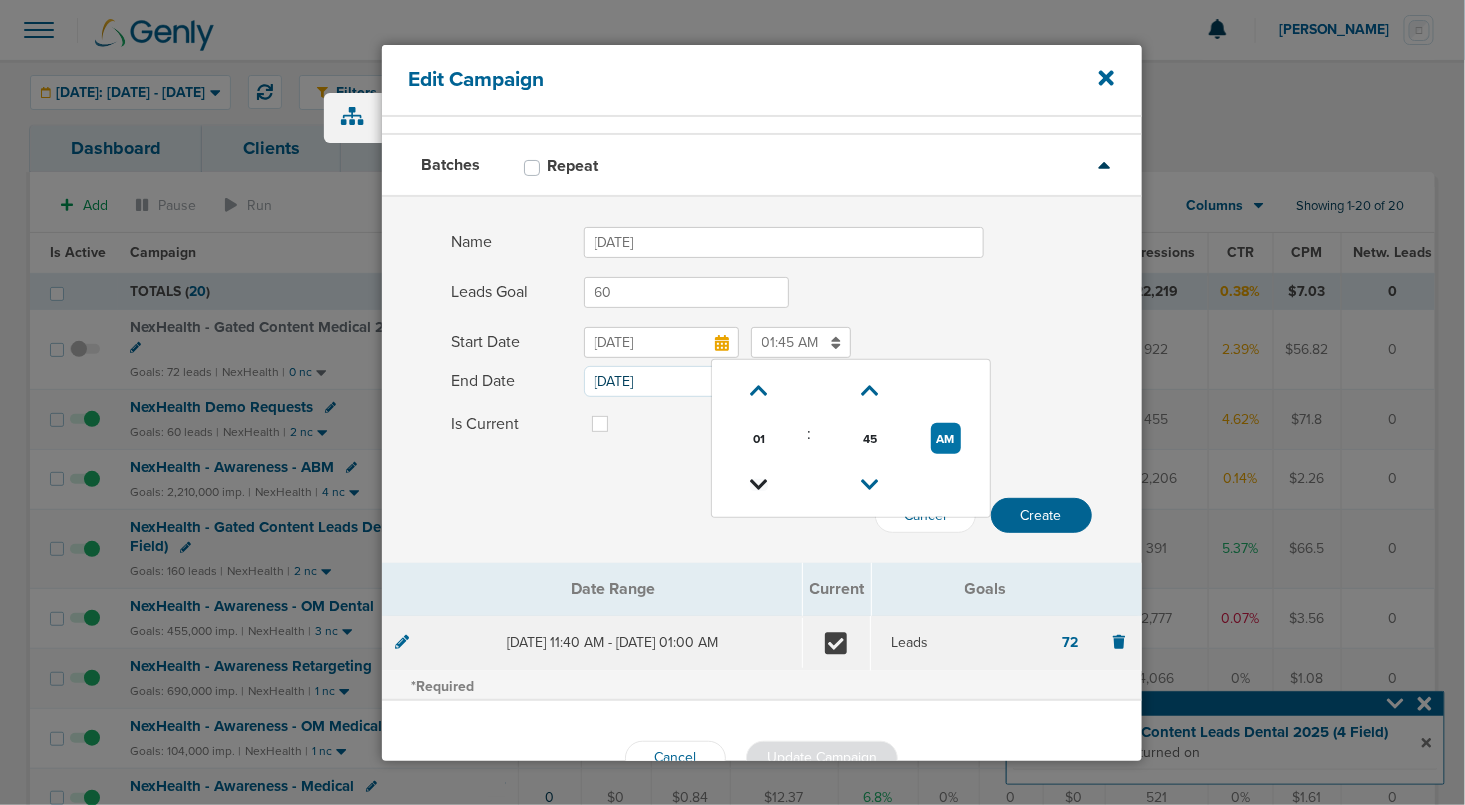 click at bounding box center (759, 485) 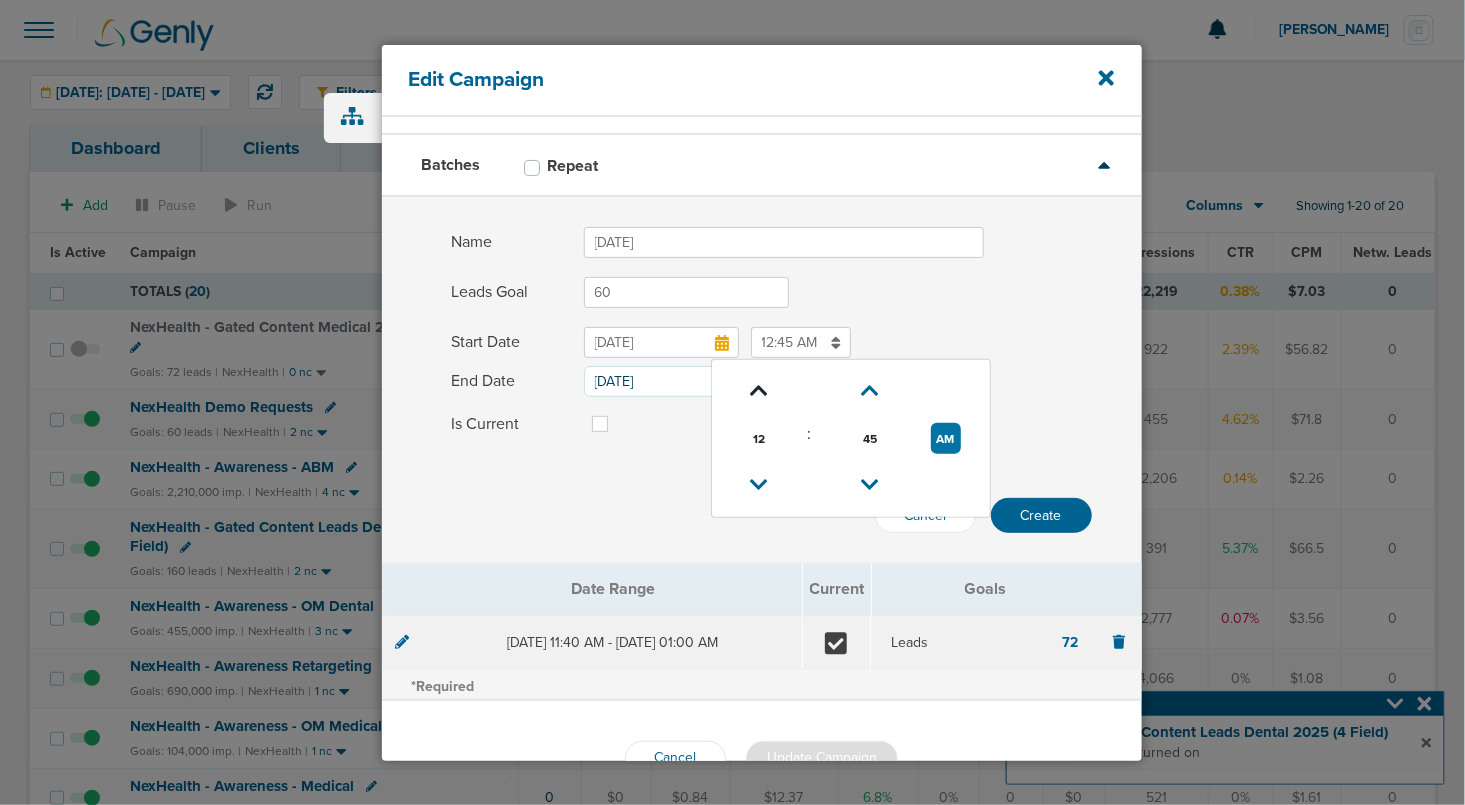 click at bounding box center (759, 391) 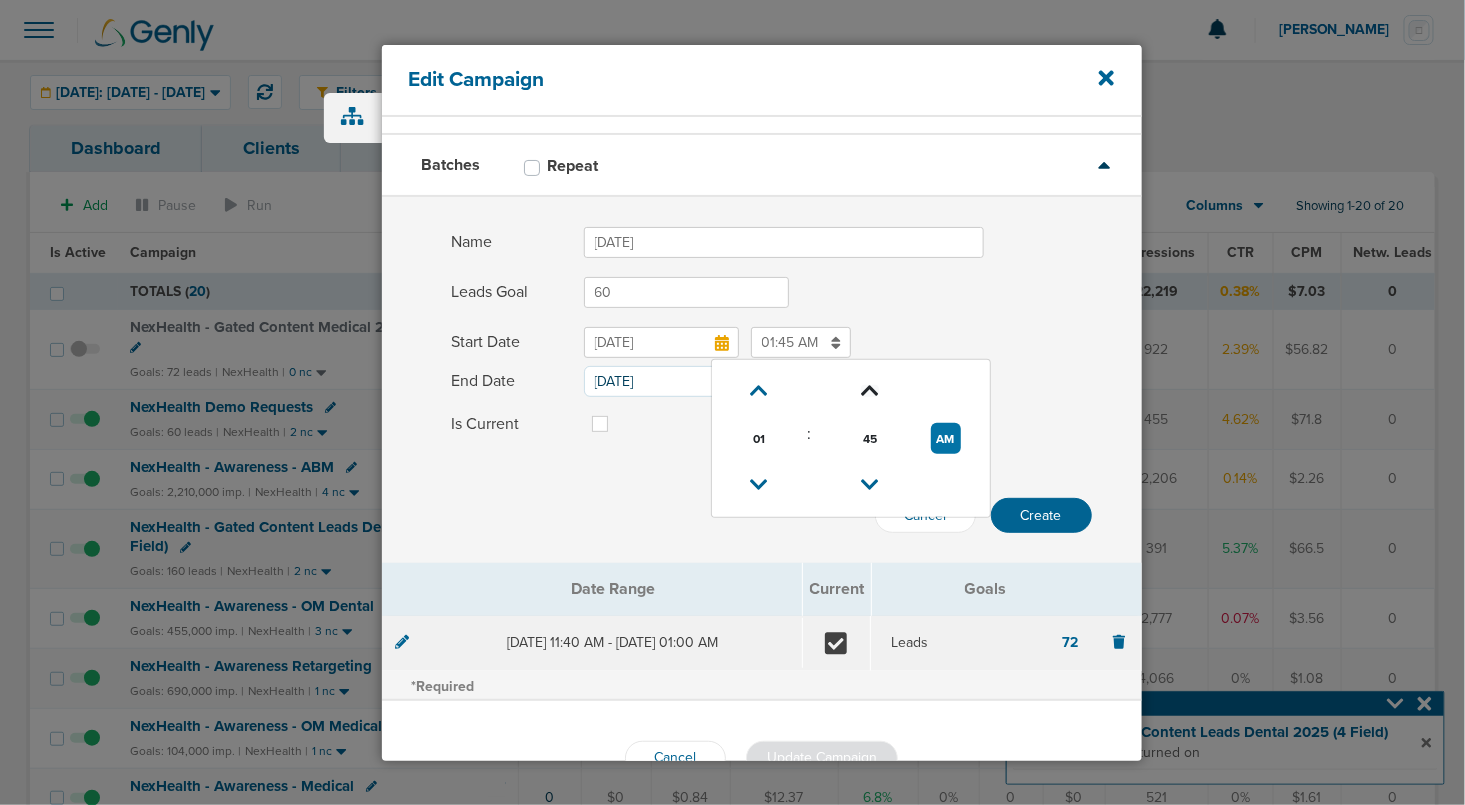 click at bounding box center [870, 391] 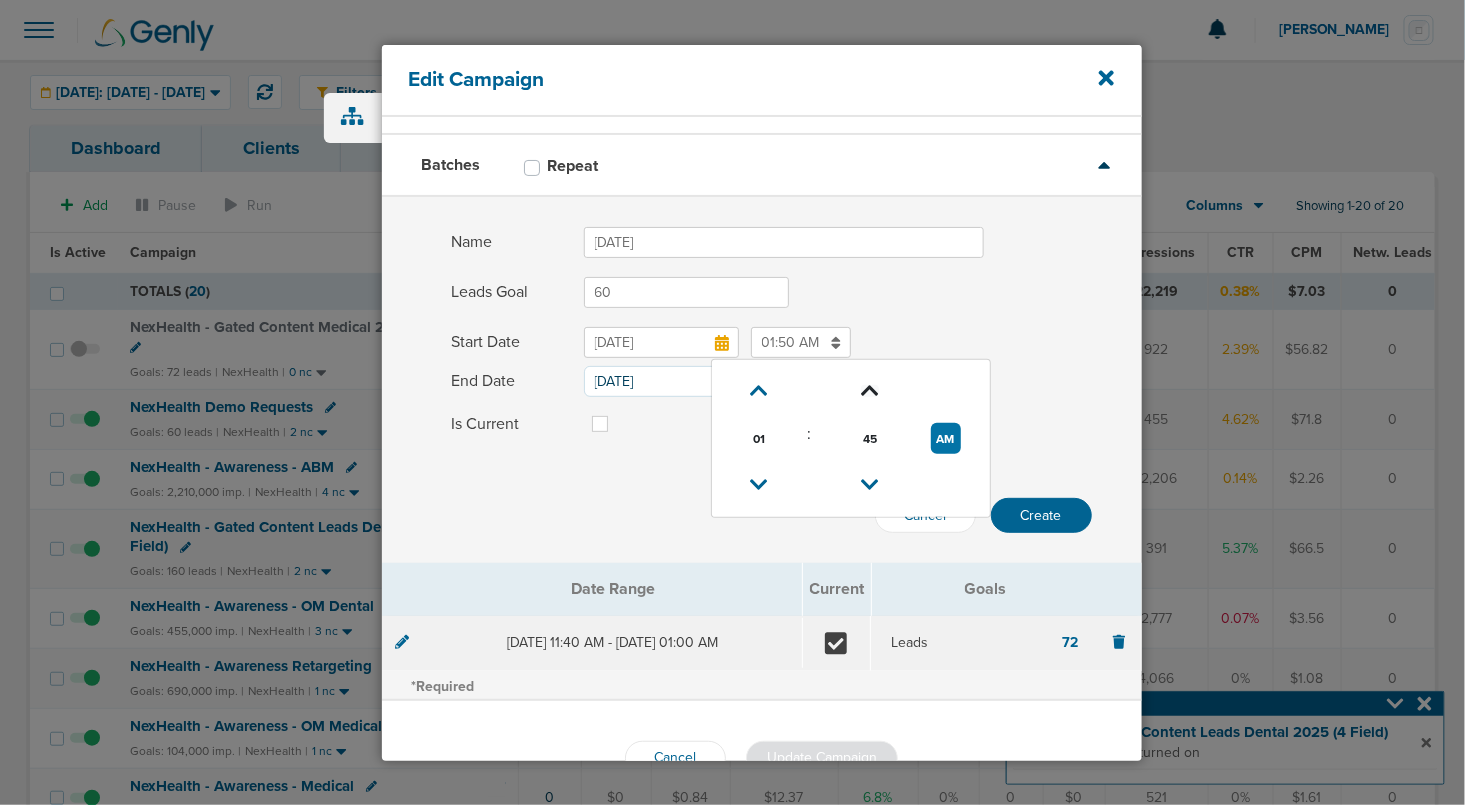 click at bounding box center [870, 391] 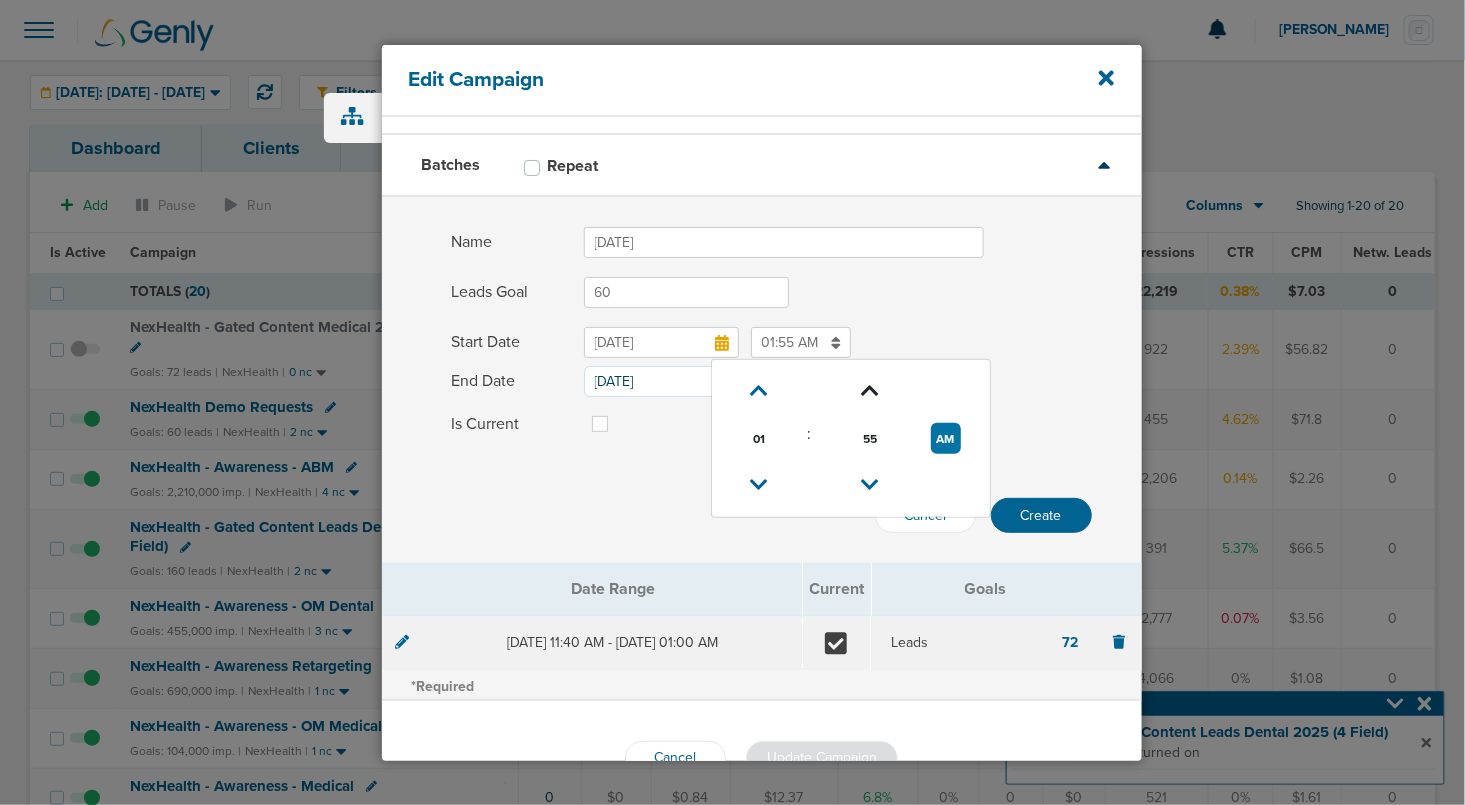 click at bounding box center (870, 391) 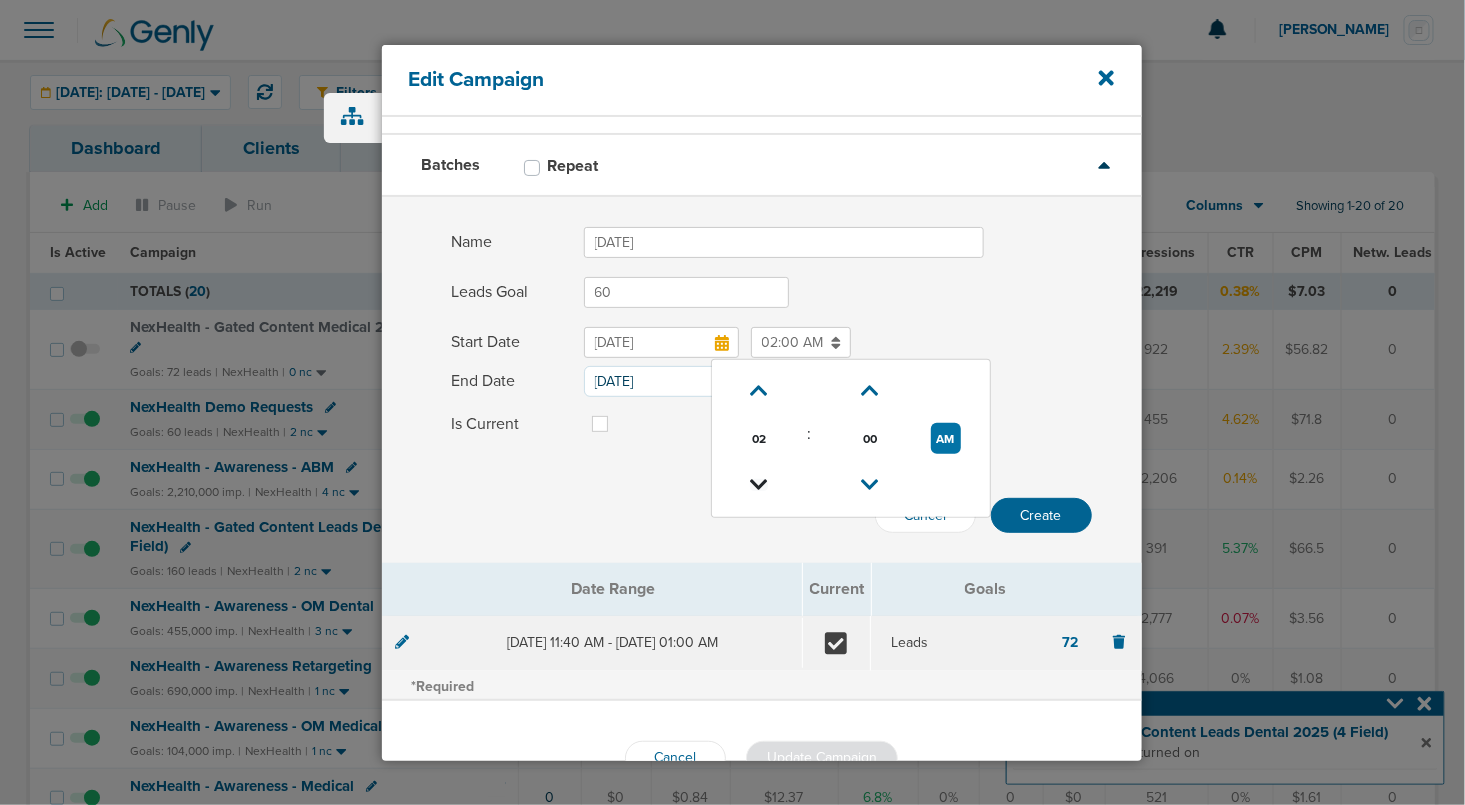 click at bounding box center [759, 485] 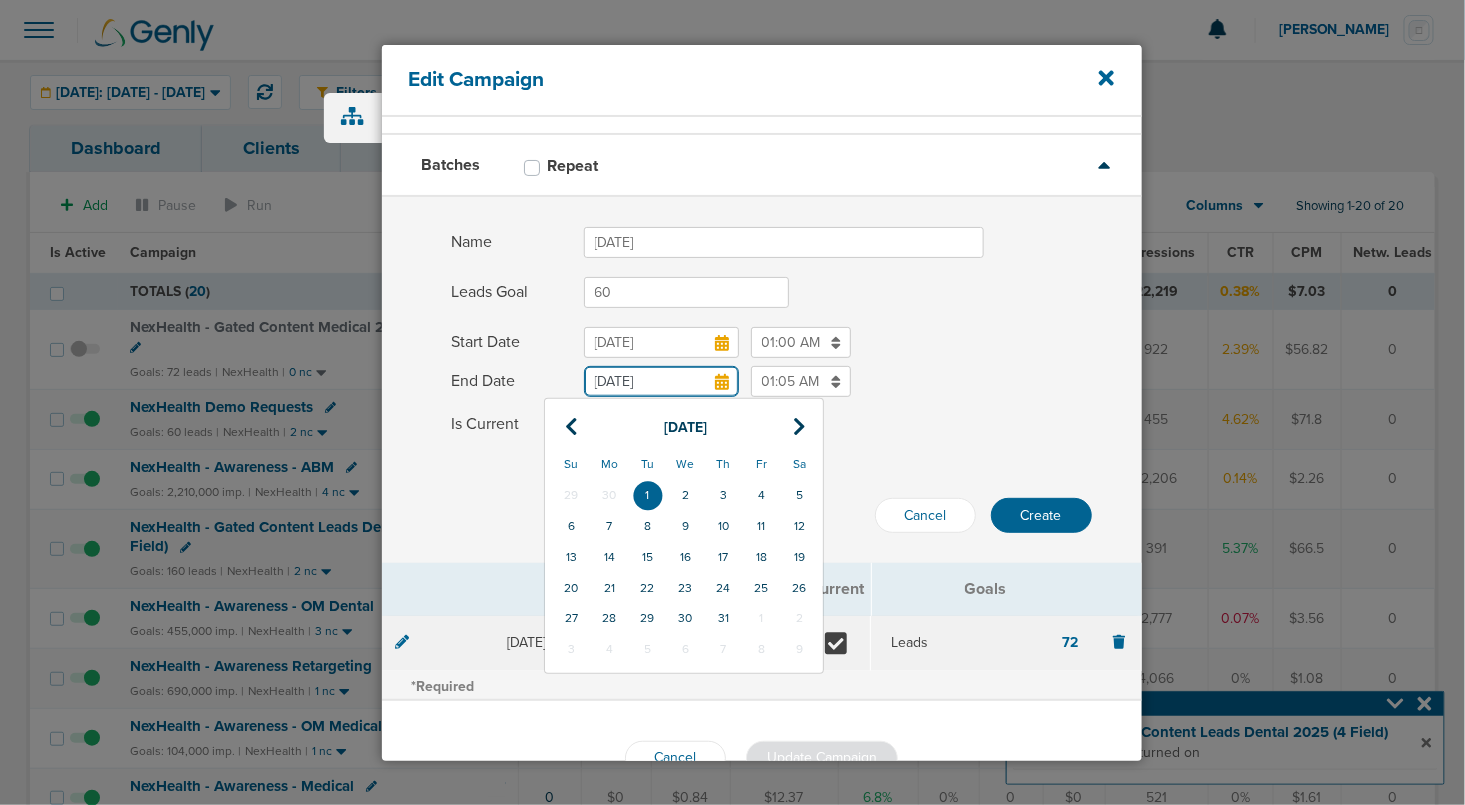 click on "[DATE]" at bounding box center (661, 381) 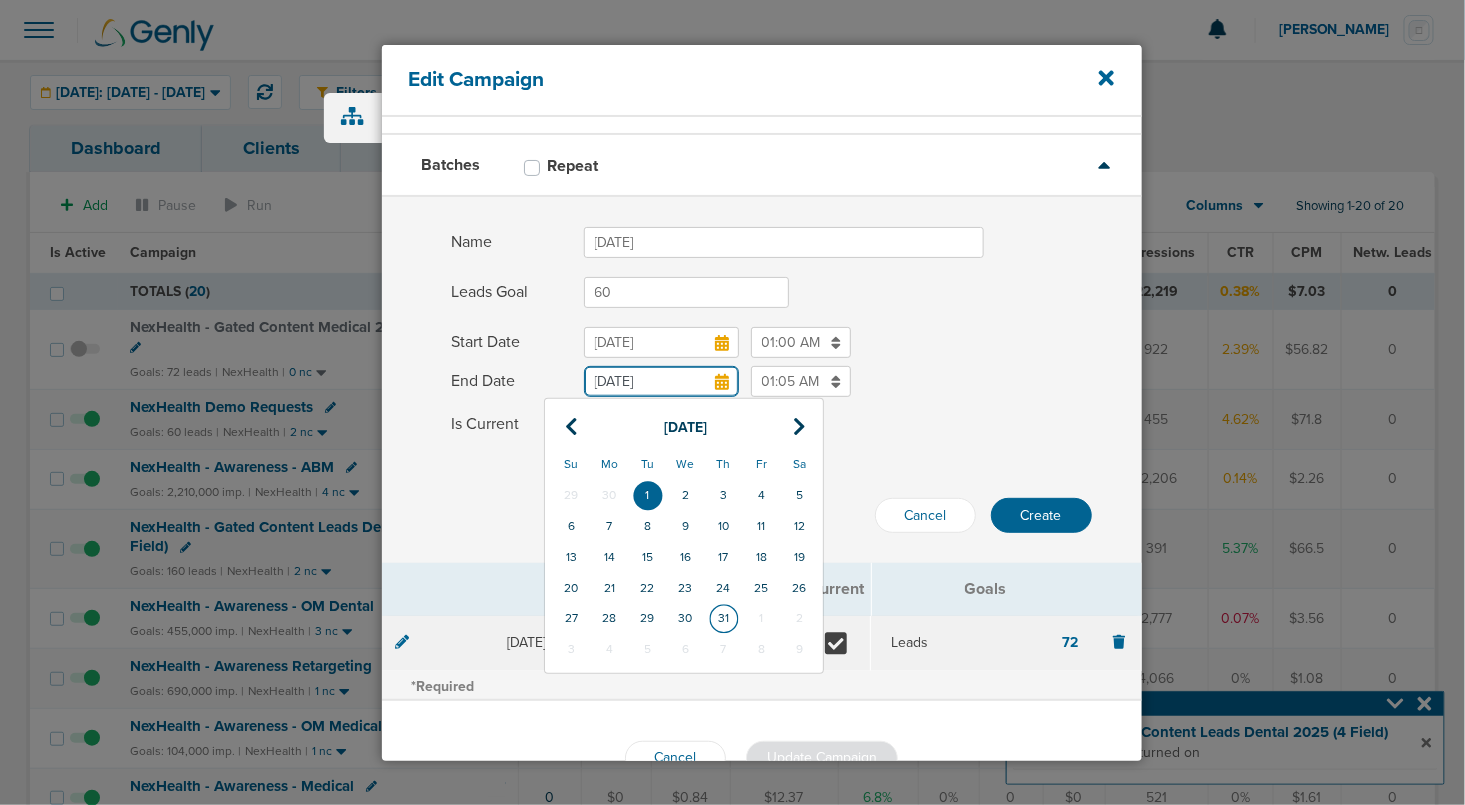 click on "31" at bounding box center [724, 618] 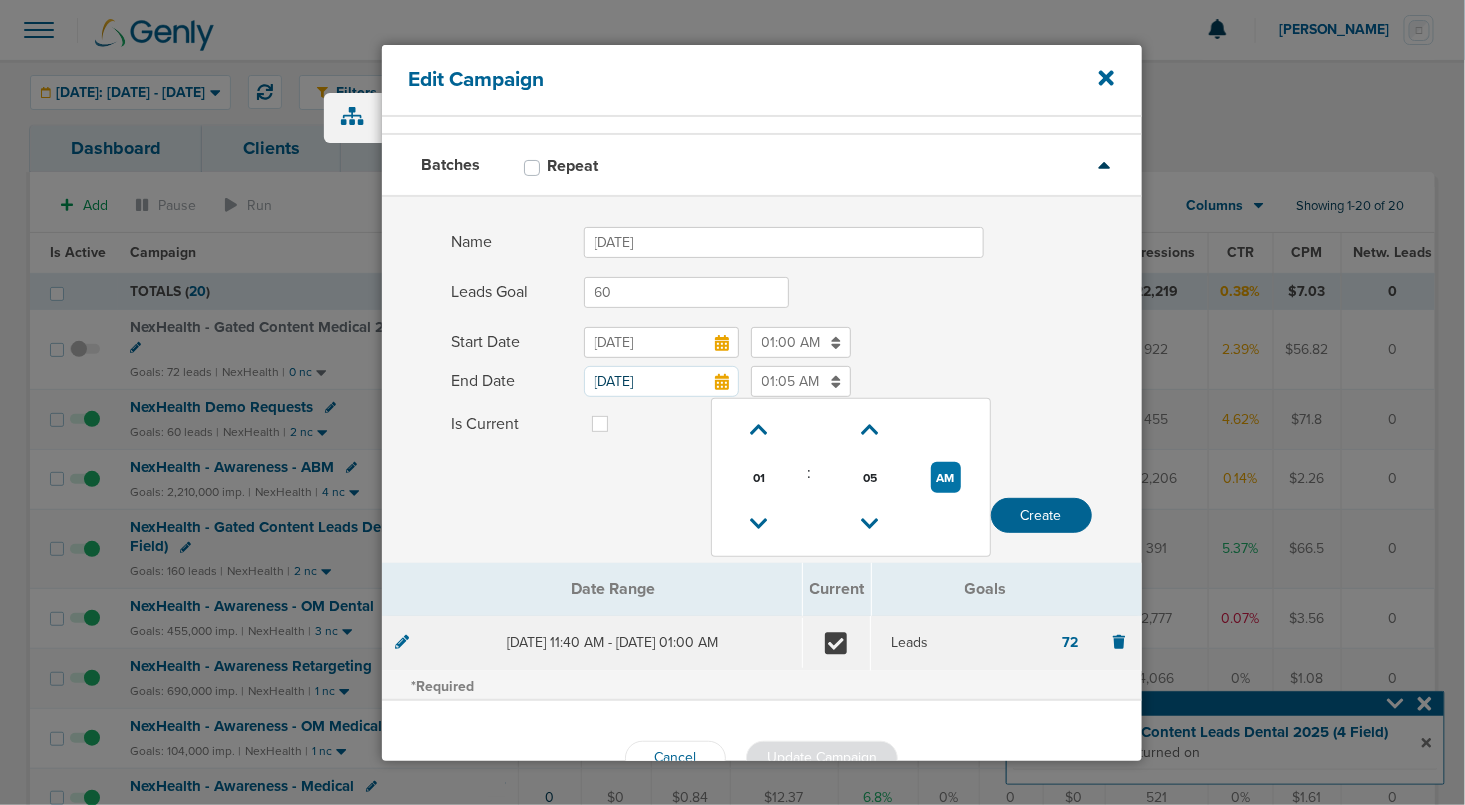 click on "01:05 AM" at bounding box center [801, 381] 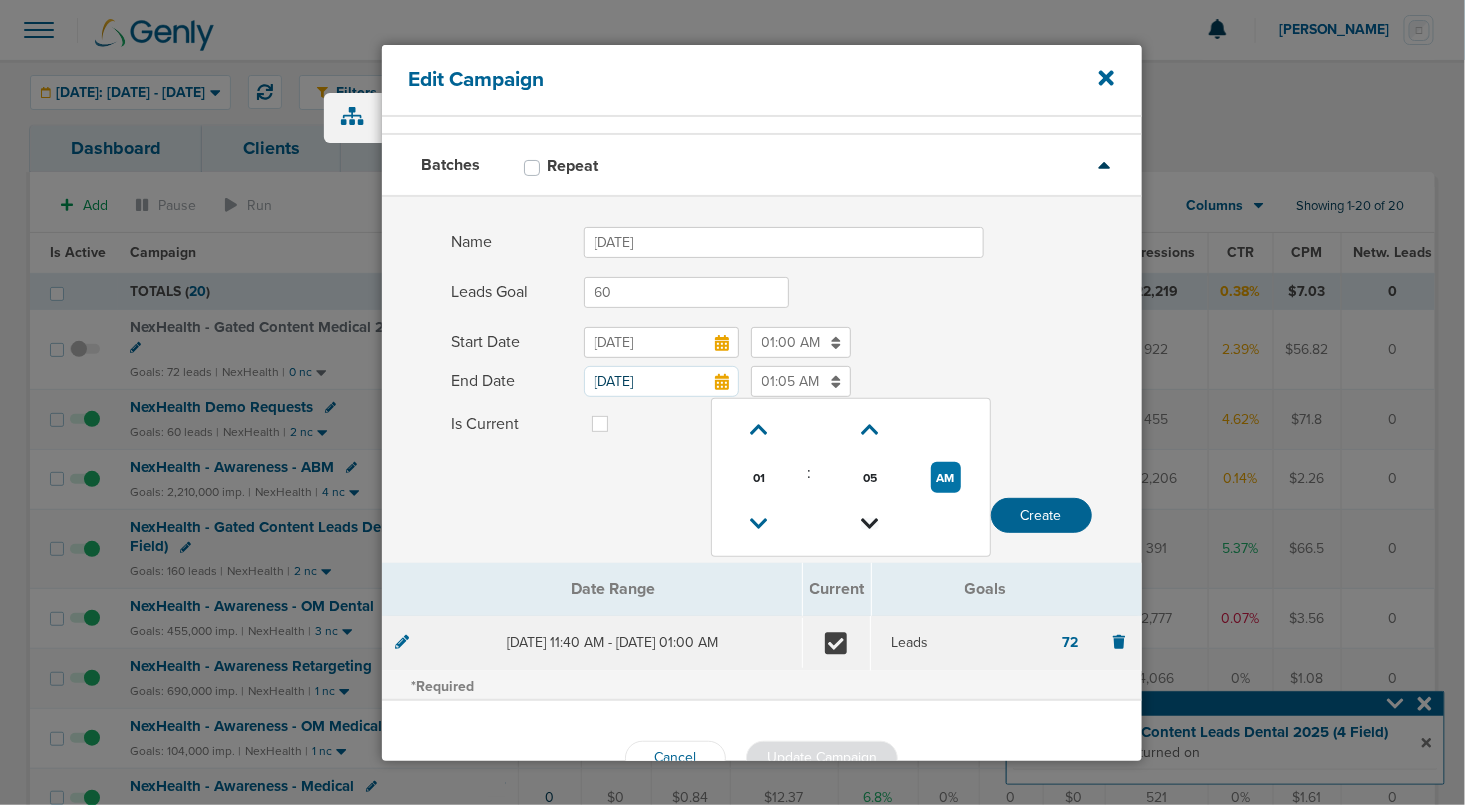 click at bounding box center (870, 524) 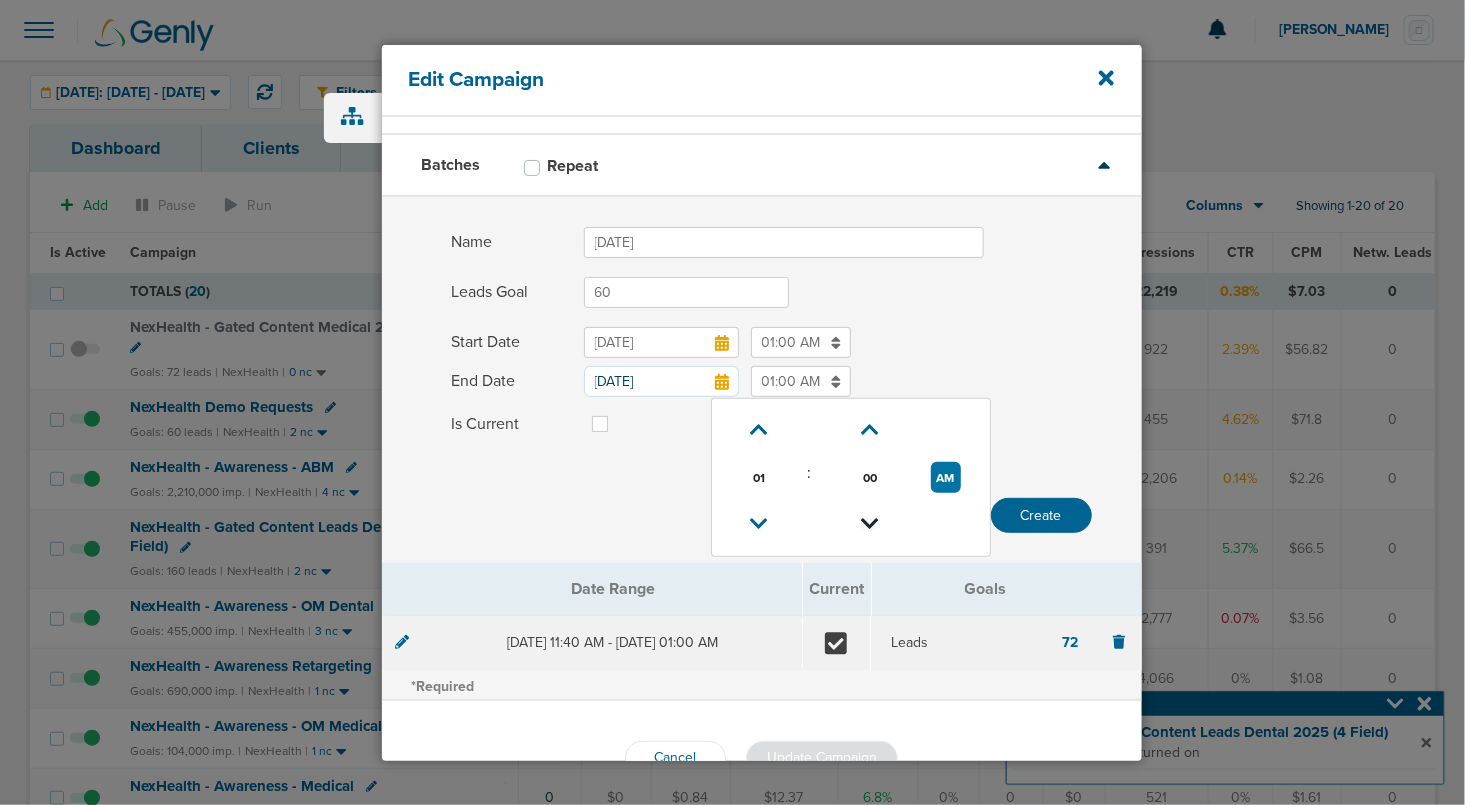 click at bounding box center (870, 524) 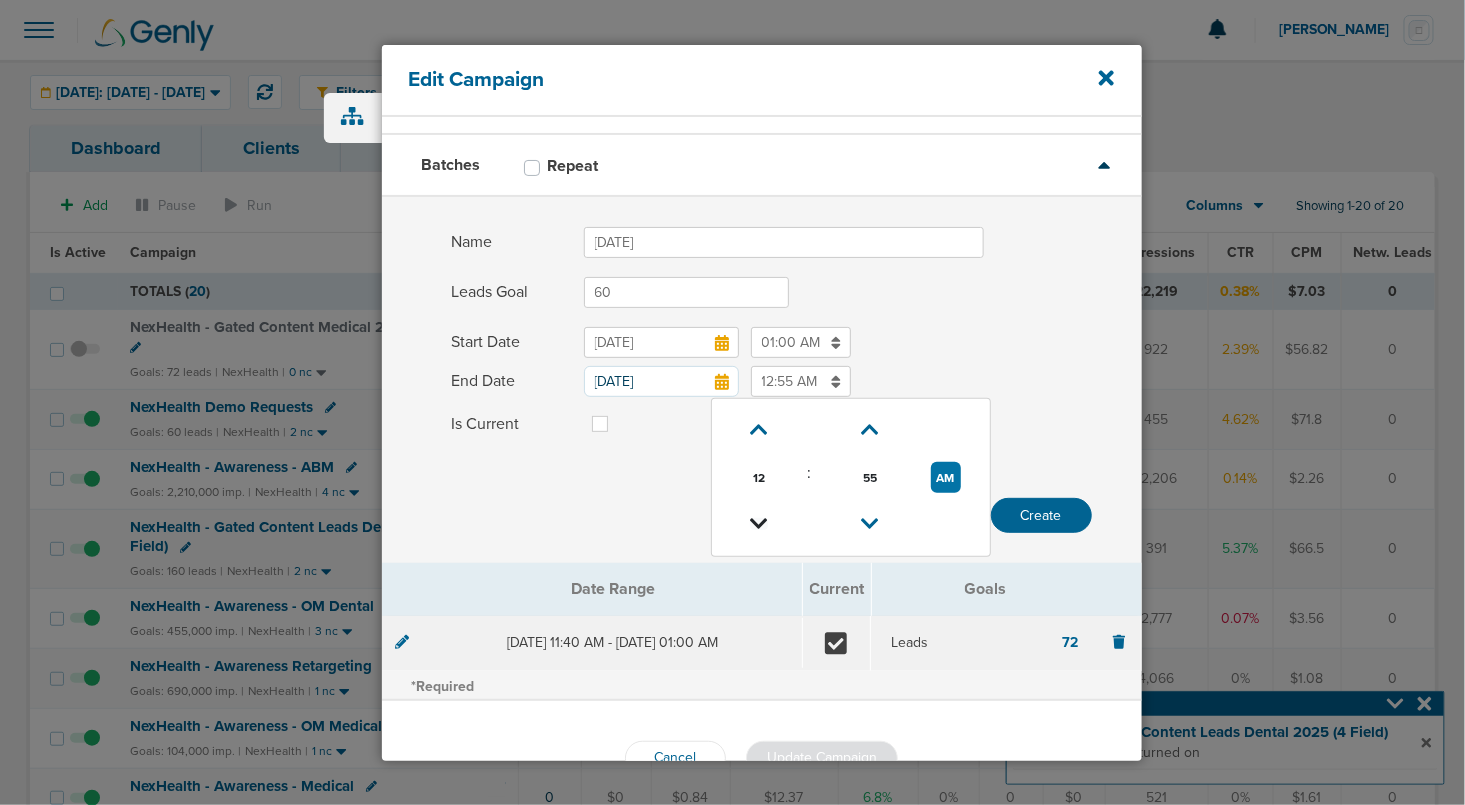click at bounding box center (759, 524) 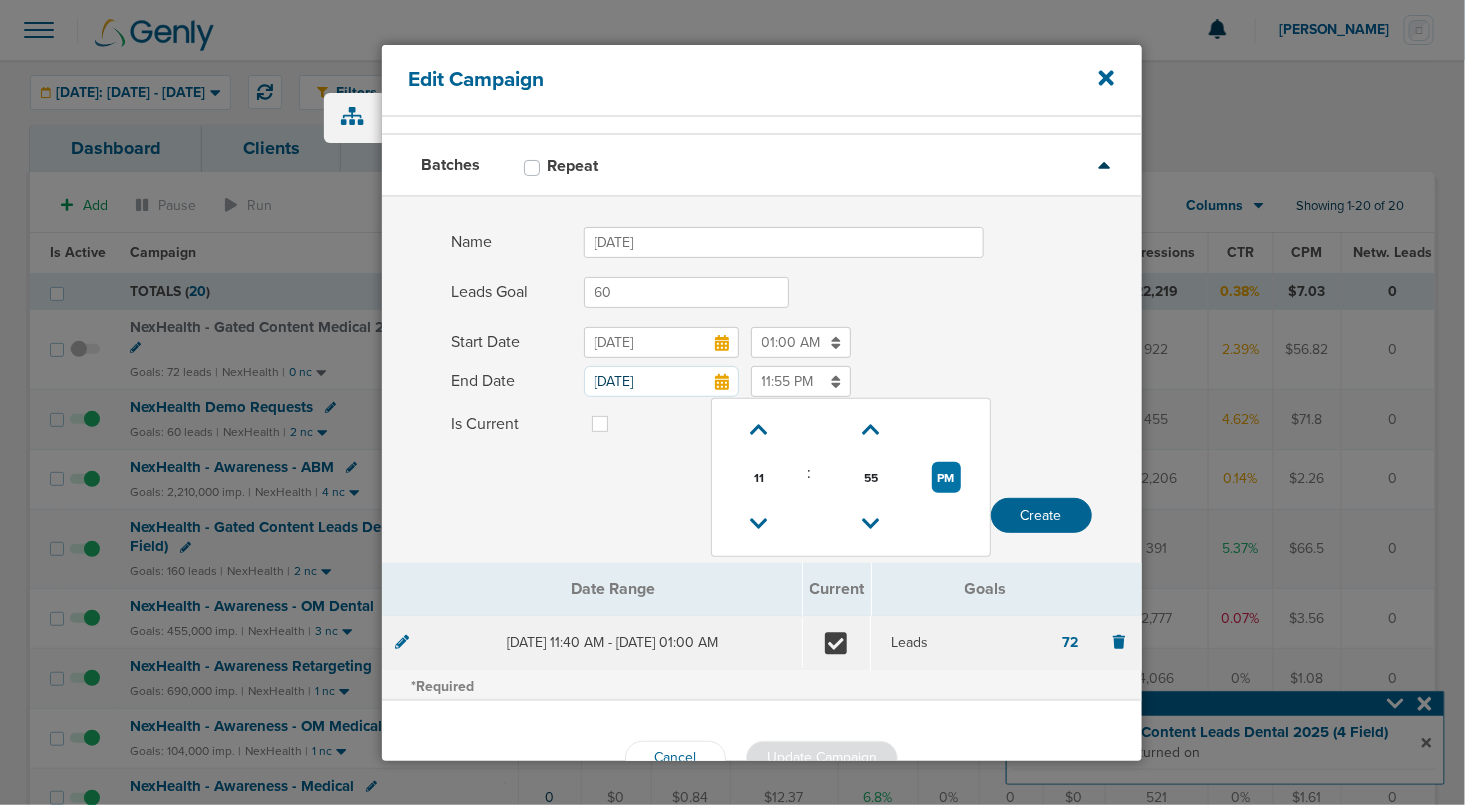 click at bounding box center (616, 412) 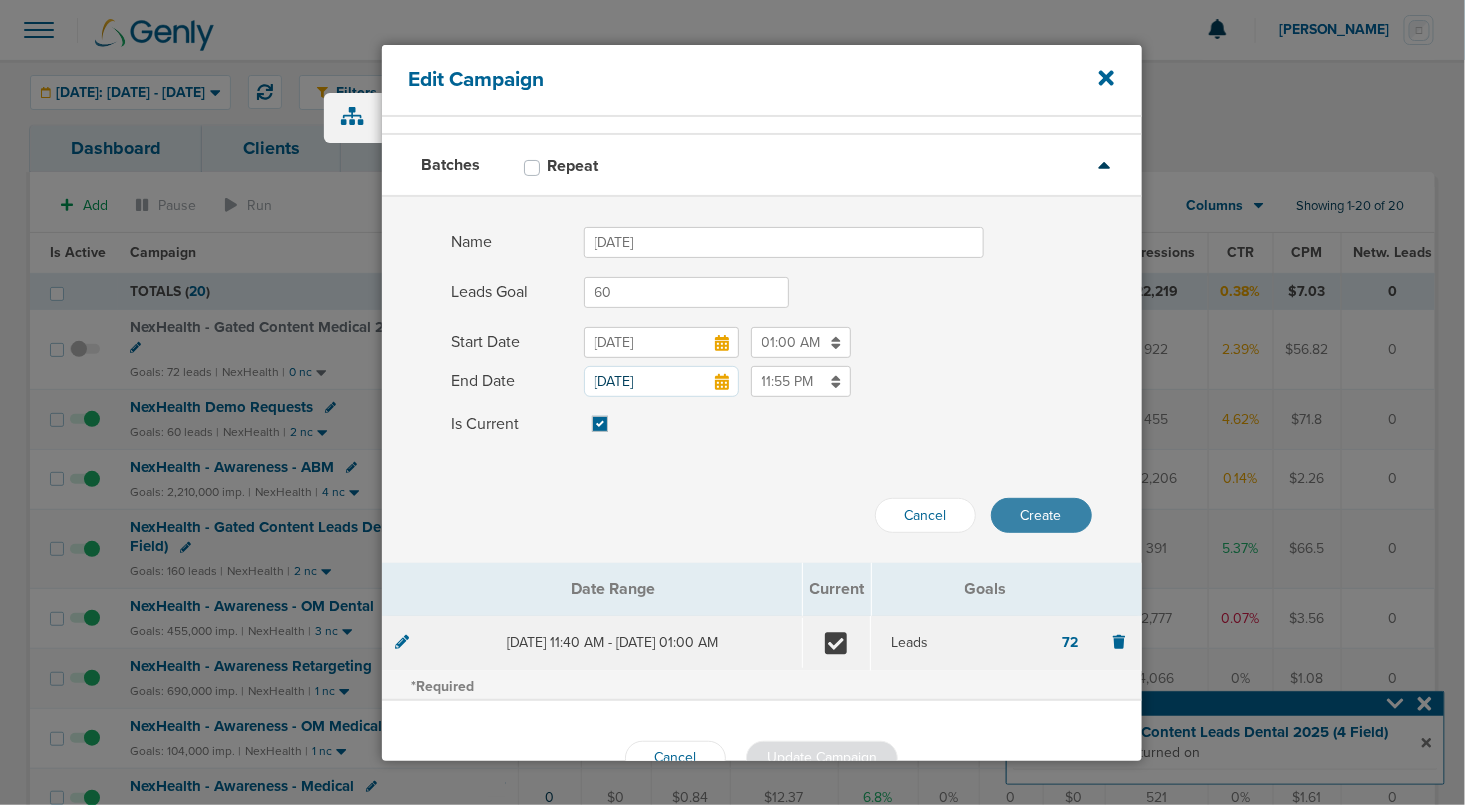 click on "Create" at bounding box center (1041, 515) 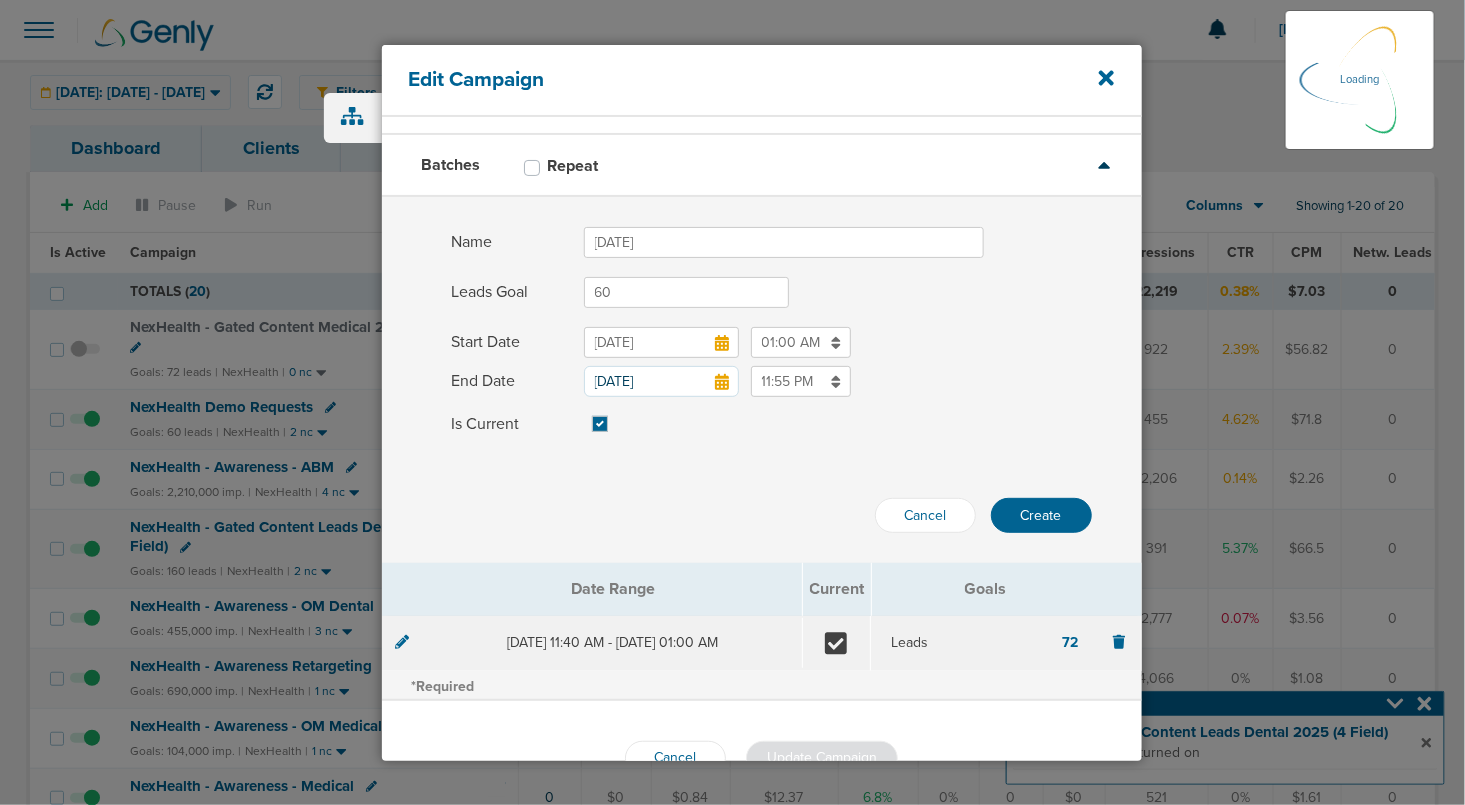 scroll, scrollTop: 0, scrollLeft: 0, axis: both 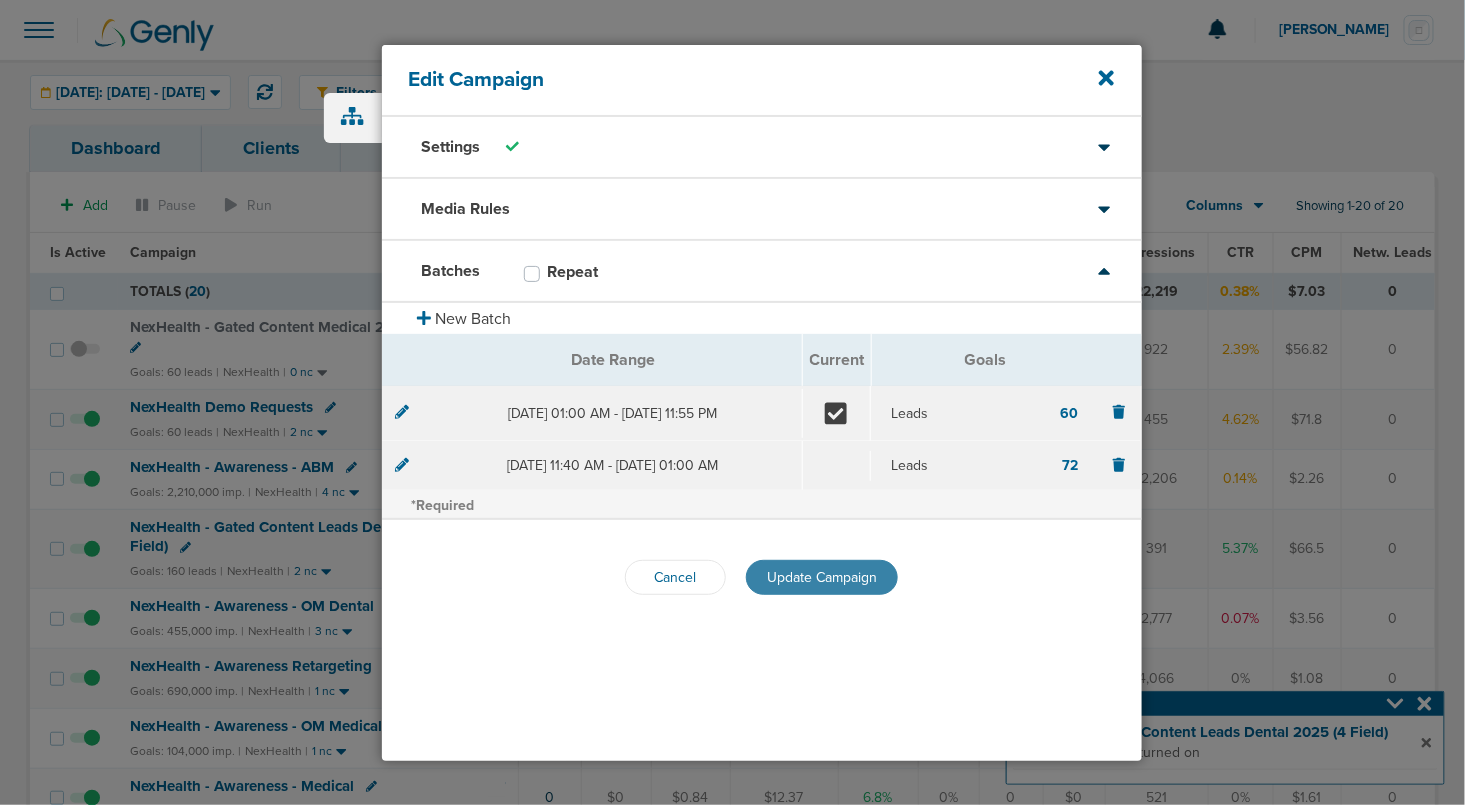 click on "Update Campaign" at bounding box center (822, 577) 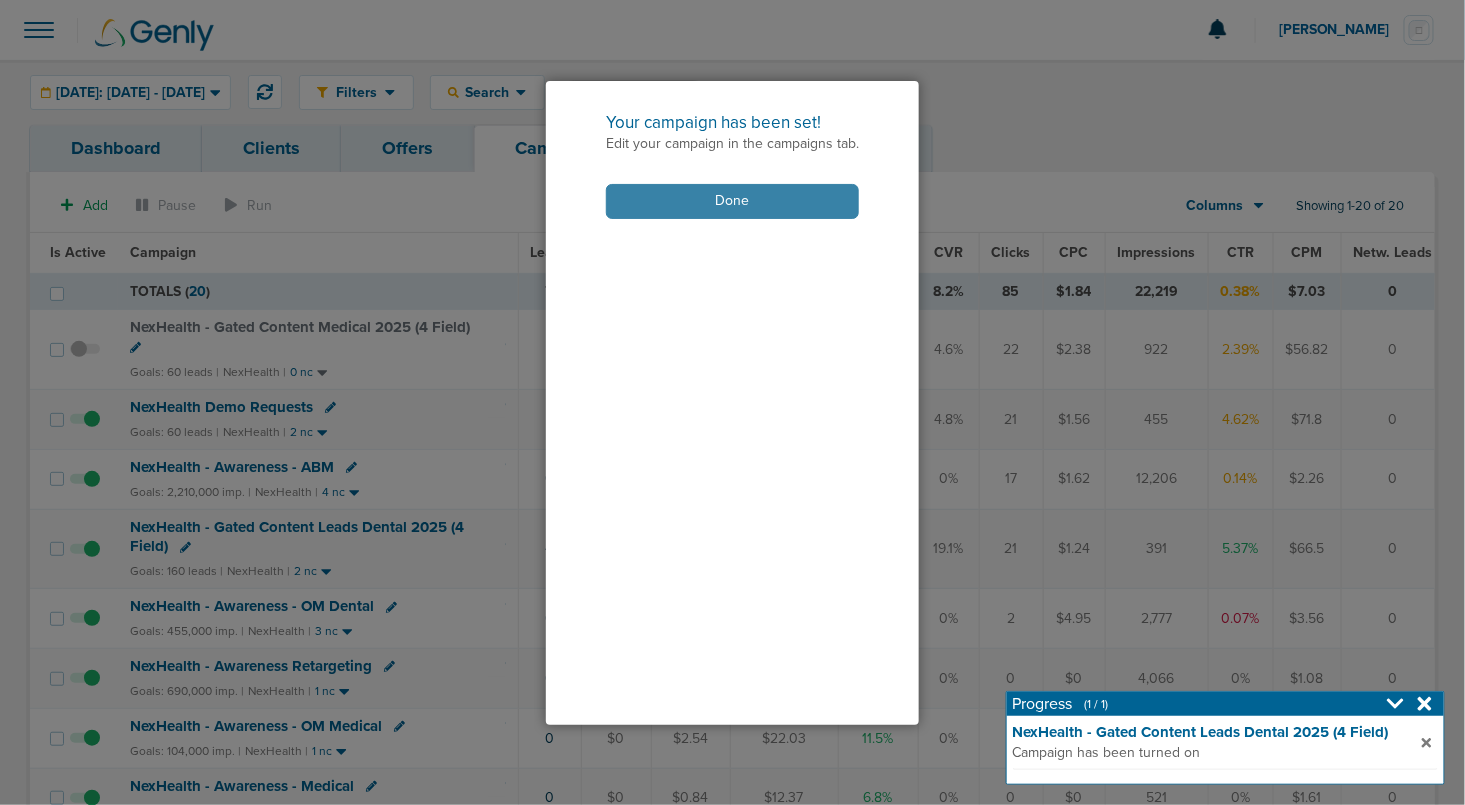 click on "Done" at bounding box center (732, 201) 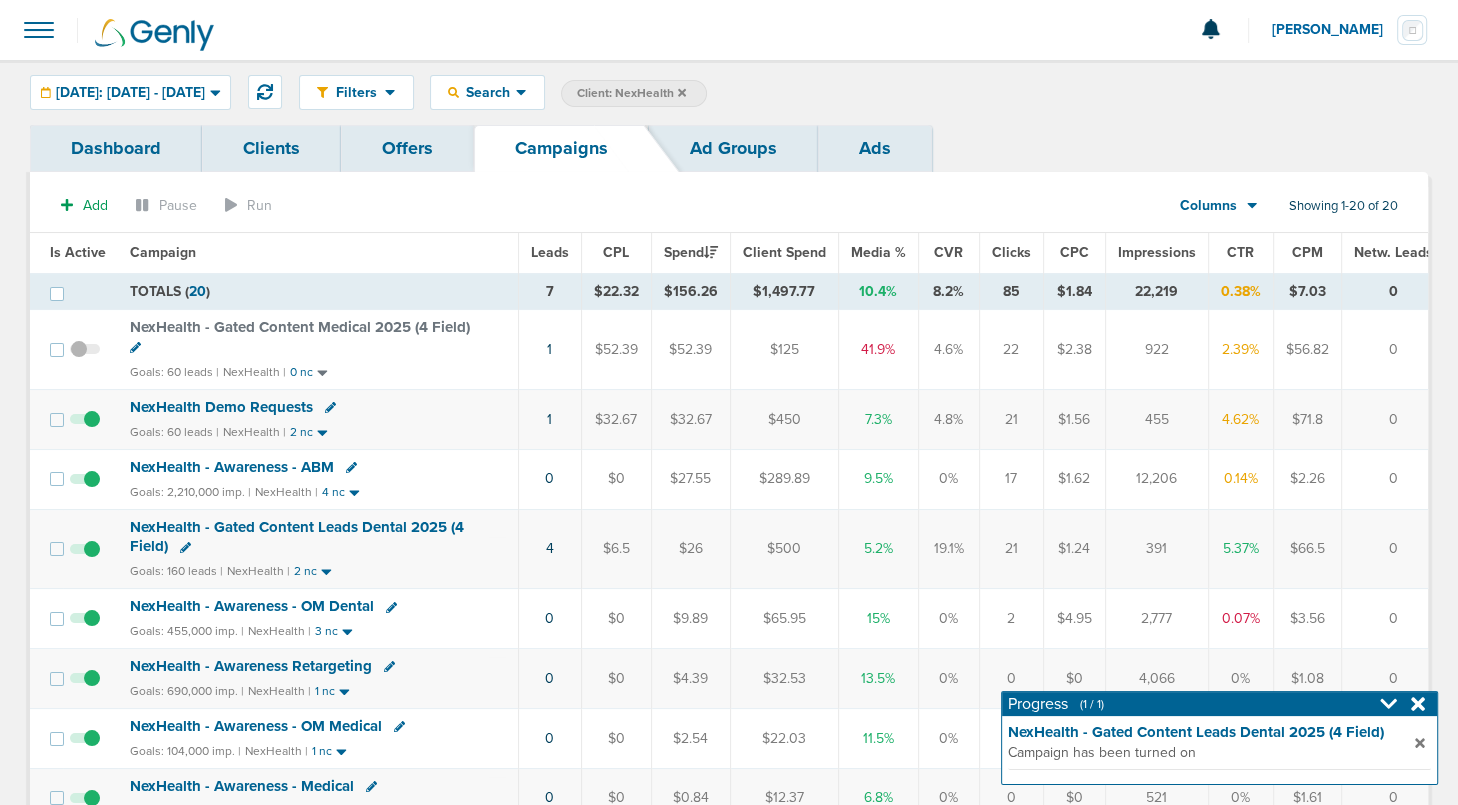 click 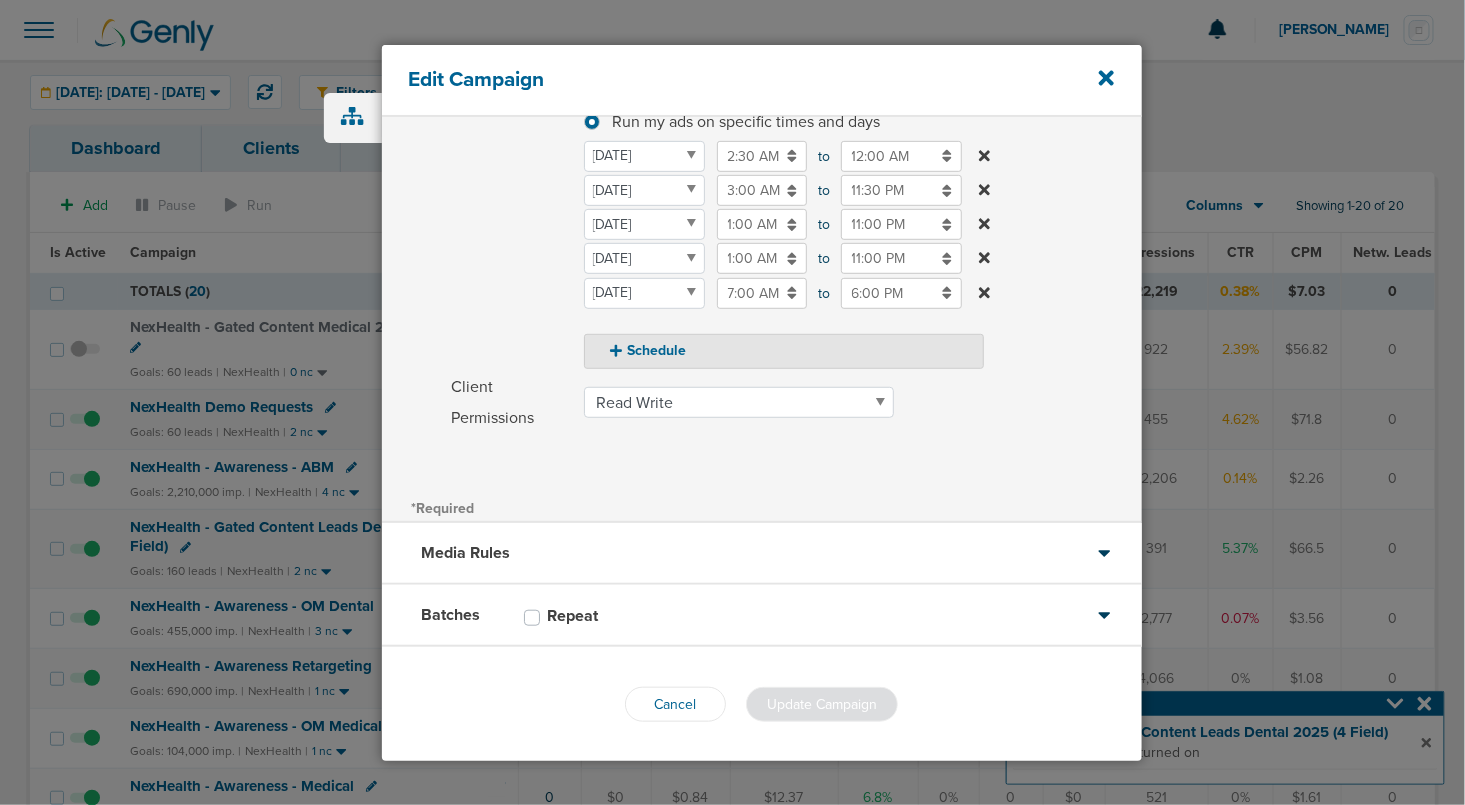 click on "Batches
Repeat" at bounding box center (762, 616) 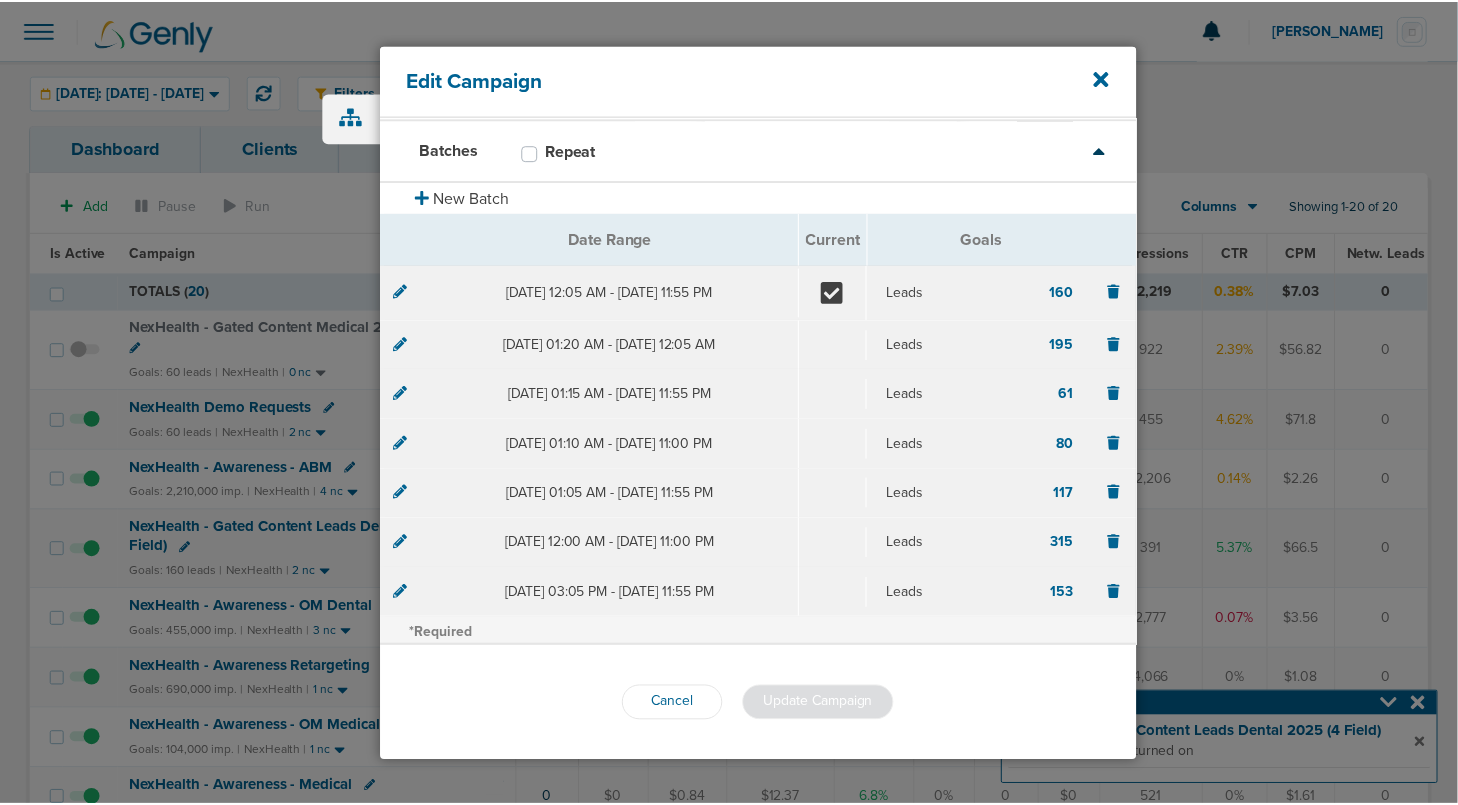 scroll, scrollTop: 122, scrollLeft: 0, axis: vertical 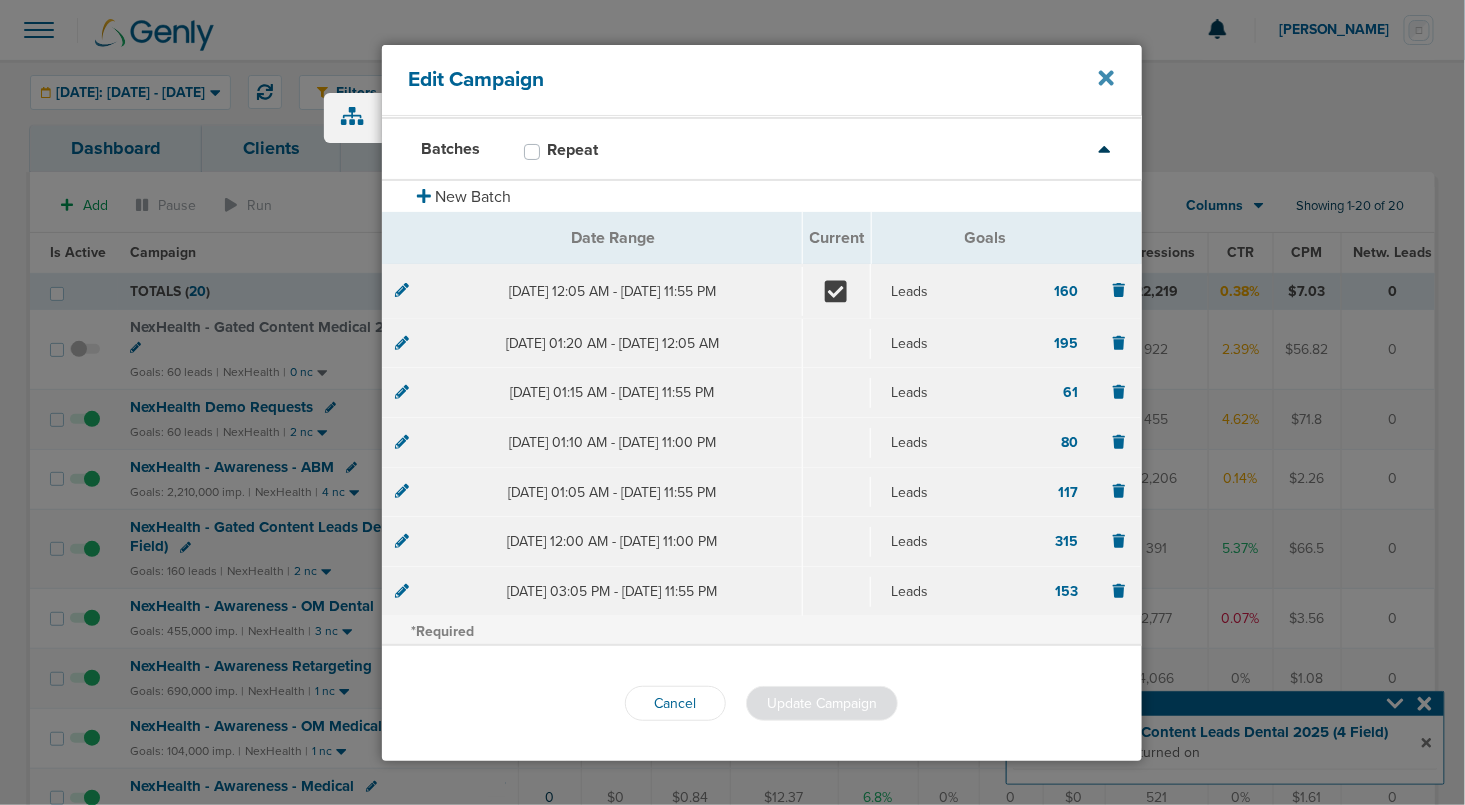 click 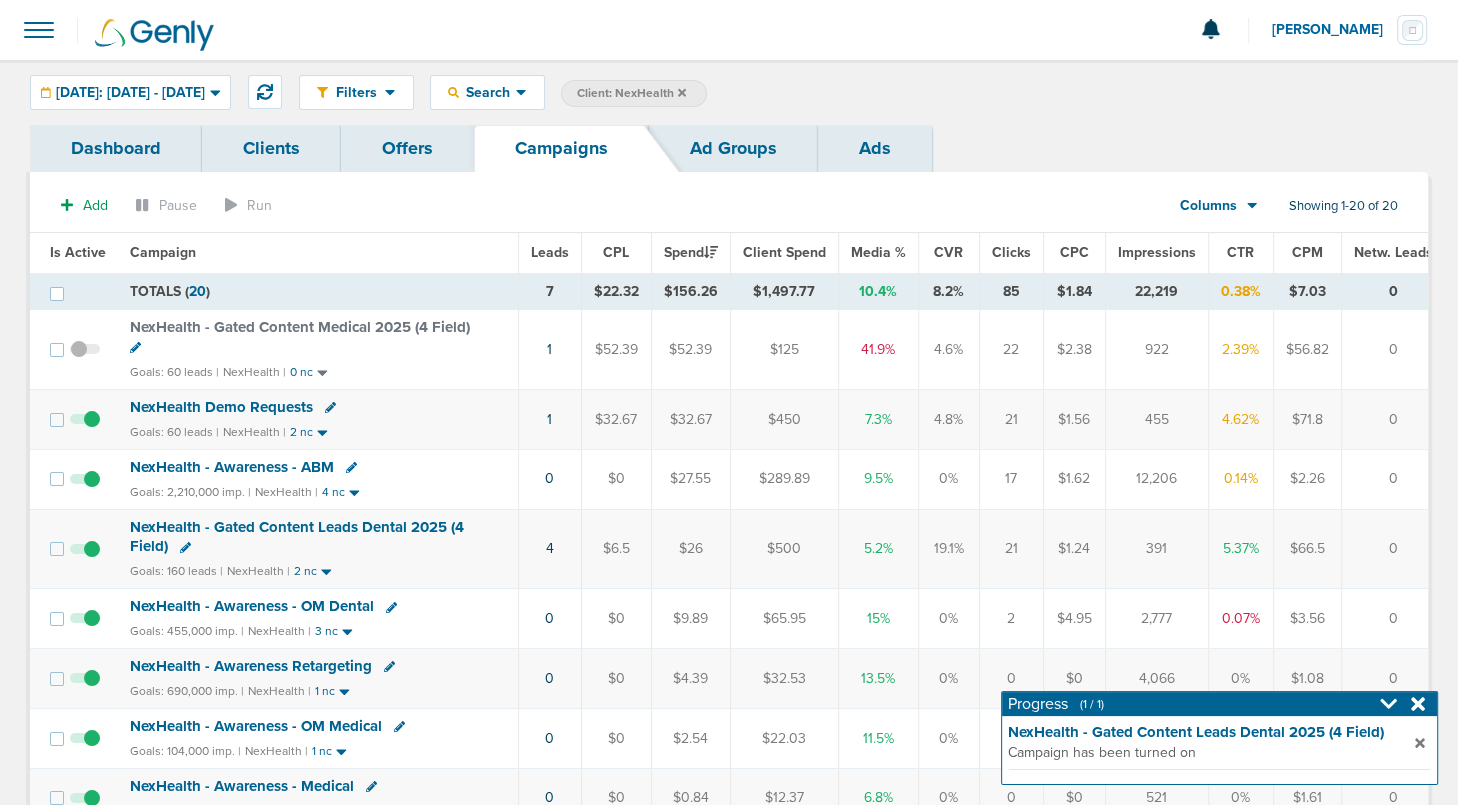click at bounding box center [85, 359] 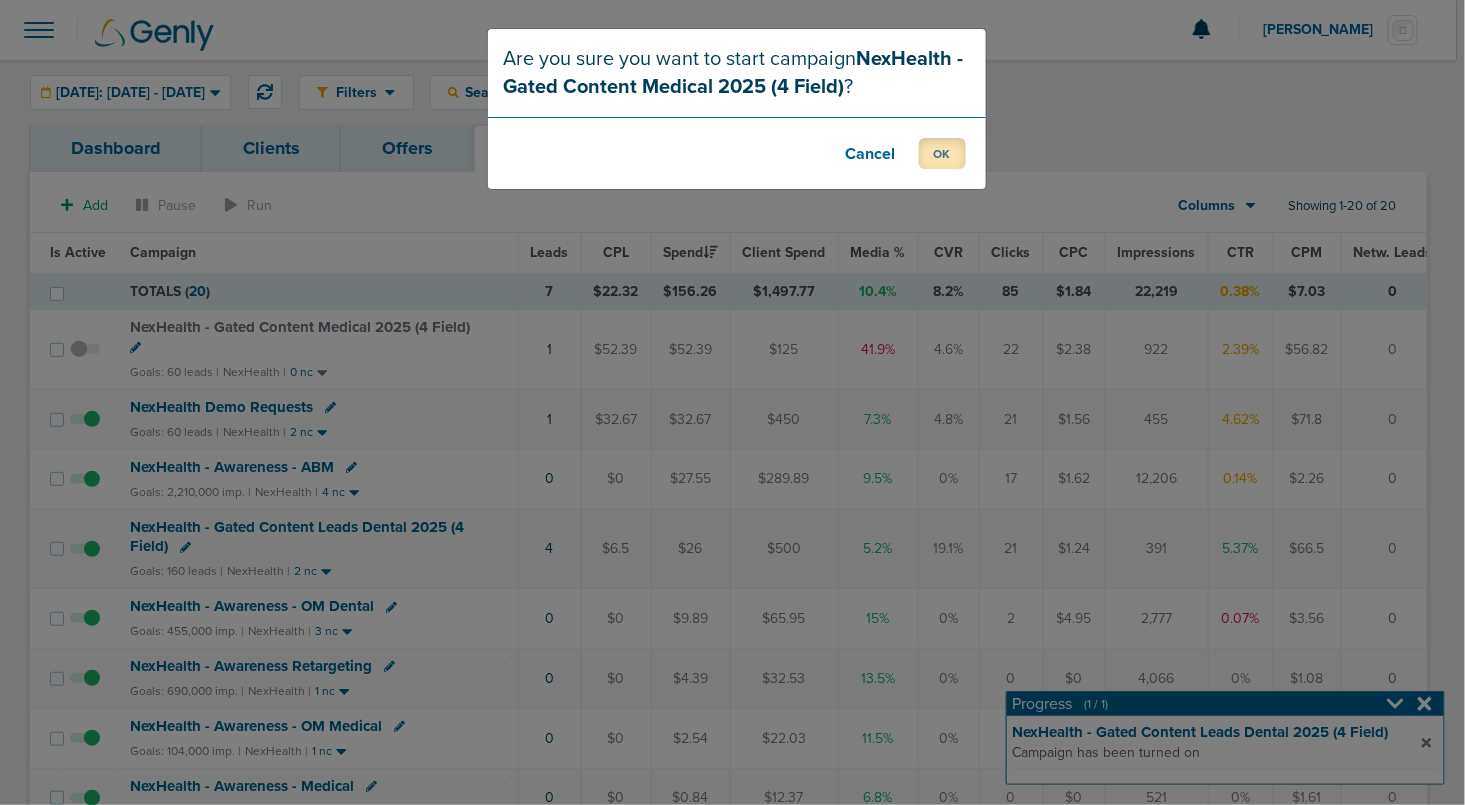 click on "OK" at bounding box center [942, 153] 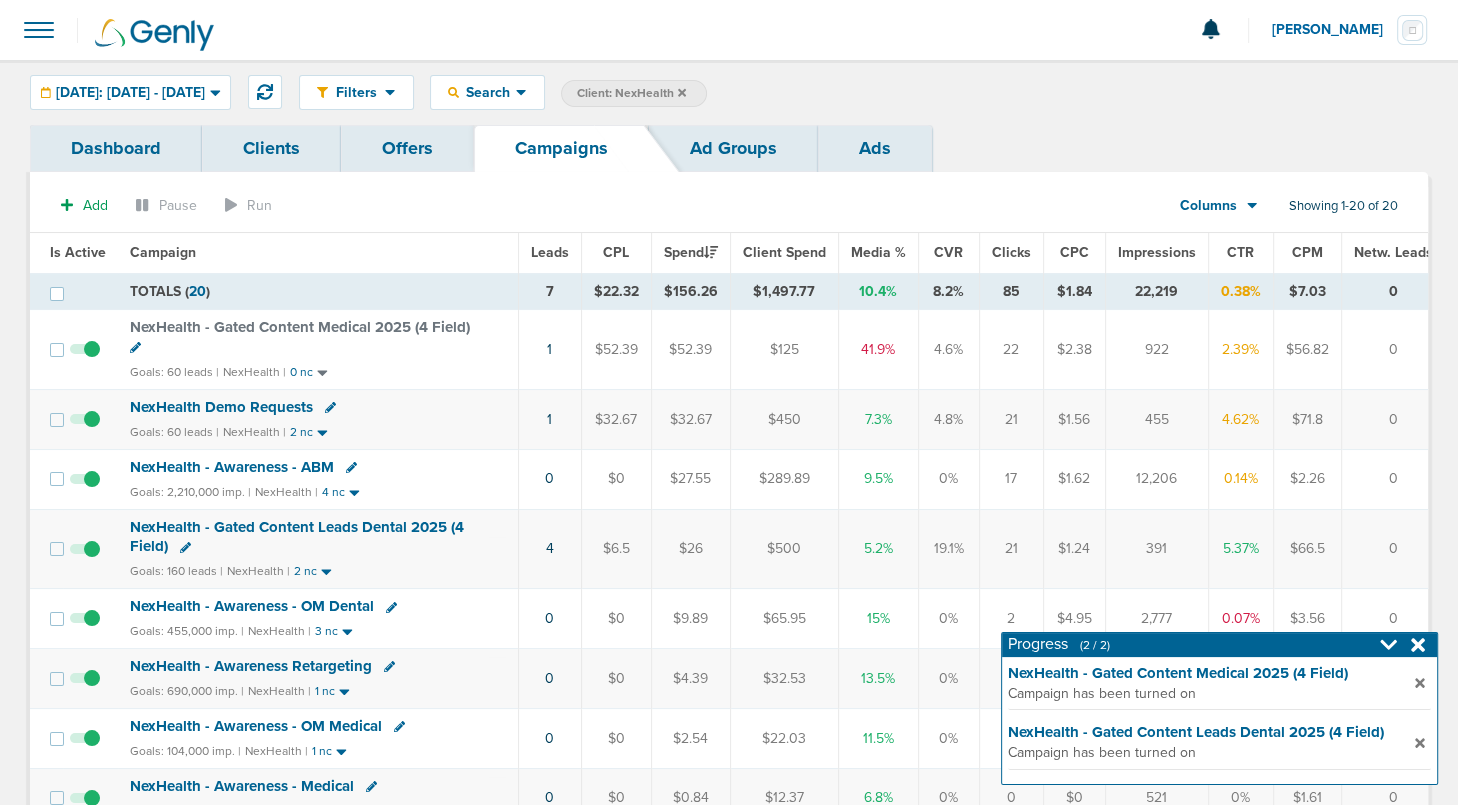 click on "NexHealth - Gated Content Medical 2025 (4 Field)" at bounding box center (300, 327) 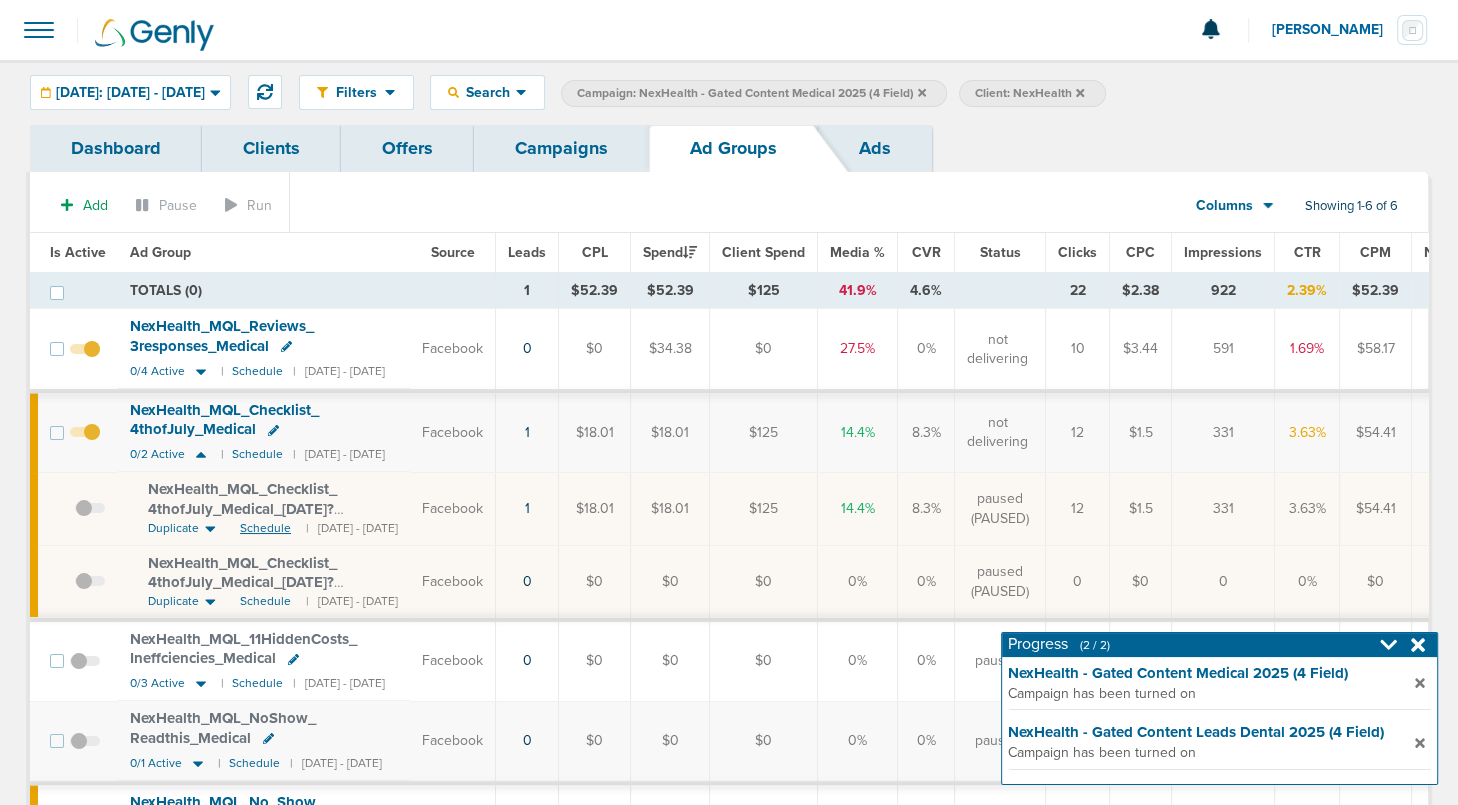 click on "Schedule" at bounding box center (265, 528) 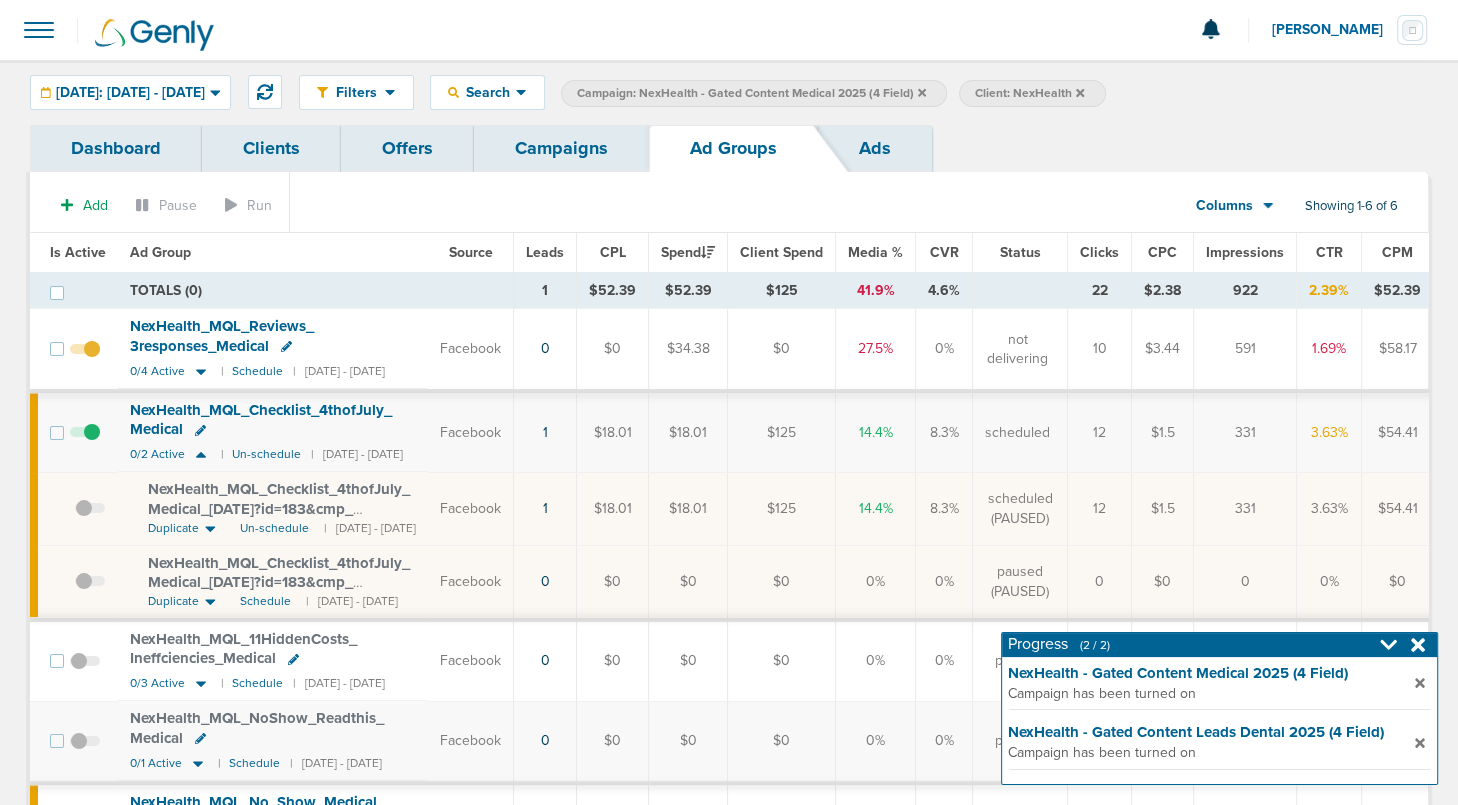 click at bounding box center [90, 518] 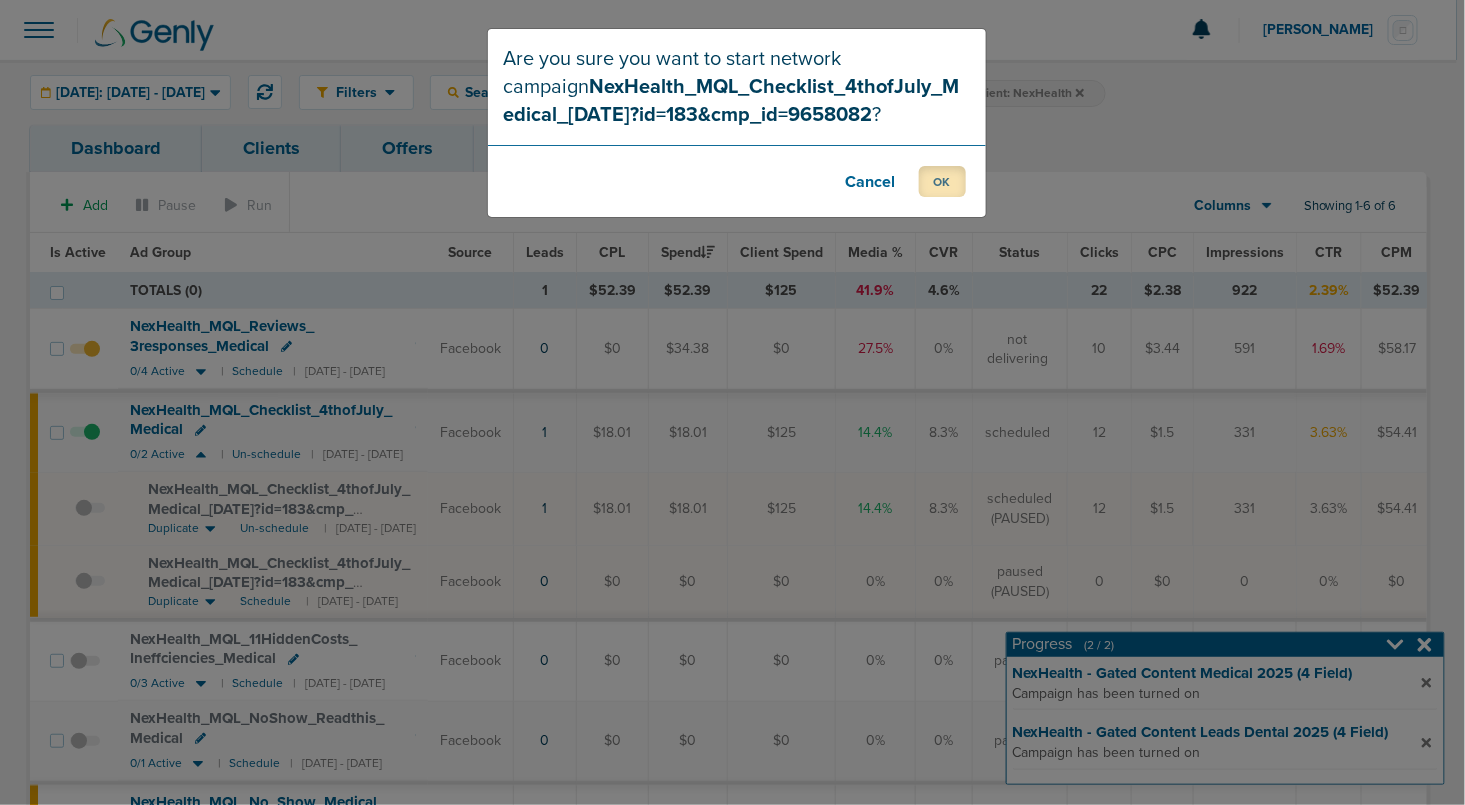 click on "OK" at bounding box center (942, 181) 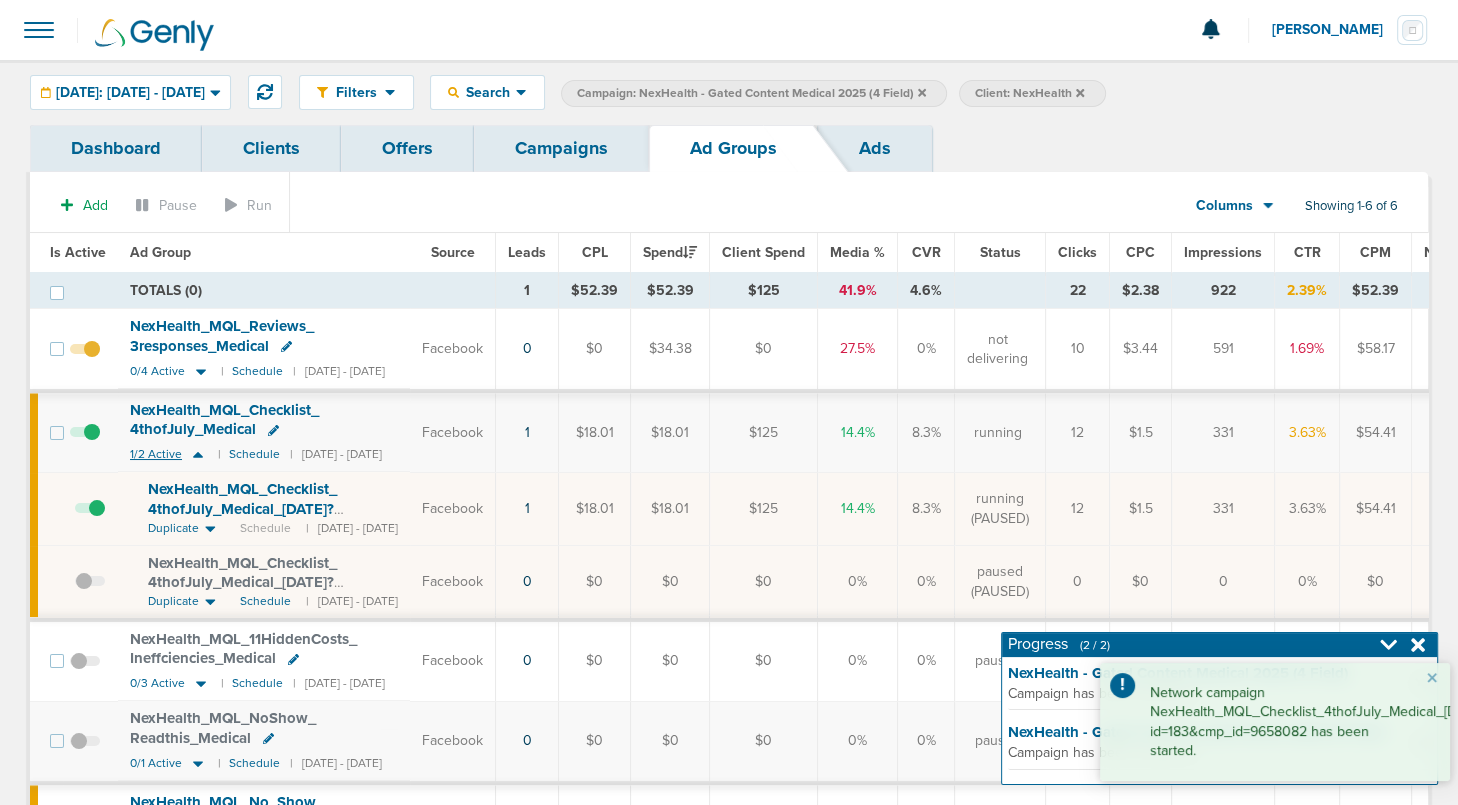 click 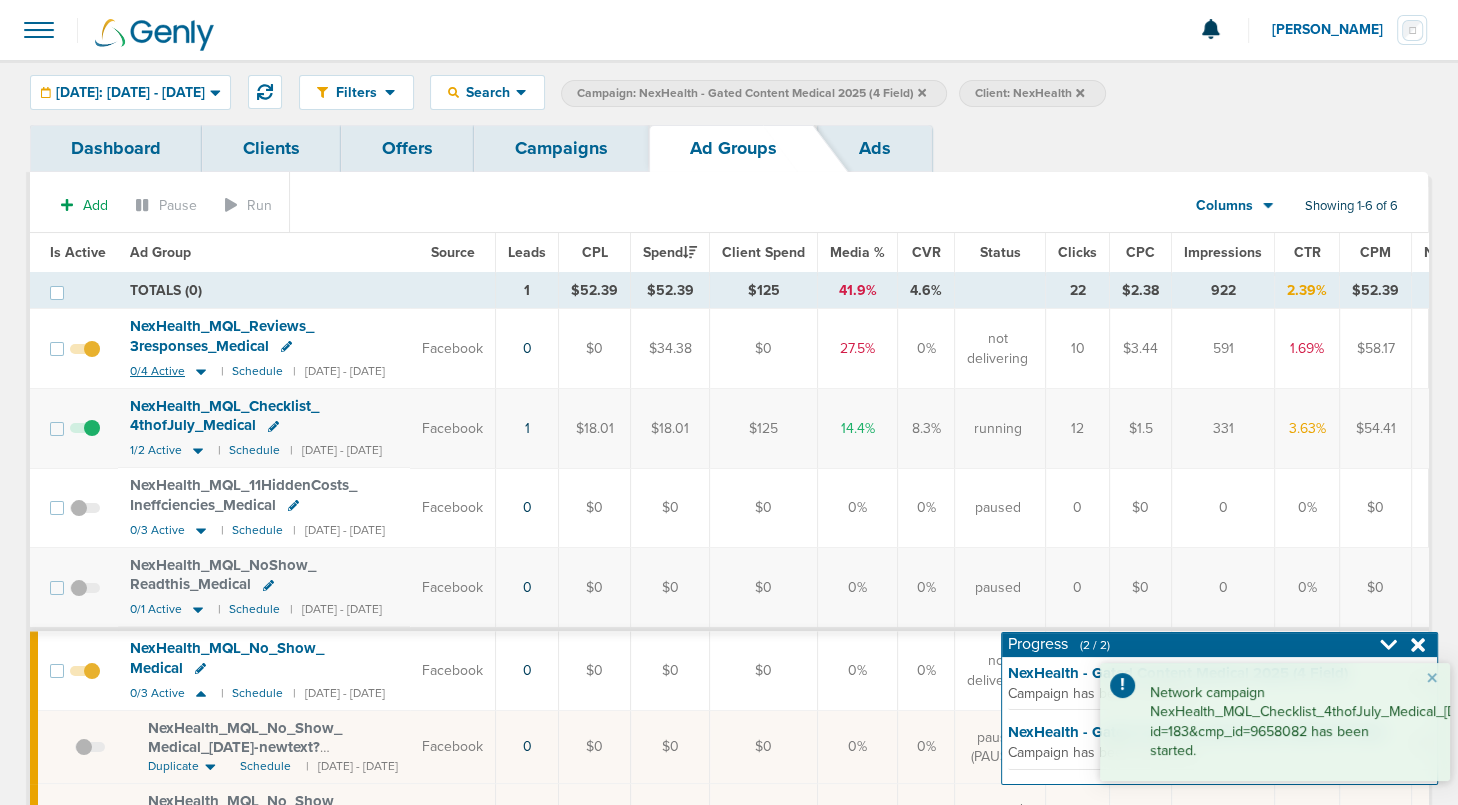 click 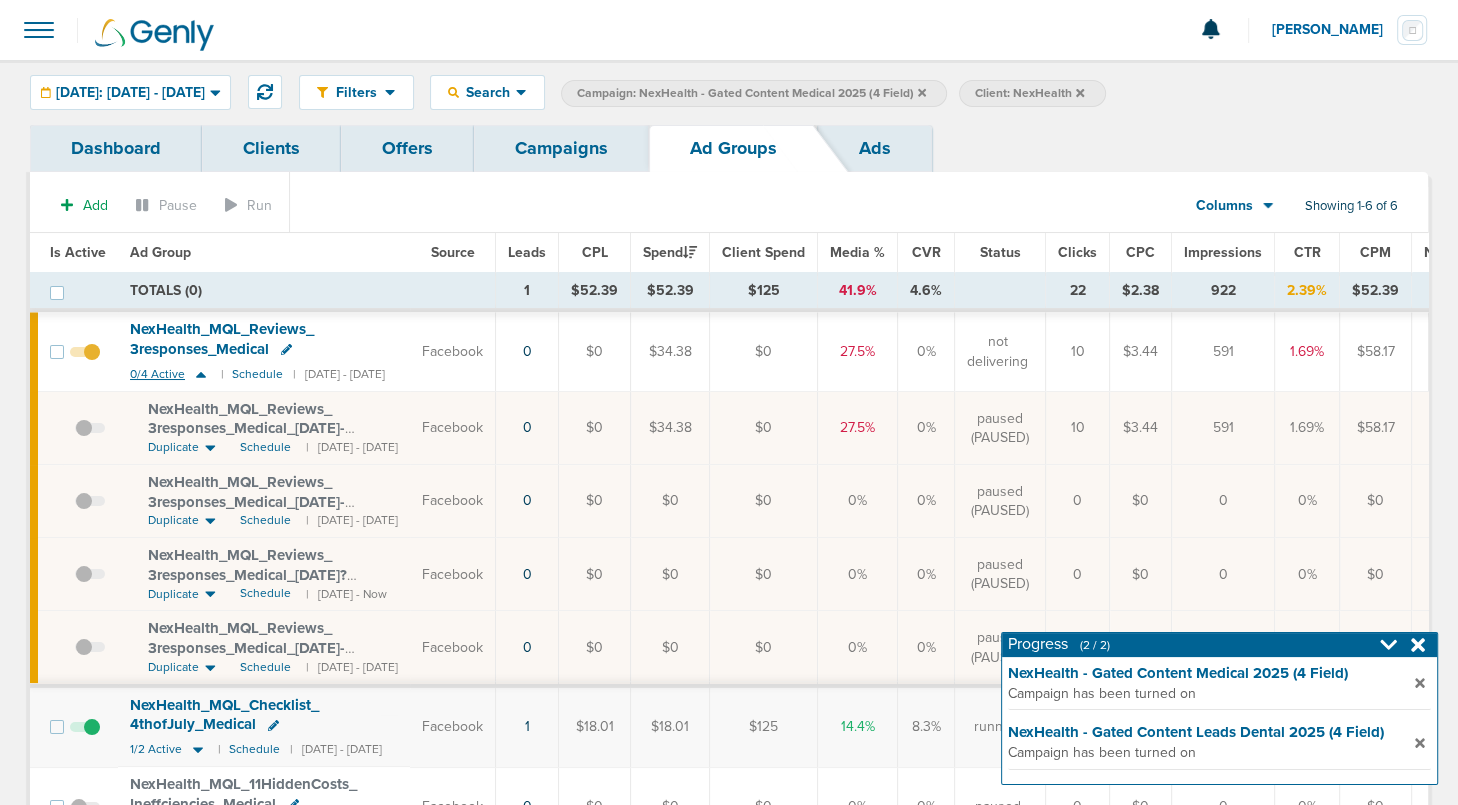 click 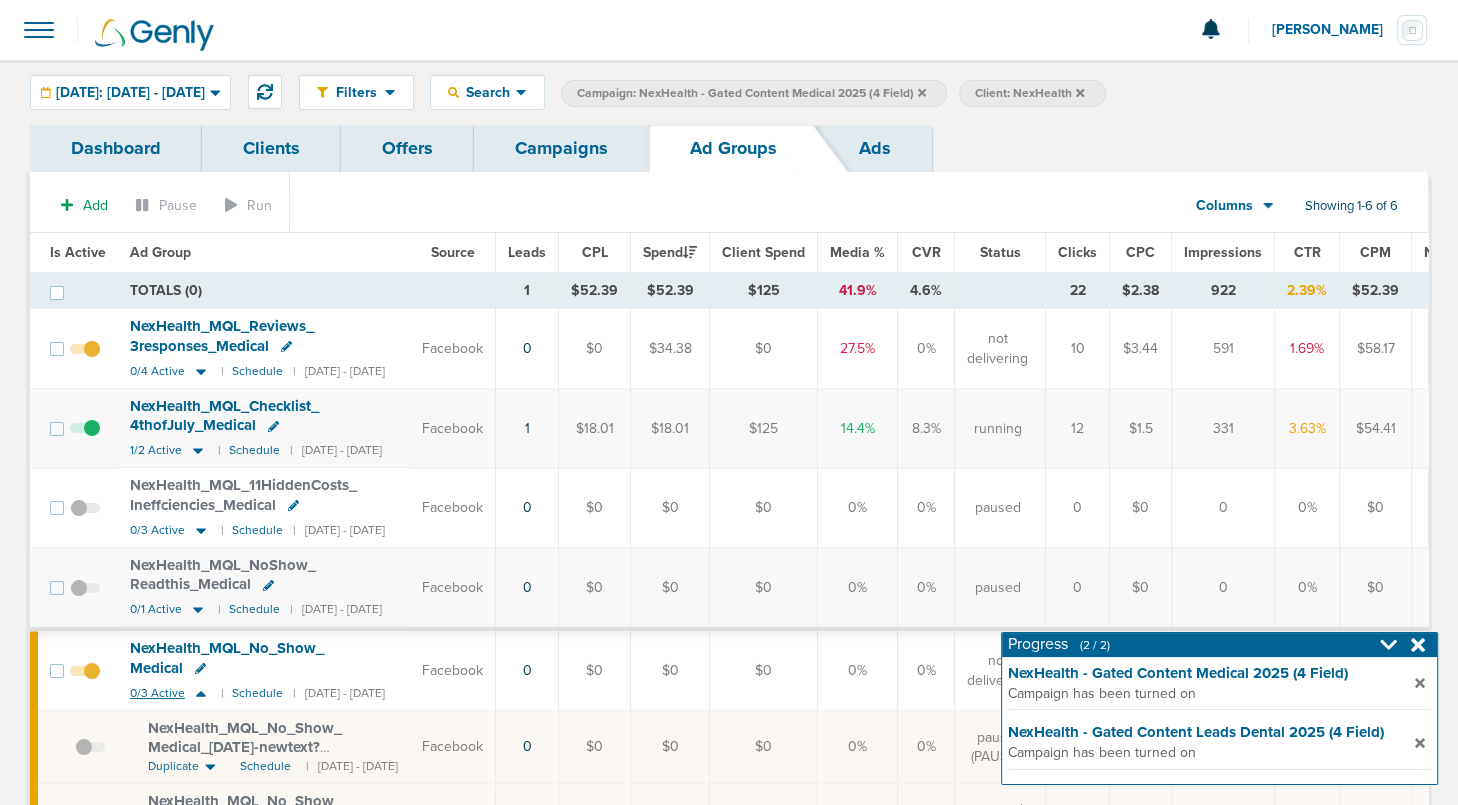 click 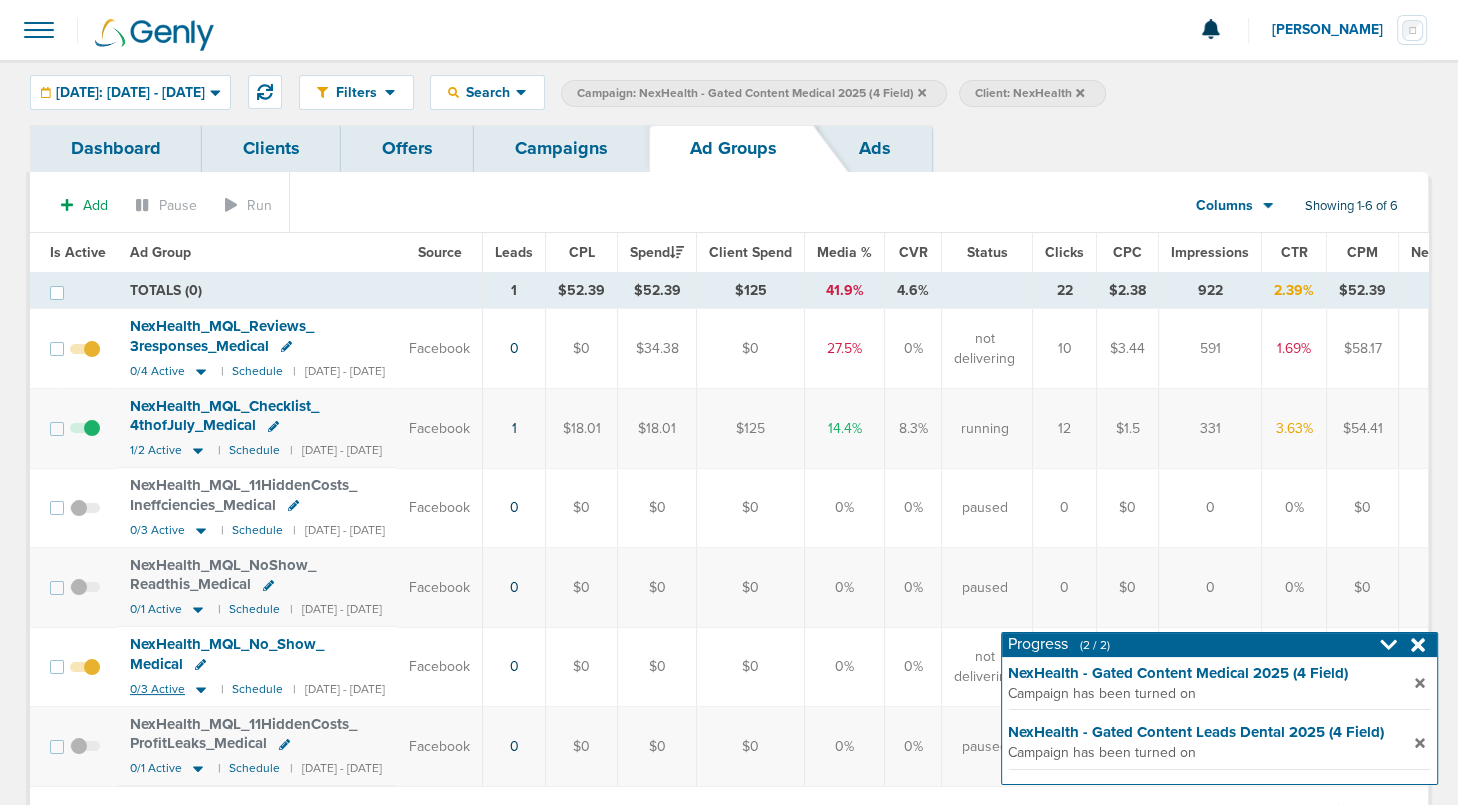 scroll, scrollTop: 60, scrollLeft: 0, axis: vertical 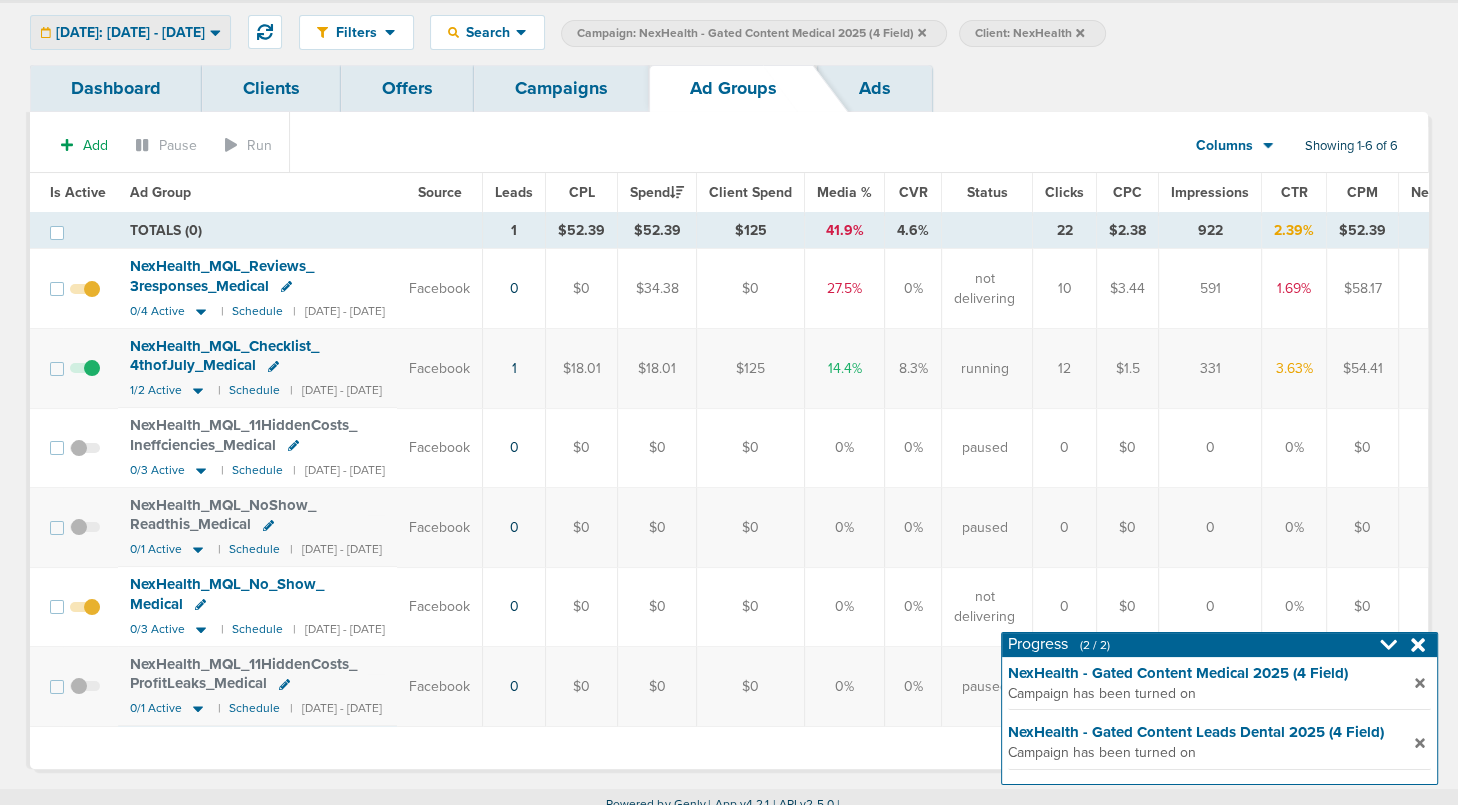 click on "[DATE]: [DATE] - [DATE]" at bounding box center [130, 33] 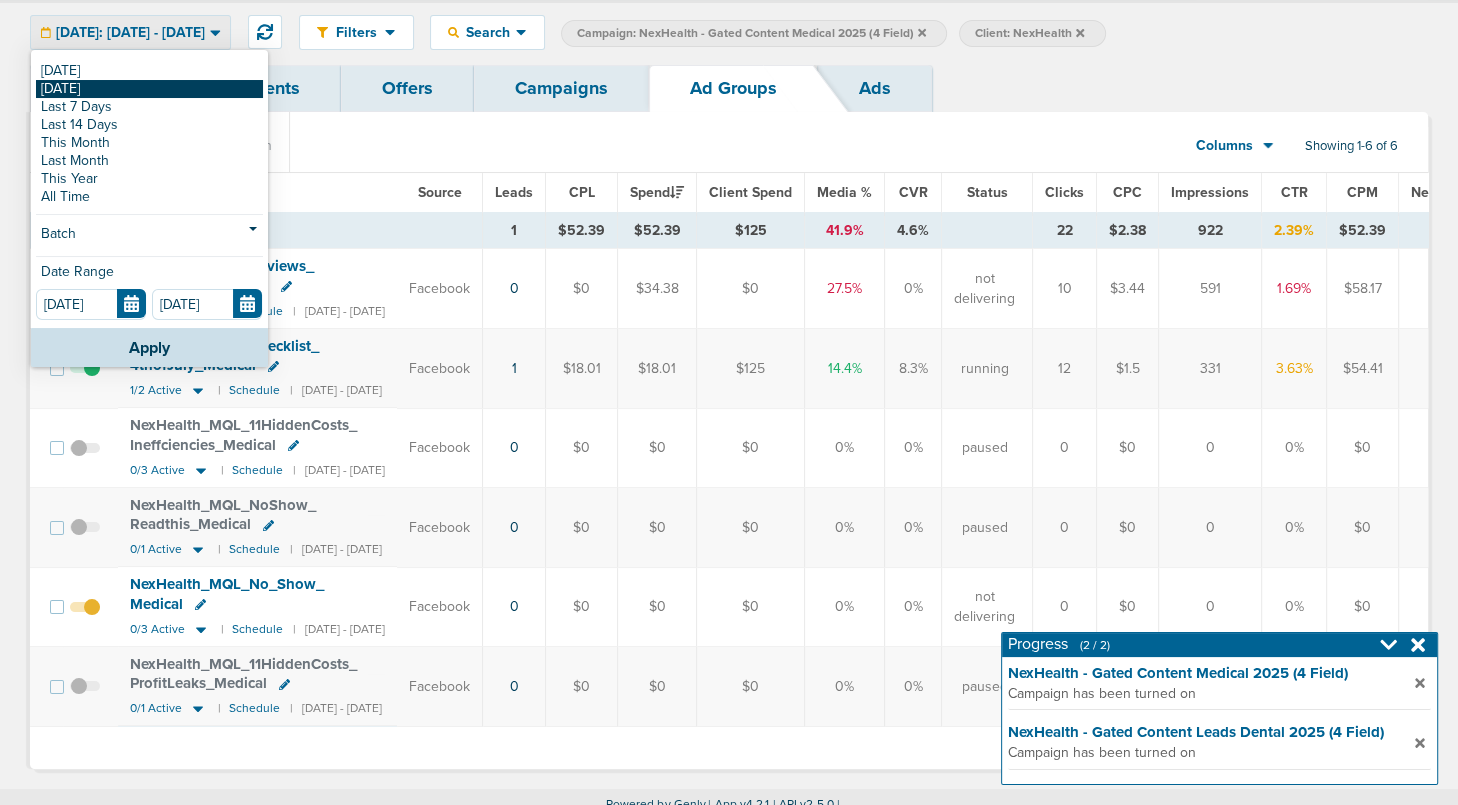 click on "[DATE]" at bounding box center (149, 89) 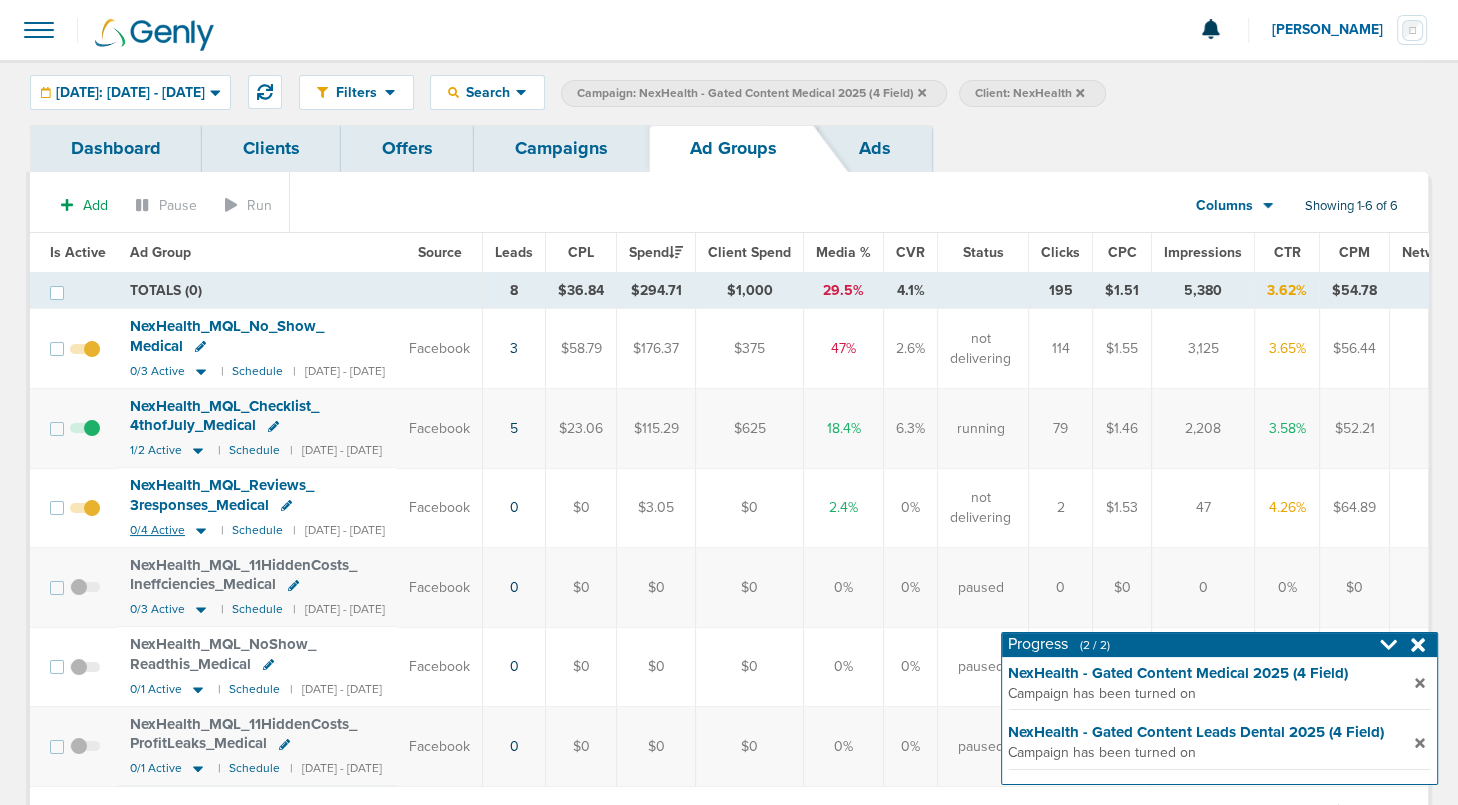 click 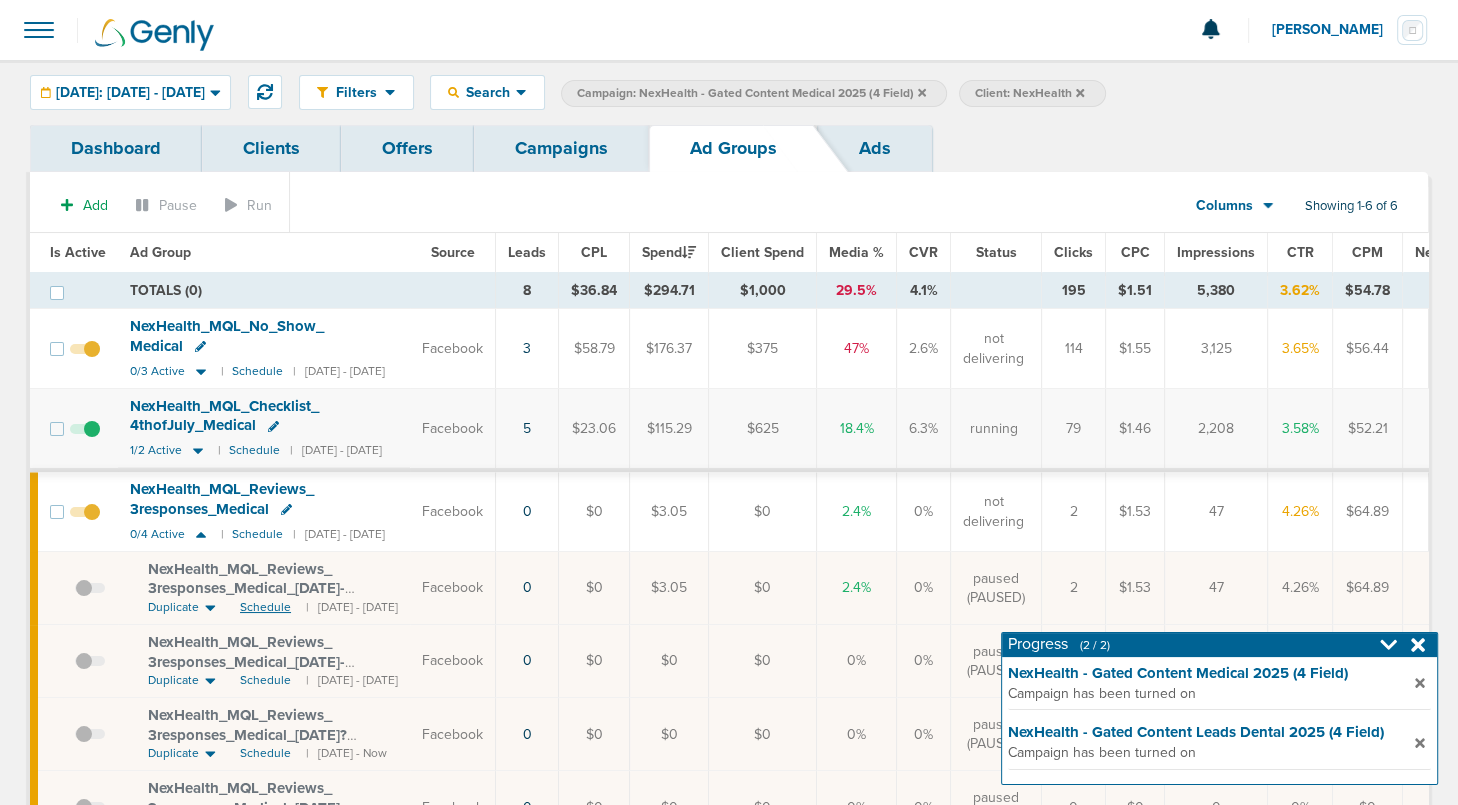 click on "Schedule" at bounding box center (265, 607) 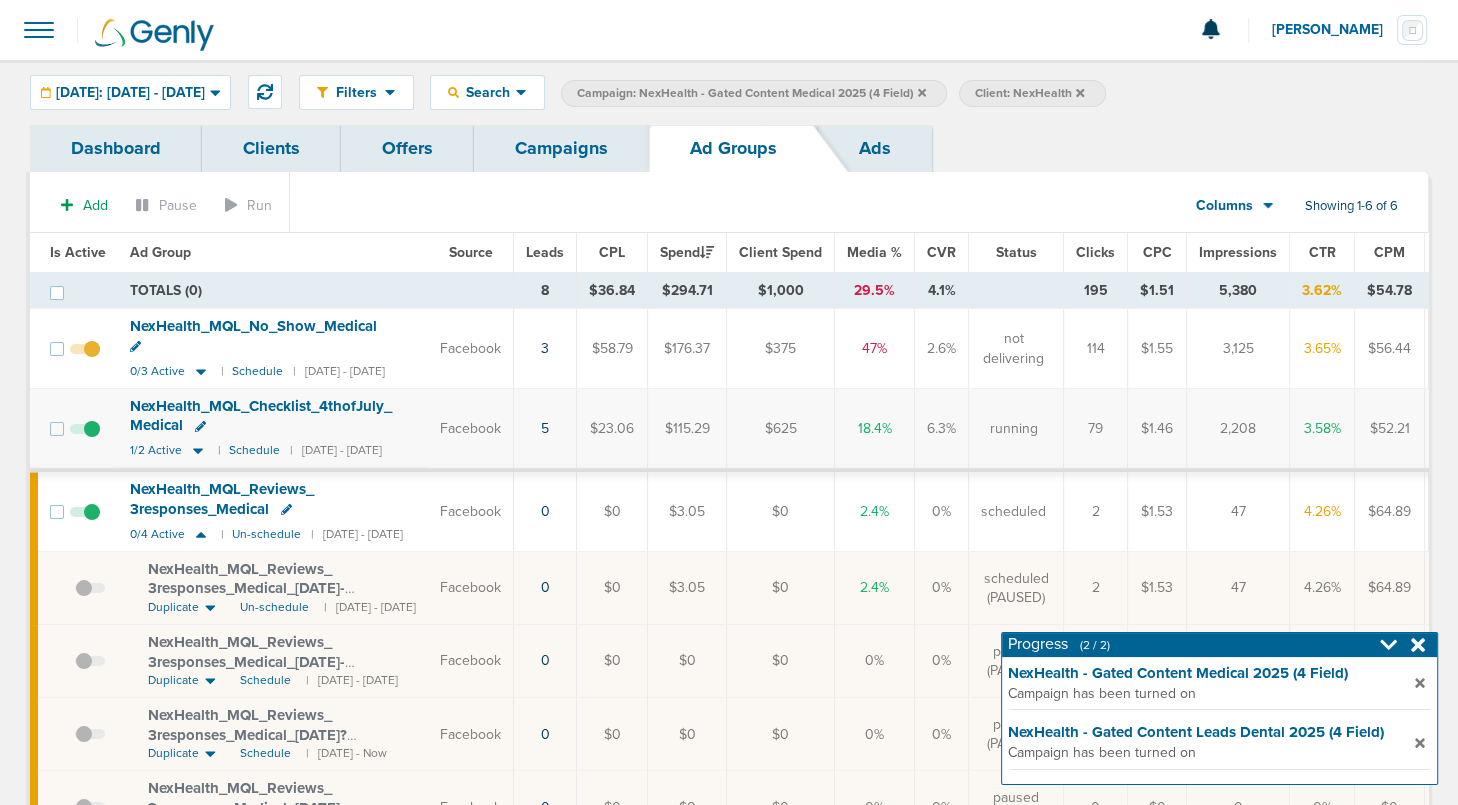 click at bounding box center (90, 598) 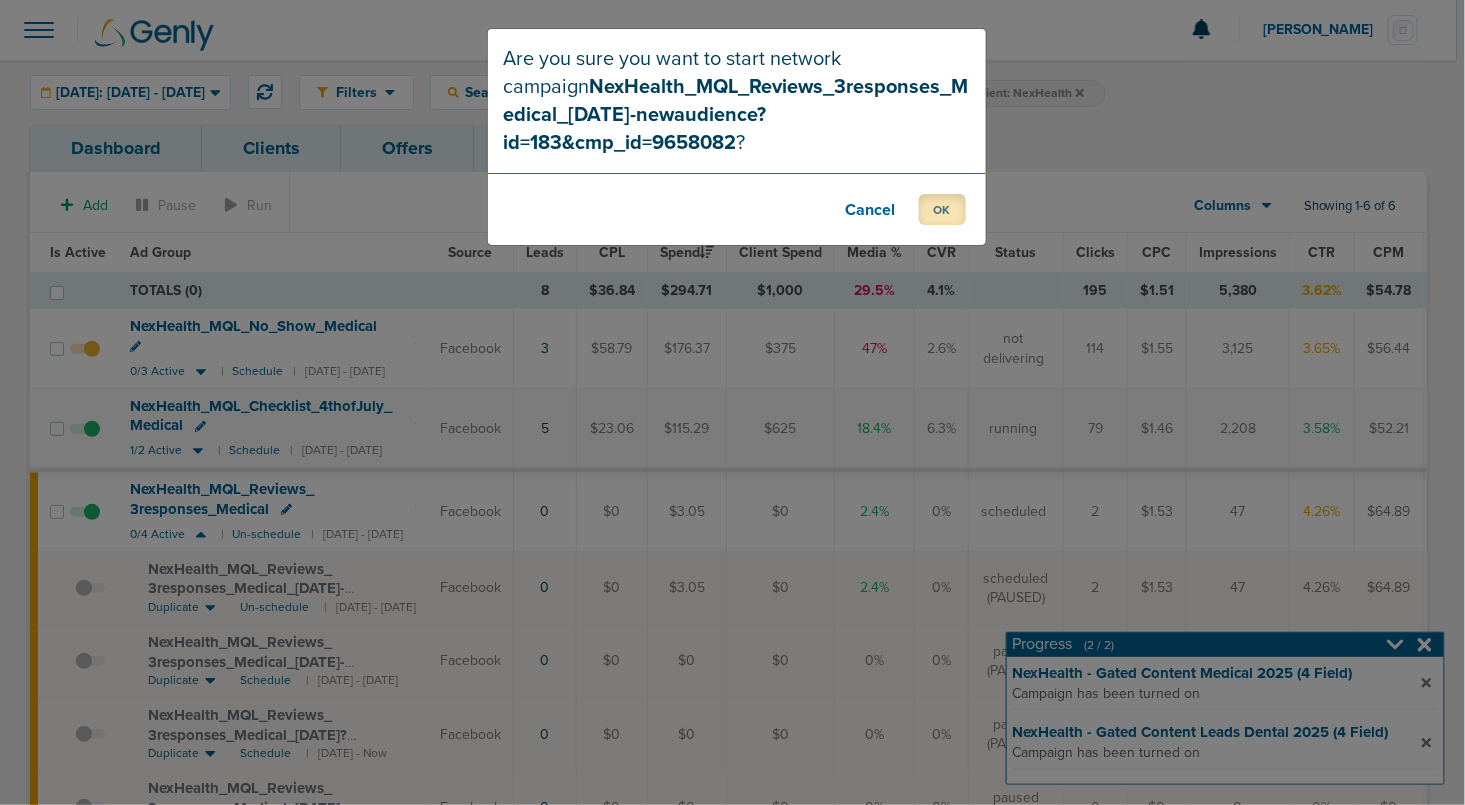 click on "OK" at bounding box center (942, 209) 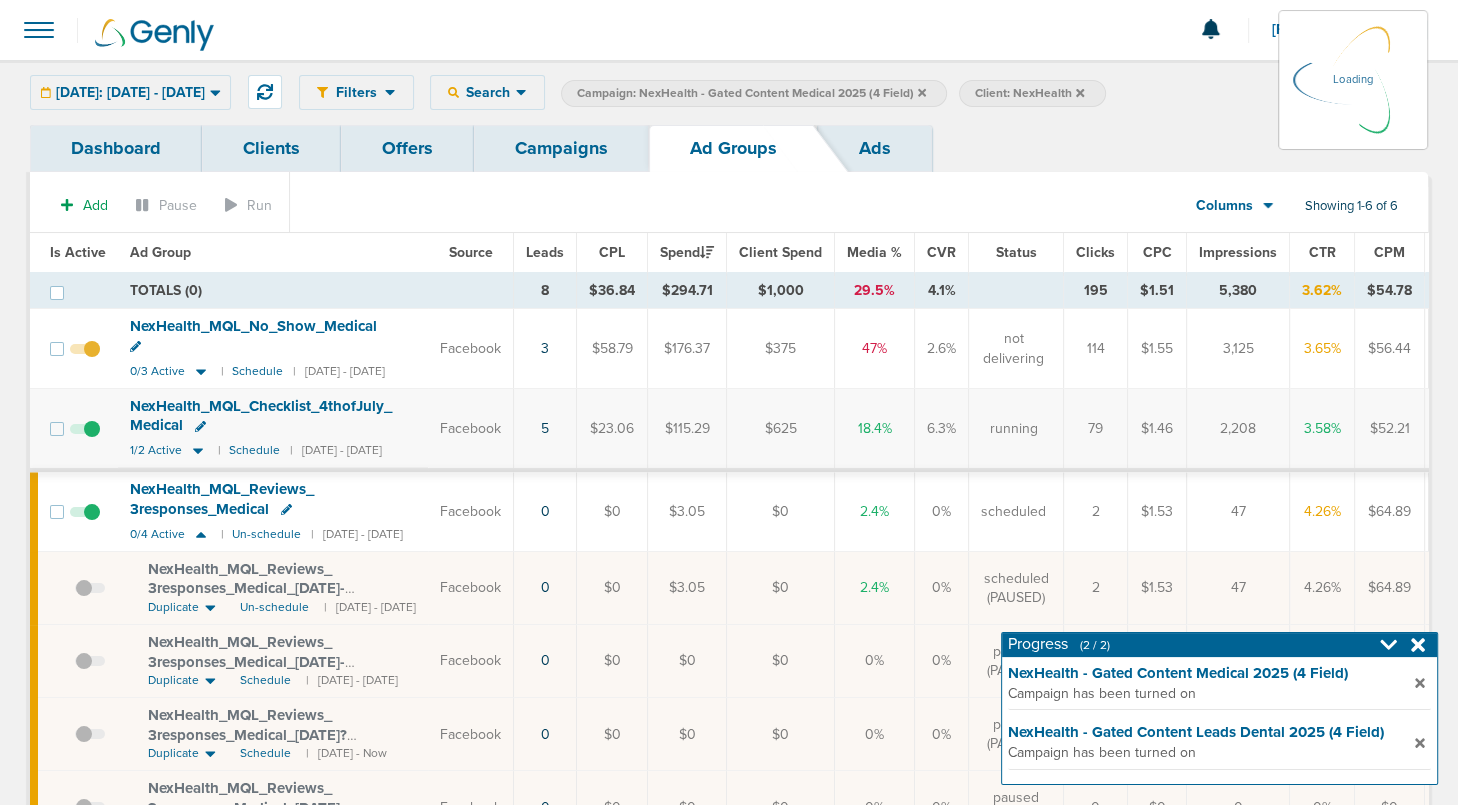 click on "Campaigns" at bounding box center [561, 148] 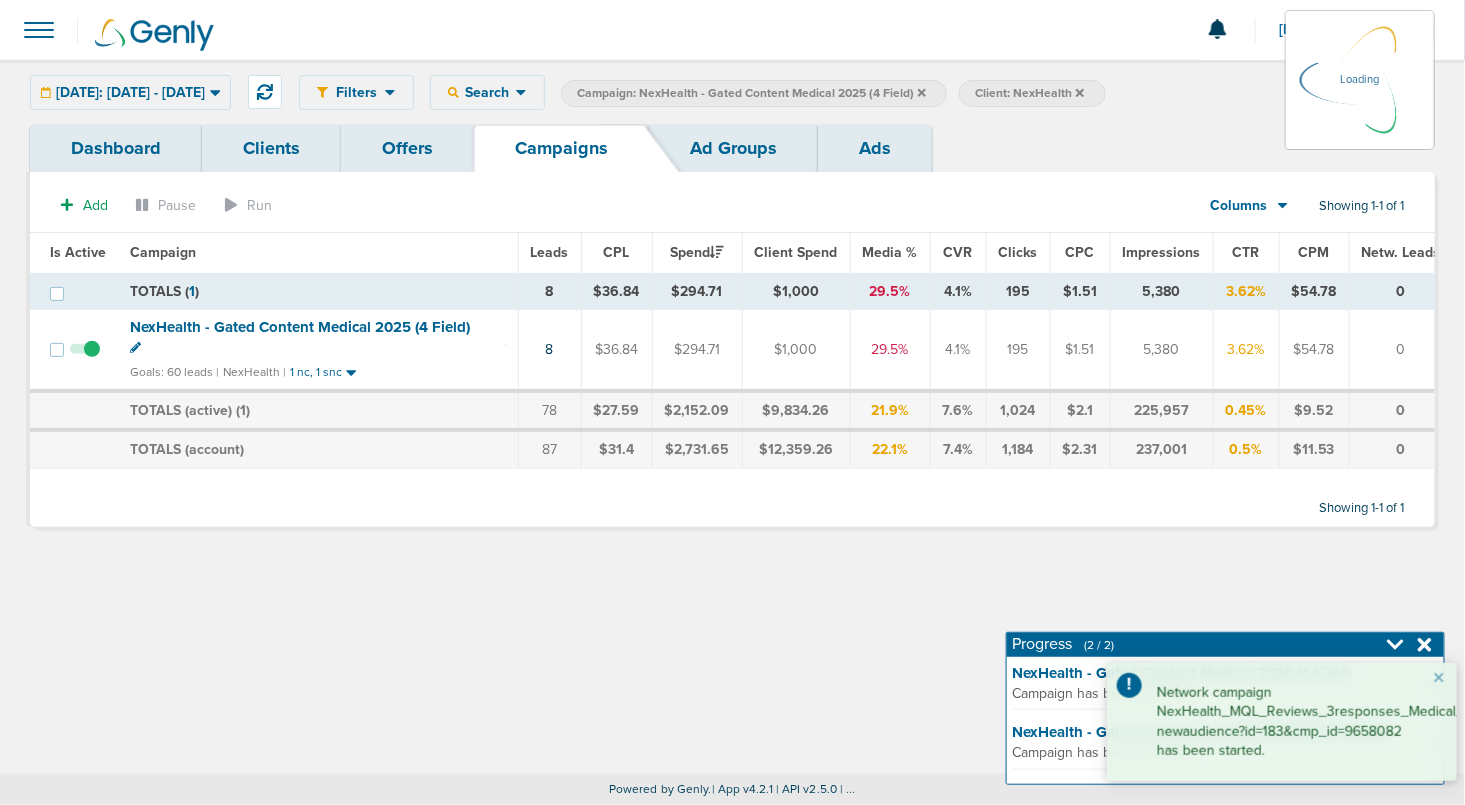 click 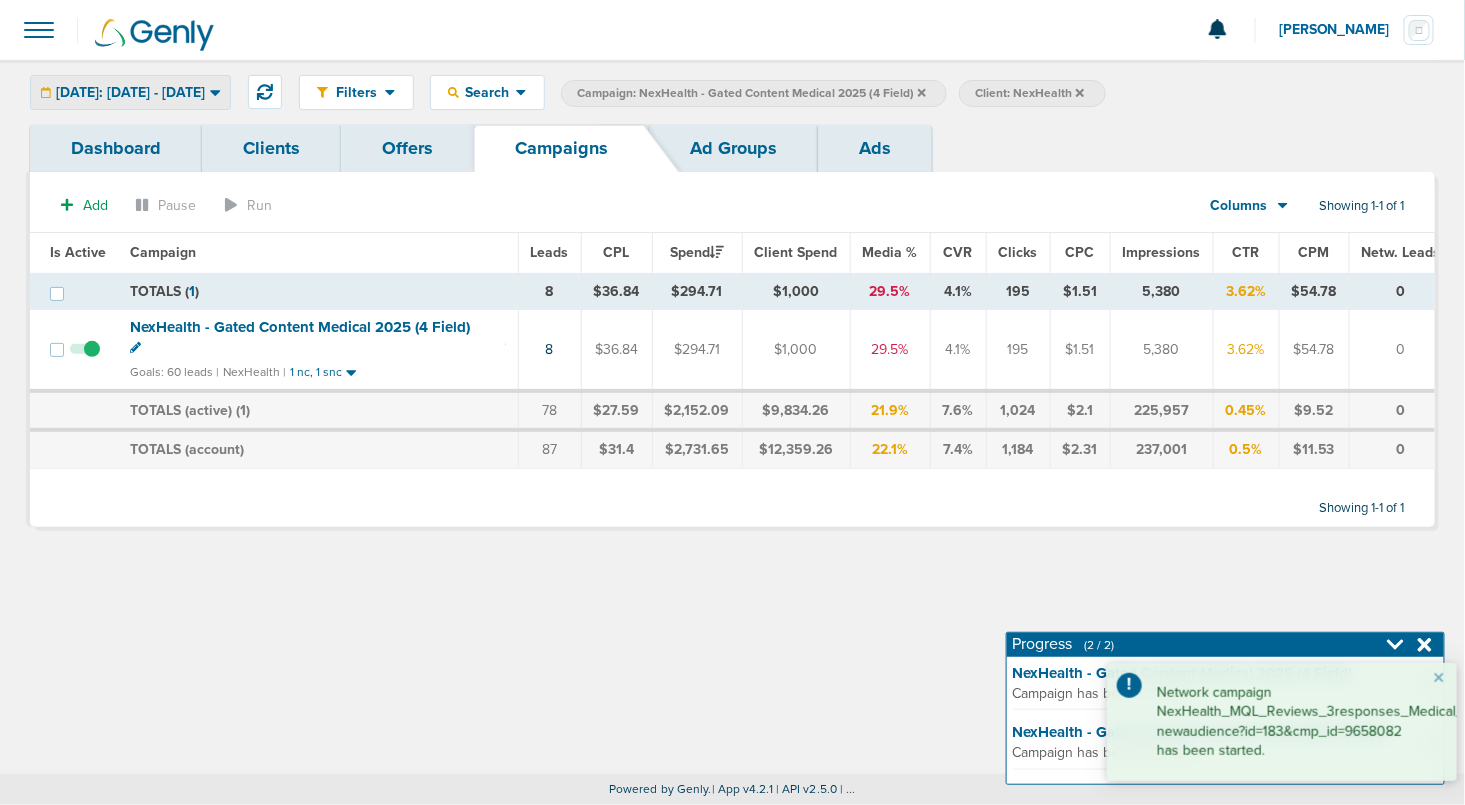 click on "[DATE]: [DATE] - [DATE]" at bounding box center (130, 93) 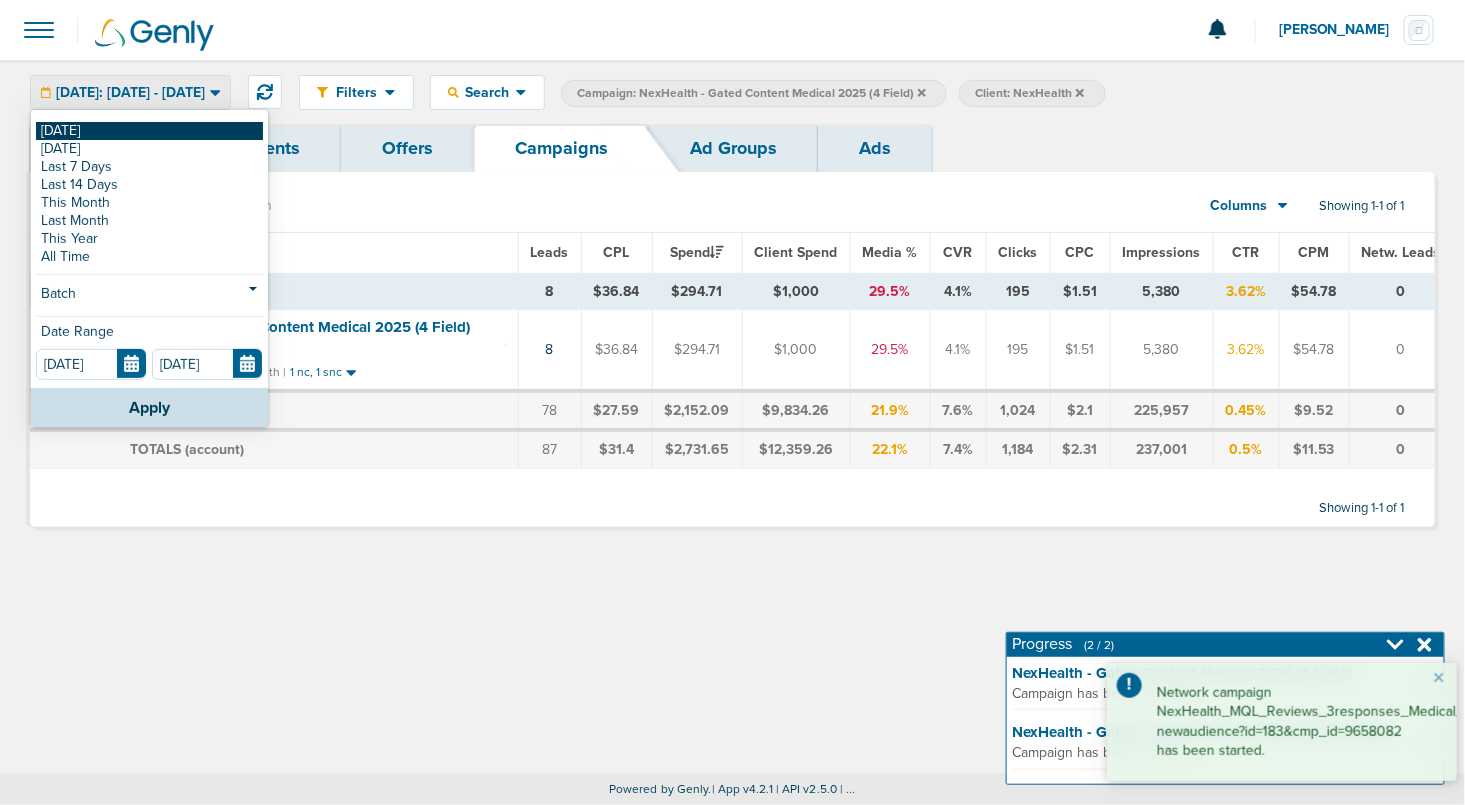 click on "[DATE]" at bounding box center [149, 131] 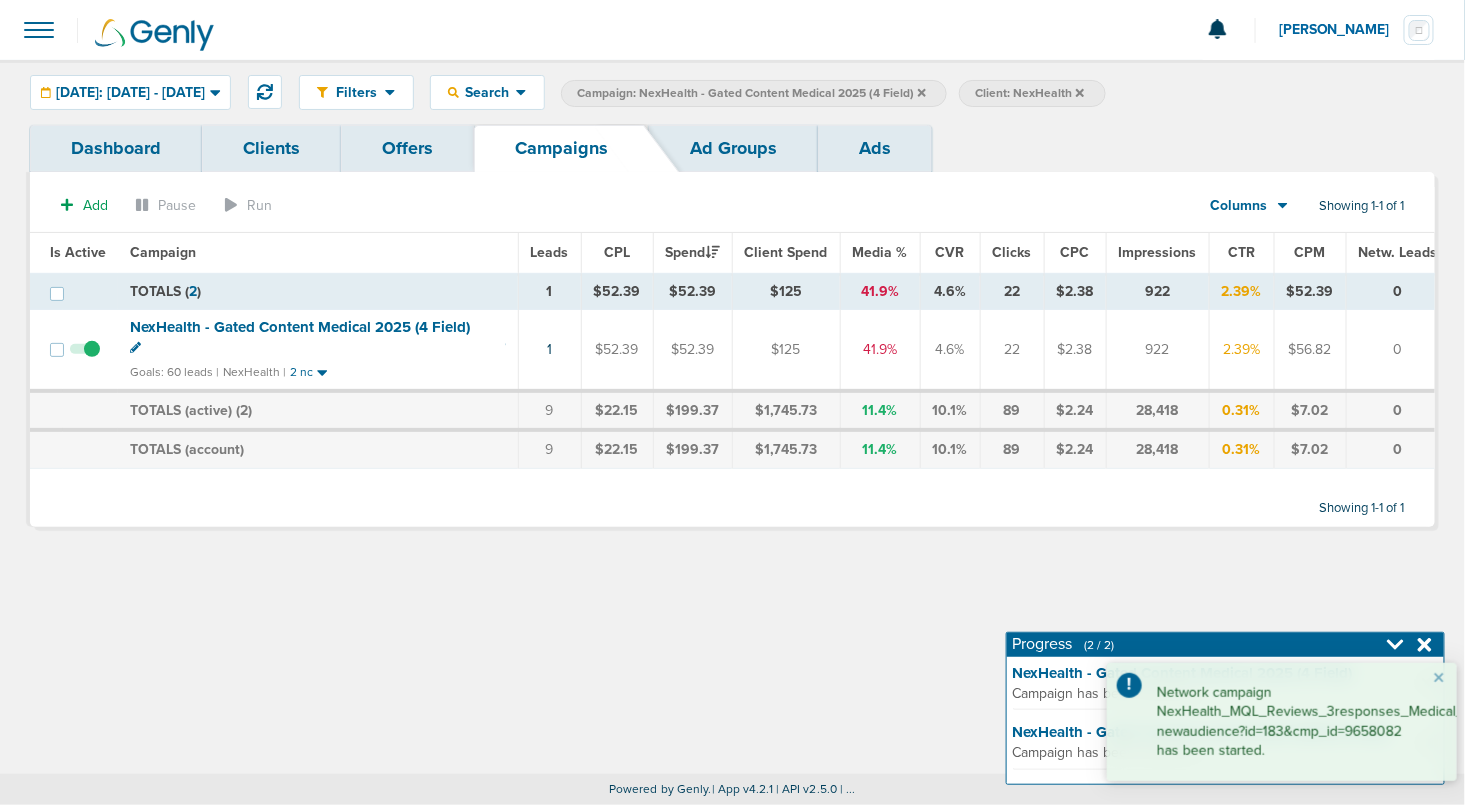 click 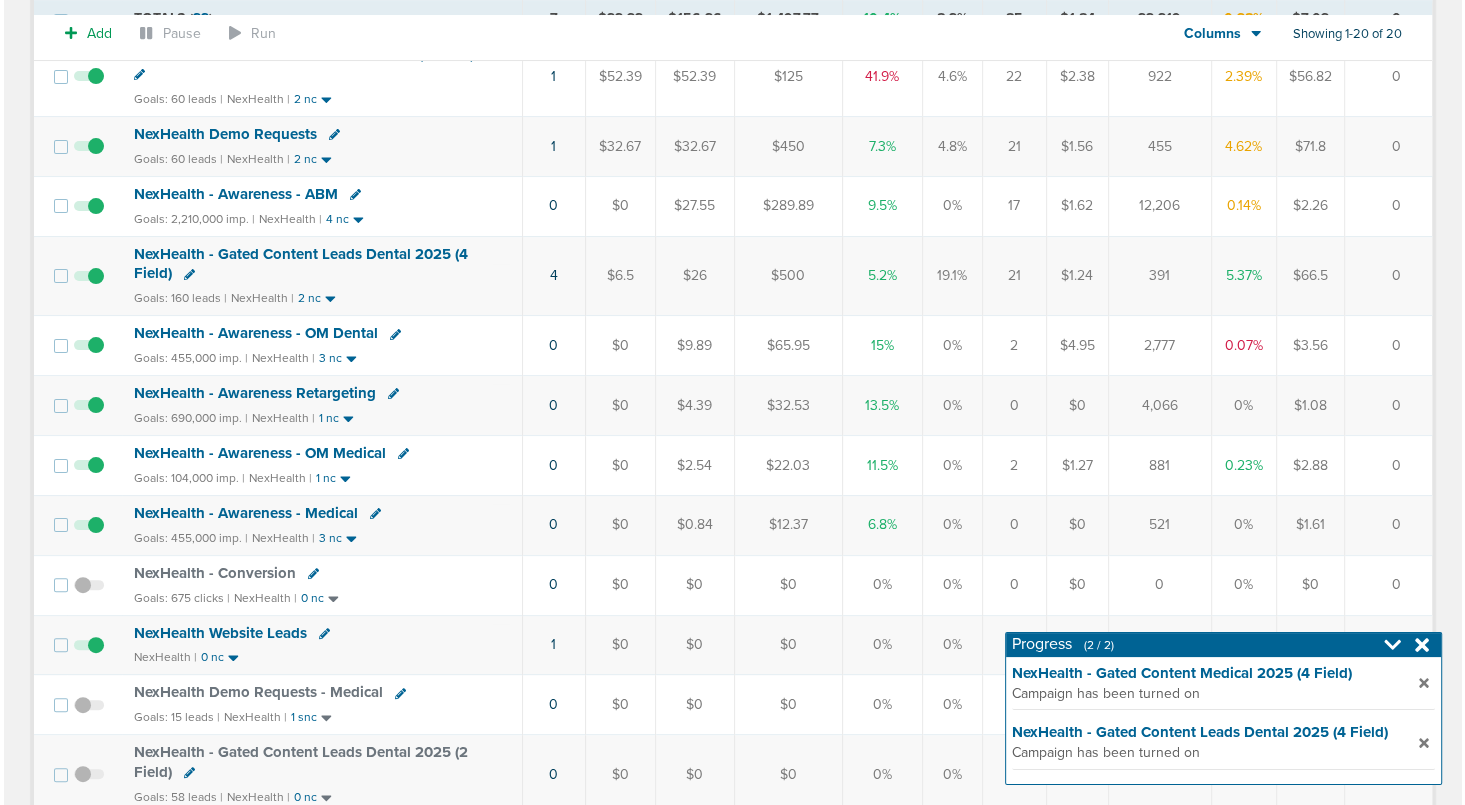 scroll, scrollTop: 0, scrollLeft: 0, axis: both 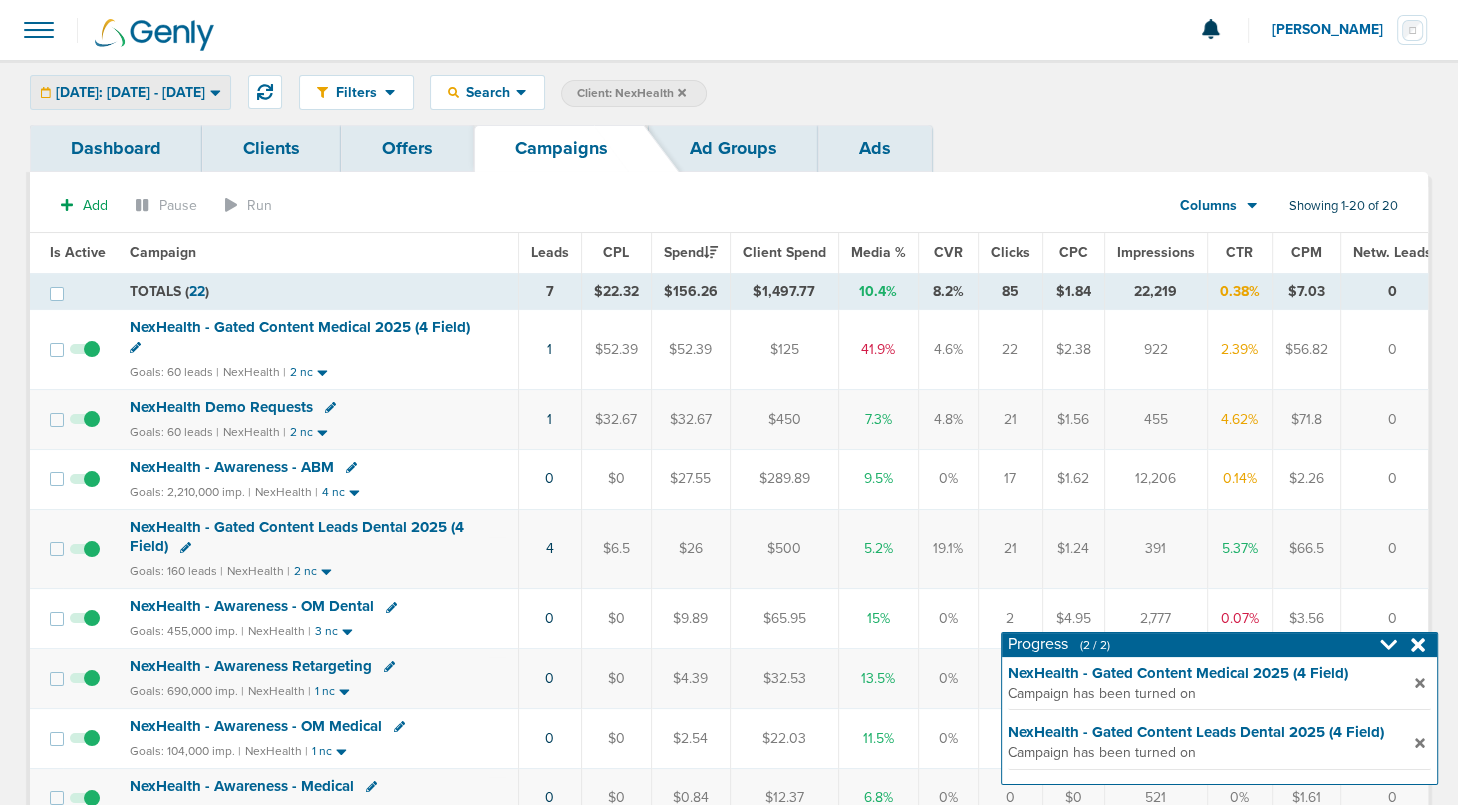 click on "[DATE]: [DATE] - [DATE]" at bounding box center [130, 93] 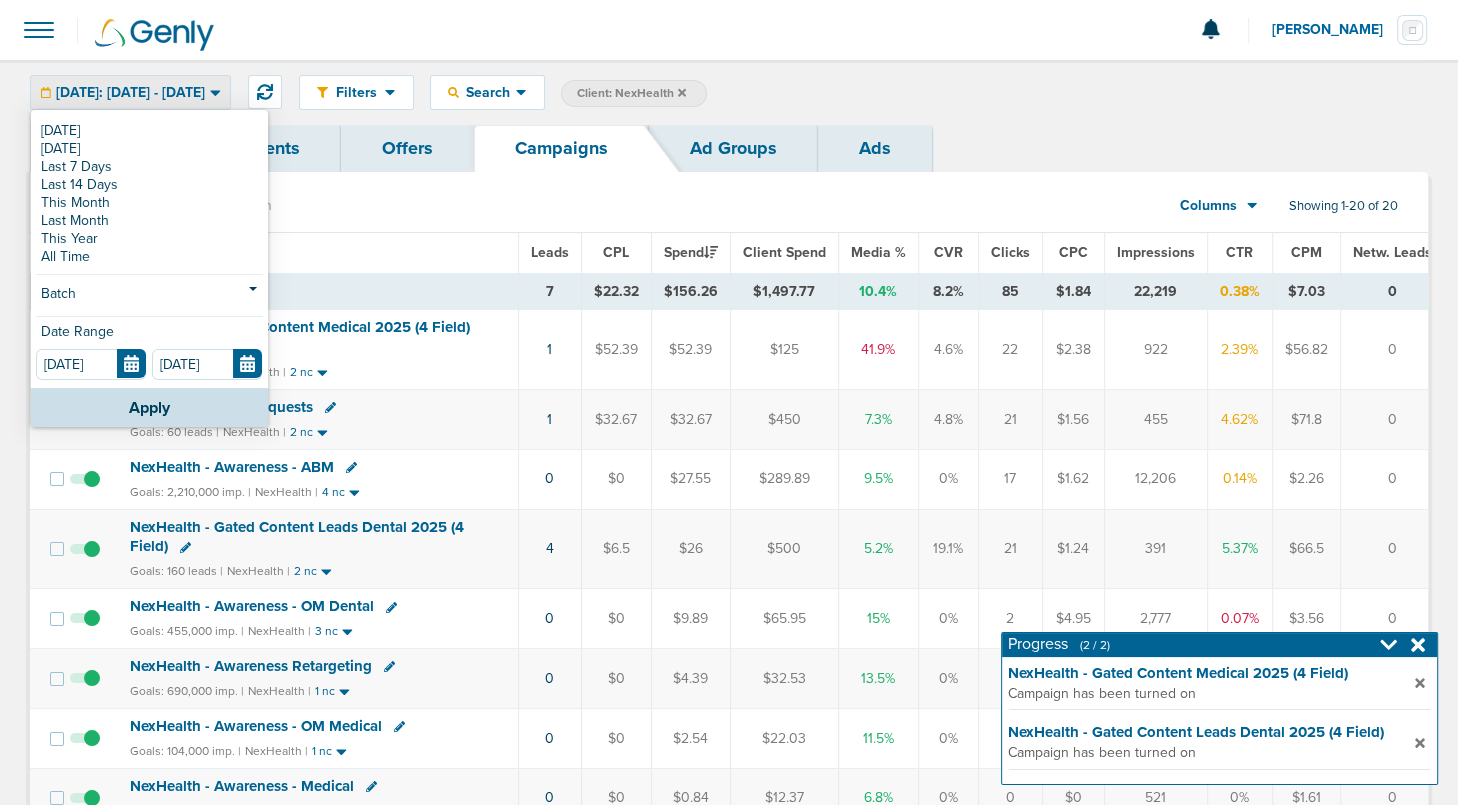 click 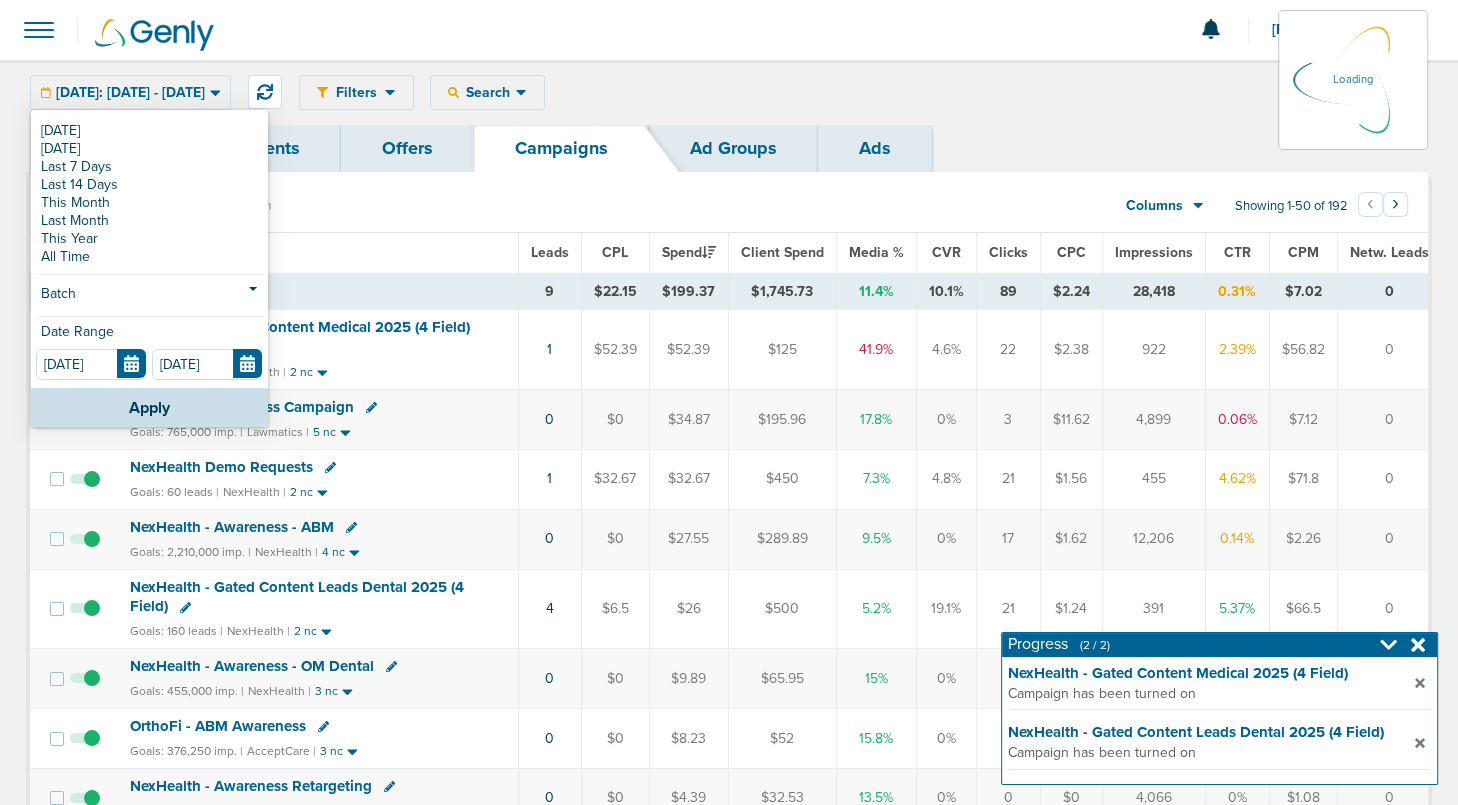 click on "Filters     Active Only   Settings   Status   Active   Inactive   Objectives   MQL SQL Traffic Awareness   Placements   Facebook Google Ads Yahoo Gemini Outbrain   Verticals   Dental Dental-B2B B2B Medical Vets Real Estate Charity B2B_Dental B2BVet Legal Veterinary Home Services IT Services Construction Engineering   Delivery Metrics   Spend Leads CPL Media % CVR % Clicks CPC Impressions CTR CPM     Search
Search By
Client Campaign Offers Landing Page Ad Group Network Campaign Ad Ad Status Network Campaign Status
By Lead Info
Fields   First Name Last Name E-mail Phone Number Client ID Source Source Campaign ID Source Ad ID Page Url Page Variant Page Name Page ID Job Title Address Company Best Time Audience ID Asset Title Company Info Company Size Contact Info Job Description Page Search Terms Preferred Contact Source Channel Source Medium Company Website Handraise IP Address State Zip Code" at bounding box center (863, 92) 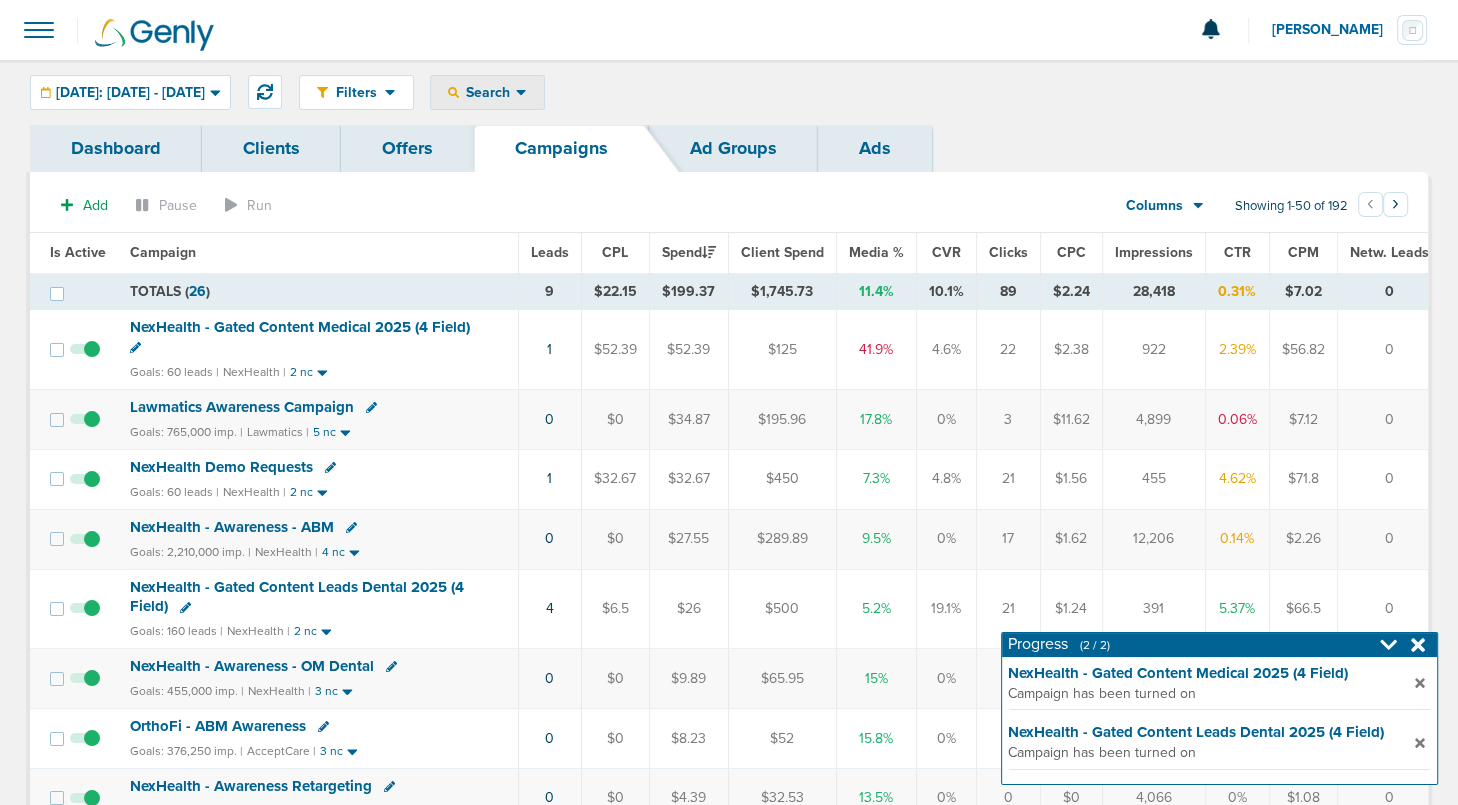 click on "Search" at bounding box center (487, 92) 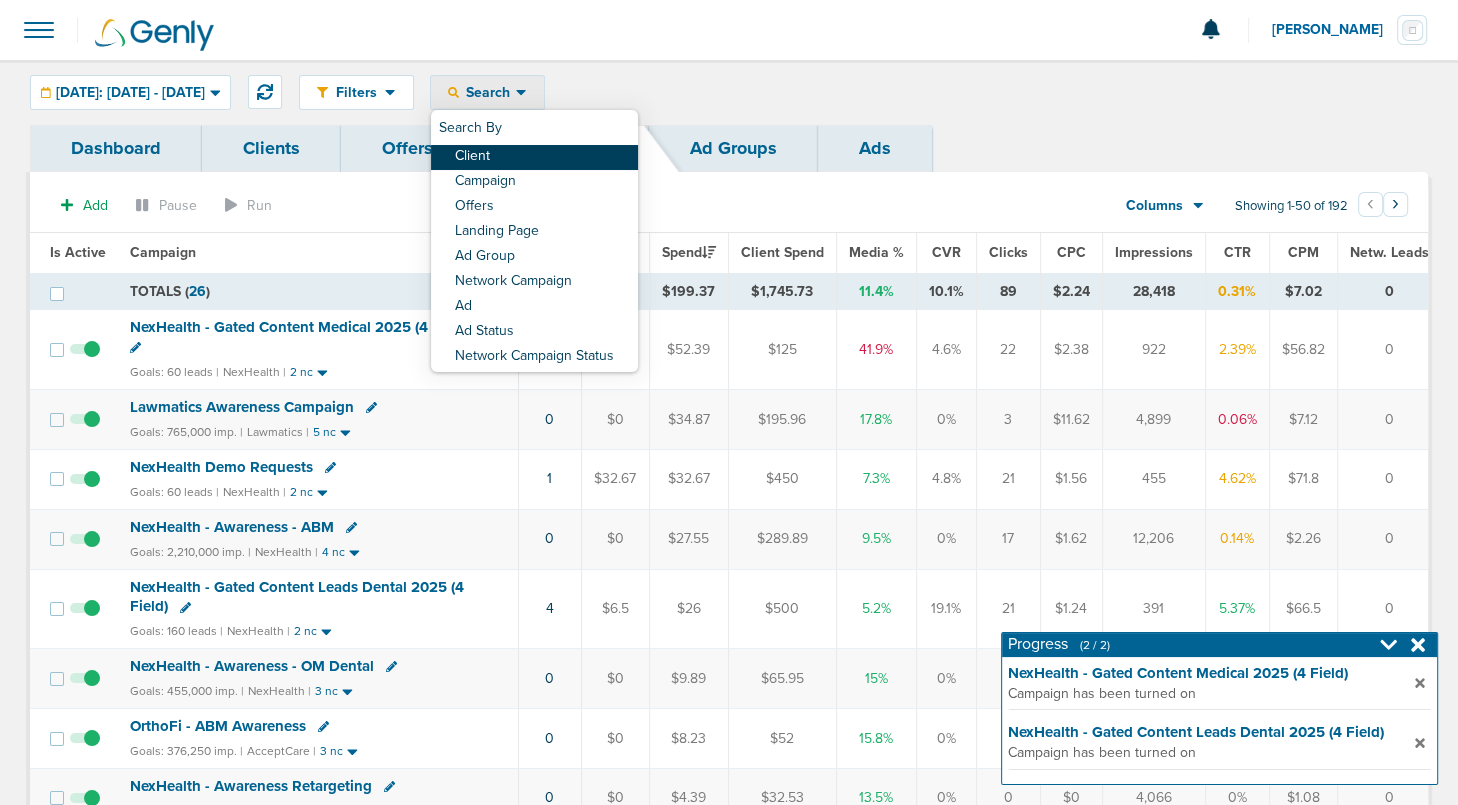 click on "Client" at bounding box center [534, 157] 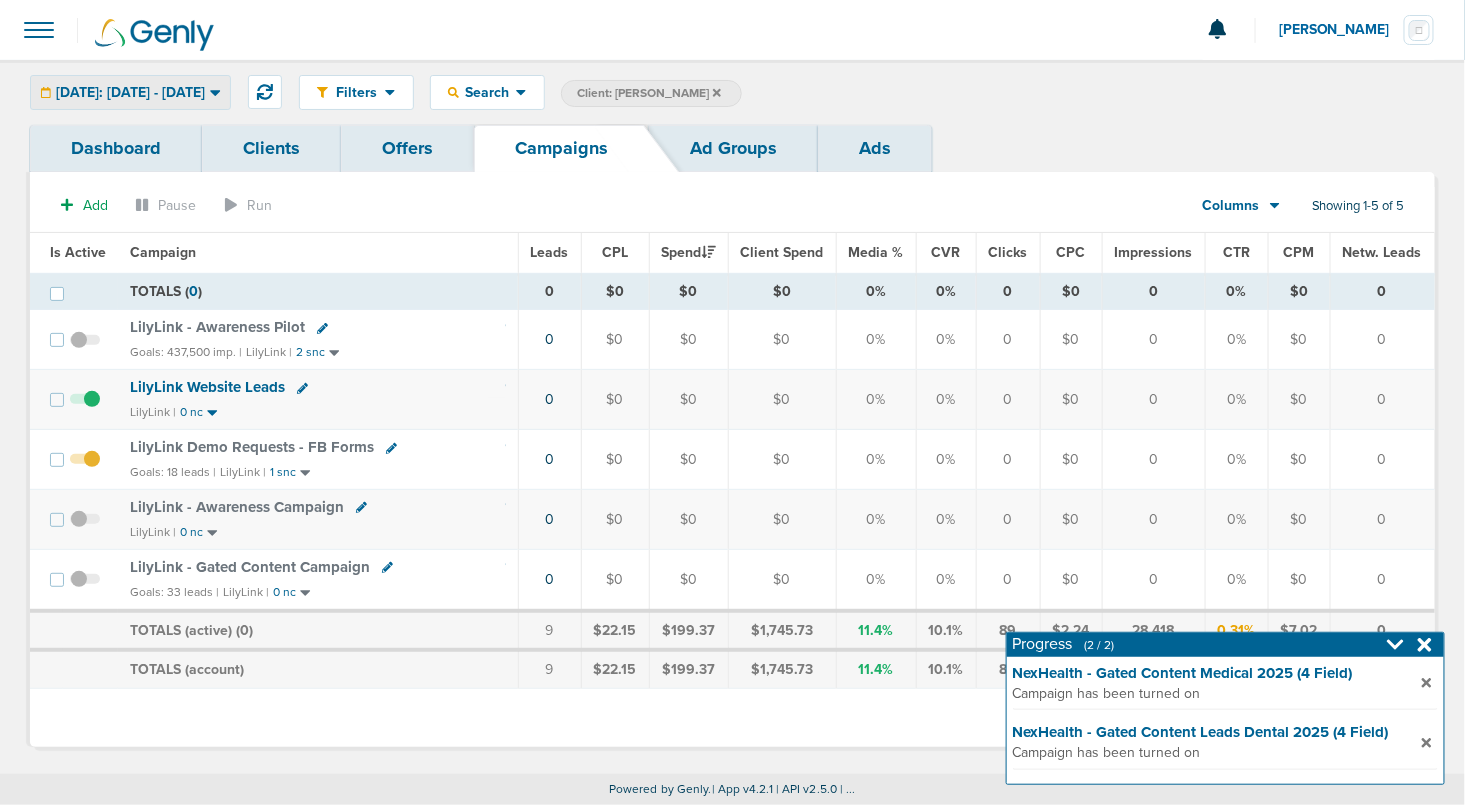 click on "[DATE]: [DATE] - [DATE]" at bounding box center [130, 93] 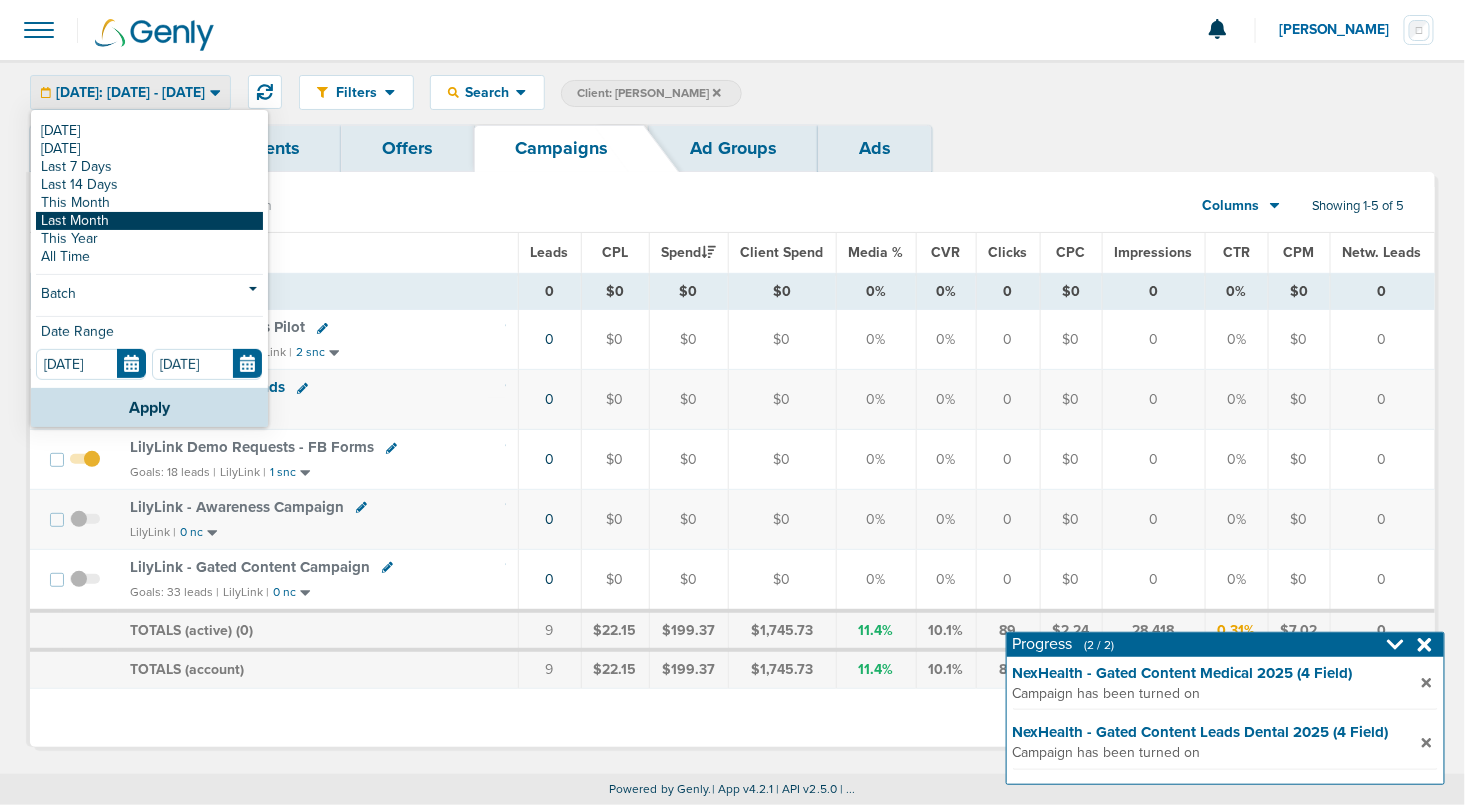 click on "Last Month" at bounding box center [149, 221] 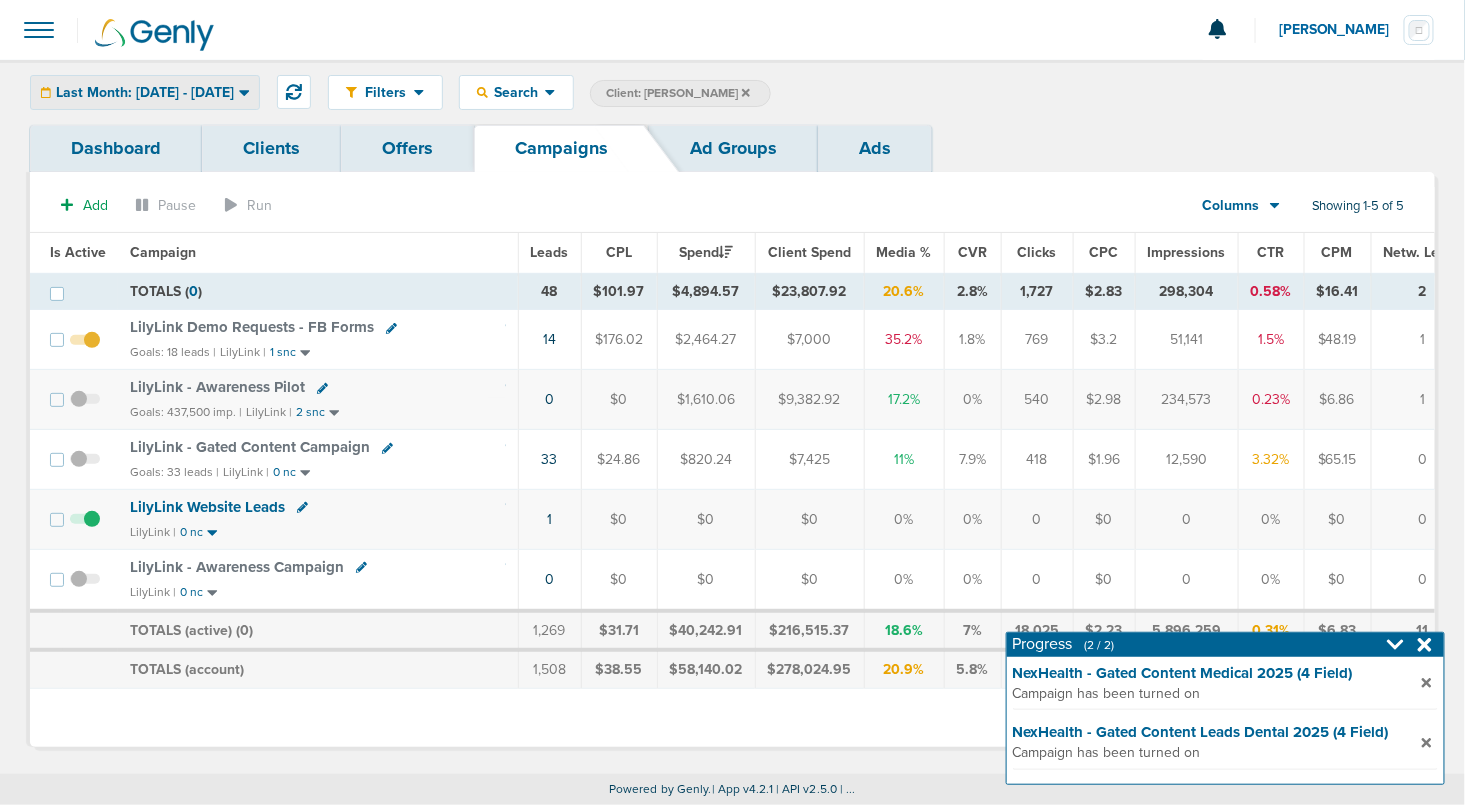 click on "Last Month: [DATE] - [DATE]" at bounding box center [145, 93] 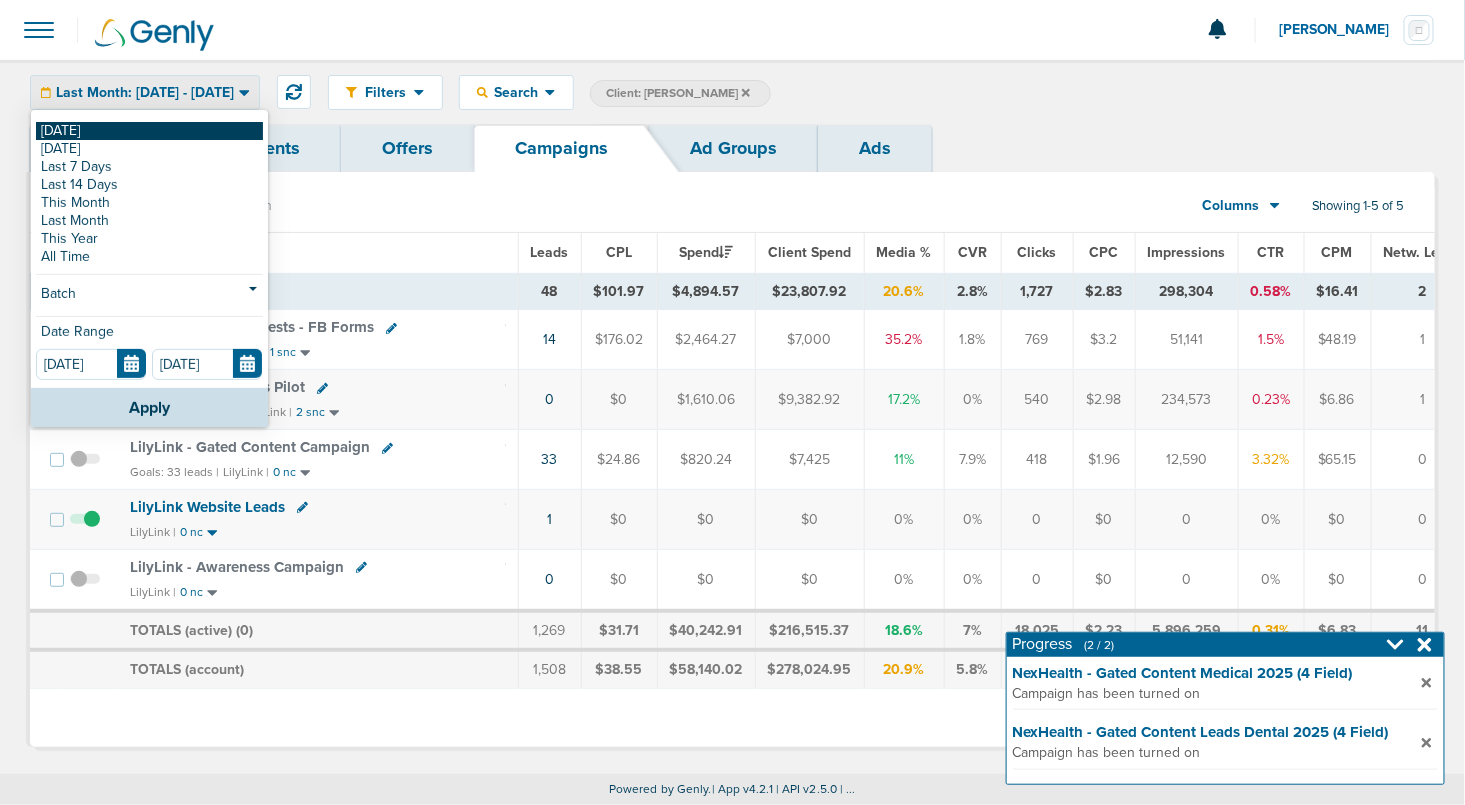 click on "[DATE]" at bounding box center [149, 131] 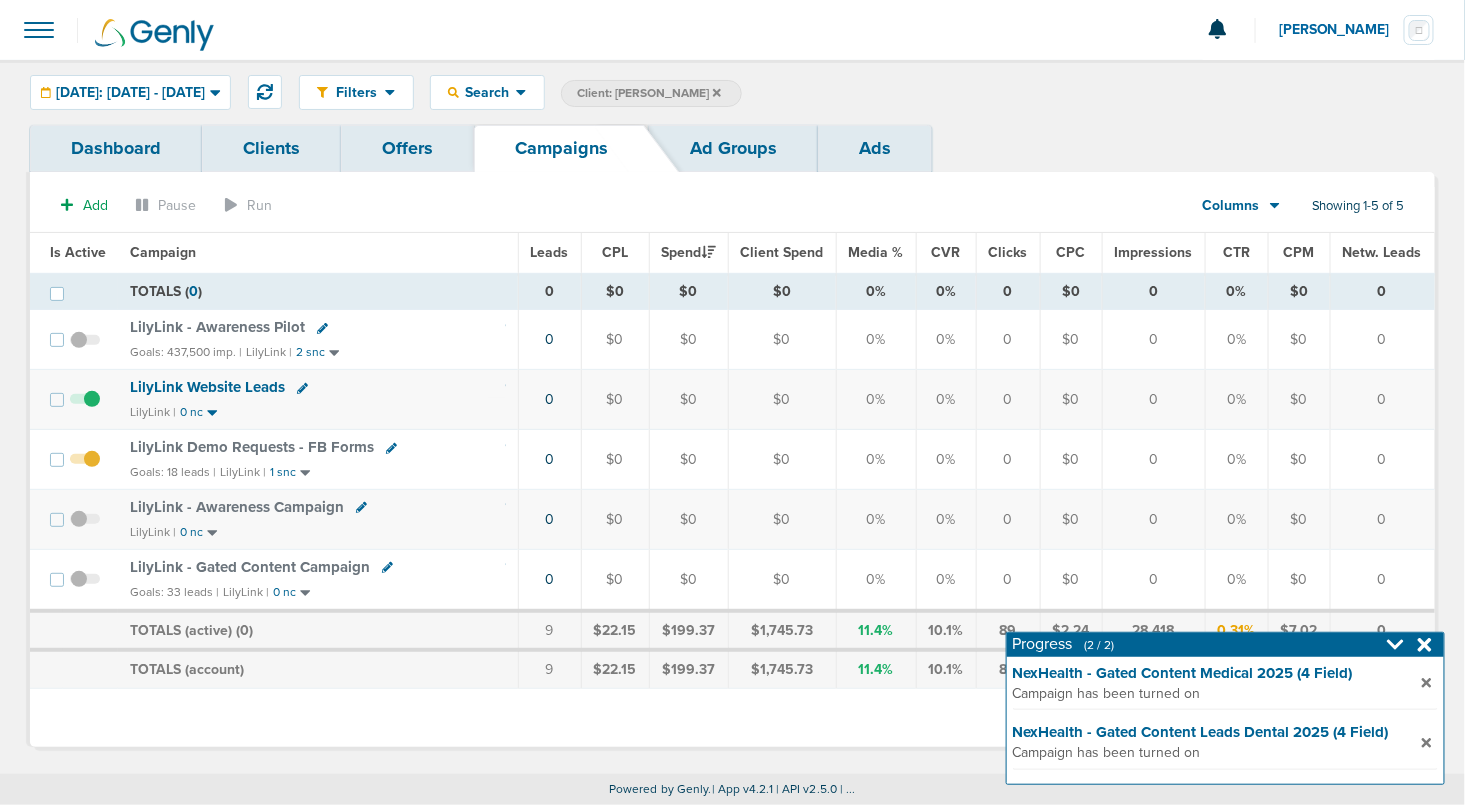 click 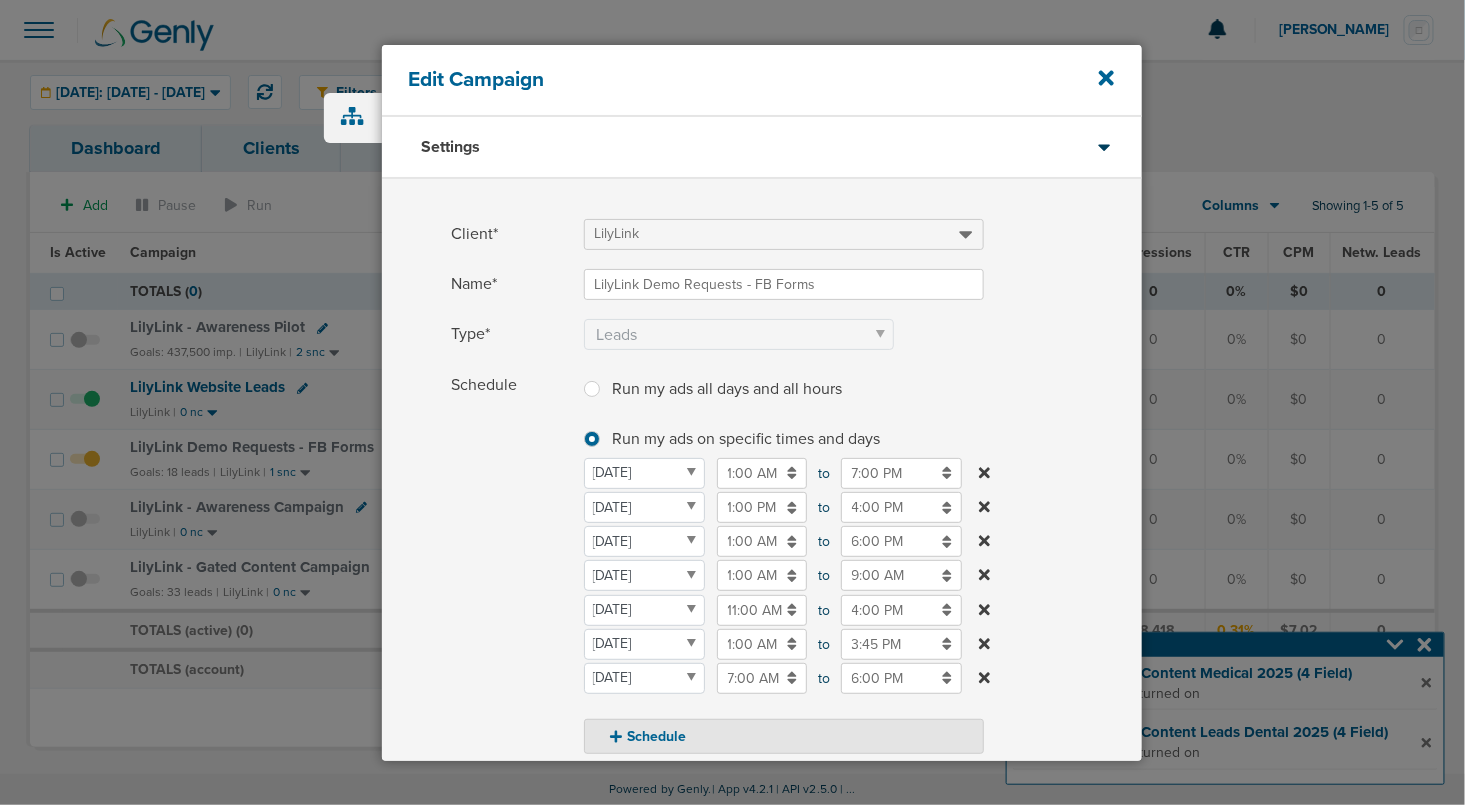scroll, scrollTop: 24, scrollLeft: 0, axis: vertical 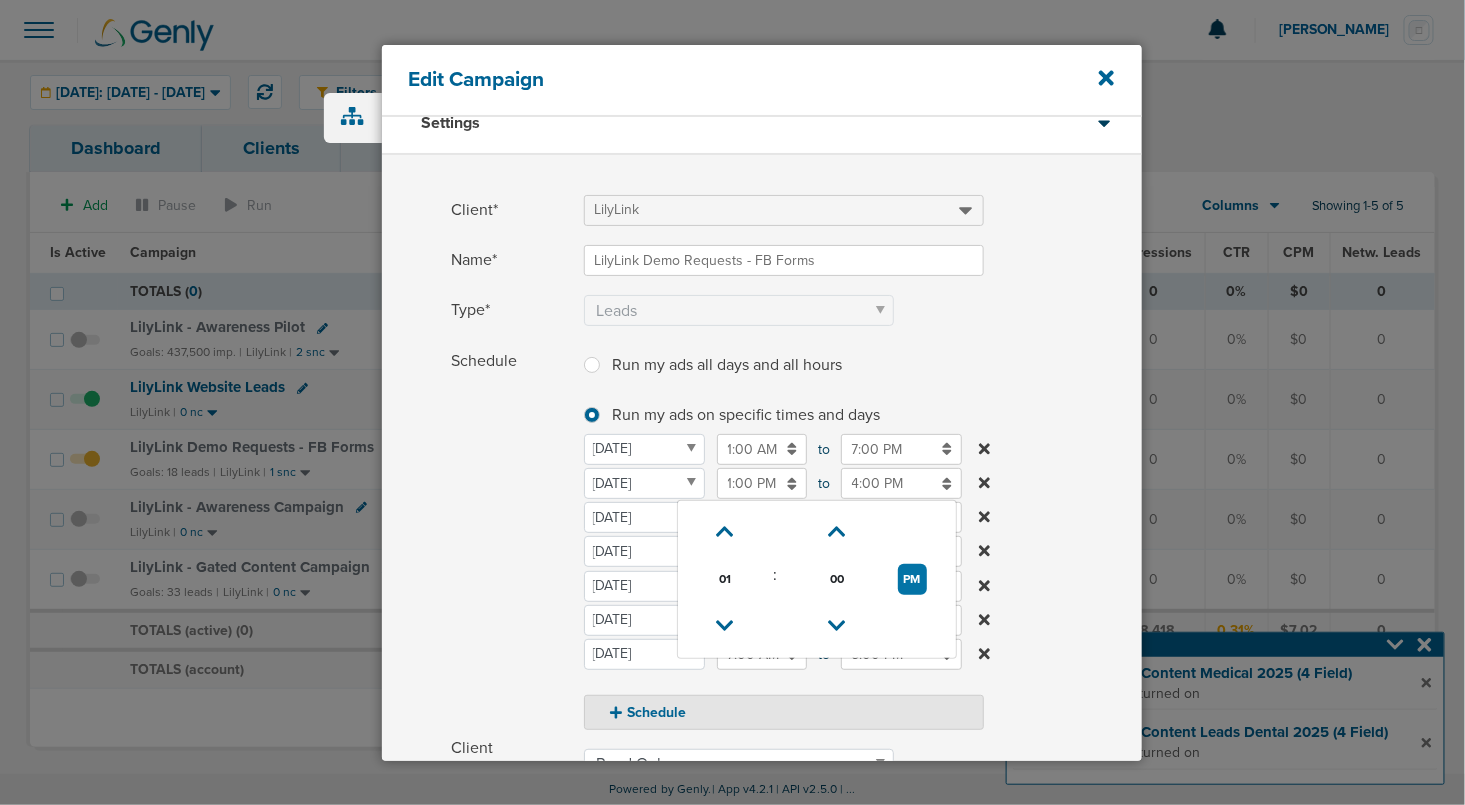 click on "1:00 PM" at bounding box center (762, 483) 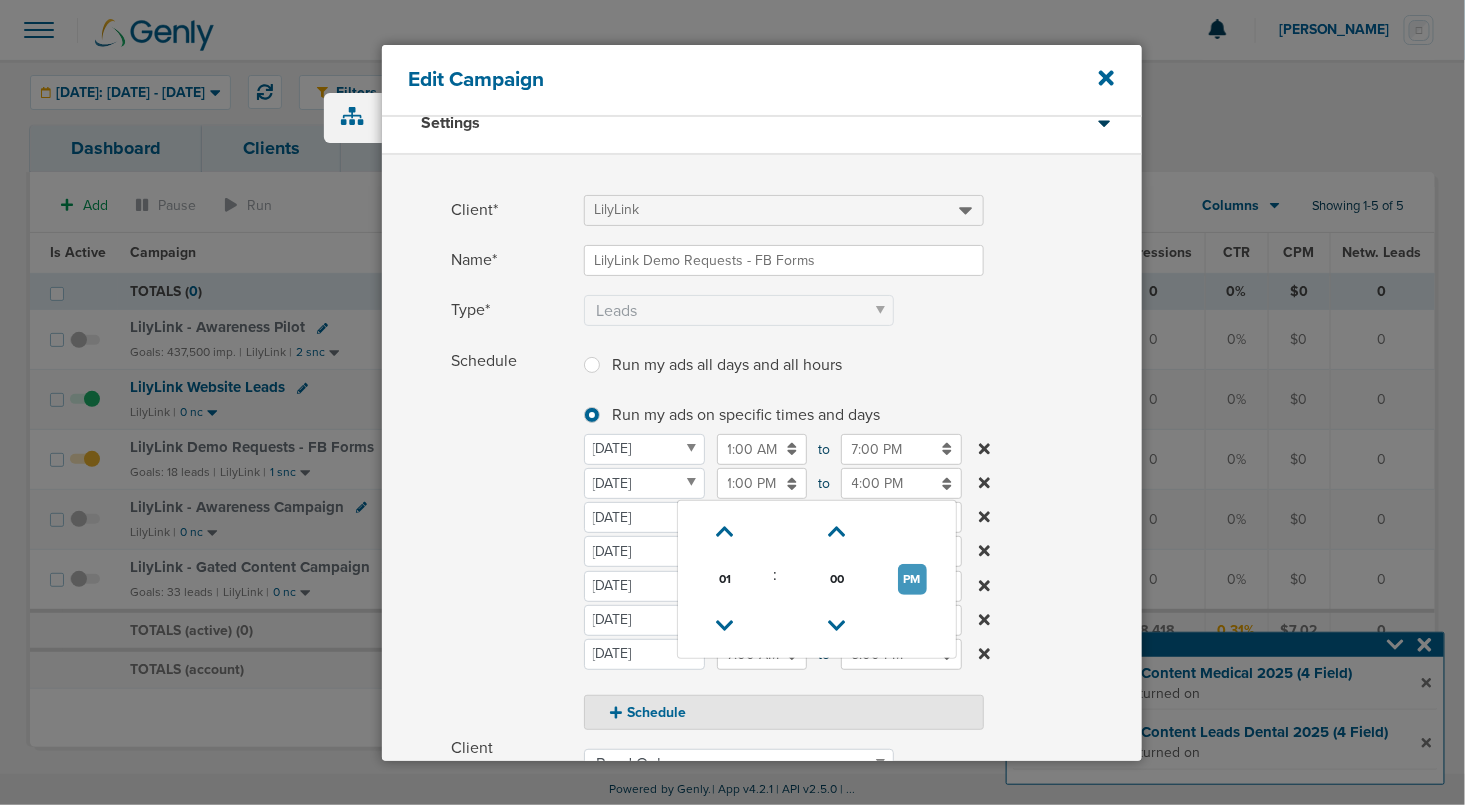 click on "PM" at bounding box center [912, 579] 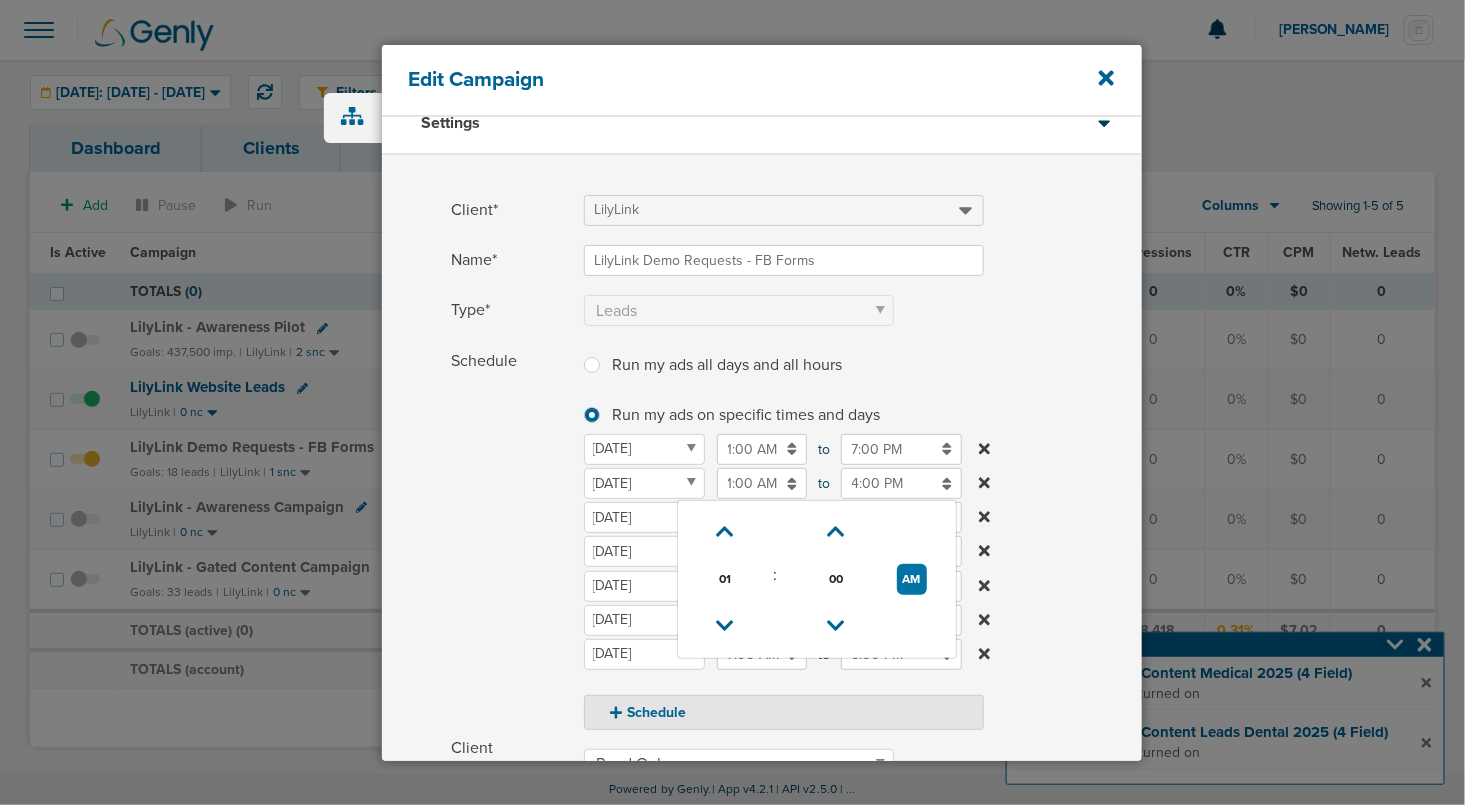 click on "Schedule" at bounding box center [512, 538] 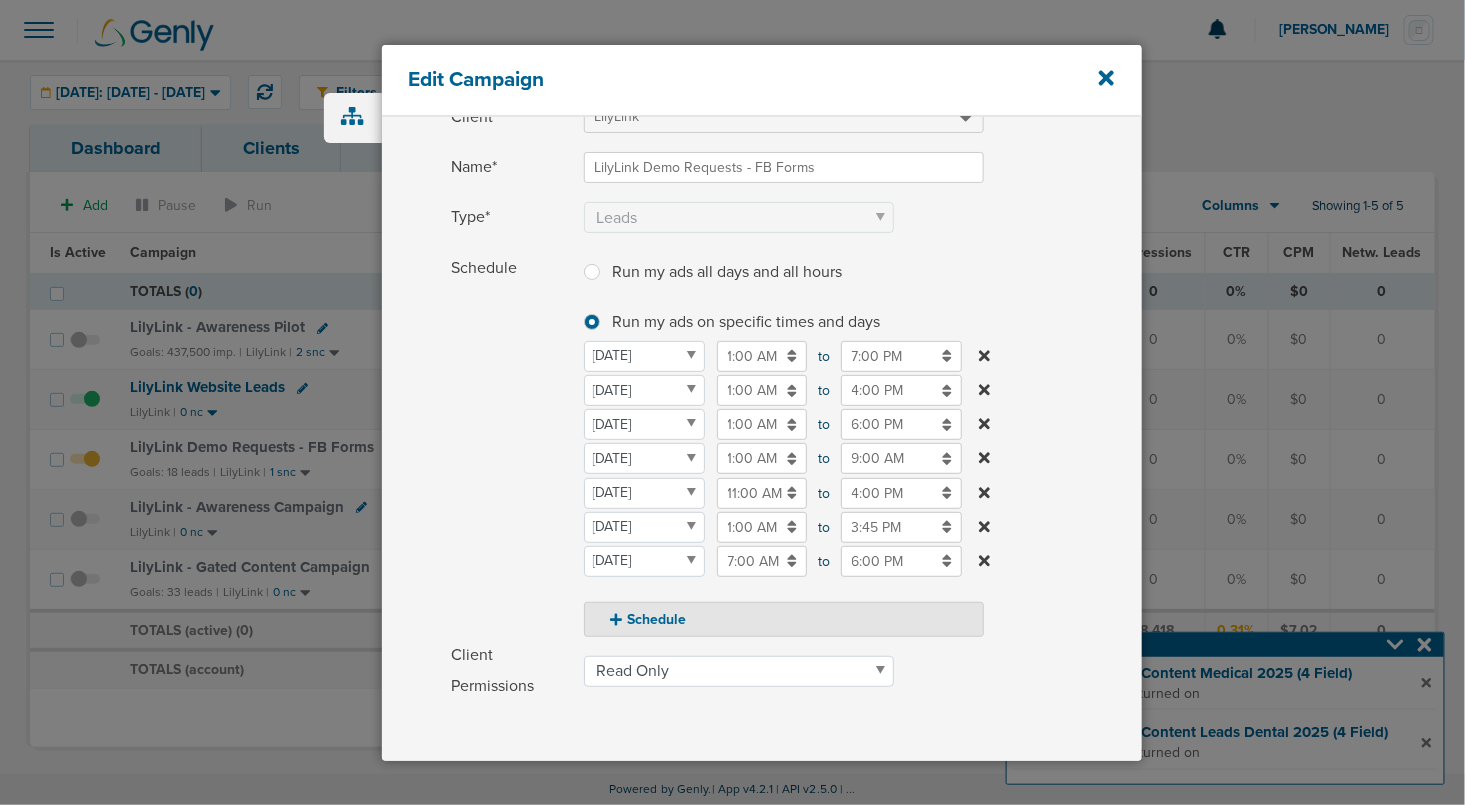 scroll, scrollTop: 120, scrollLeft: 0, axis: vertical 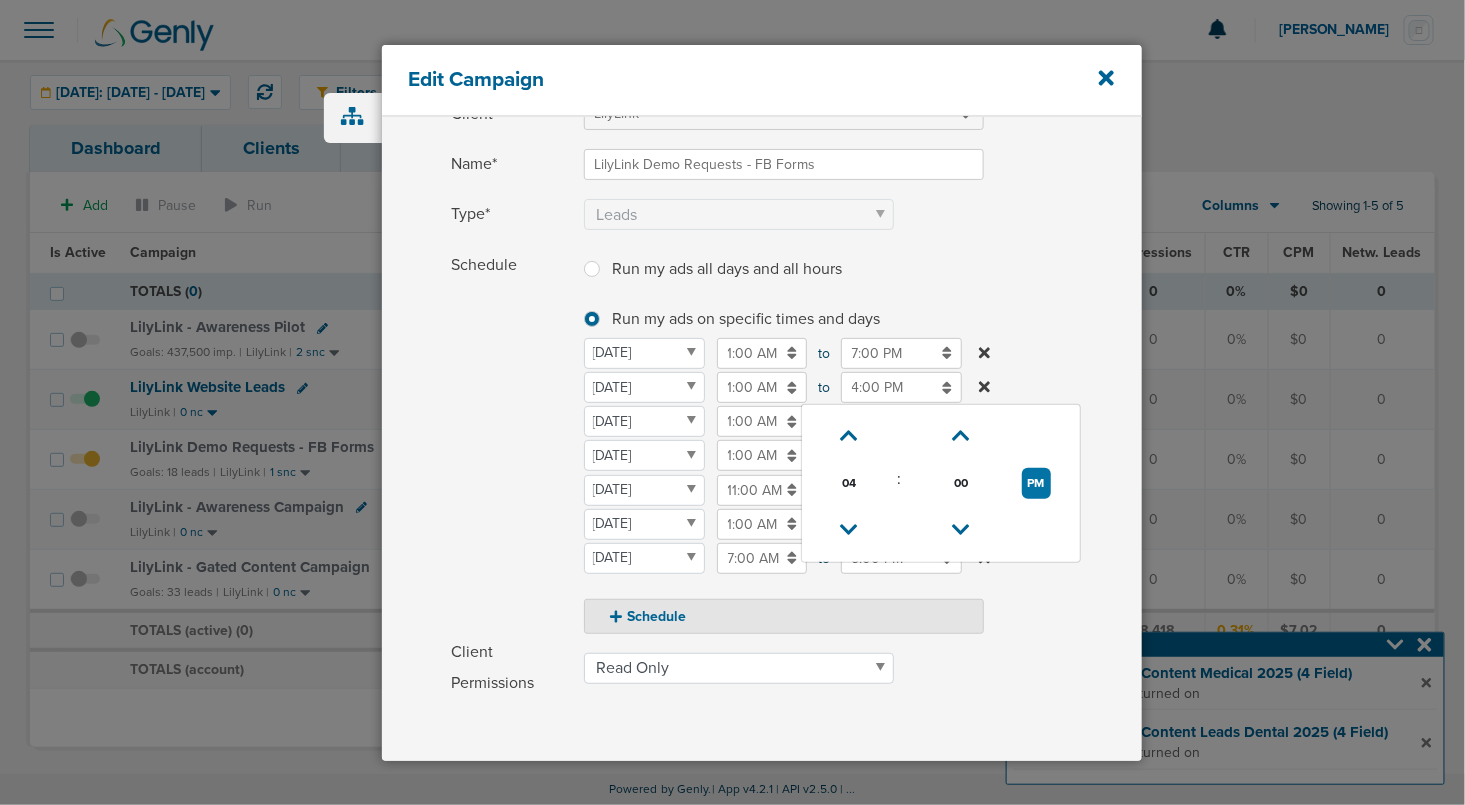 click on "4:00 PM" at bounding box center [901, 387] 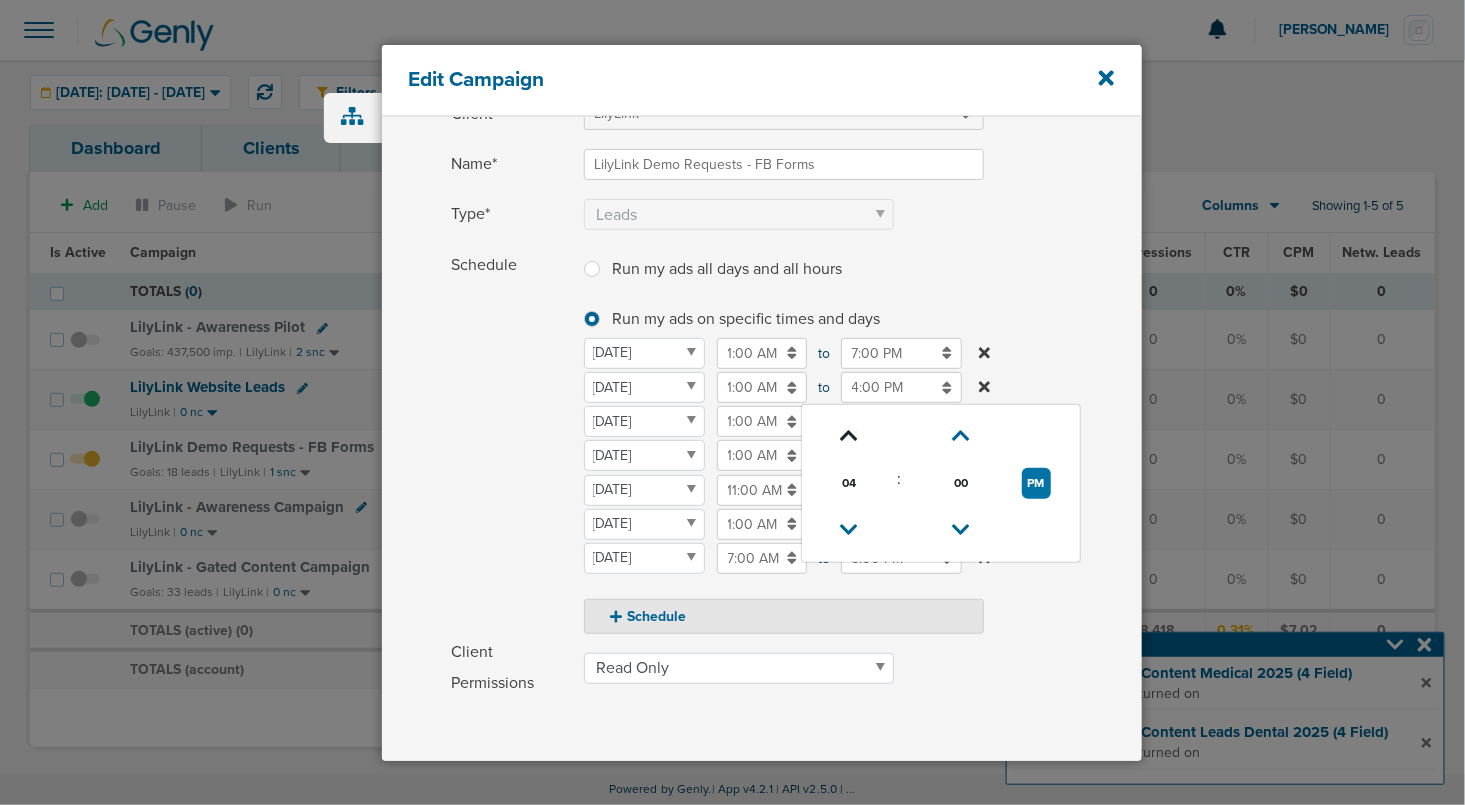 click at bounding box center (850, 436) 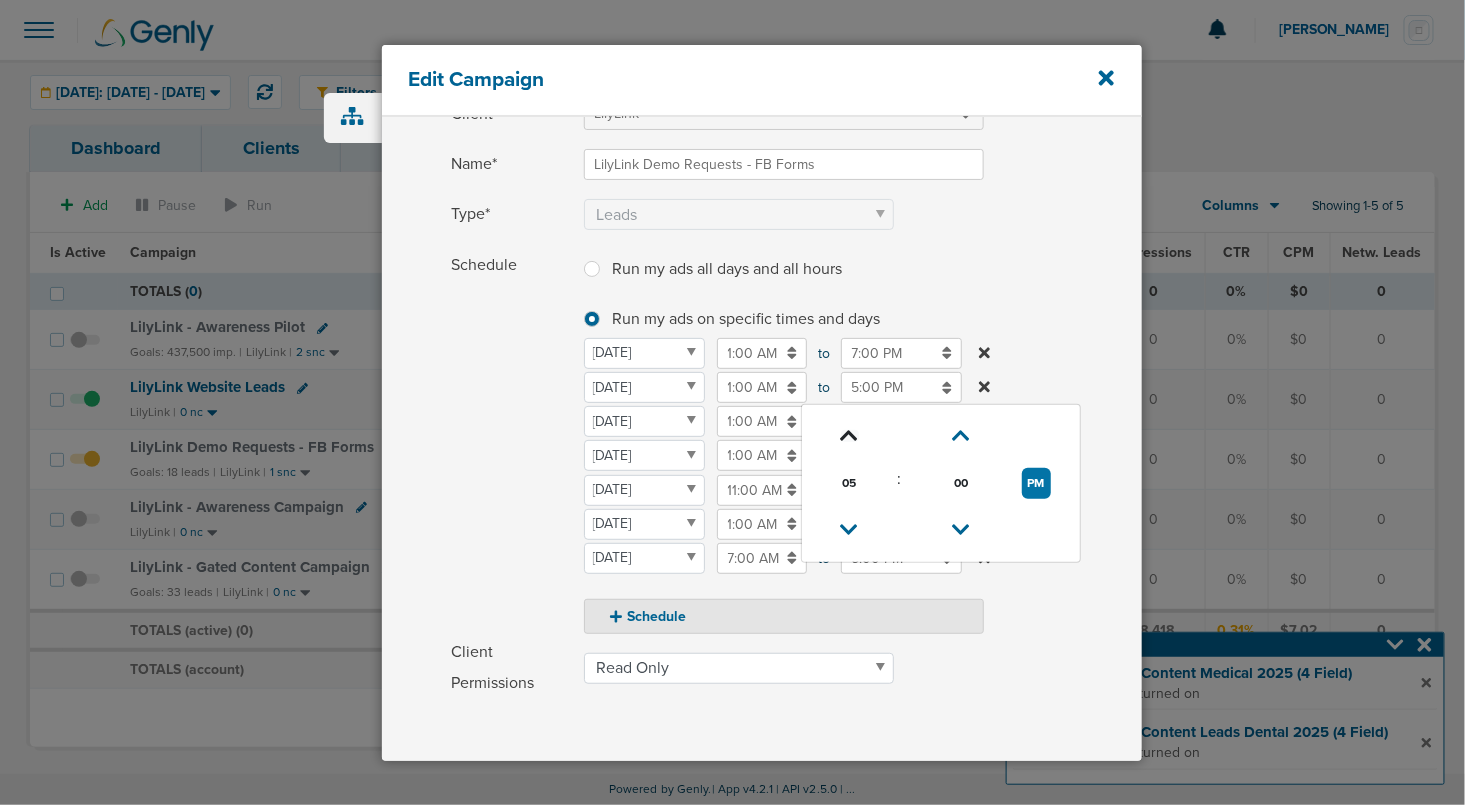 click at bounding box center (850, 436) 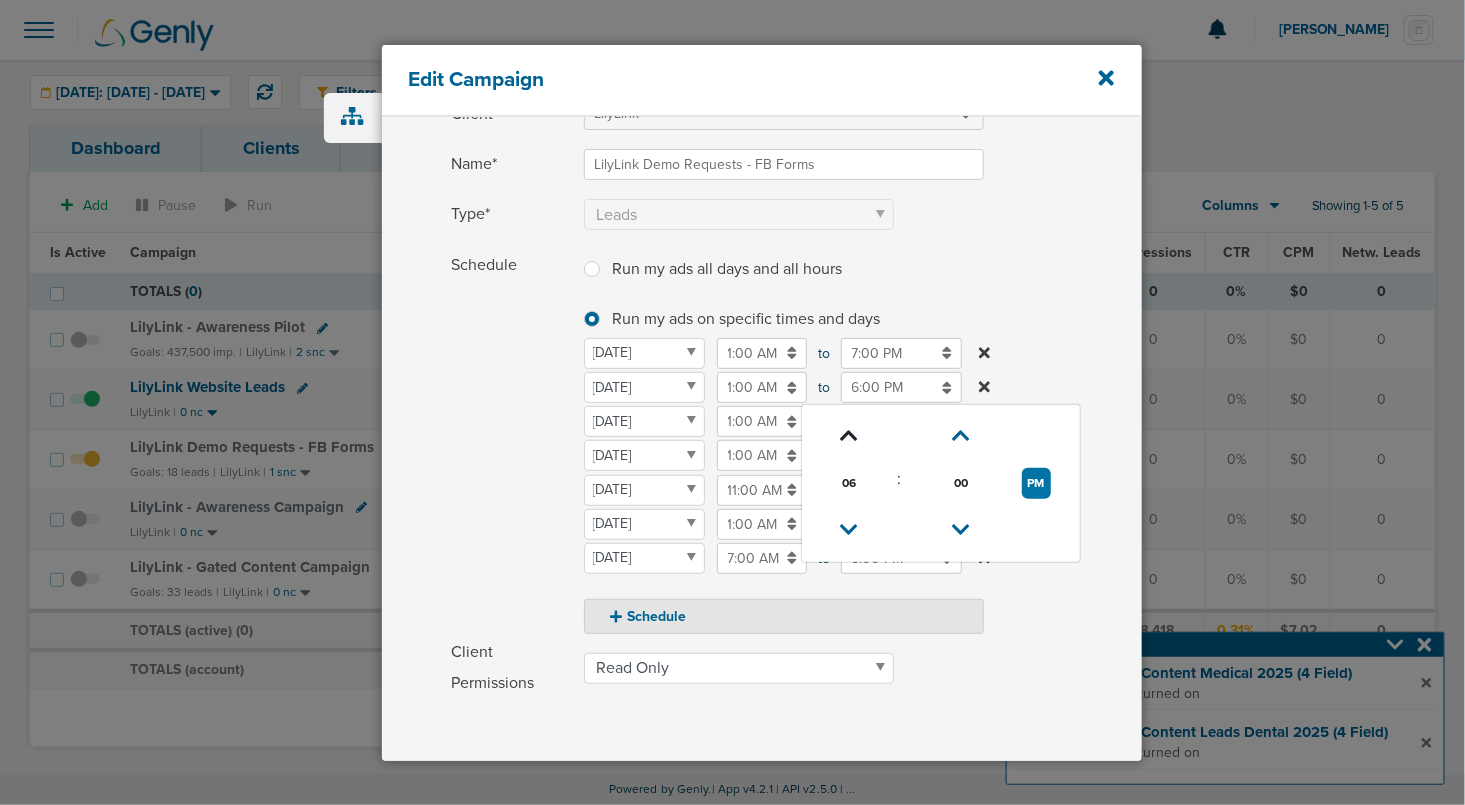 click at bounding box center (850, 436) 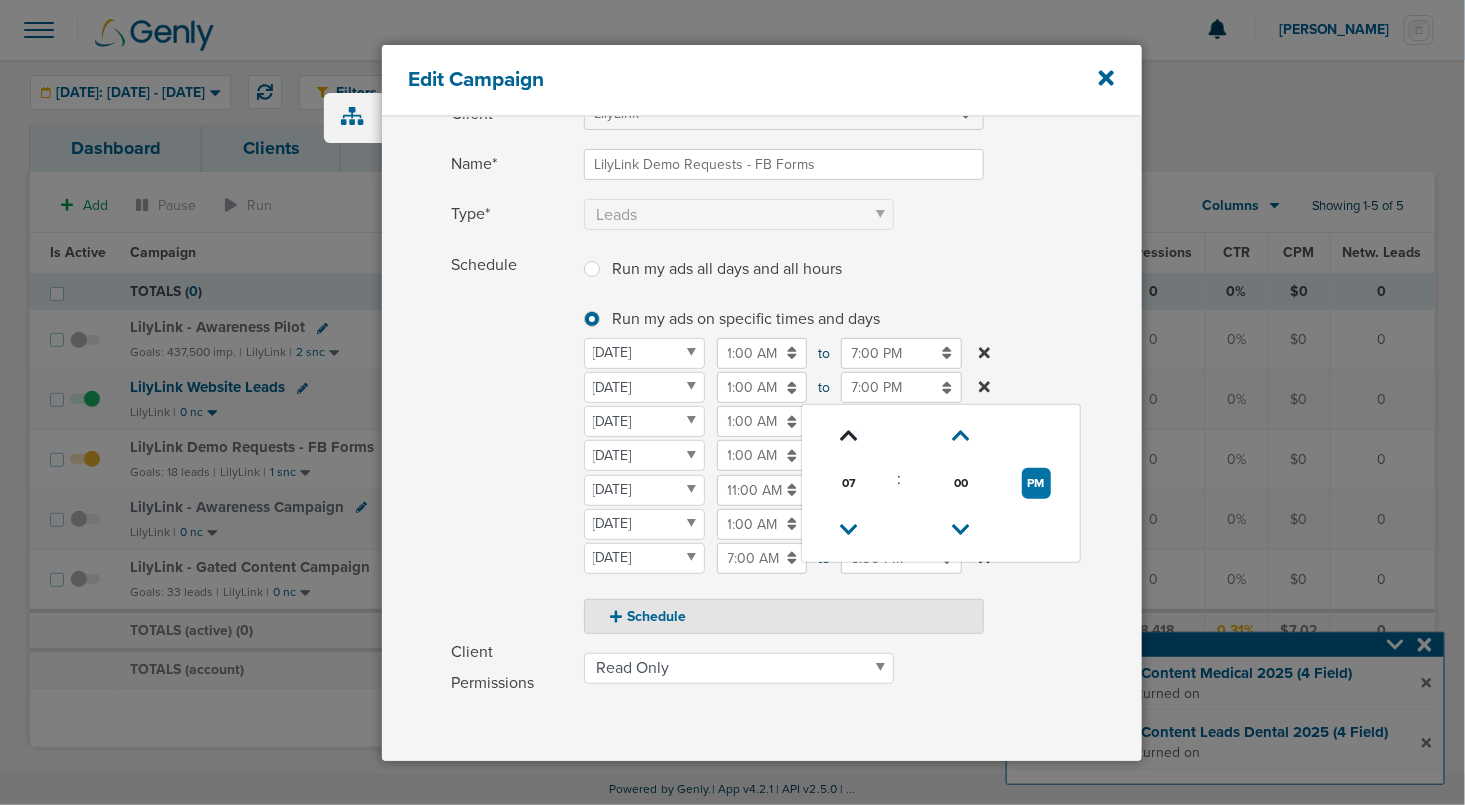 click at bounding box center [850, 436] 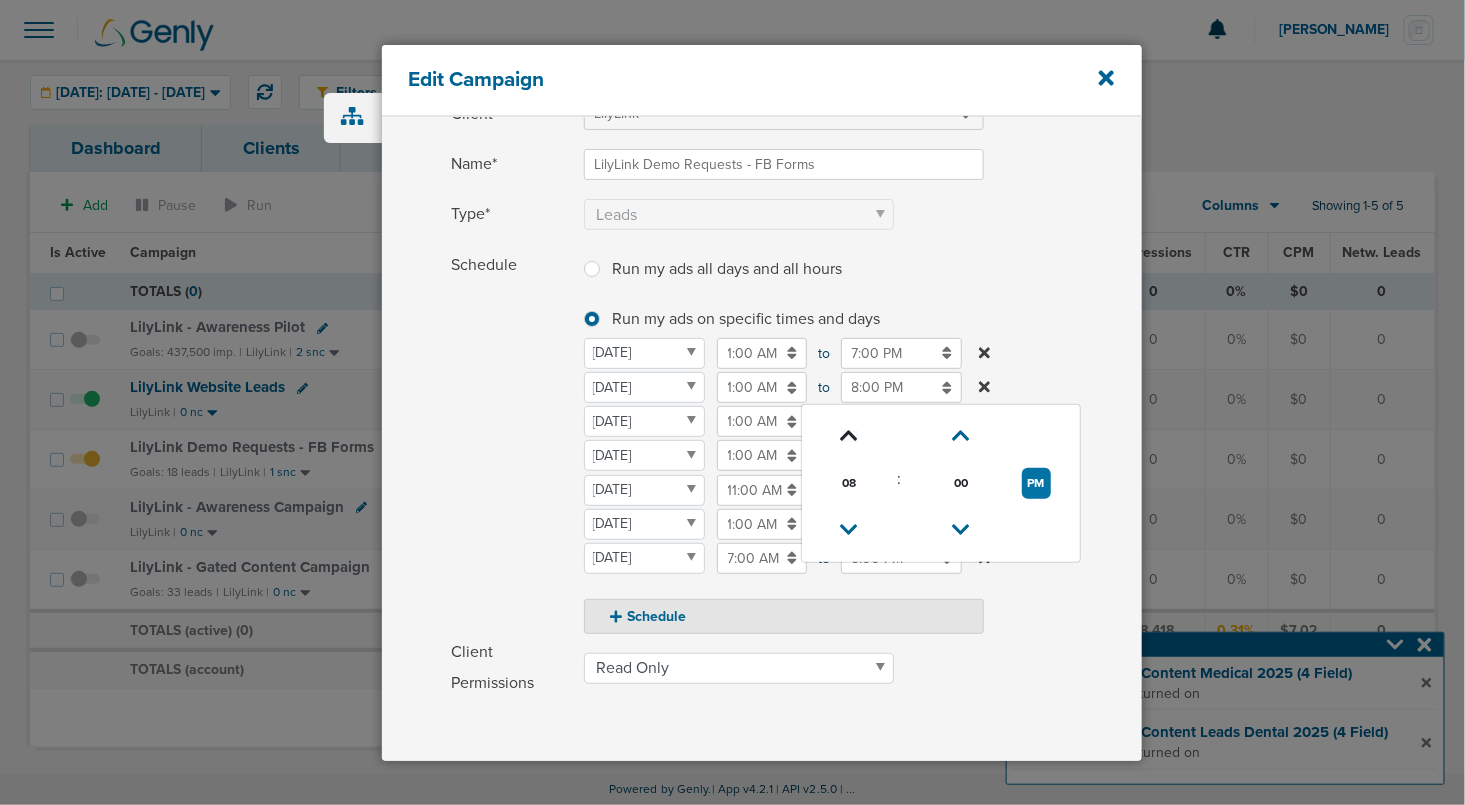 click at bounding box center (850, 436) 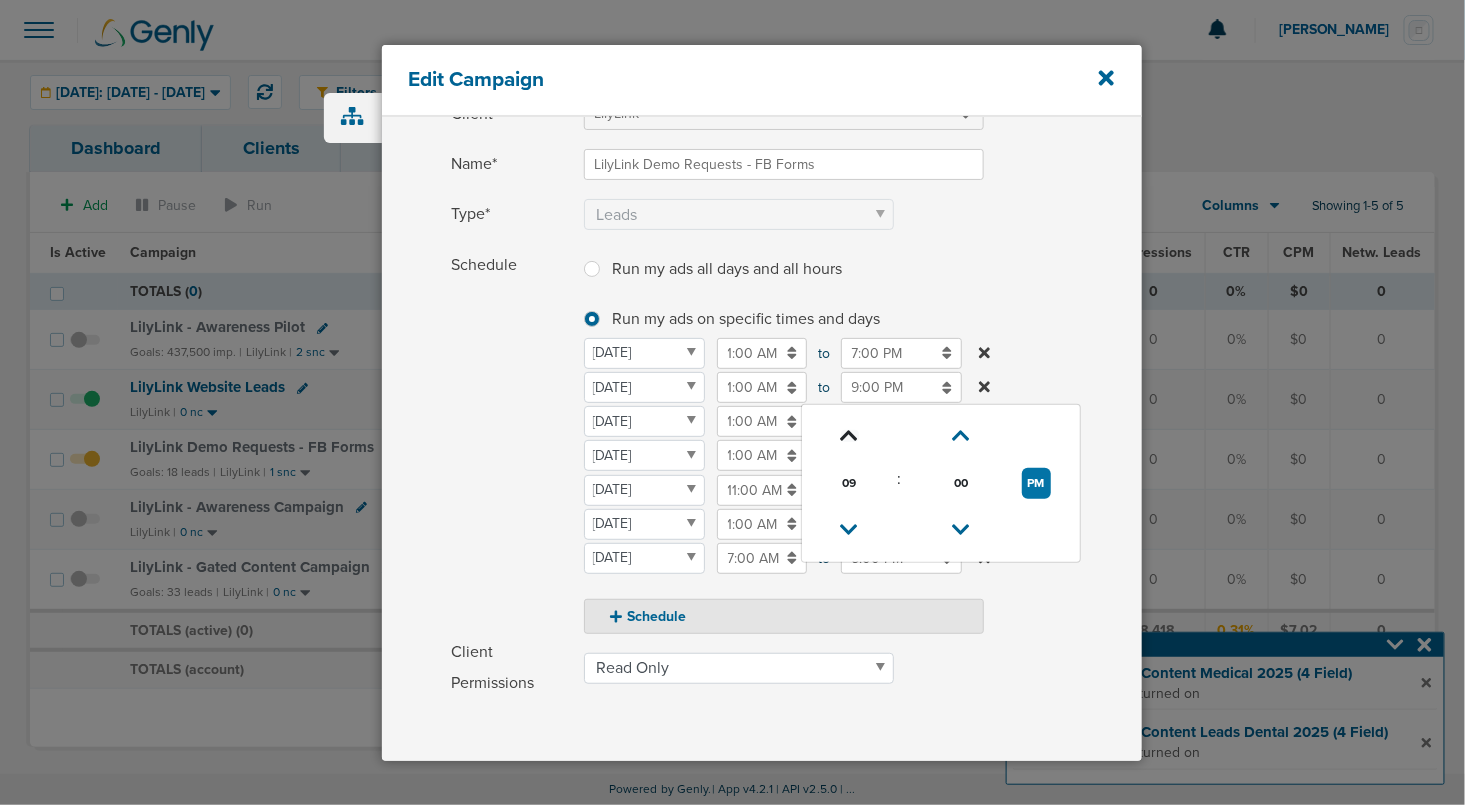 click at bounding box center (850, 436) 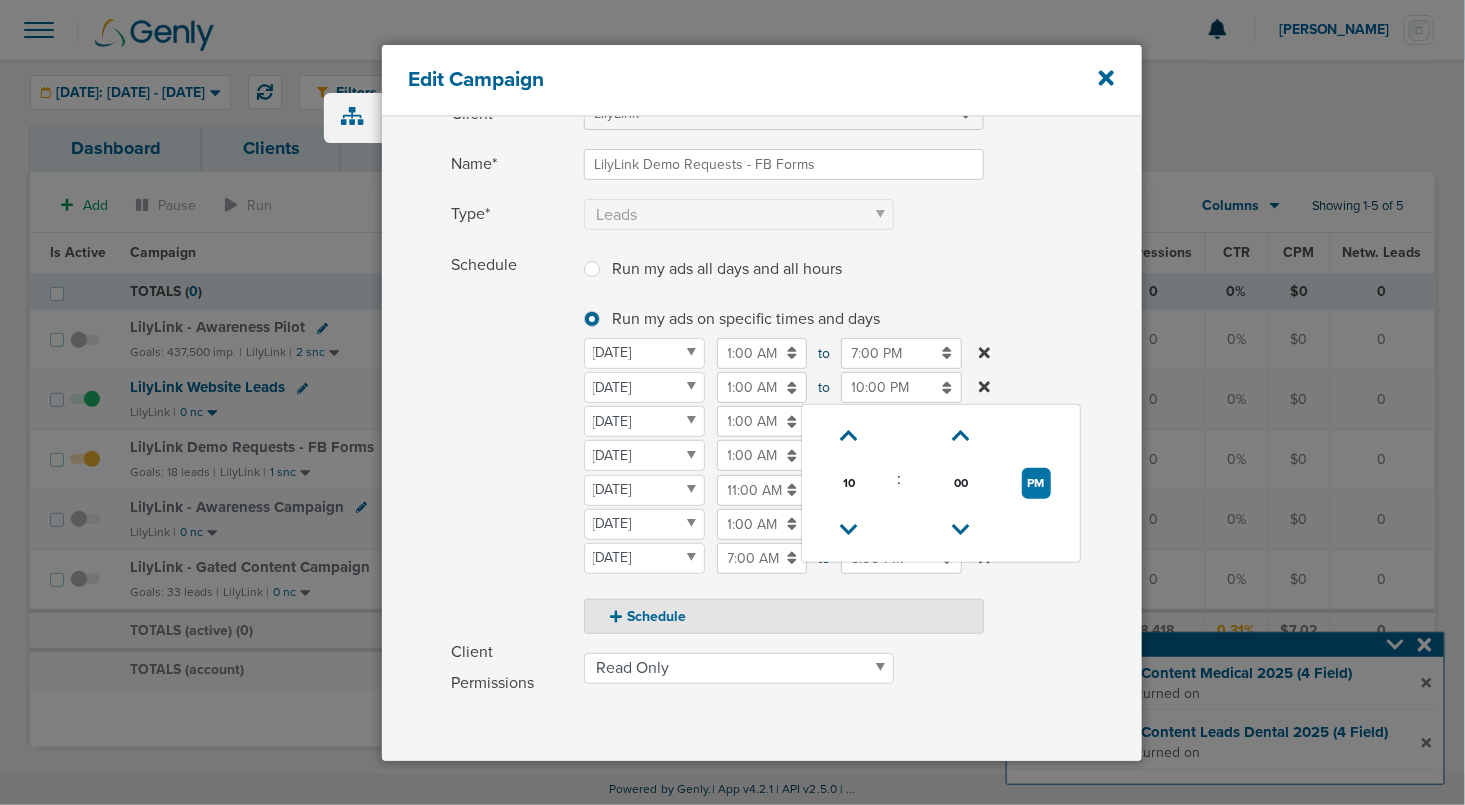 click on "Schedule" at bounding box center (512, 442) 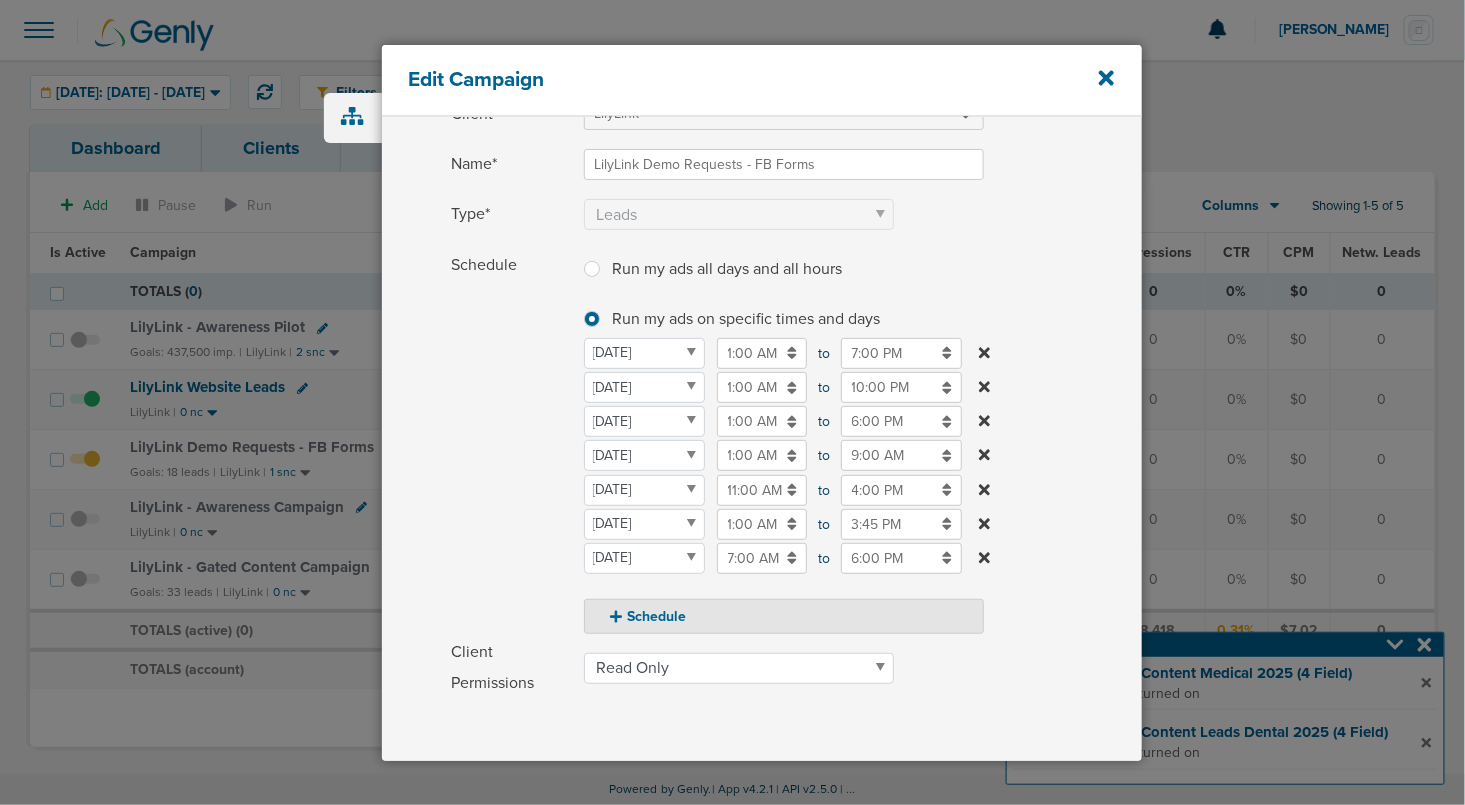 scroll, scrollTop: 386, scrollLeft: 0, axis: vertical 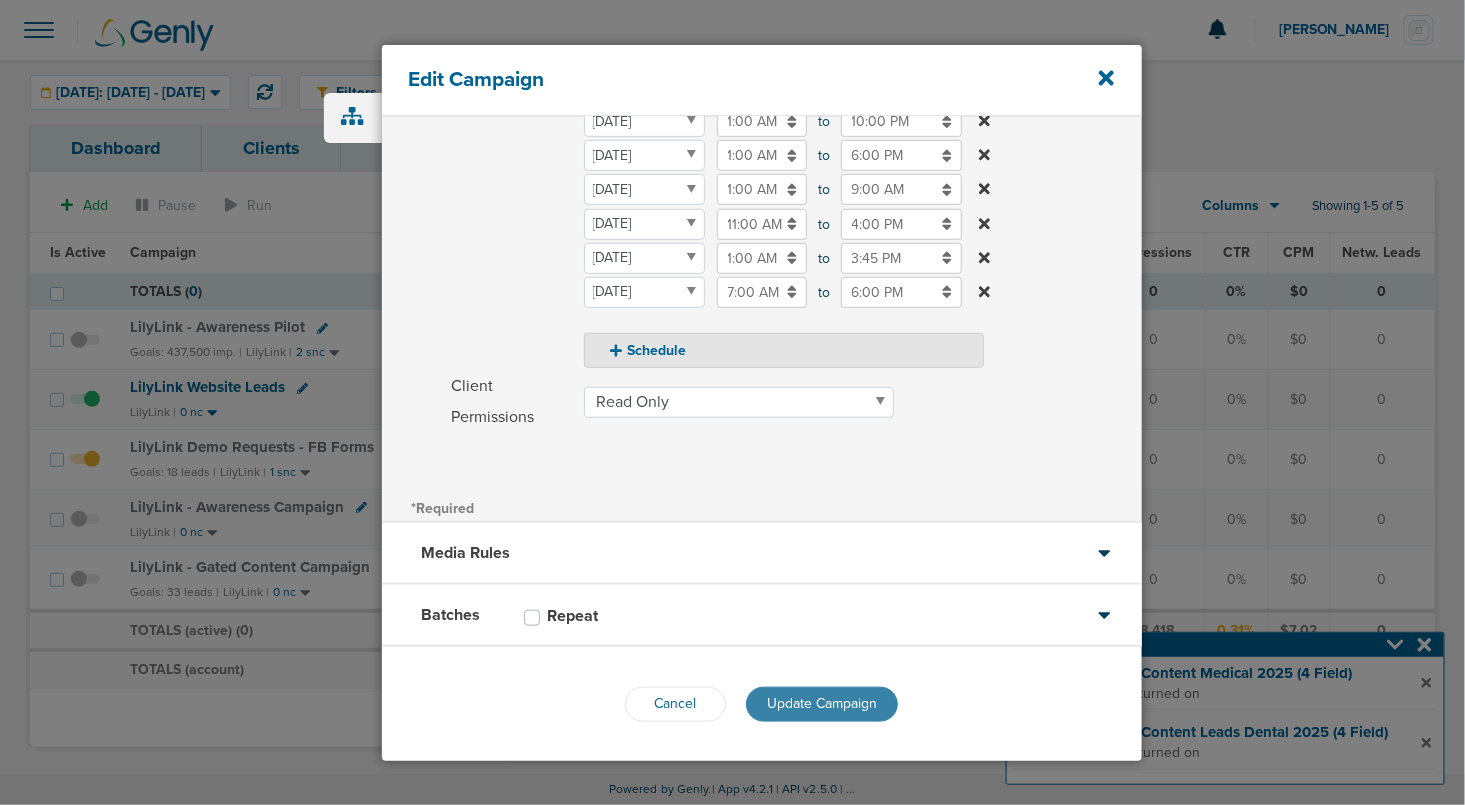 click on "Update Campaign" at bounding box center (822, 703) 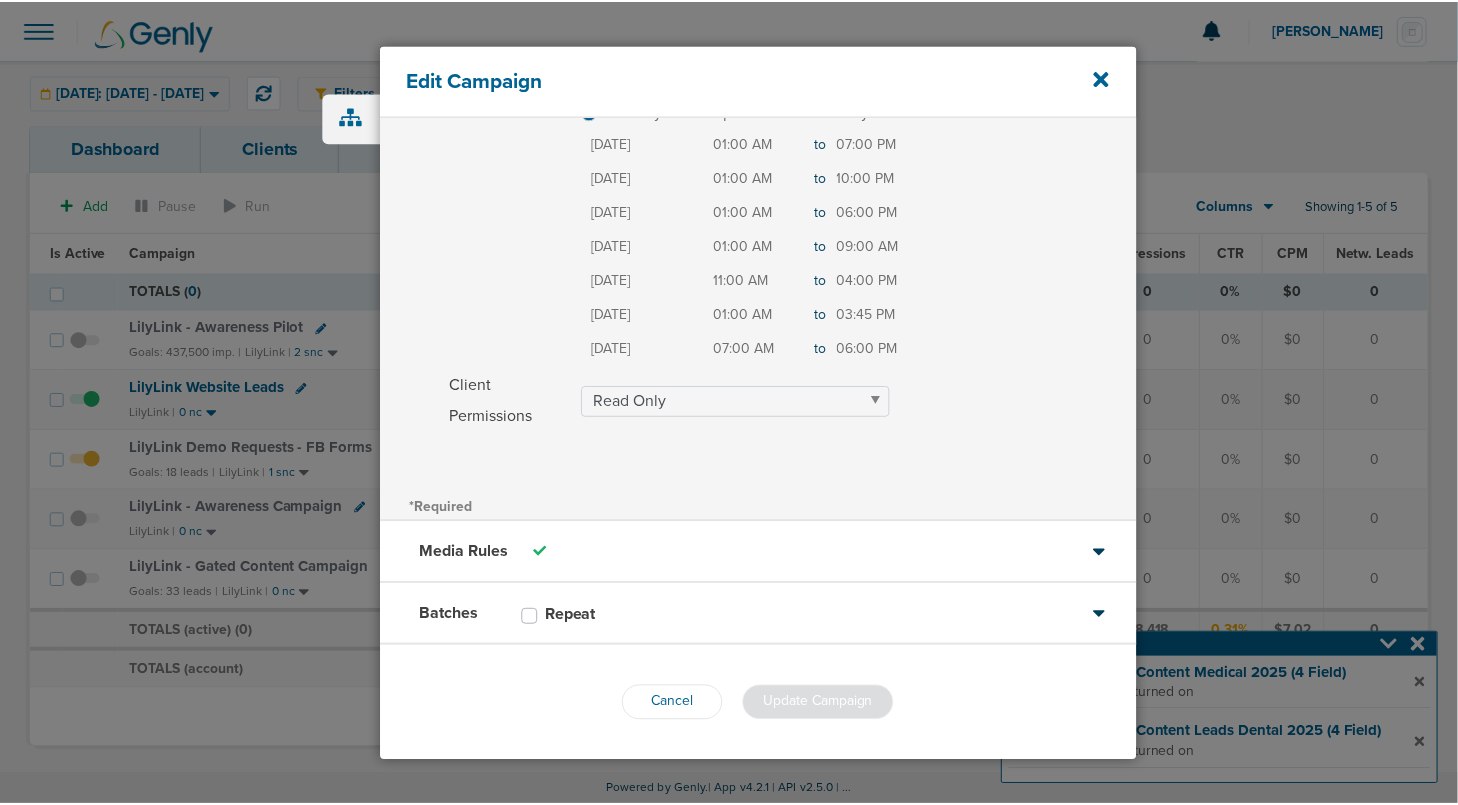 scroll, scrollTop: 323, scrollLeft: 0, axis: vertical 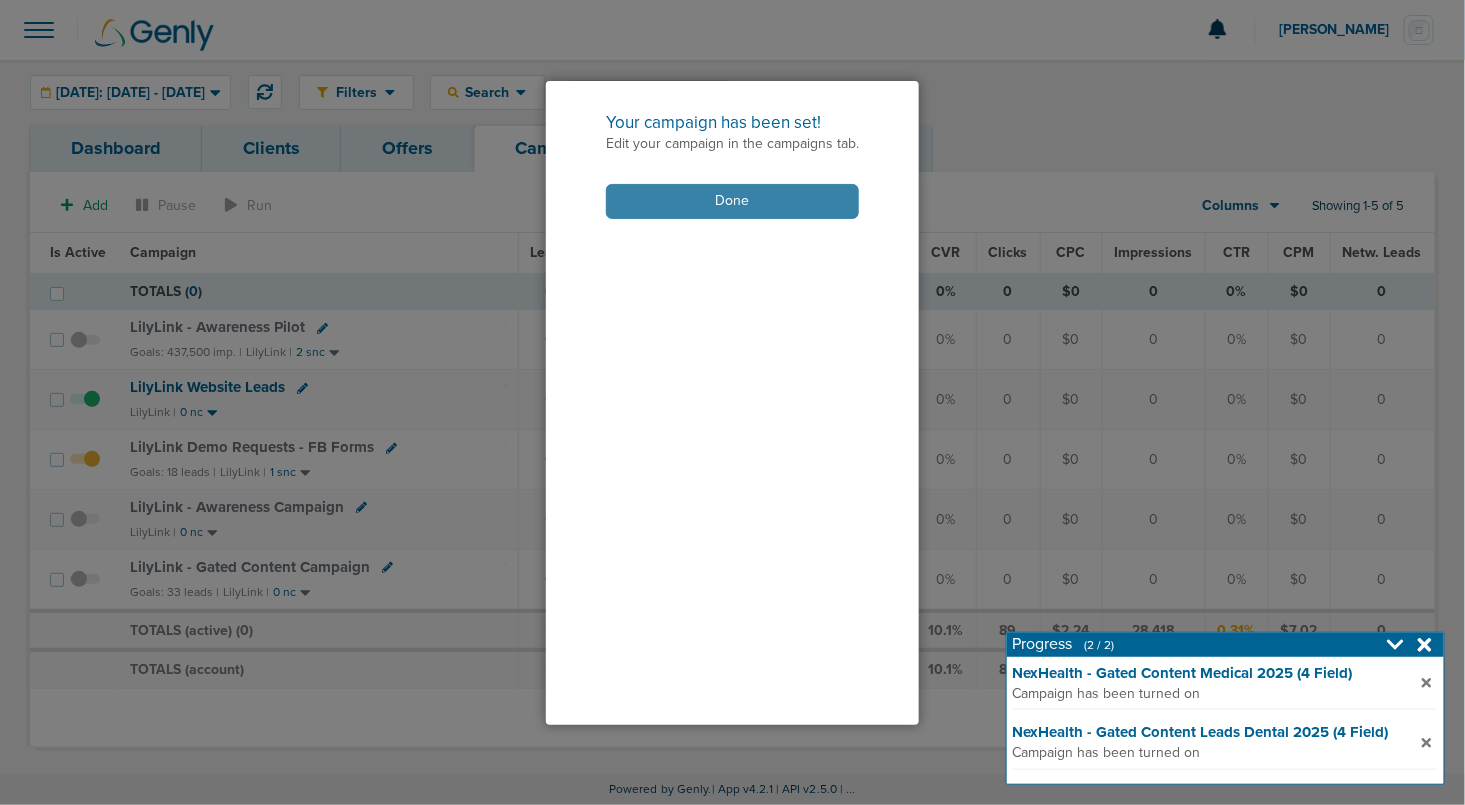 click on "Done" at bounding box center [732, 201] 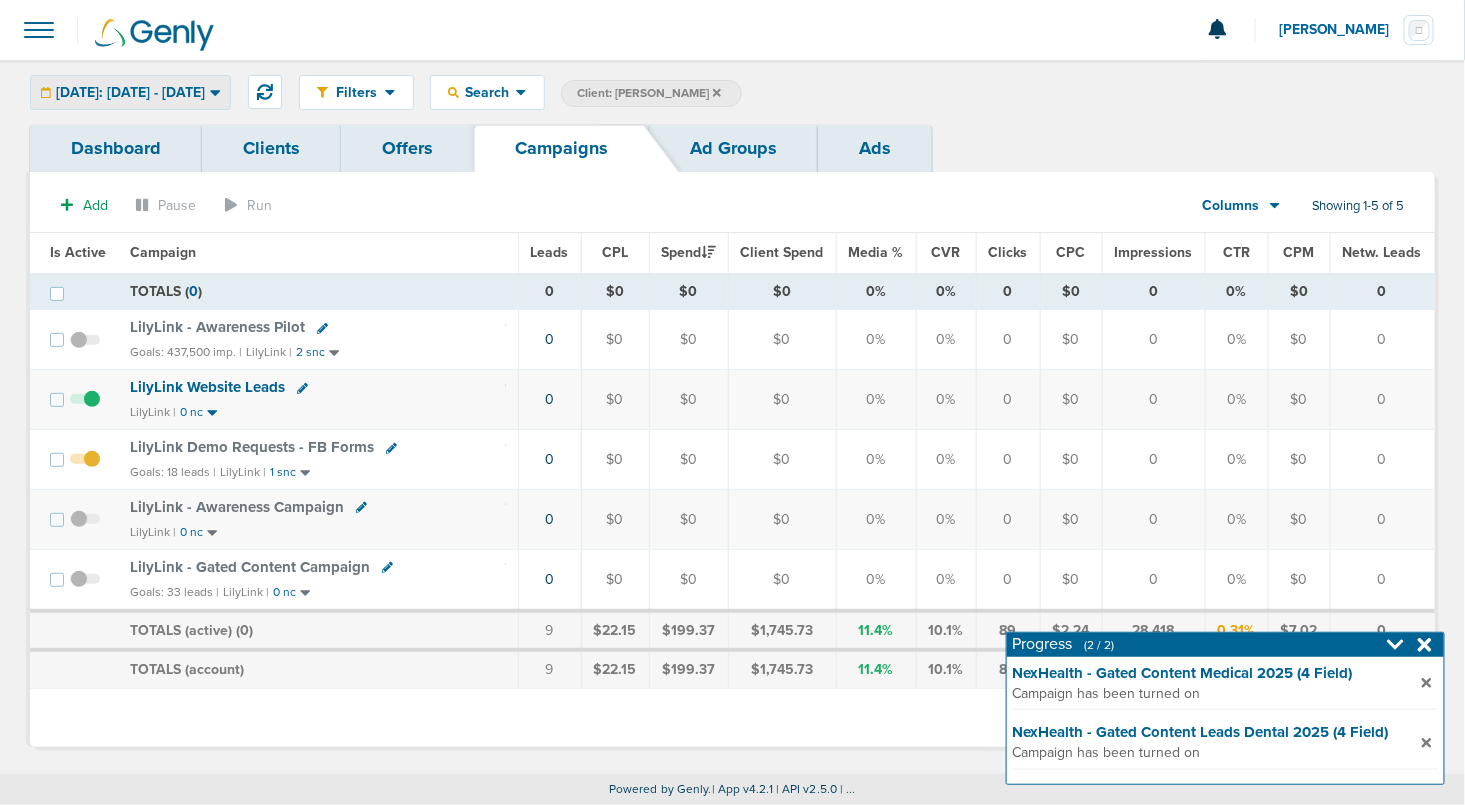 click on "[DATE]: [DATE] - [DATE]" at bounding box center (130, 93) 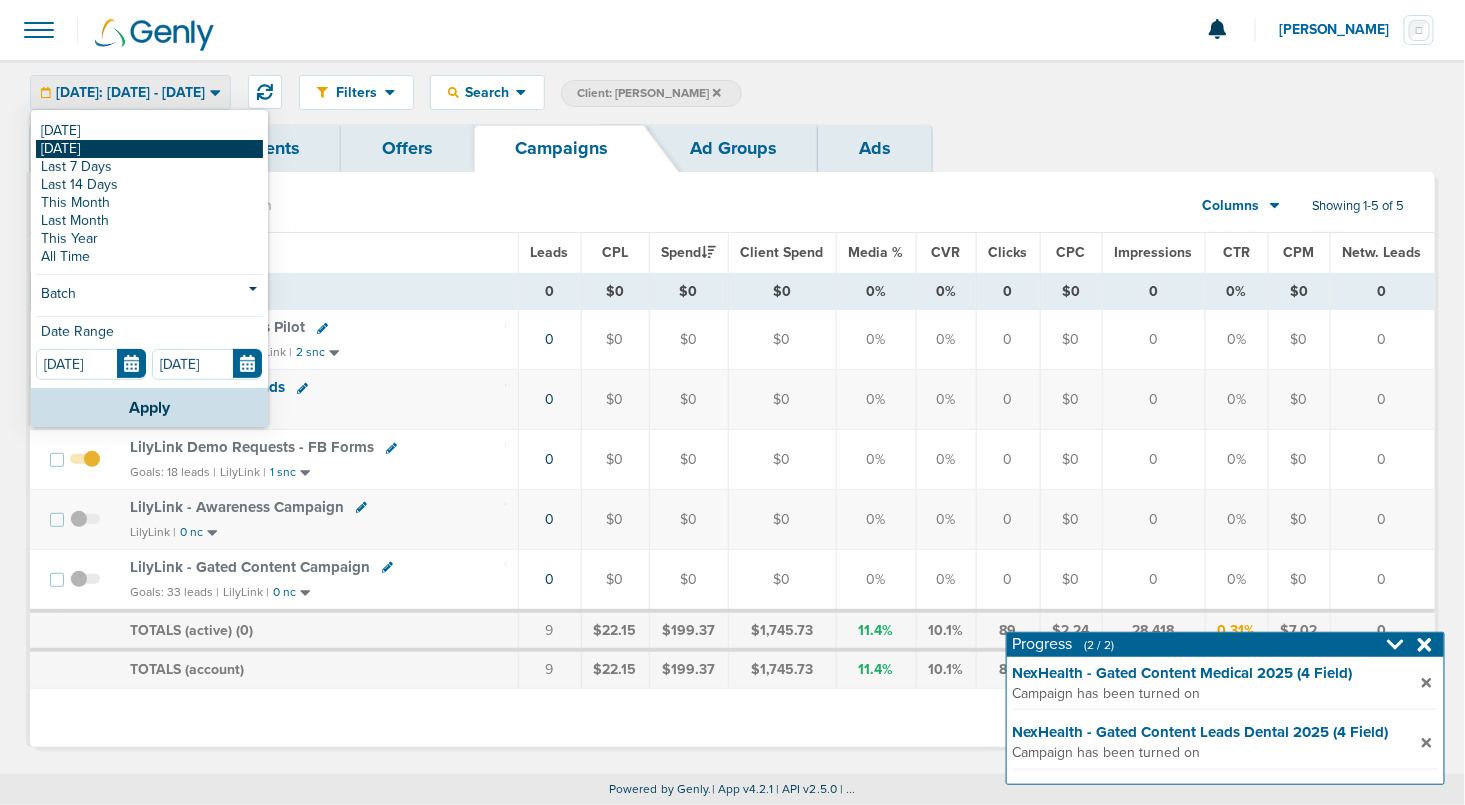 click on "[DATE]" at bounding box center [149, 149] 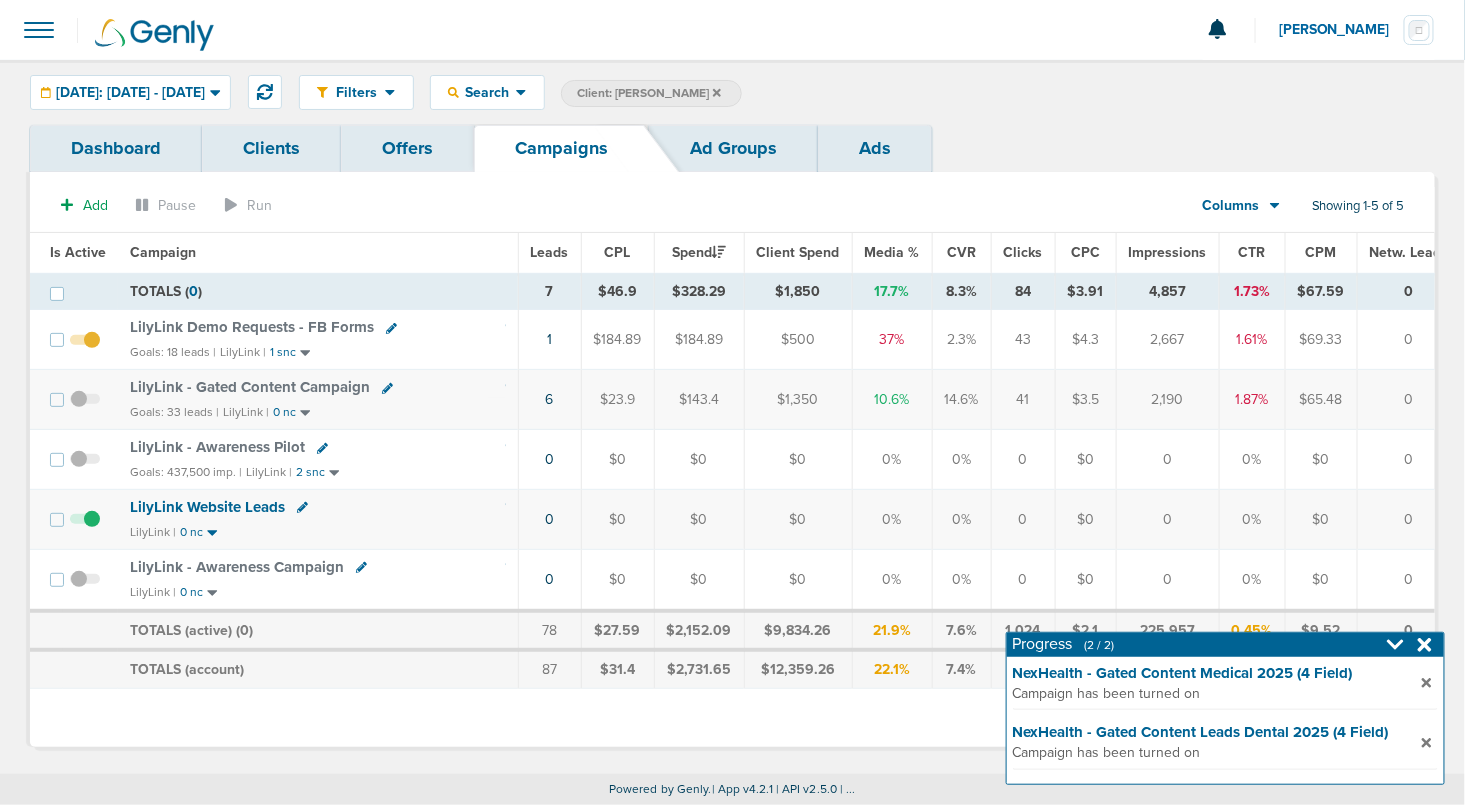 click on "LilyLink Demo Requests - FB Forms" at bounding box center (252, 327) 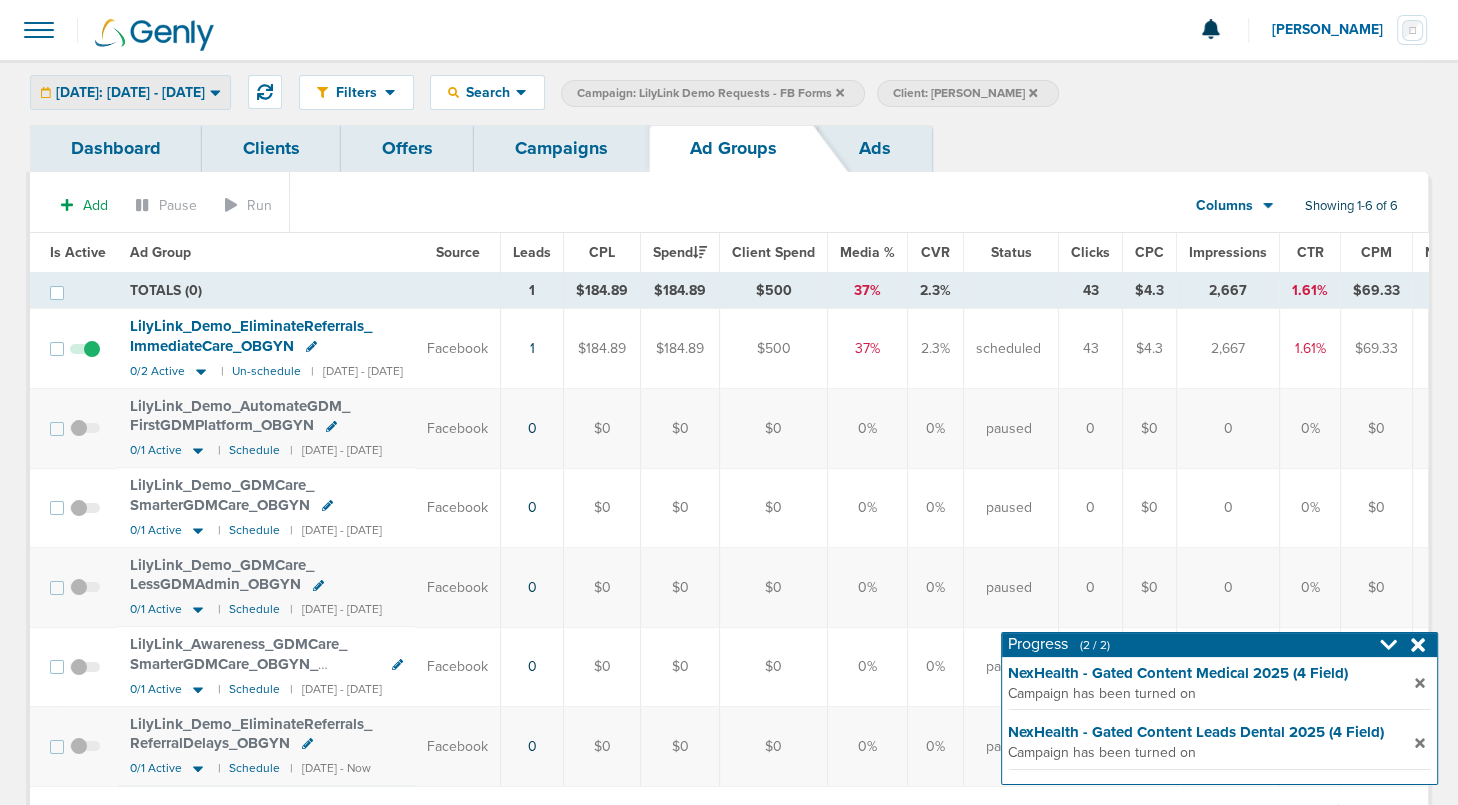 click on "[DATE]: [DATE] - [DATE]" at bounding box center (130, 93) 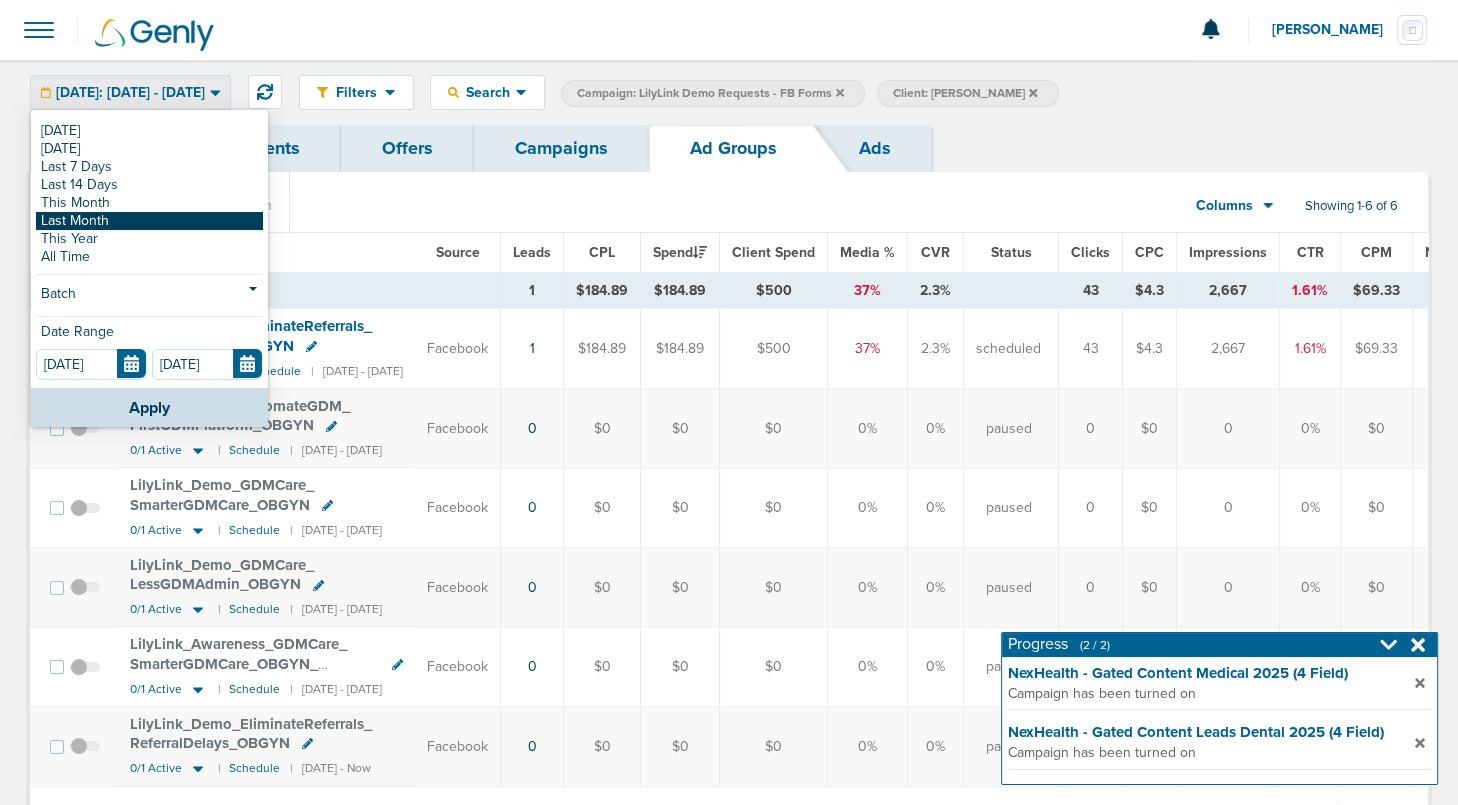click on "Last Month" at bounding box center (149, 221) 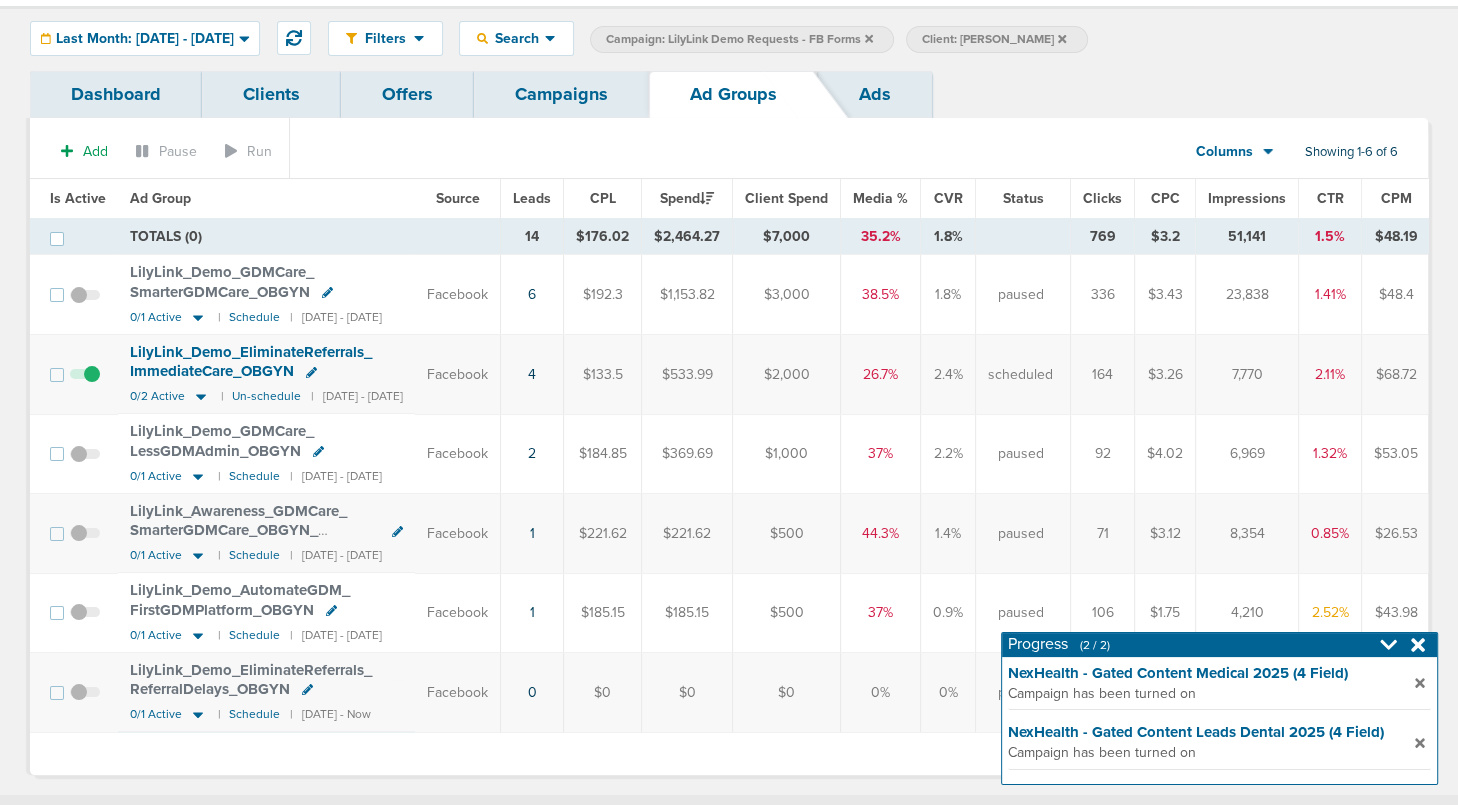 scroll, scrollTop: 80, scrollLeft: 0, axis: vertical 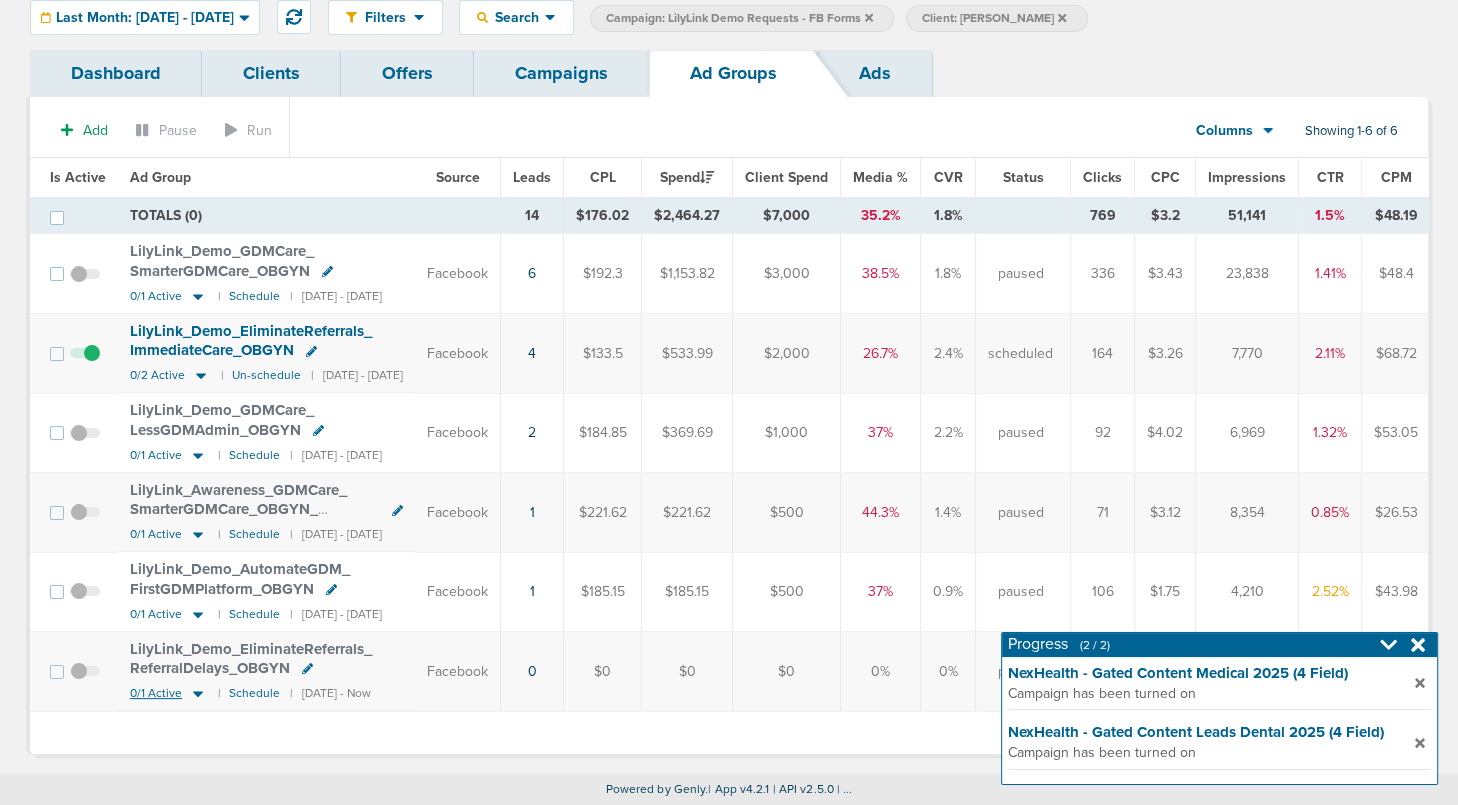 click 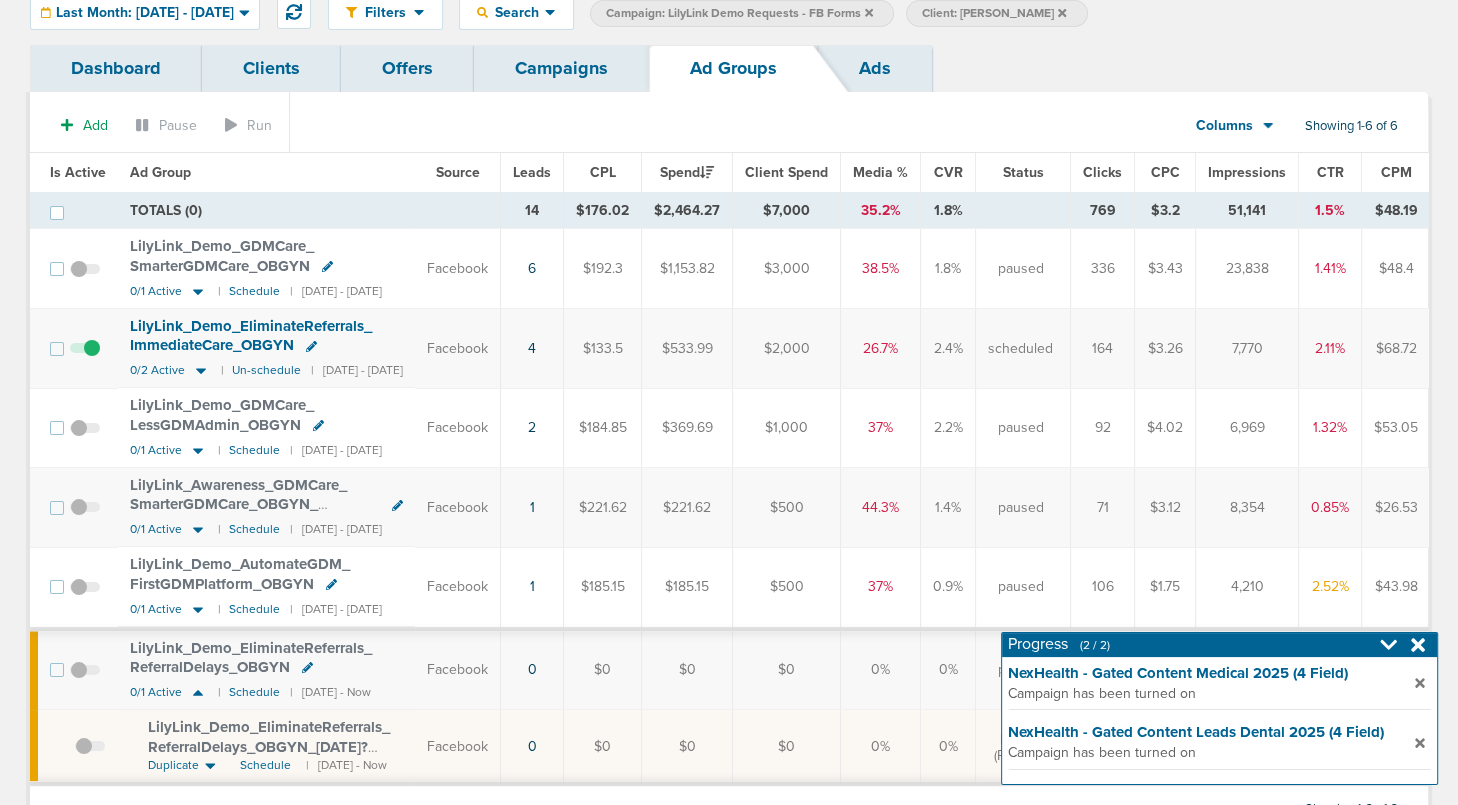click at bounding box center [85, 680] 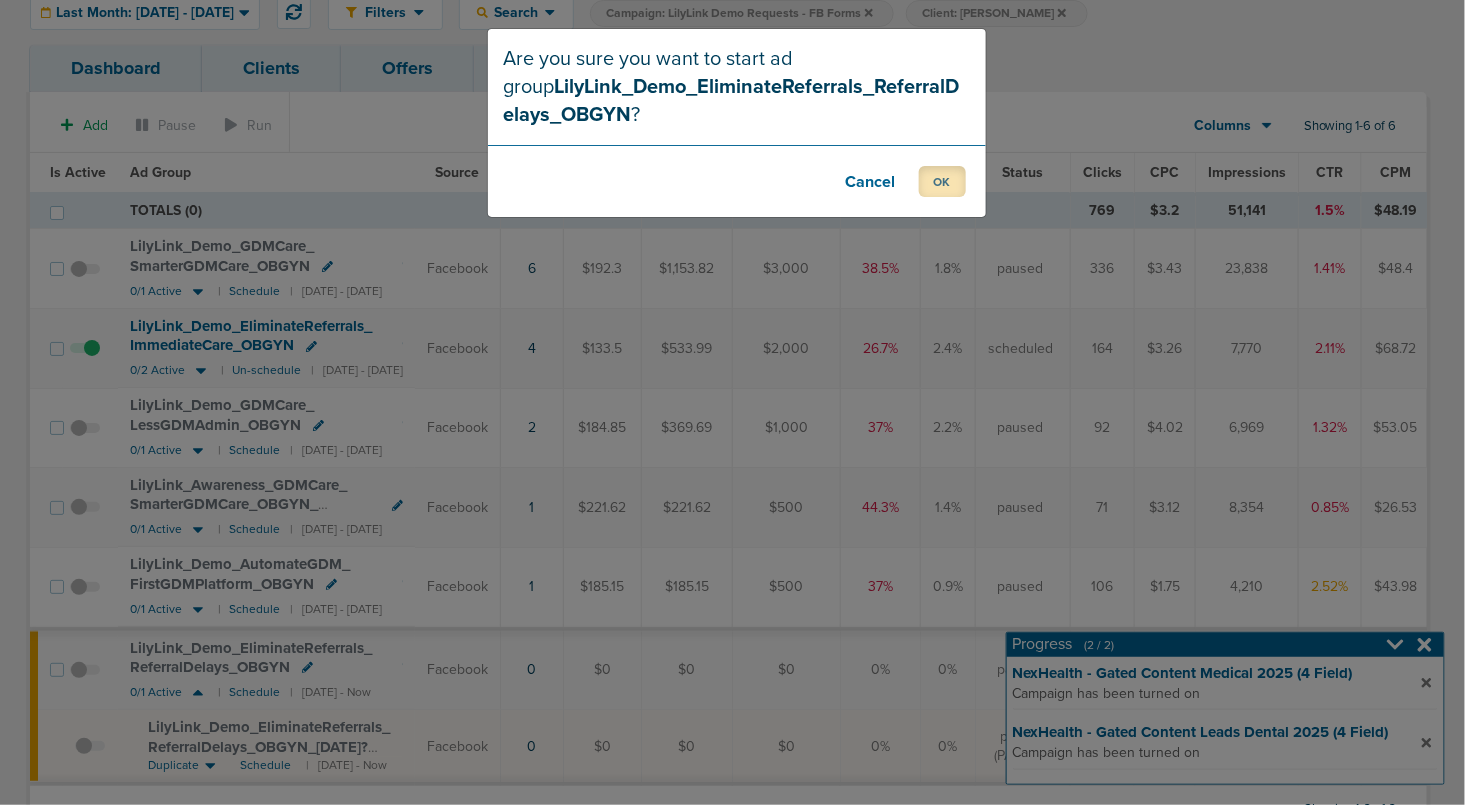 click on "OK" at bounding box center [942, 181] 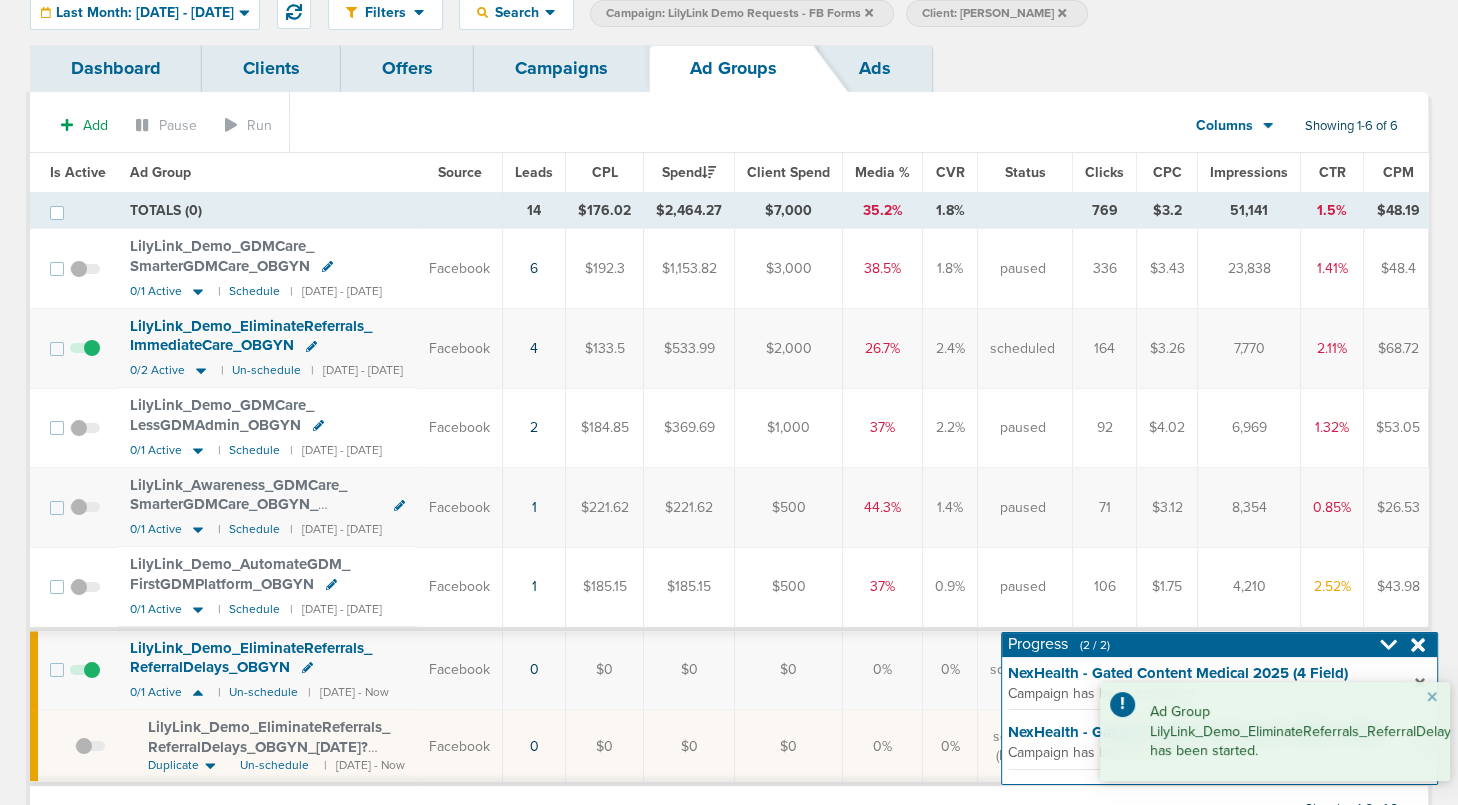 click at bounding box center (90, 756) 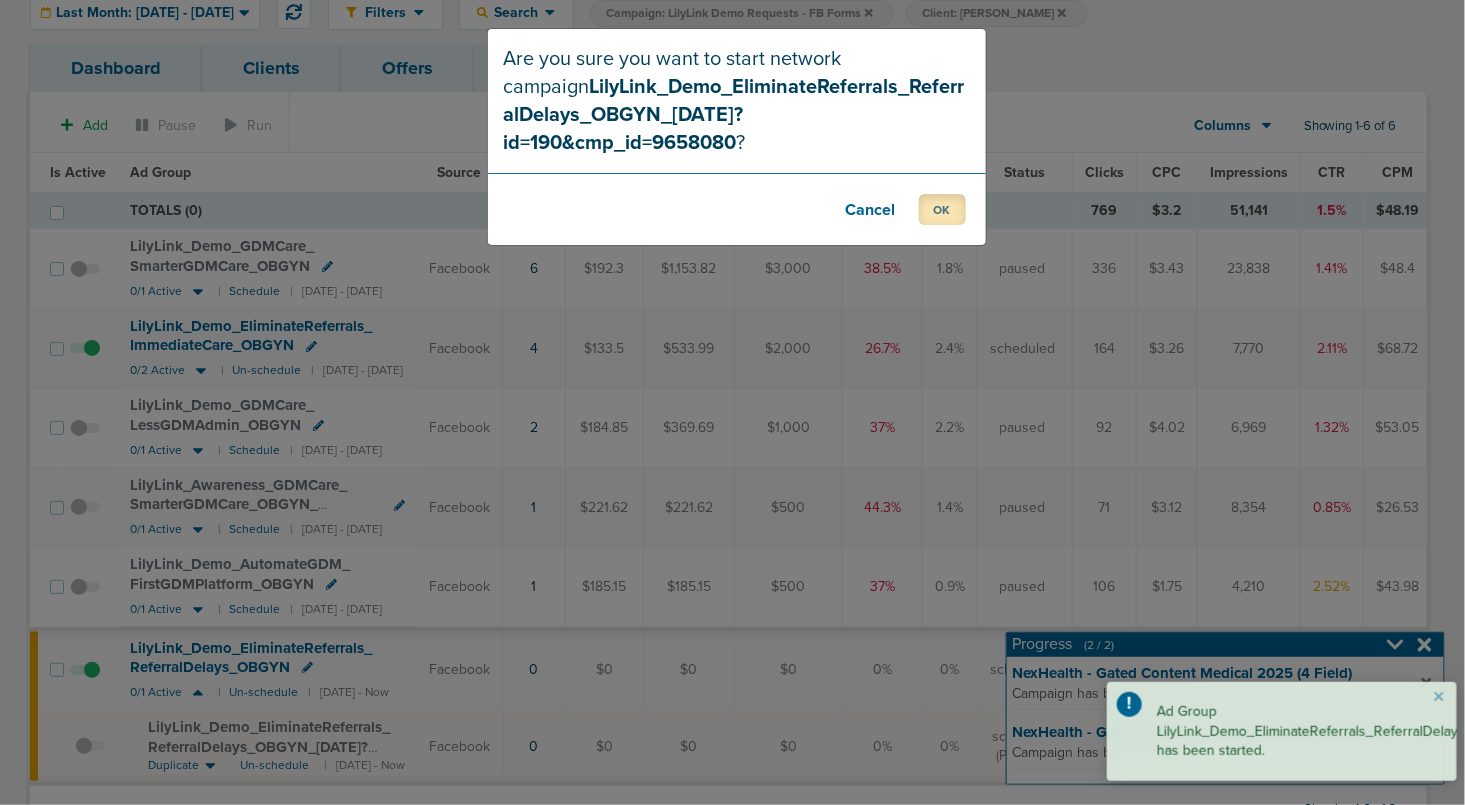 click on "OK" at bounding box center [942, 209] 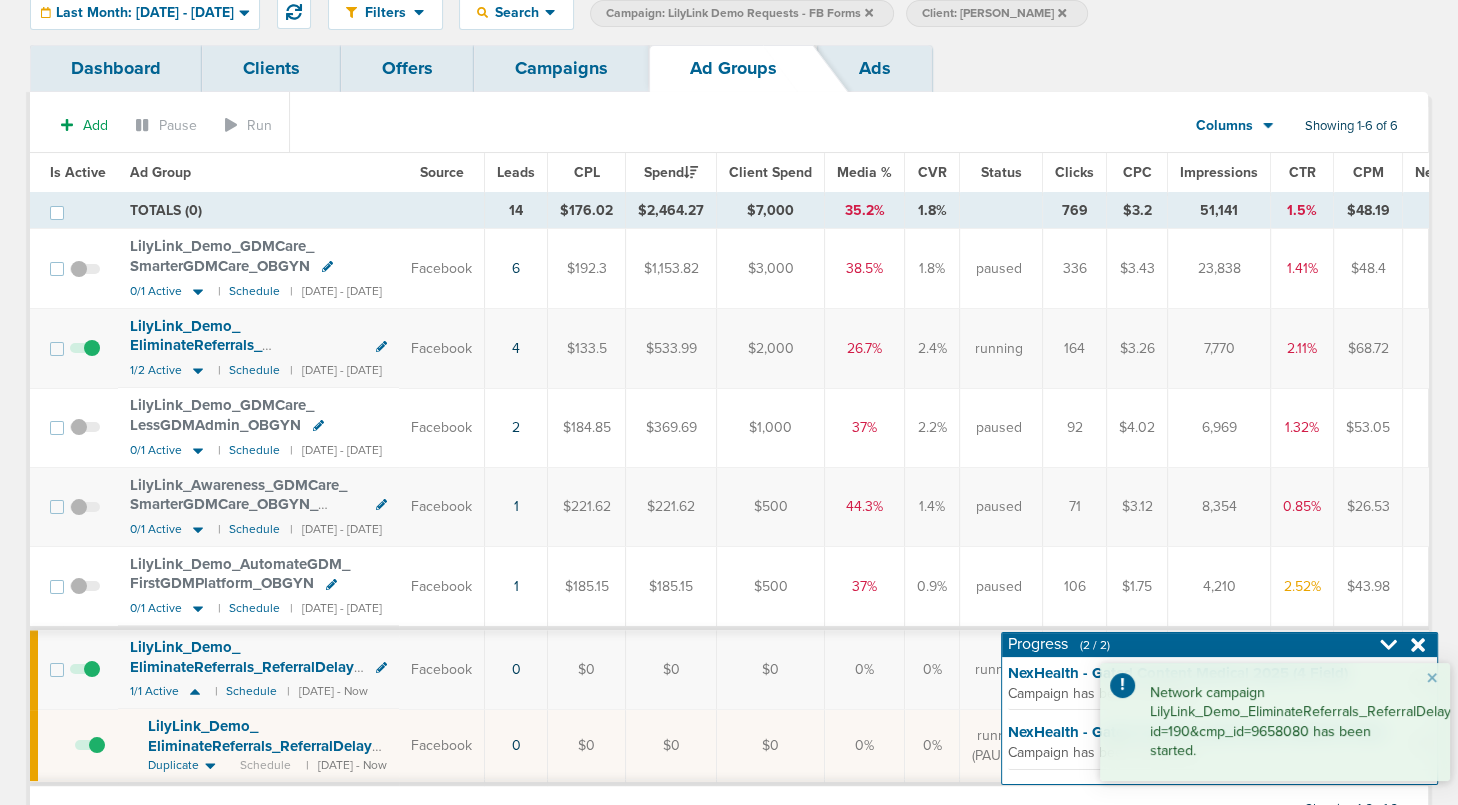 click 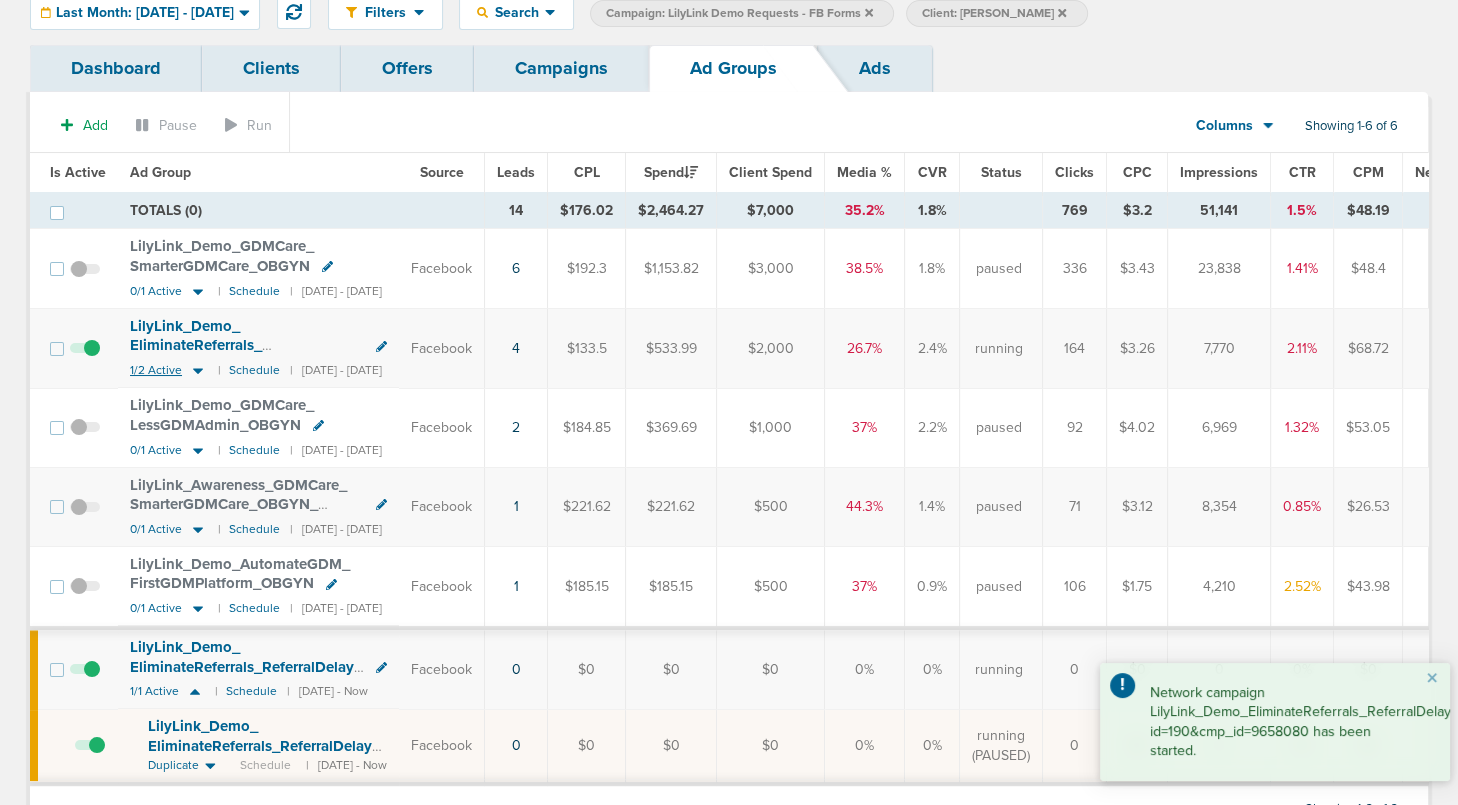 click 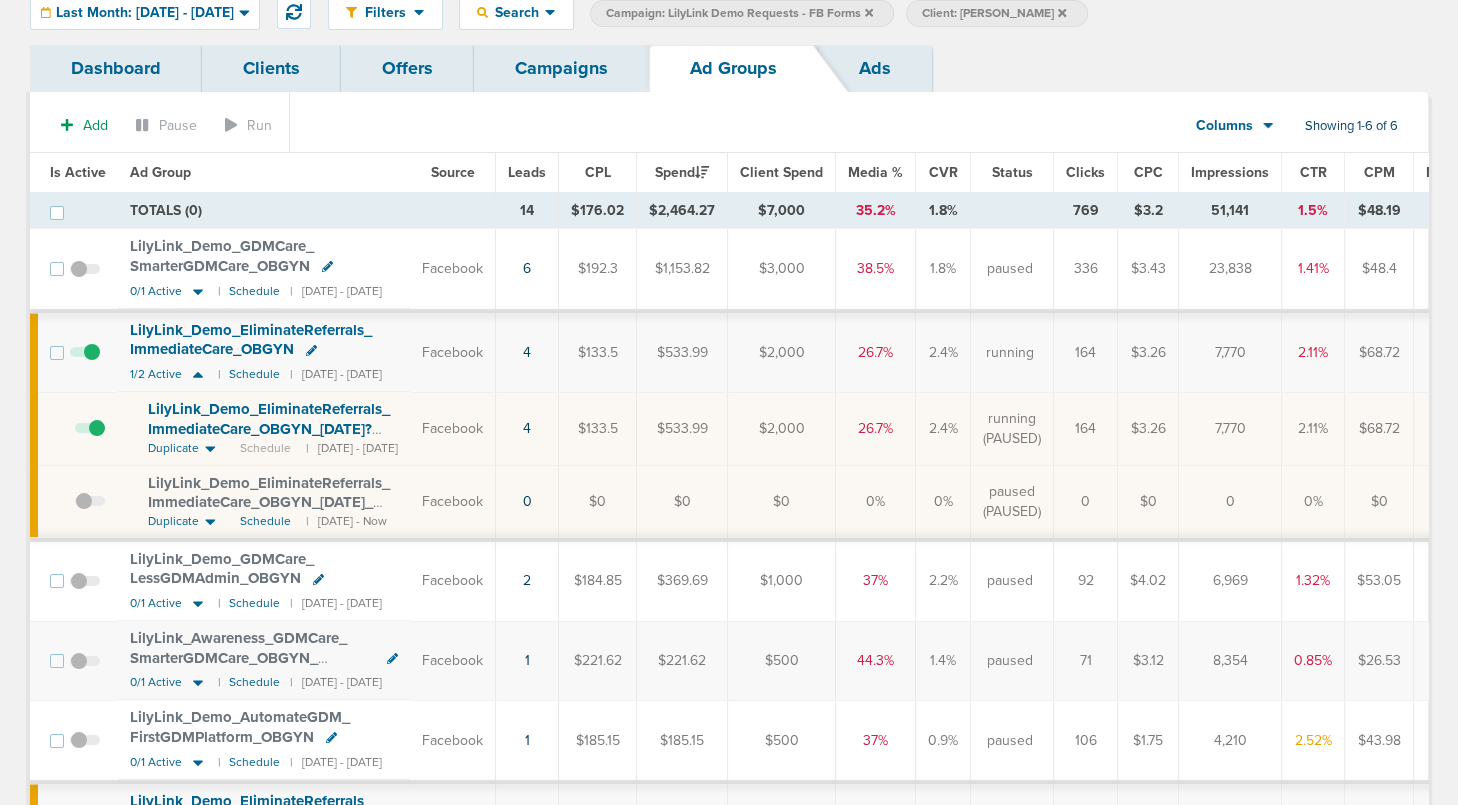 click at bounding box center (85, 362) 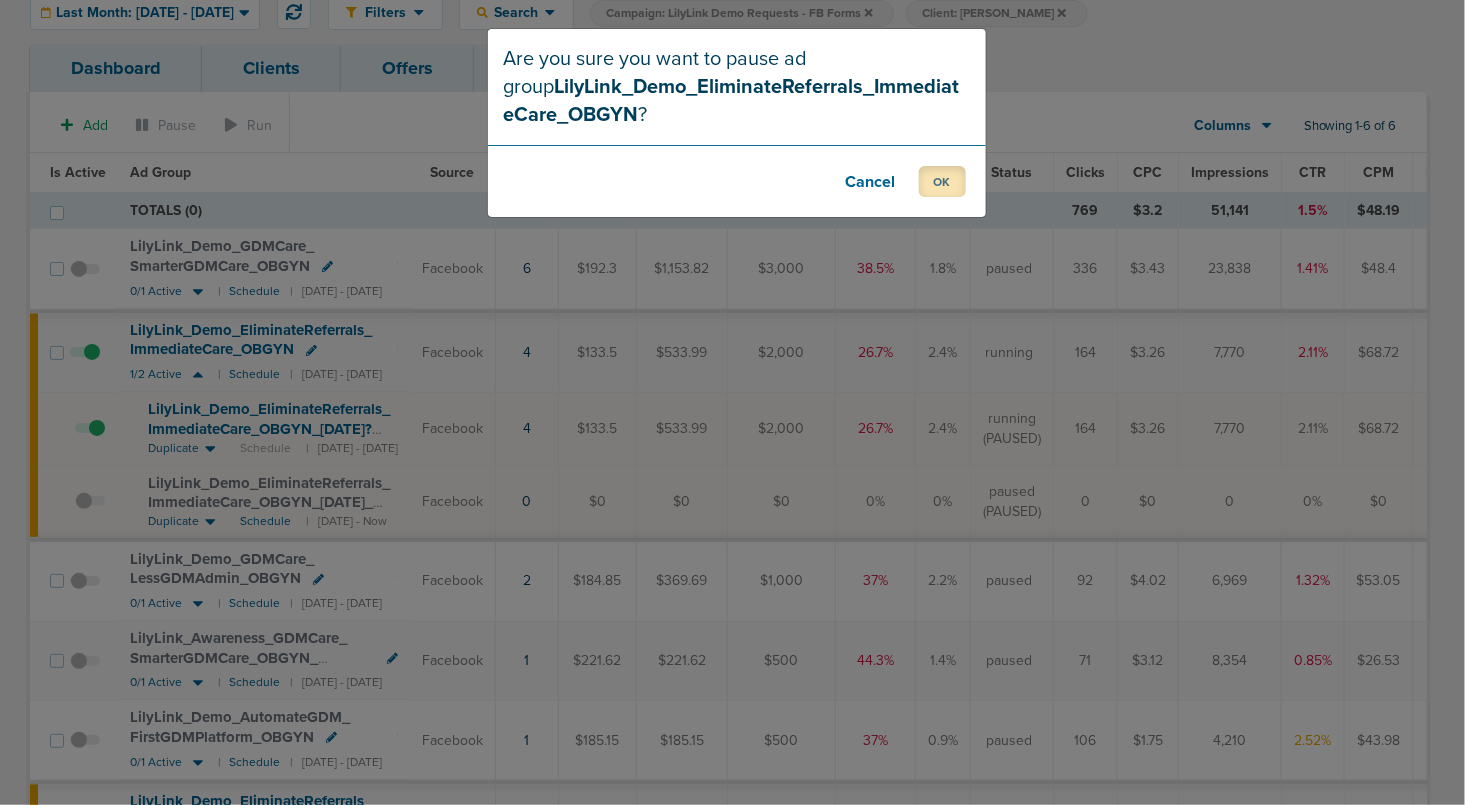 click on "OK" at bounding box center (942, 181) 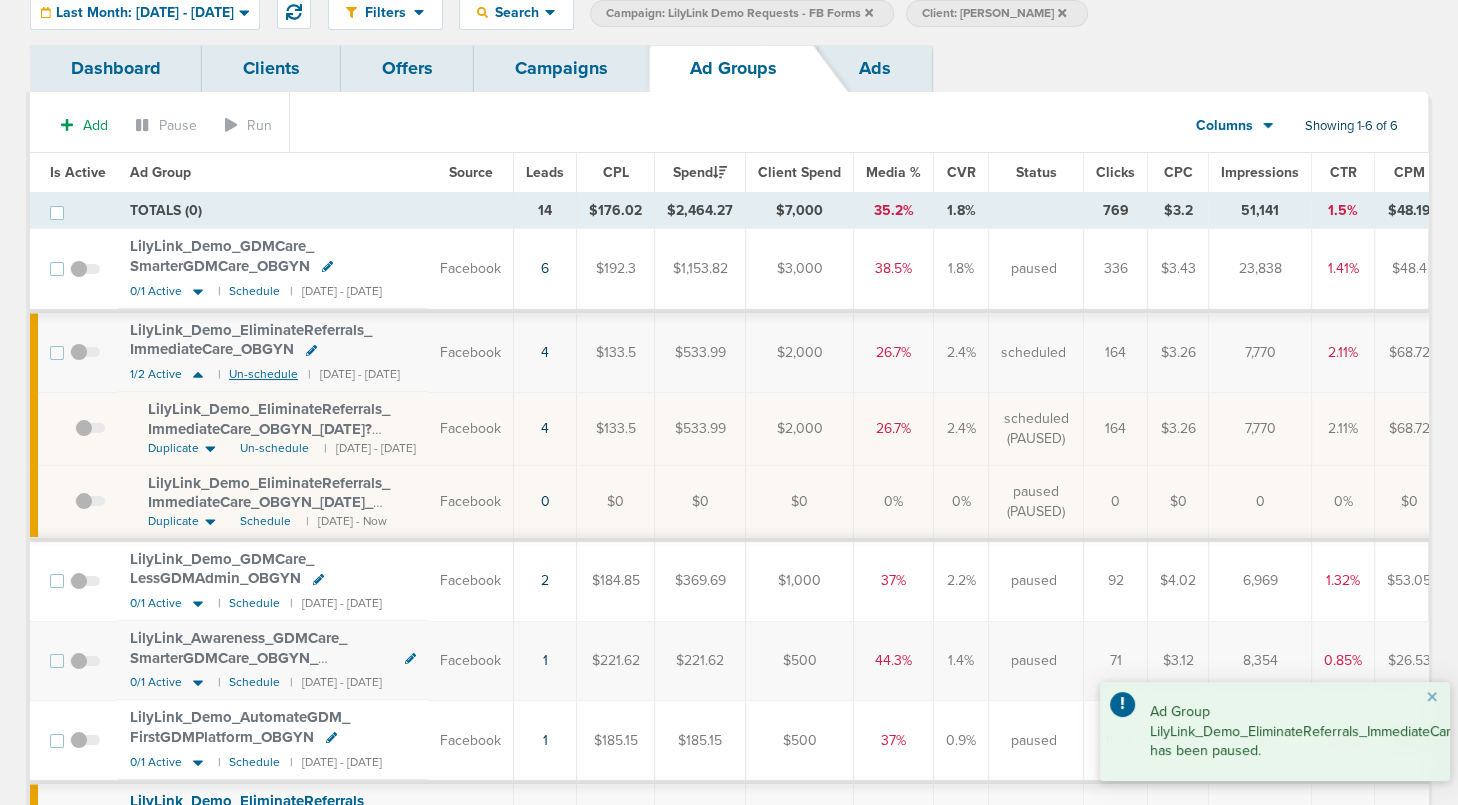 click on "Un-schedule" at bounding box center [263, 374] 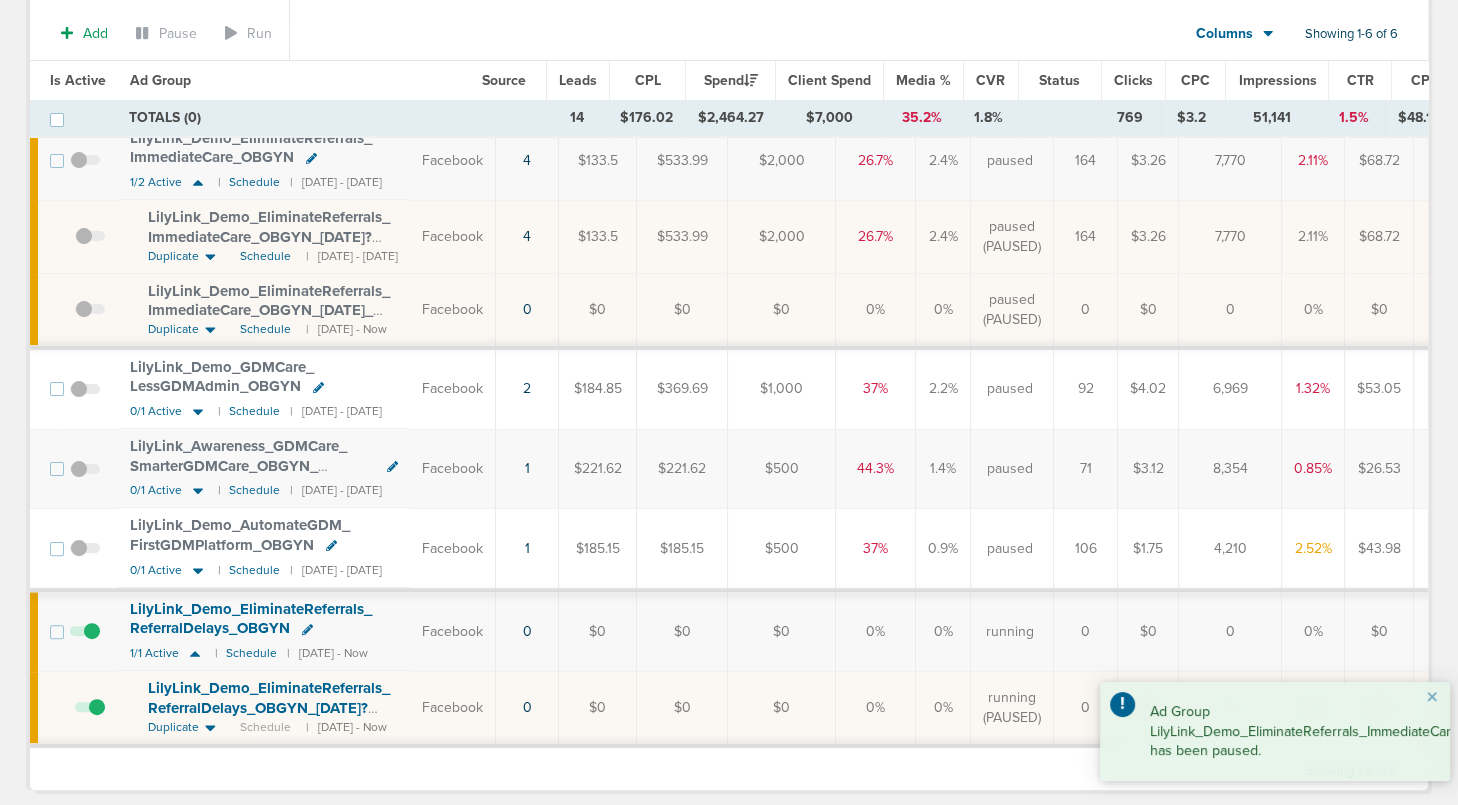 scroll, scrollTop: 281, scrollLeft: 0, axis: vertical 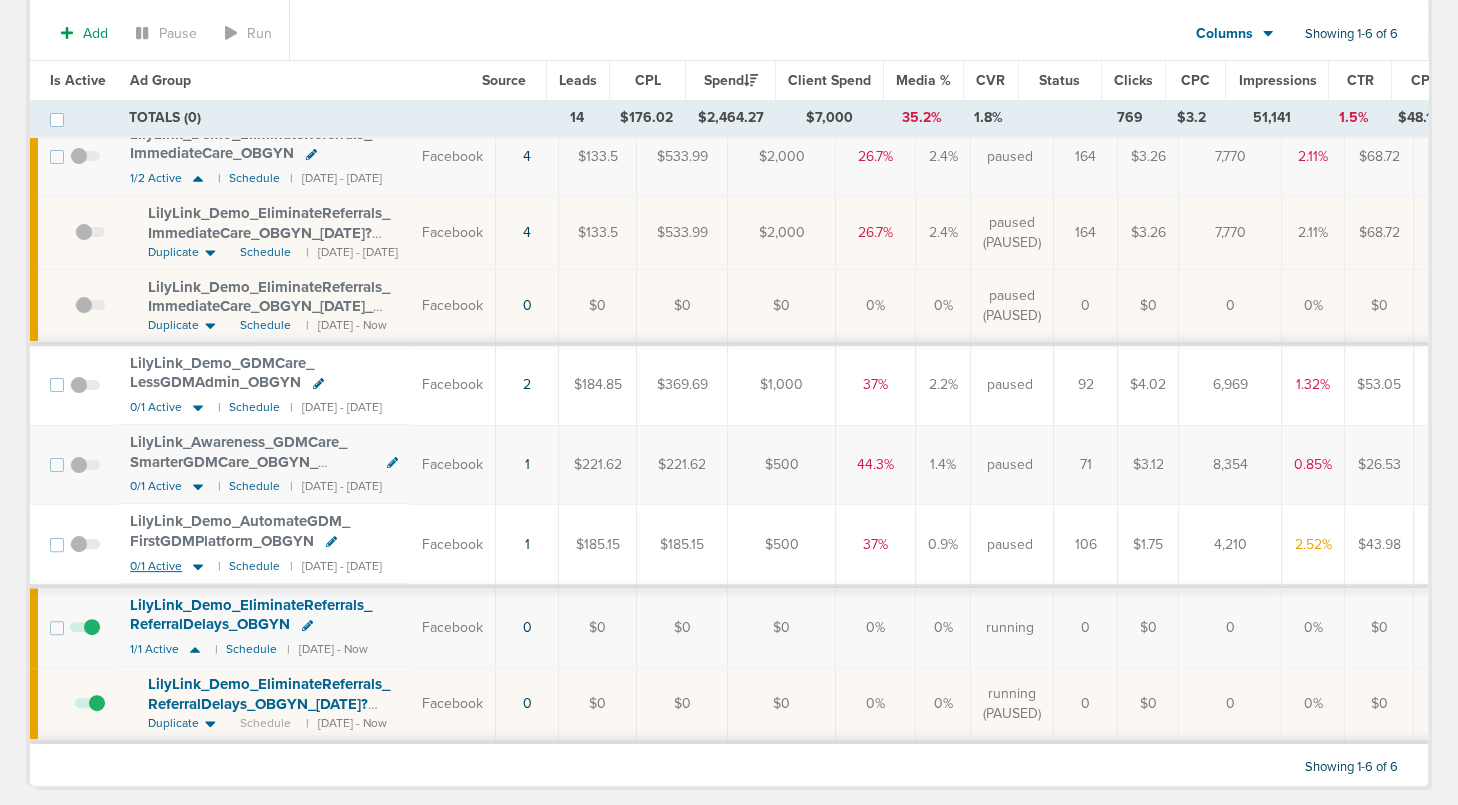click 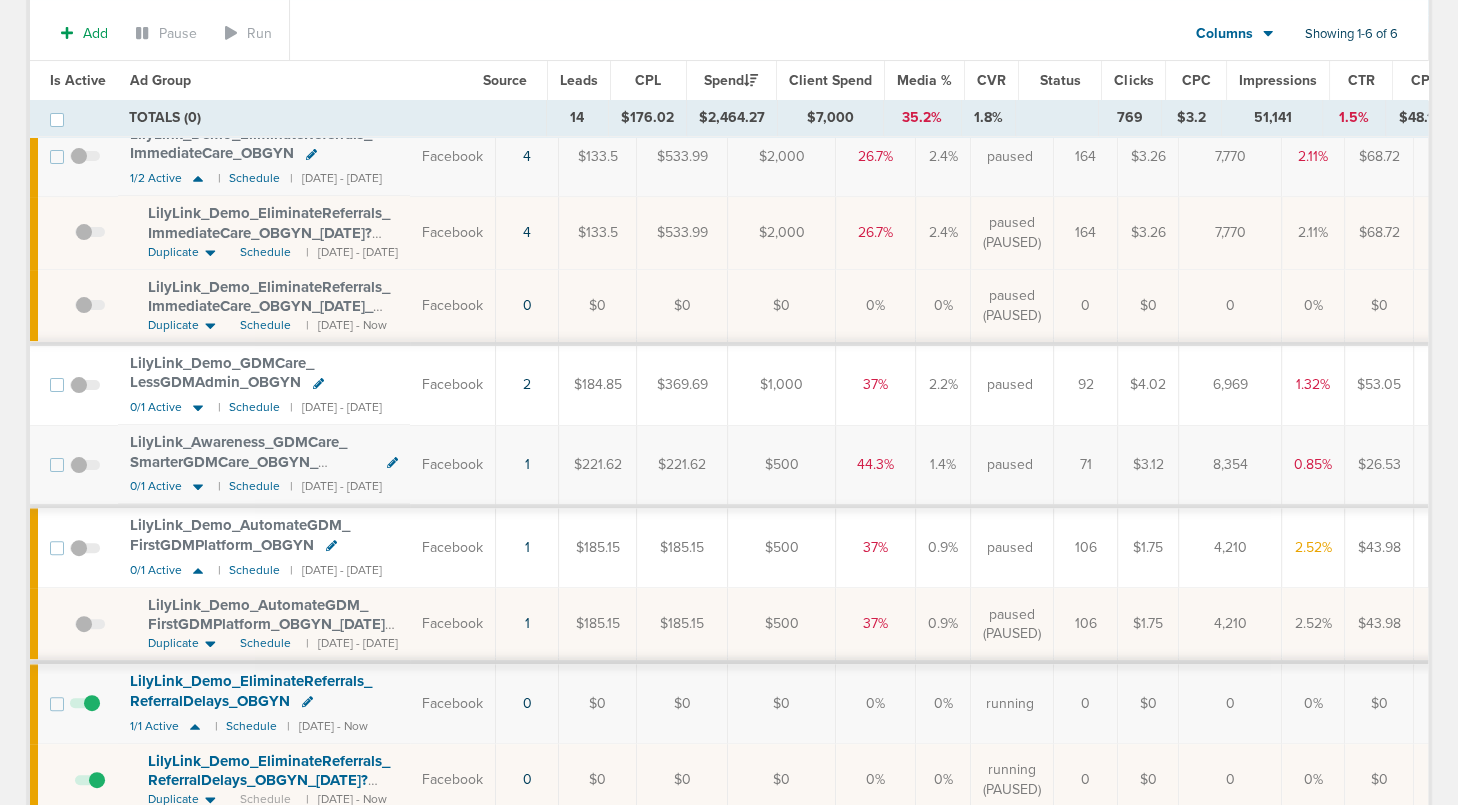 click at bounding box center [85, 558] 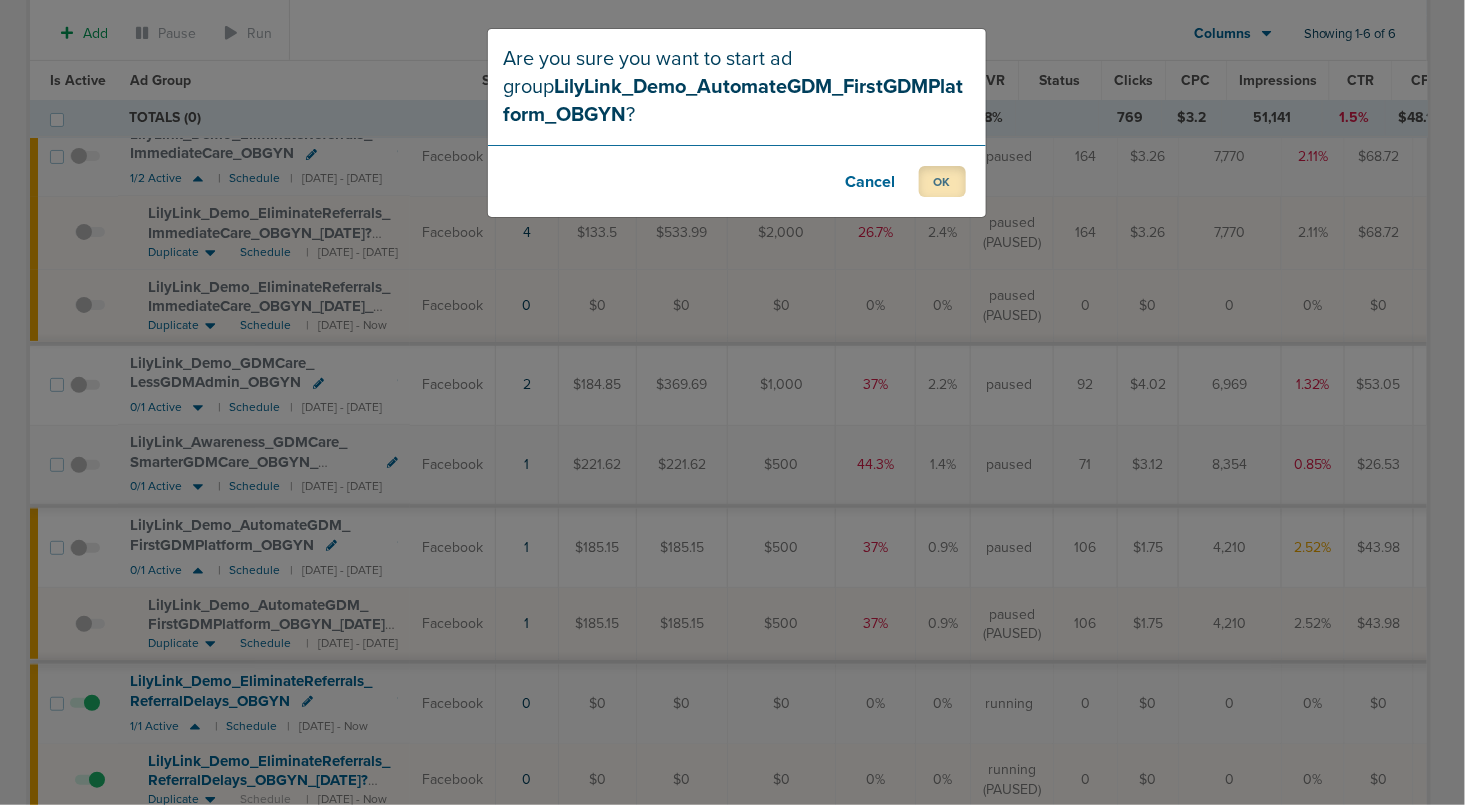 click on "OK" at bounding box center [942, 181] 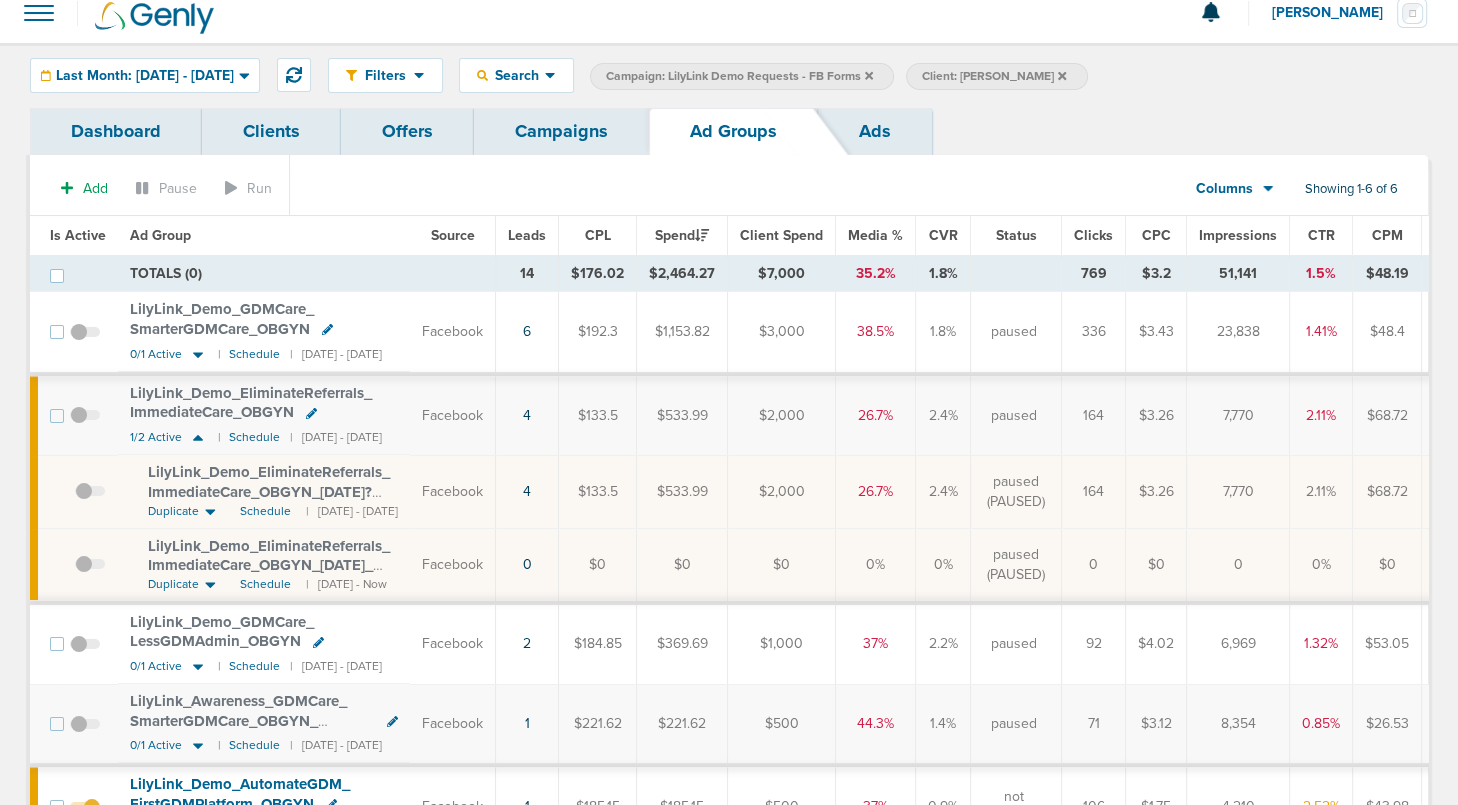 scroll, scrollTop: 0, scrollLeft: 0, axis: both 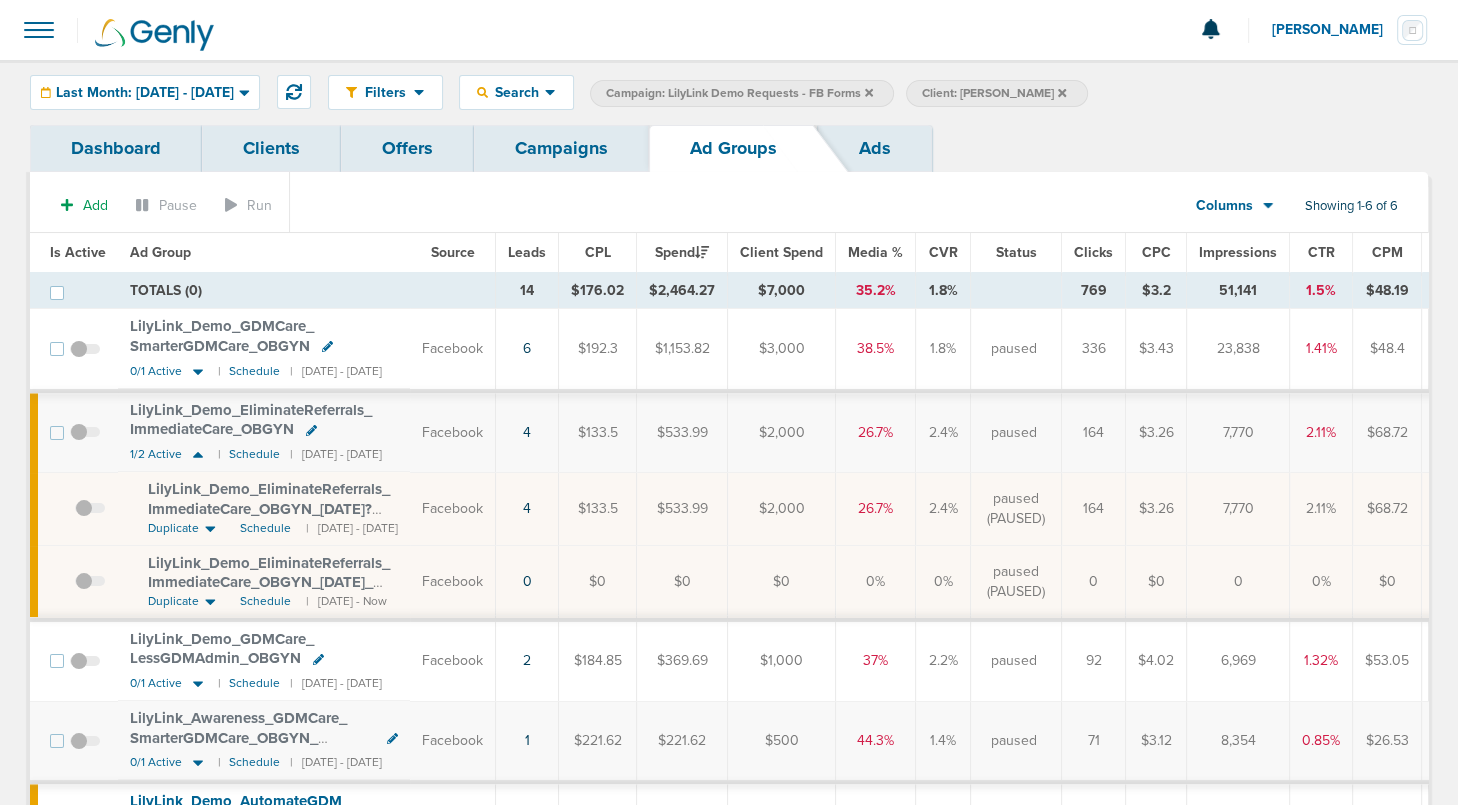click on "Campaigns" at bounding box center [561, 148] 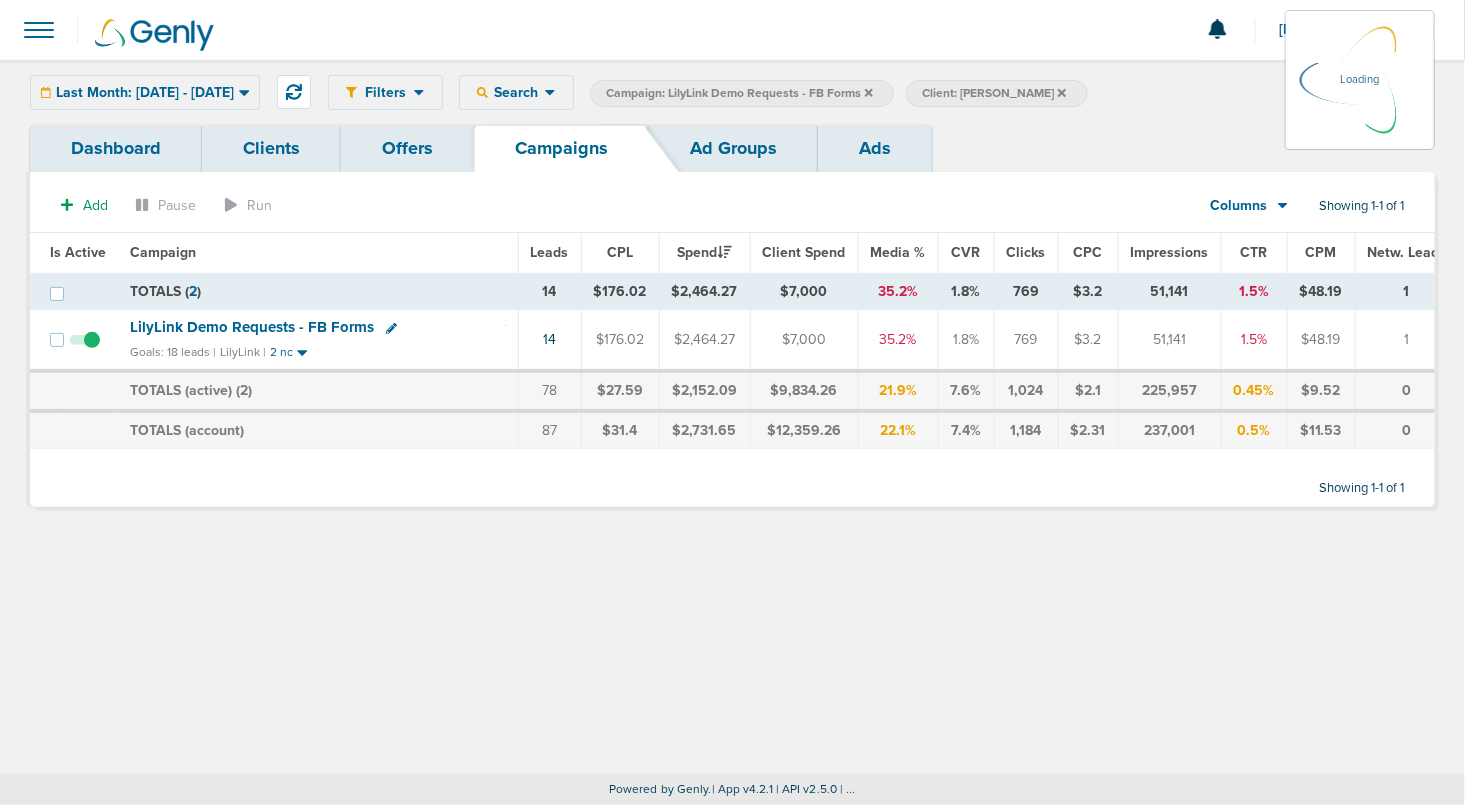 click on "Campaign: LilyLink Demo Requests - FB Forms" at bounding box center [742, 93] 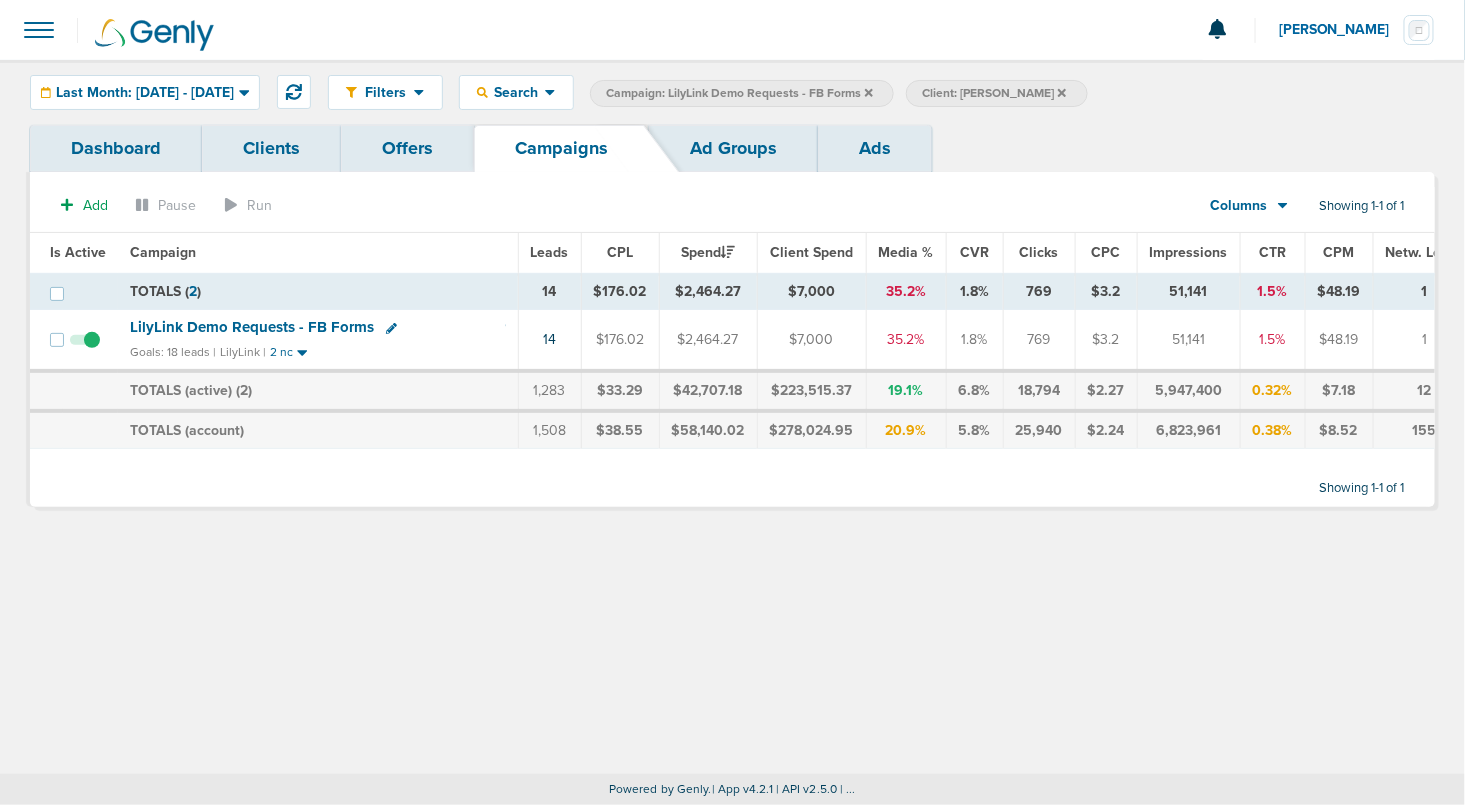 click 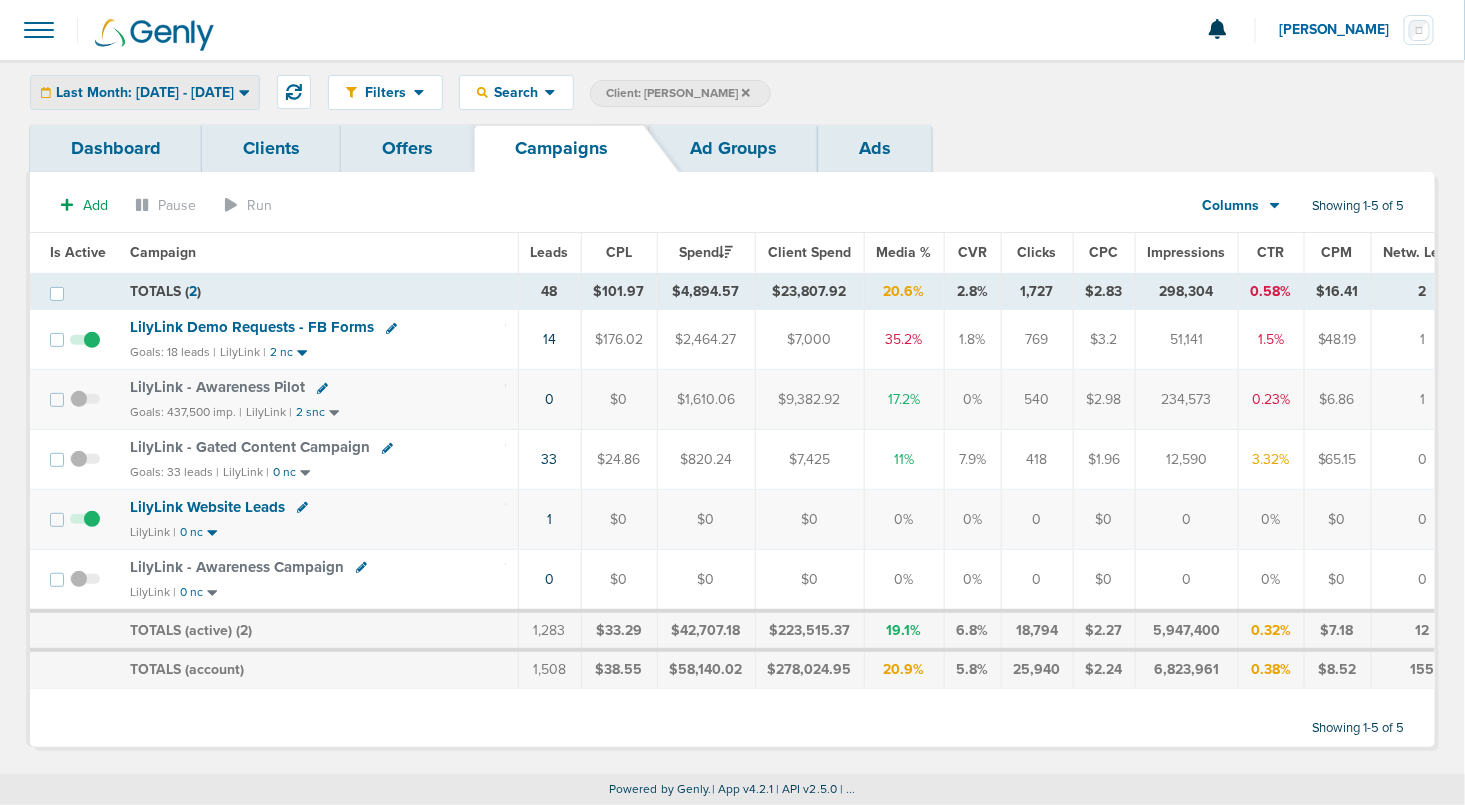 click on "Last Month: [DATE] - [DATE]" at bounding box center [145, 93] 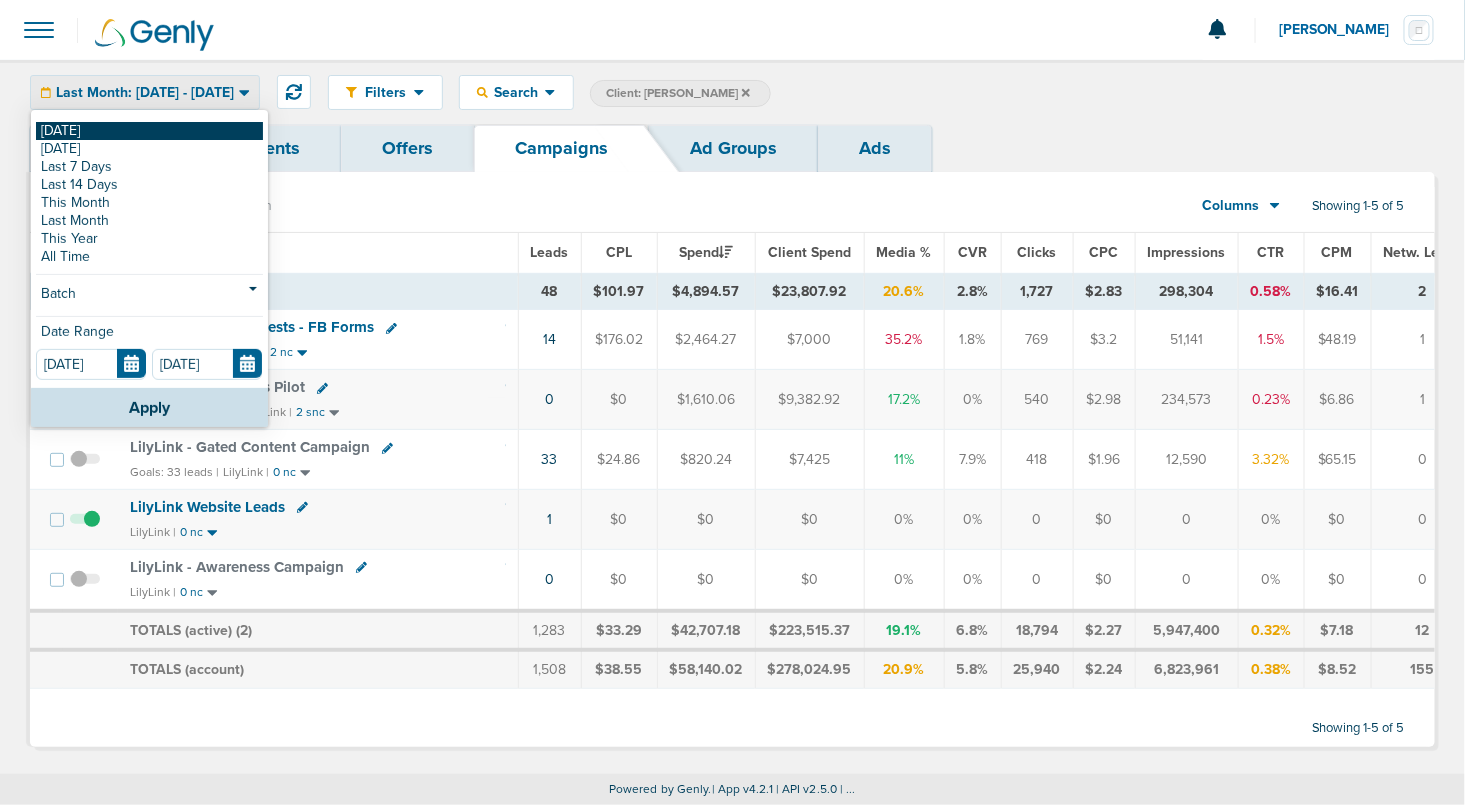 click on "[DATE]" at bounding box center (149, 131) 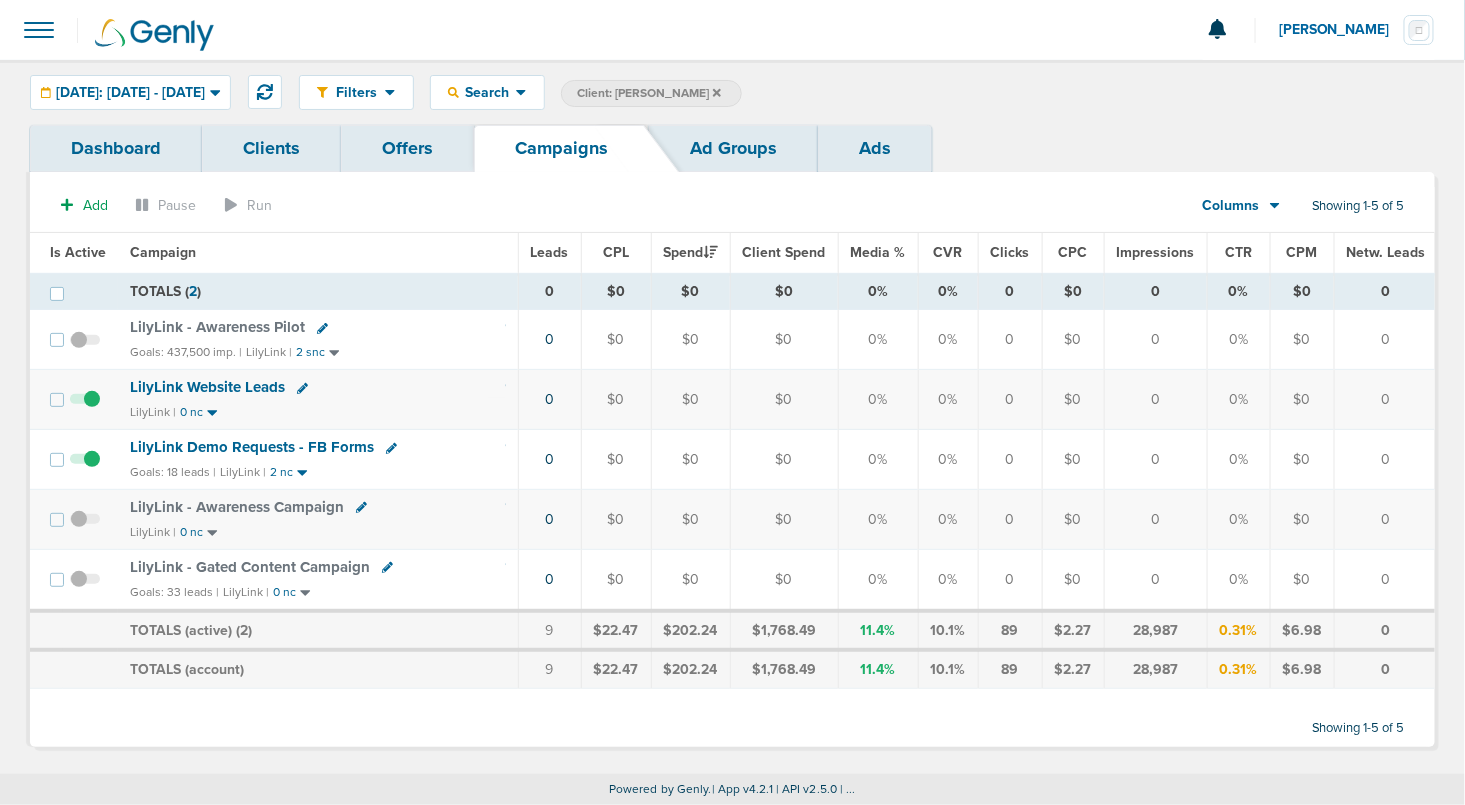 click 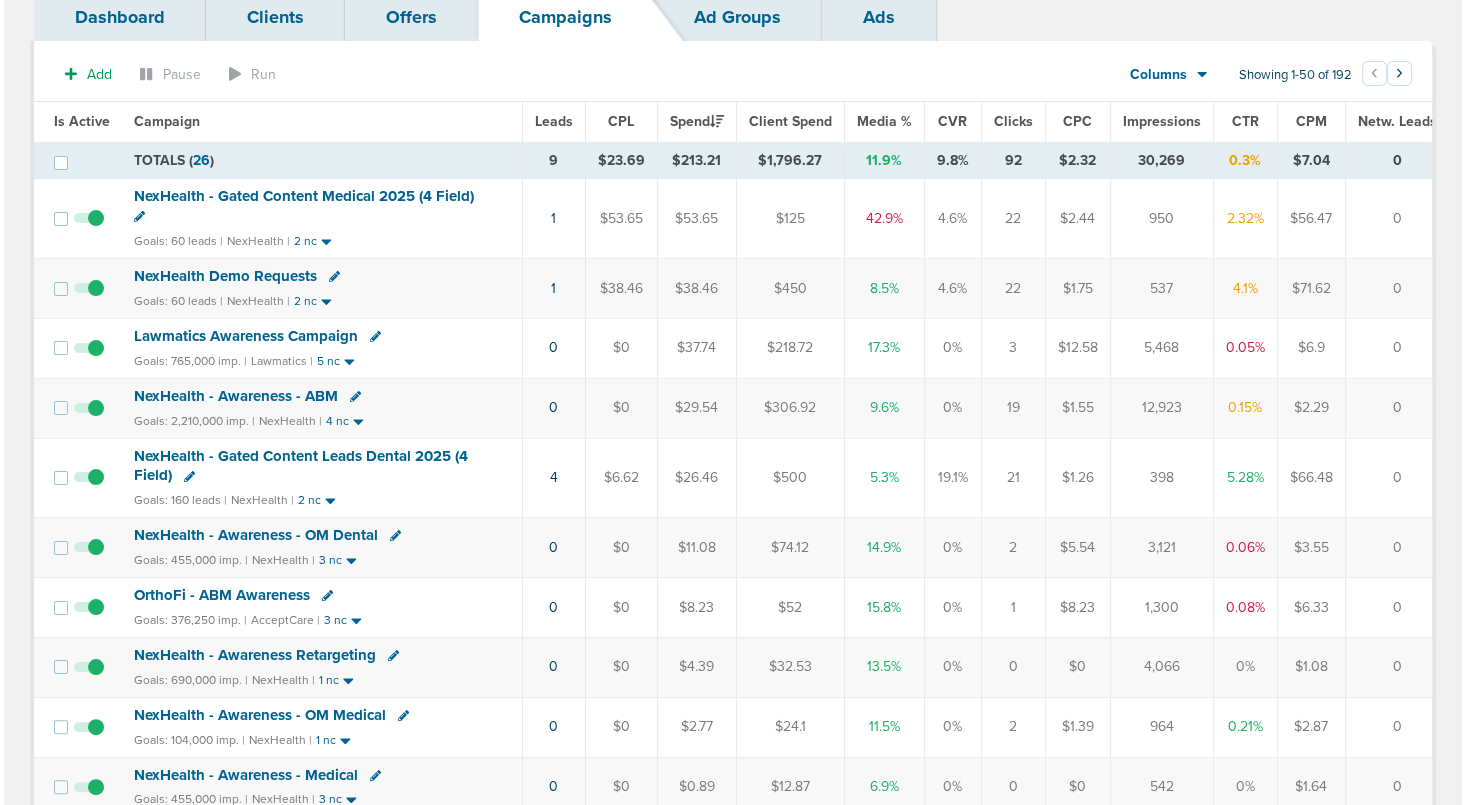 scroll, scrollTop: 0, scrollLeft: 0, axis: both 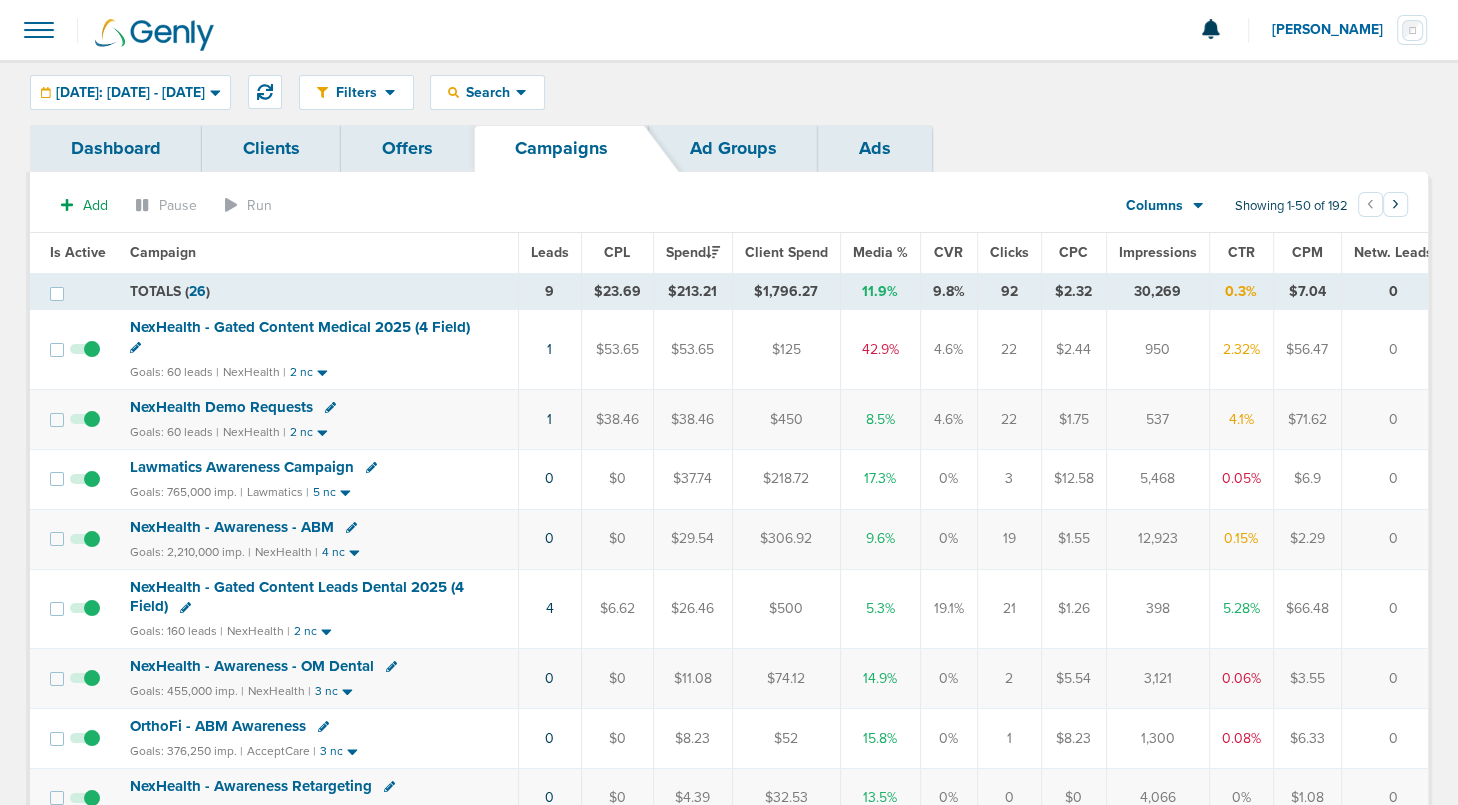 click 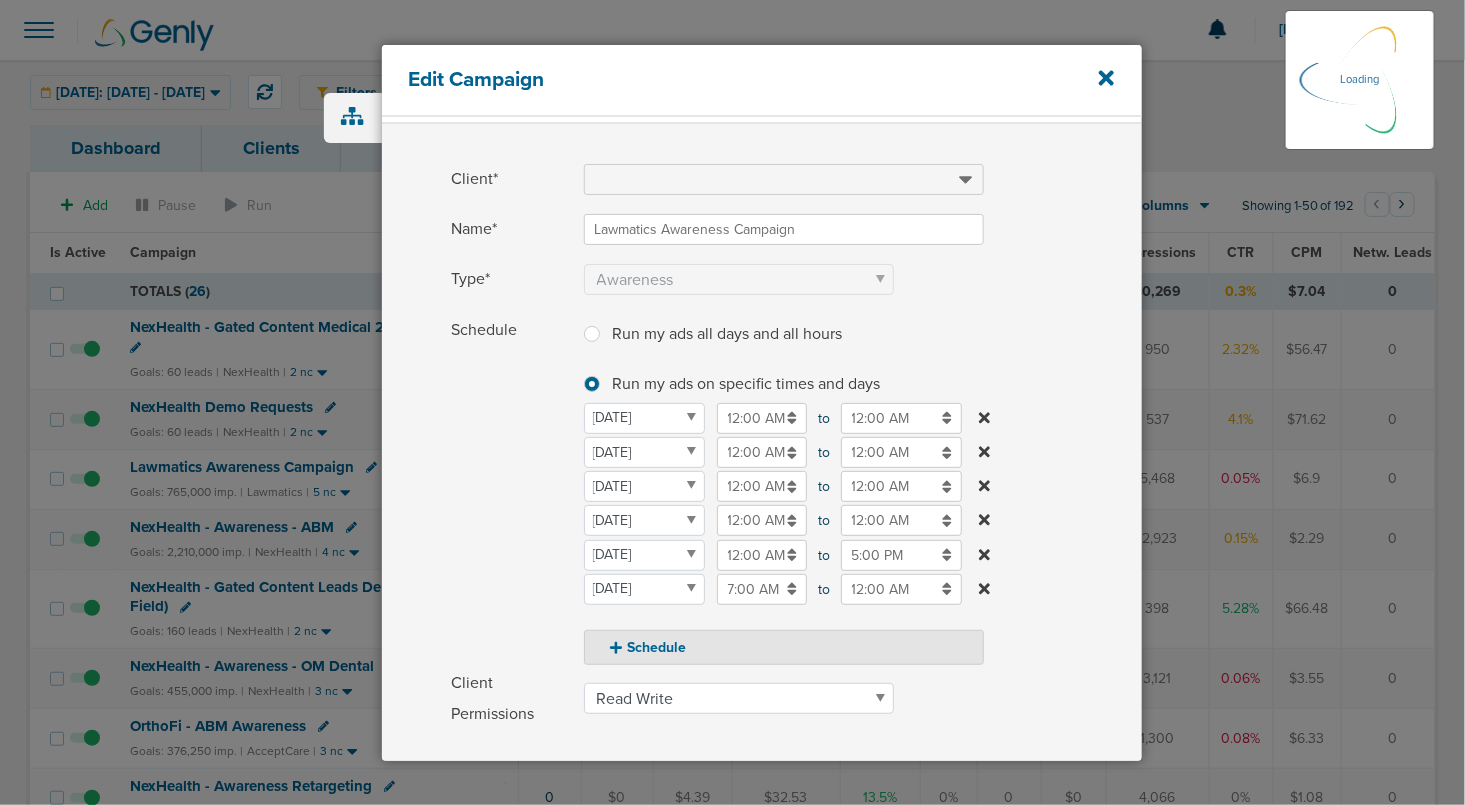 scroll, scrollTop: 352, scrollLeft: 0, axis: vertical 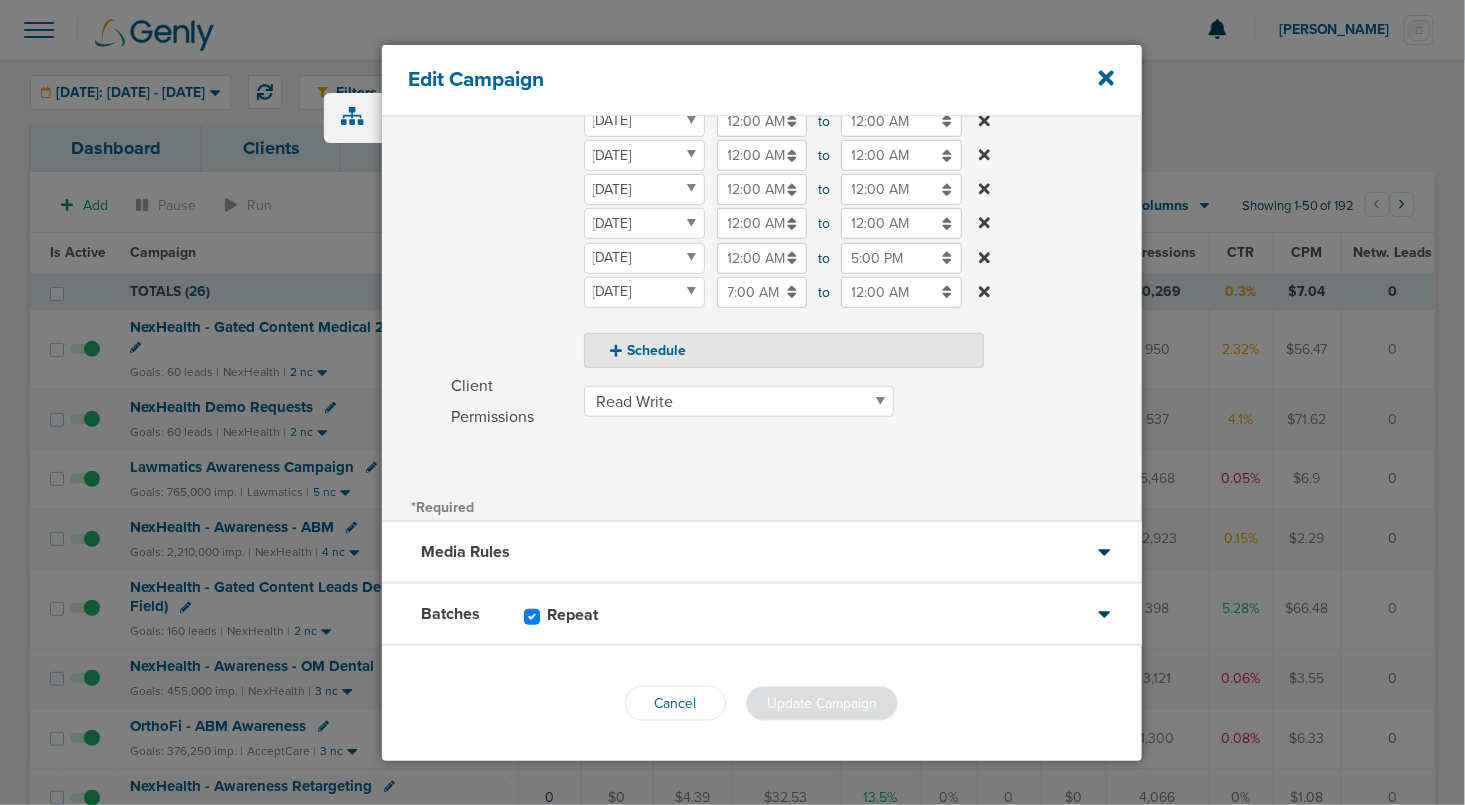 click on "Batches
Repeat" at bounding box center [762, 615] 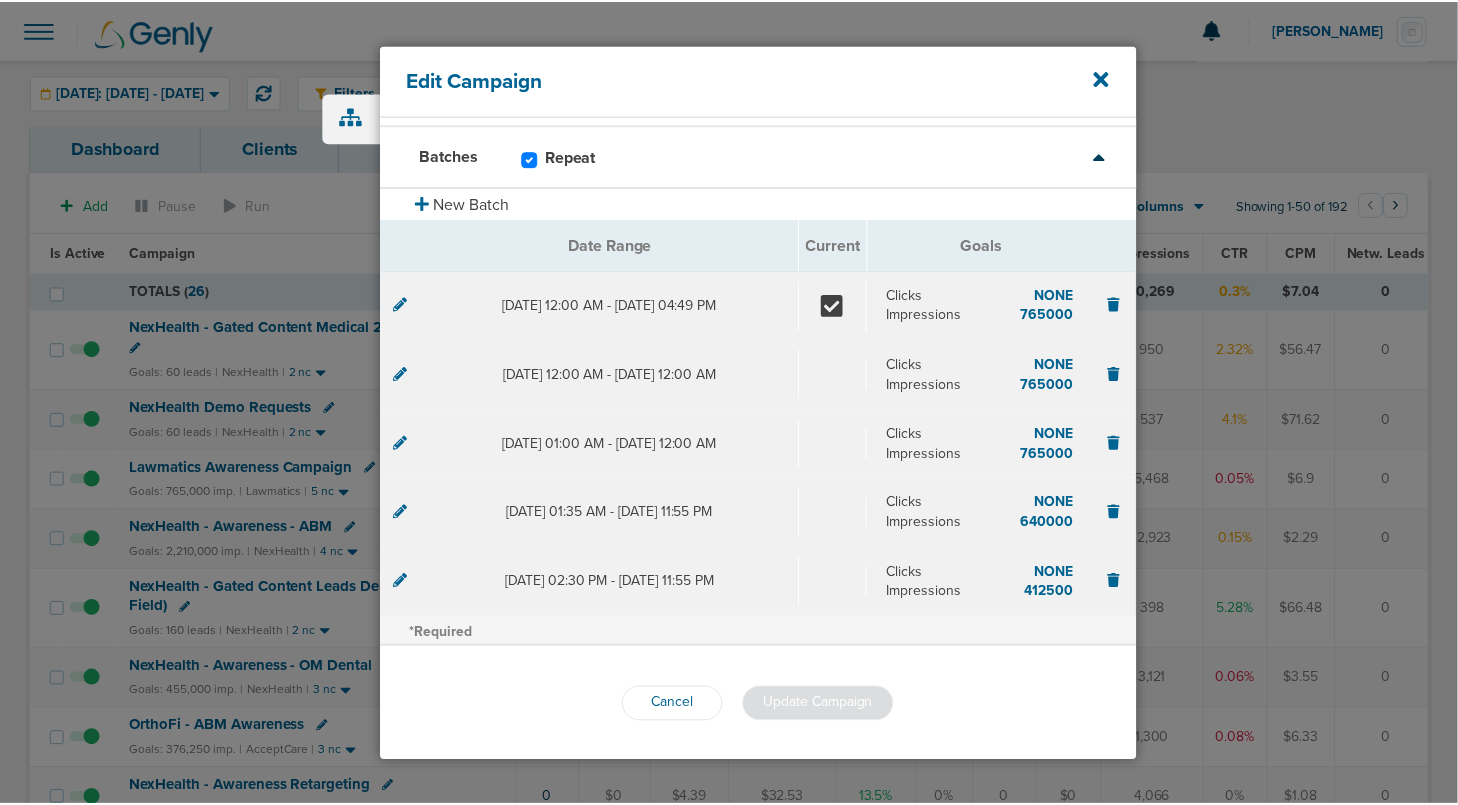scroll, scrollTop: 115, scrollLeft: 0, axis: vertical 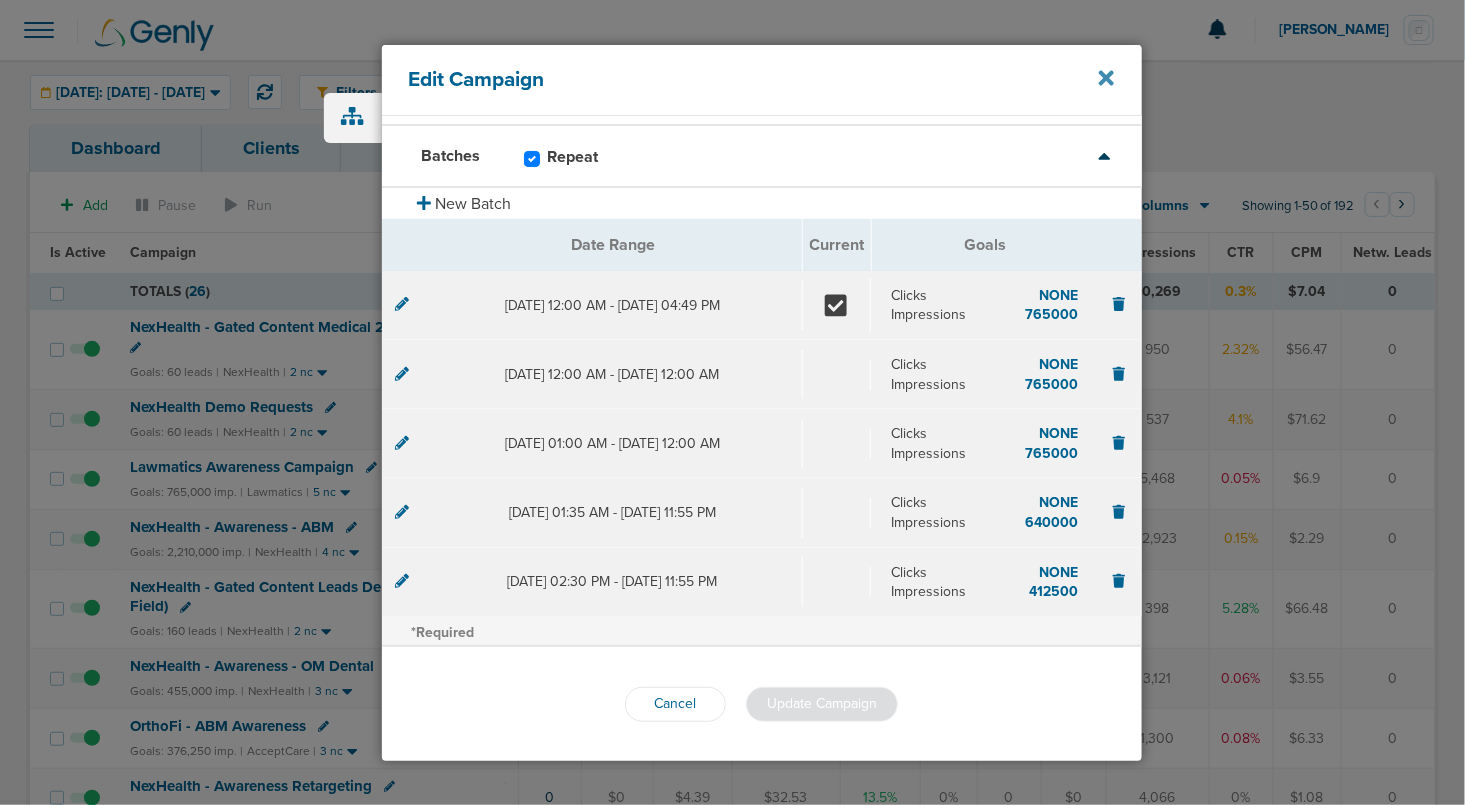 click 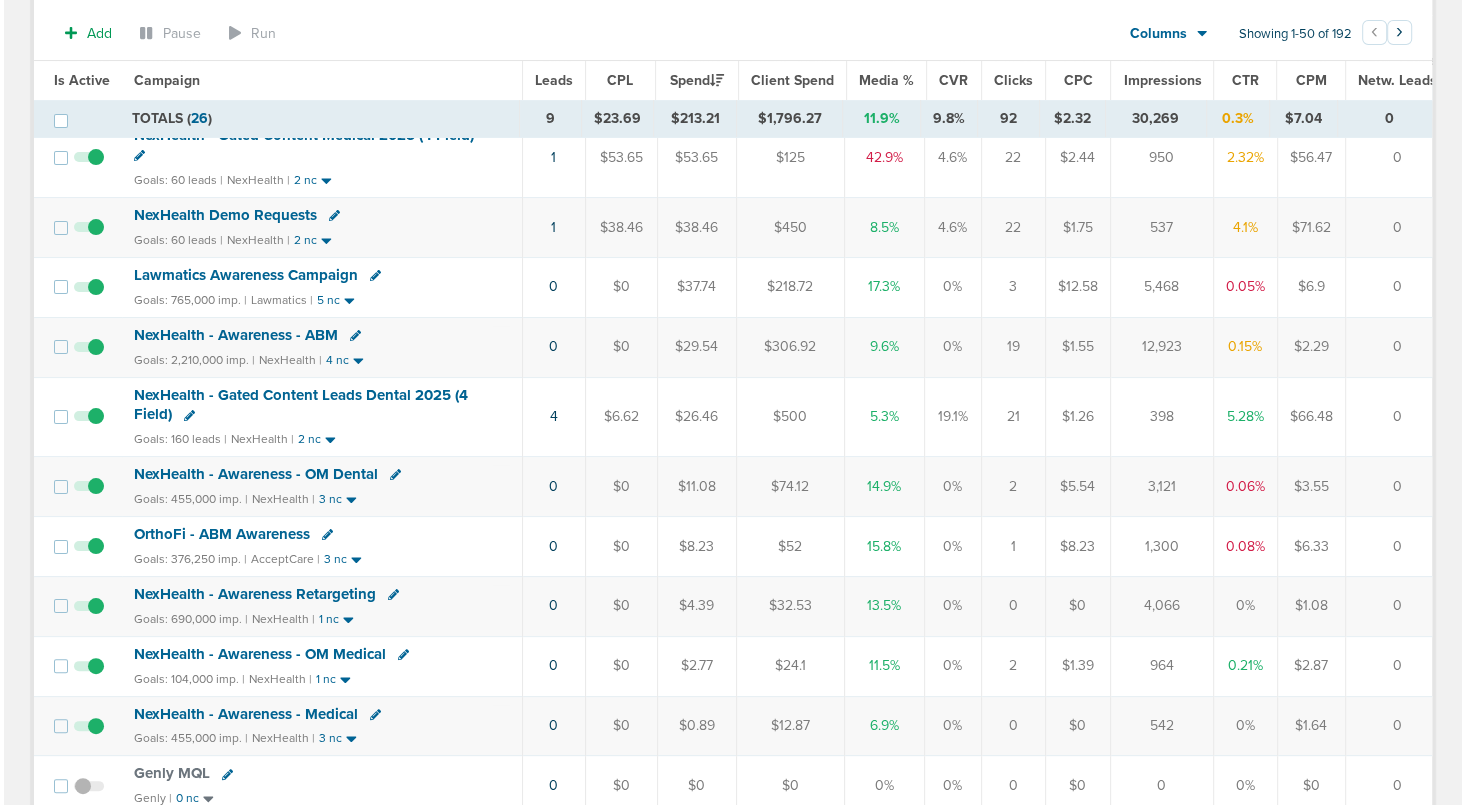 scroll, scrollTop: 201, scrollLeft: 0, axis: vertical 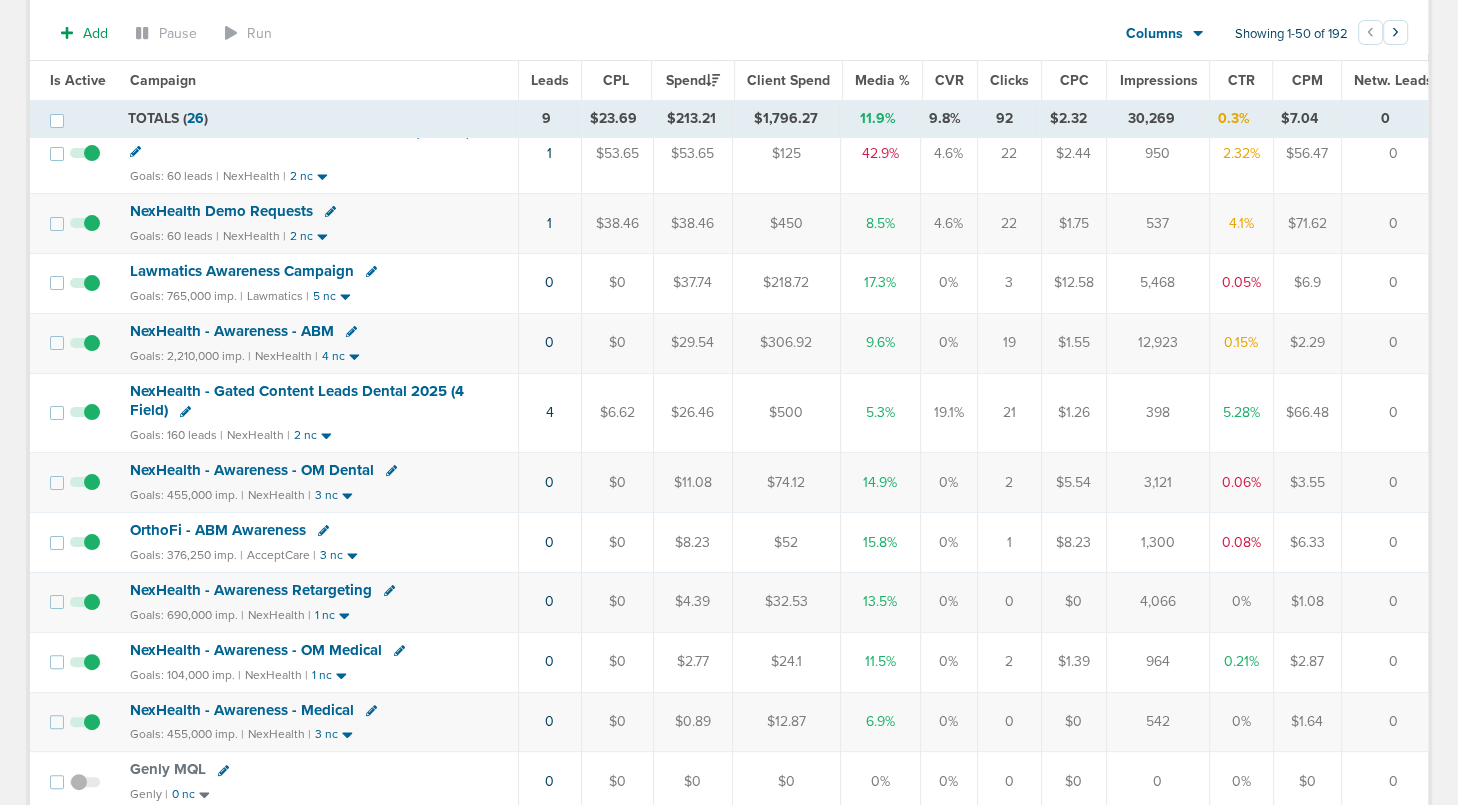 click 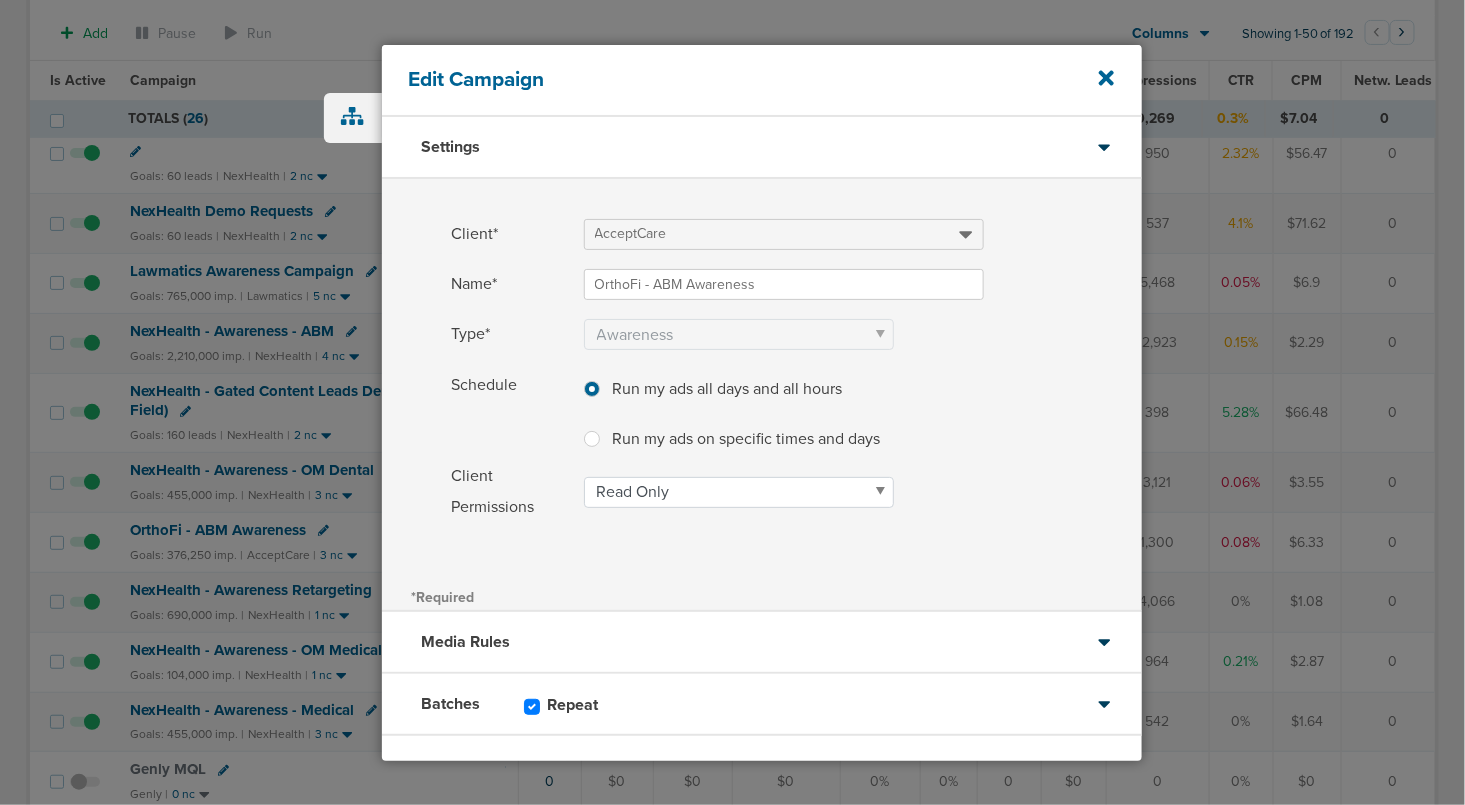 scroll, scrollTop: 90, scrollLeft: 0, axis: vertical 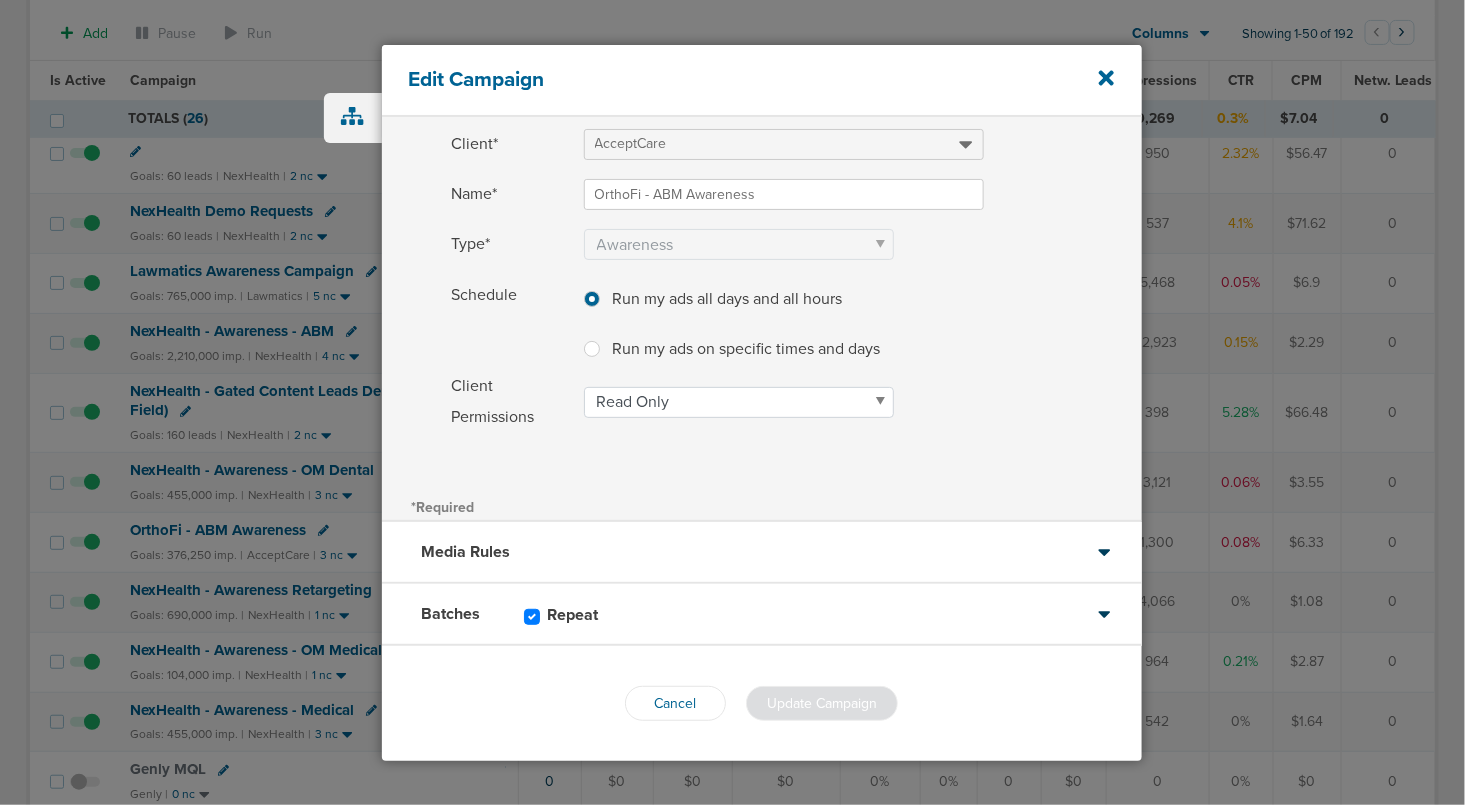 click on "Batches
Repeat" at bounding box center (762, 615) 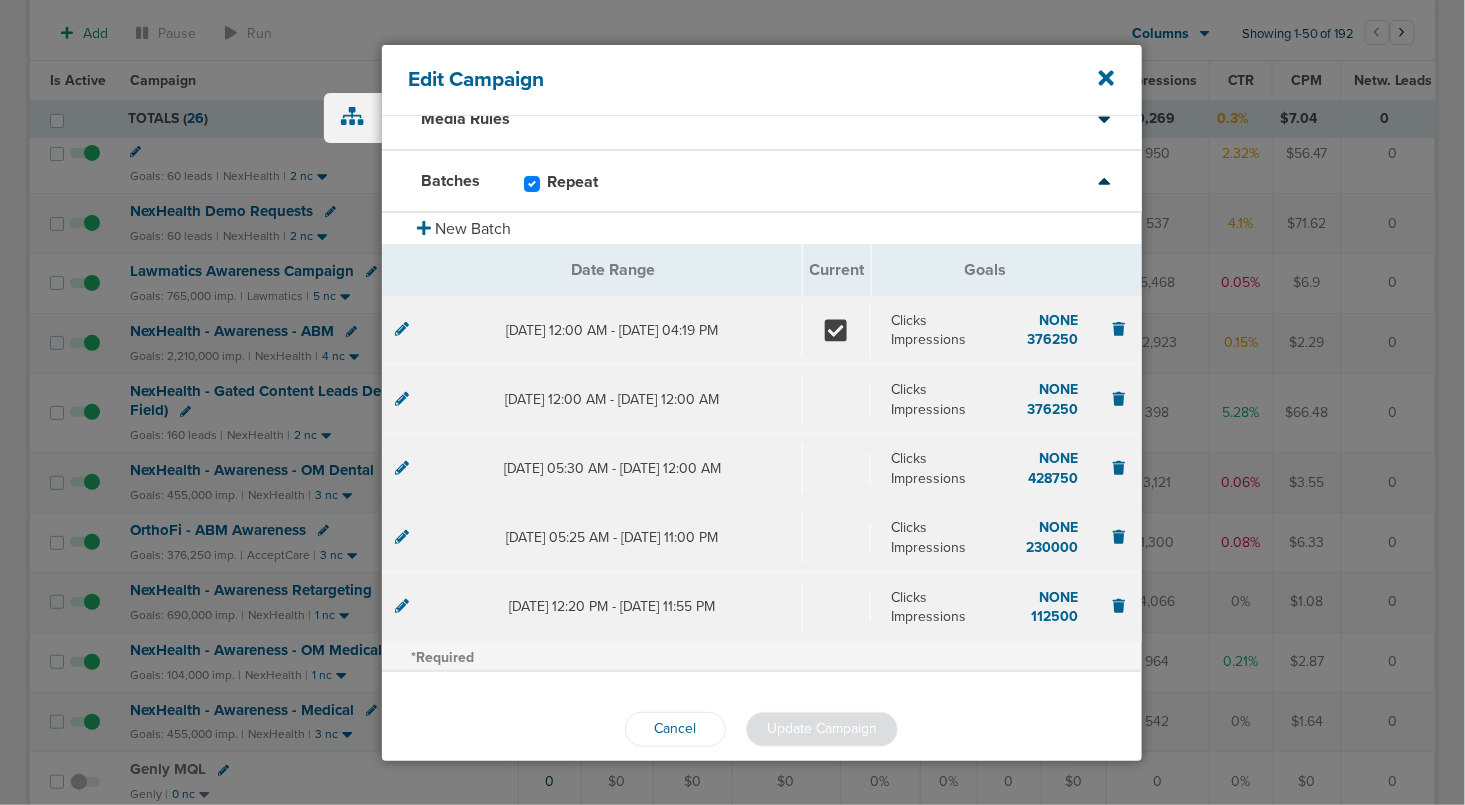 click 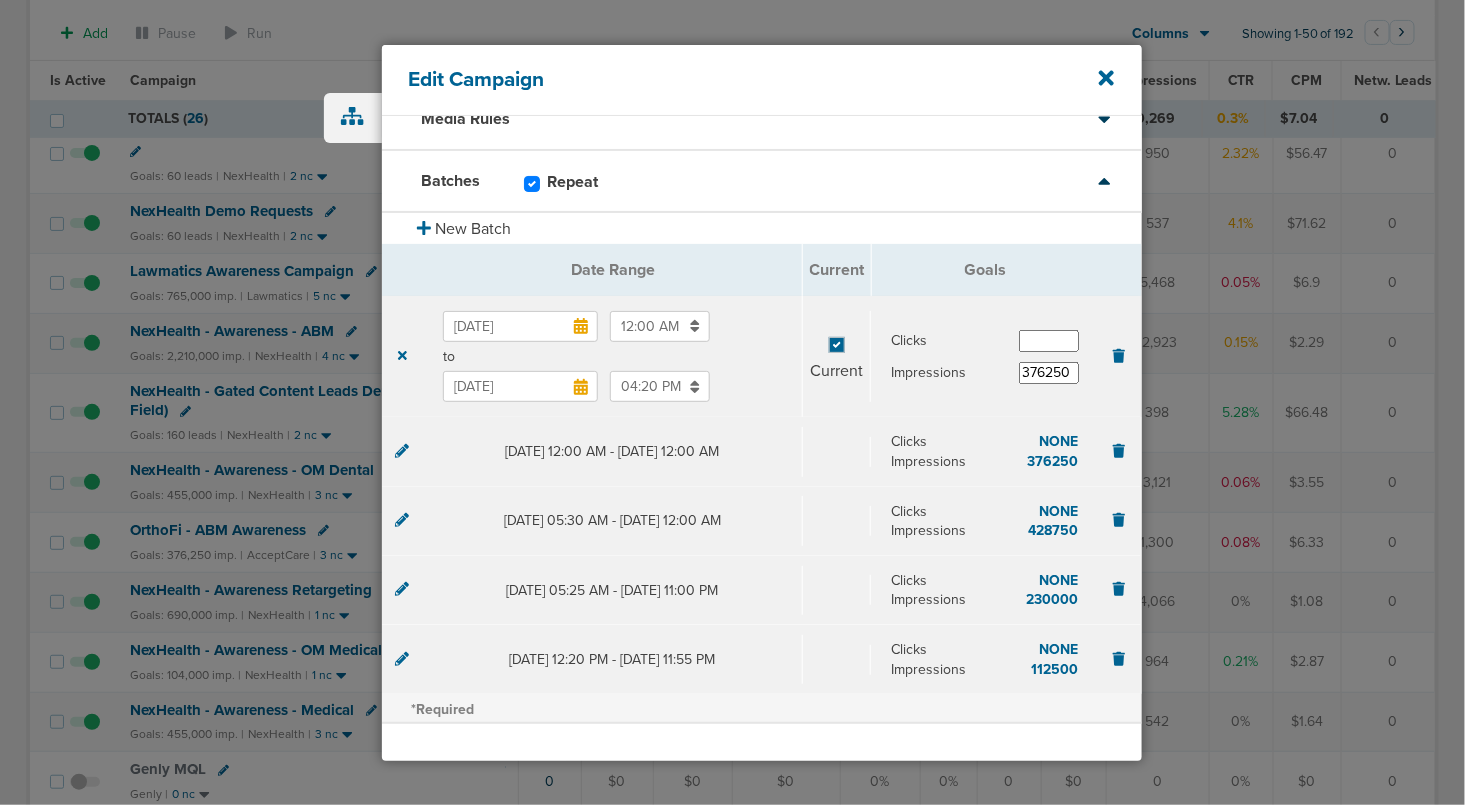 click on "[DATE]" at bounding box center [520, 386] 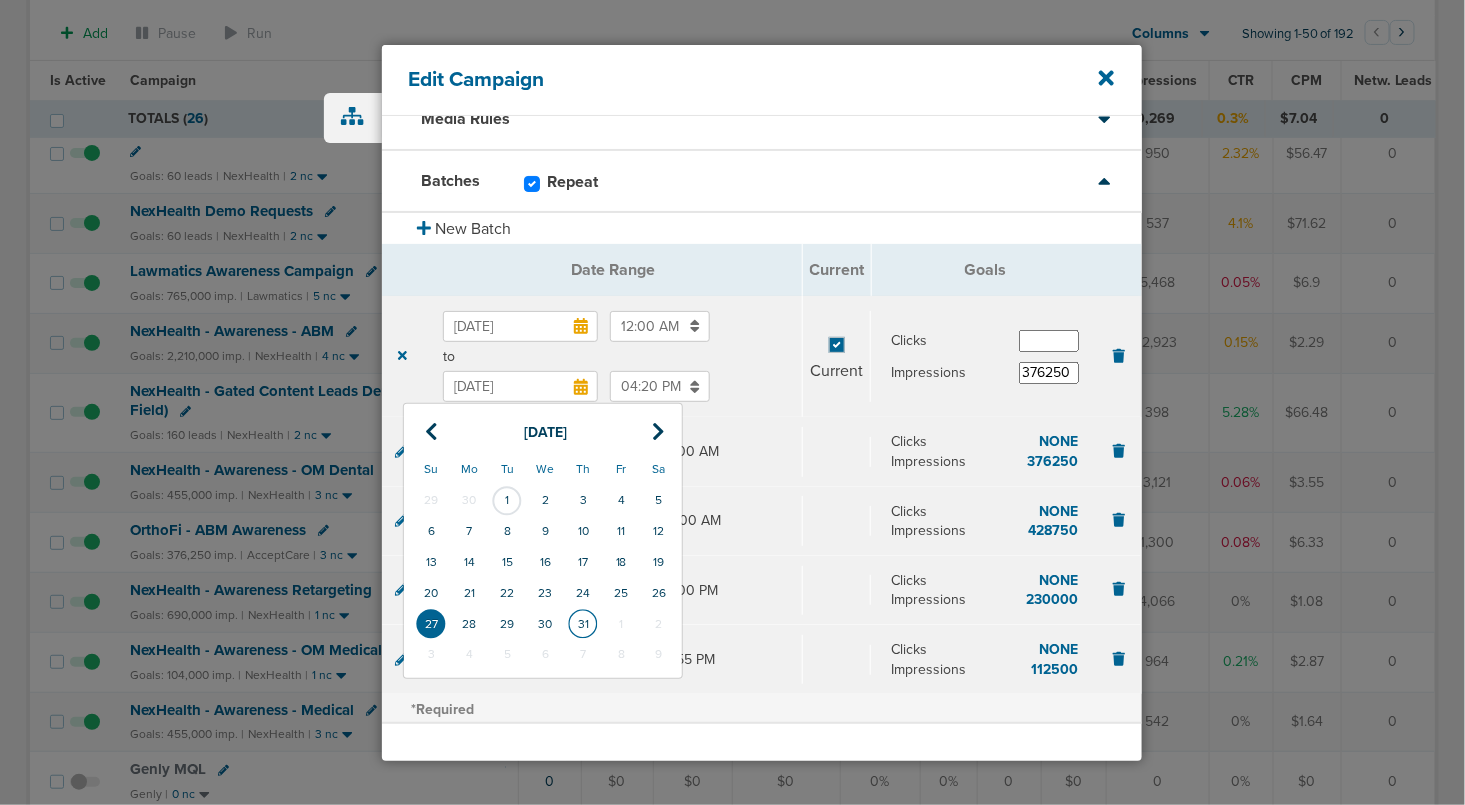click on "31" at bounding box center [583, 624] 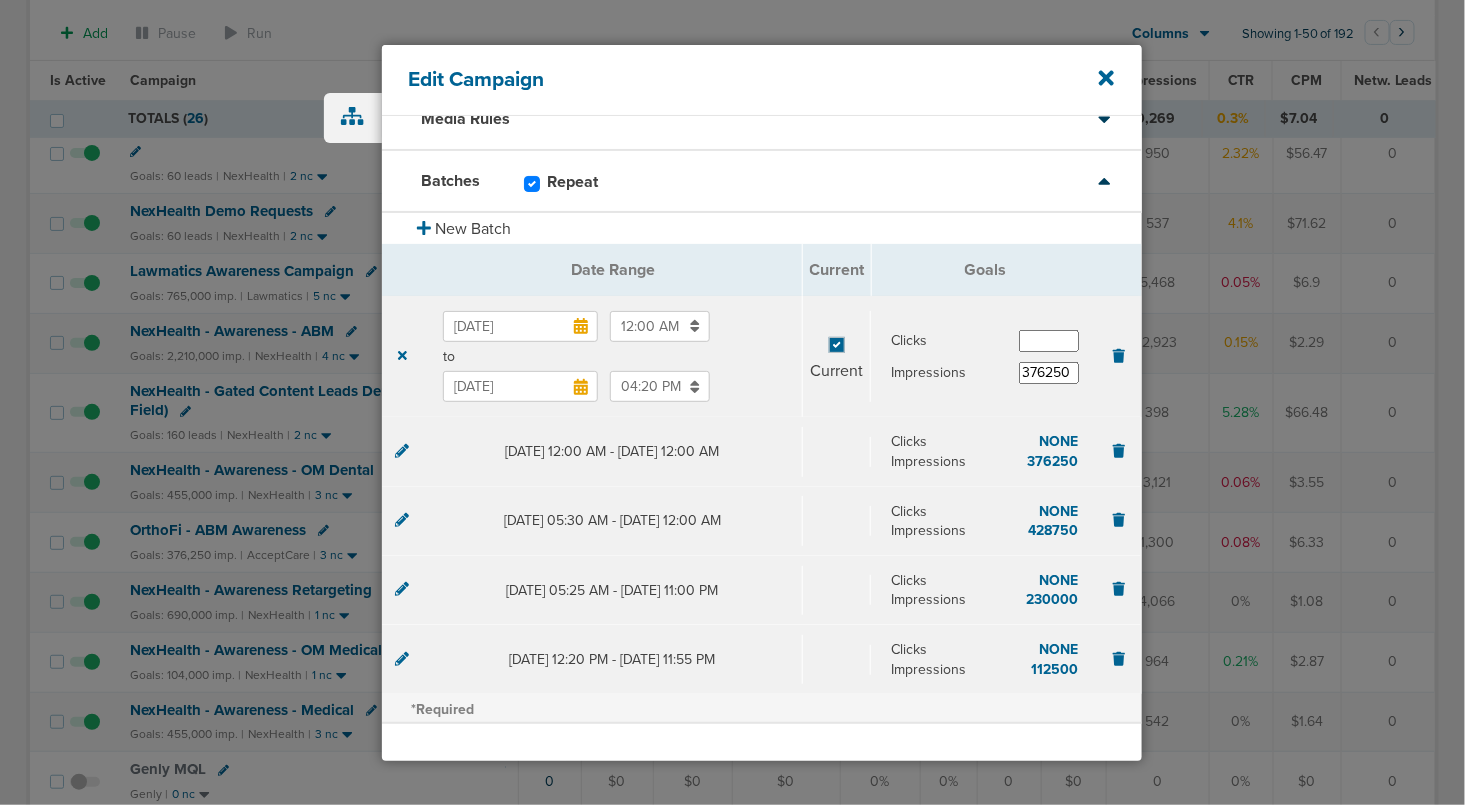 click on "04:20 PM" at bounding box center (660, 386) 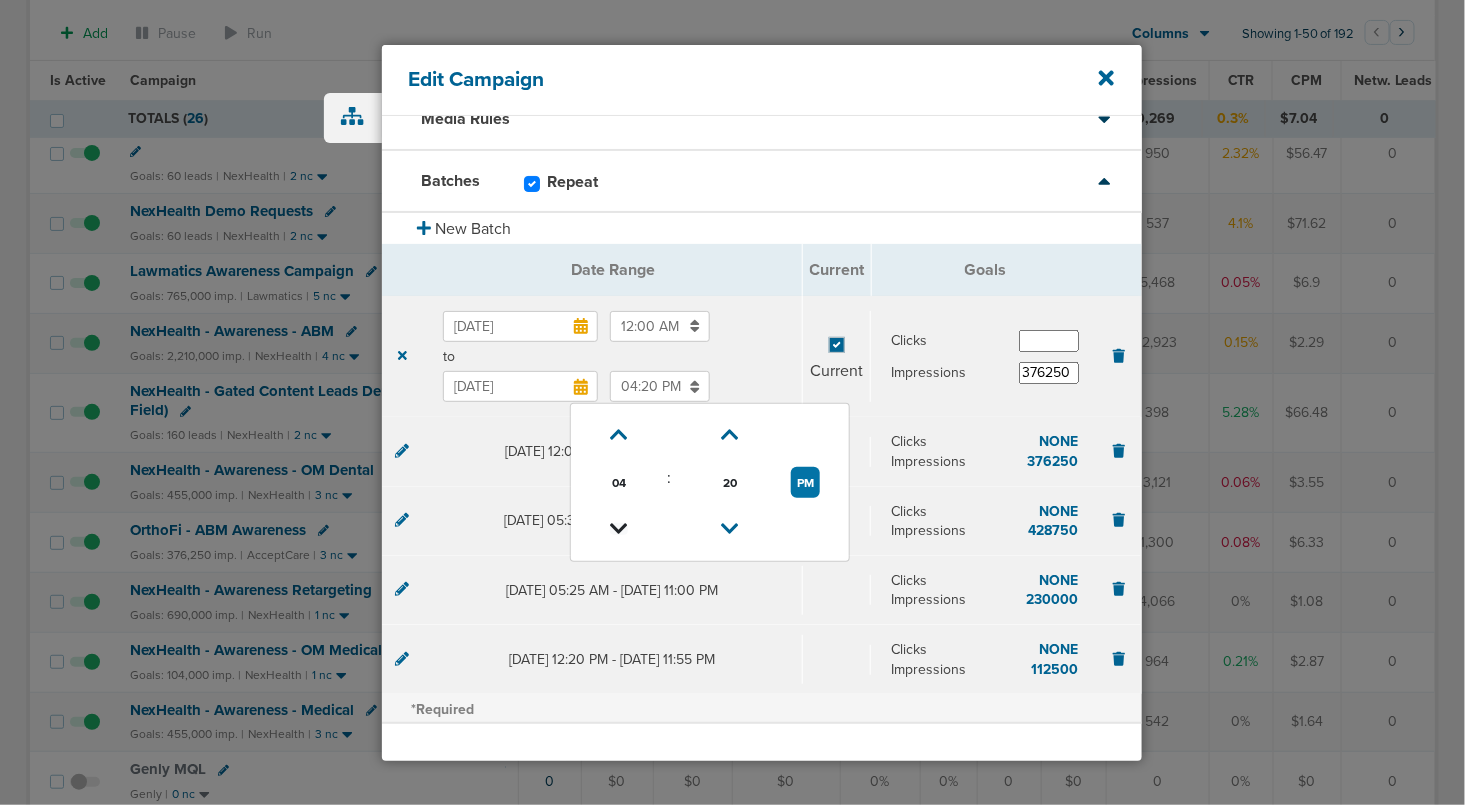 click at bounding box center (619, 529) 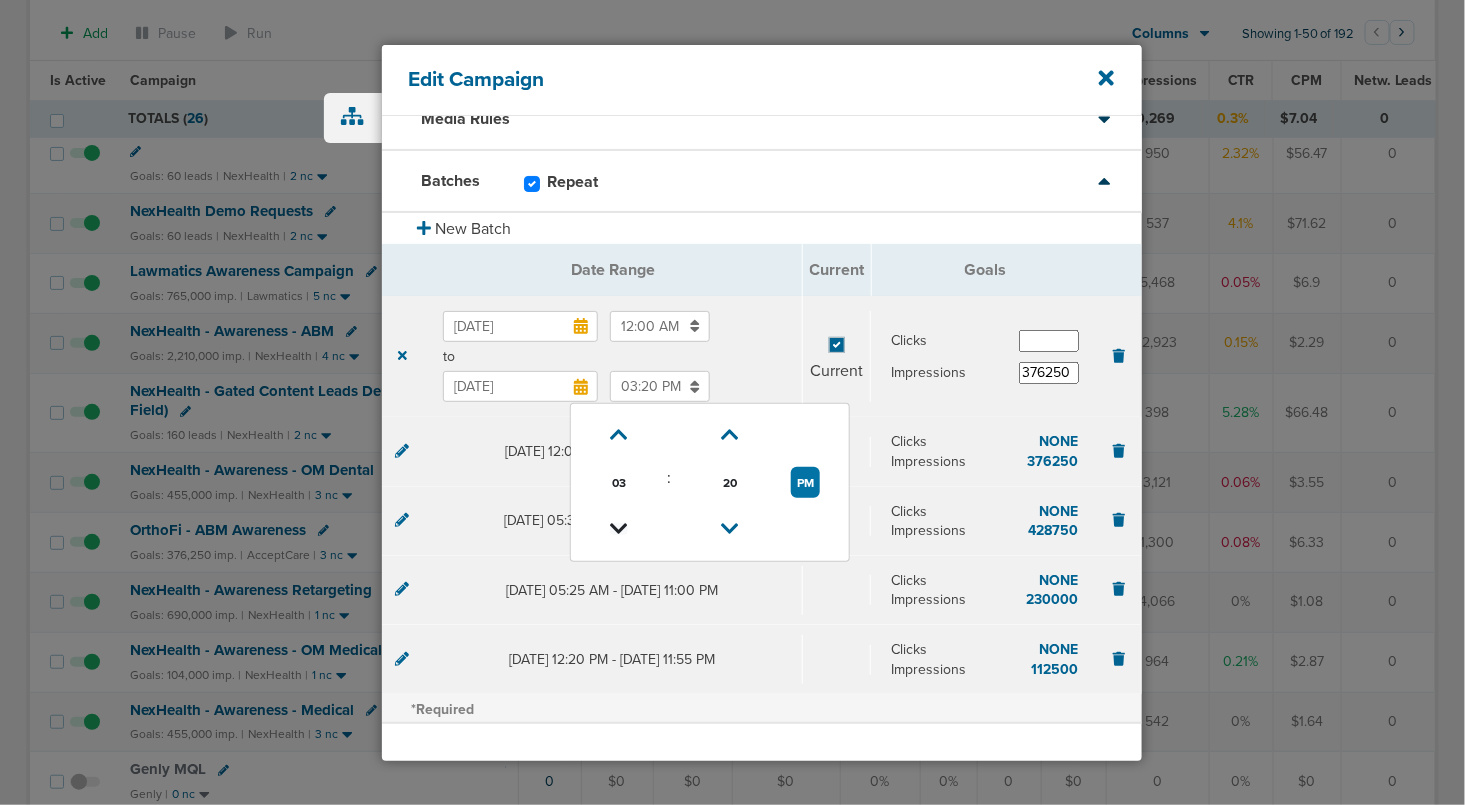 click at bounding box center (619, 529) 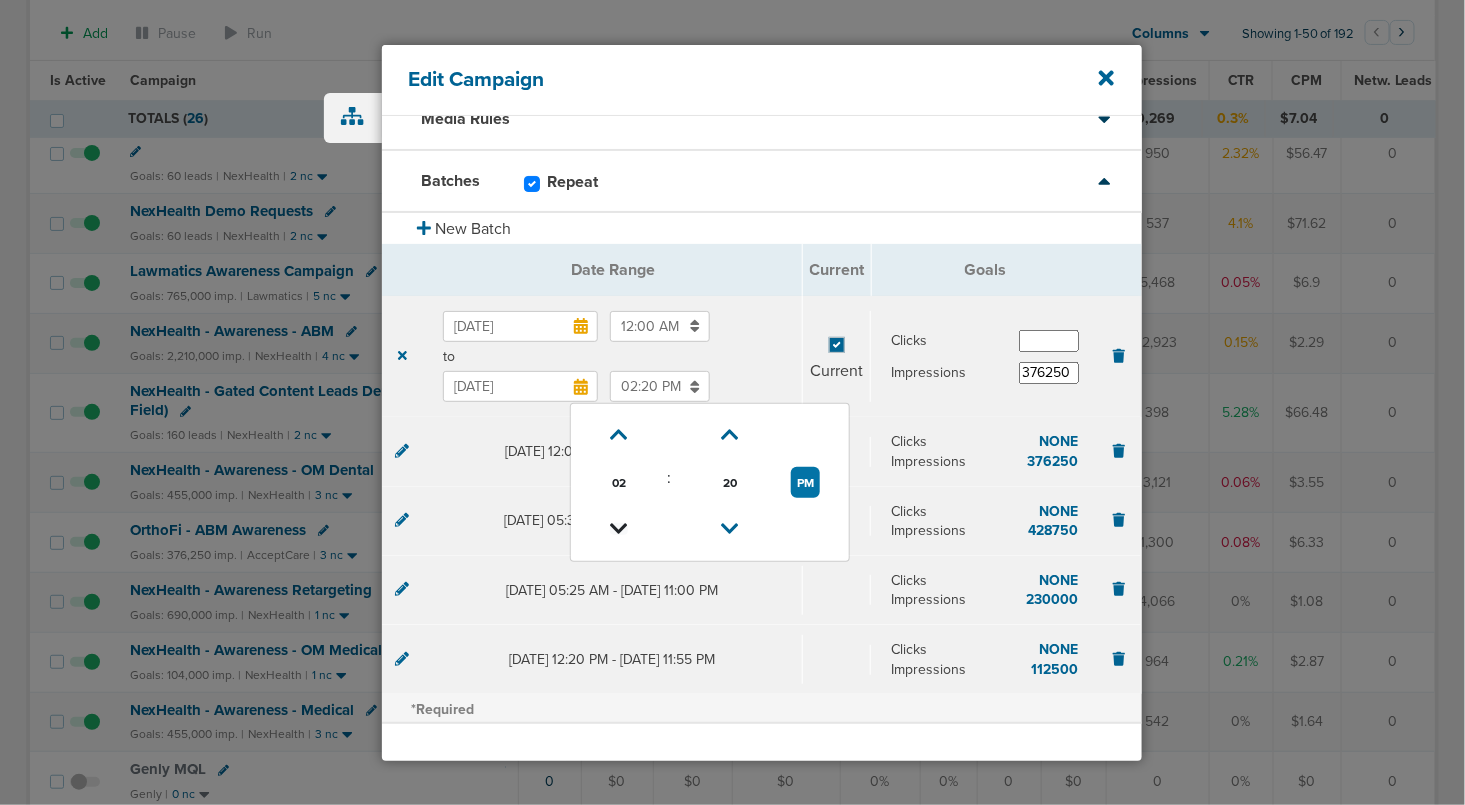click at bounding box center [619, 529] 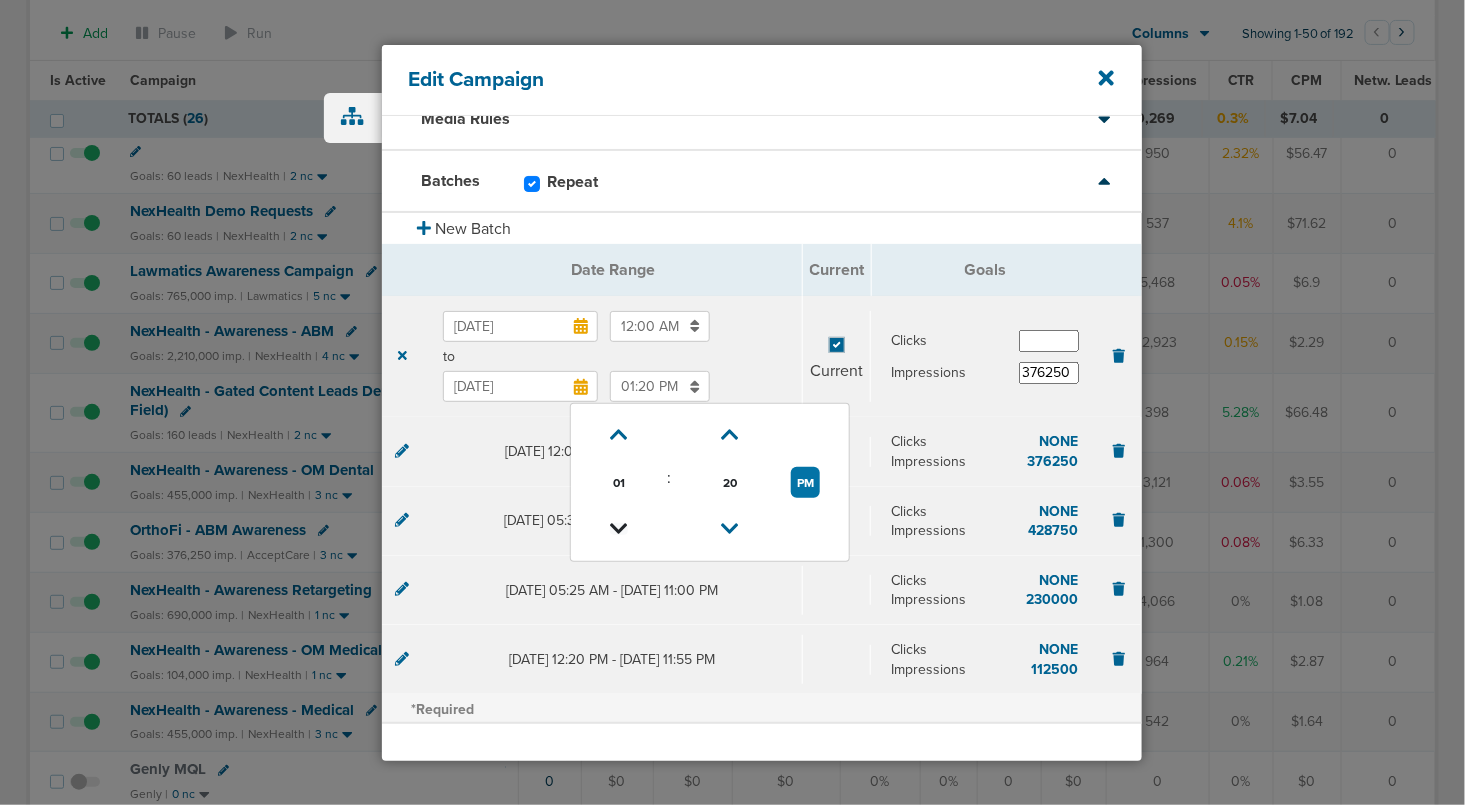click at bounding box center (619, 529) 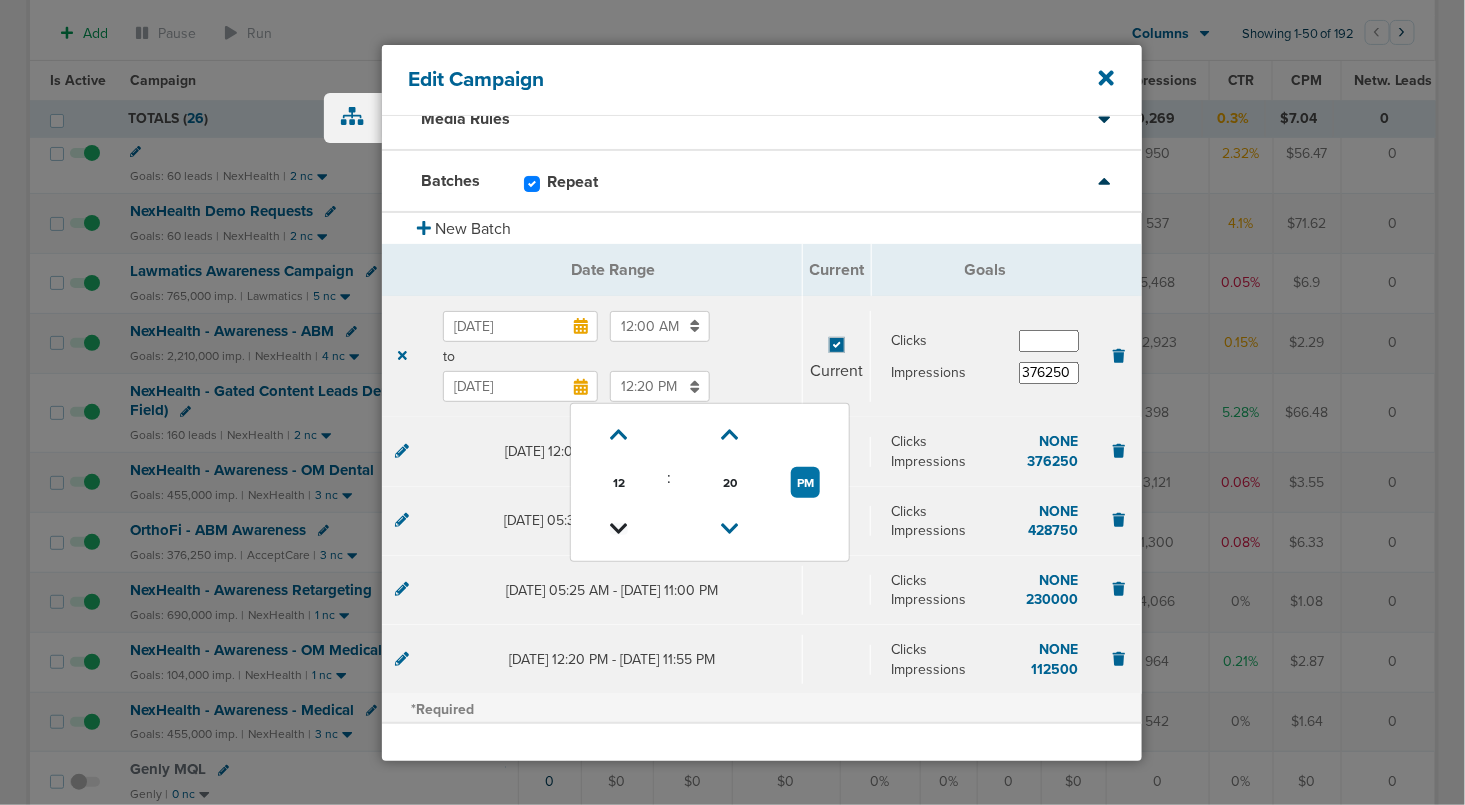 click at bounding box center (619, 529) 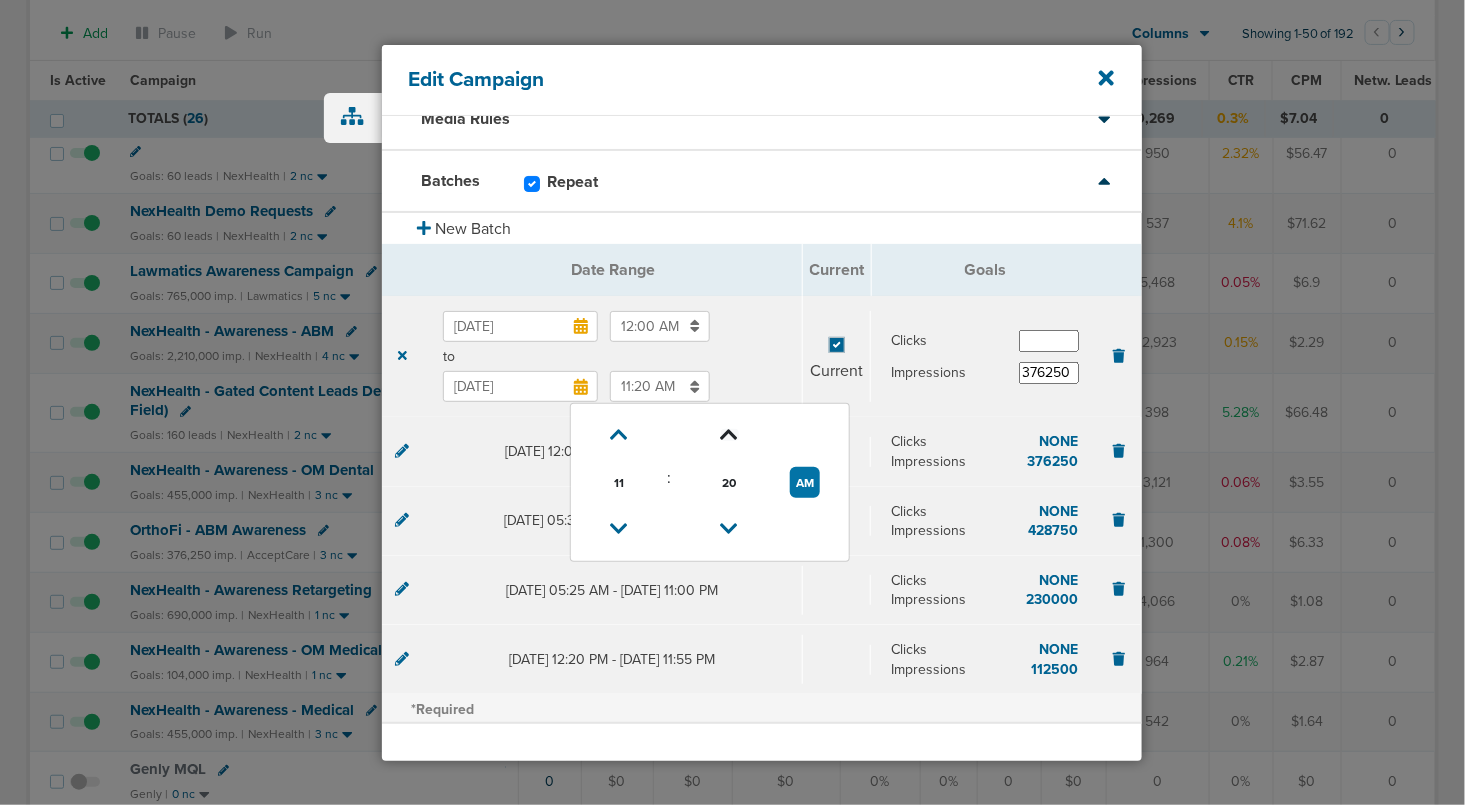click at bounding box center (730, 435) 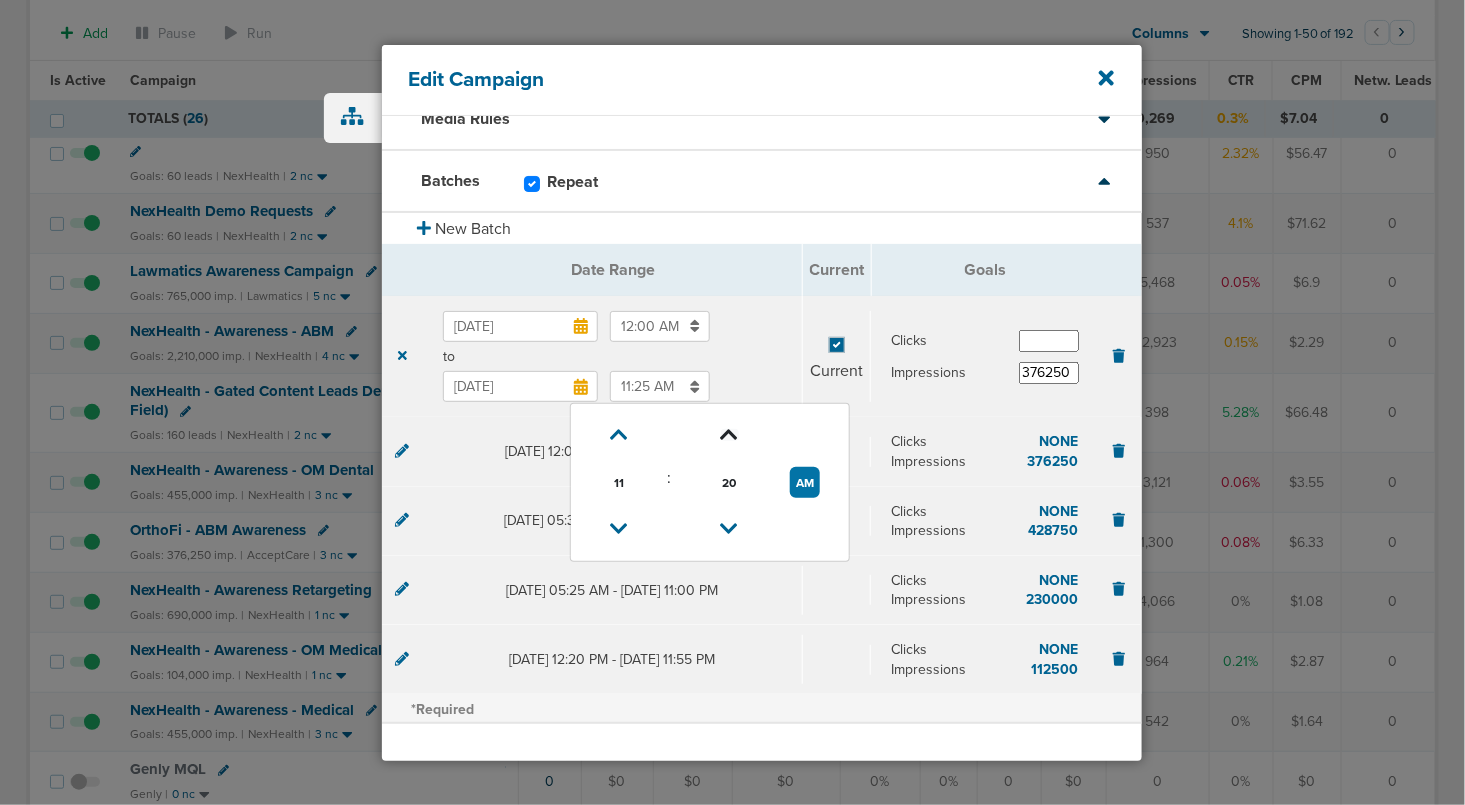 click at bounding box center (730, 435) 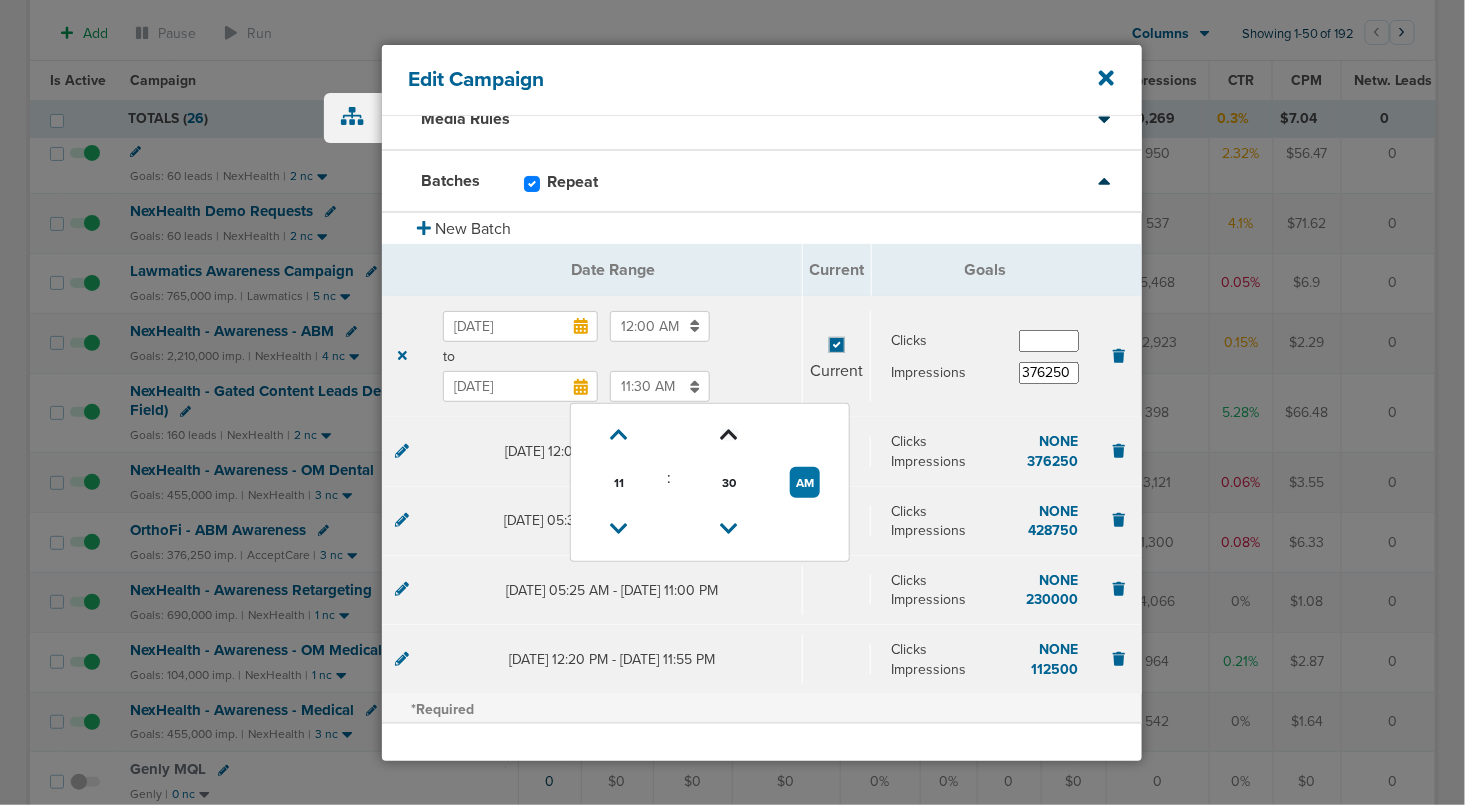 click at bounding box center [730, 435] 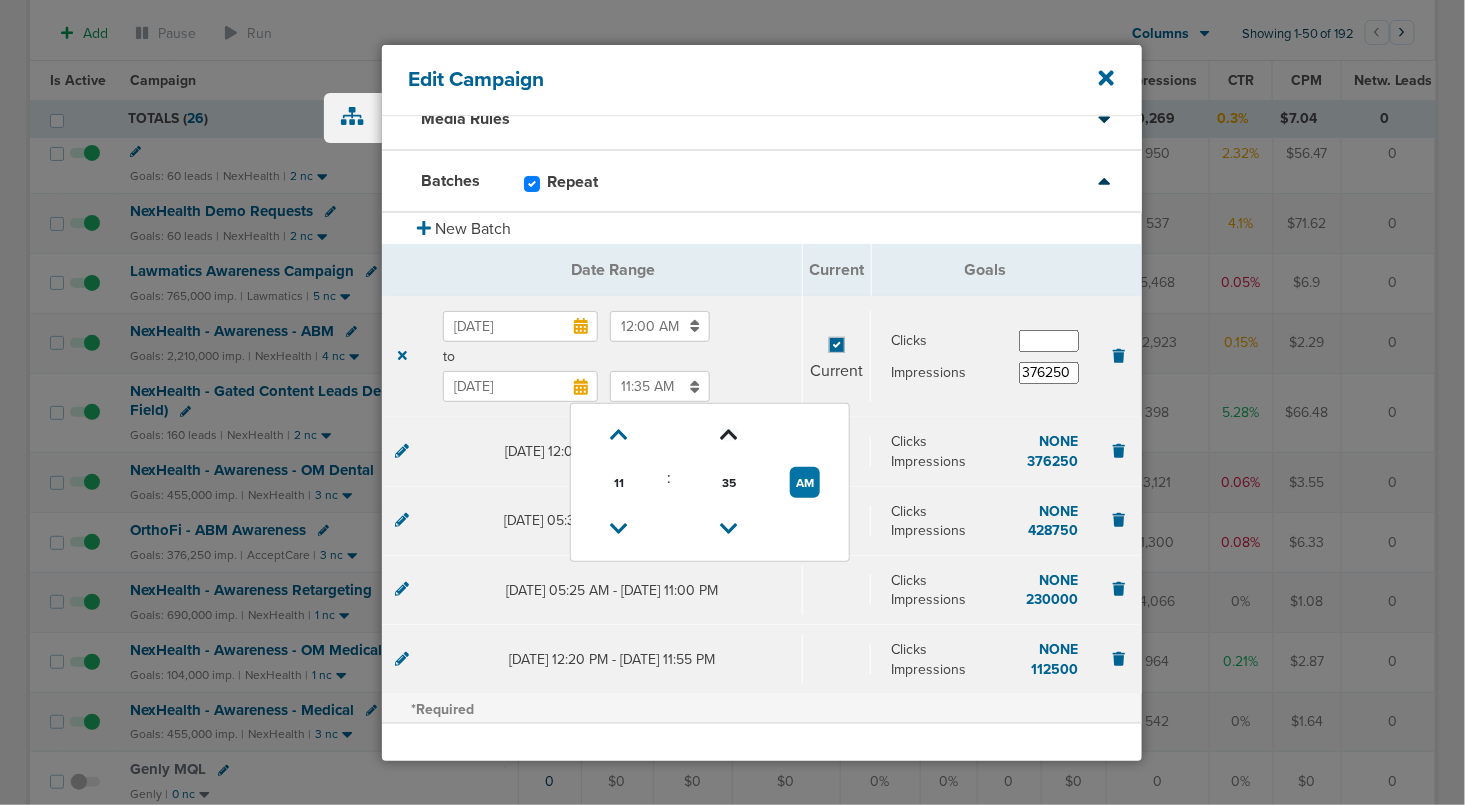 click at bounding box center (730, 435) 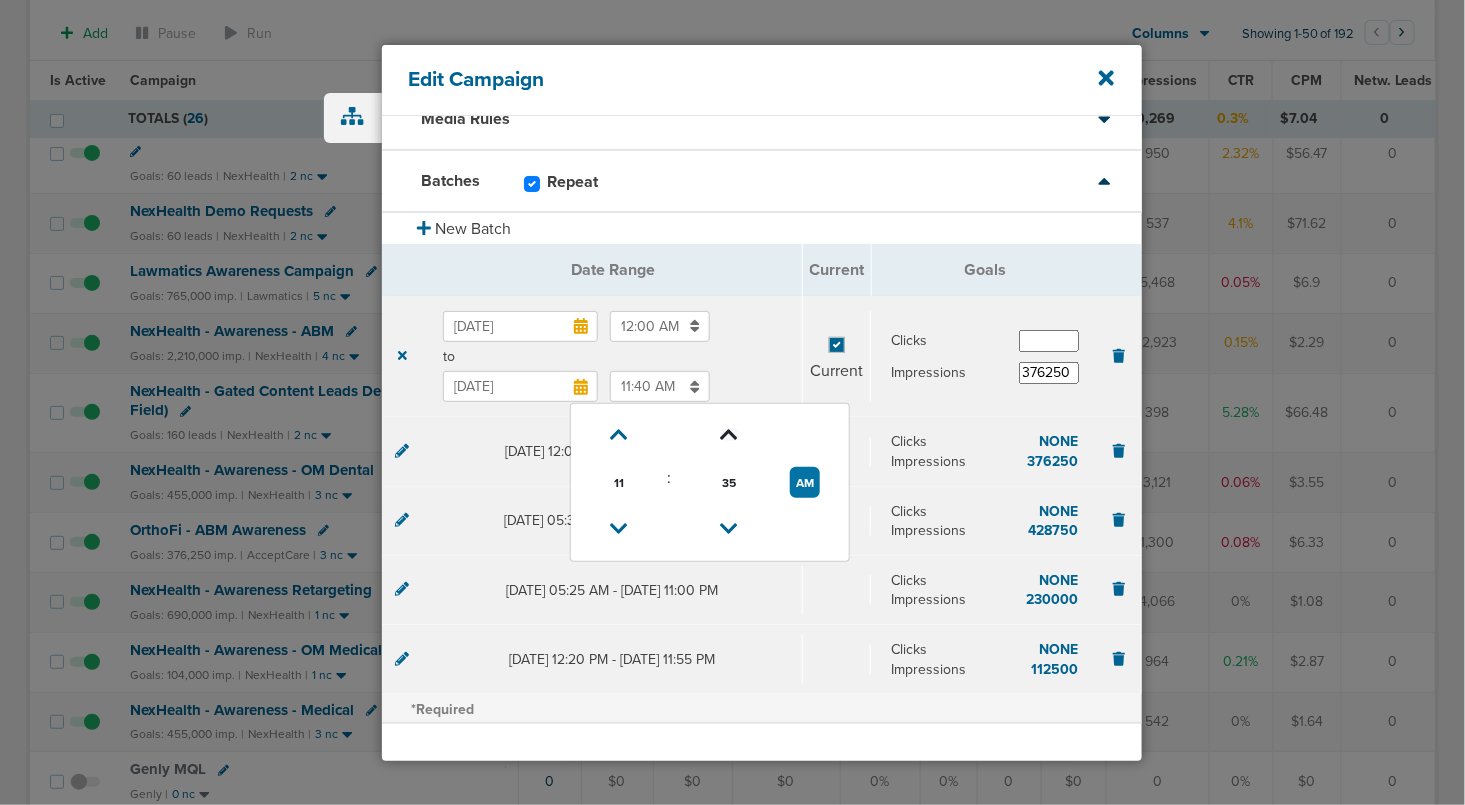 click at bounding box center (730, 435) 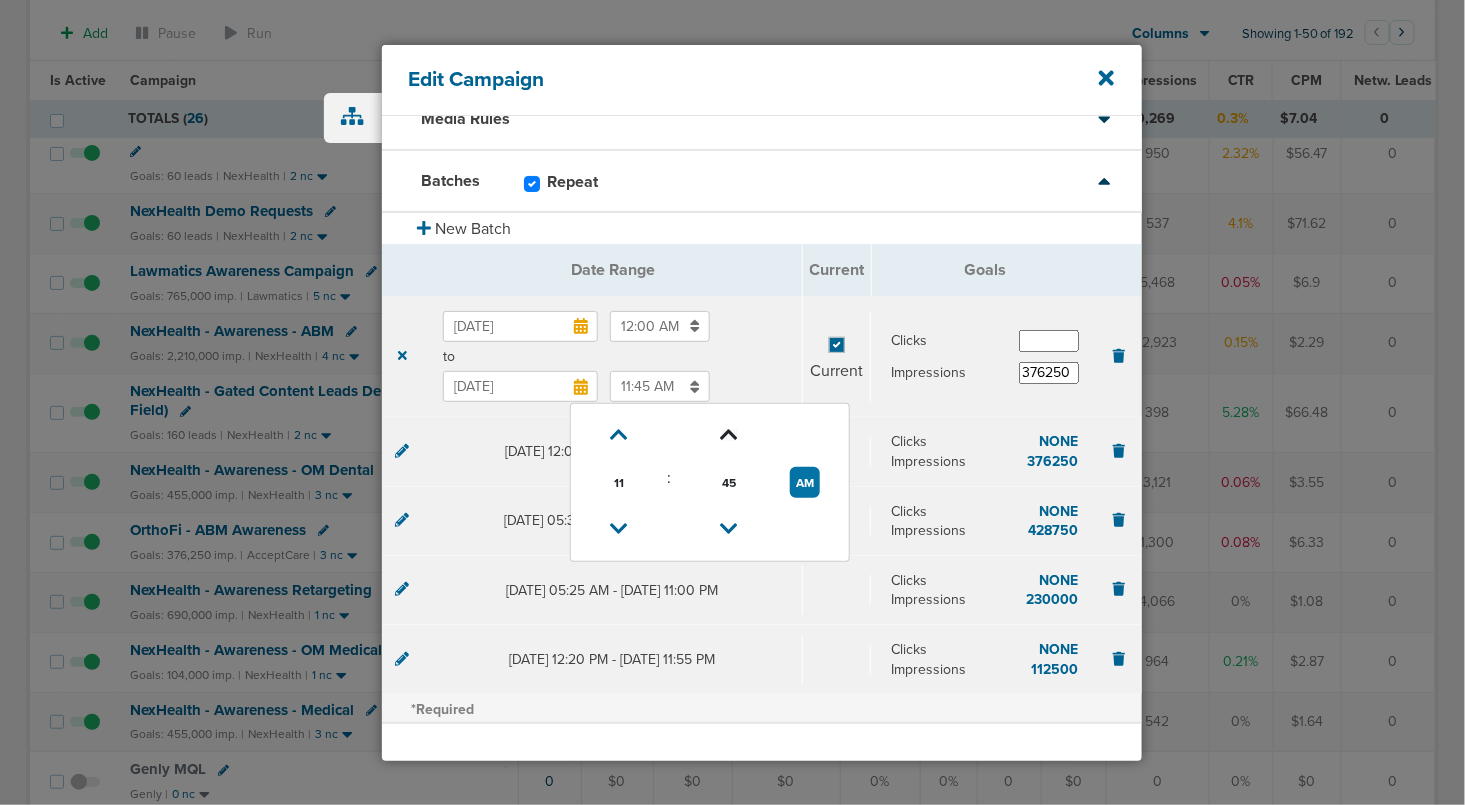 click at bounding box center (730, 435) 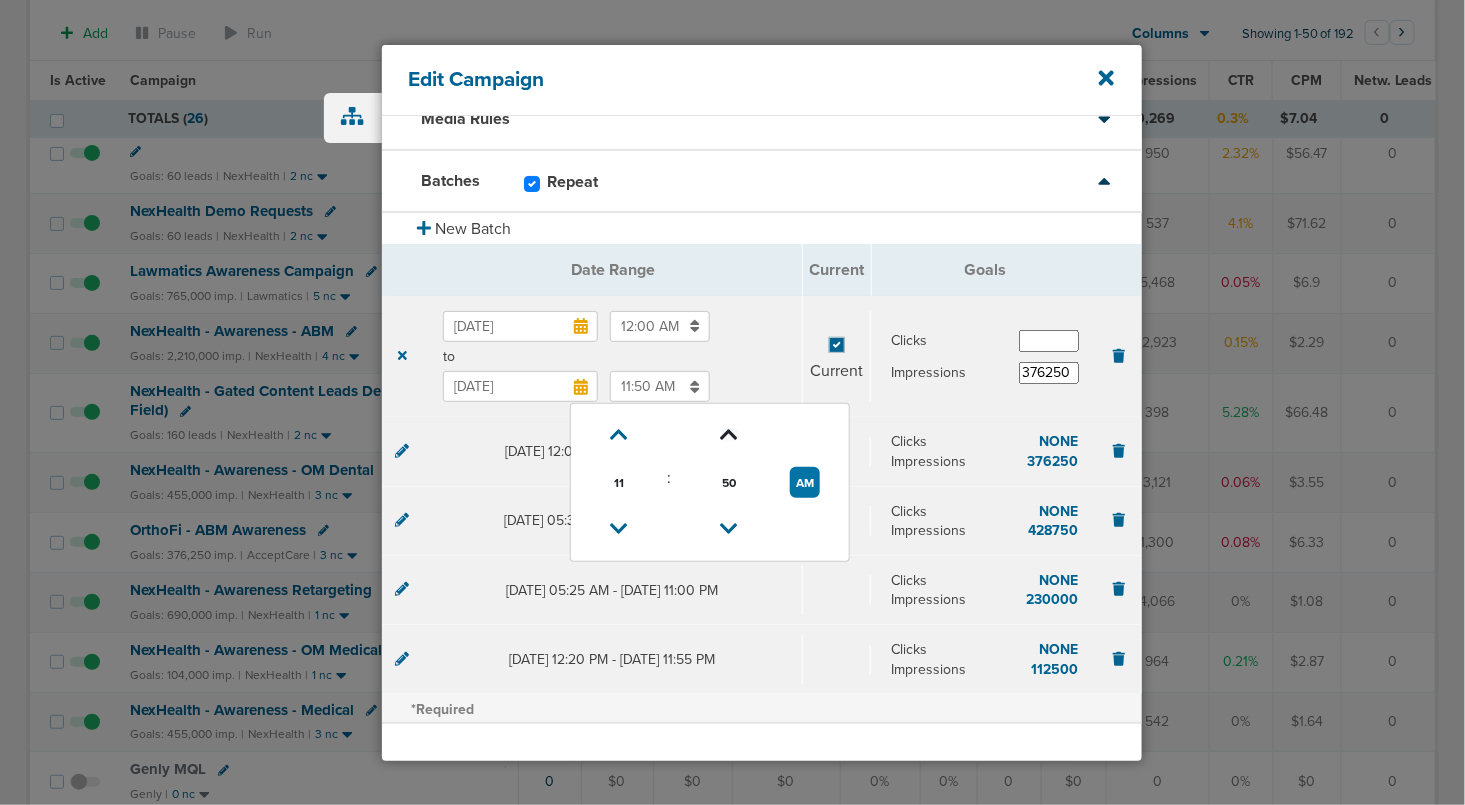 click at bounding box center (730, 435) 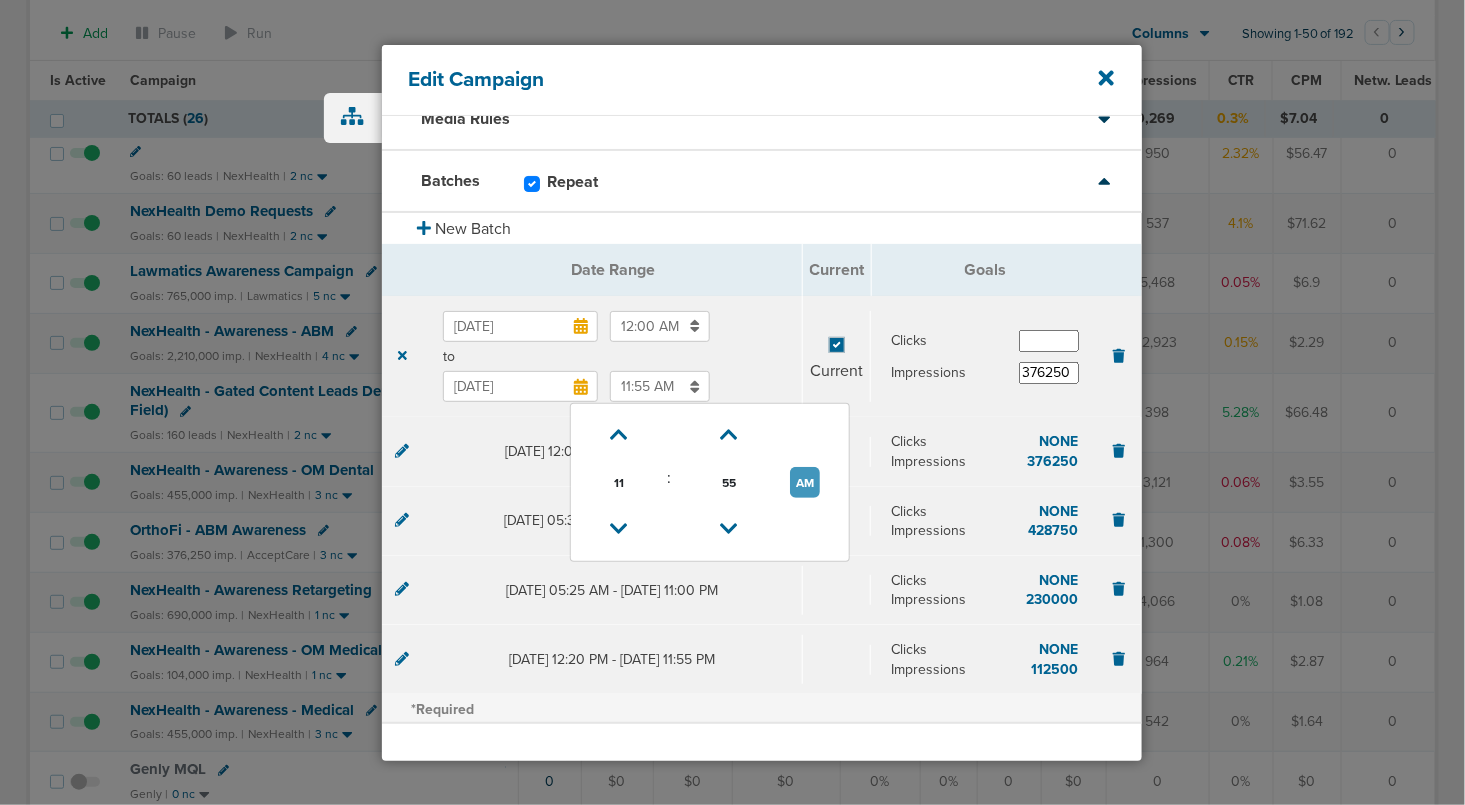 click on "AM" at bounding box center (805, 482) 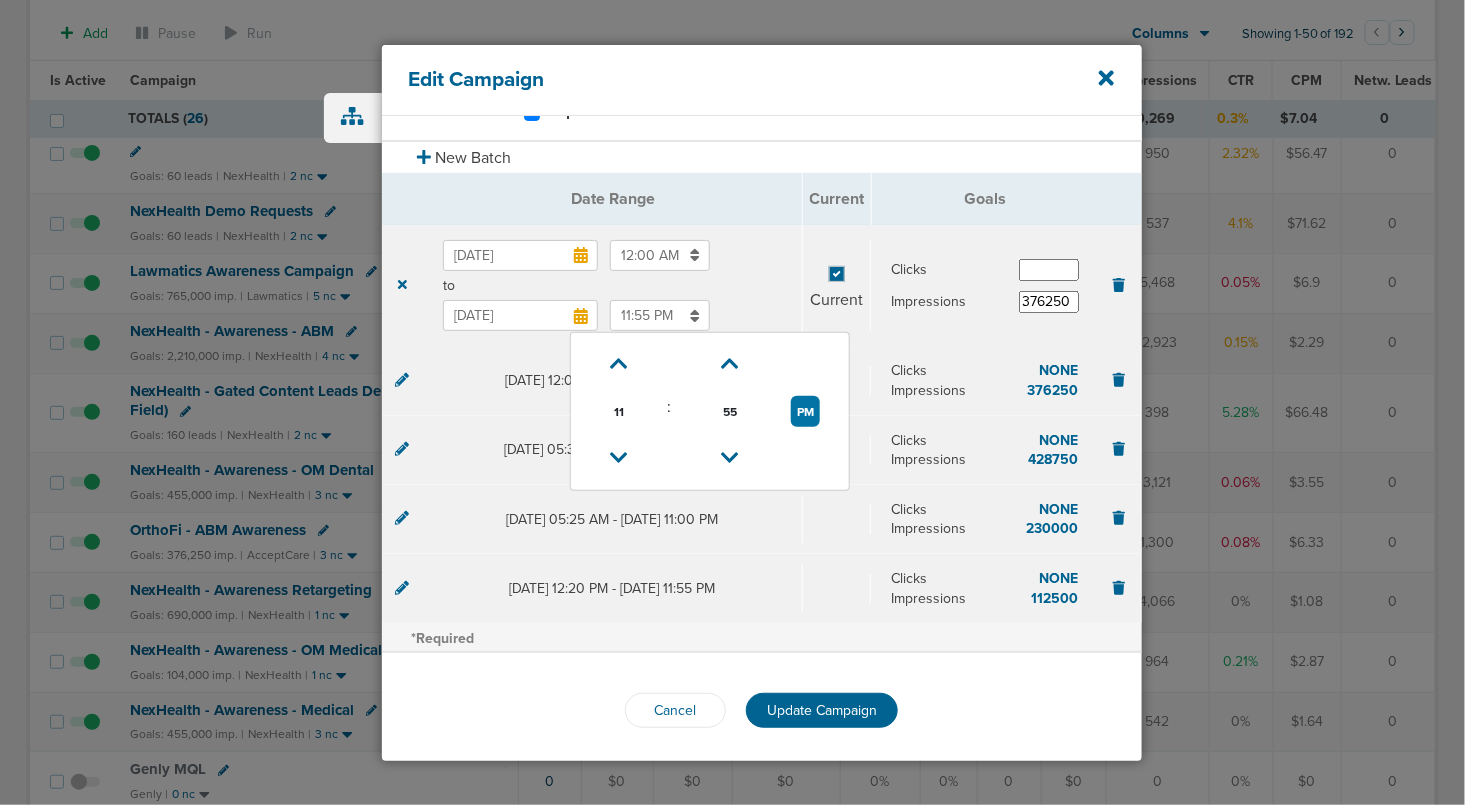 scroll, scrollTop: 167, scrollLeft: 0, axis: vertical 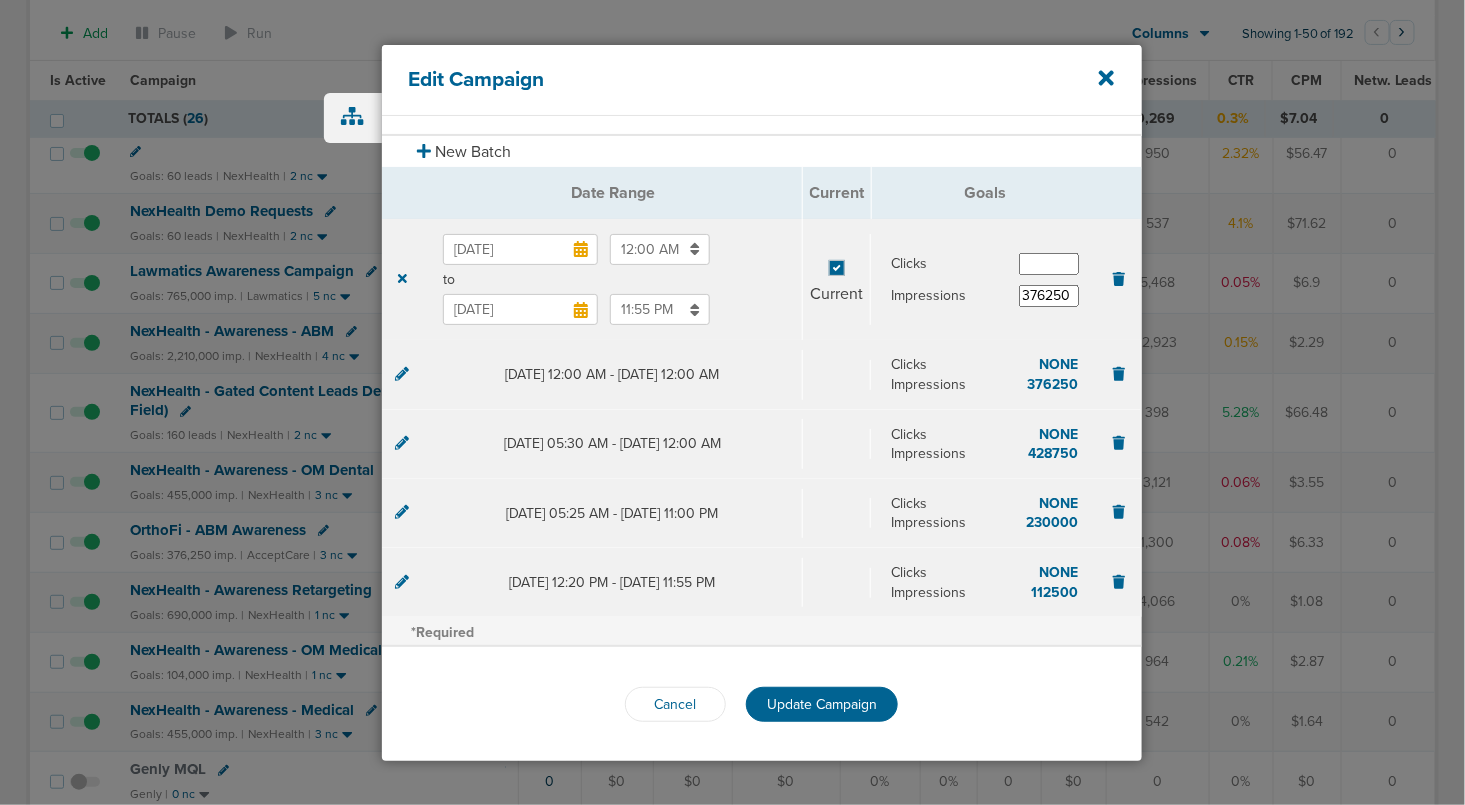 click on "Cancel
Update Campaign" at bounding box center (762, 704) 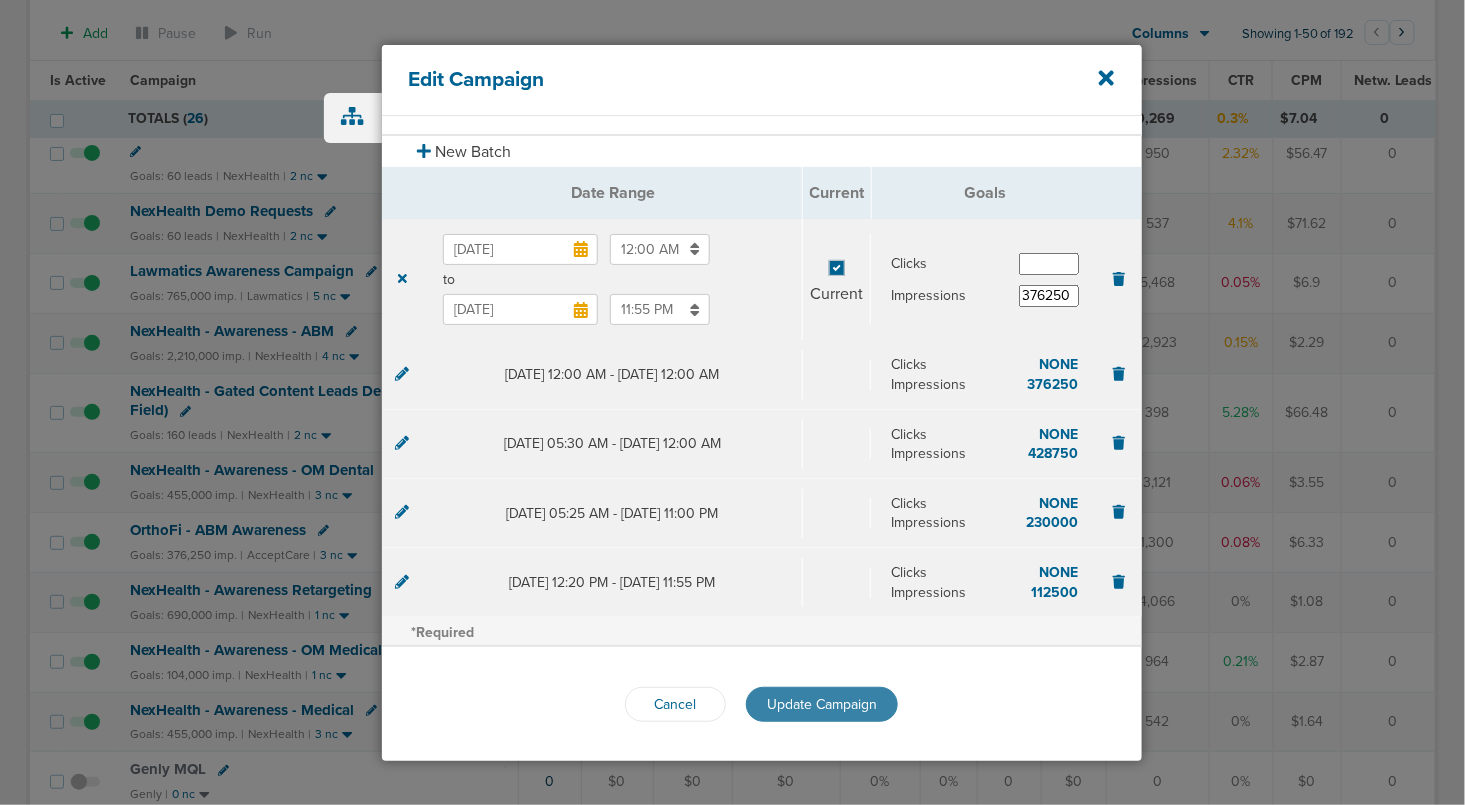 click on "Update Campaign" at bounding box center (822, 704) 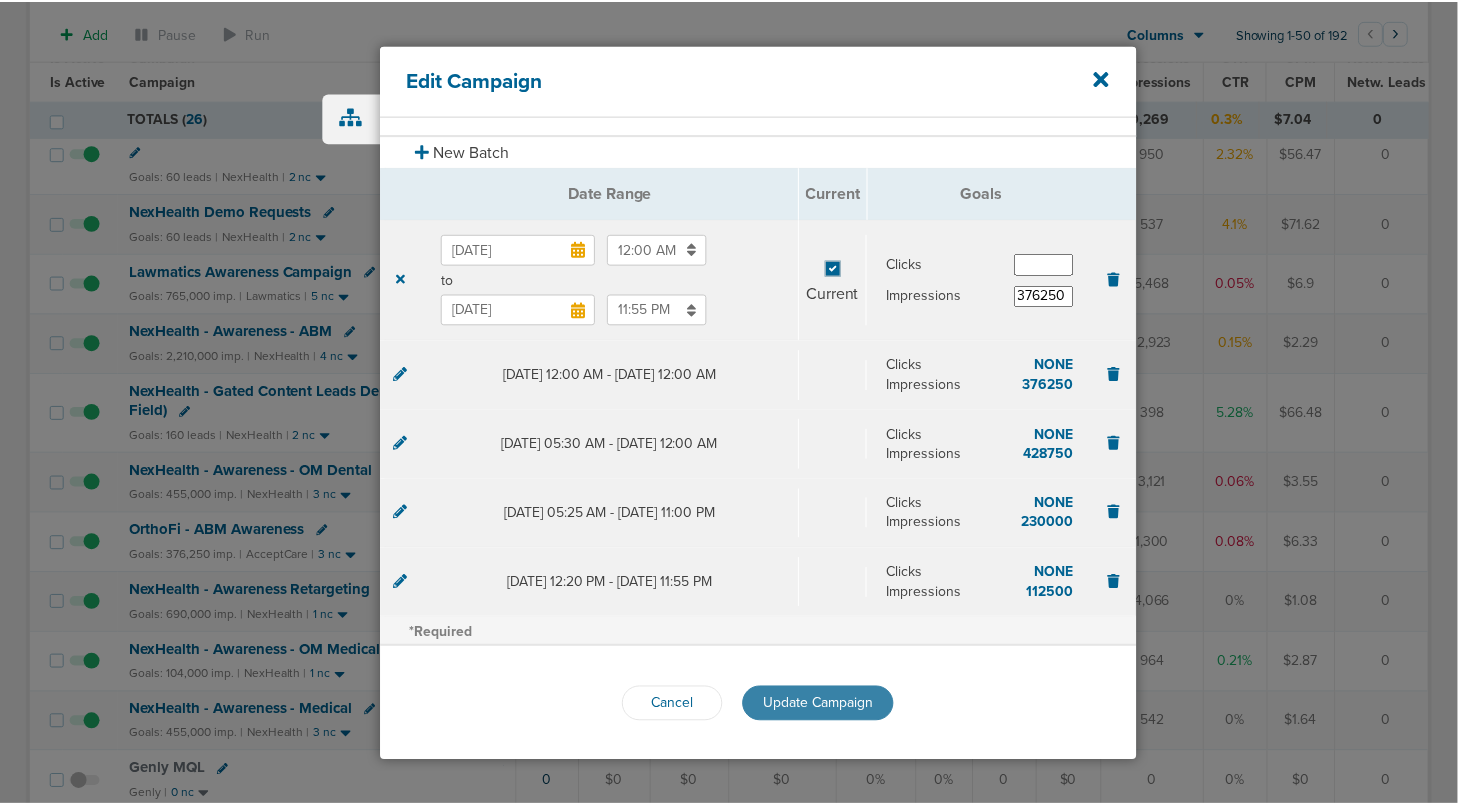 scroll, scrollTop: 115, scrollLeft: 0, axis: vertical 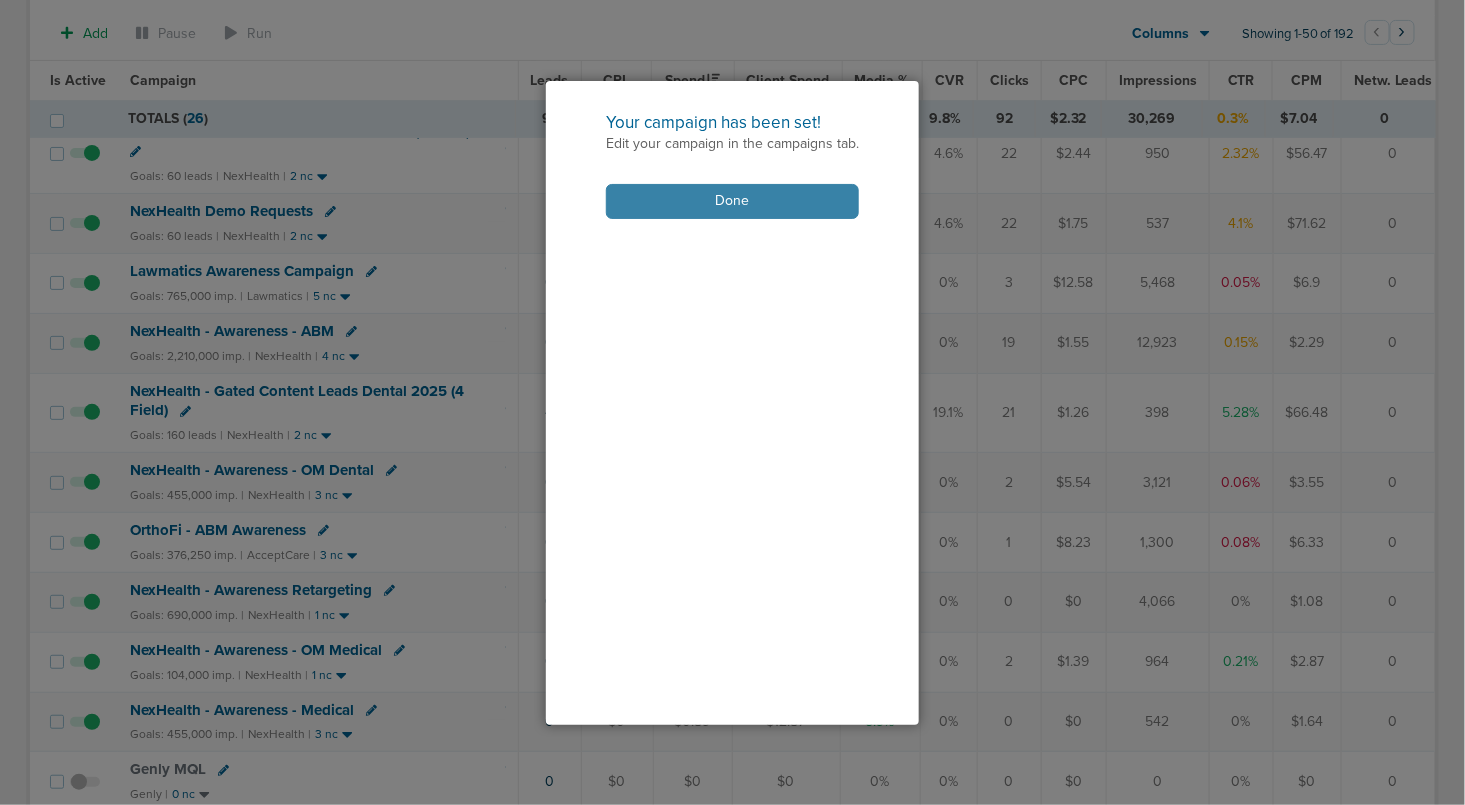click on "Done" at bounding box center [732, 201] 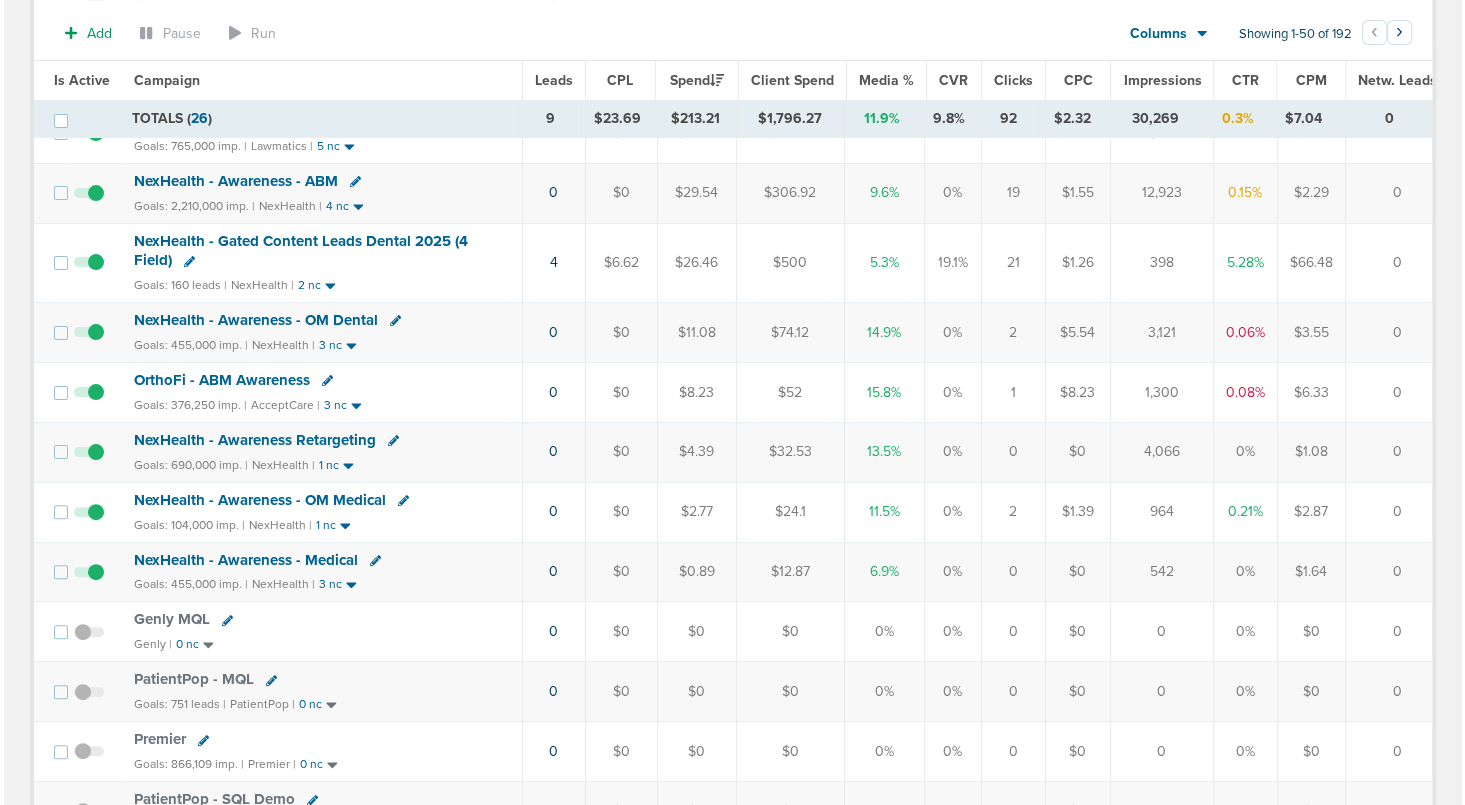 scroll, scrollTop: 353, scrollLeft: 0, axis: vertical 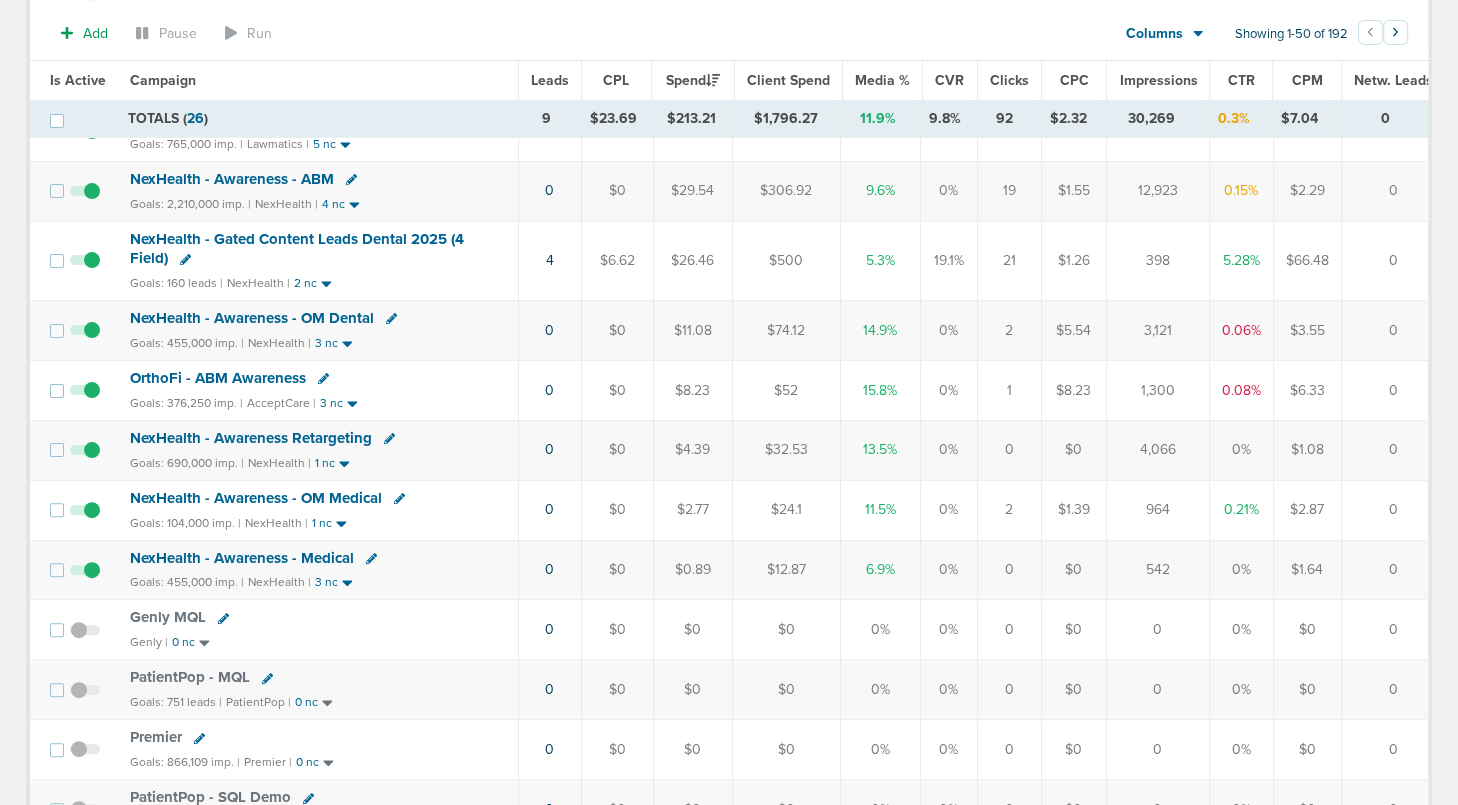 click 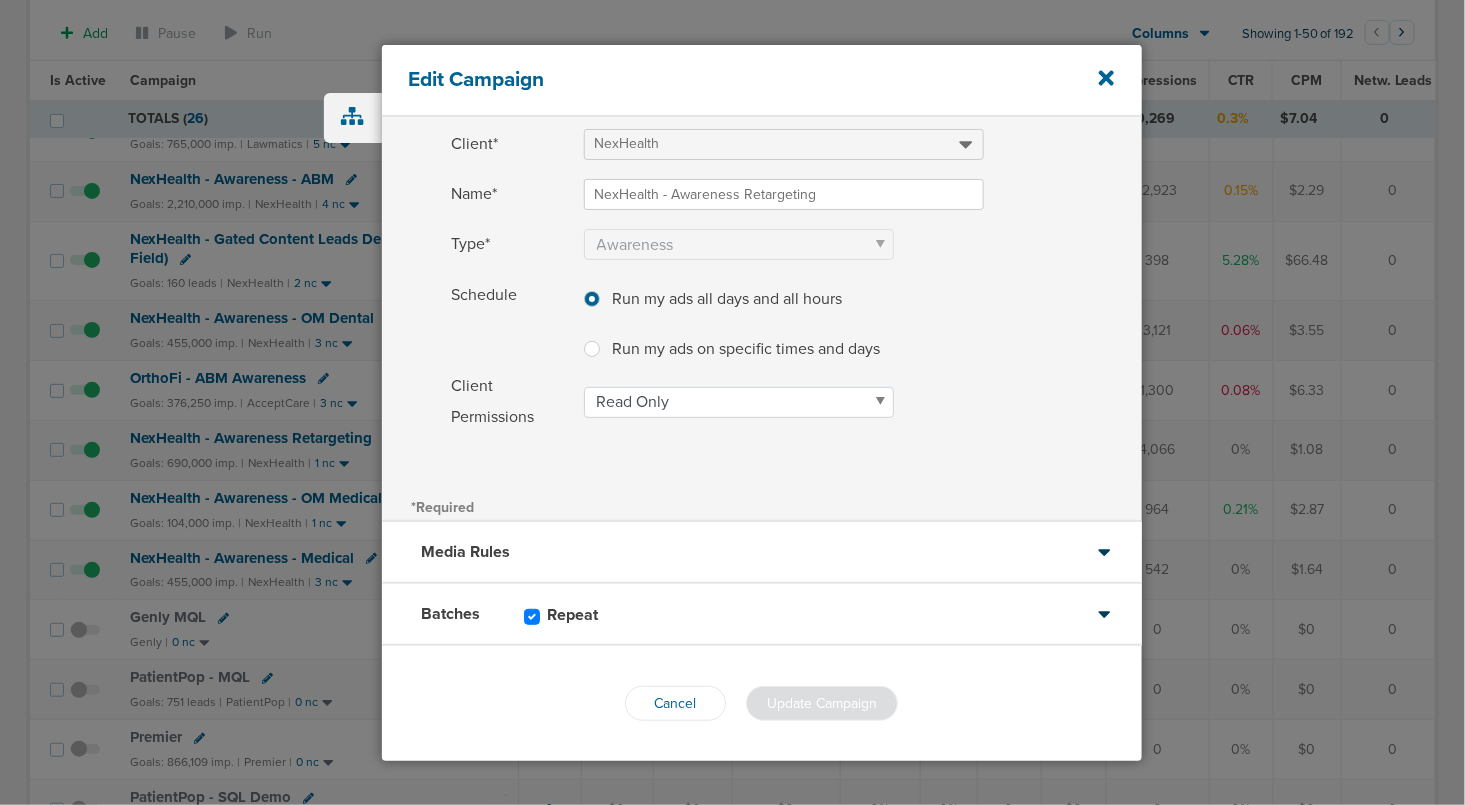 click on "Batches
Repeat" at bounding box center (762, 615) 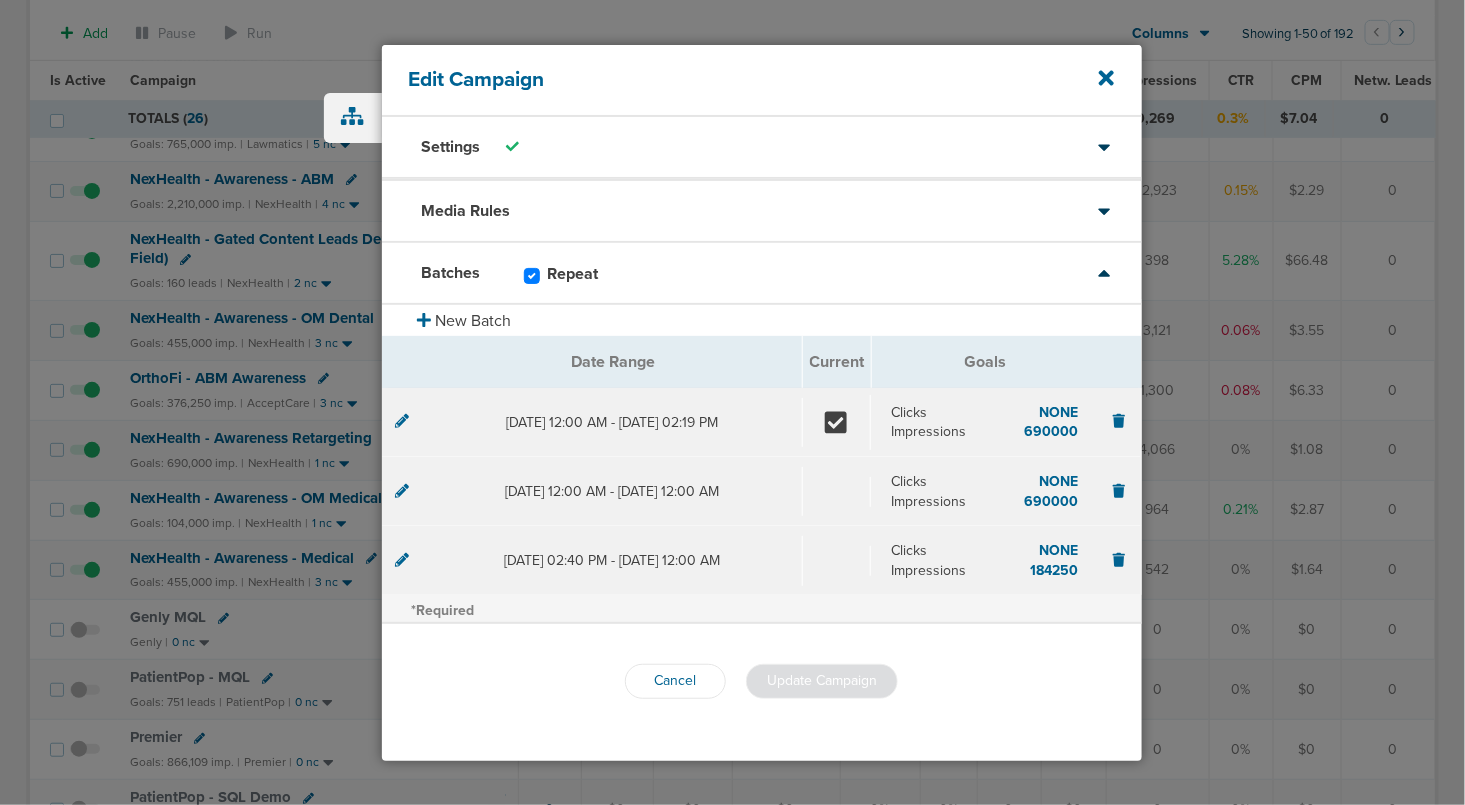 scroll, scrollTop: 0, scrollLeft: 0, axis: both 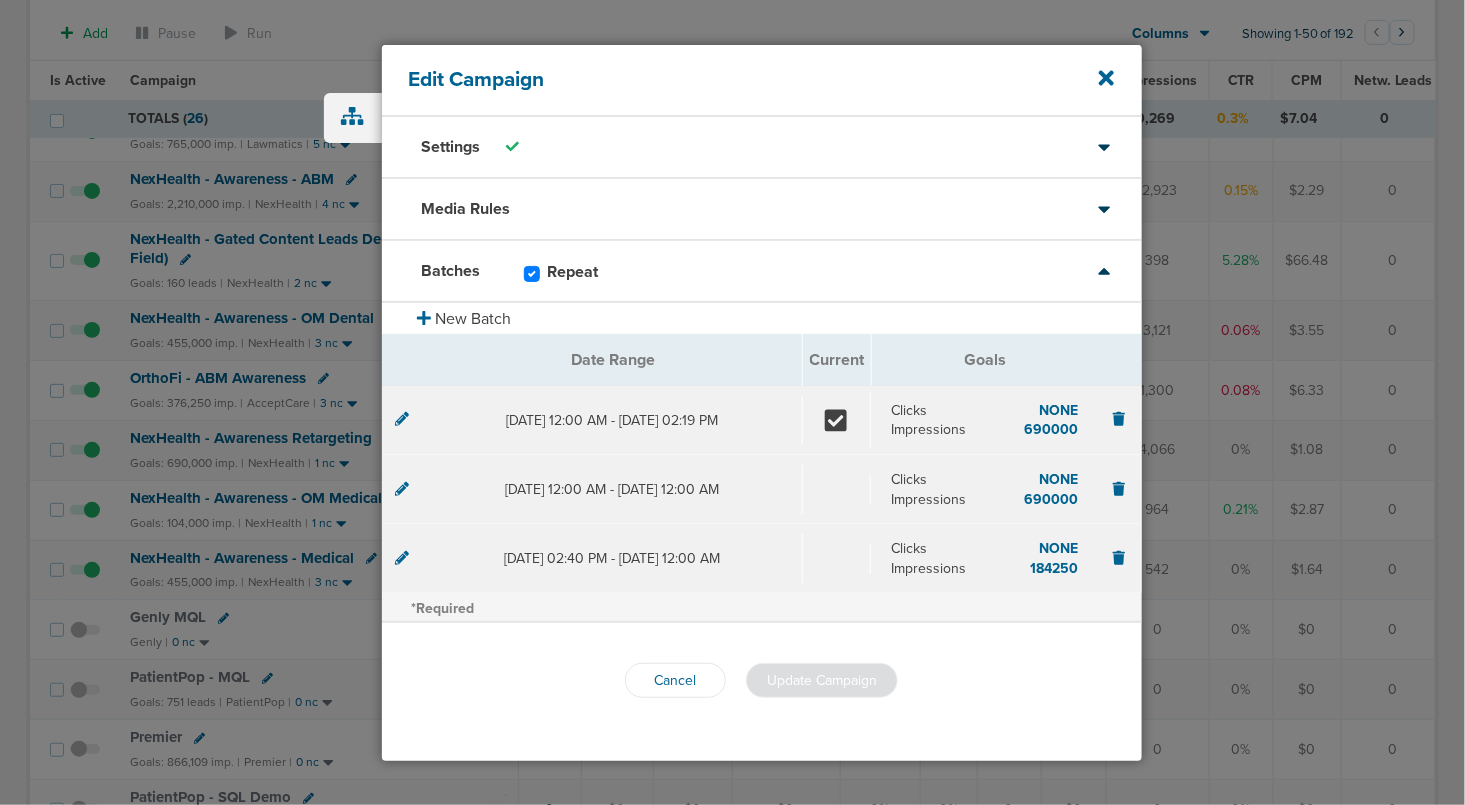 click 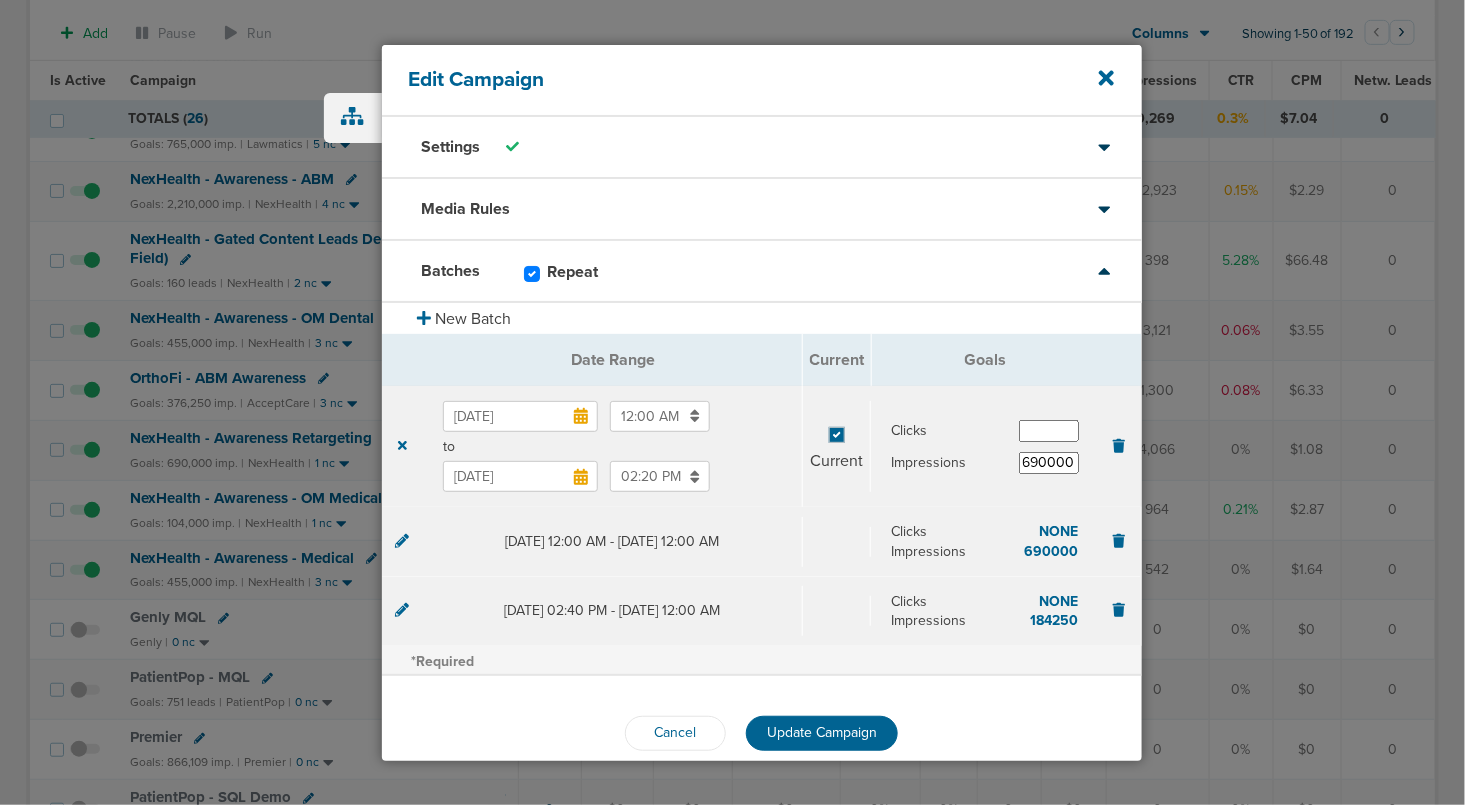 click on "02:20 PM" at bounding box center (660, 476) 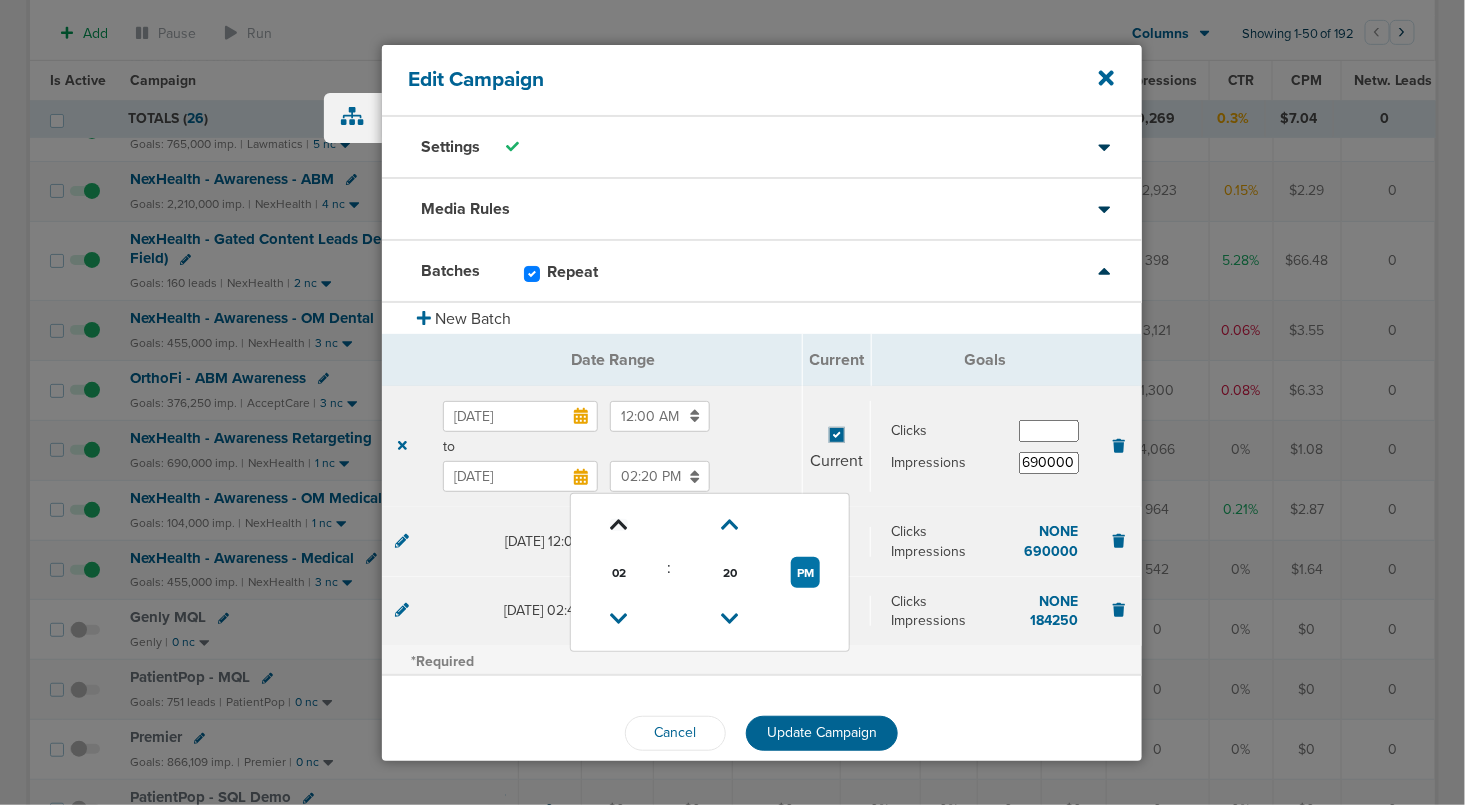 click at bounding box center [619, 525] 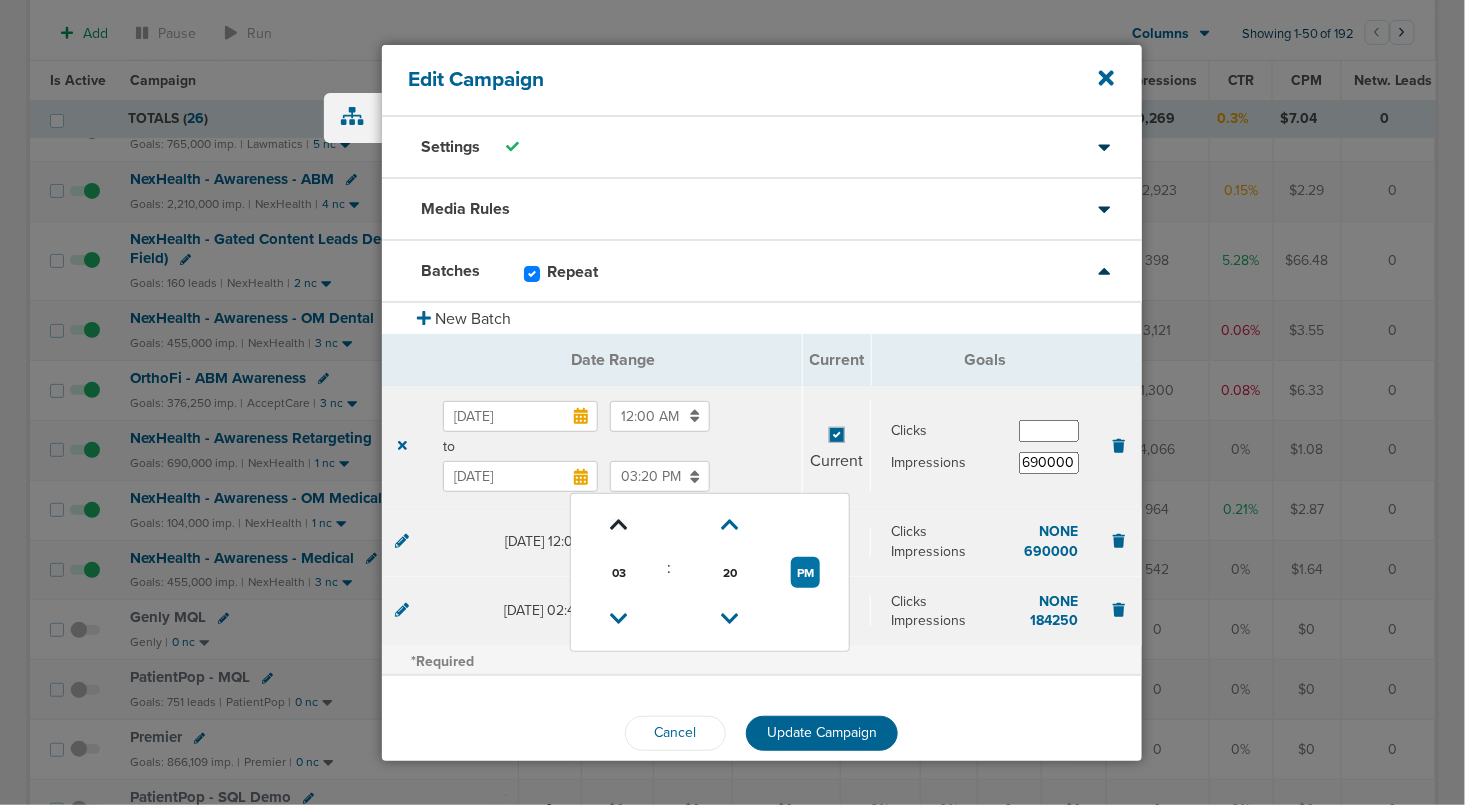 click at bounding box center (619, 525) 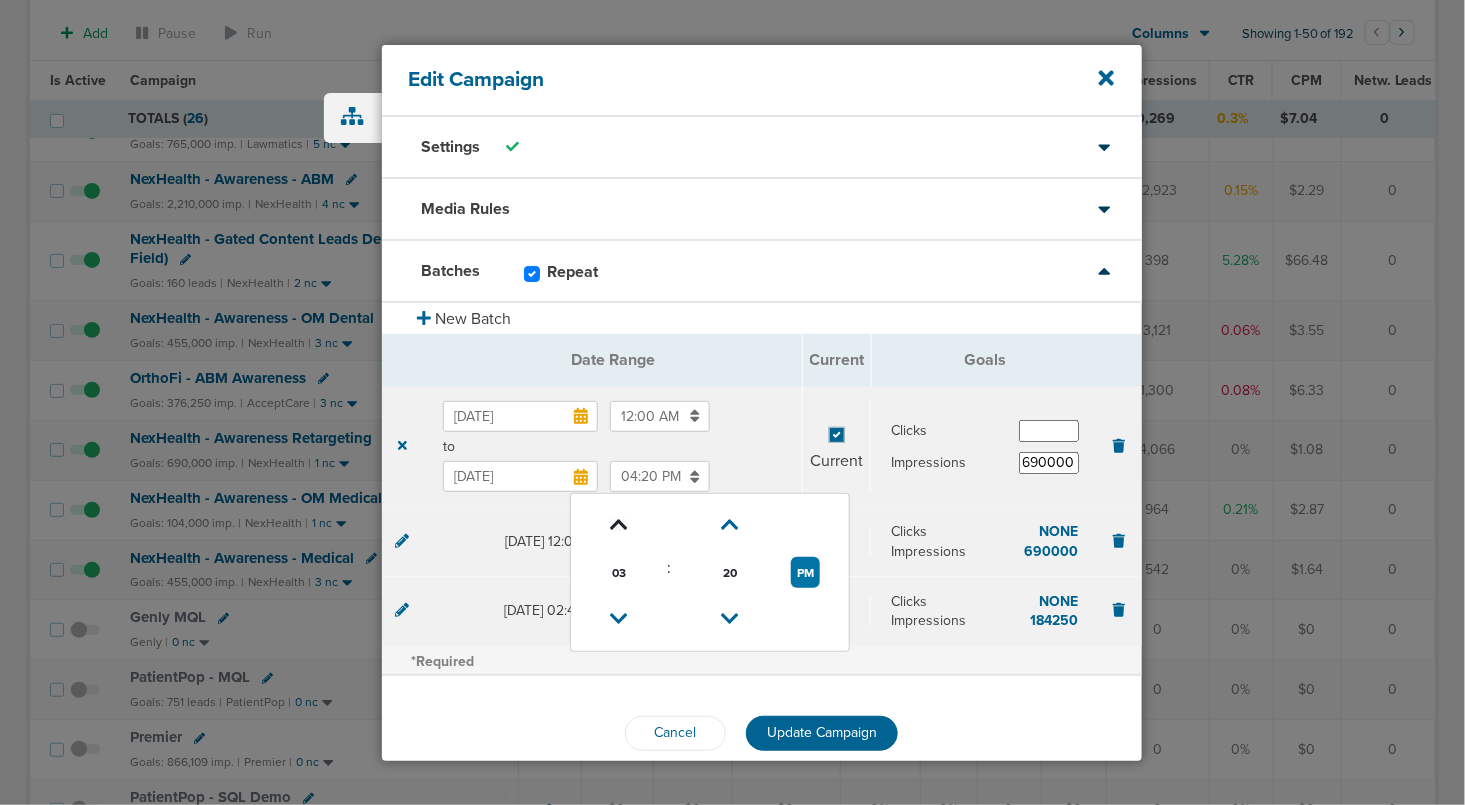 click at bounding box center (619, 525) 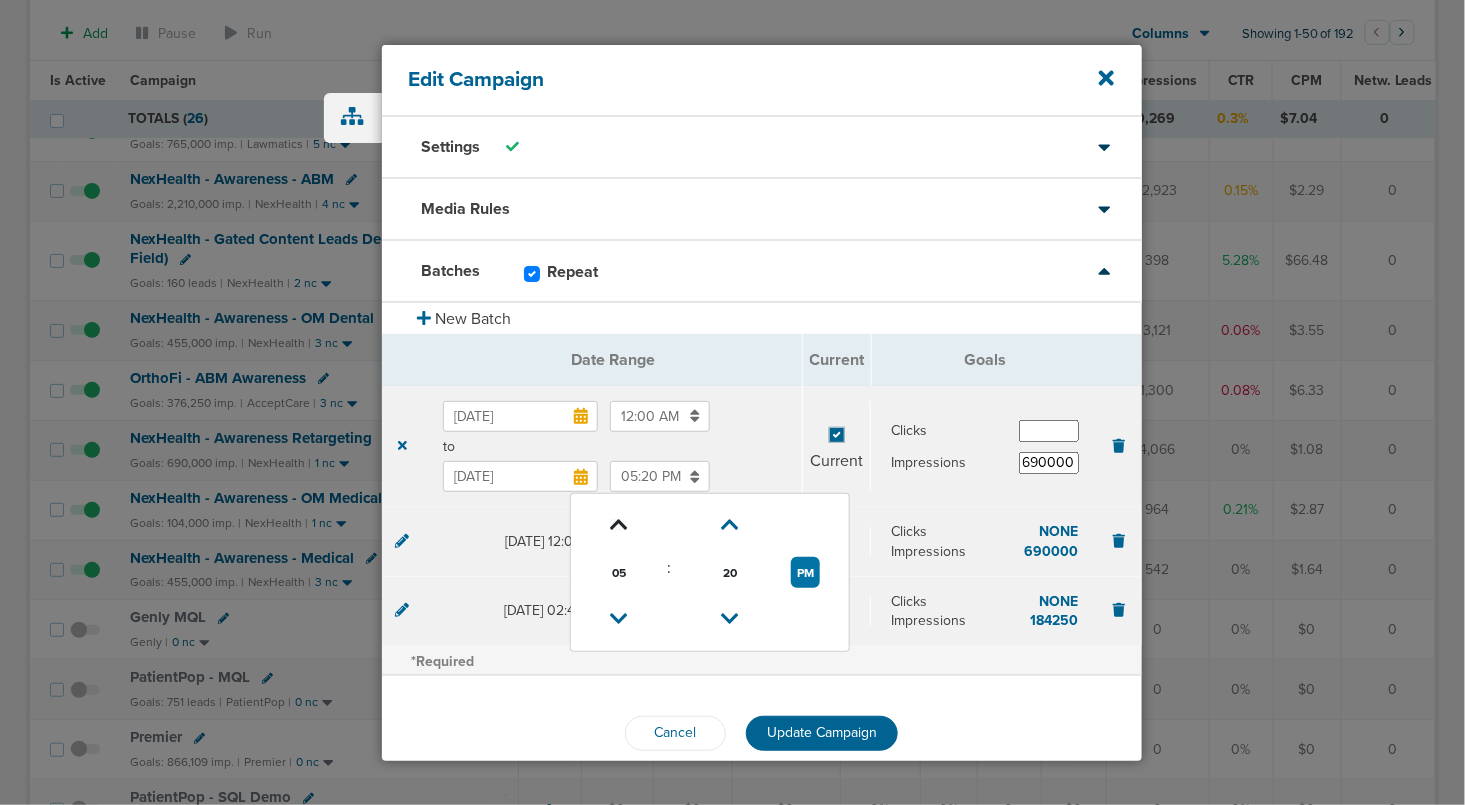 click at bounding box center (619, 525) 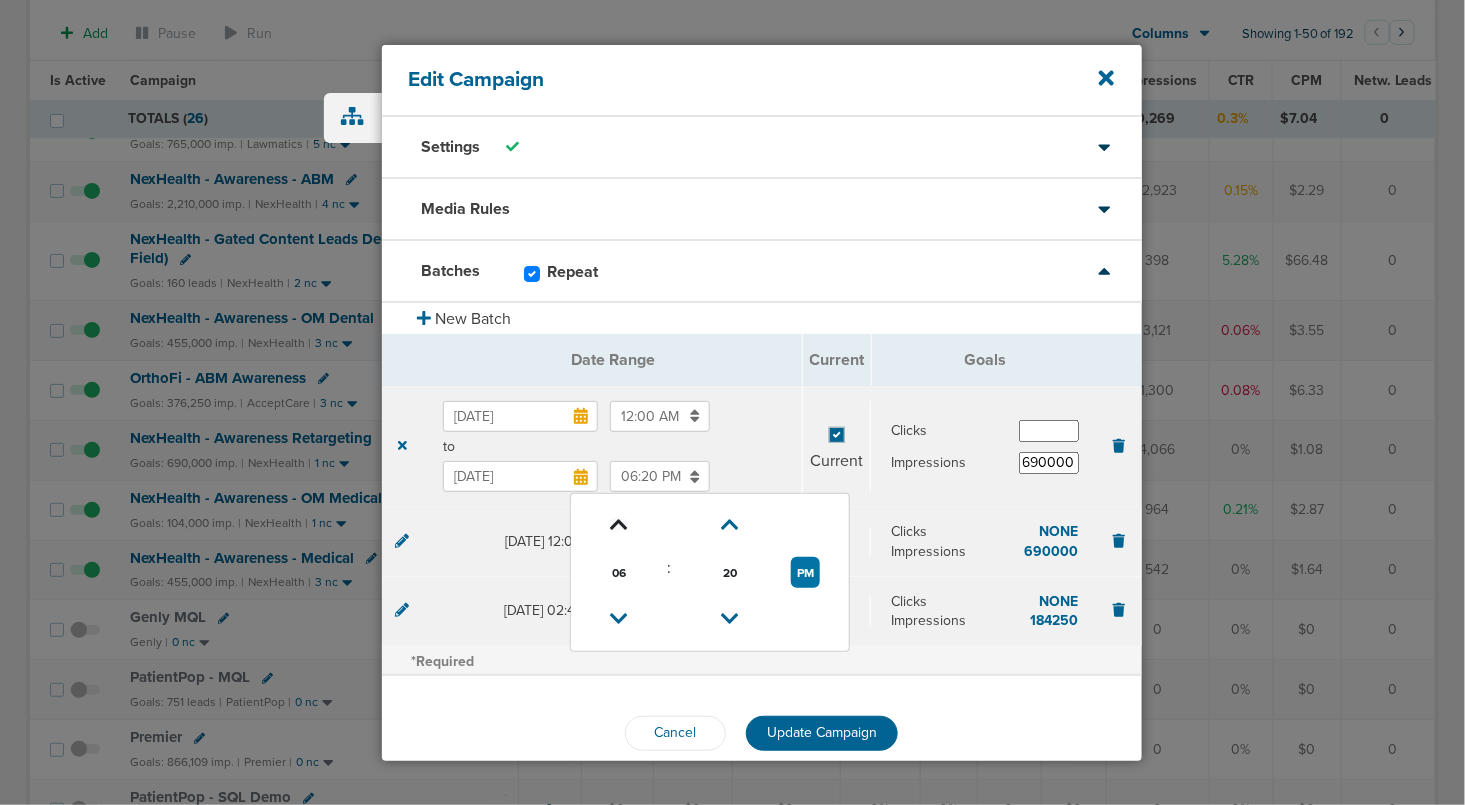 click at bounding box center [619, 525] 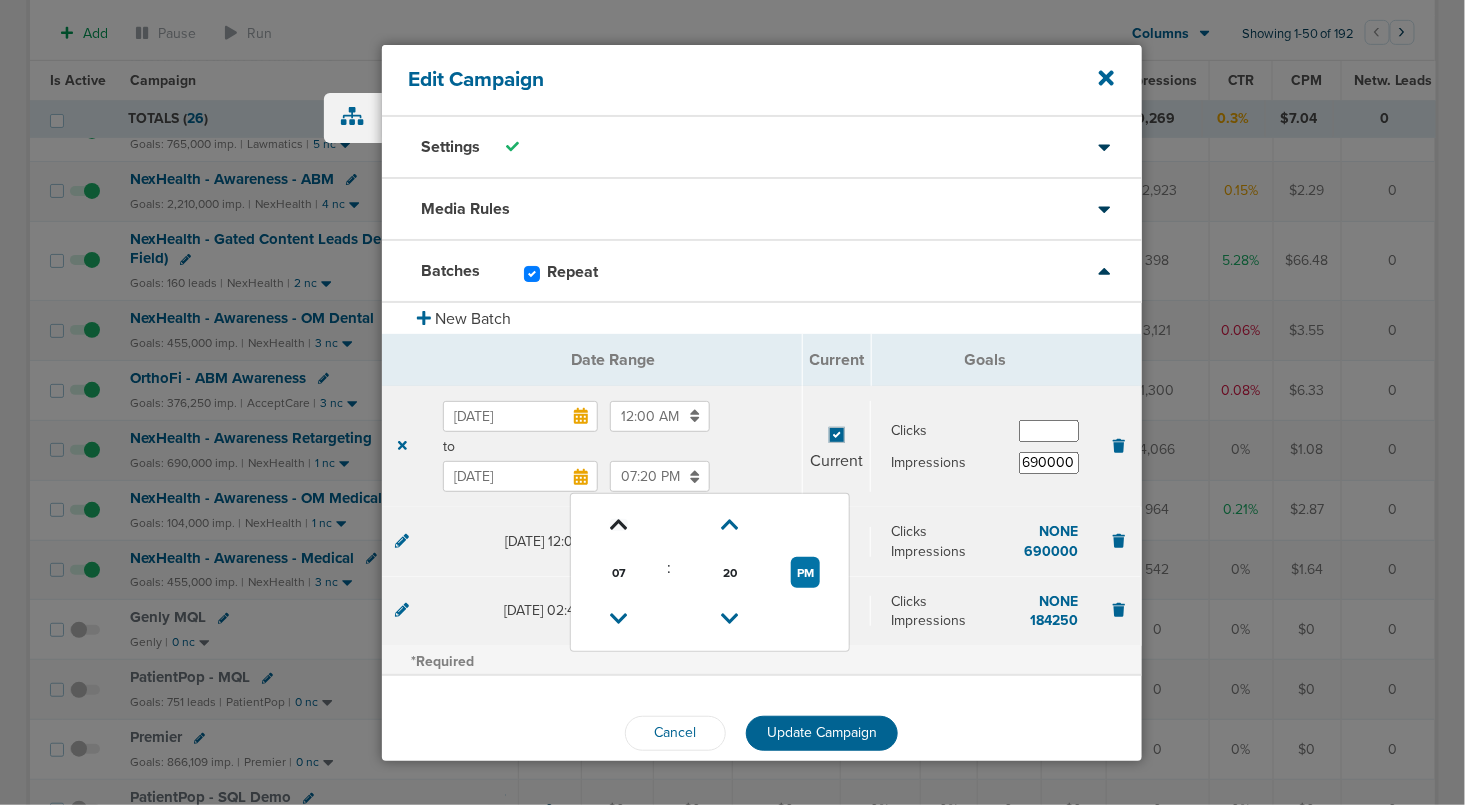 click at bounding box center (619, 525) 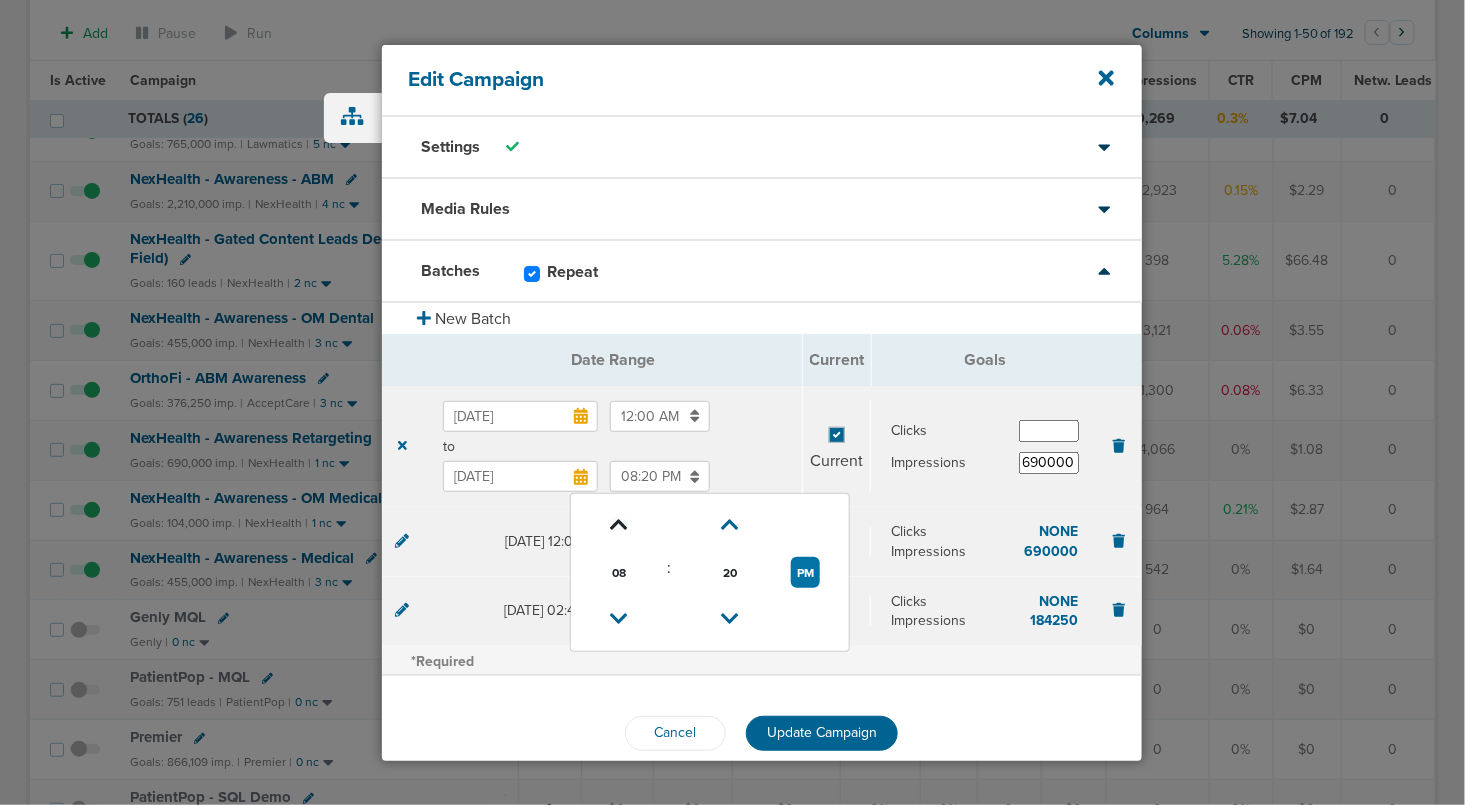 click at bounding box center [619, 525] 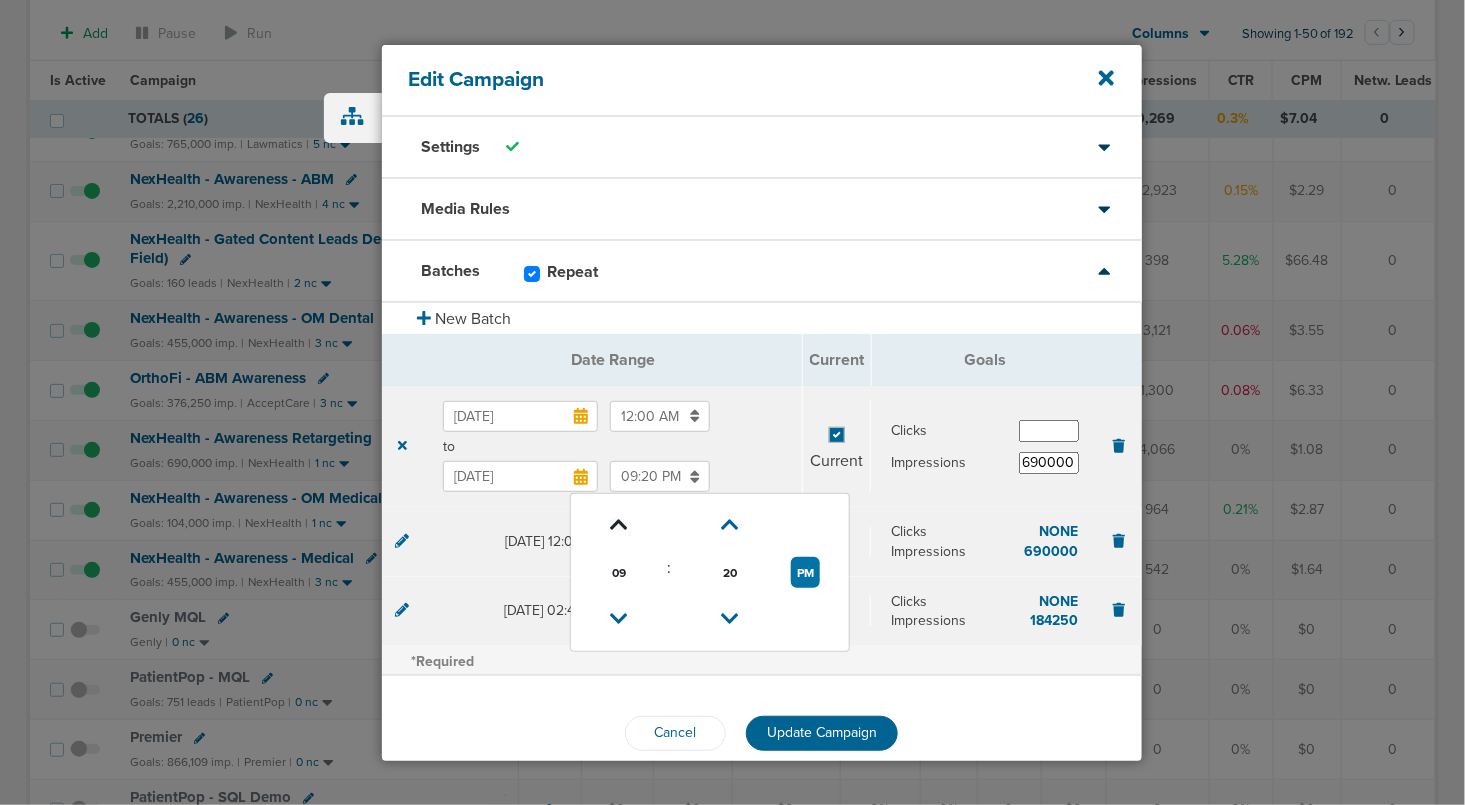 click at bounding box center [619, 525] 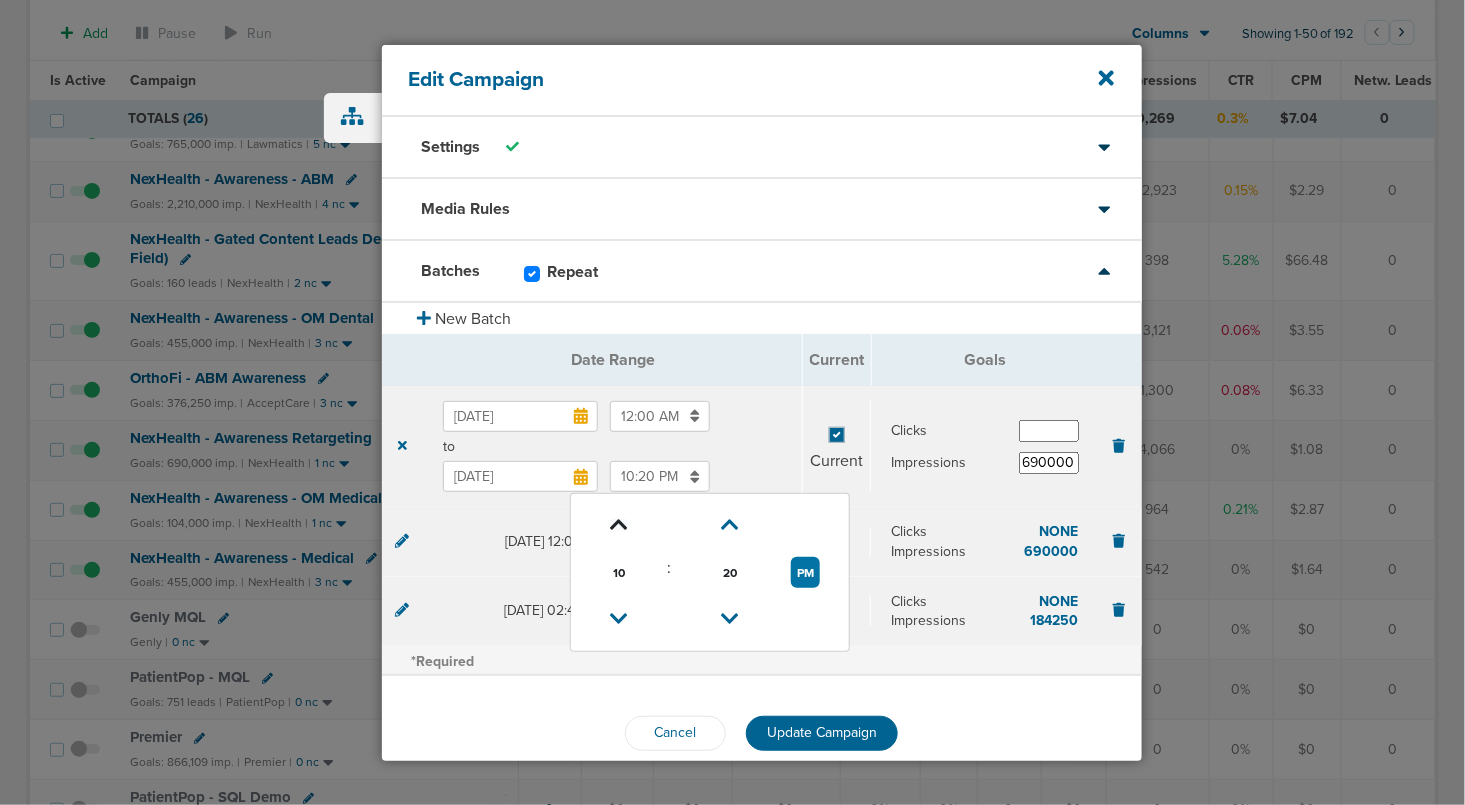click at bounding box center [619, 525] 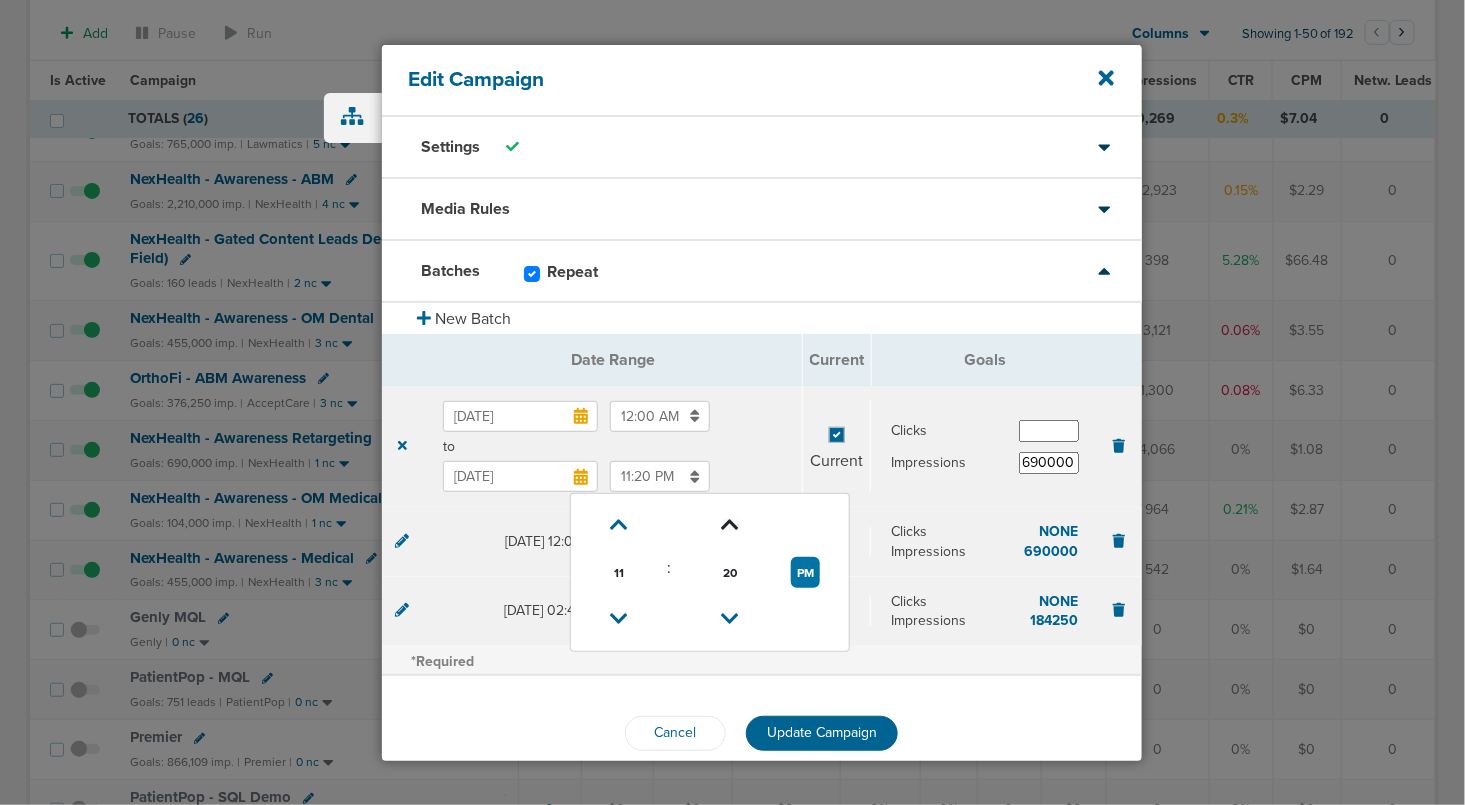 click at bounding box center (731, 525) 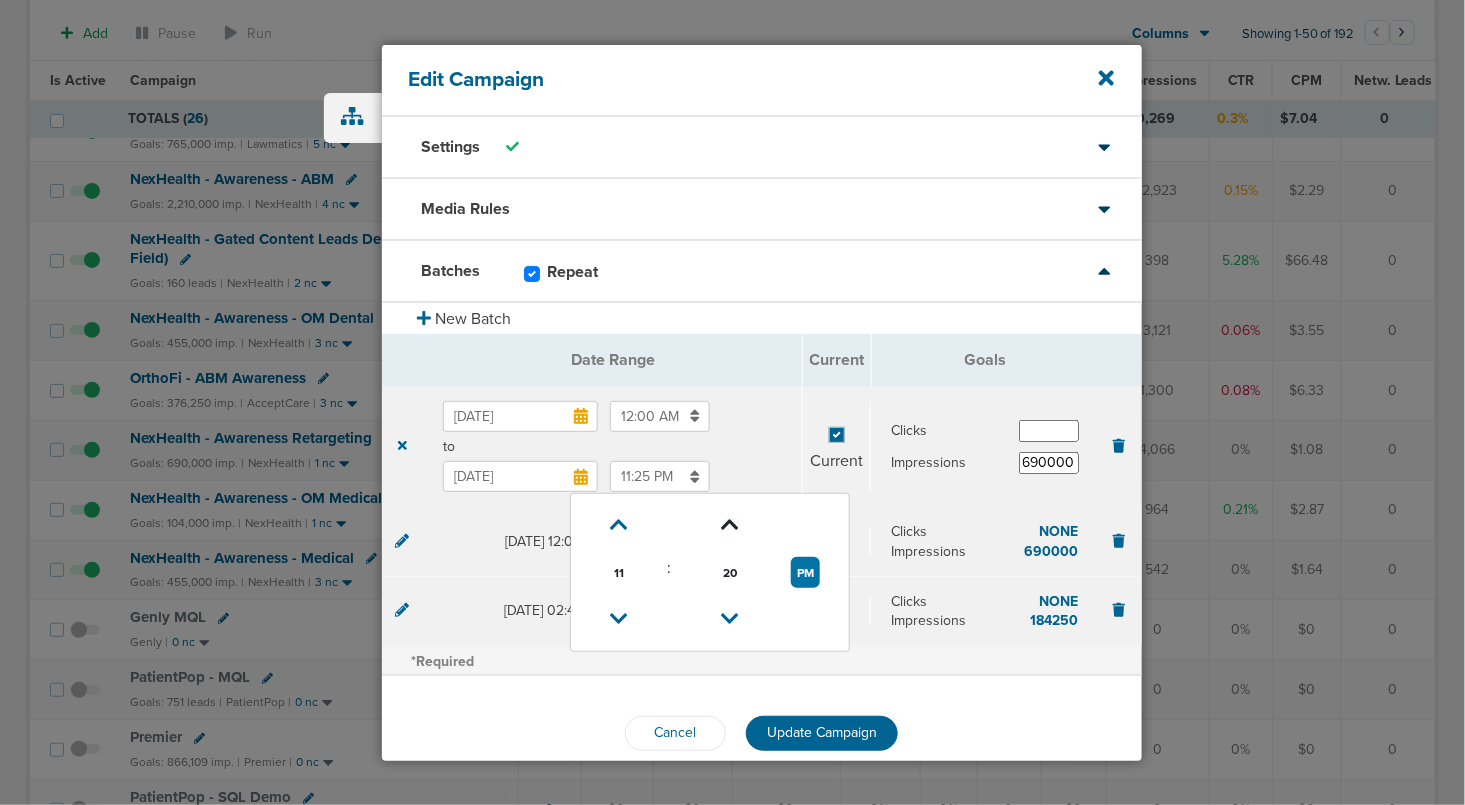 click at bounding box center (731, 525) 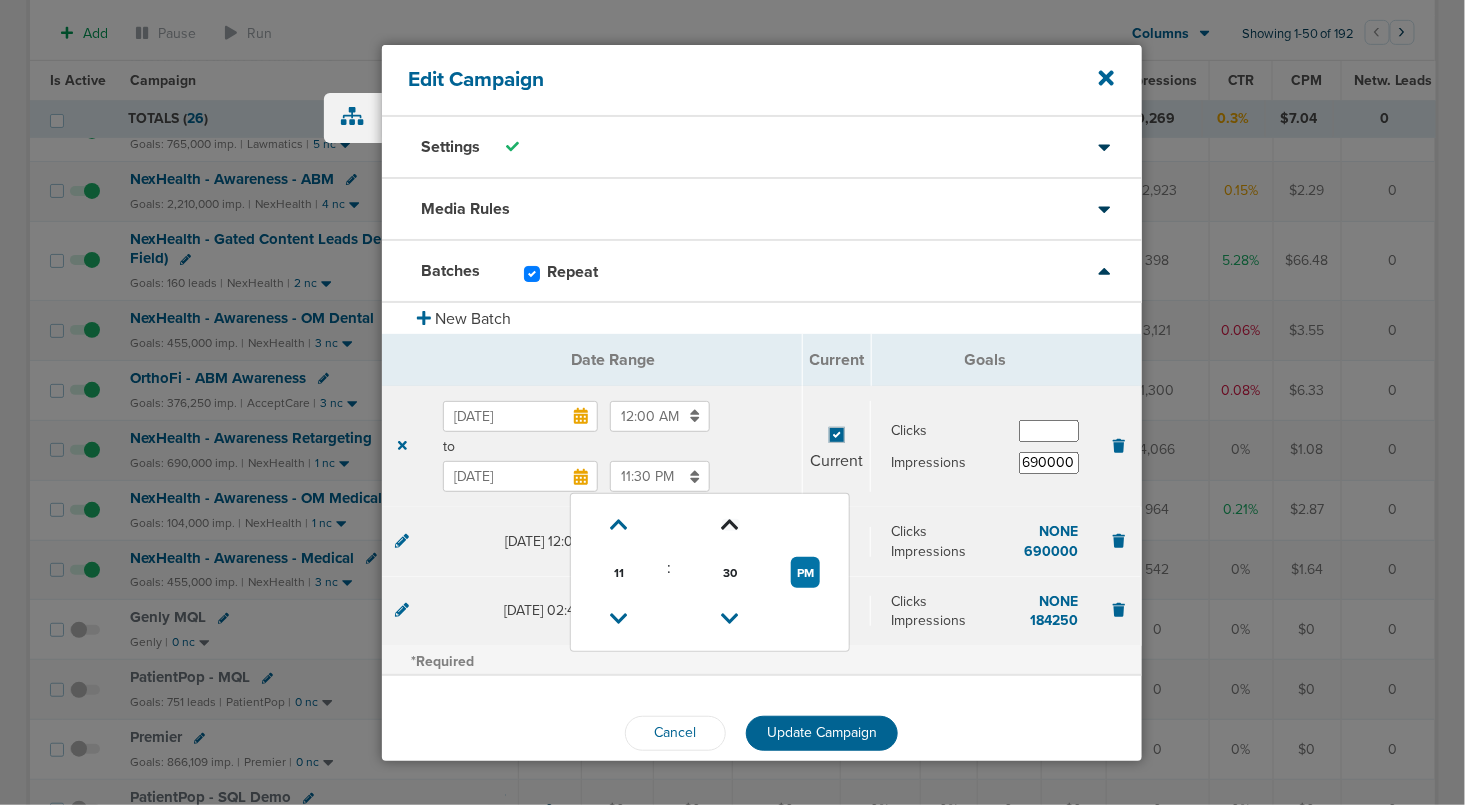 click at bounding box center [731, 525] 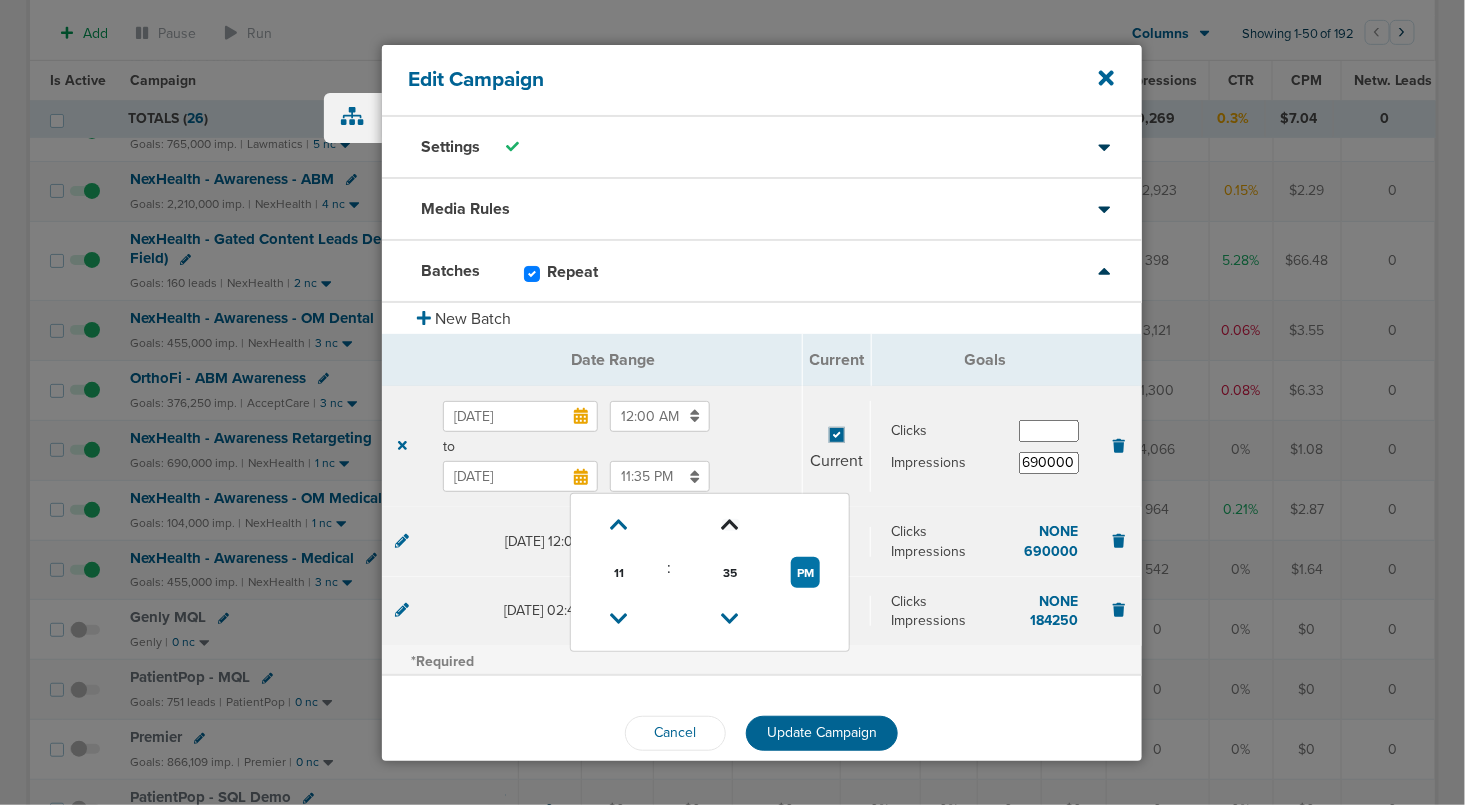 click at bounding box center (731, 525) 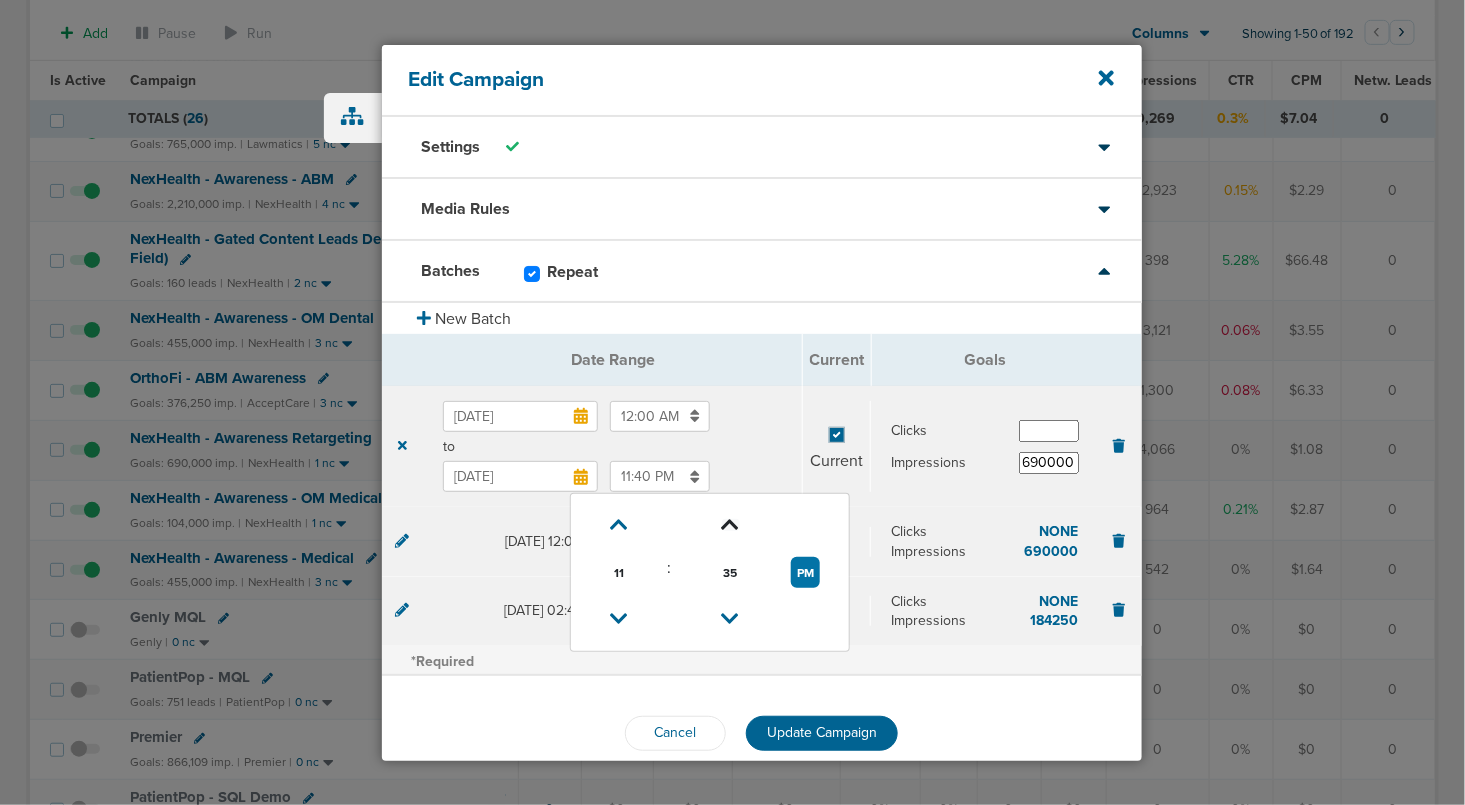 click at bounding box center [731, 525] 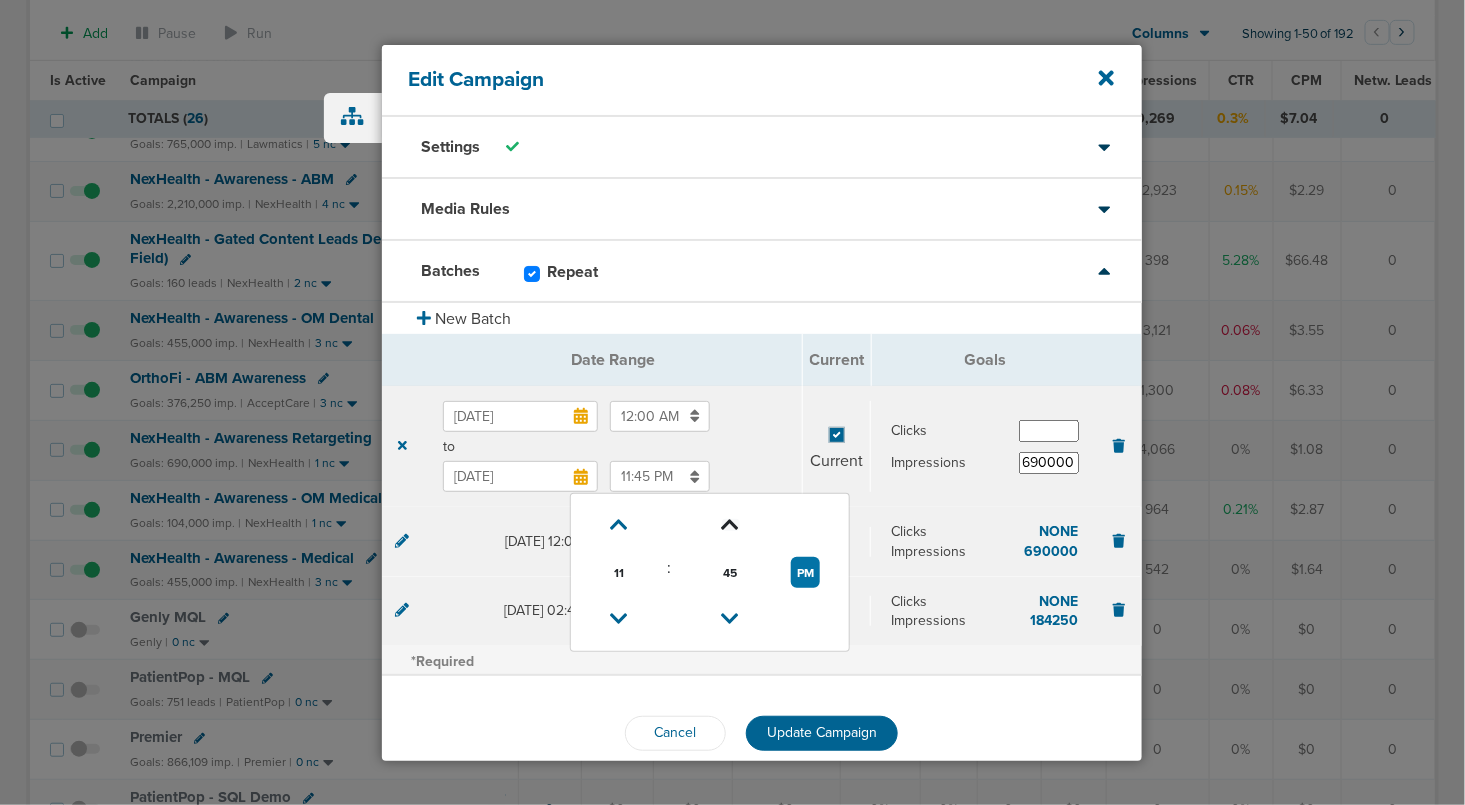 click at bounding box center [731, 525] 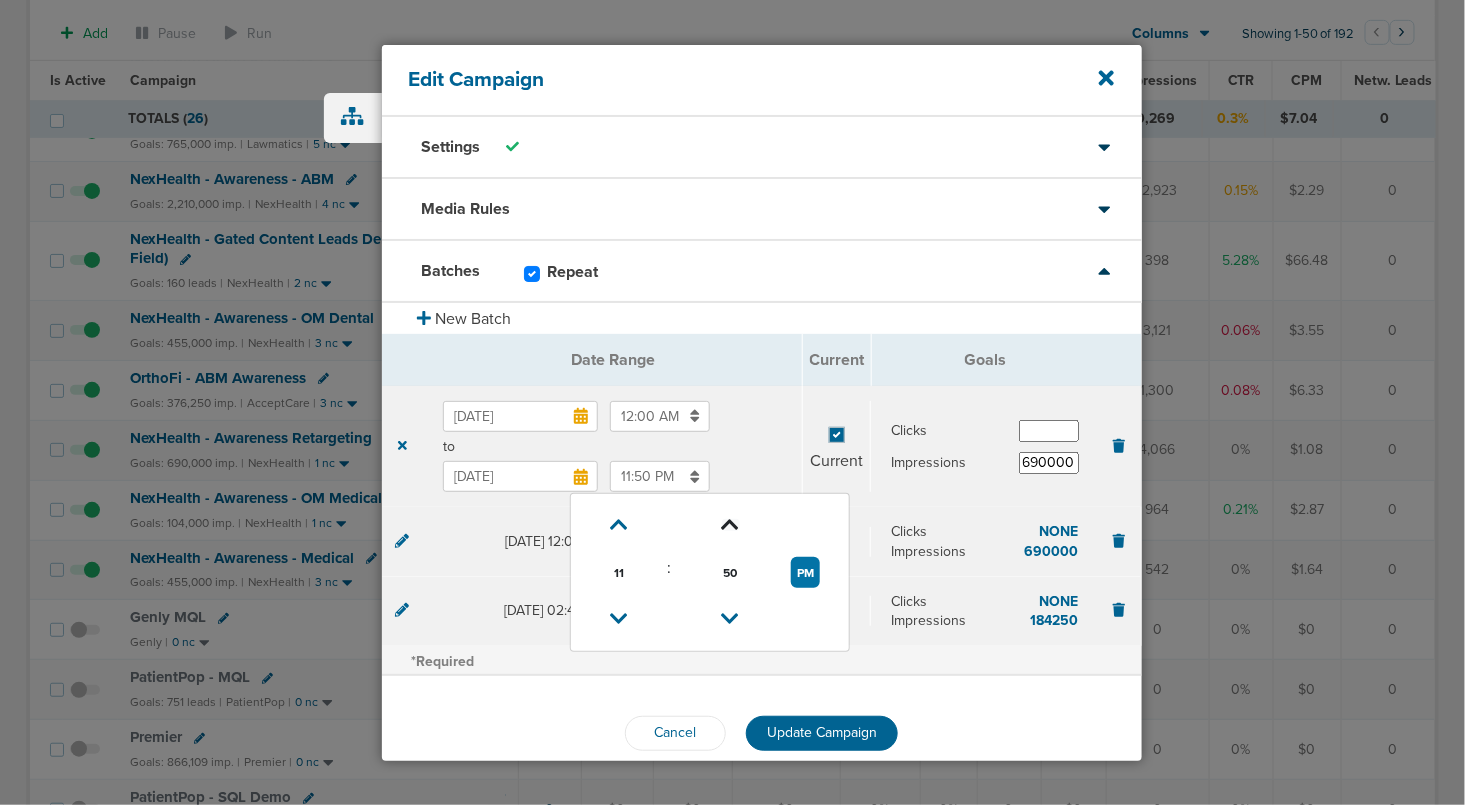 click at bounding box center [731, 525] 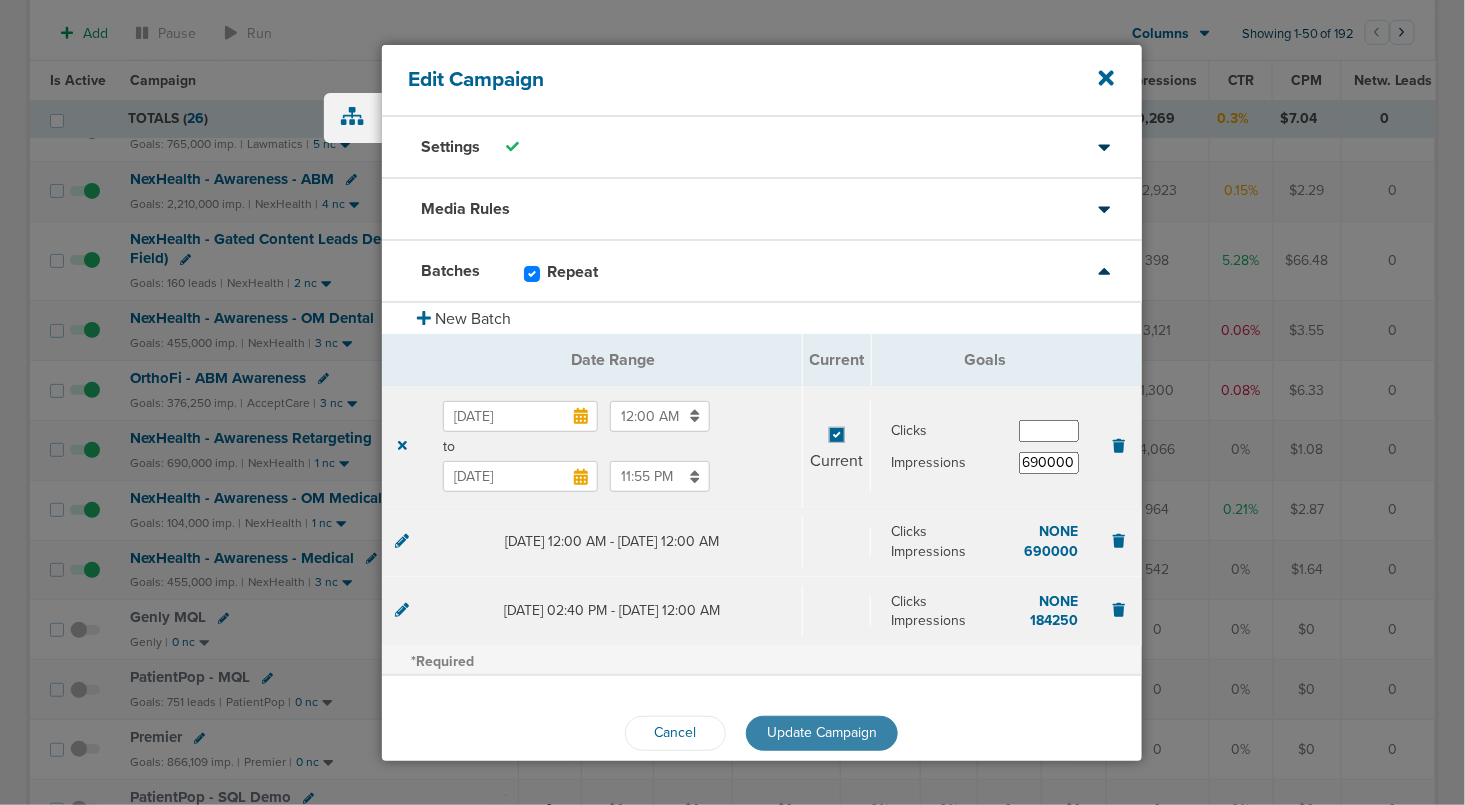 click on "Update Campaign" at bounding box center (822, 732) 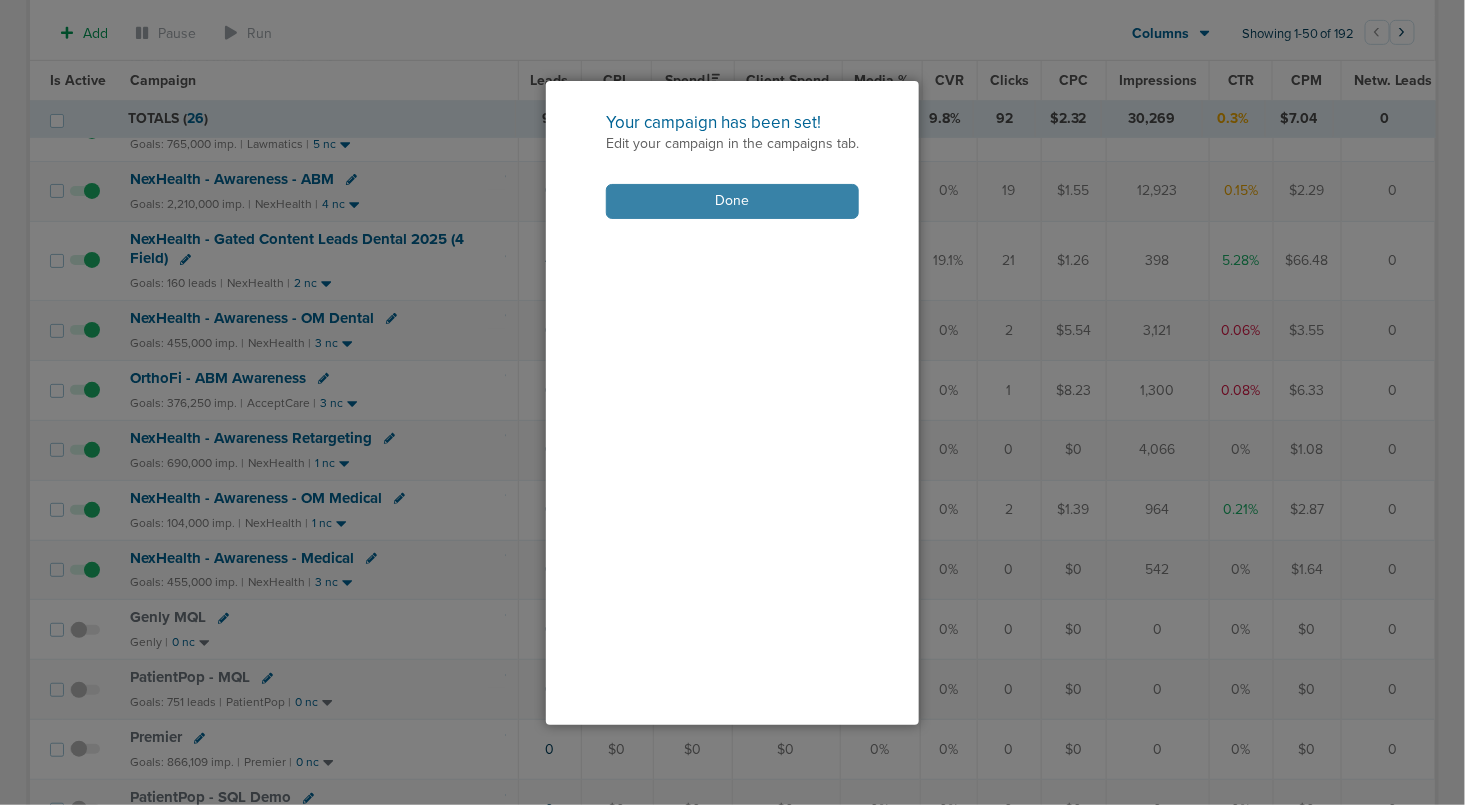 click on "Done" at bounding box center [732, 201] 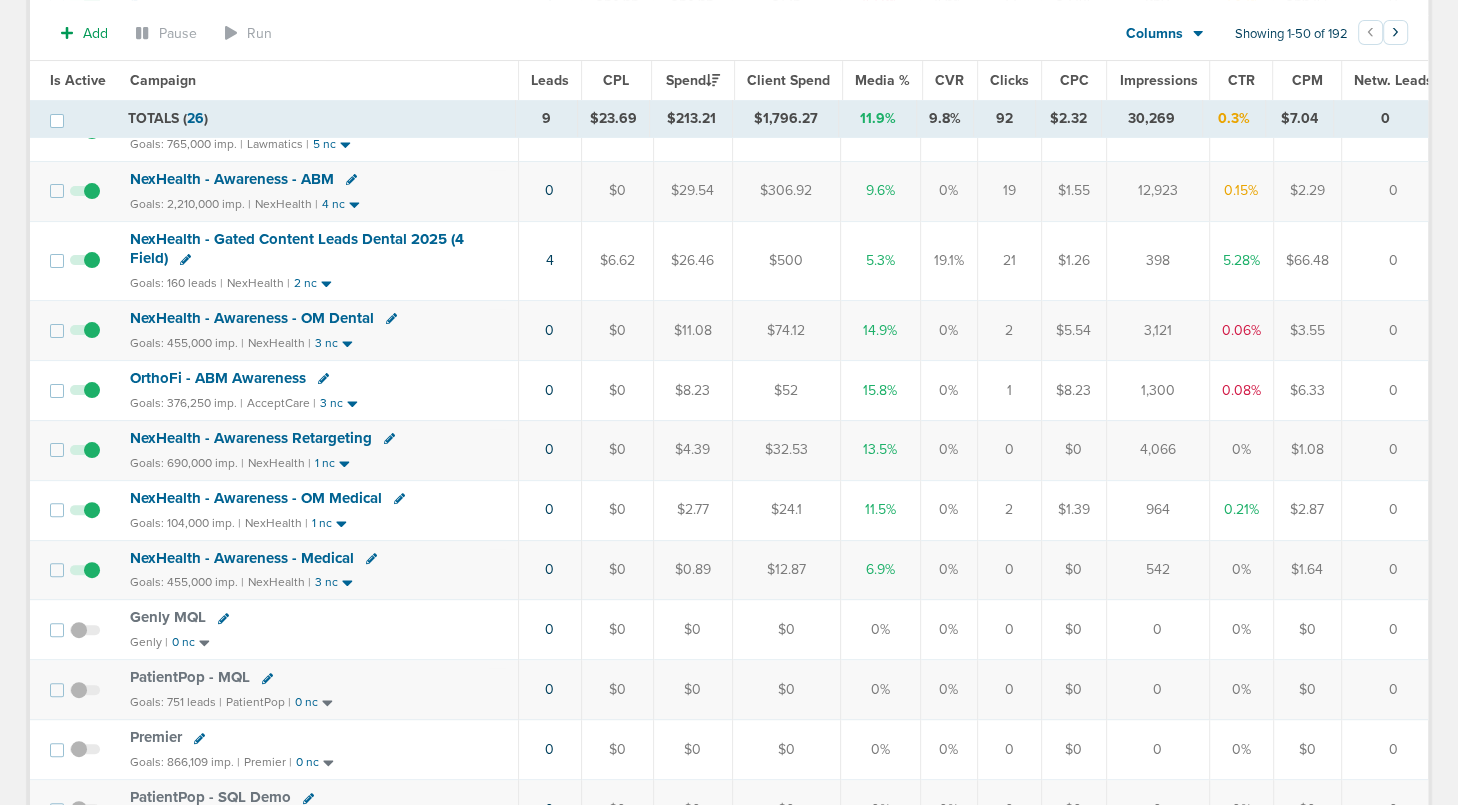 click 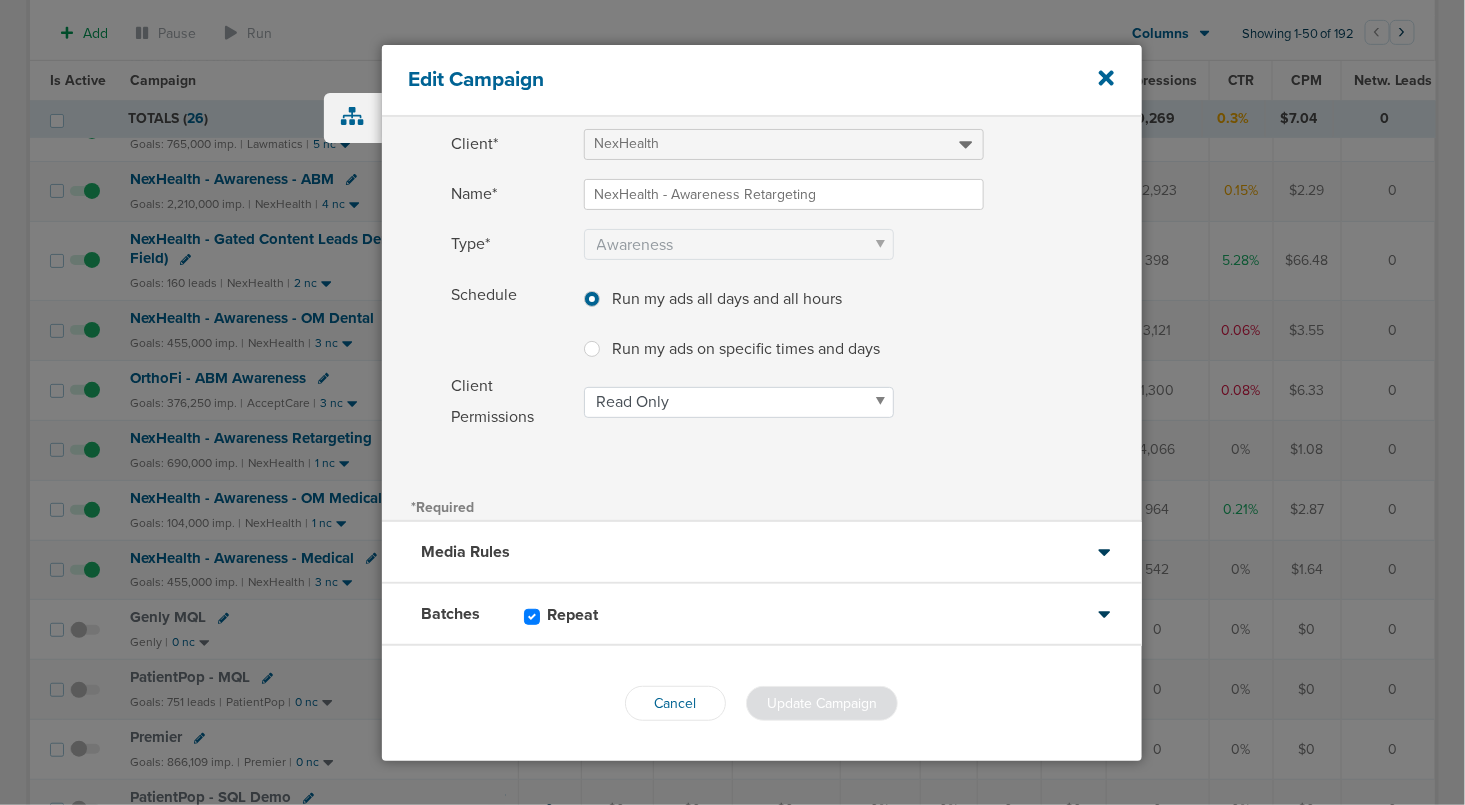 click on "Batches
Repeat" at bounding box center (762, 615) 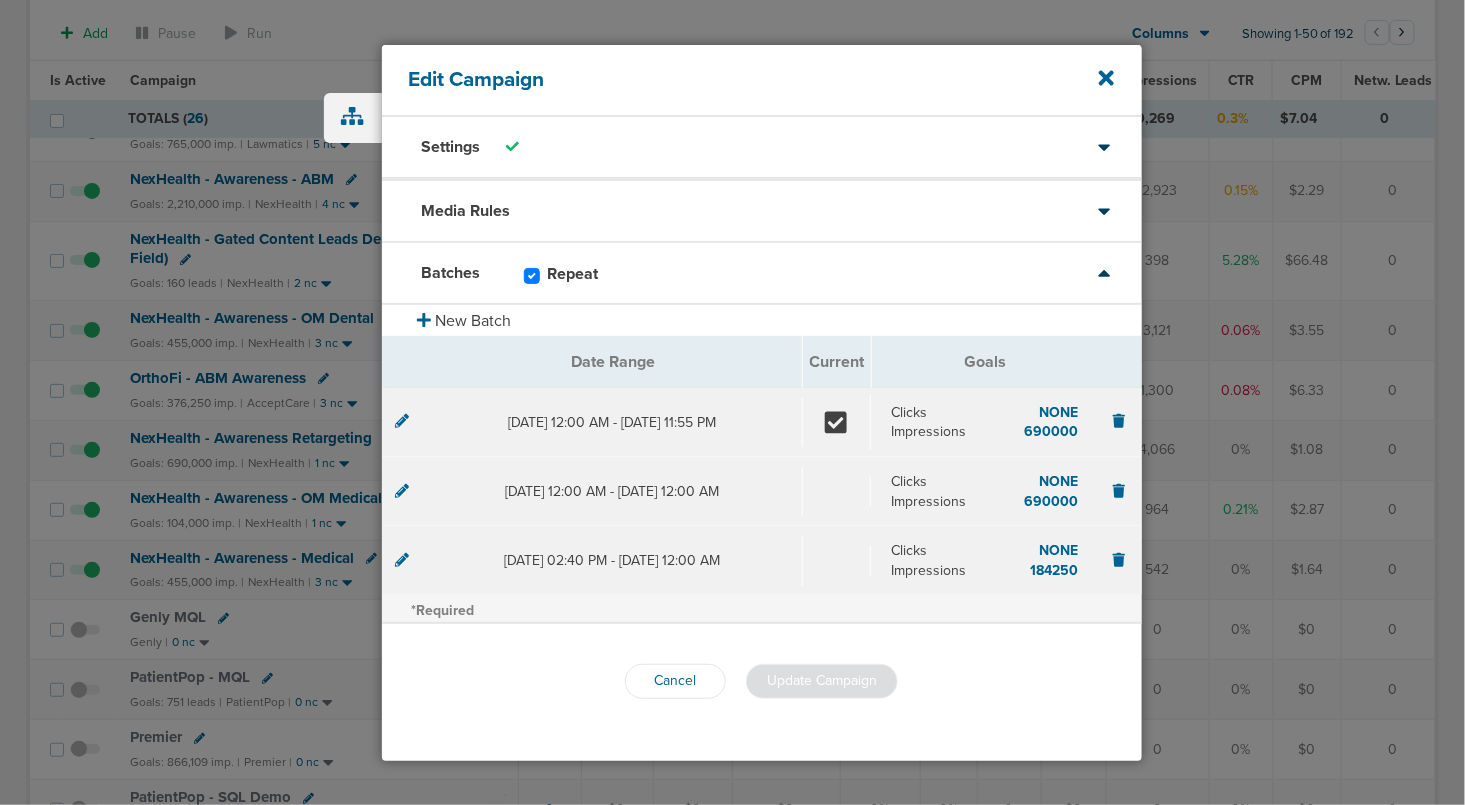 scroll, scrollTop: 0, scrollLeft: 0, axis: both 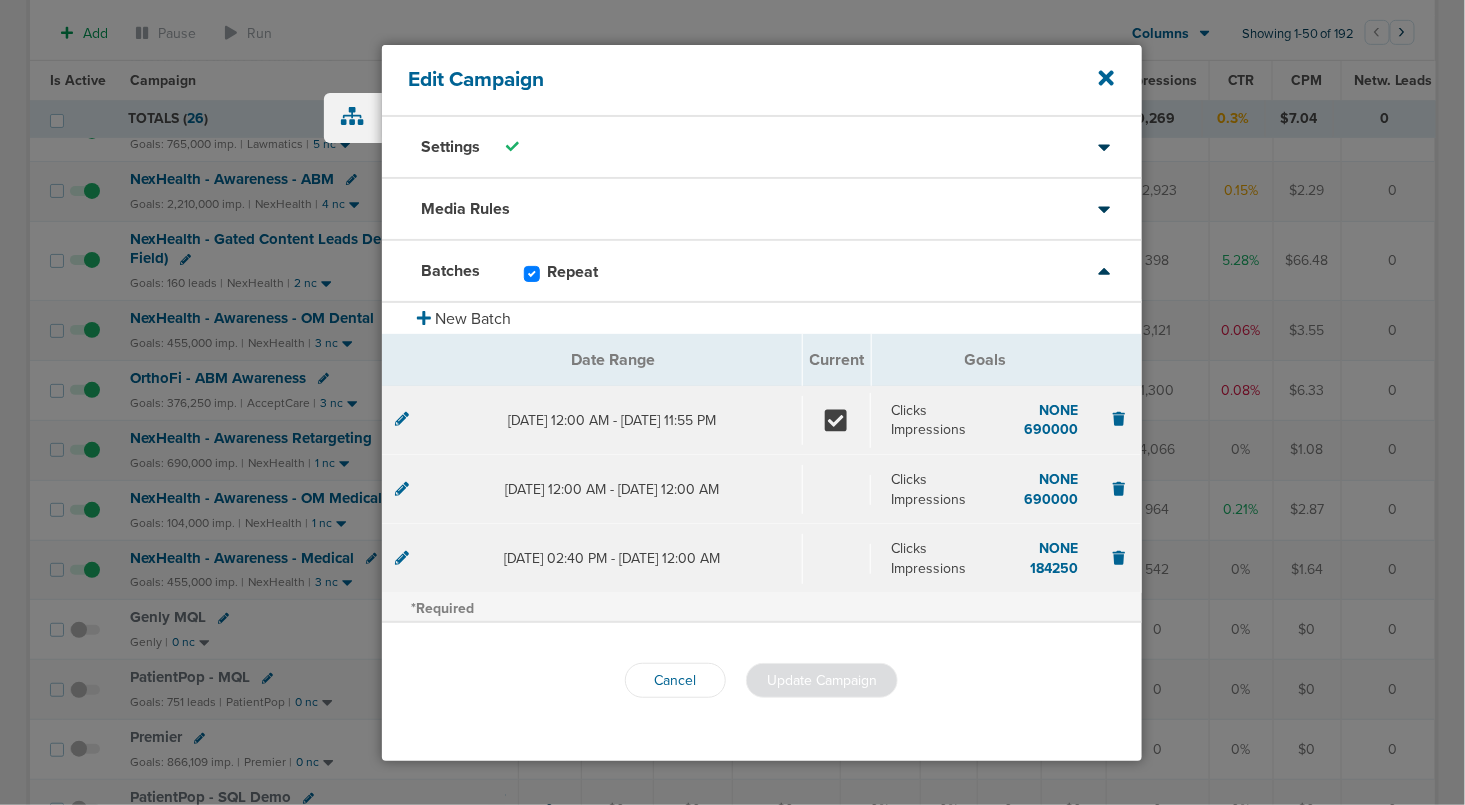 click 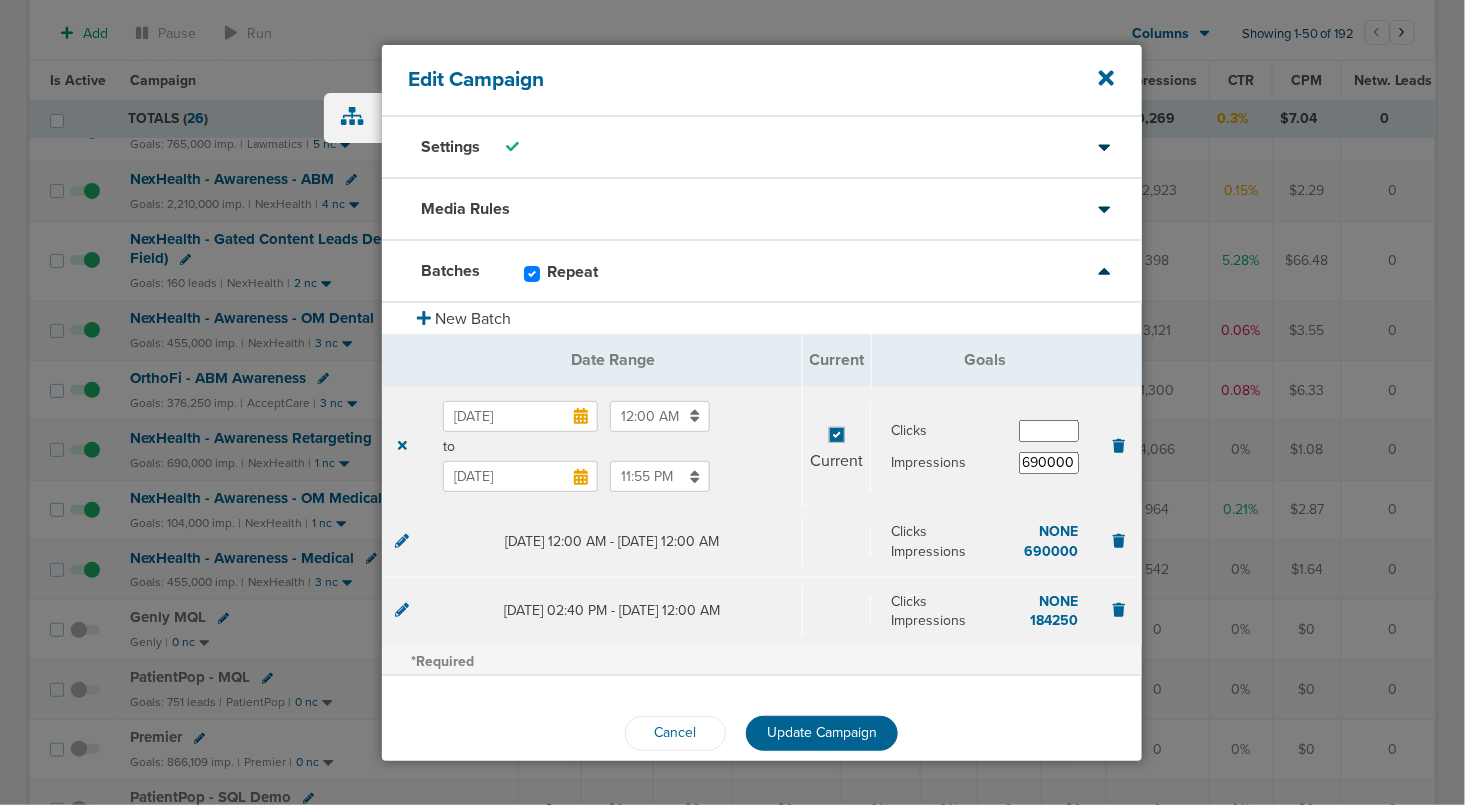 click on "[DATE]" at bounding box center [520, 476] 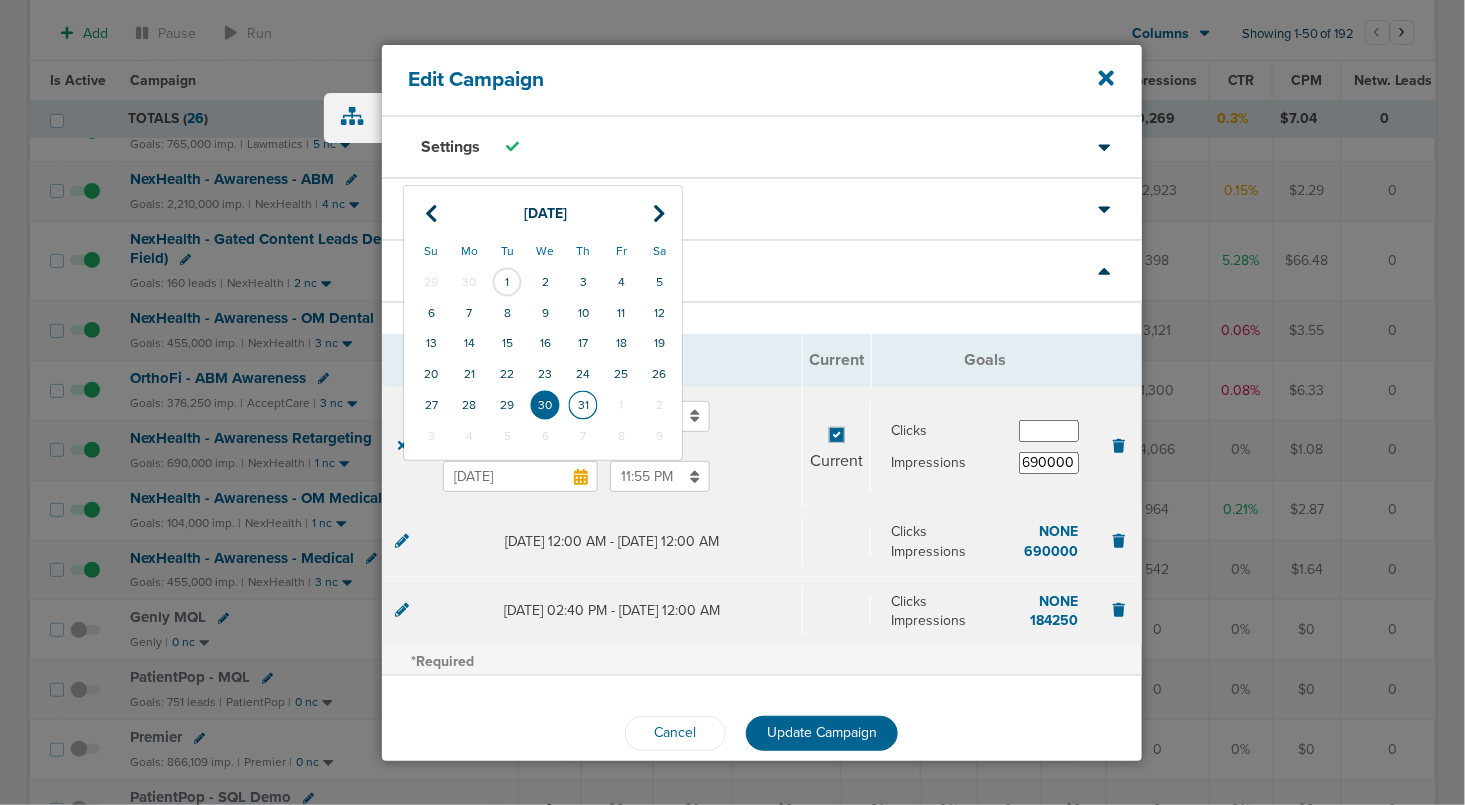 click on "31" at bounding box center (583, 405) 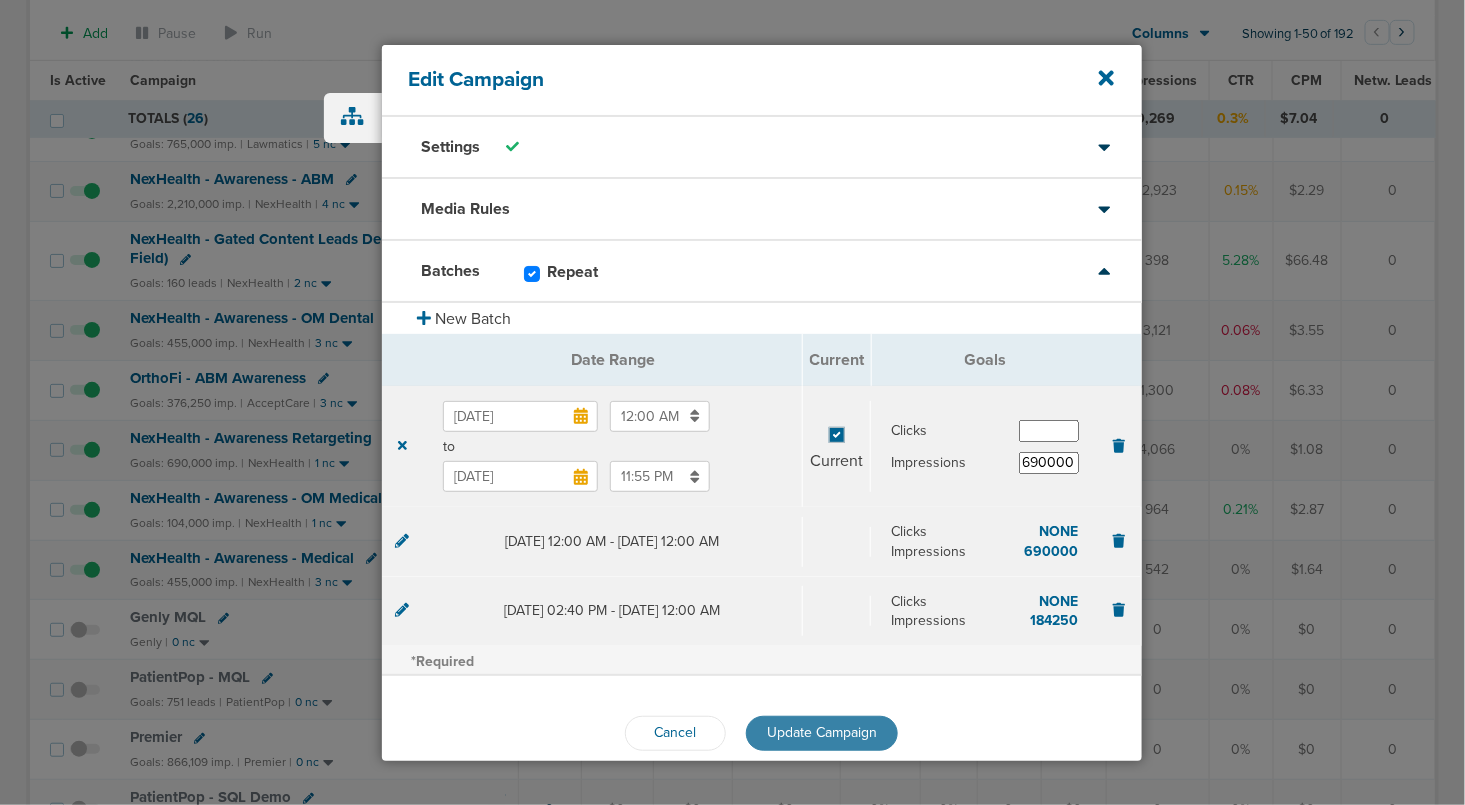 click on "Update Campaign" at bounding box center (822, 732) 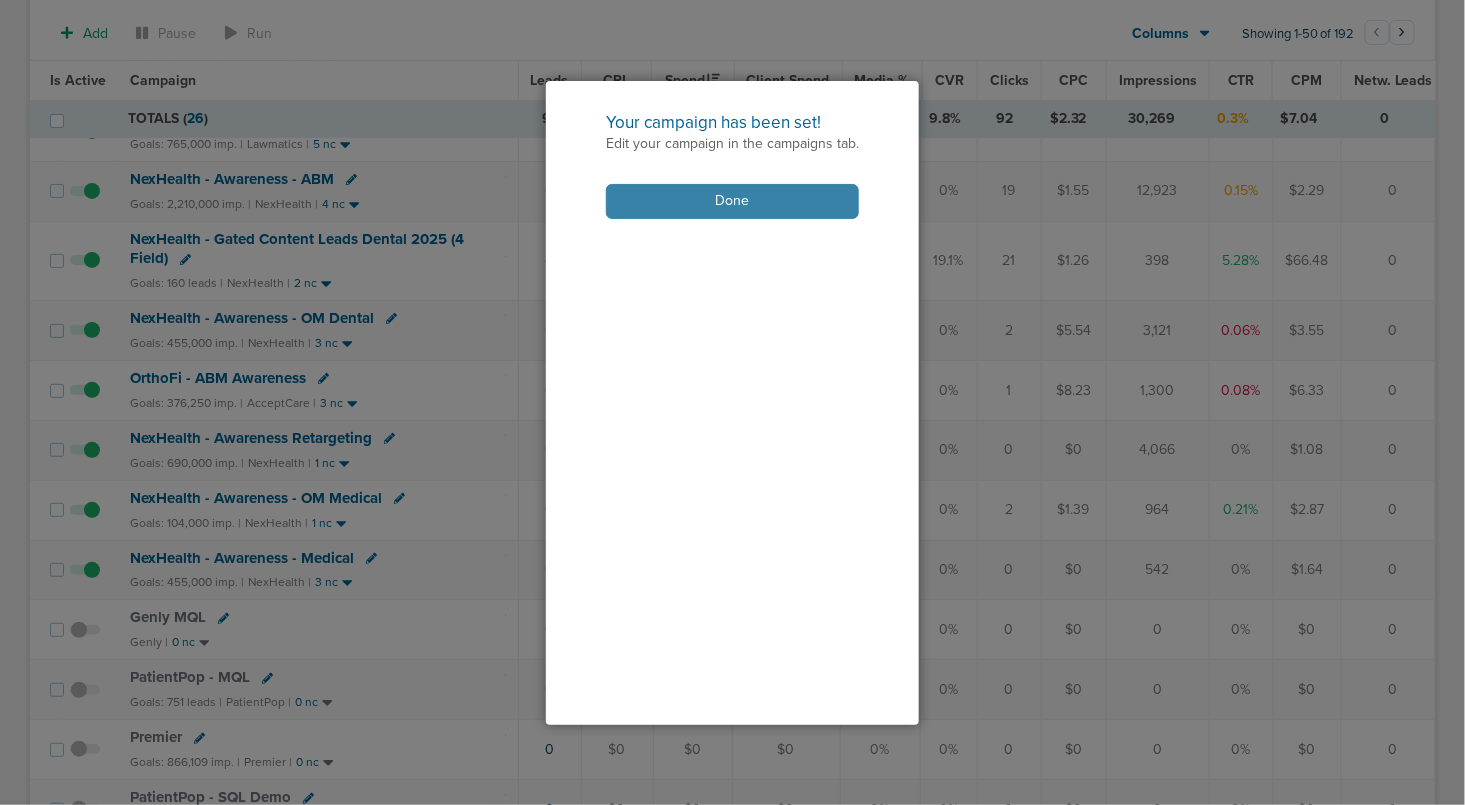 click on "Done" at bounding box center (732, 201) 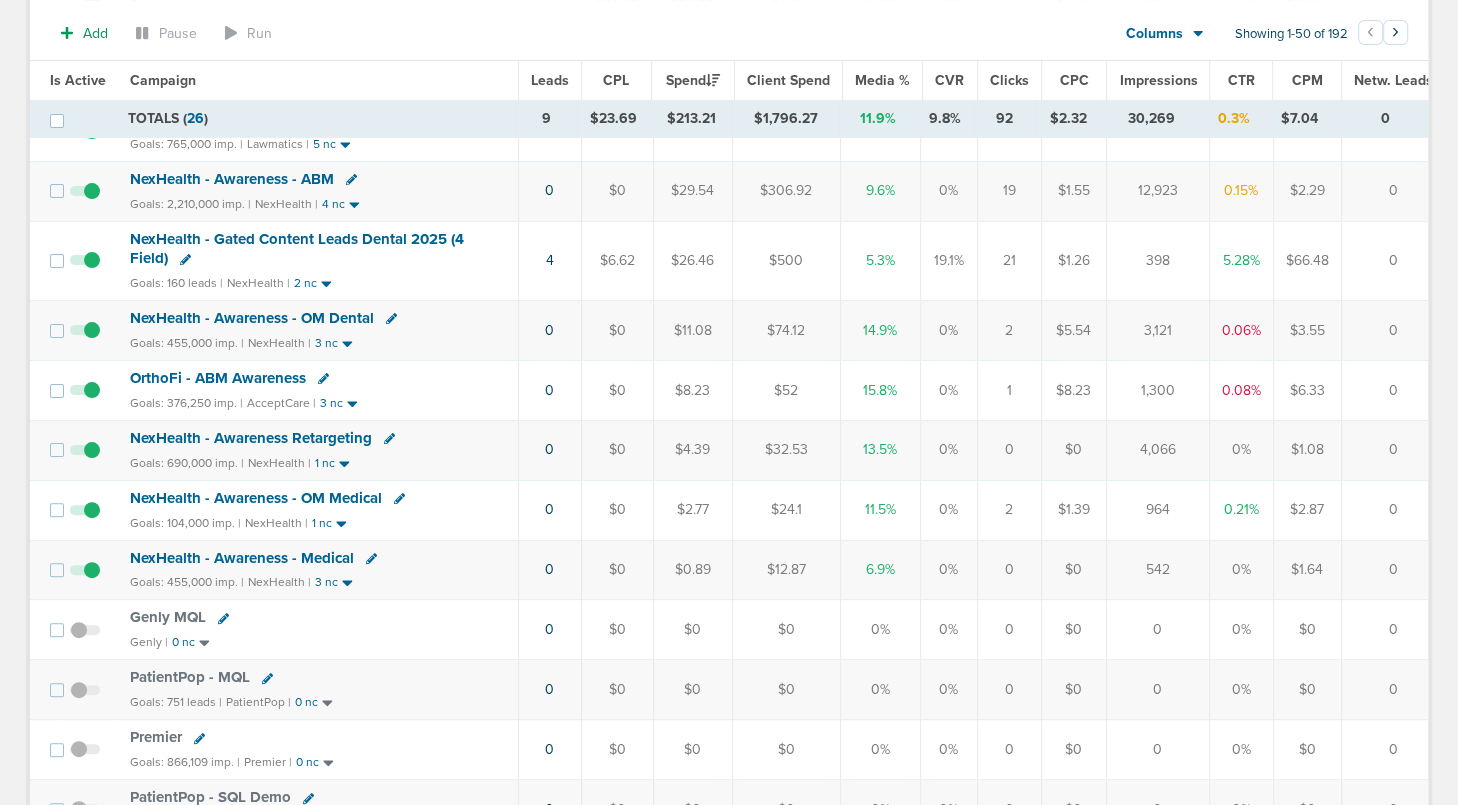 click 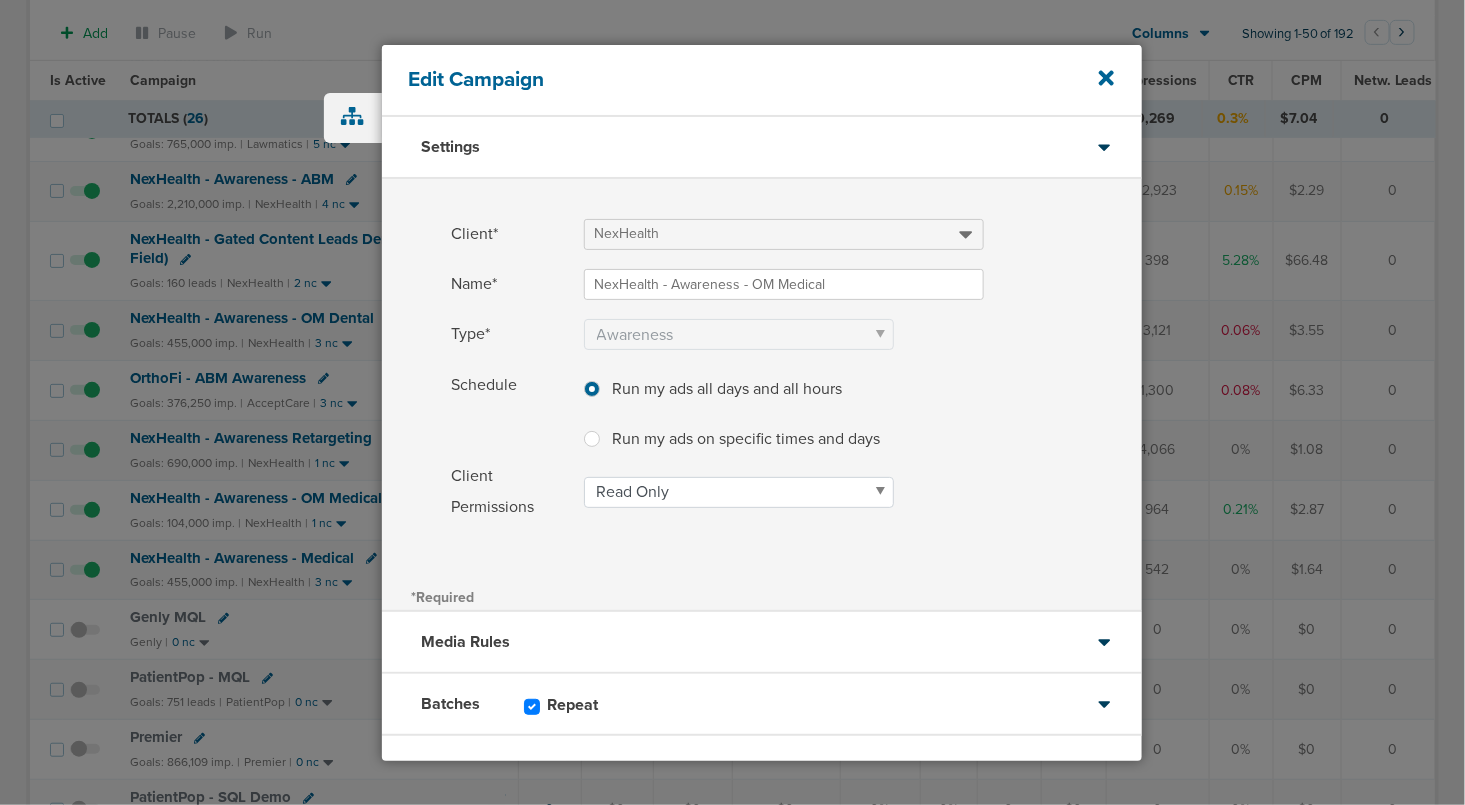scroll, scrollTop: 90, scrollLeft: 0, axis: vertical 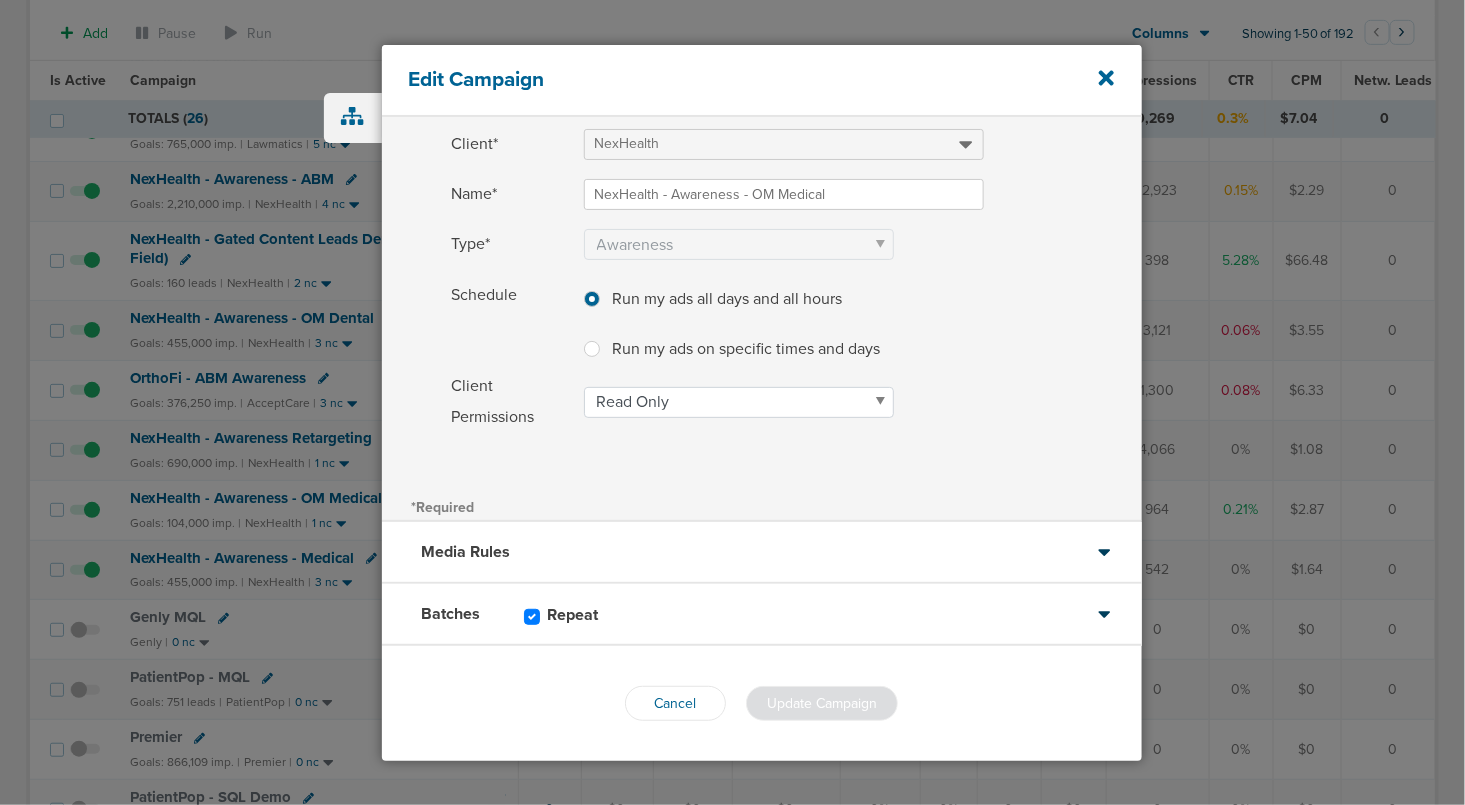 click on "Batches
Repeat" at bounding box center (762, 615) 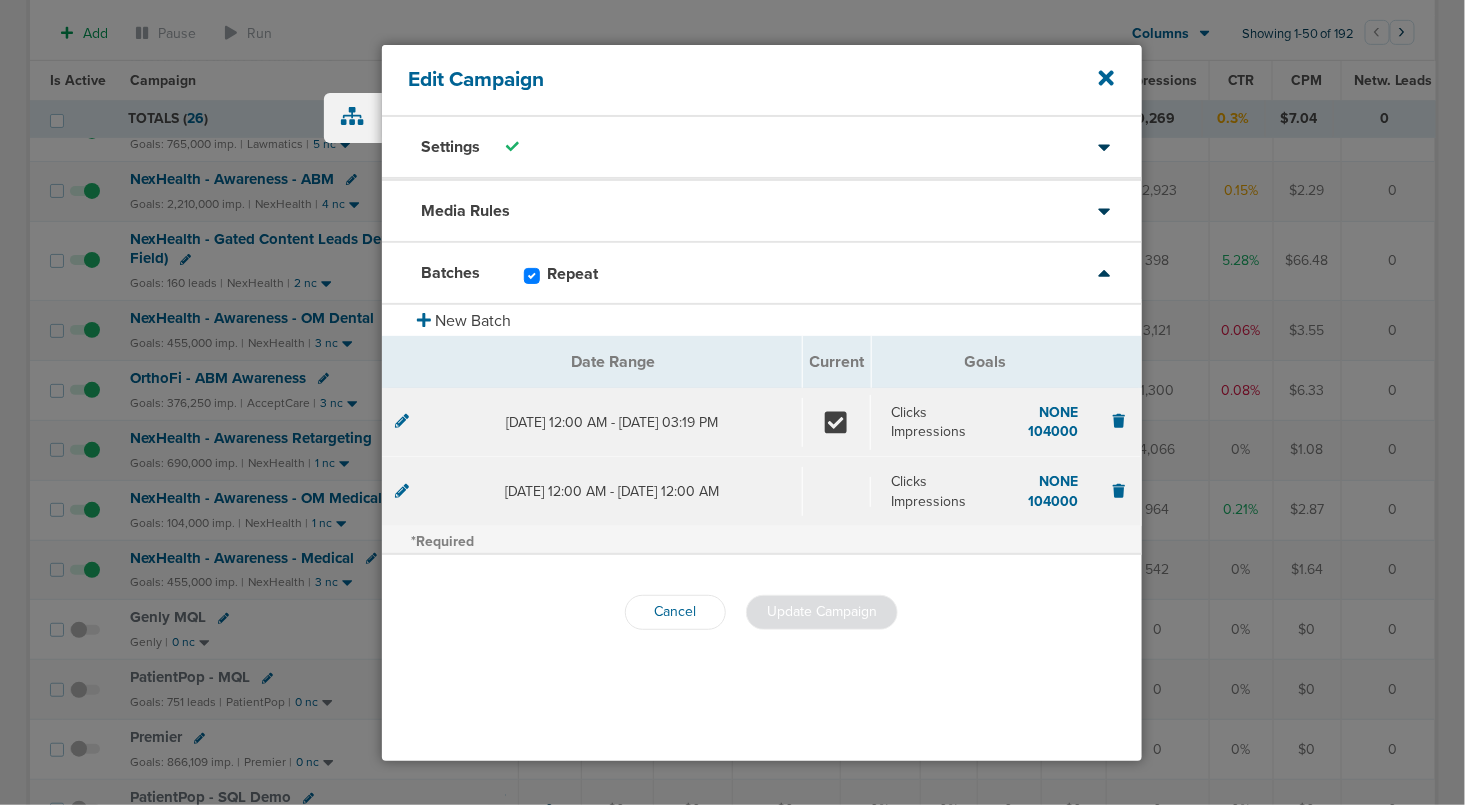 scroll, scrollTop: 0, scrollLeft: 0, axis: both 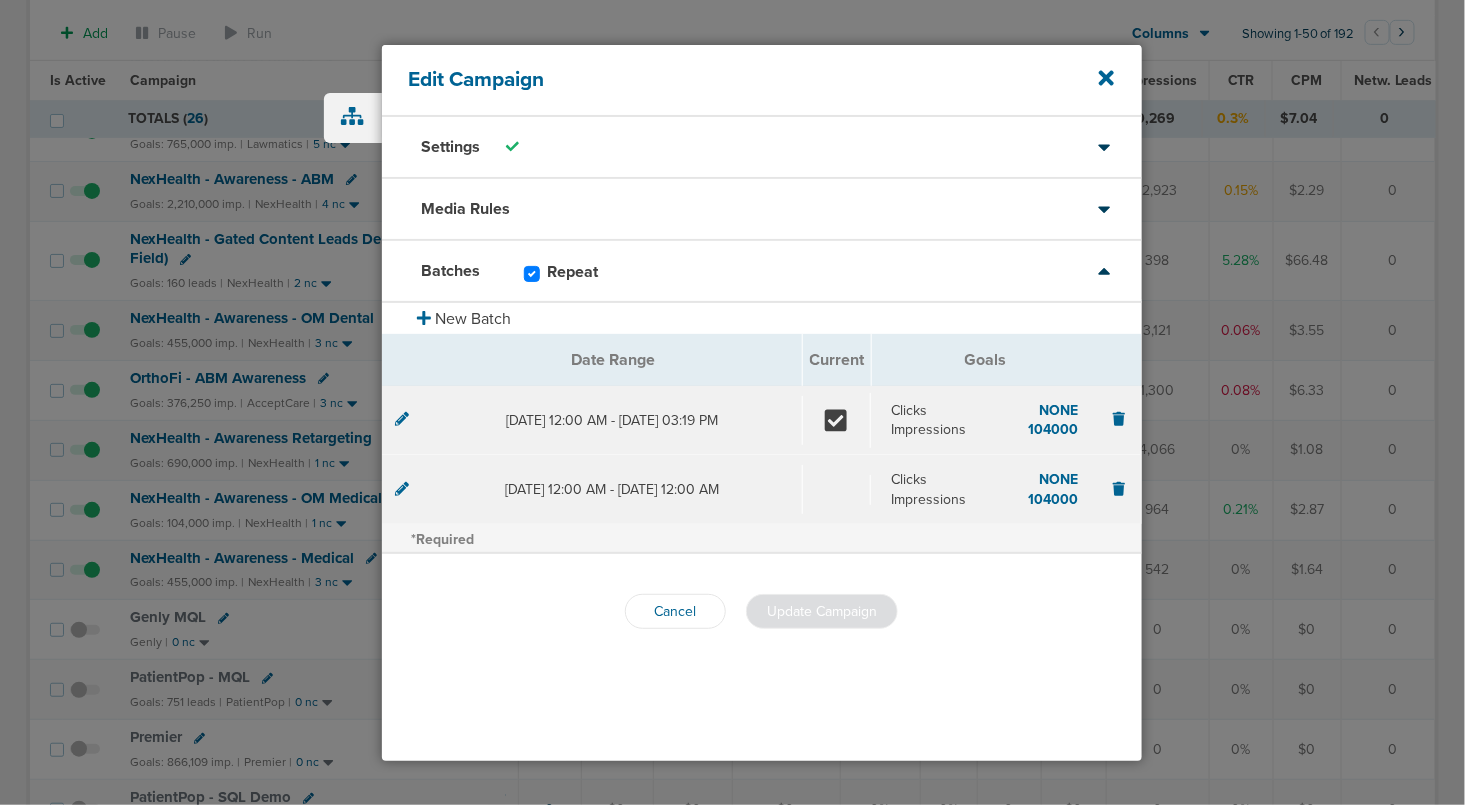 click 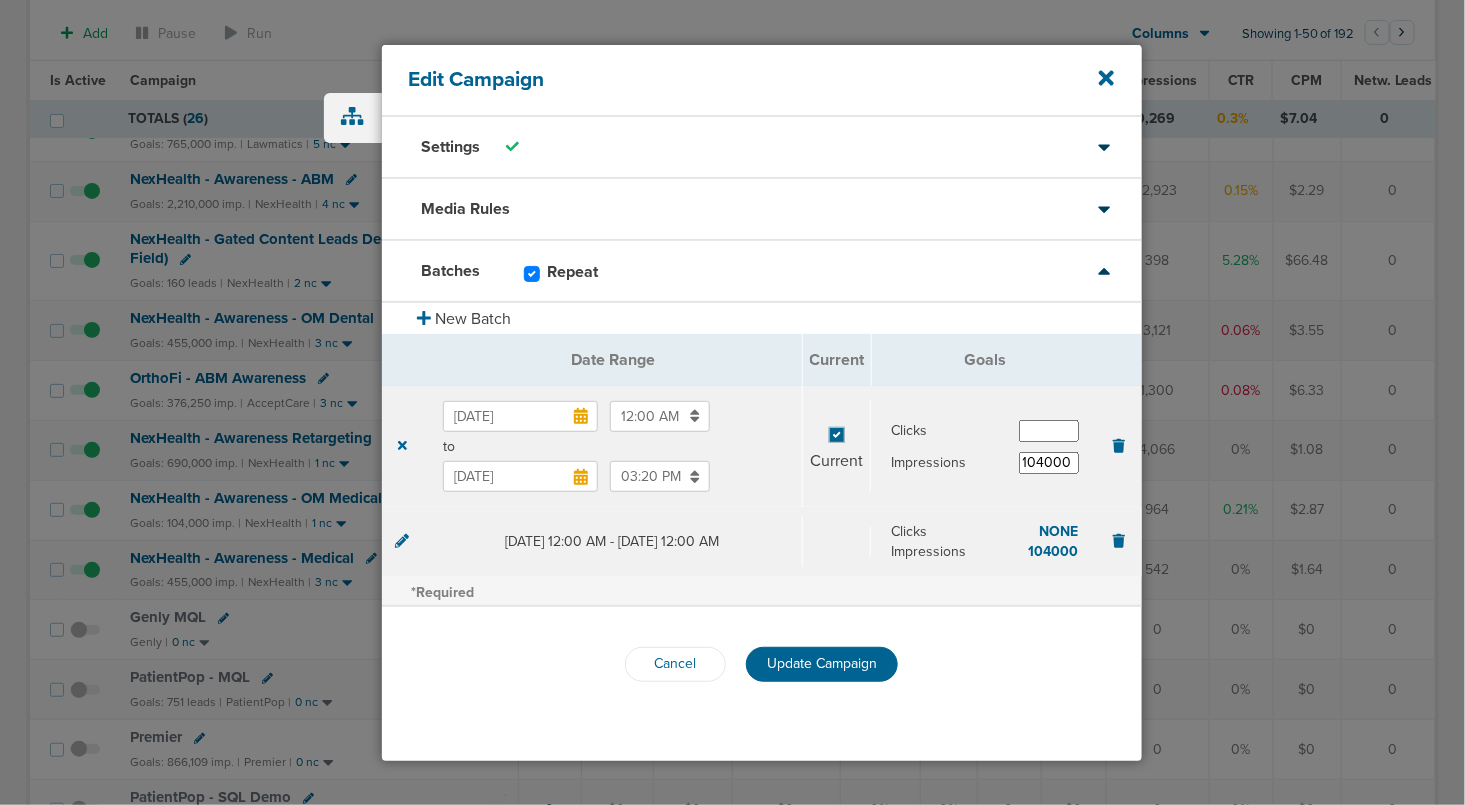 click on "[DATE]" at bounding box center [520, 476] 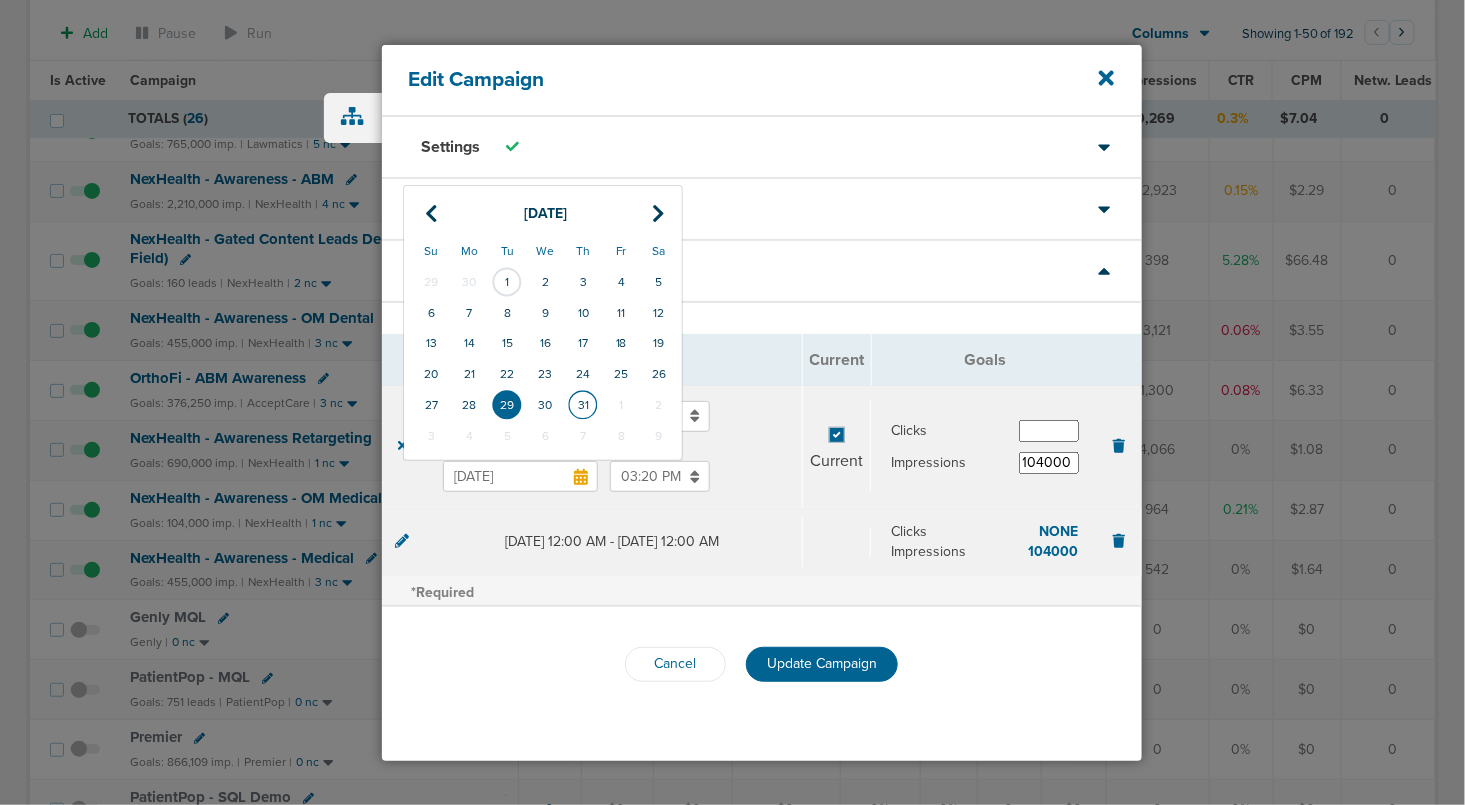 click on "31" at bounding box center (583, 405) 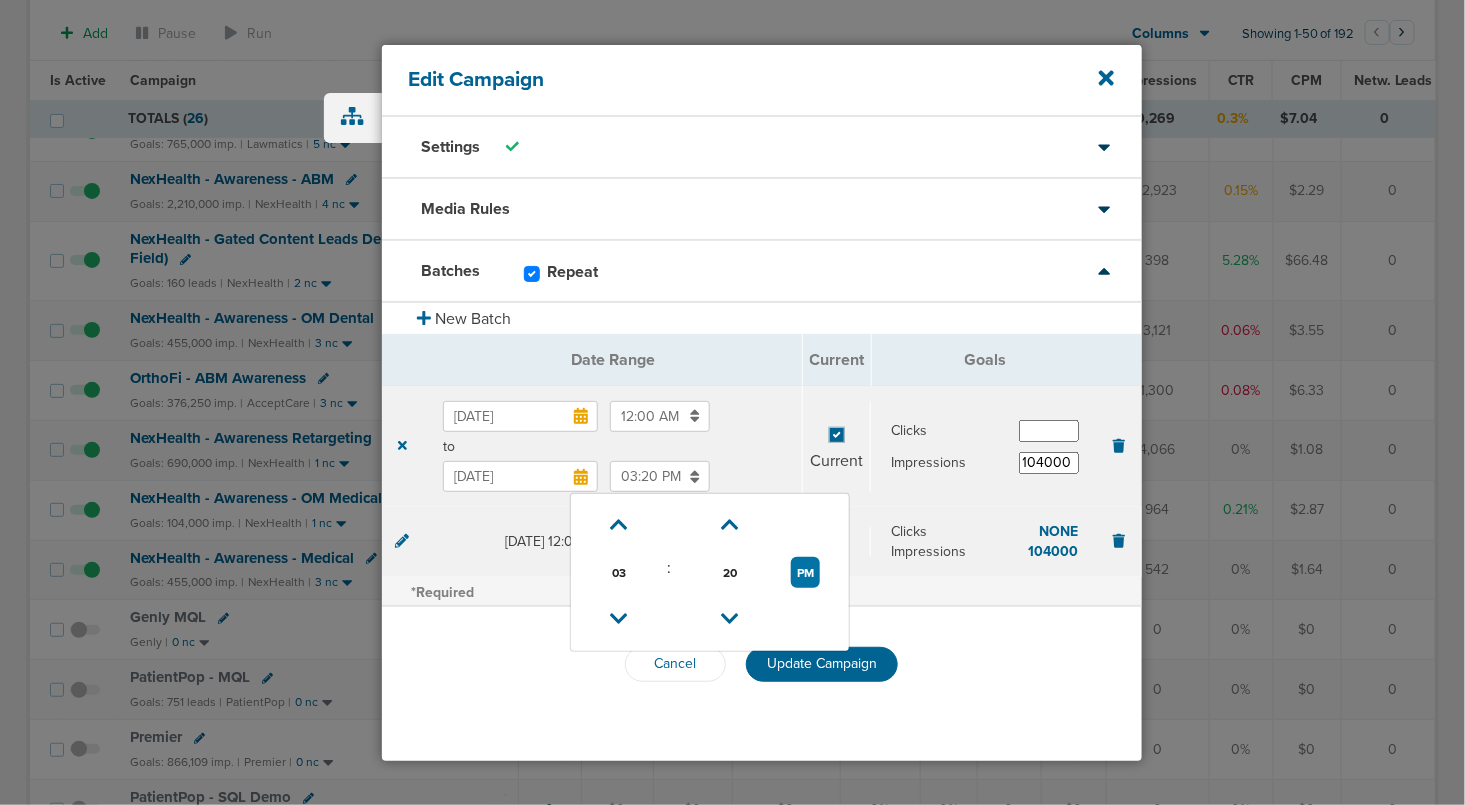 click on "03:20 PM" at bounding box center (660, 476) 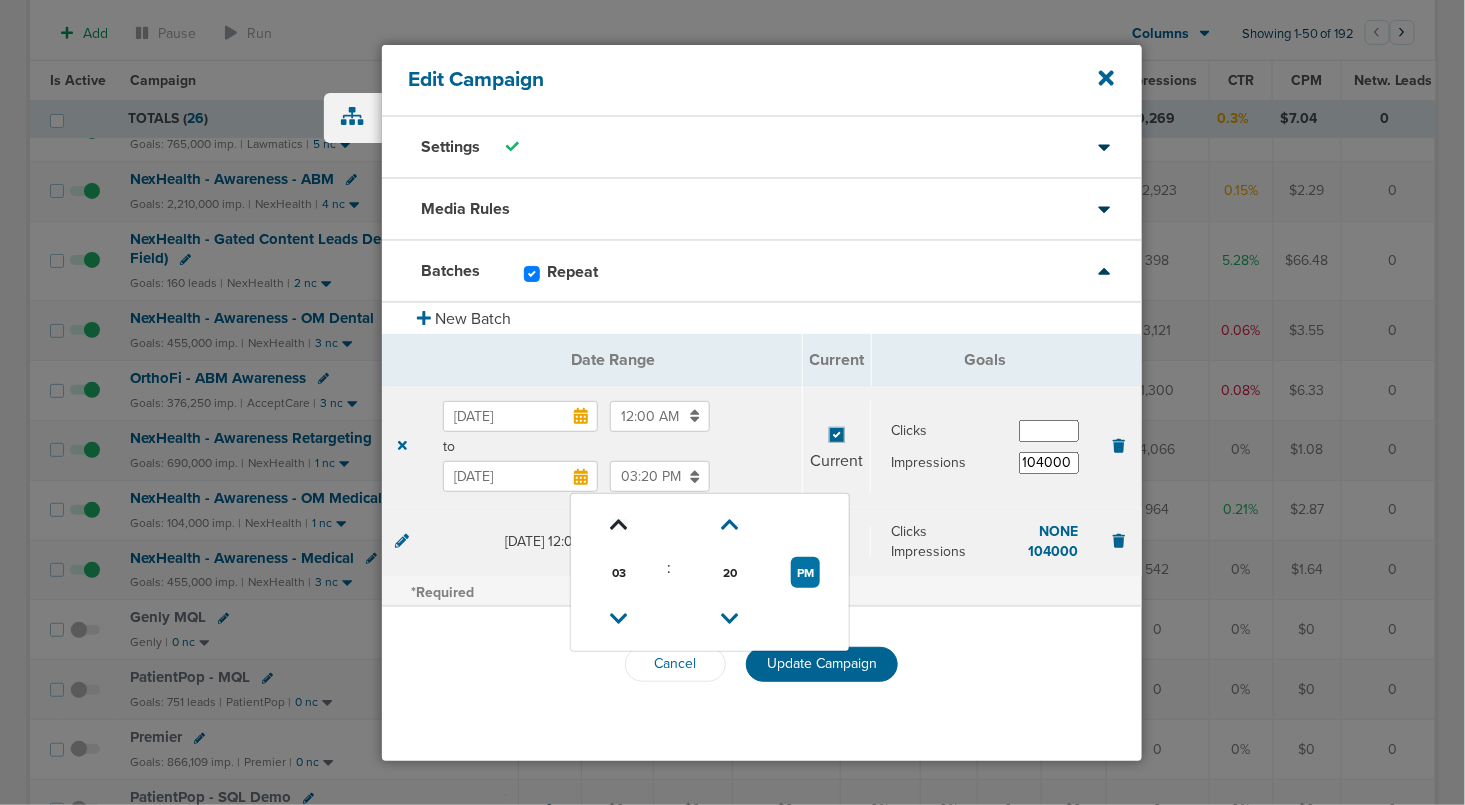 click at bounding box center [619, 525] 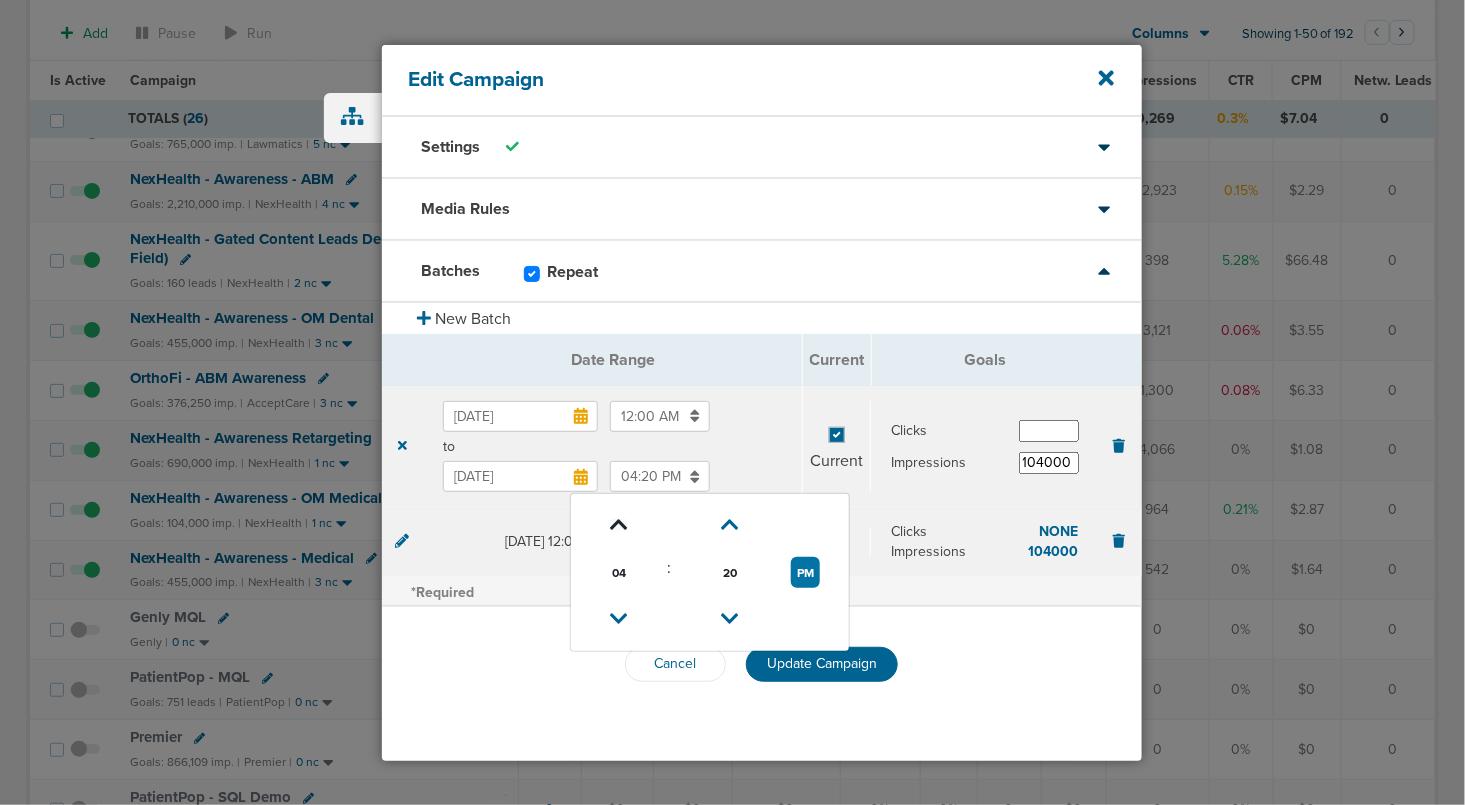 click at bounding box center [619, 525] 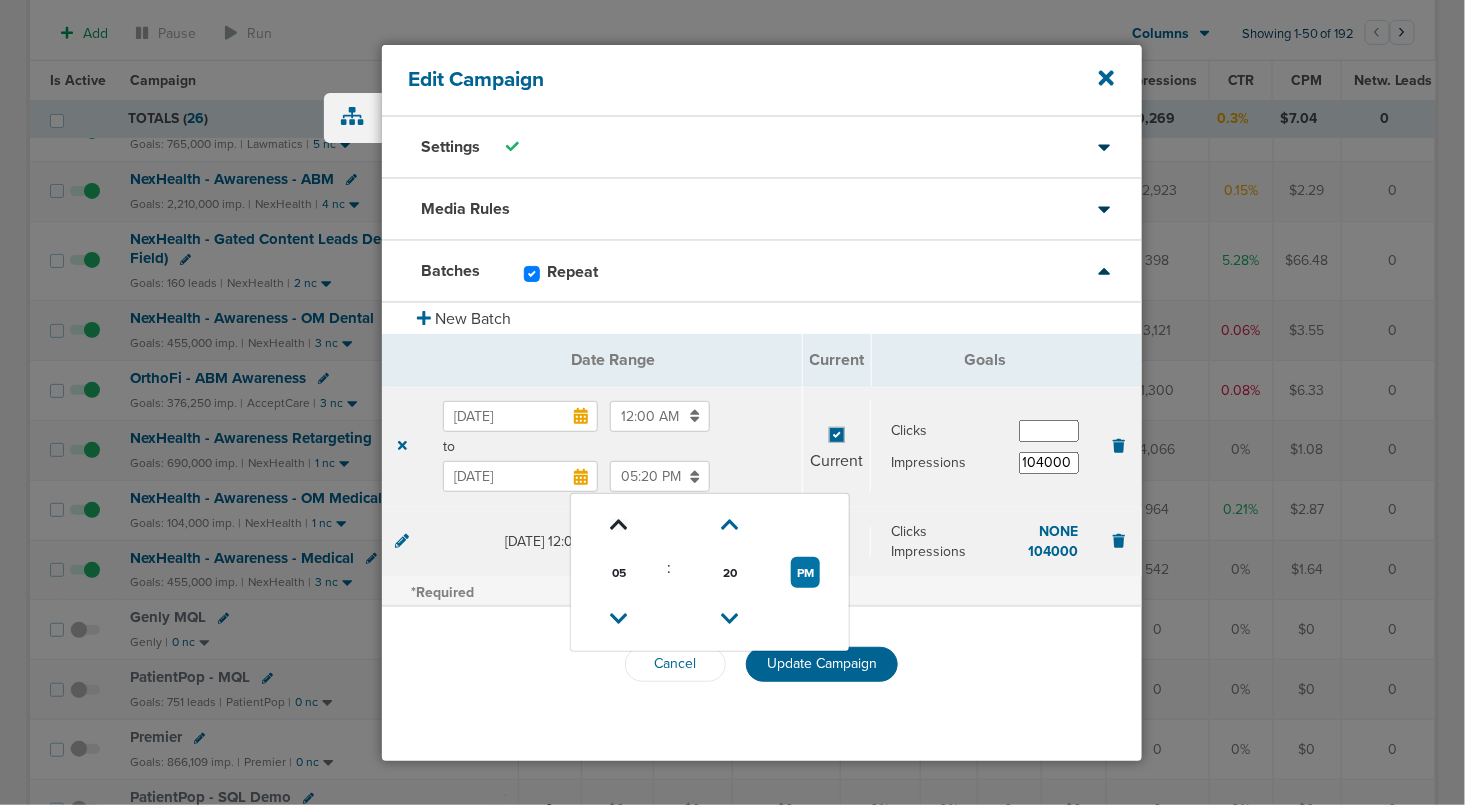 click at bounding box center (619, 525) 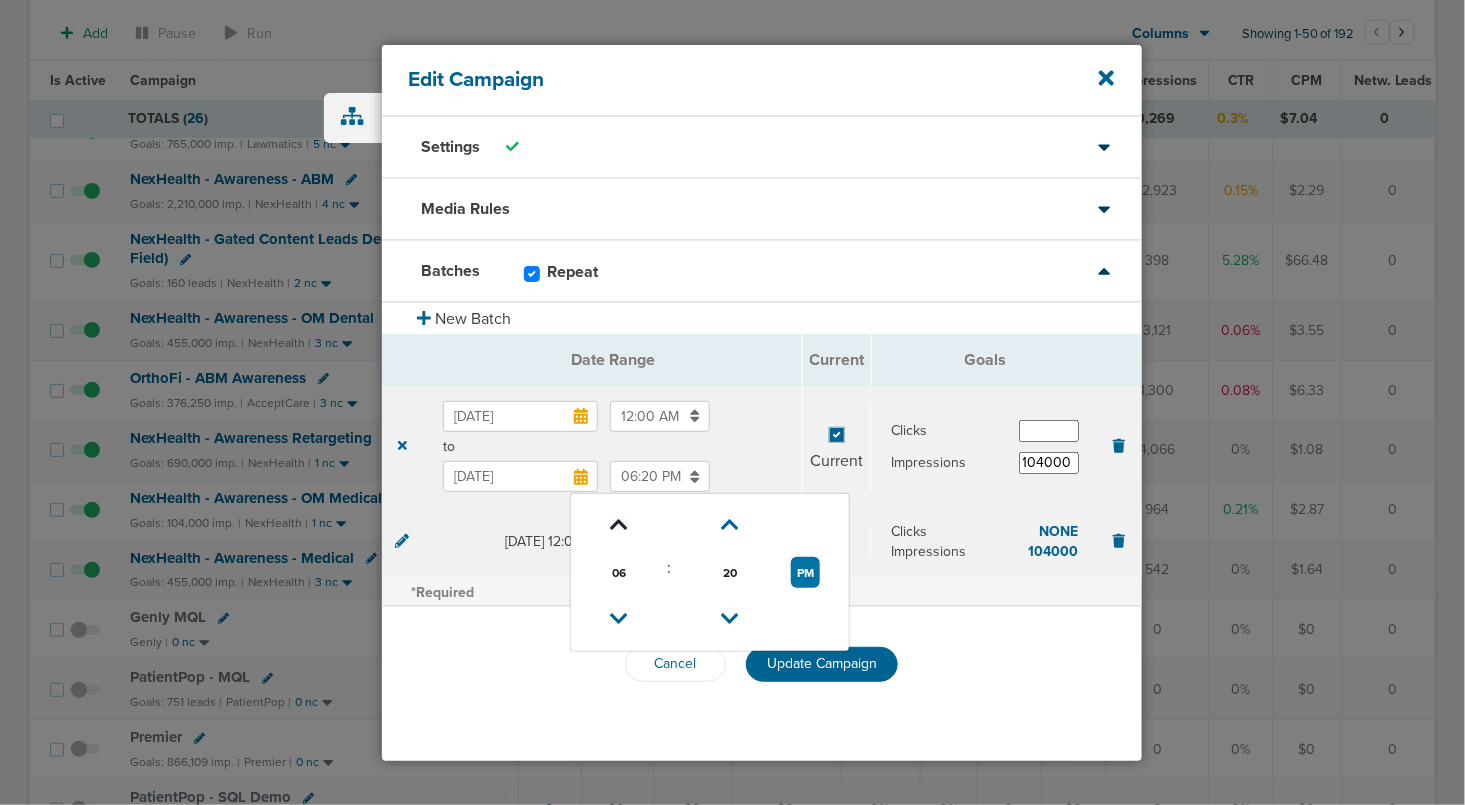 click at bounding box center [619, 525] 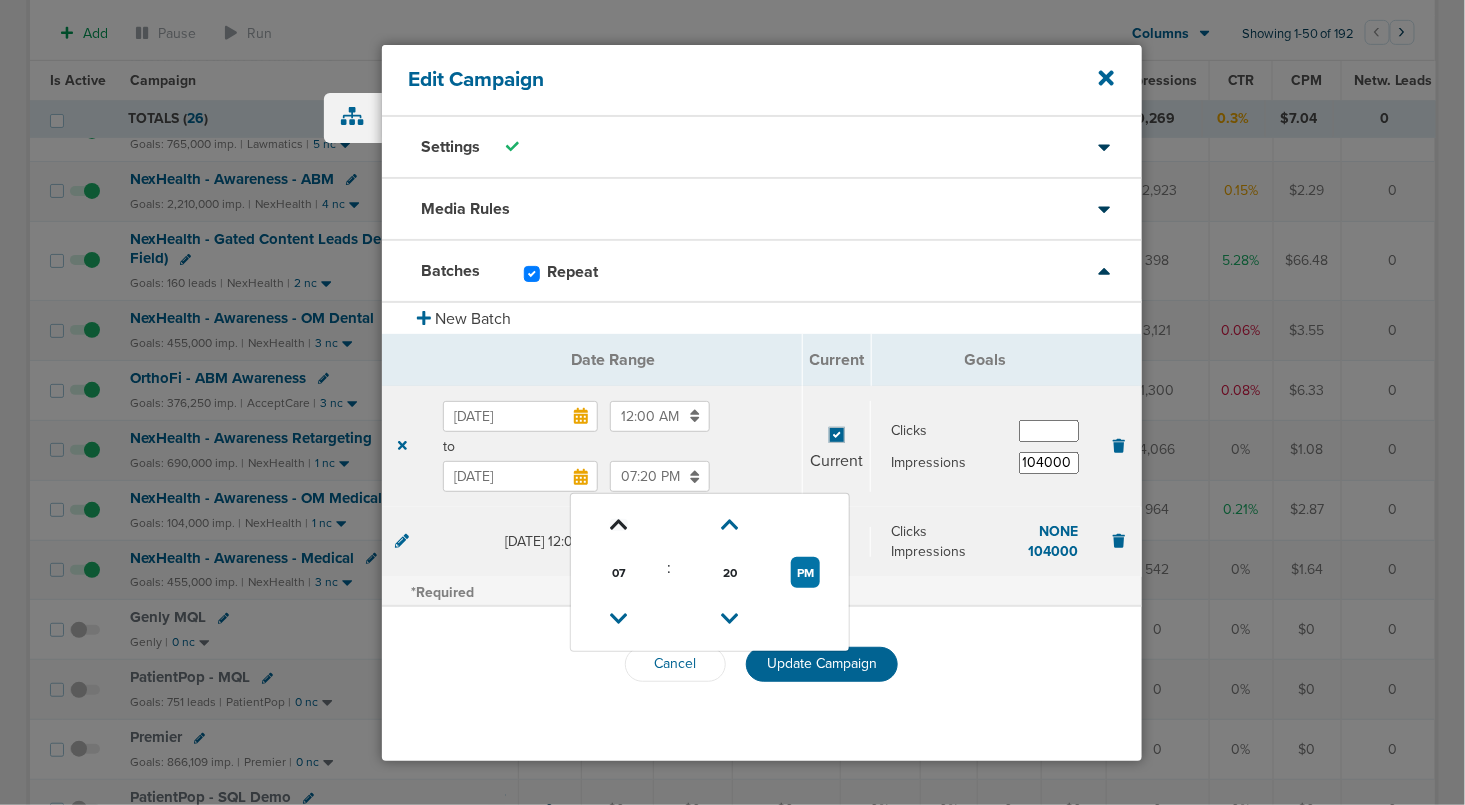 click at bounding box center (619, 525) 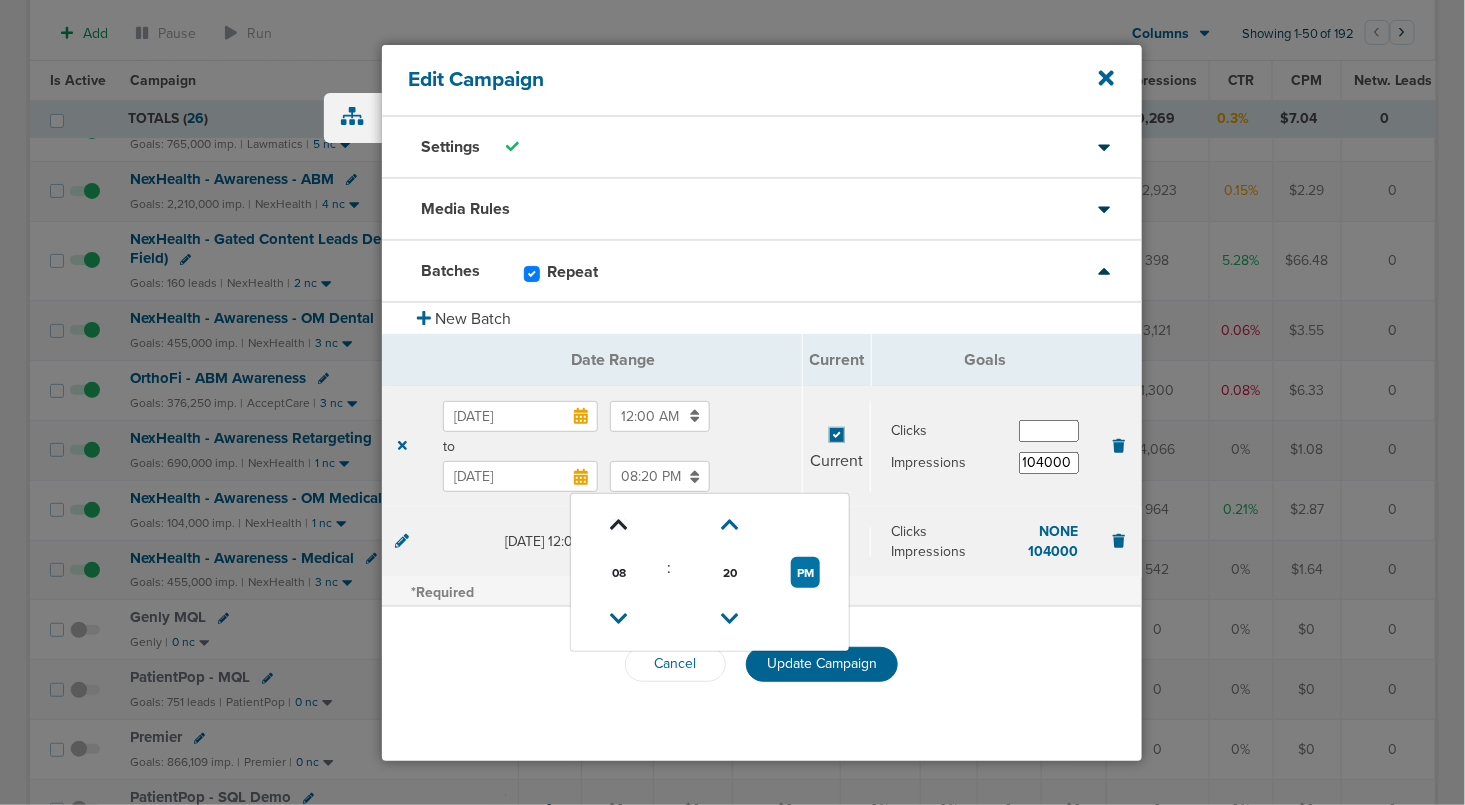 click at bounding box center (619, 525) 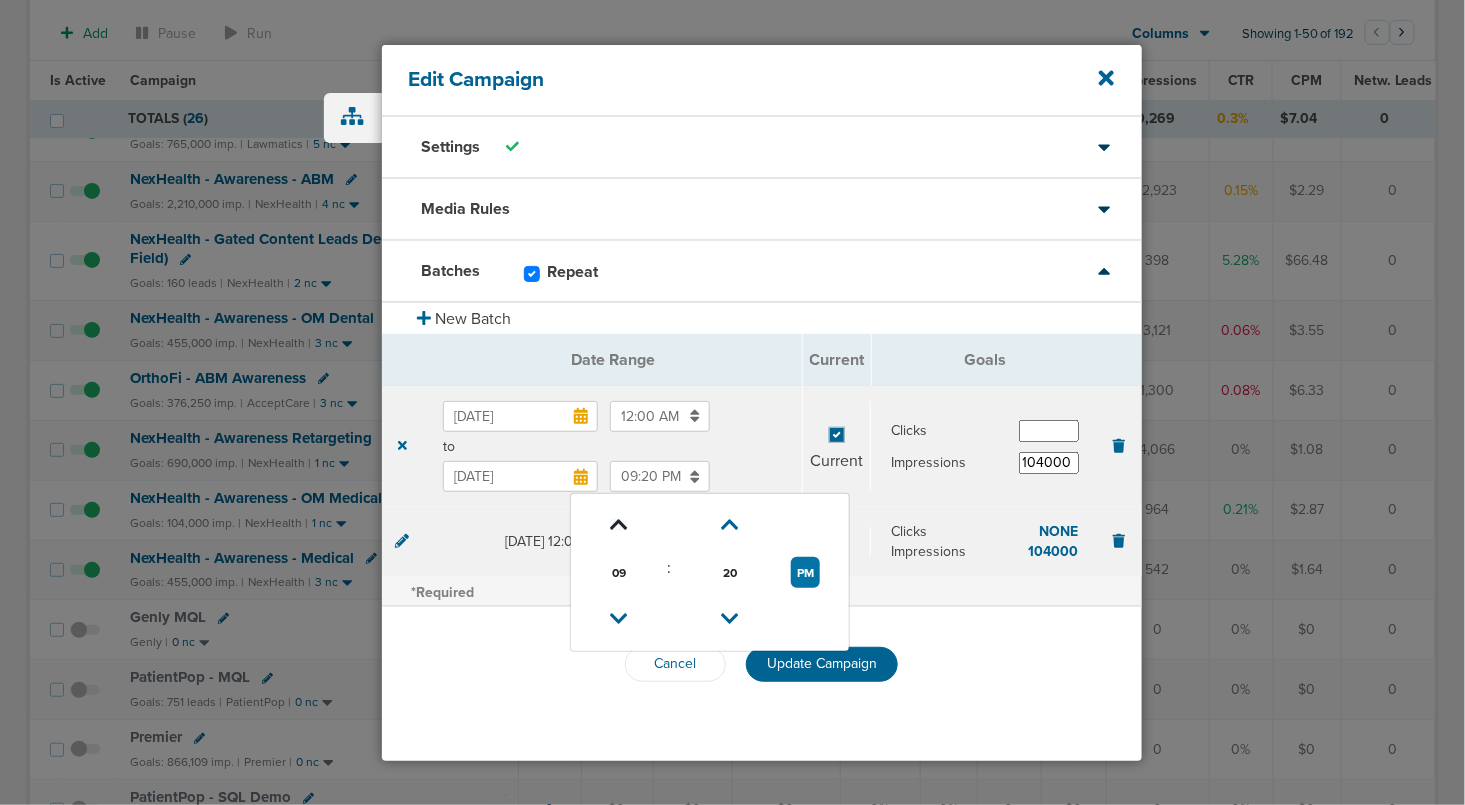 click at bounding box center (619, 525) 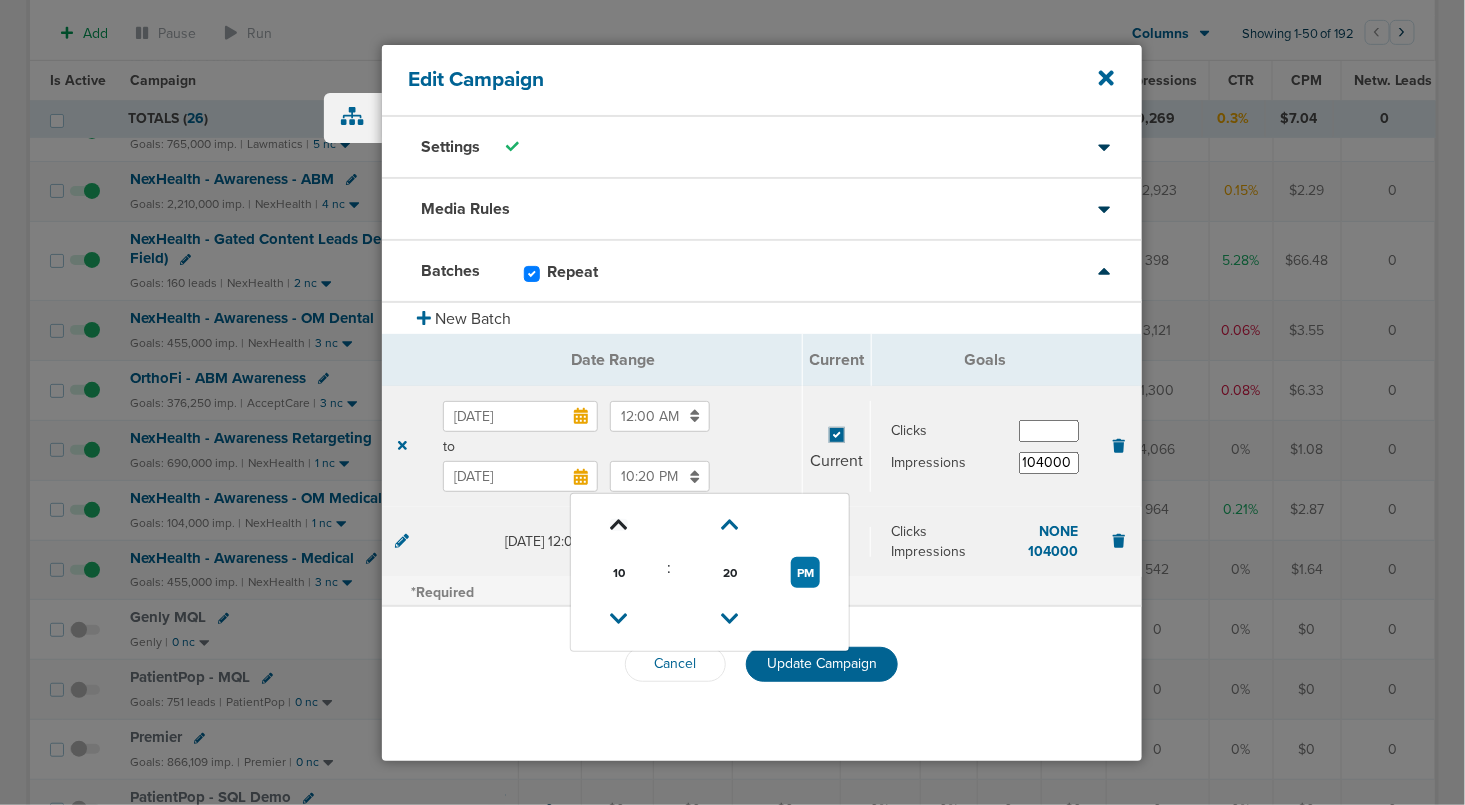 click at bounding box center [619, 525] 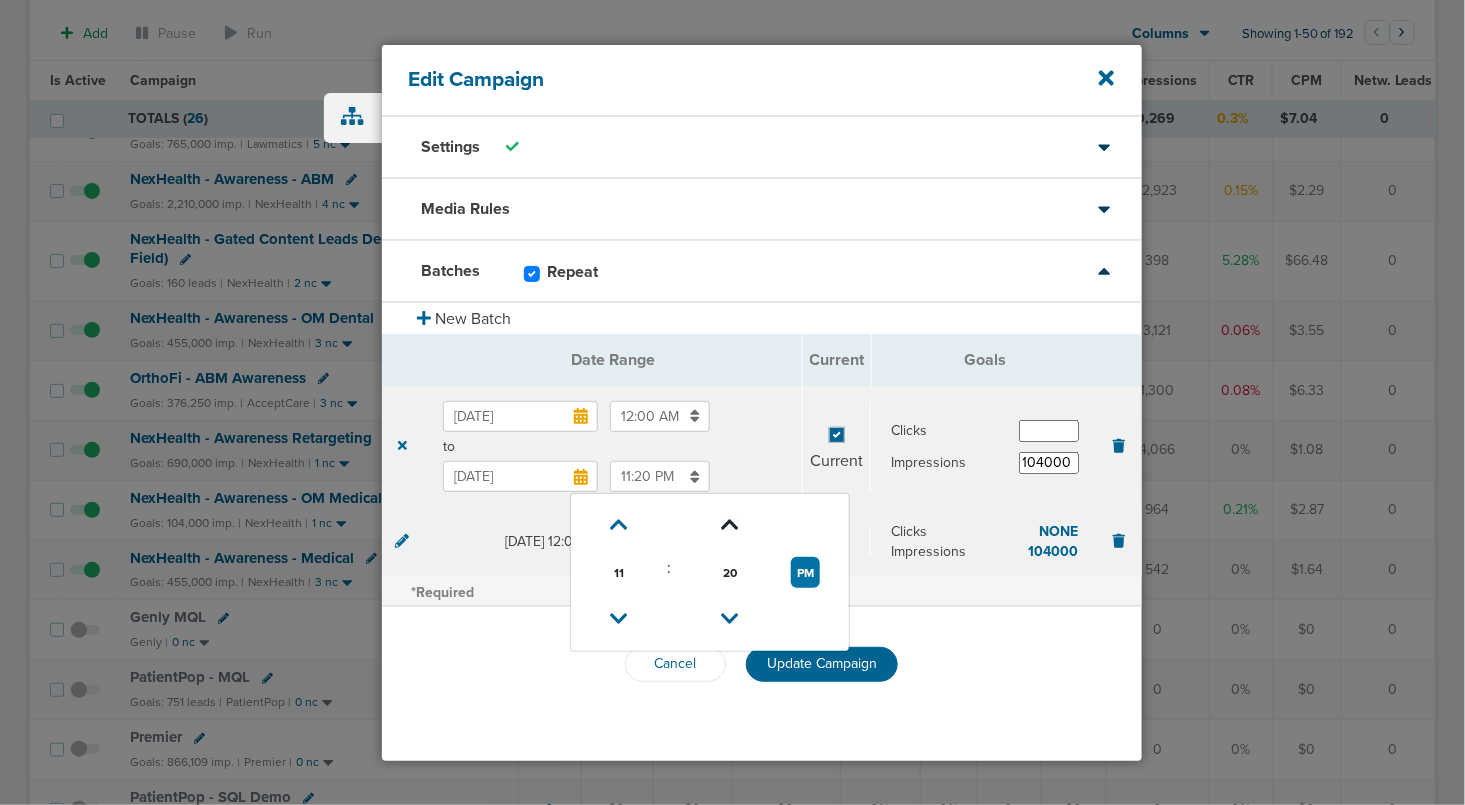 click at bounding box center (731, 525) 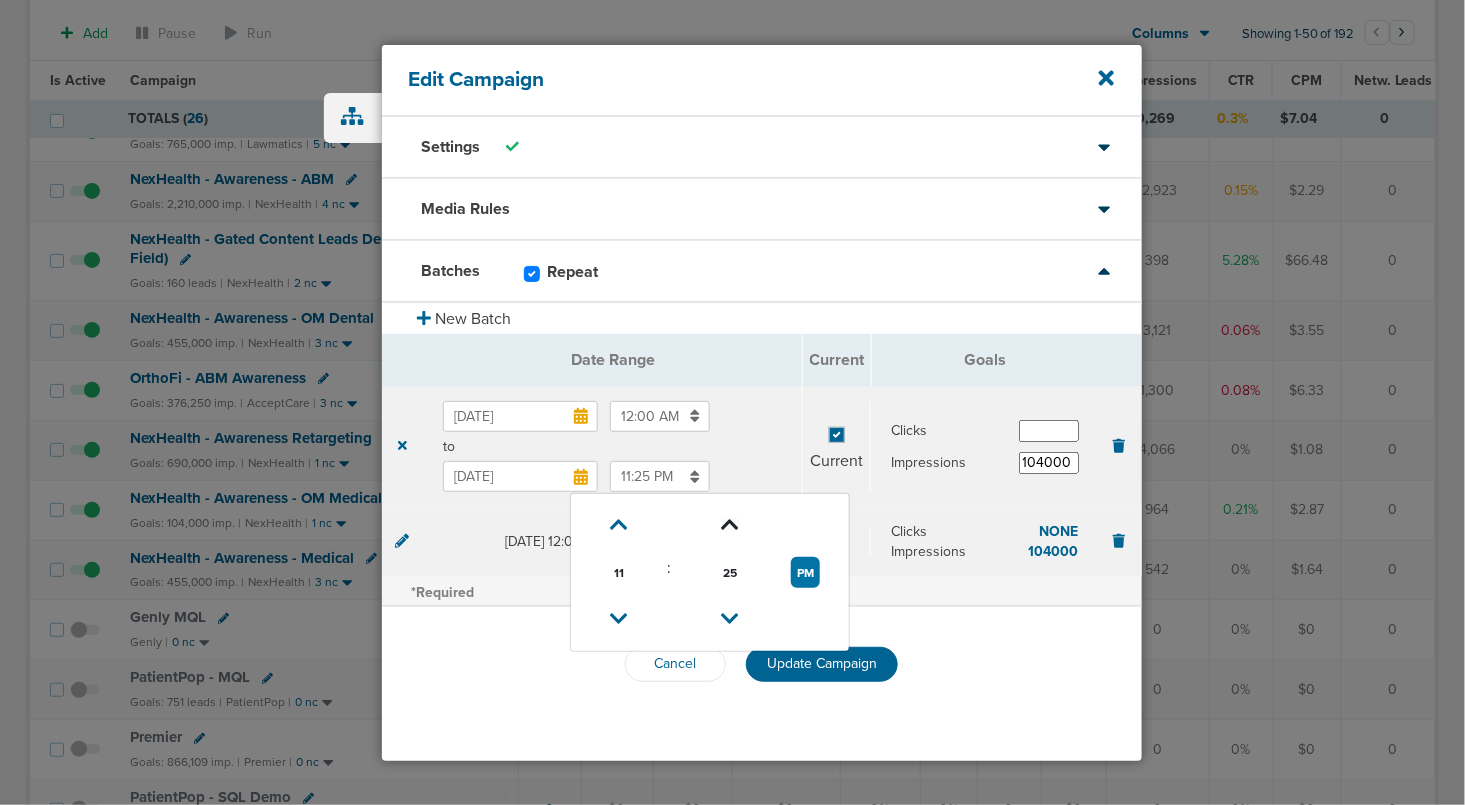 click at bounding box center [731, 525] 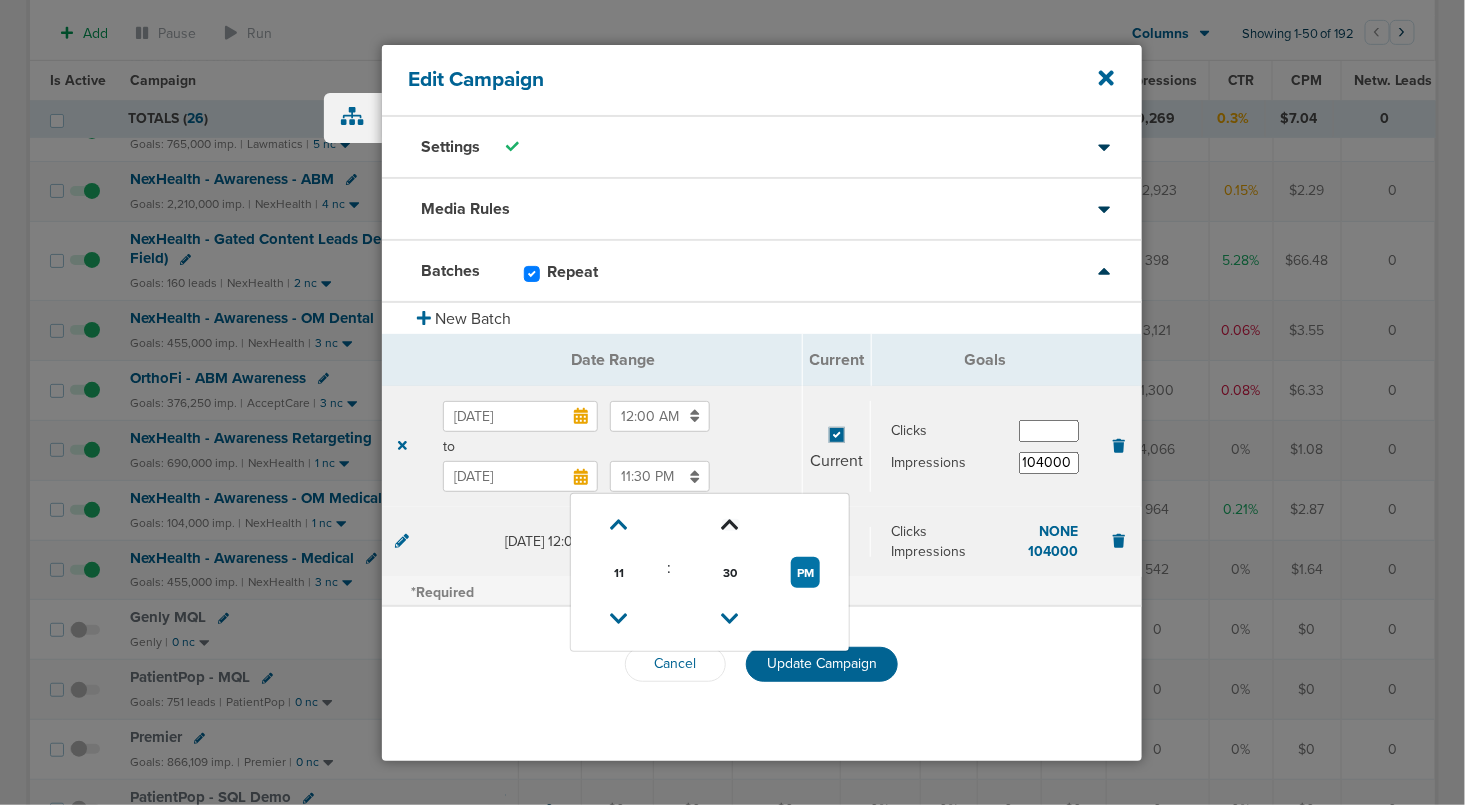 click at bounding box center (731, 525) 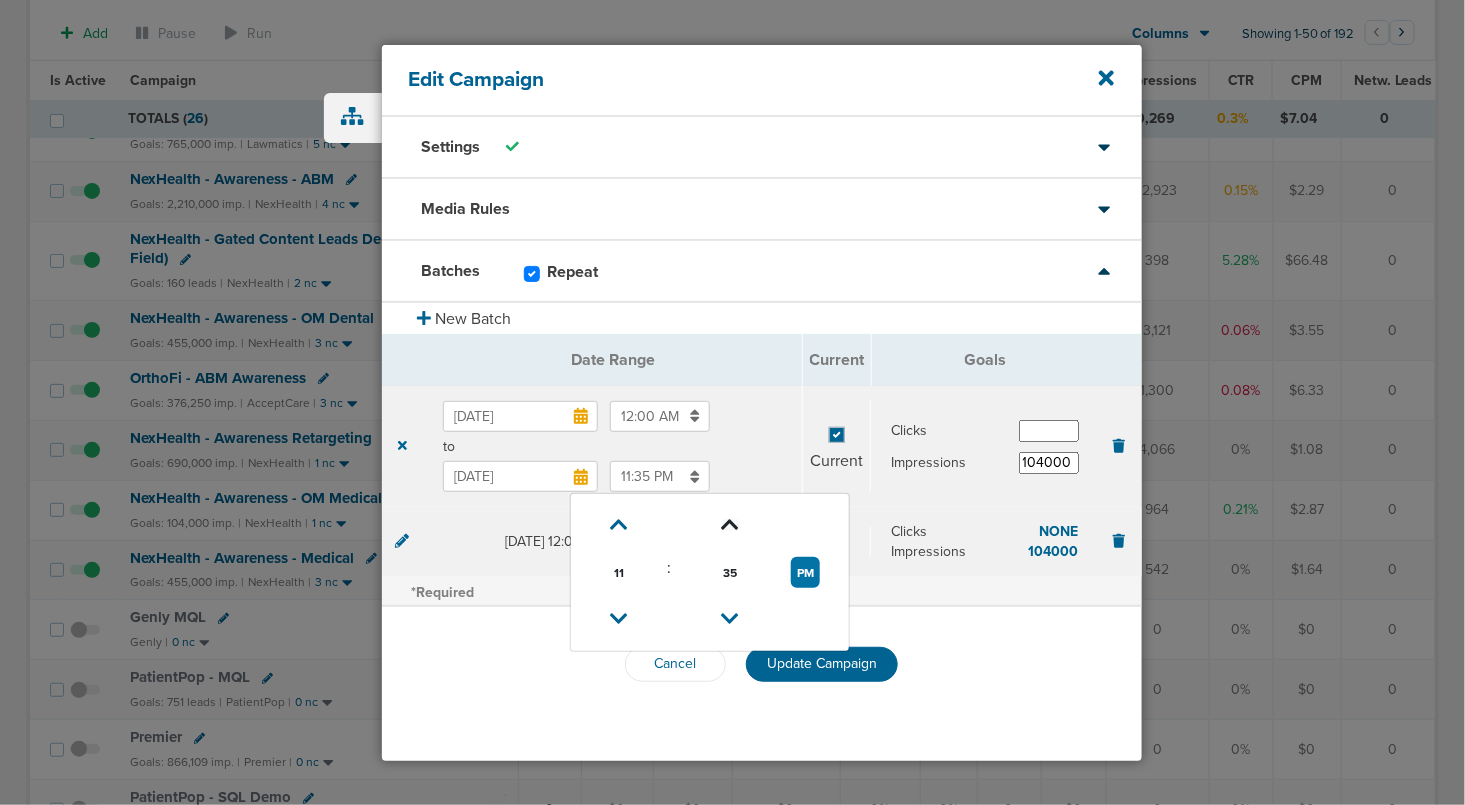 click at bounding box center (731, 525) 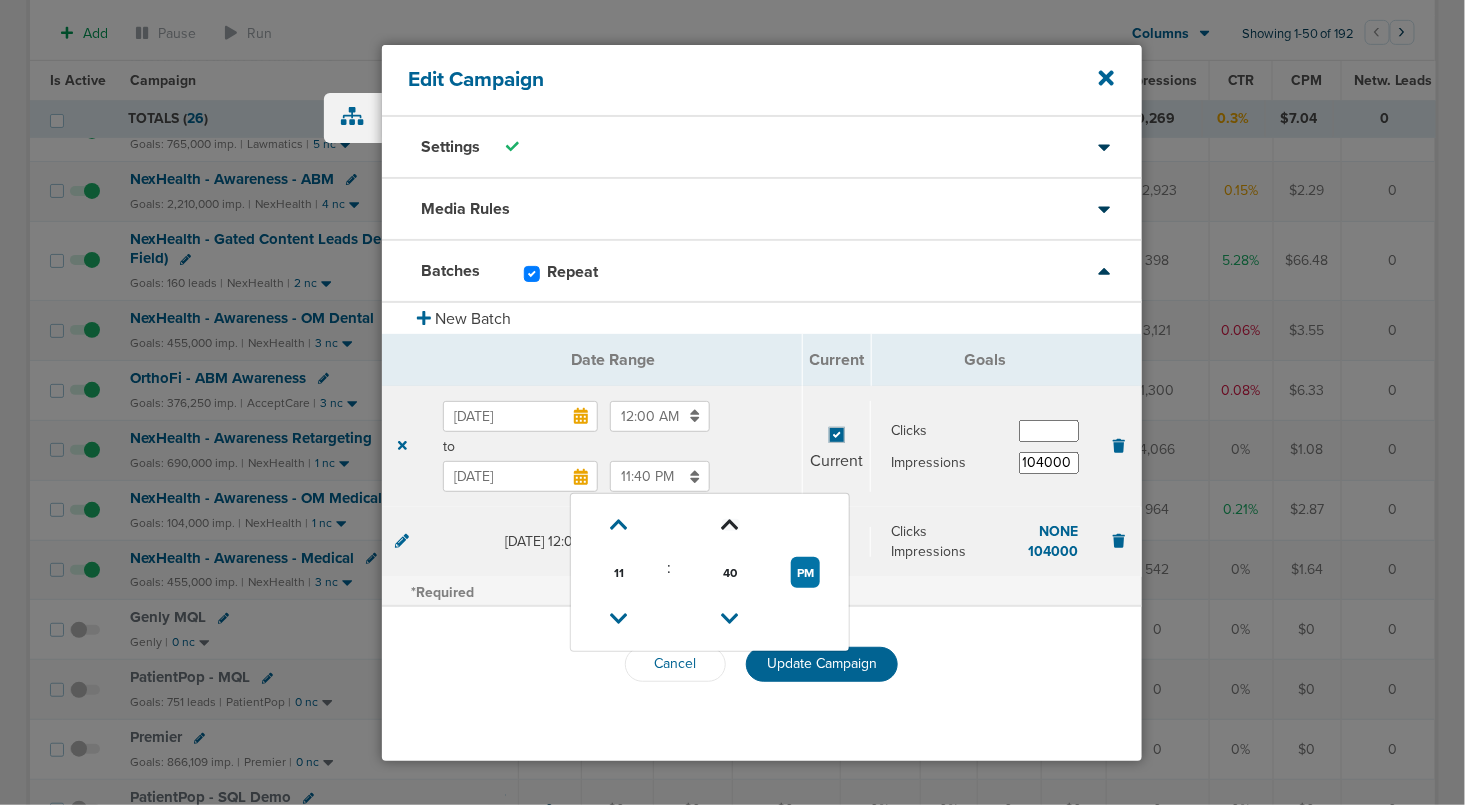 click at bounding box center (731, 525) 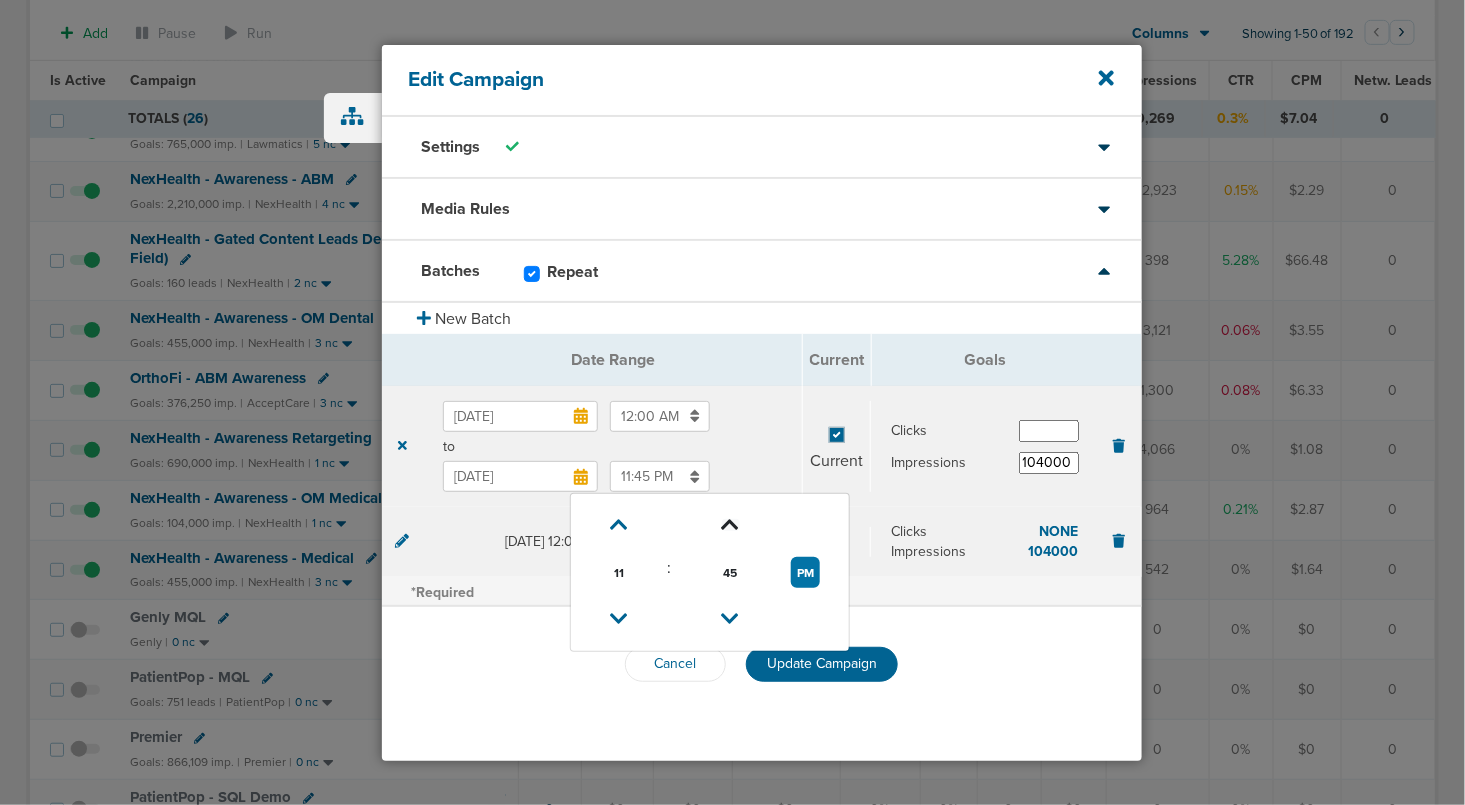 click at bounding box center [731, 525] 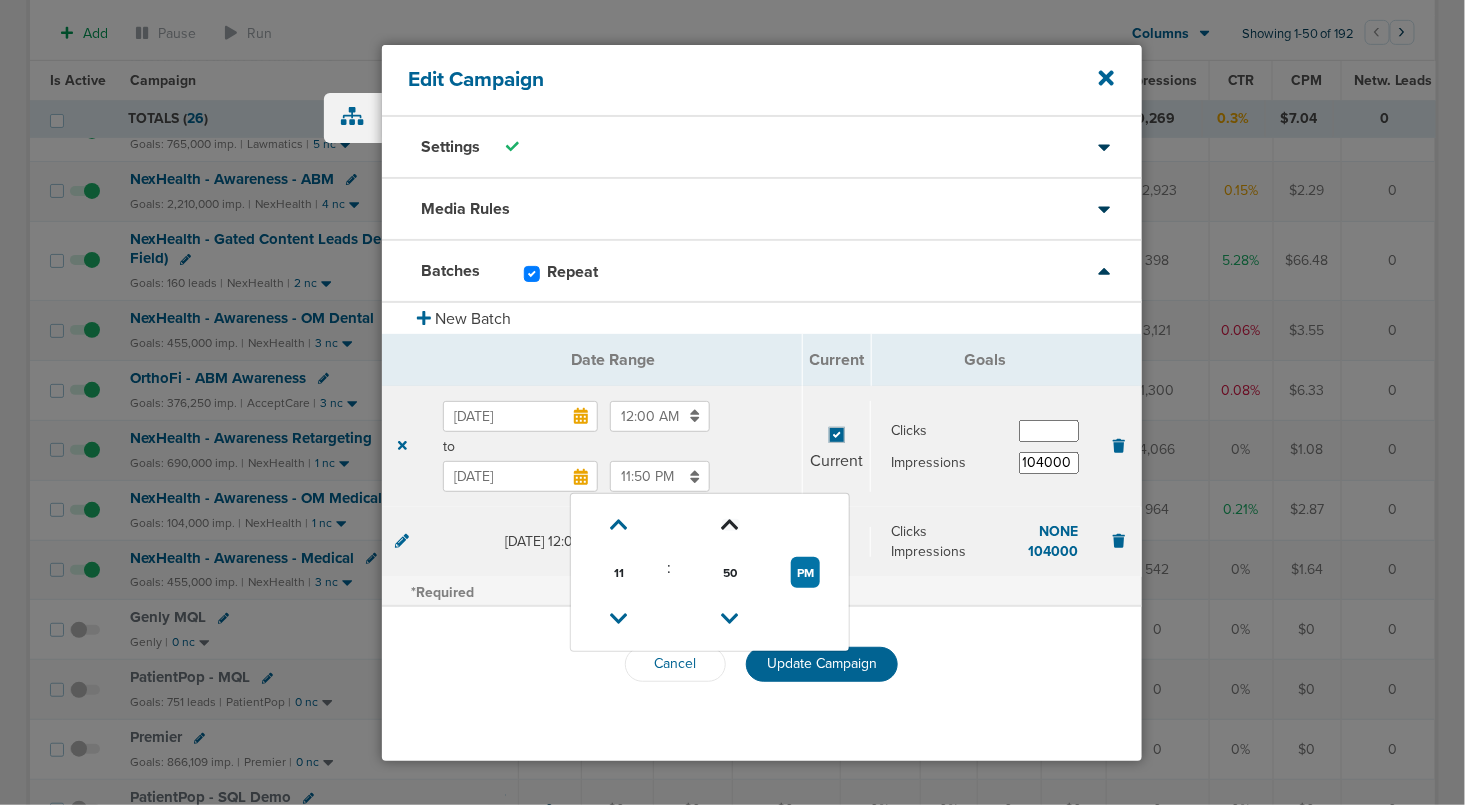 click at bounding box center [731, 525] 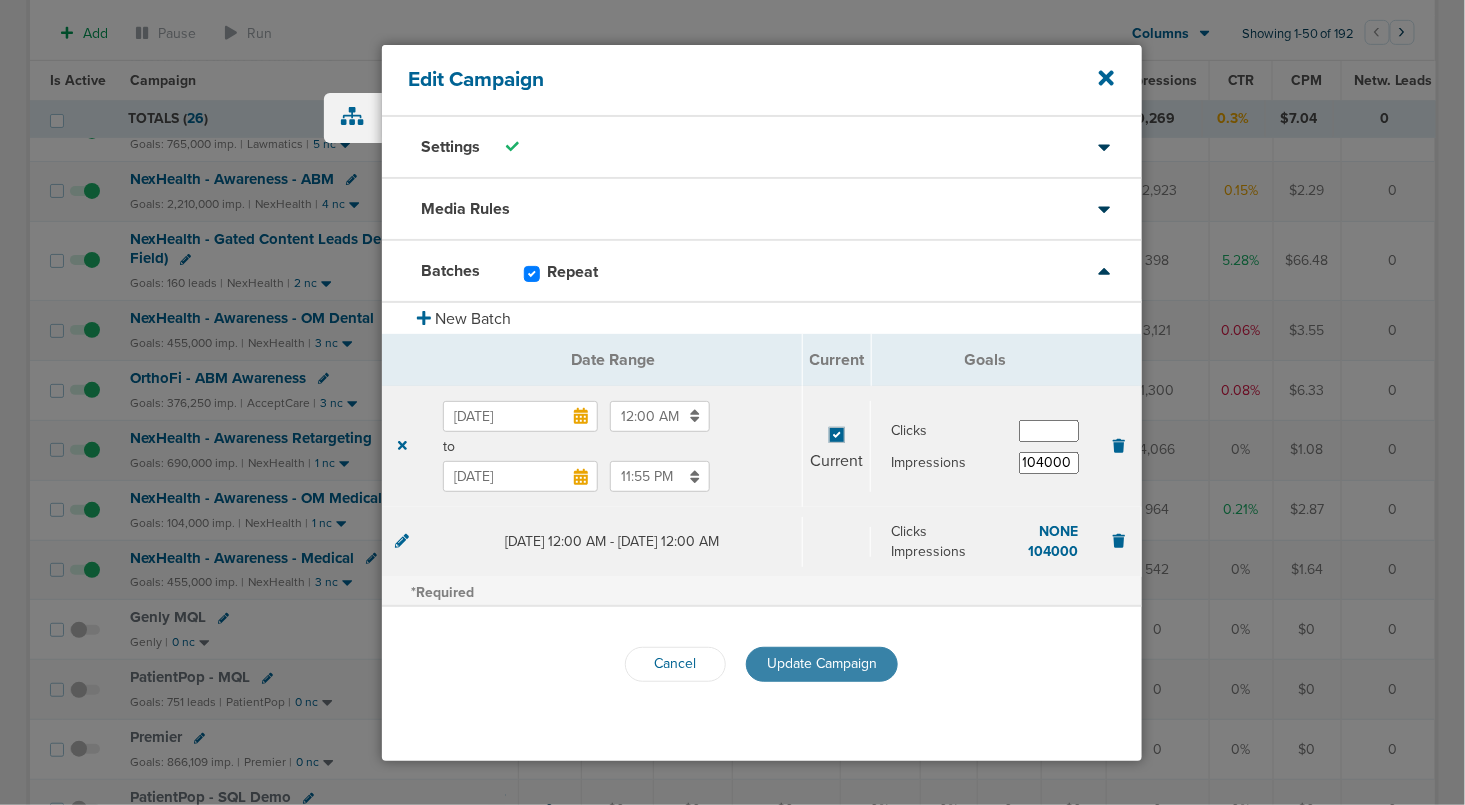 click on "Update Campaign" at bounding box center (822, 663) 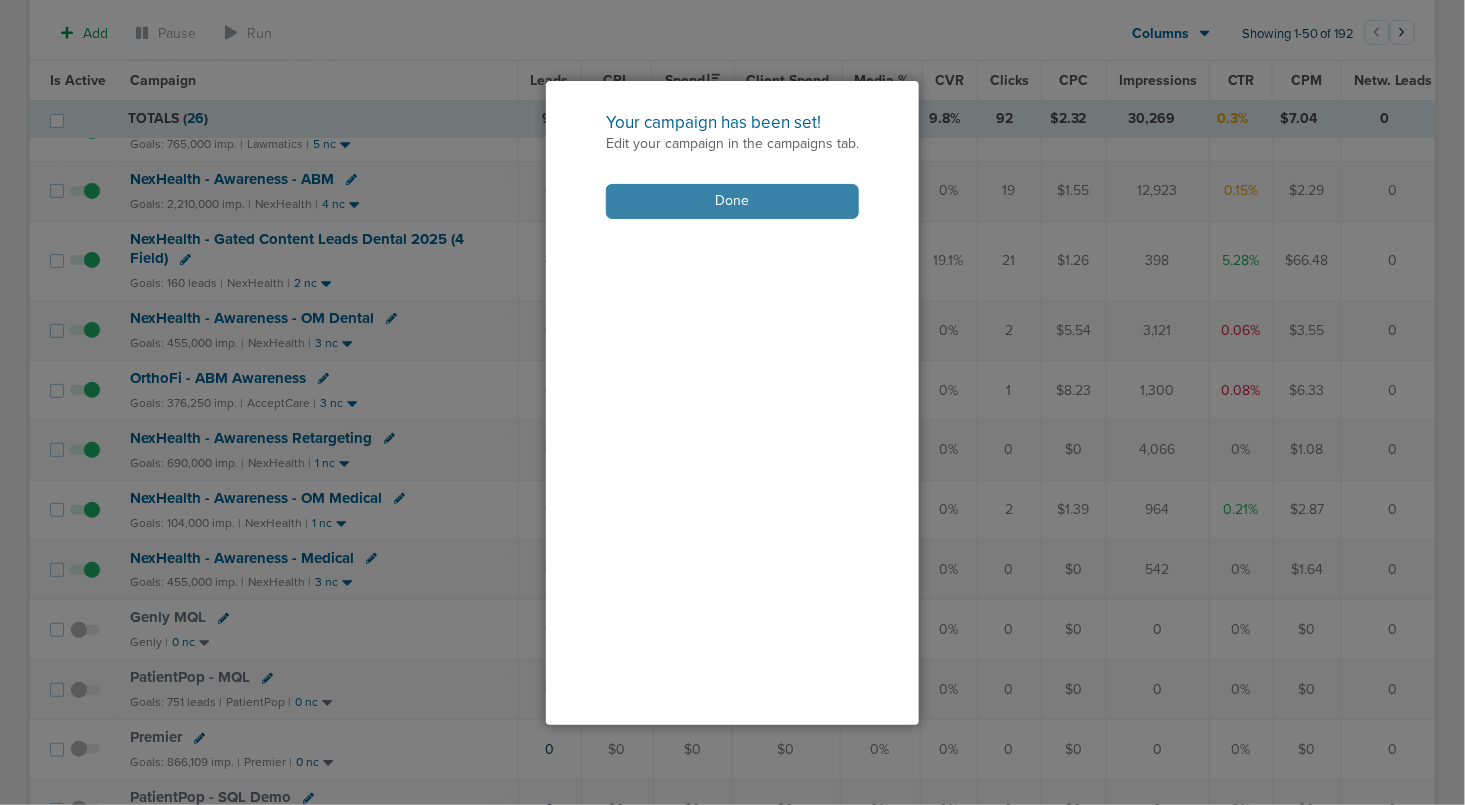 click on "Done" at bounding box center [732, 201] 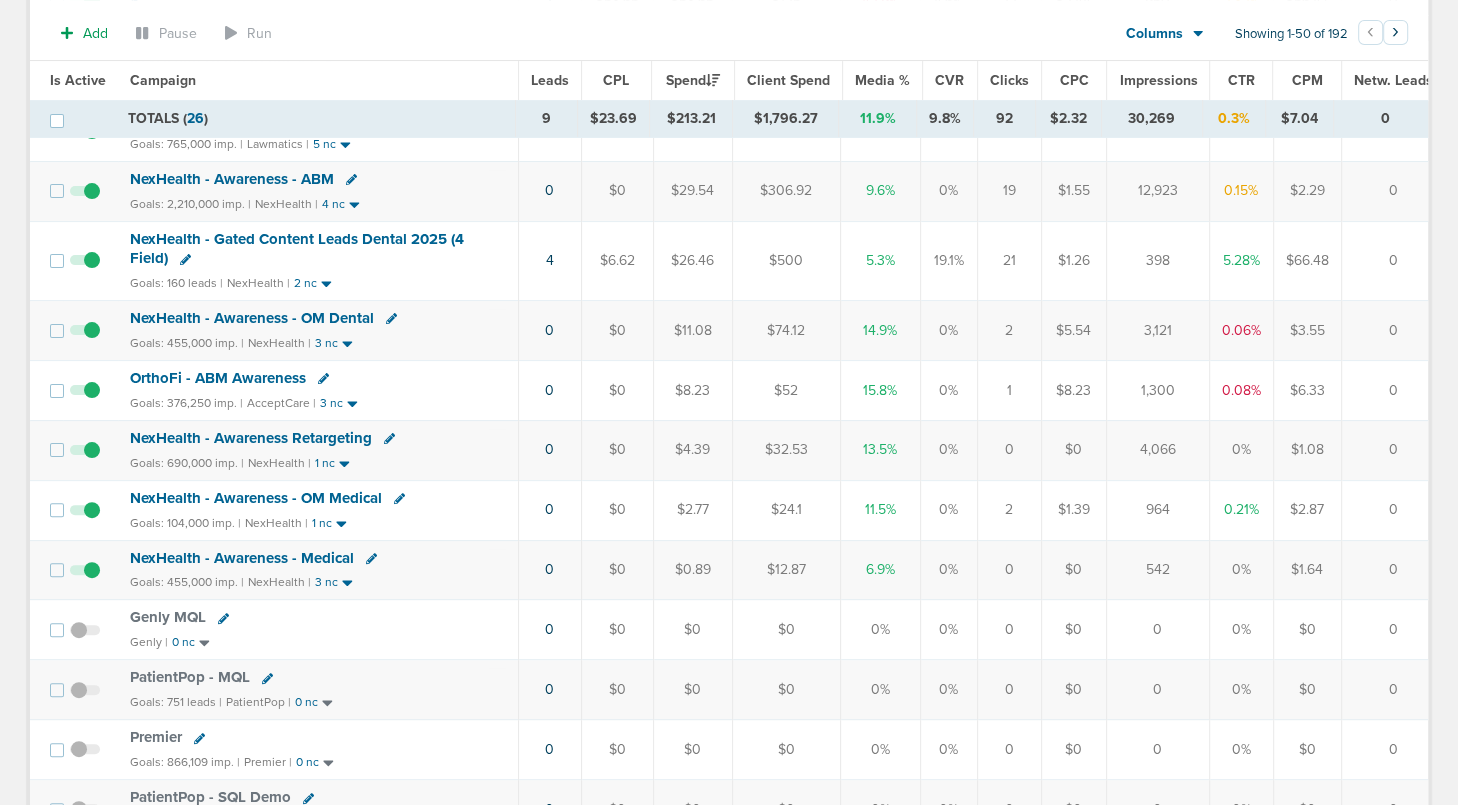 click 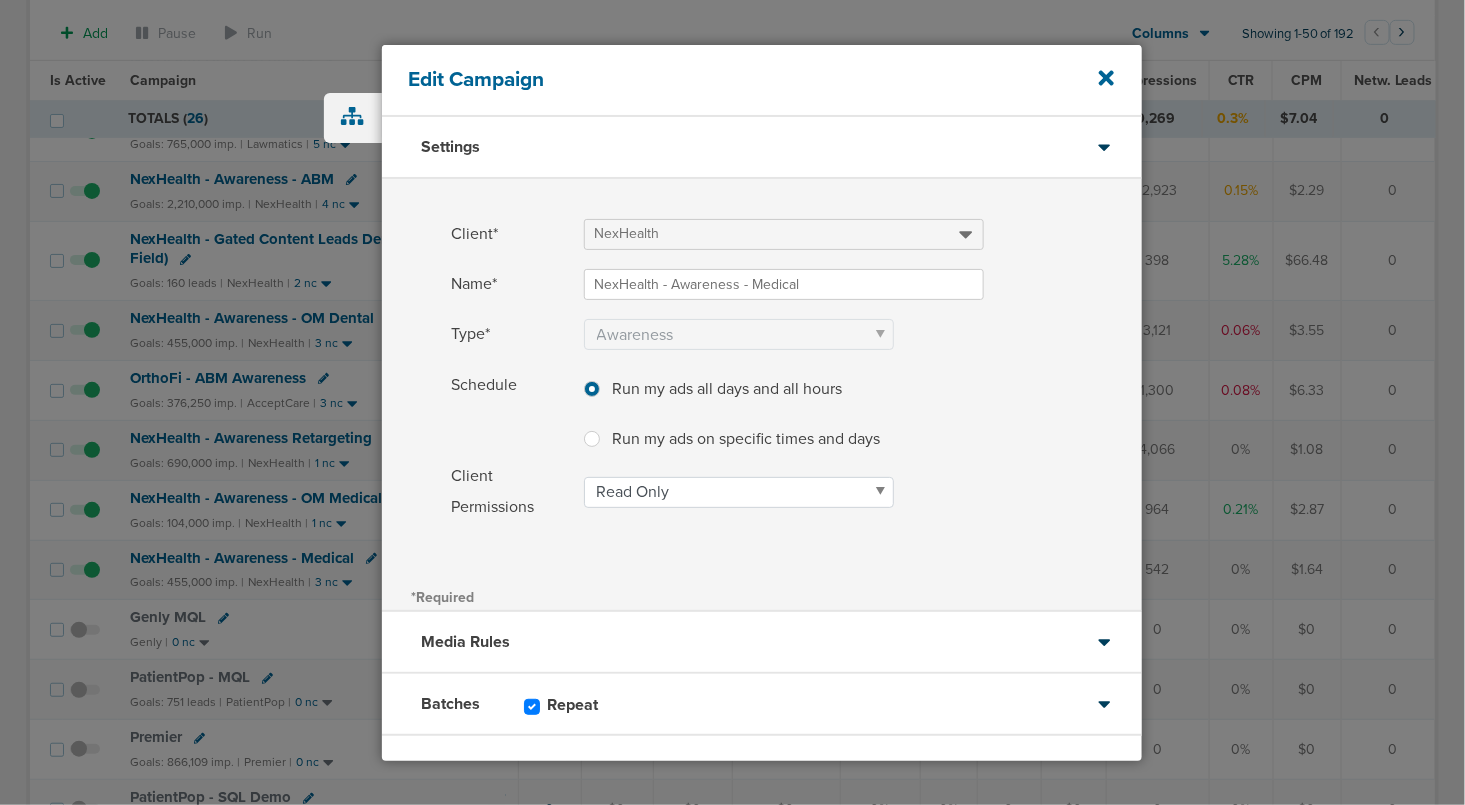 scroll, scrollTop: 90, scrollLeft: 0, axis: vertical 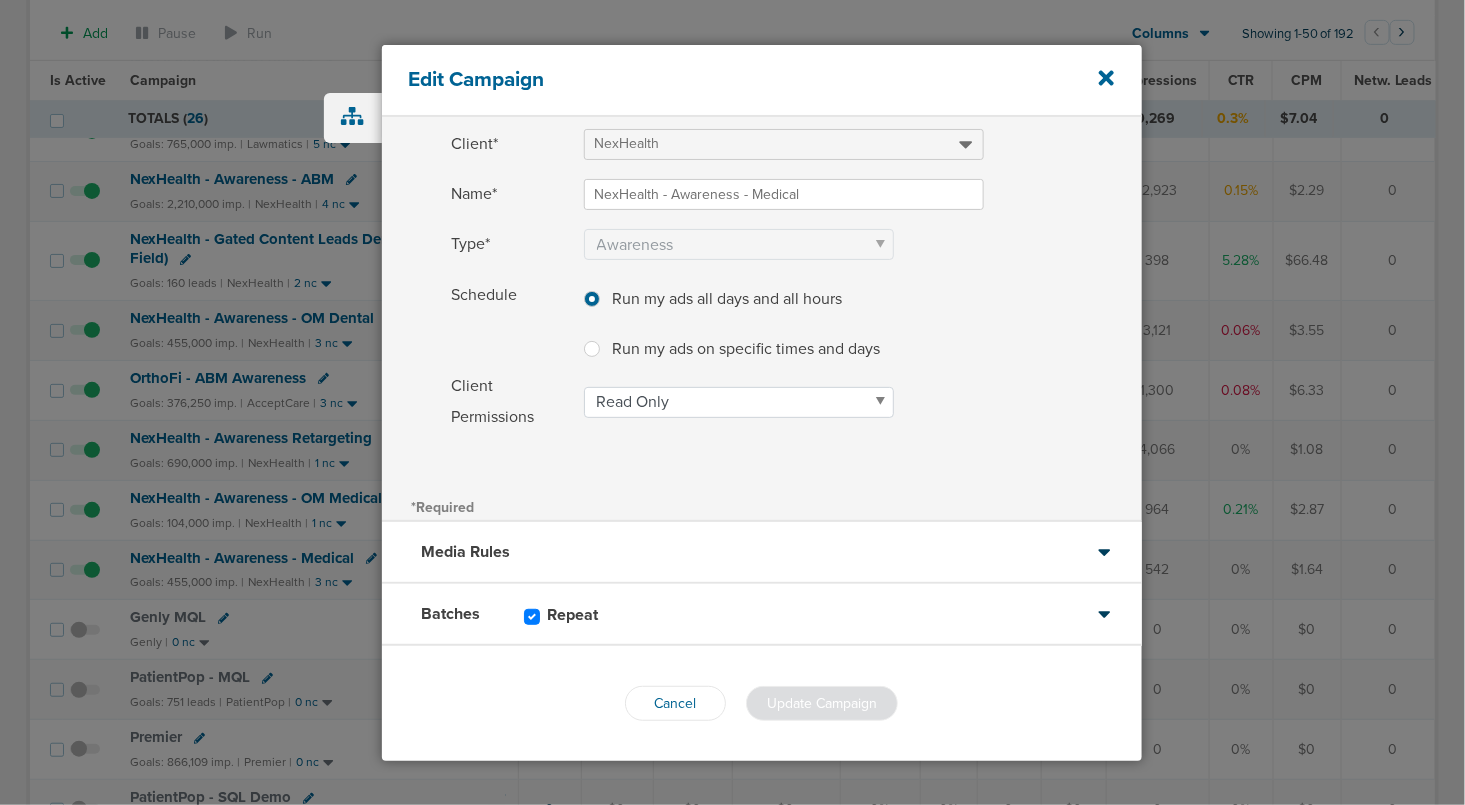 click on "Cancel
Update Campaign" at bounding box center (762, 703) 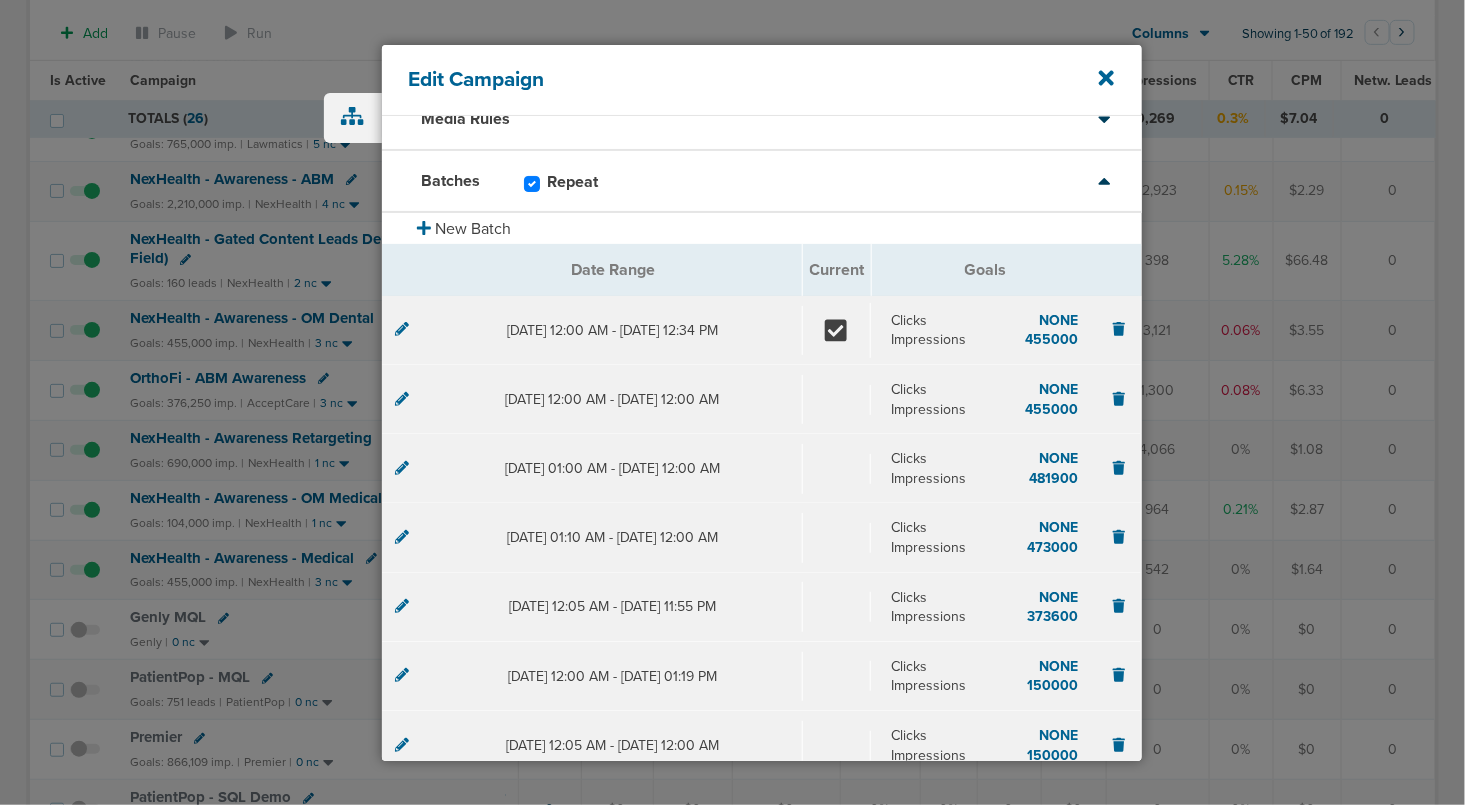 click 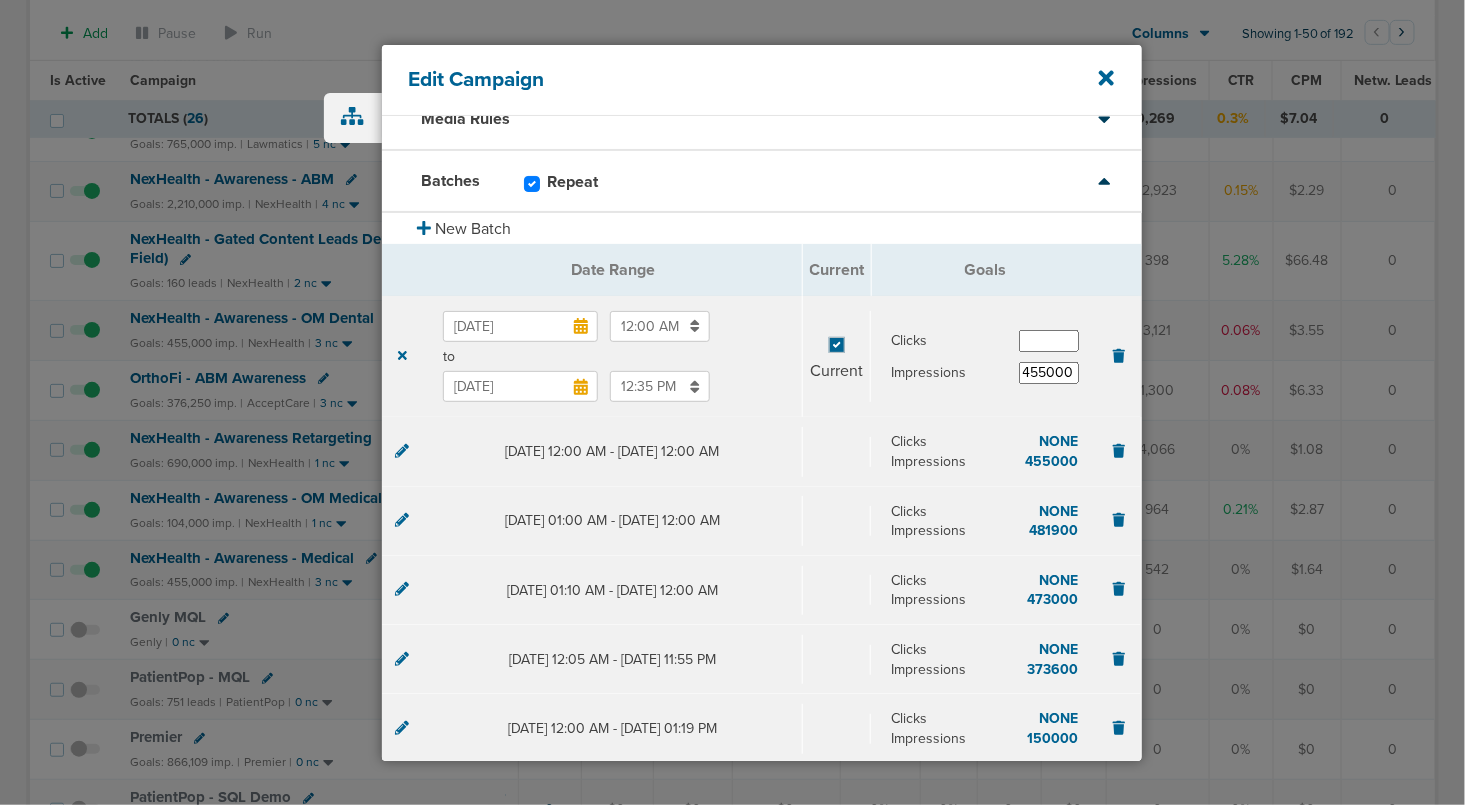 click on "[DATE]" at bounding box center [520, 386] 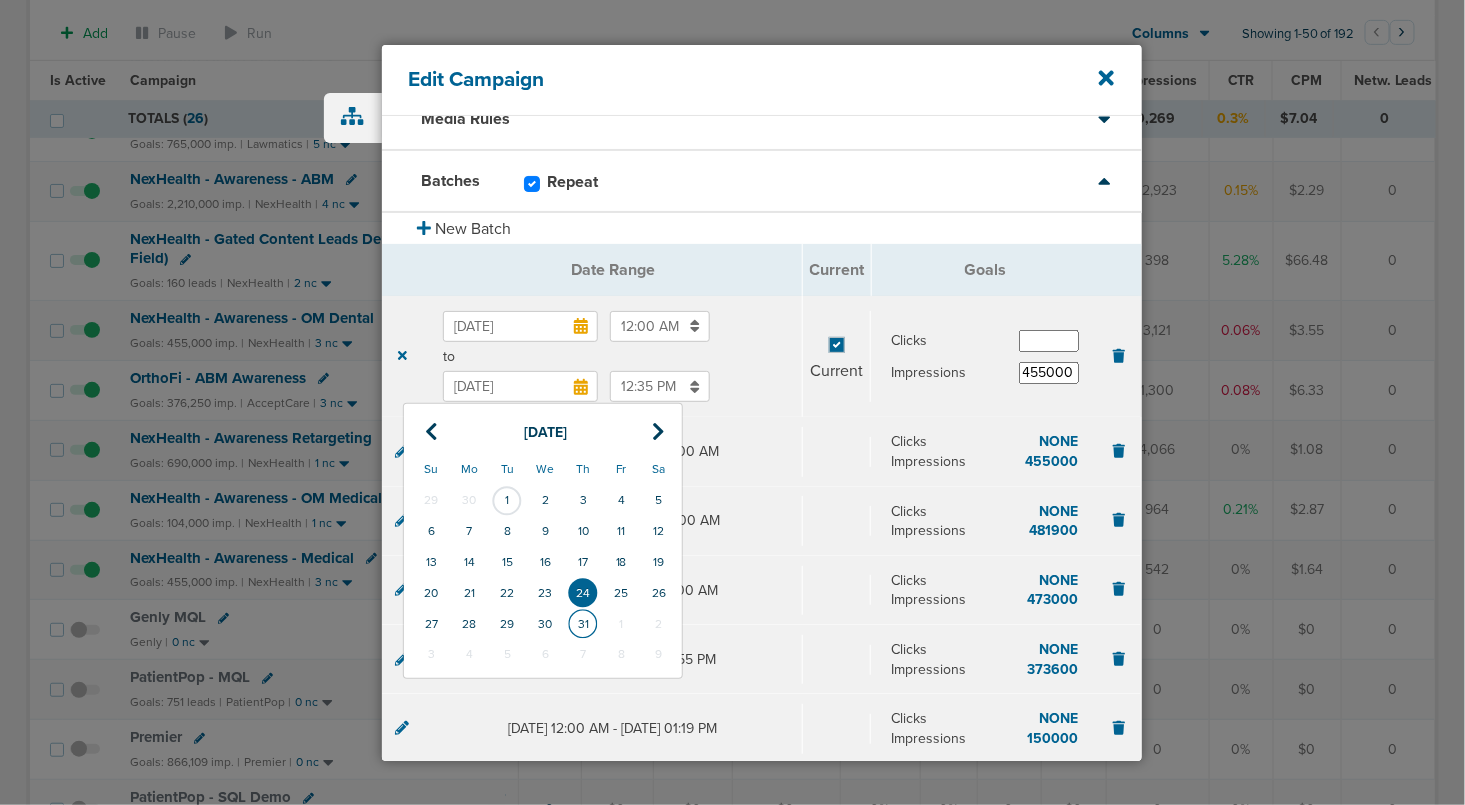 click on "31" at bounding box center [583, 624] 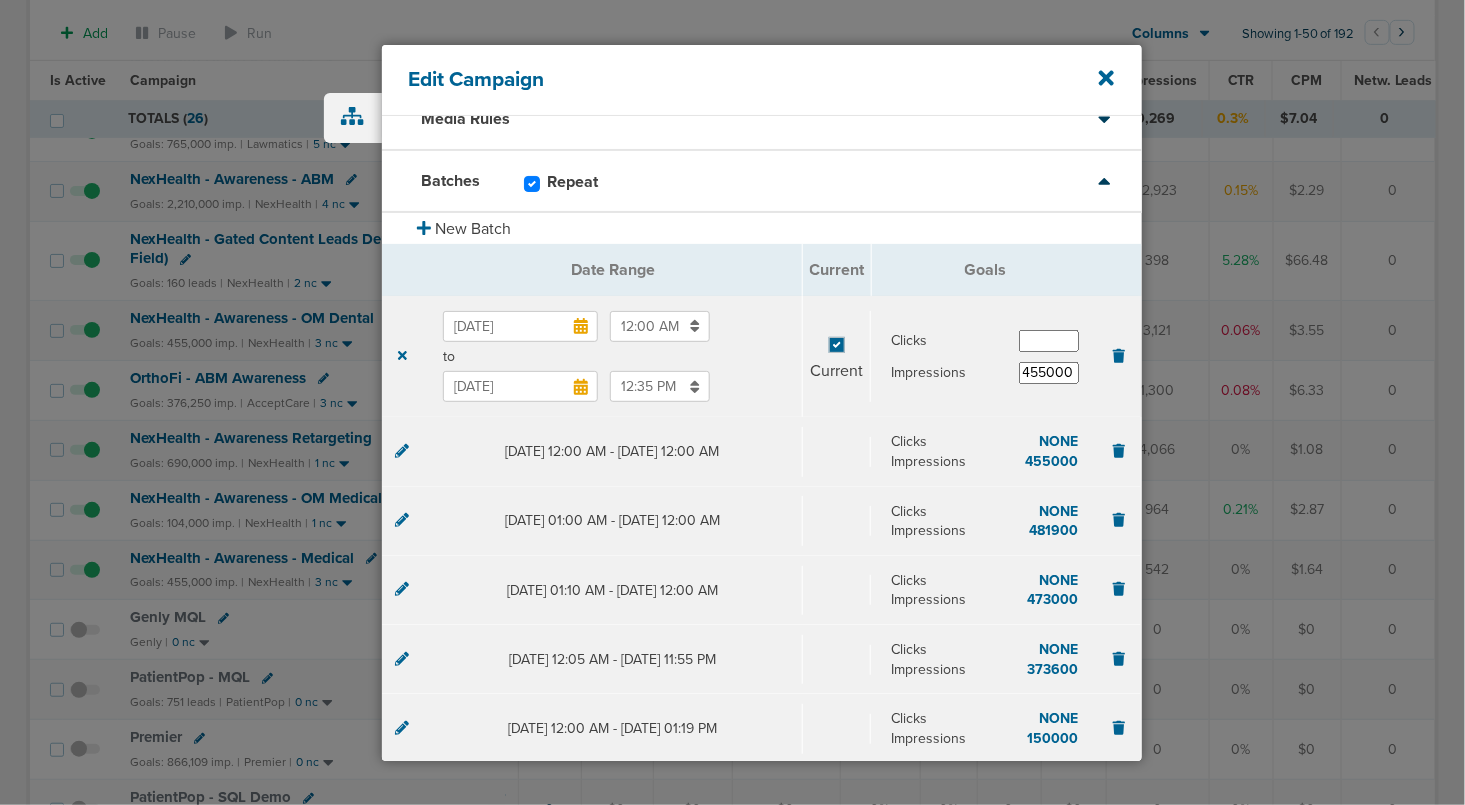 click on "12:35 PM" at bounding box center (660, 386) 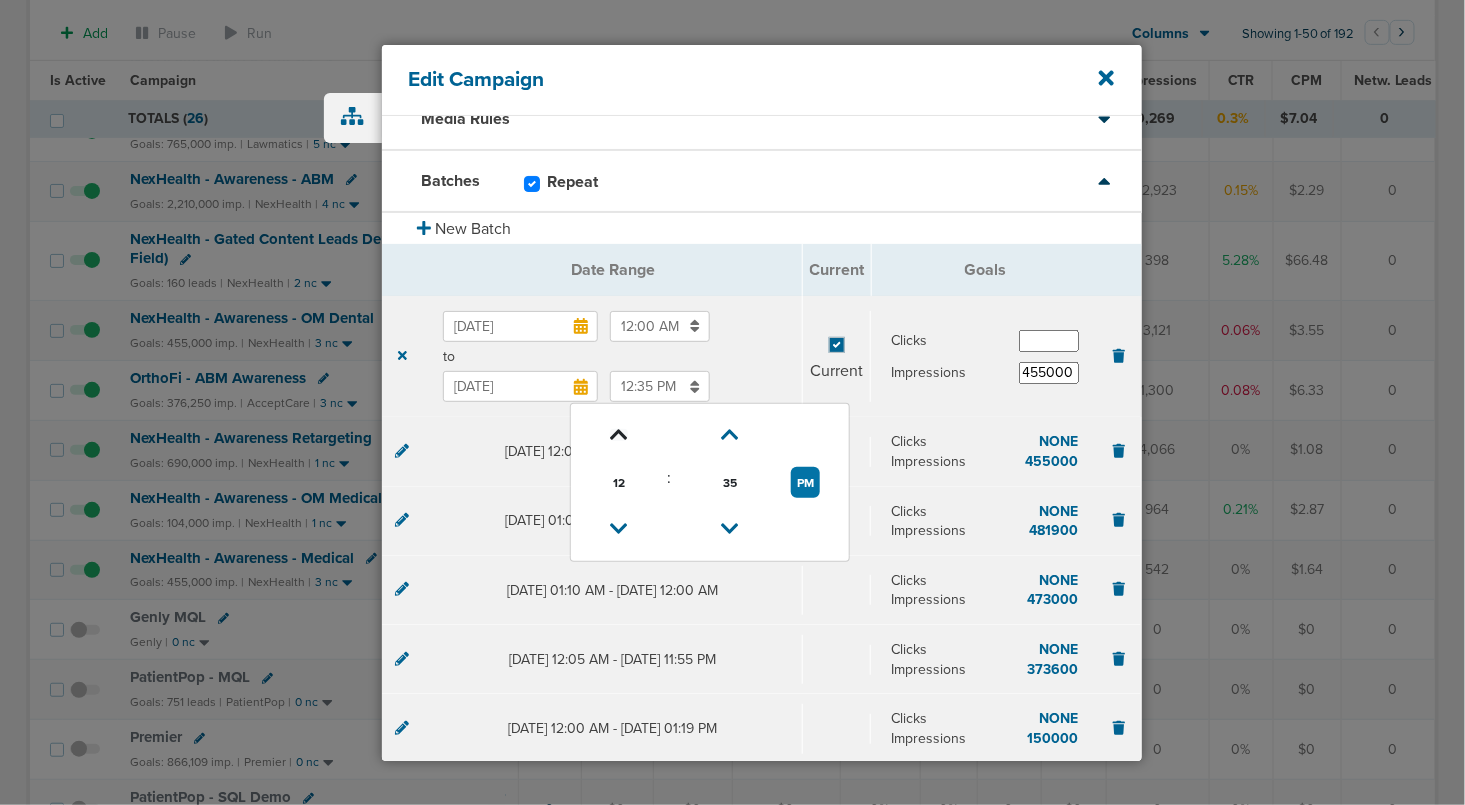 click at bounding box center (619, 435) 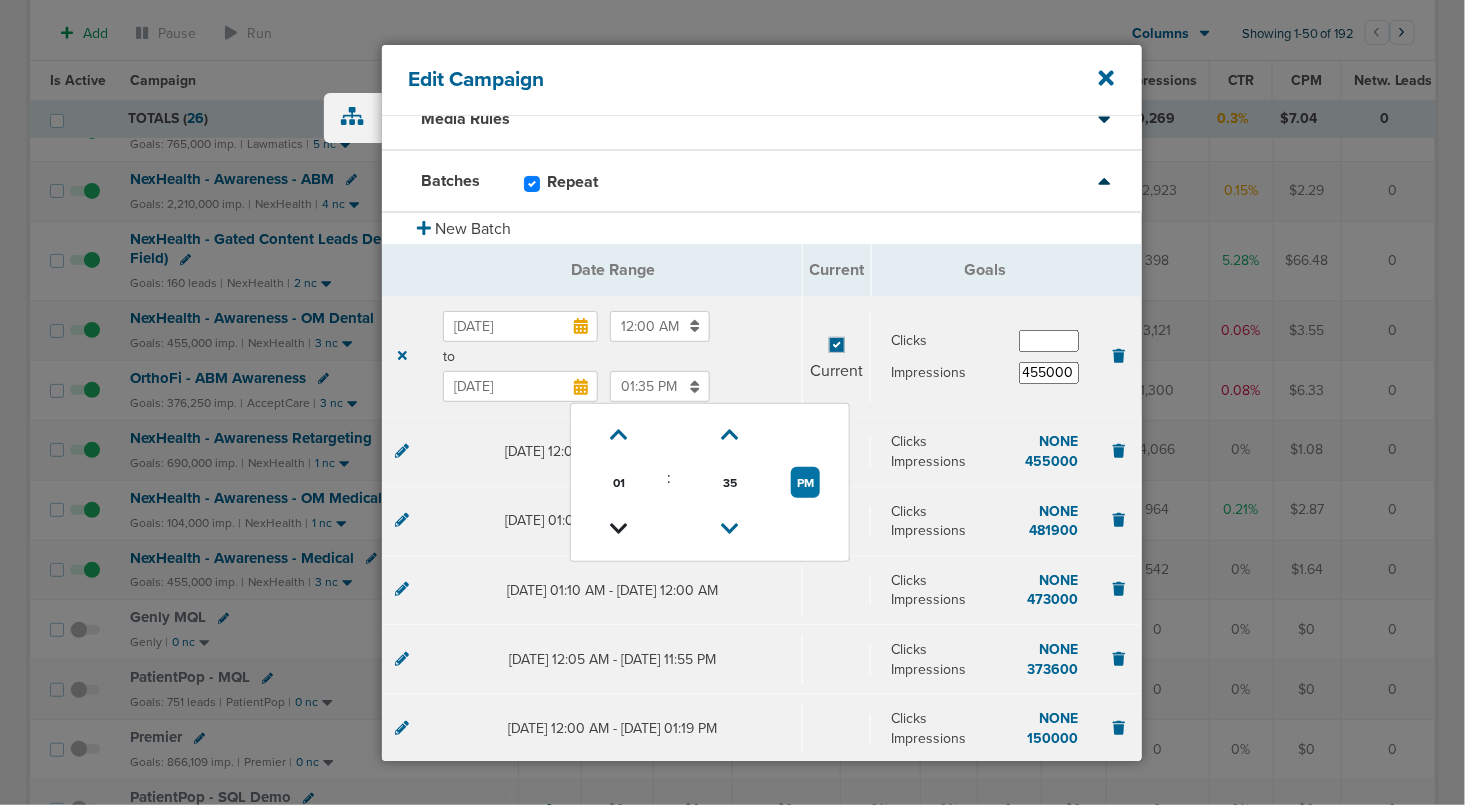 click at bounding box center [619, 529] 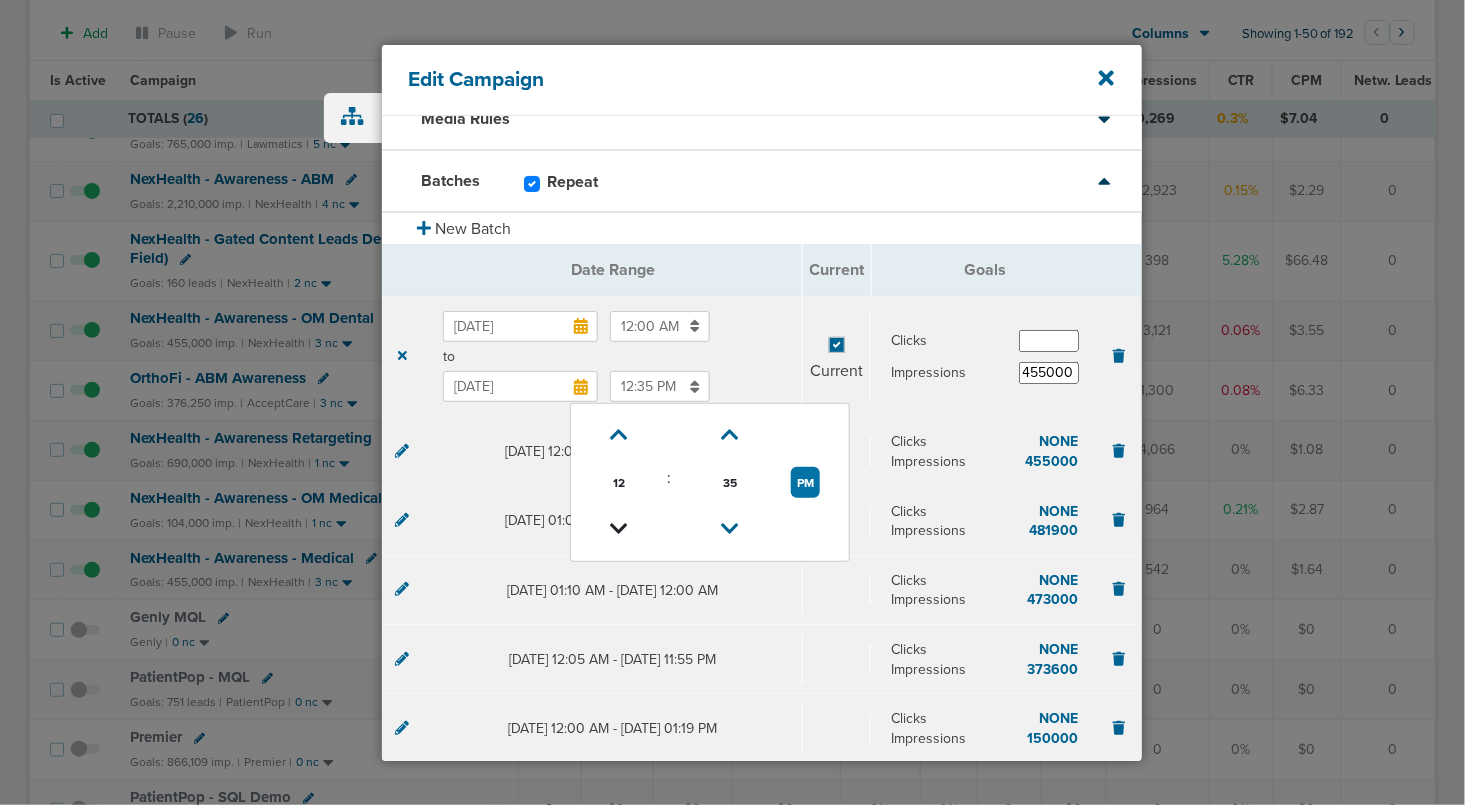 click at bounding box center (619, 529) 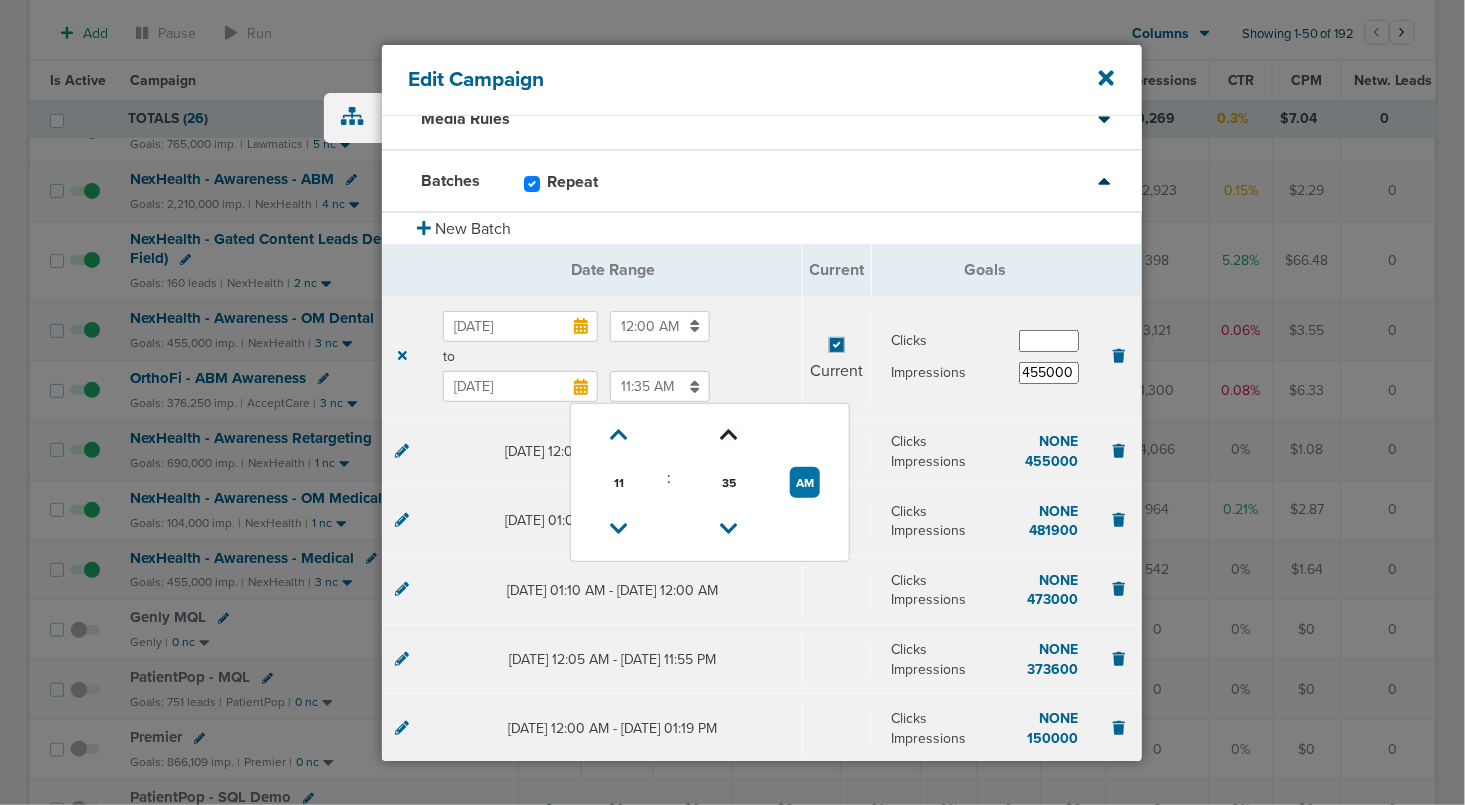 click at bounding box center (730, 435) 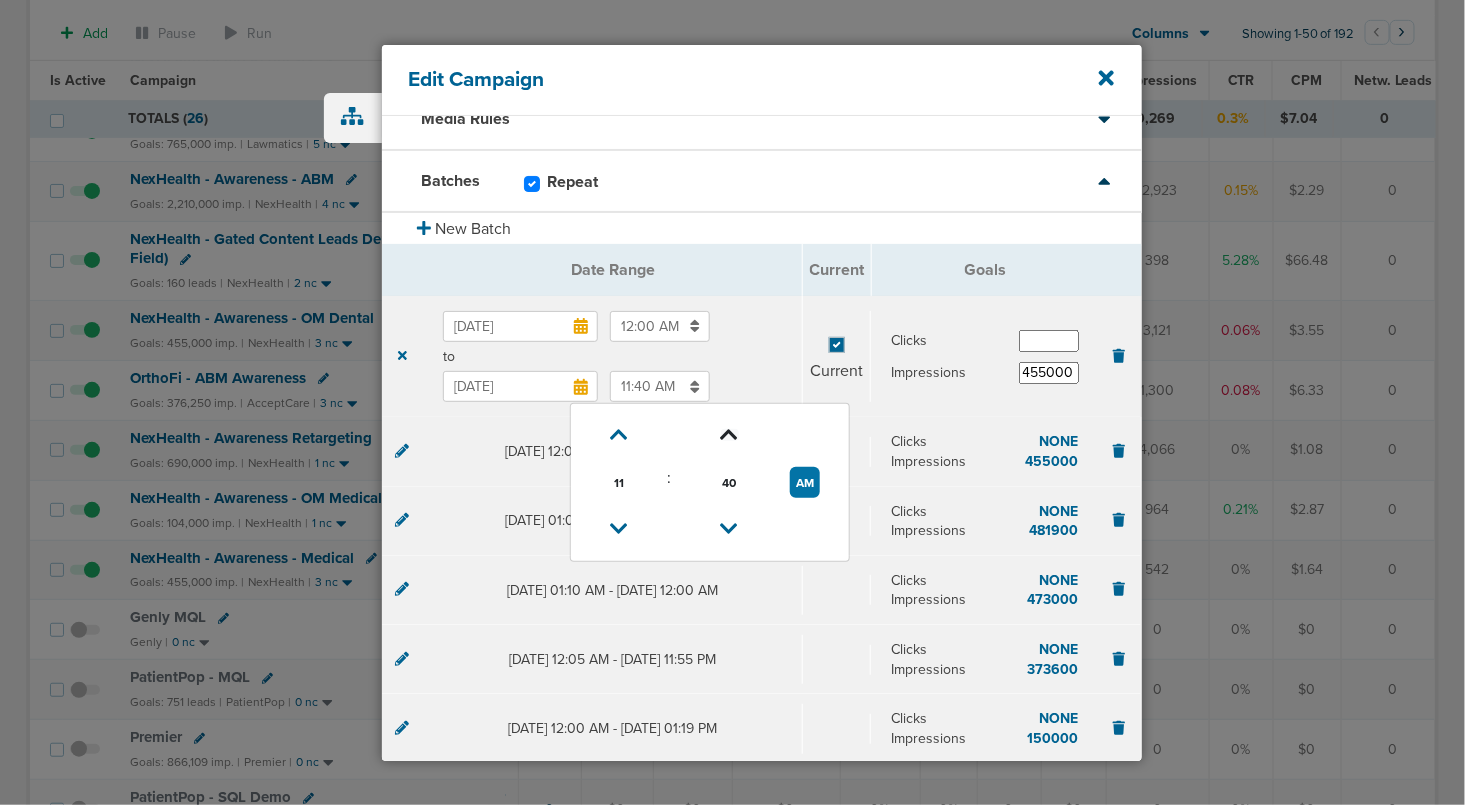 click at bounding box center [730, 435] 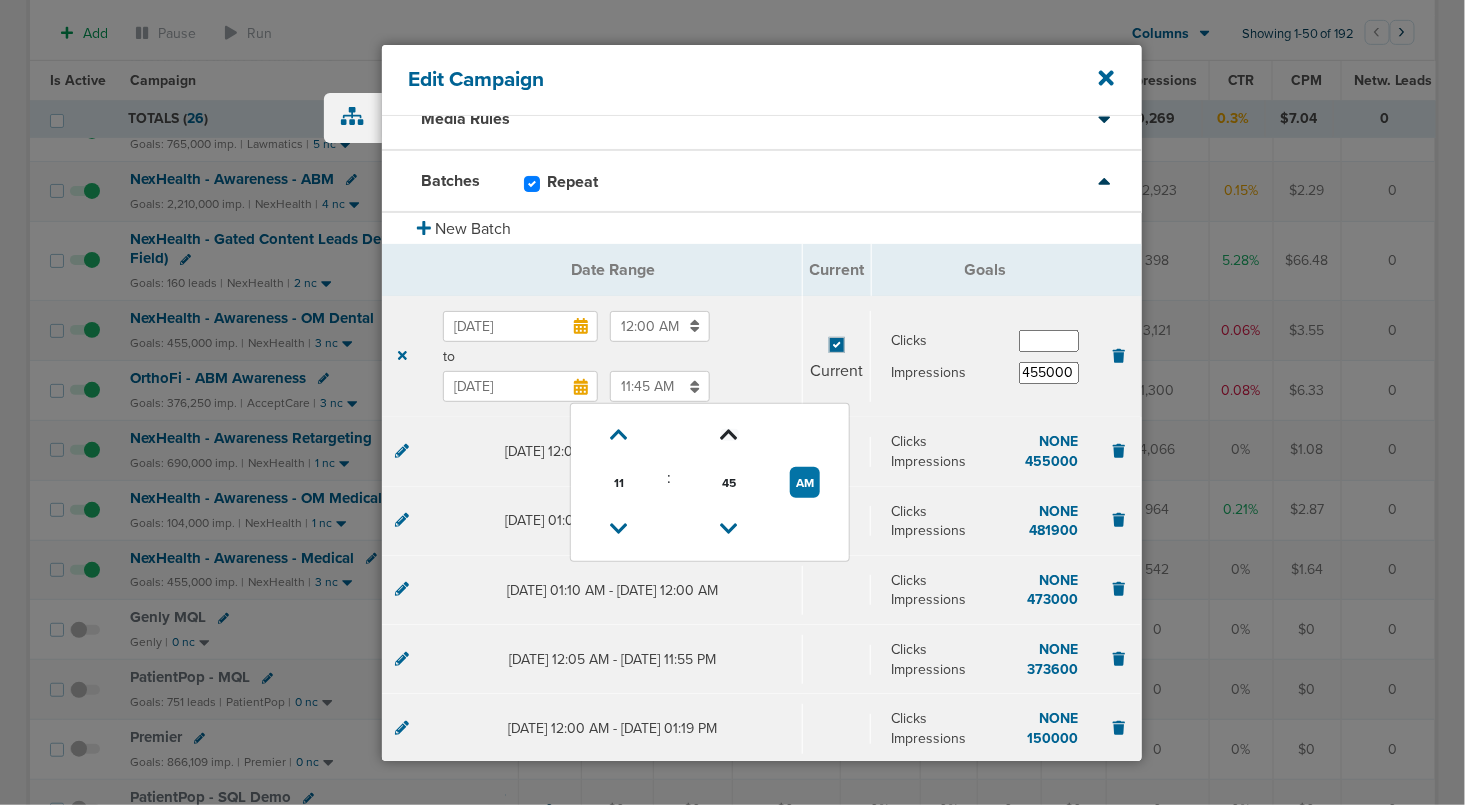 click at bounding box center (730, 435) 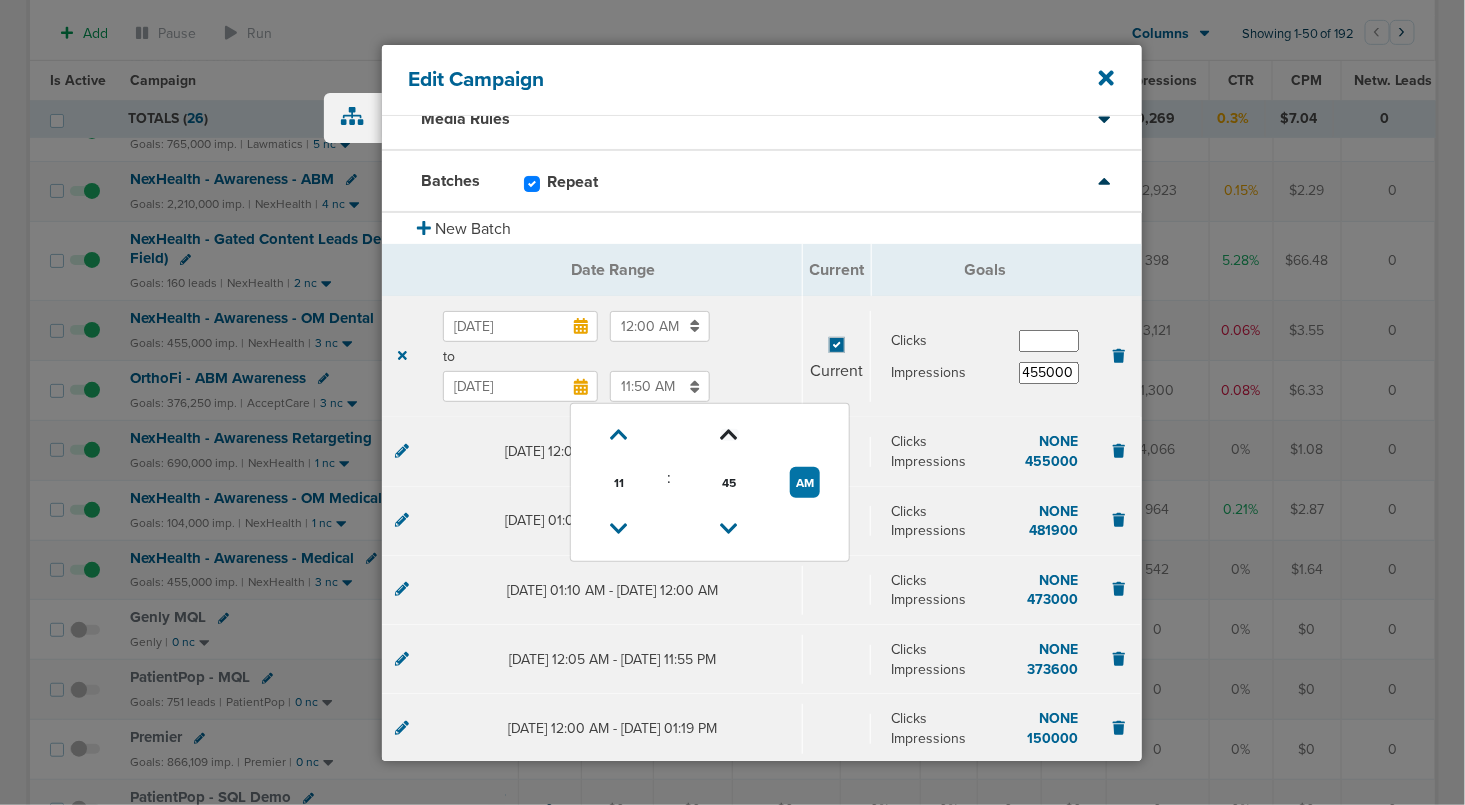click at bounding box center [730, 435] 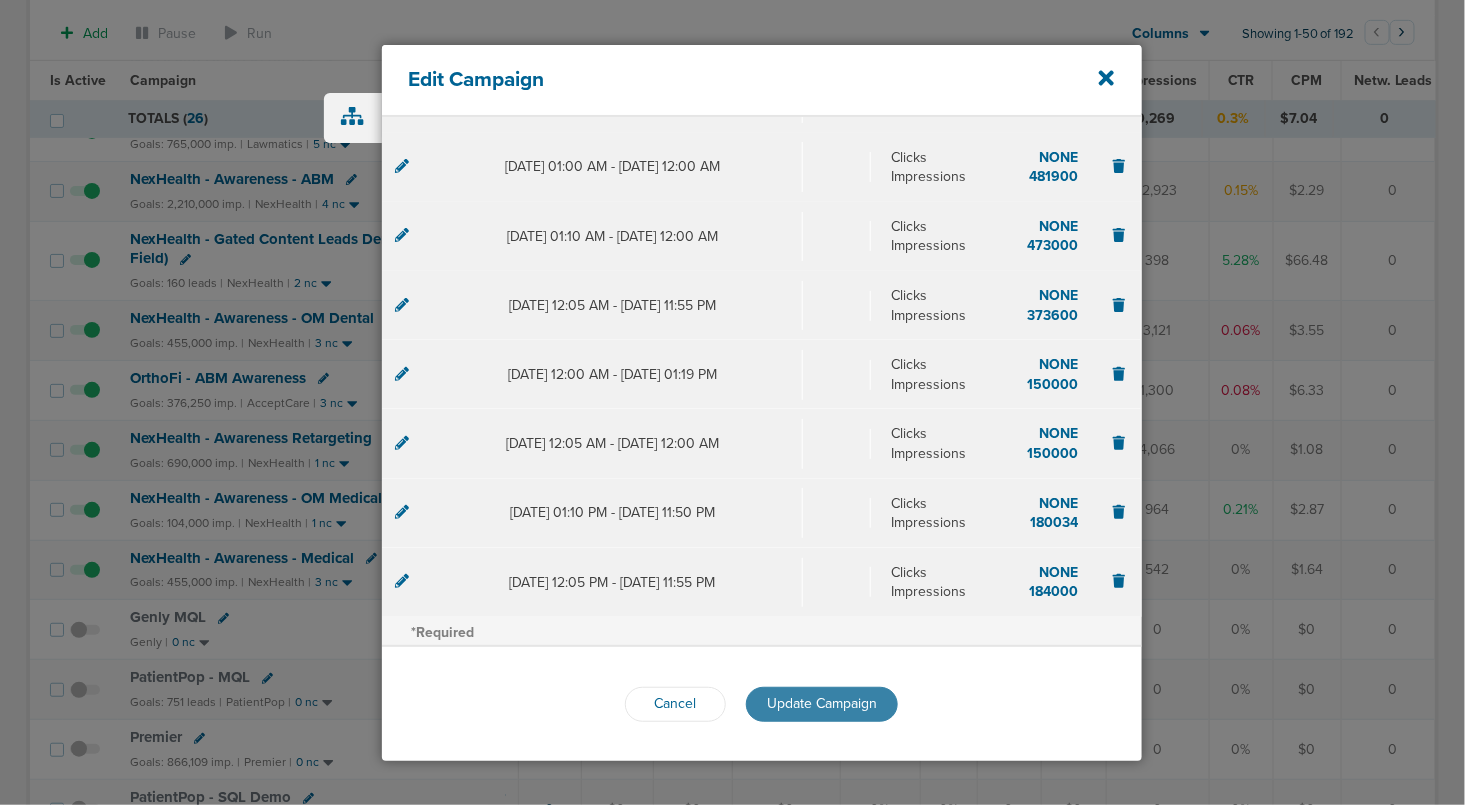 click on "Update Campaign" at bounding box center [822, 703] 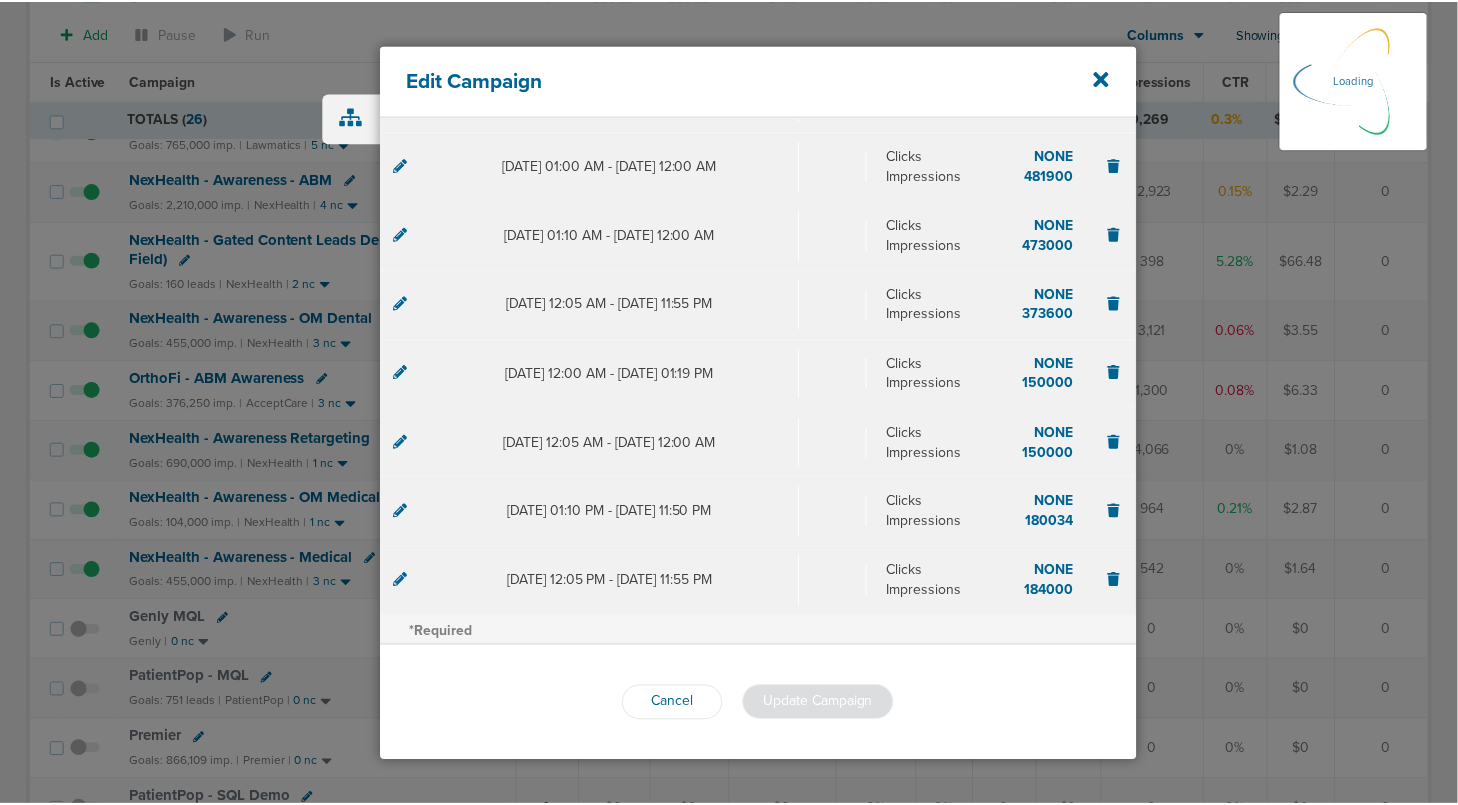scroll, scrollTop: 392, scrollLeft: 0, axis: vertical 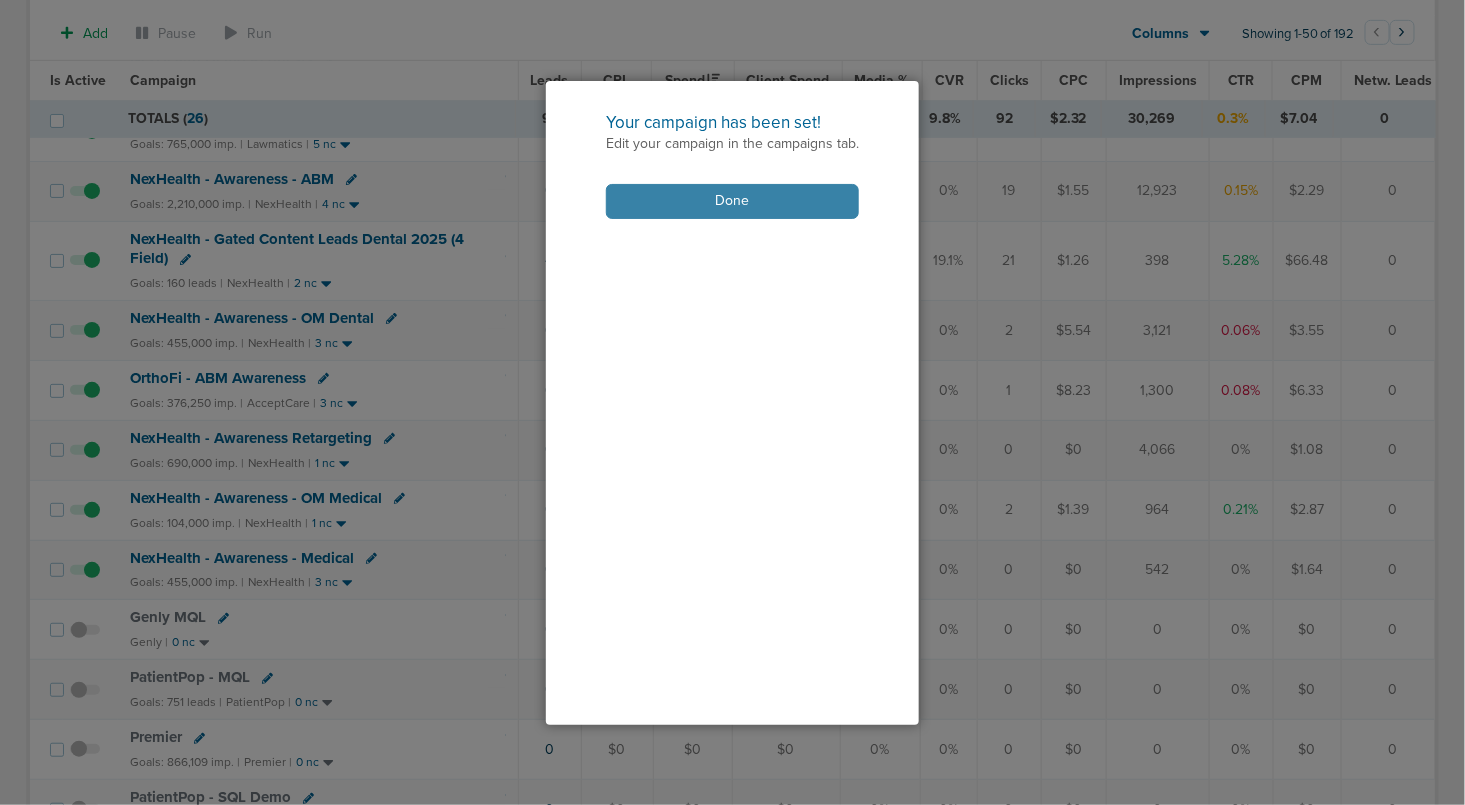 click on "Done" at bounding box center [732, 201] 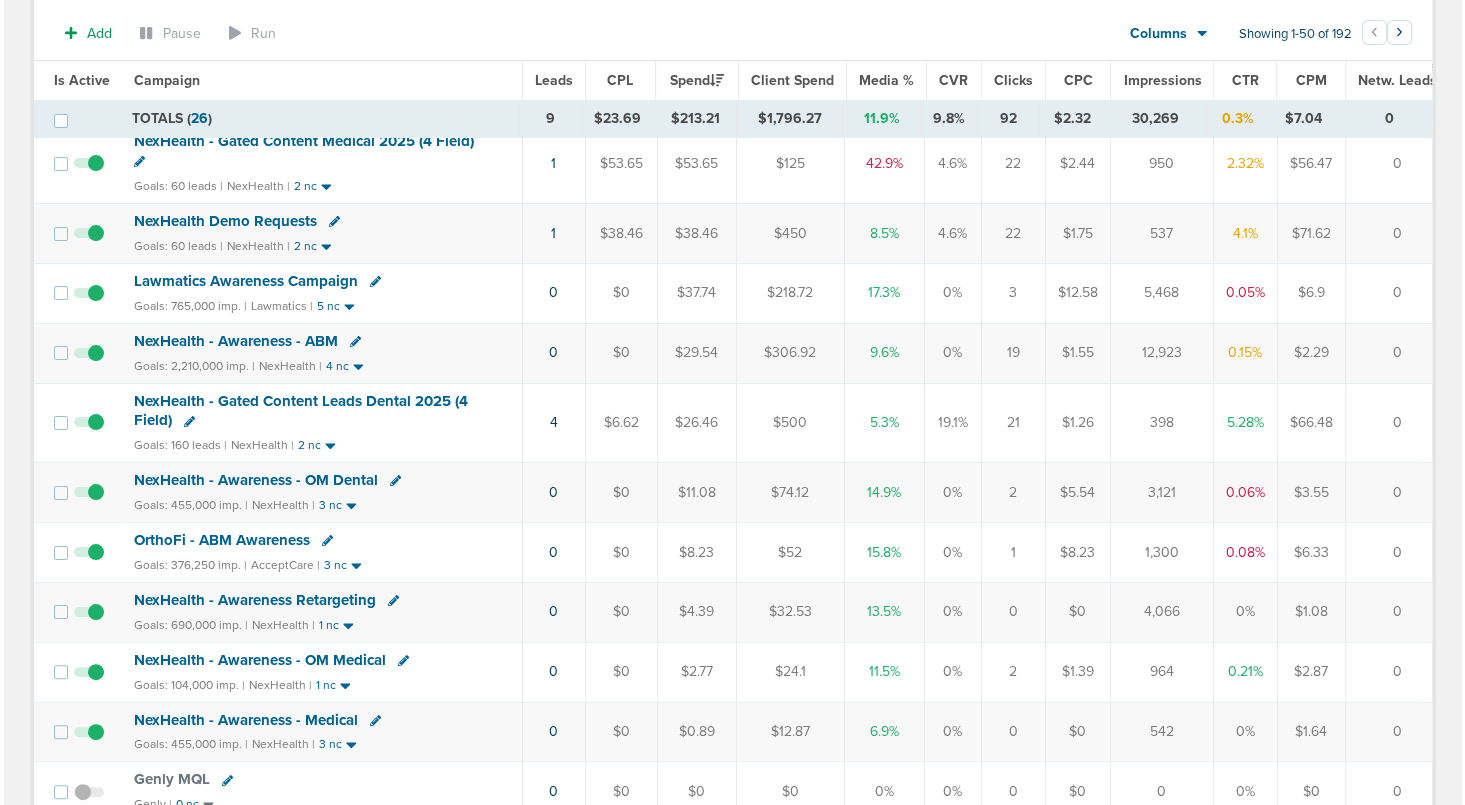 scroll, scrollTop: 185, scrollLeft: 0, axis: vertical 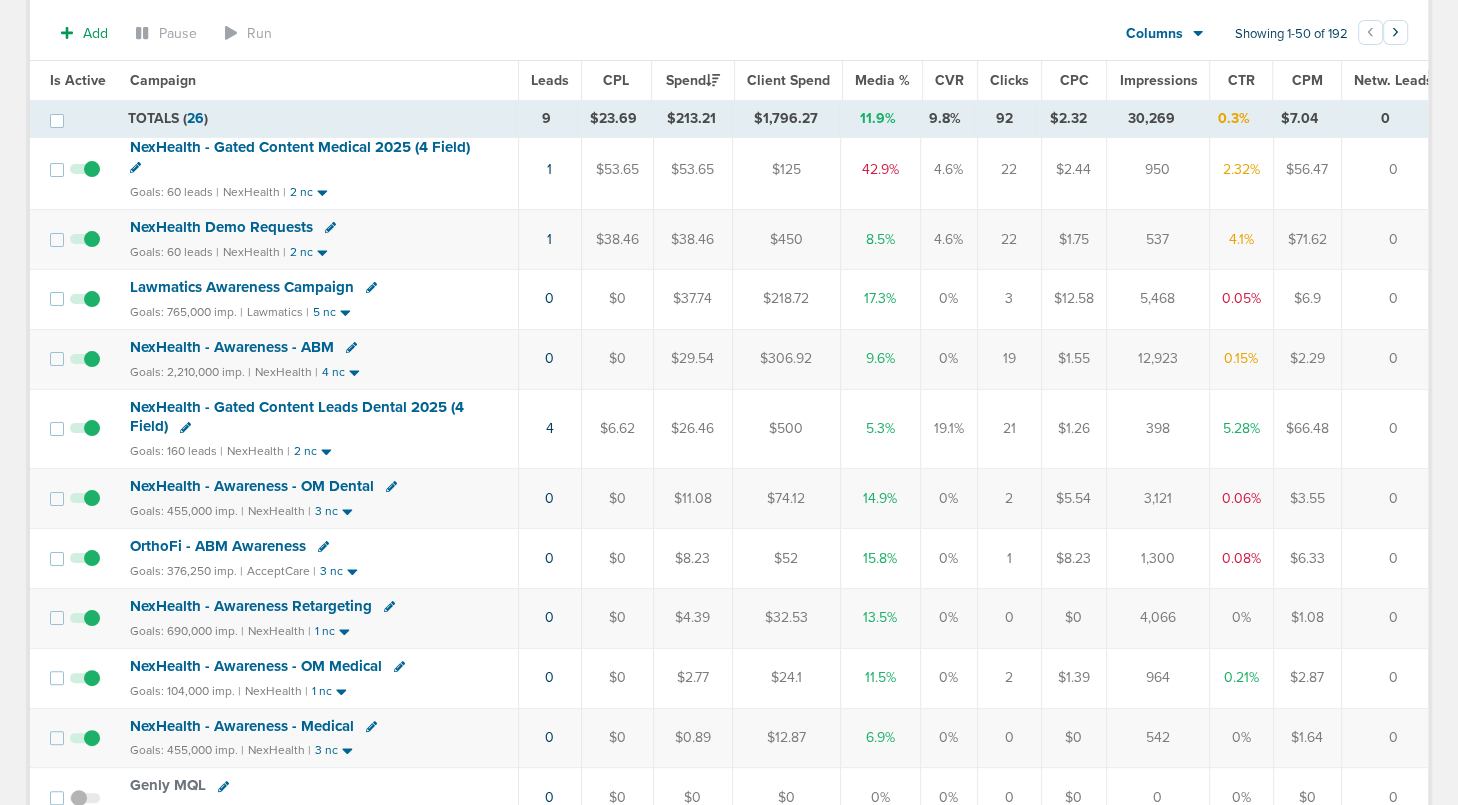 click 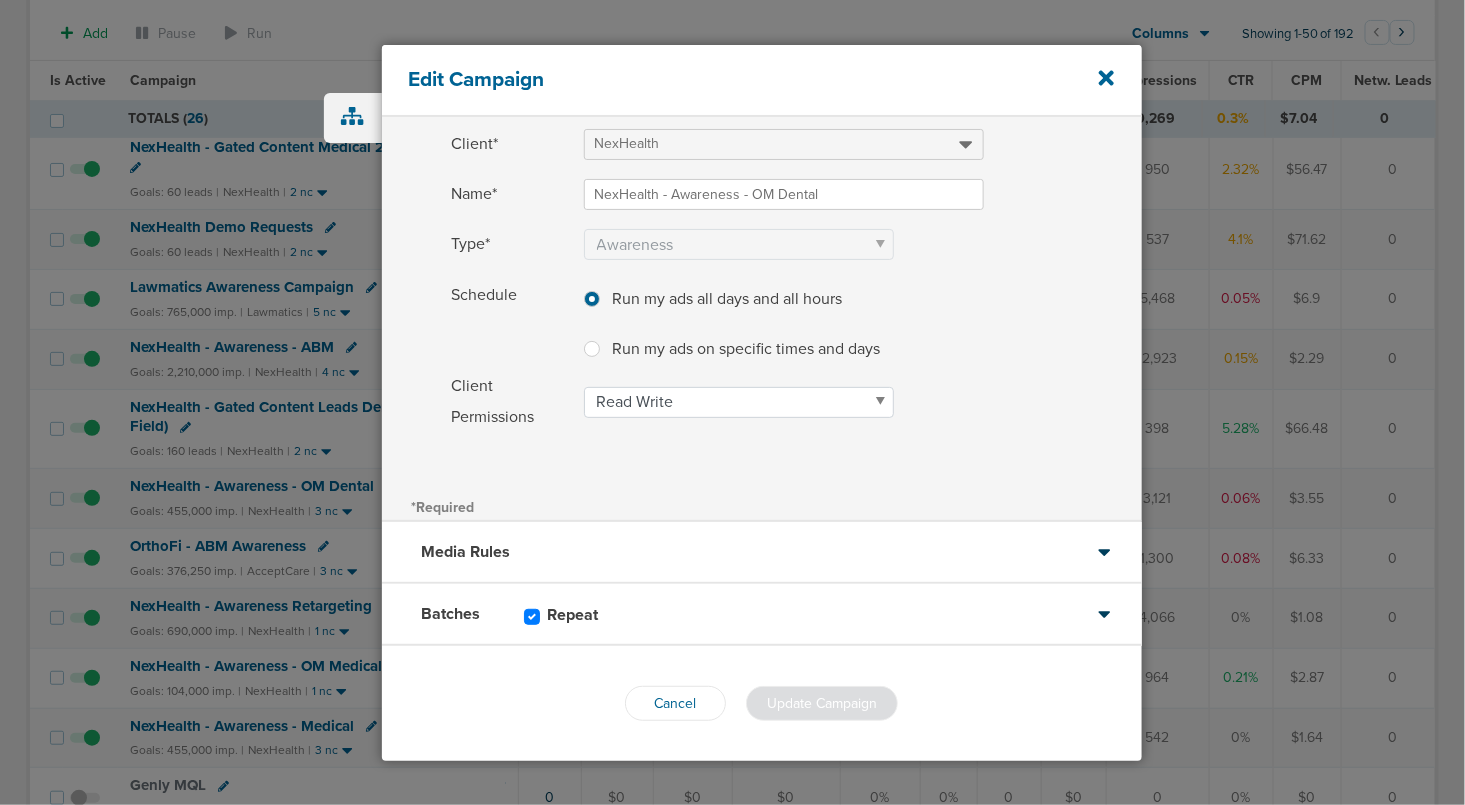 click on "Batches
Repeat" at bounding box center (762, 615) 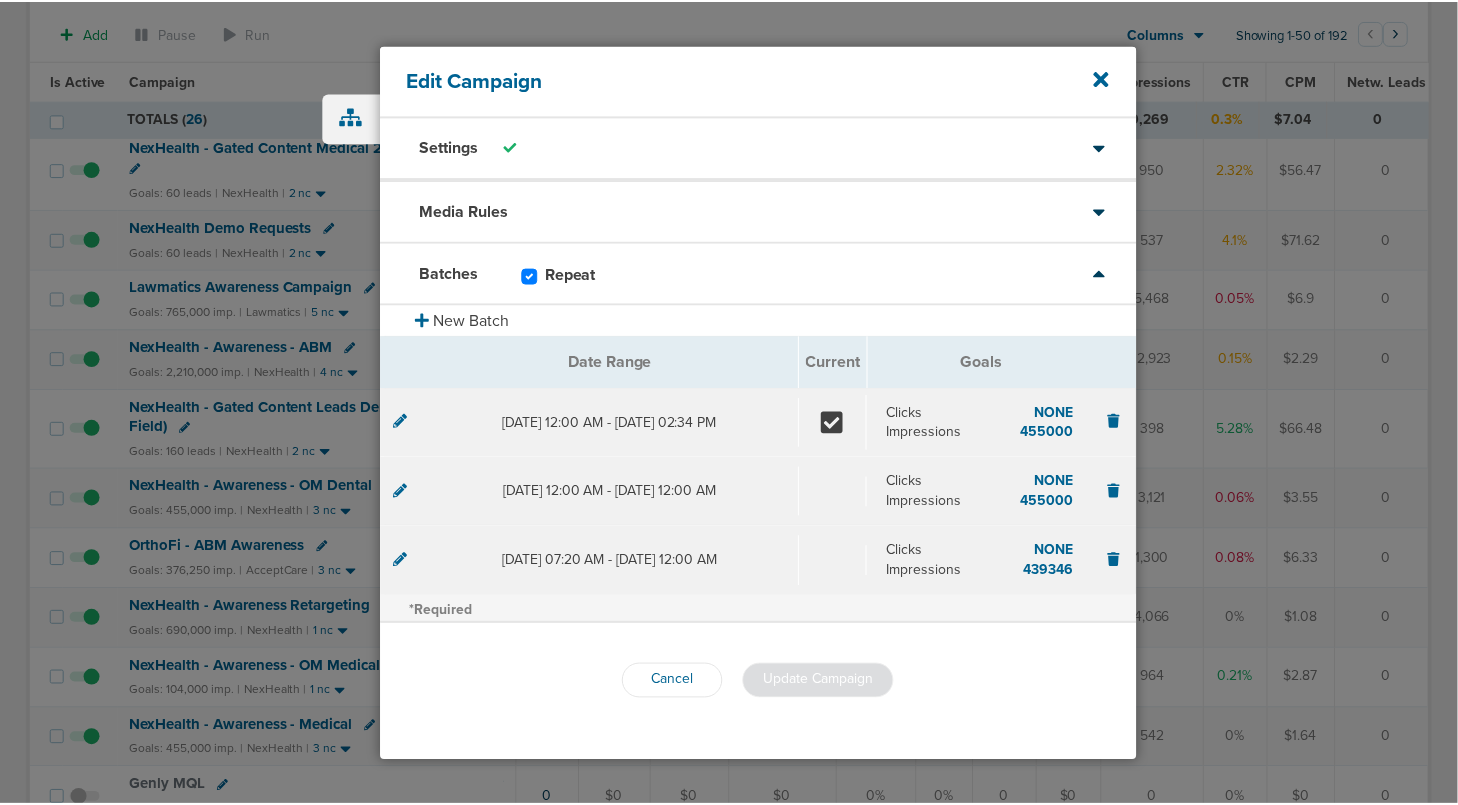 scroll, scrollTop: 0, scrollLeft: 0, axis: both 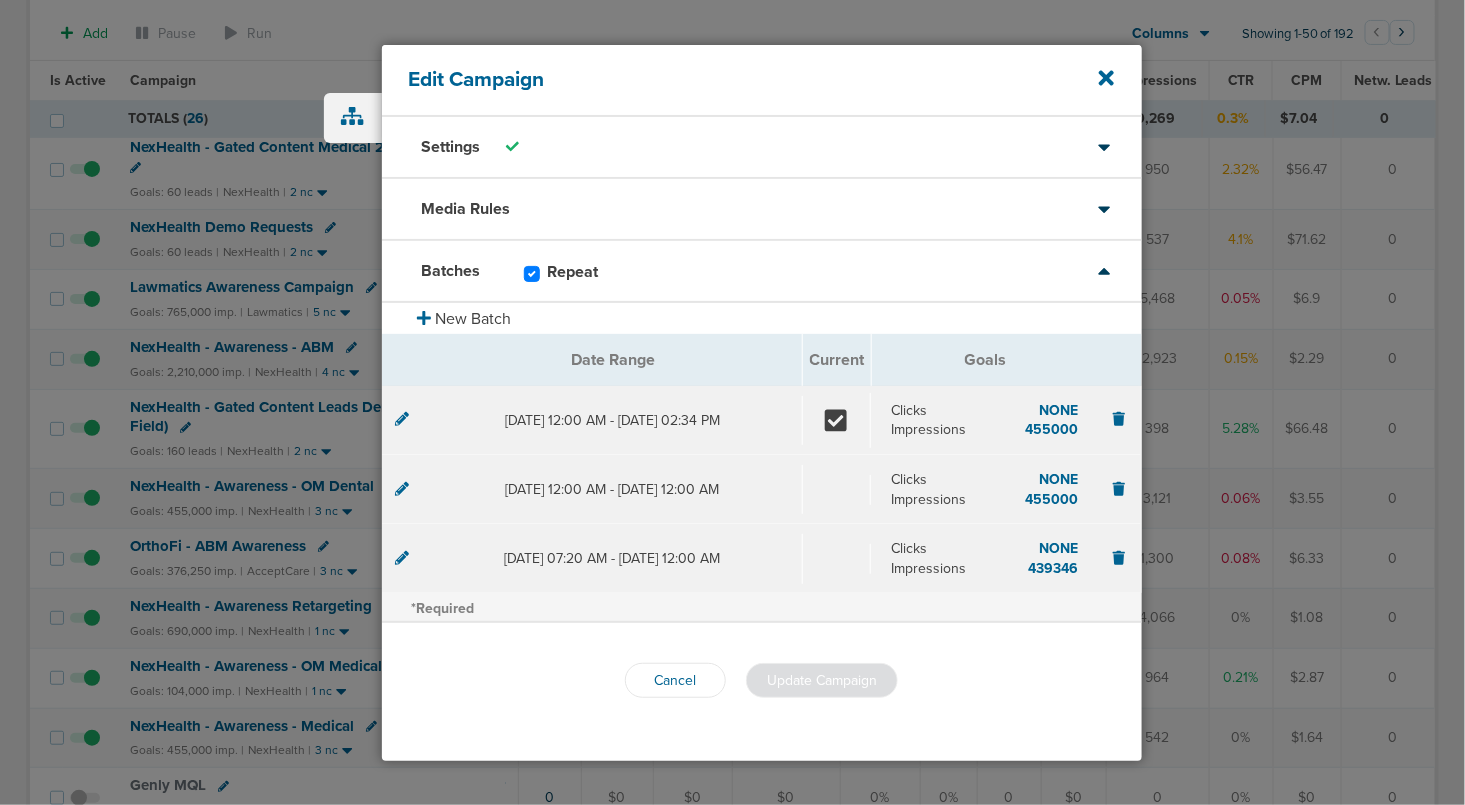 click 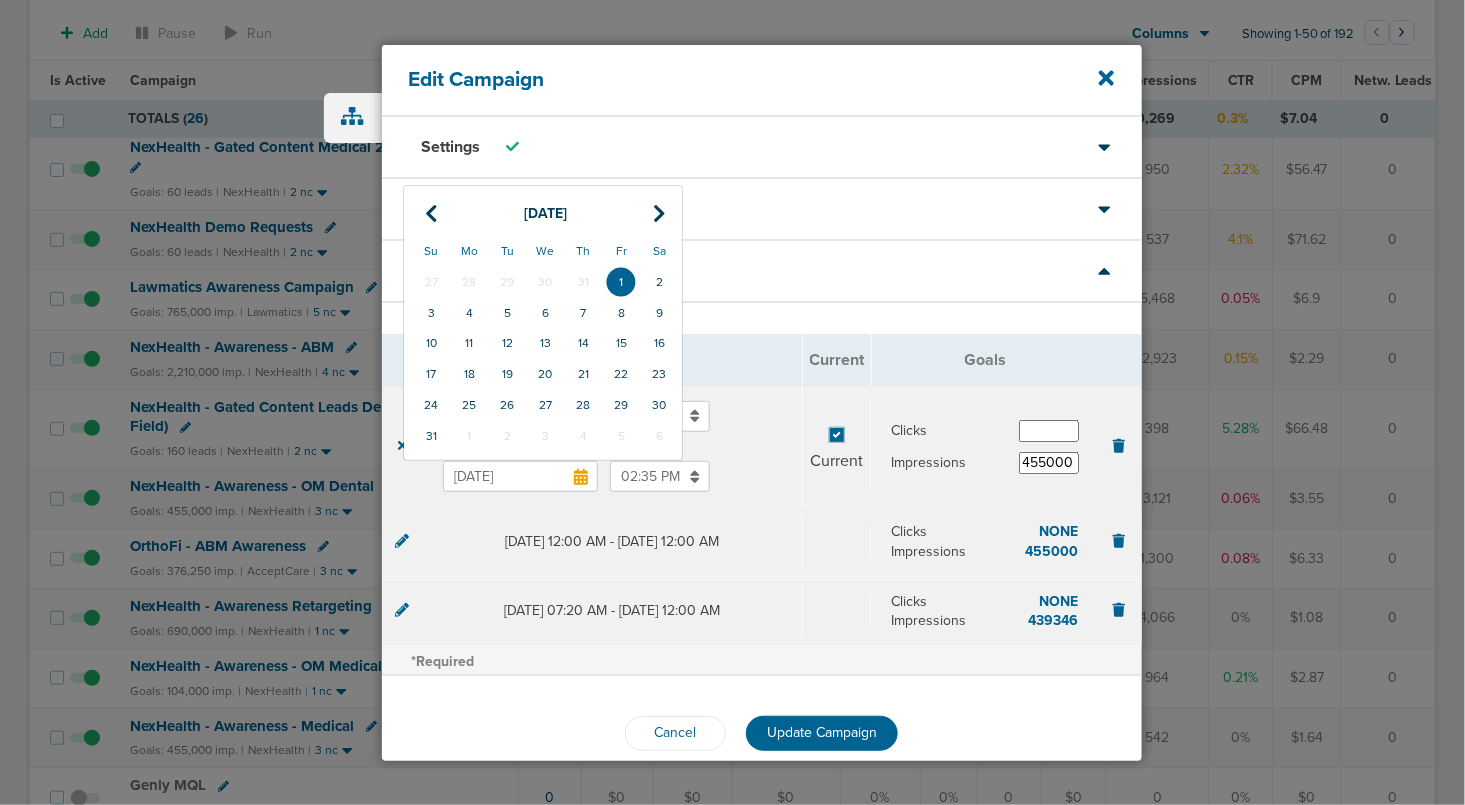 click on "[DATE]" at bounding box center (520, 476) 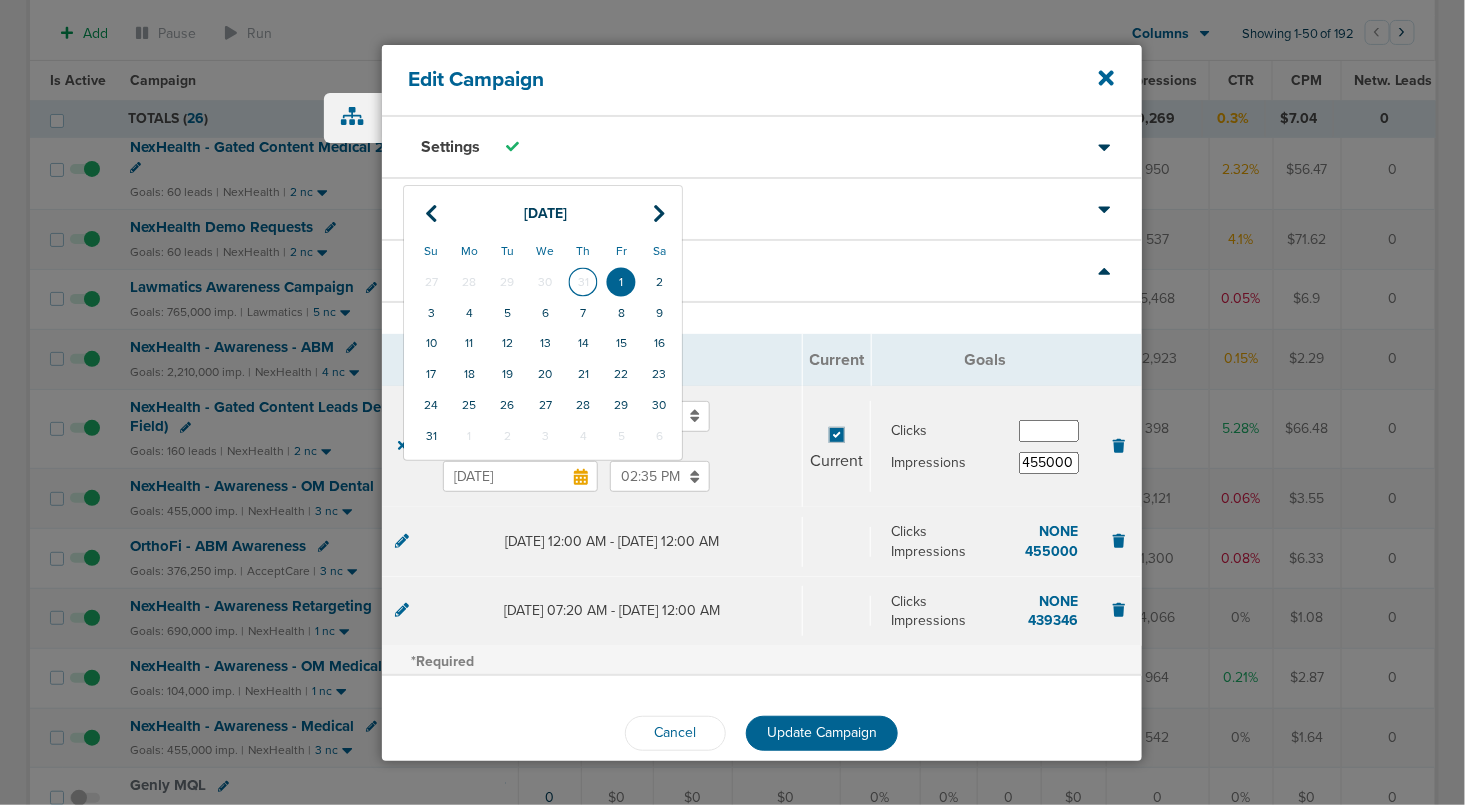 click on "31" at bounding box center [583, 282] 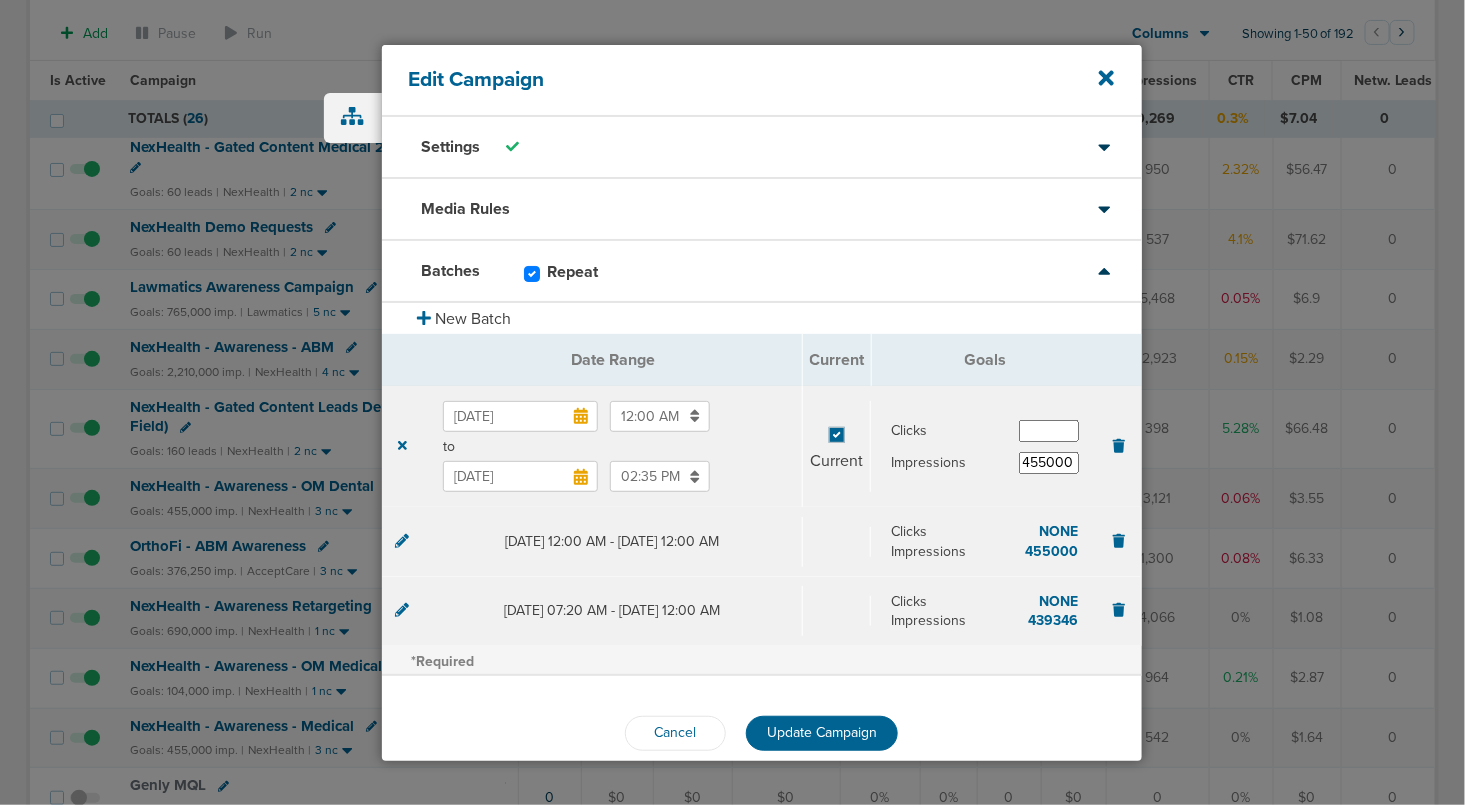 click on "02:35 PM" at bounding box center (660, 476) 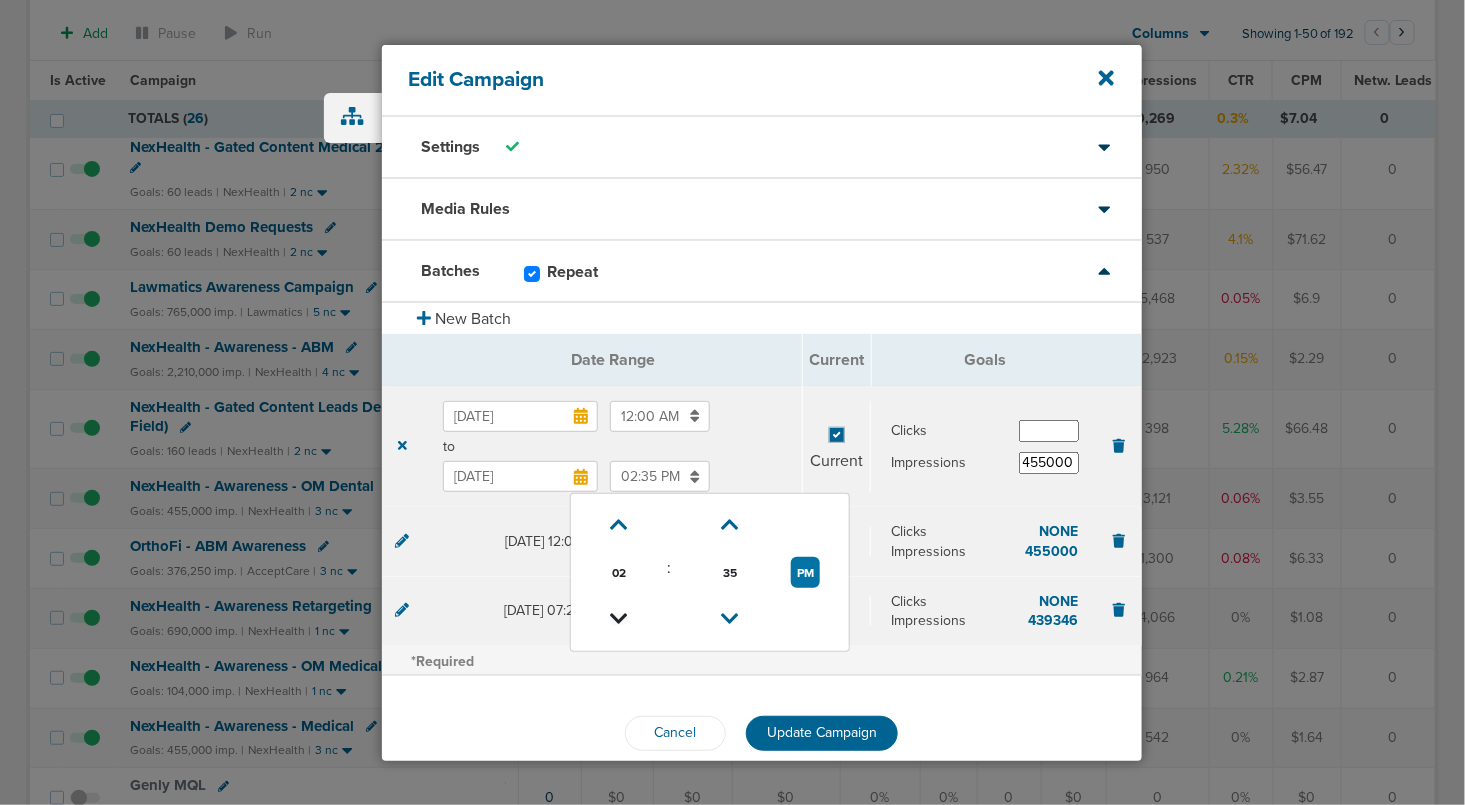 click at bounding box center (619, 619) 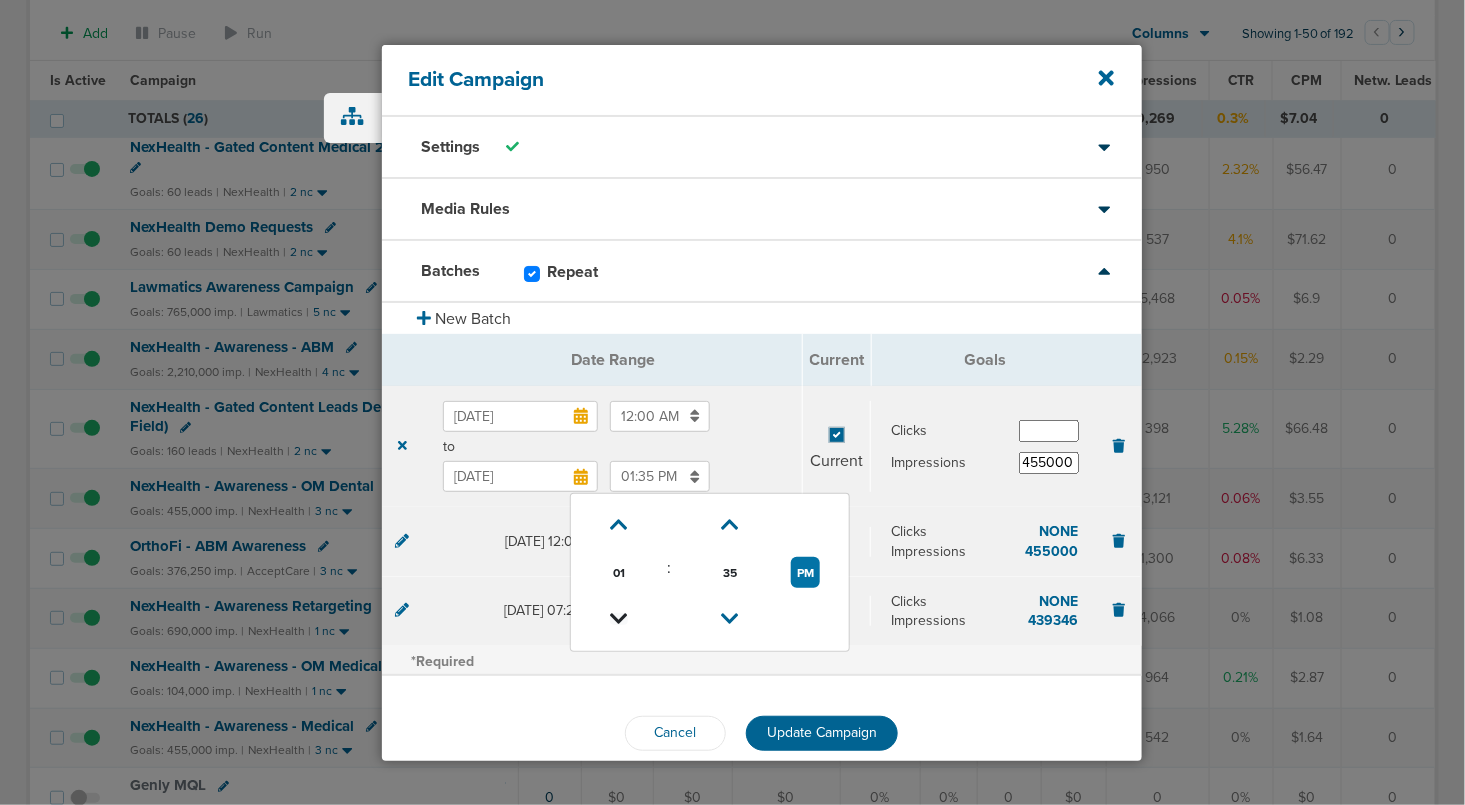 click at bounding box center (619, 619) 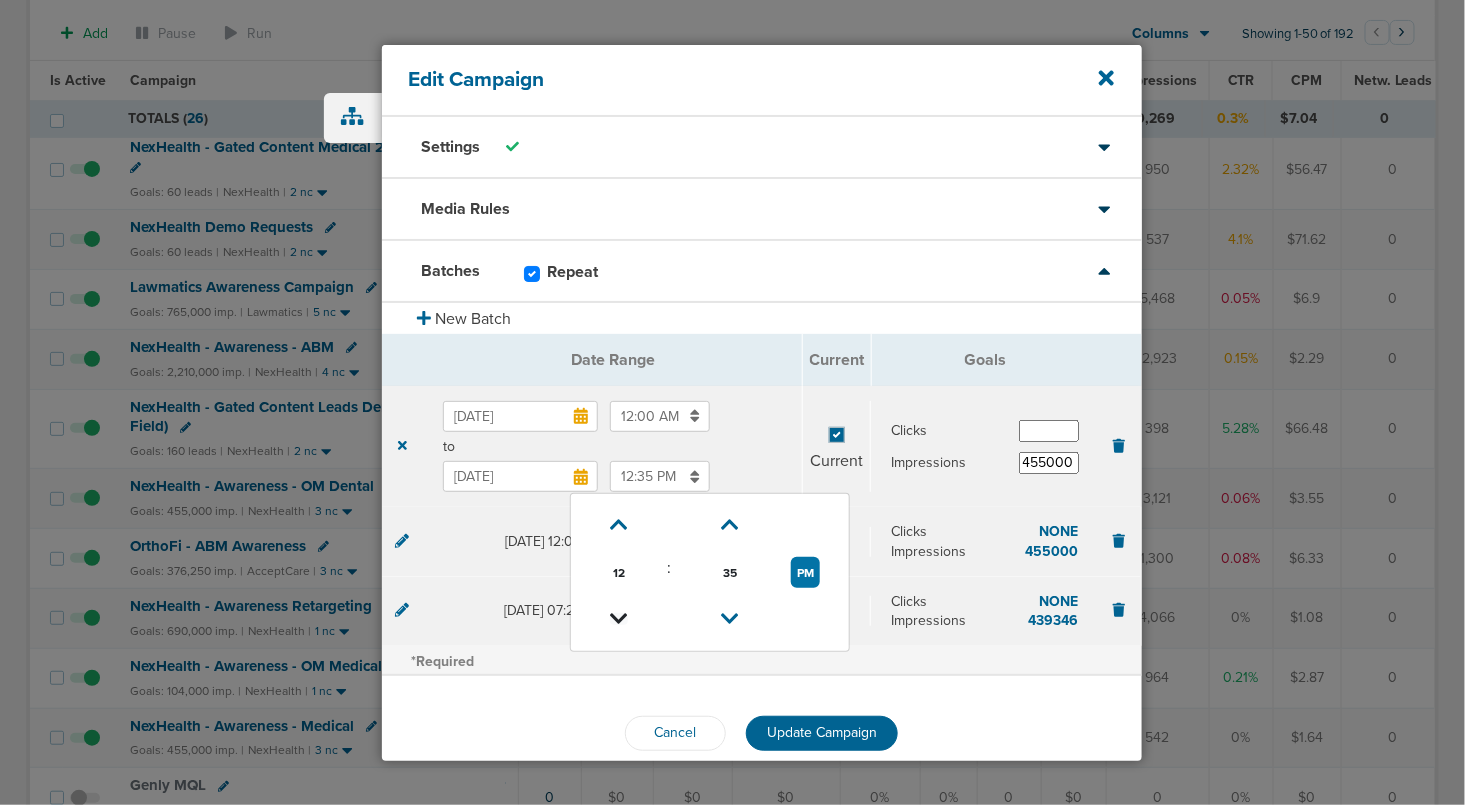 click at bounding box center (619, 619) 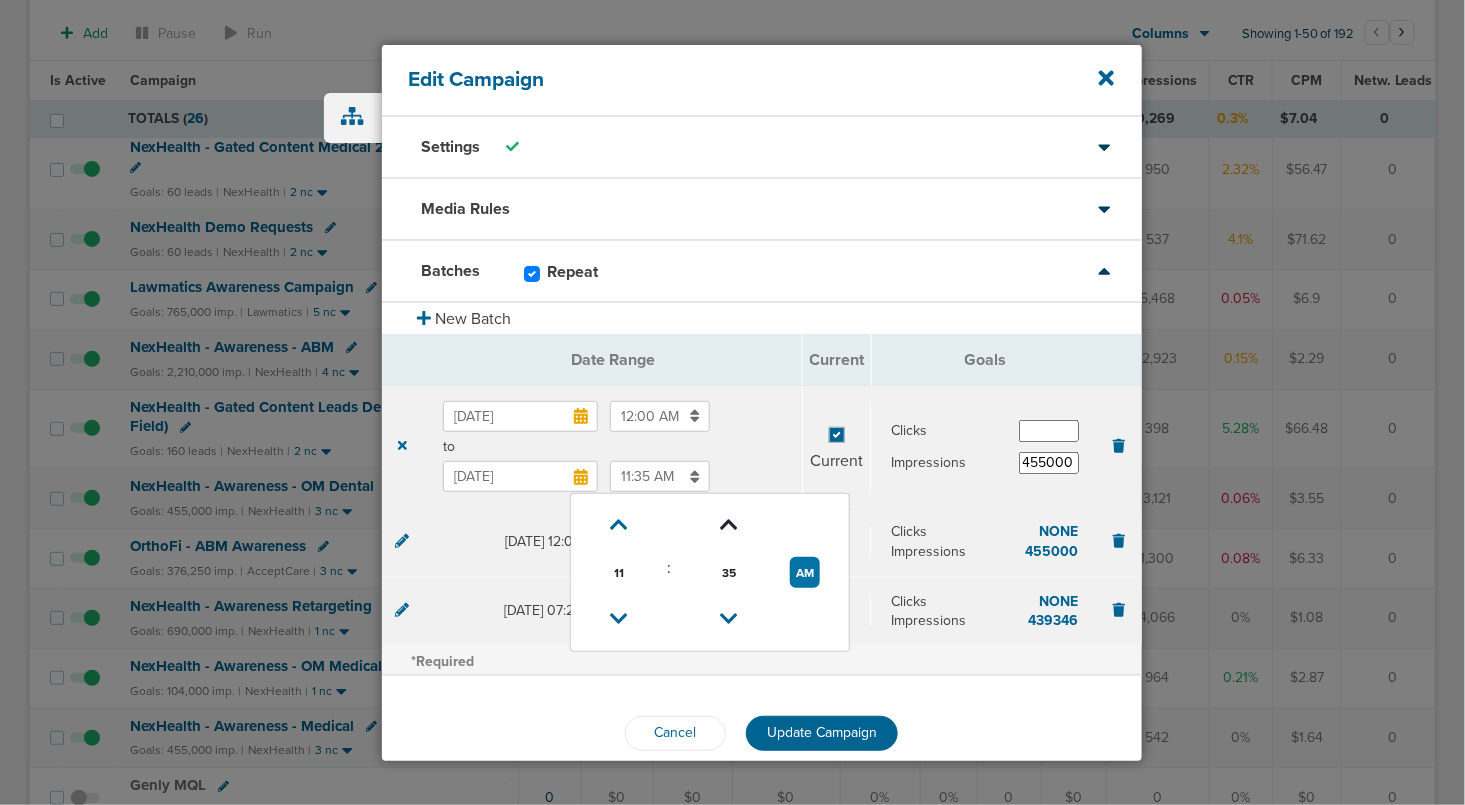 click at bounding box center (730, 525) 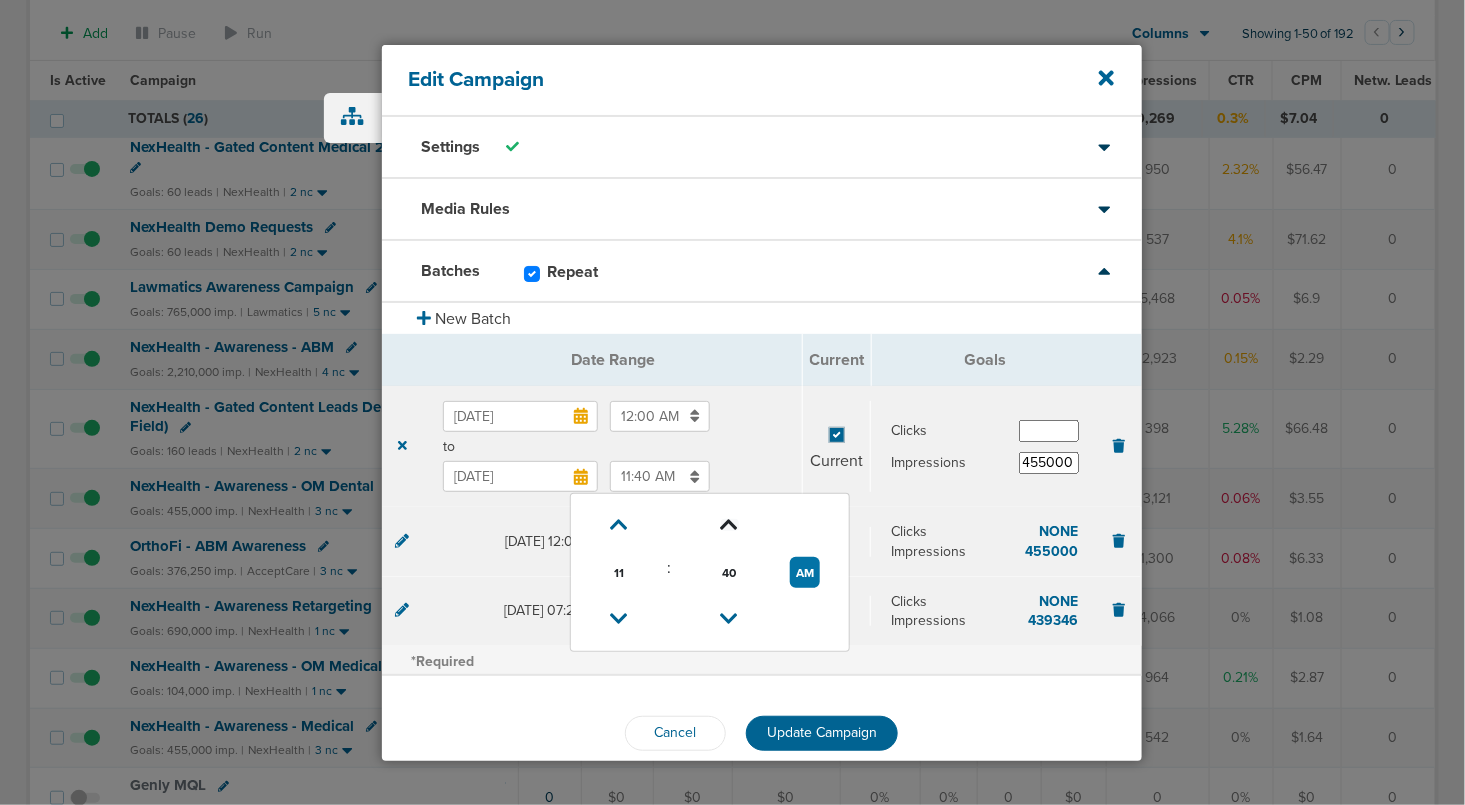 click at bounding box center (730, 525) 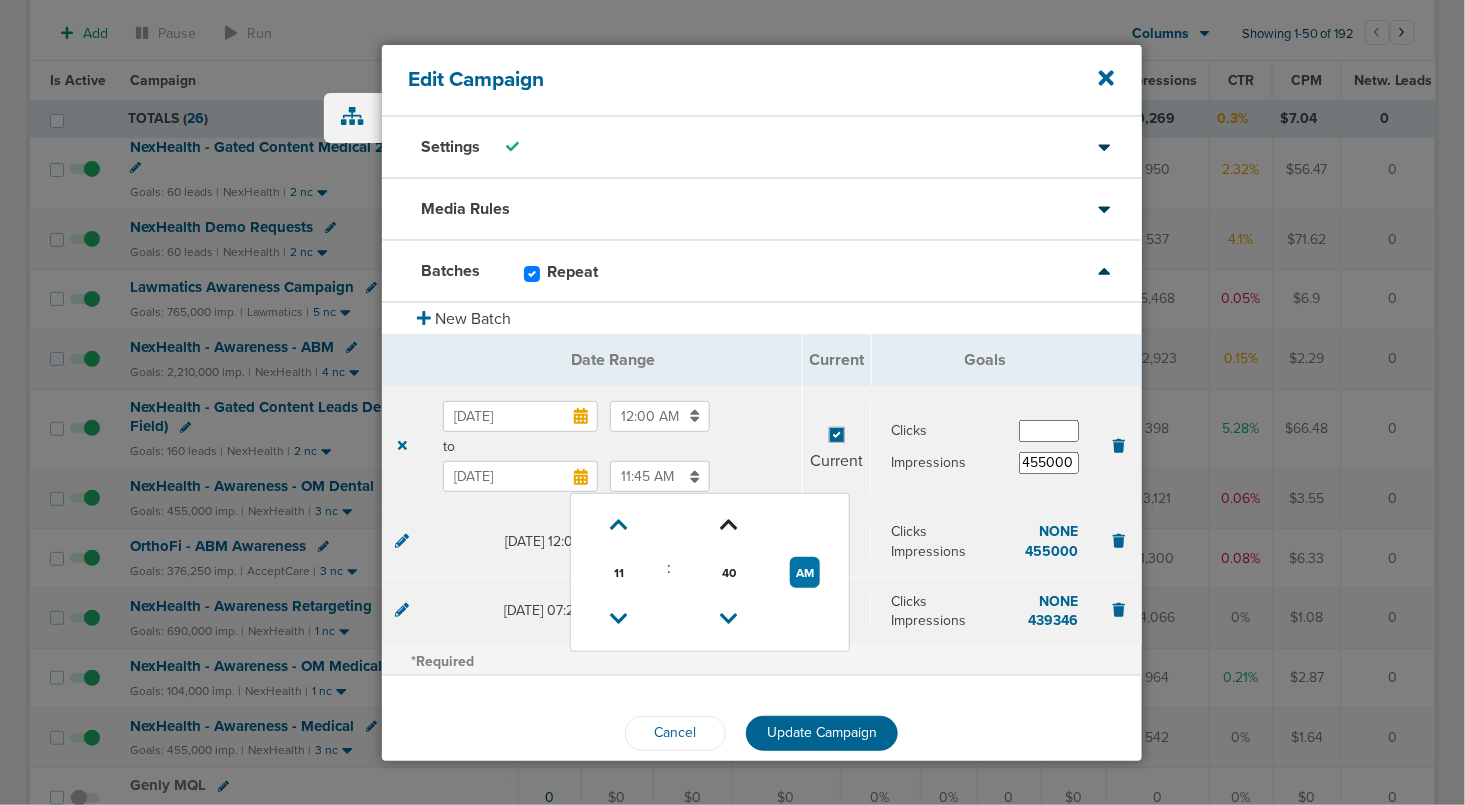 click at bounding box center (730, 525) 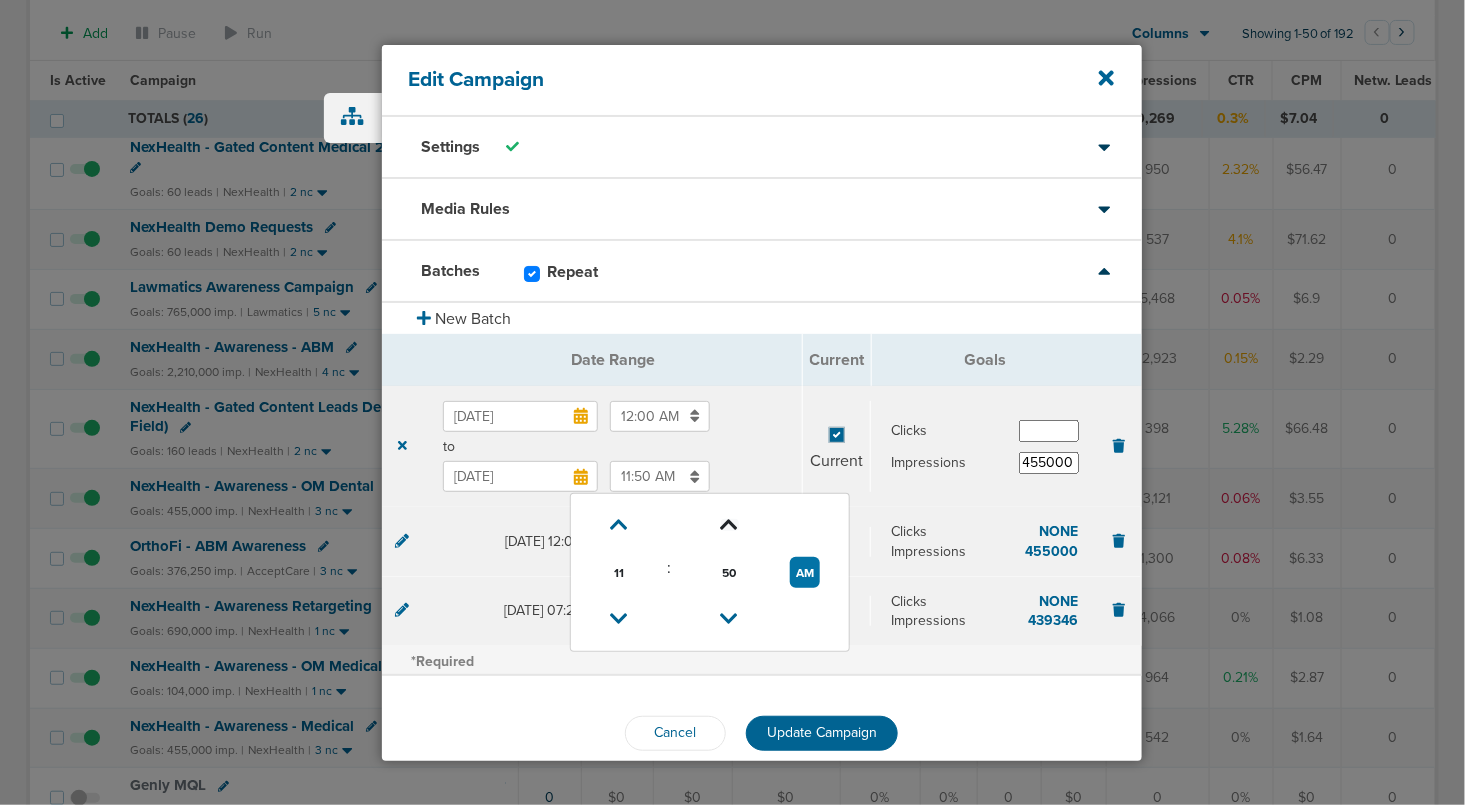 click at bounding box center (730, 525) 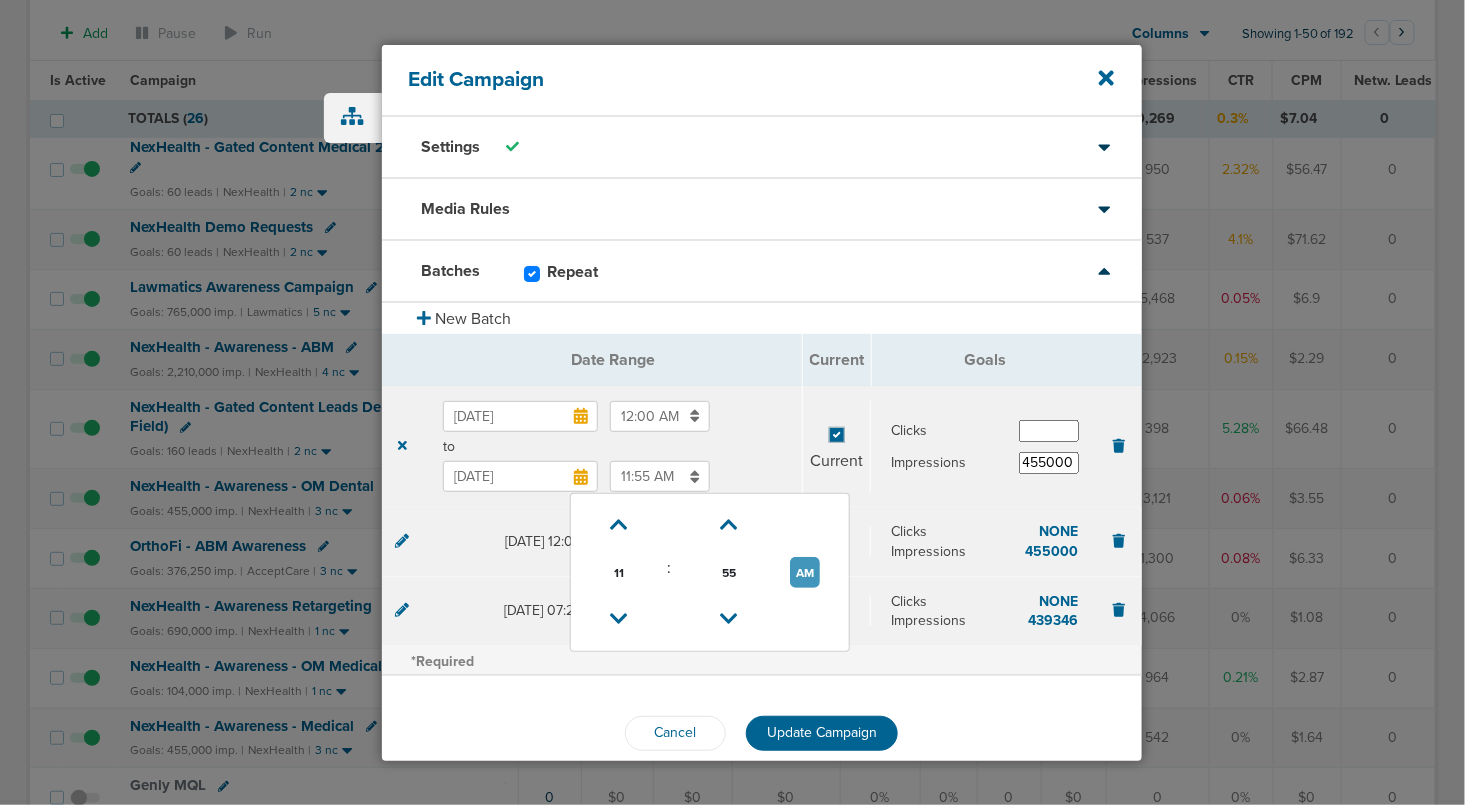 click on "AM" at bounding box center (805, 572) 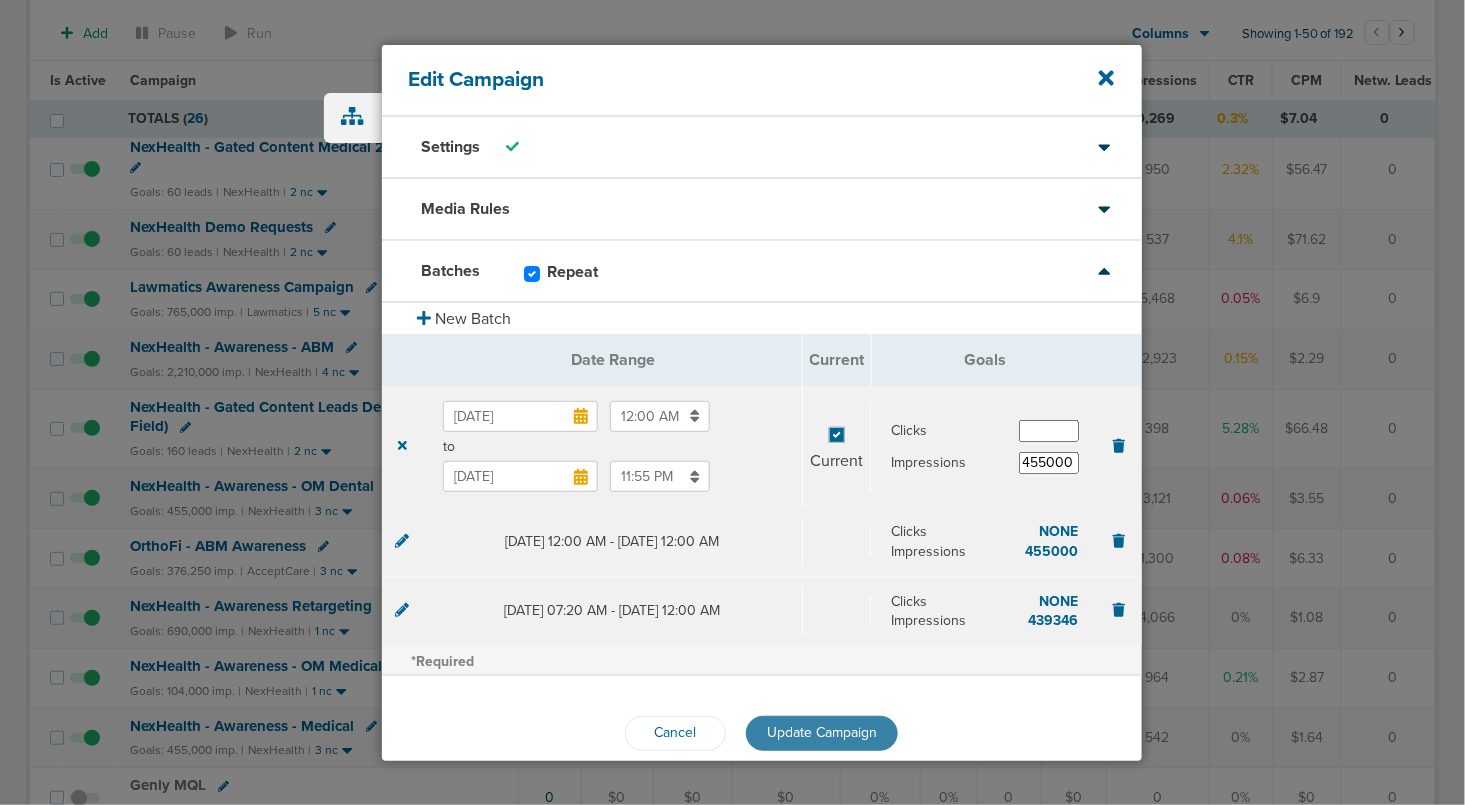 click on "Update Campaign" at bounding box center [822, 732] 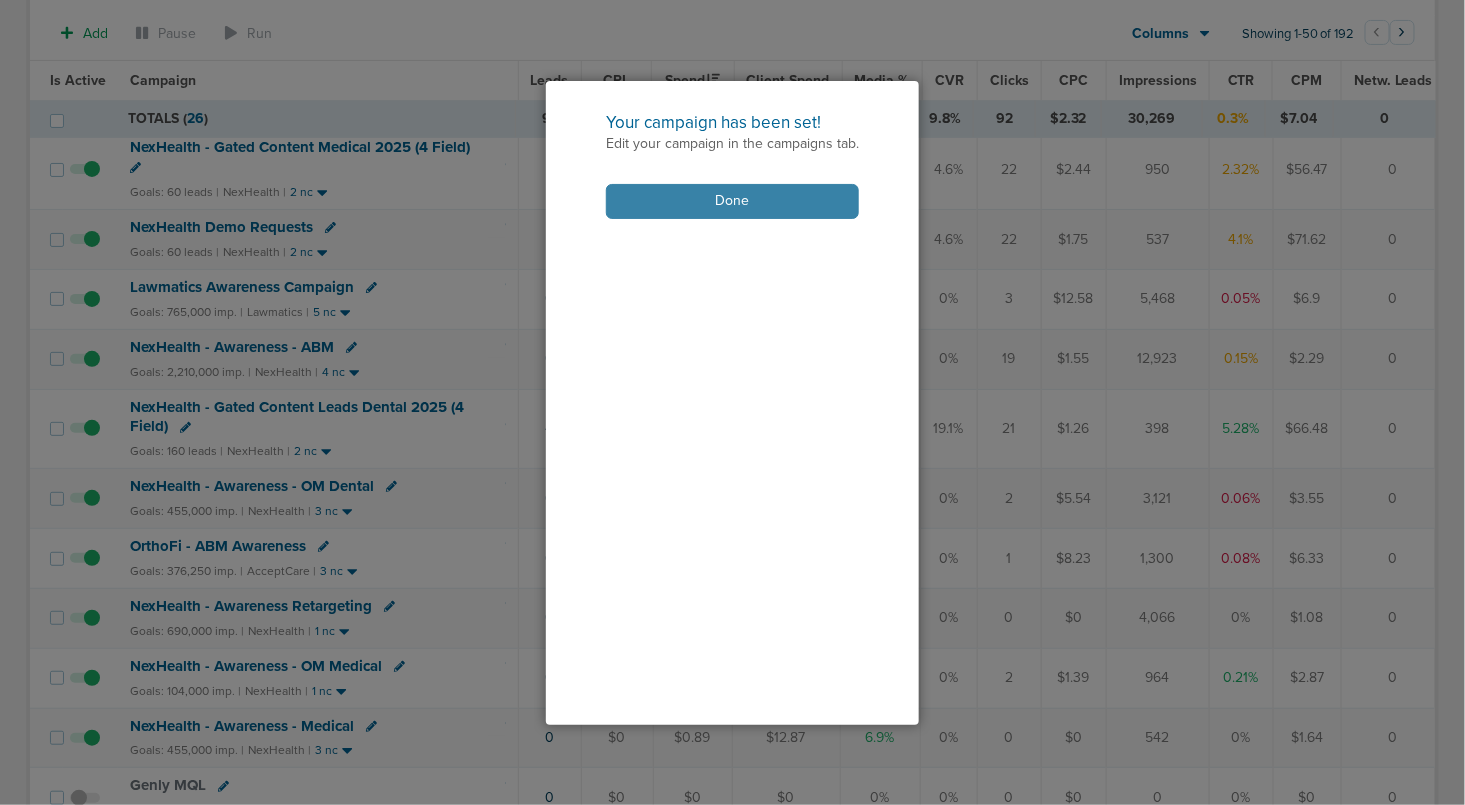 click on "Done" at bounding box center (732, 201) 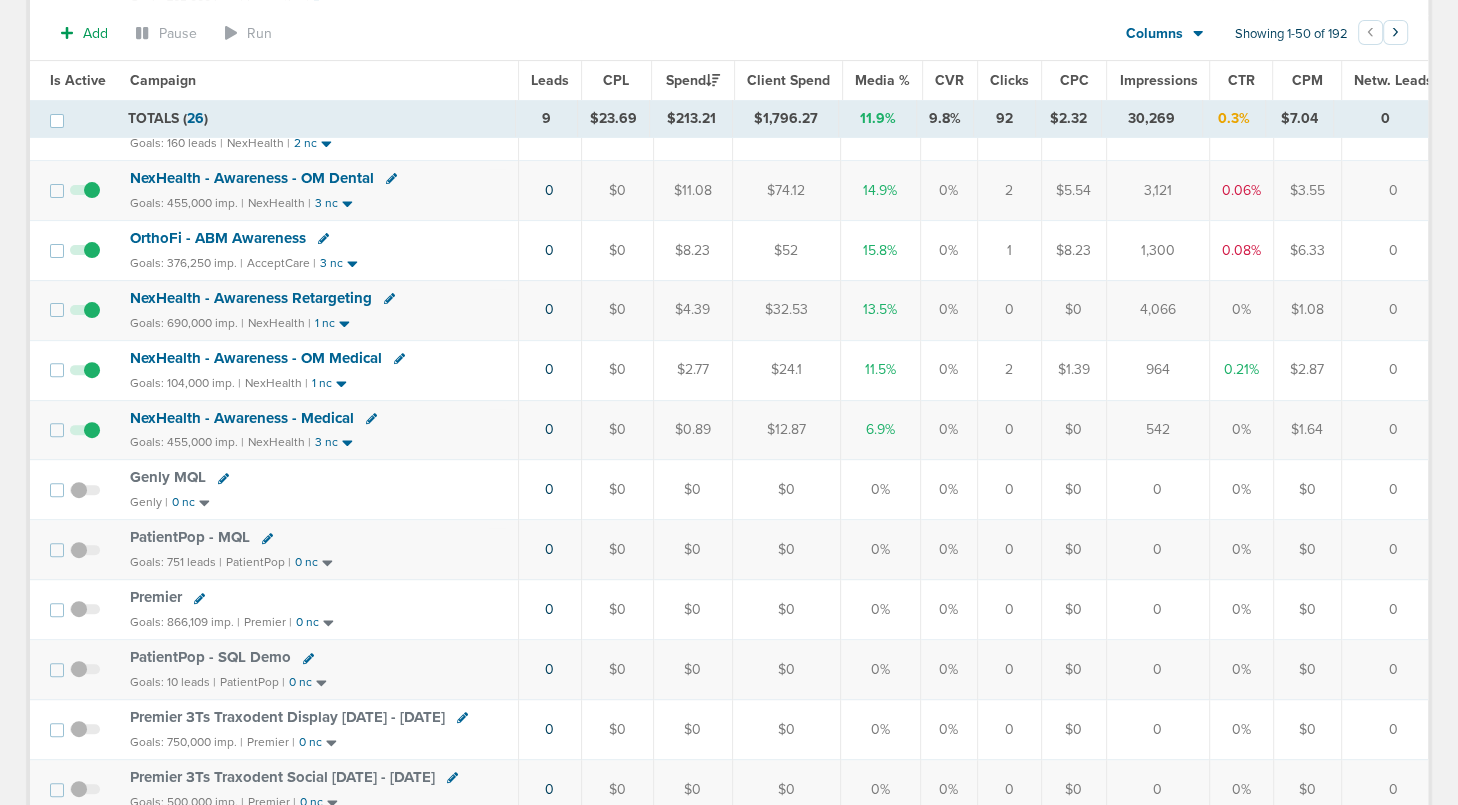 scroll, scrollTop: 0, scrollLeft: 0, axis: both 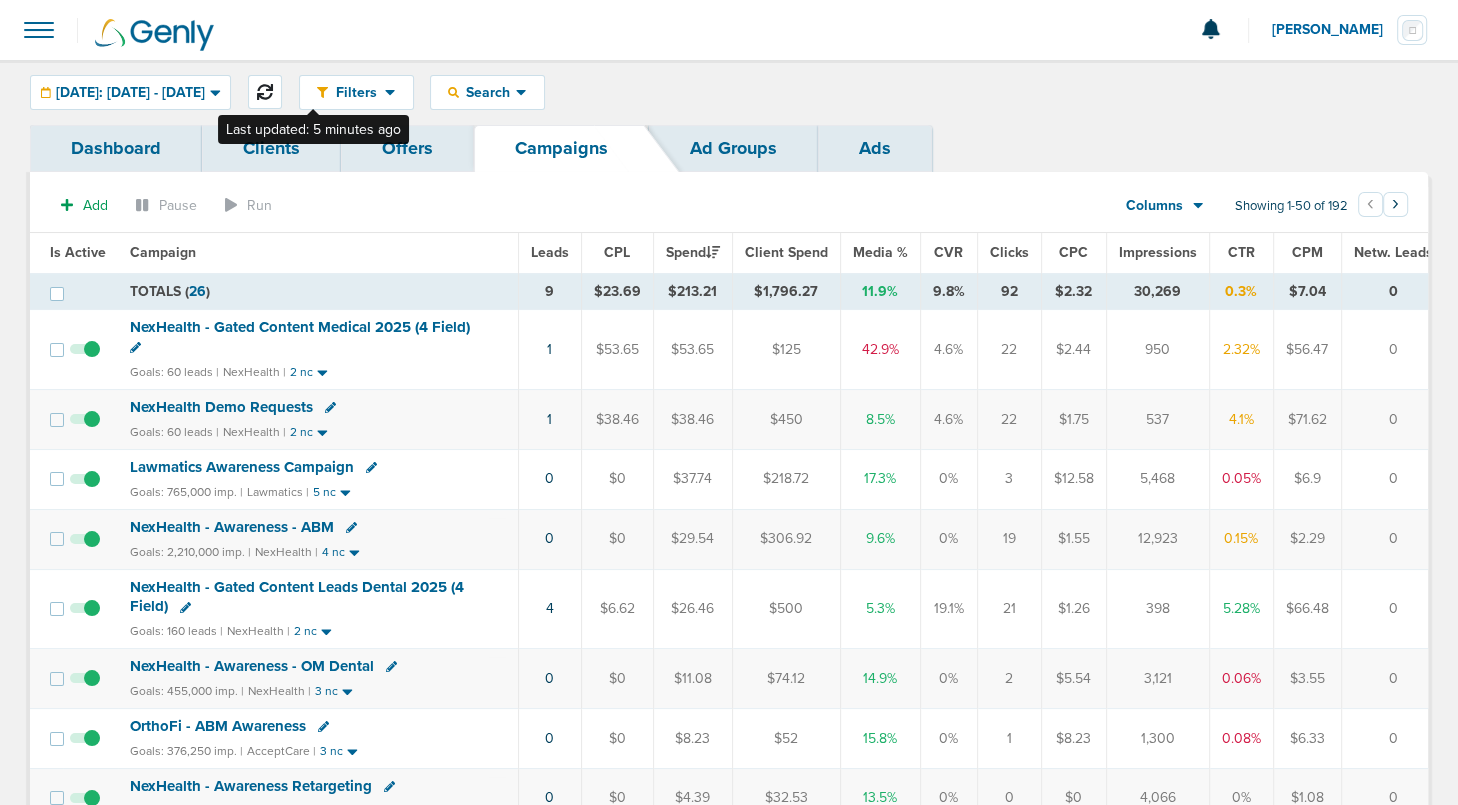 click 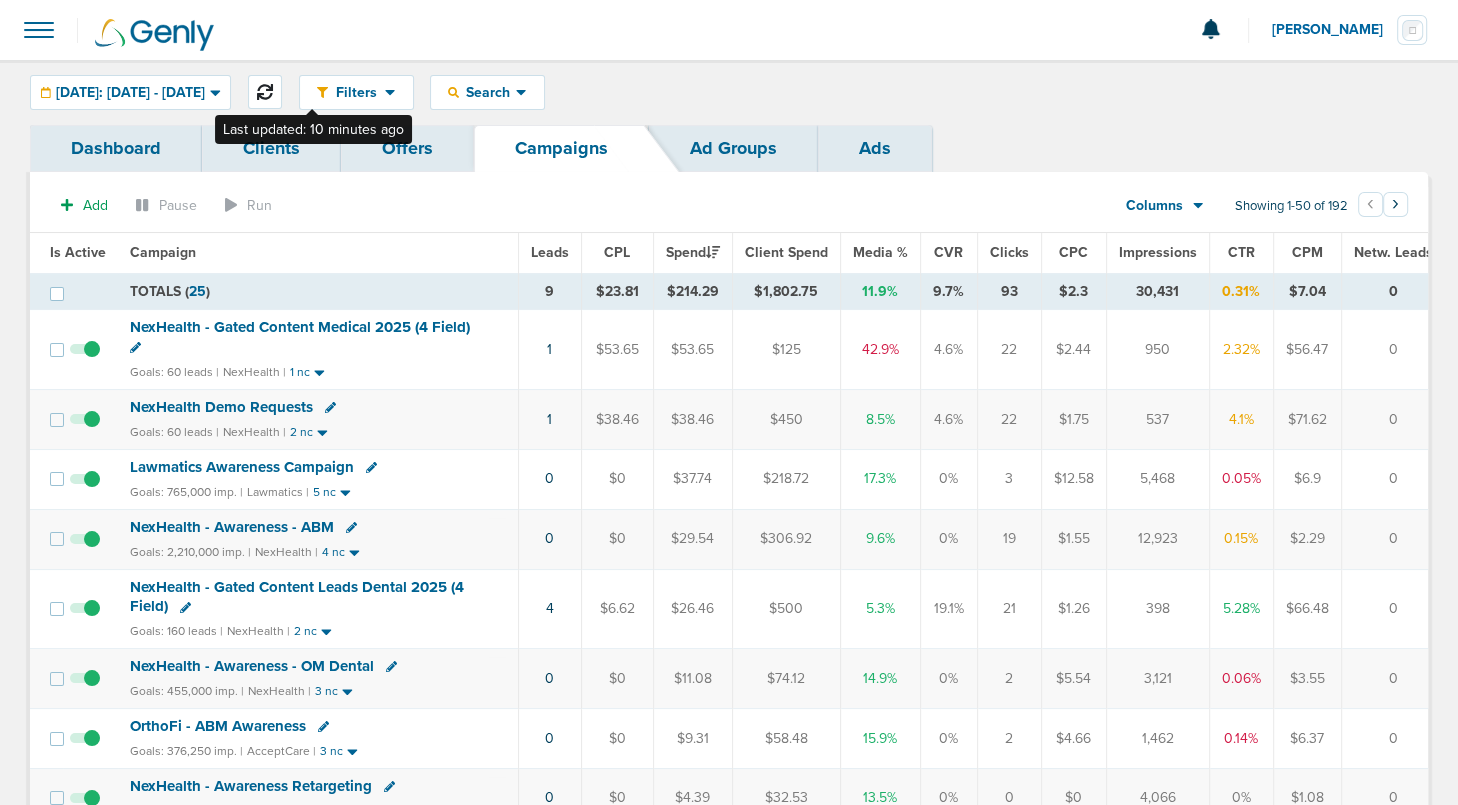 click 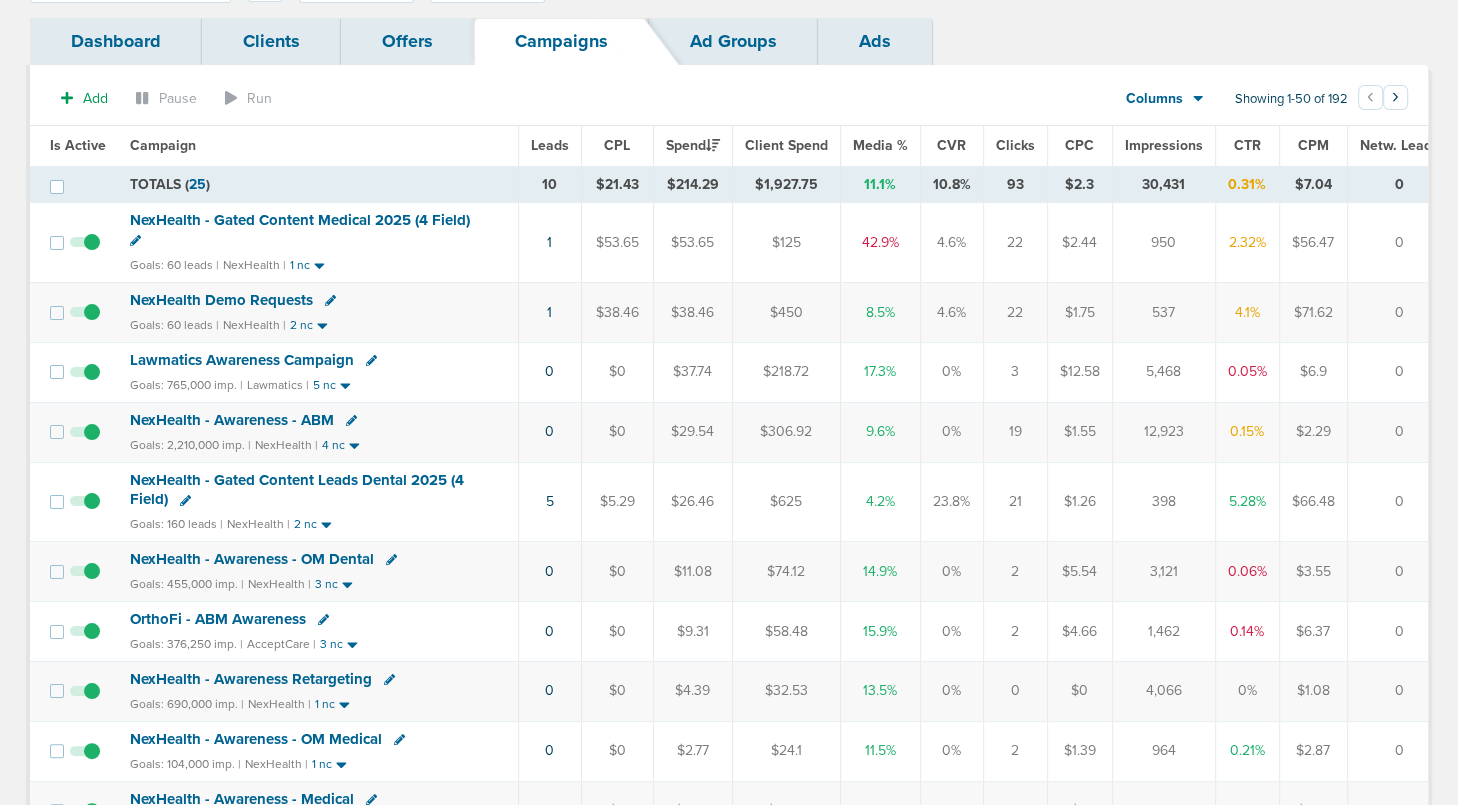scroll, scrollTop: 0, scrollLeft: 0, axis: both 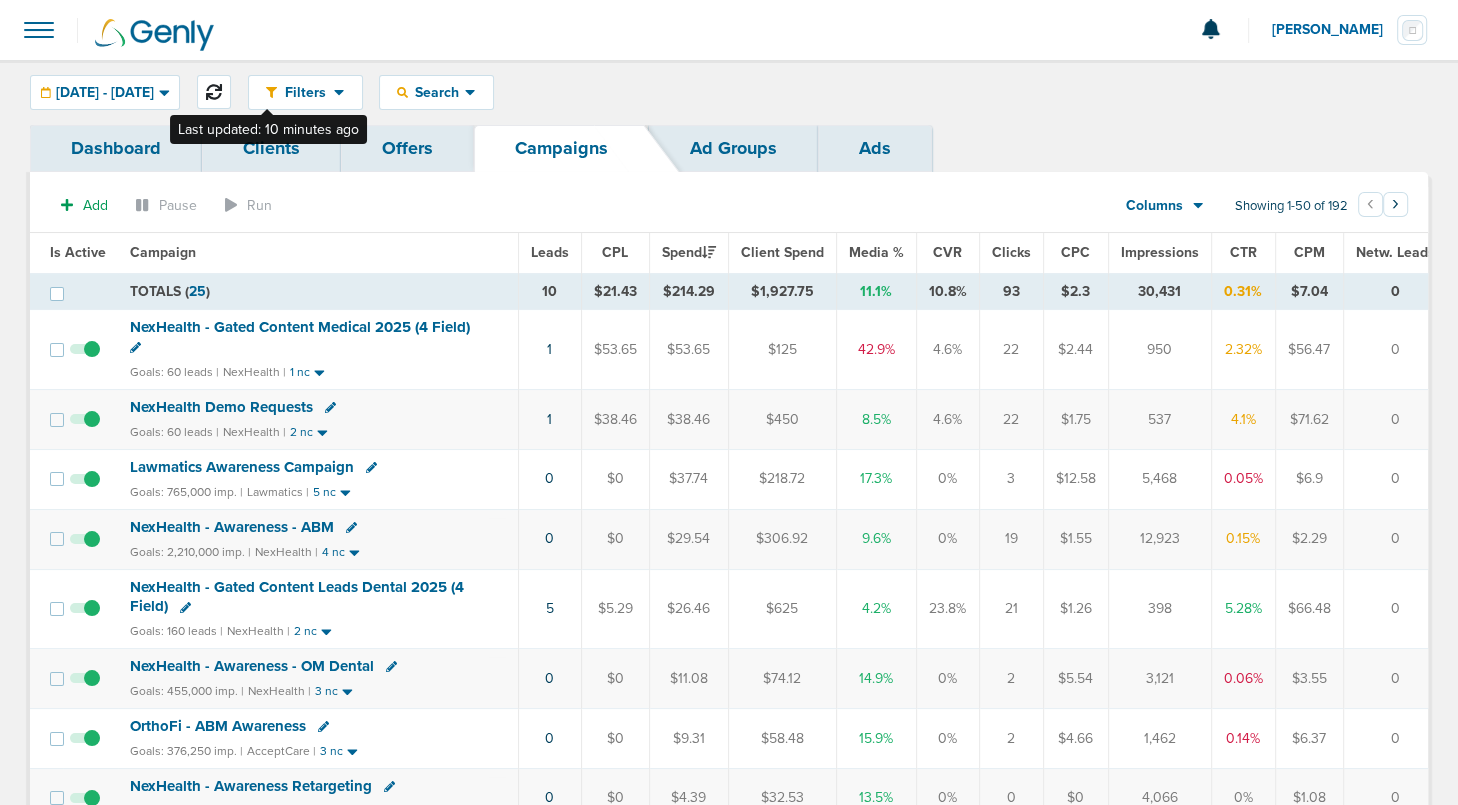 click 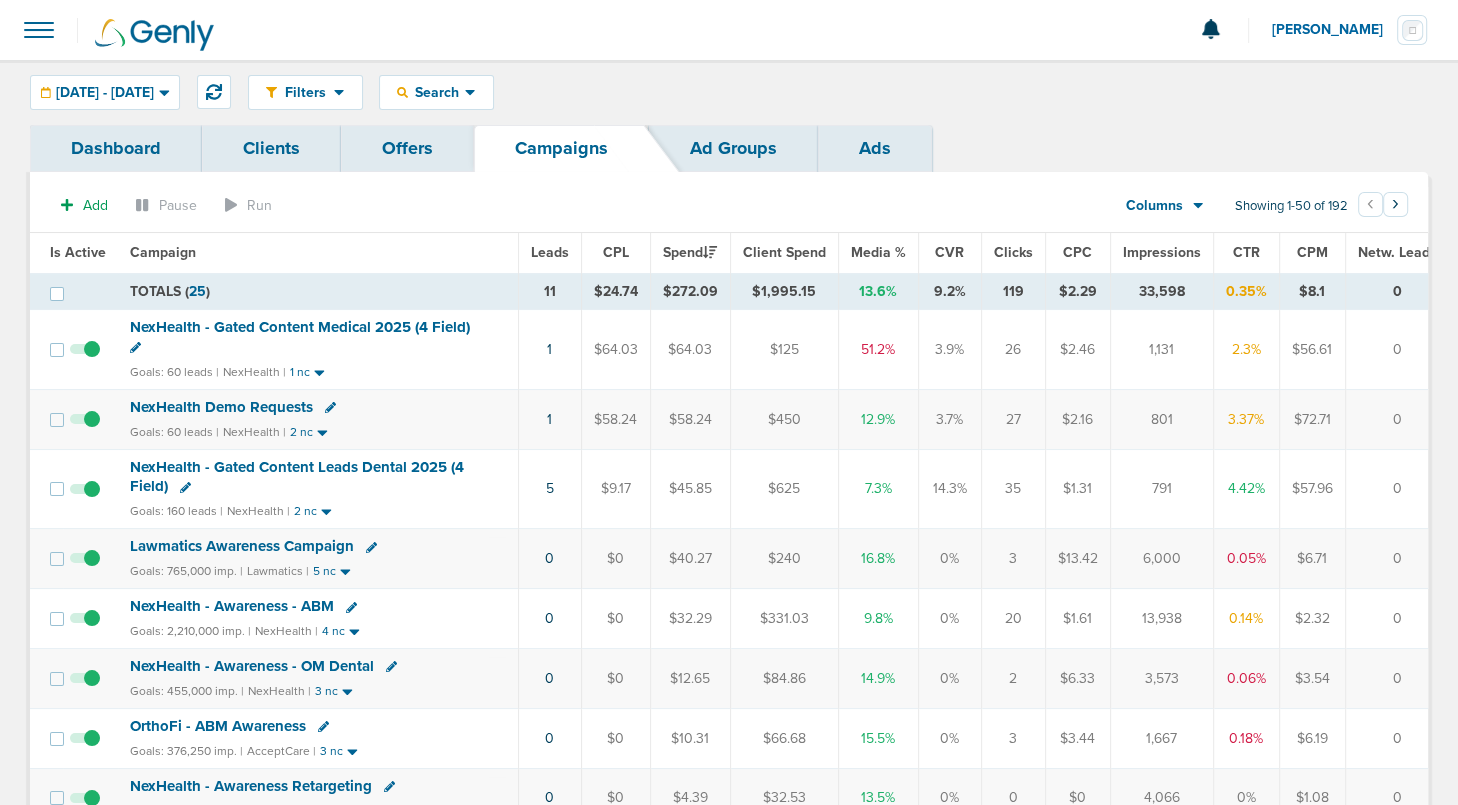 click on "NexHealth - Gated Content Medical 2025 (4 Field)" at bounding box center (300, 327) 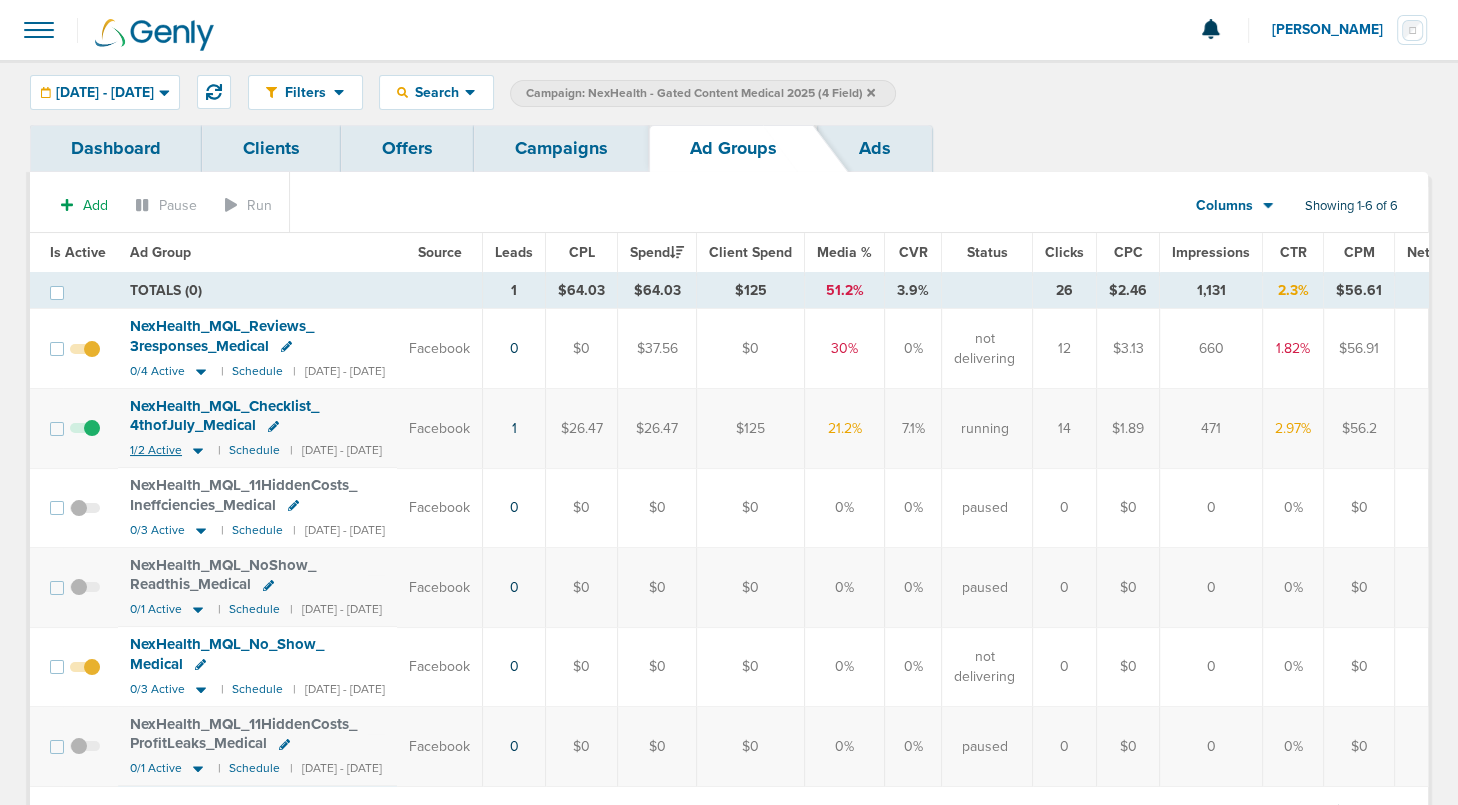 click 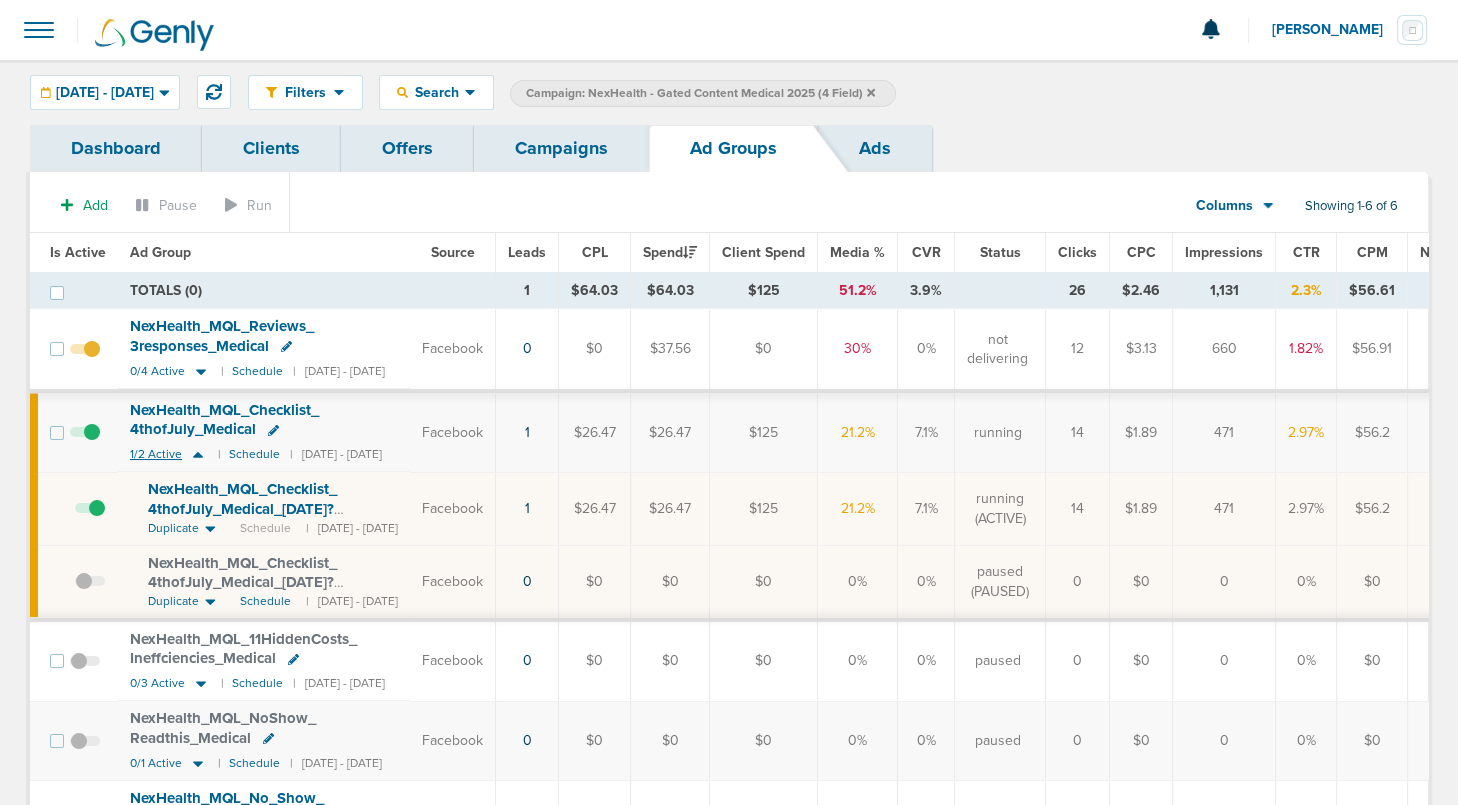 click 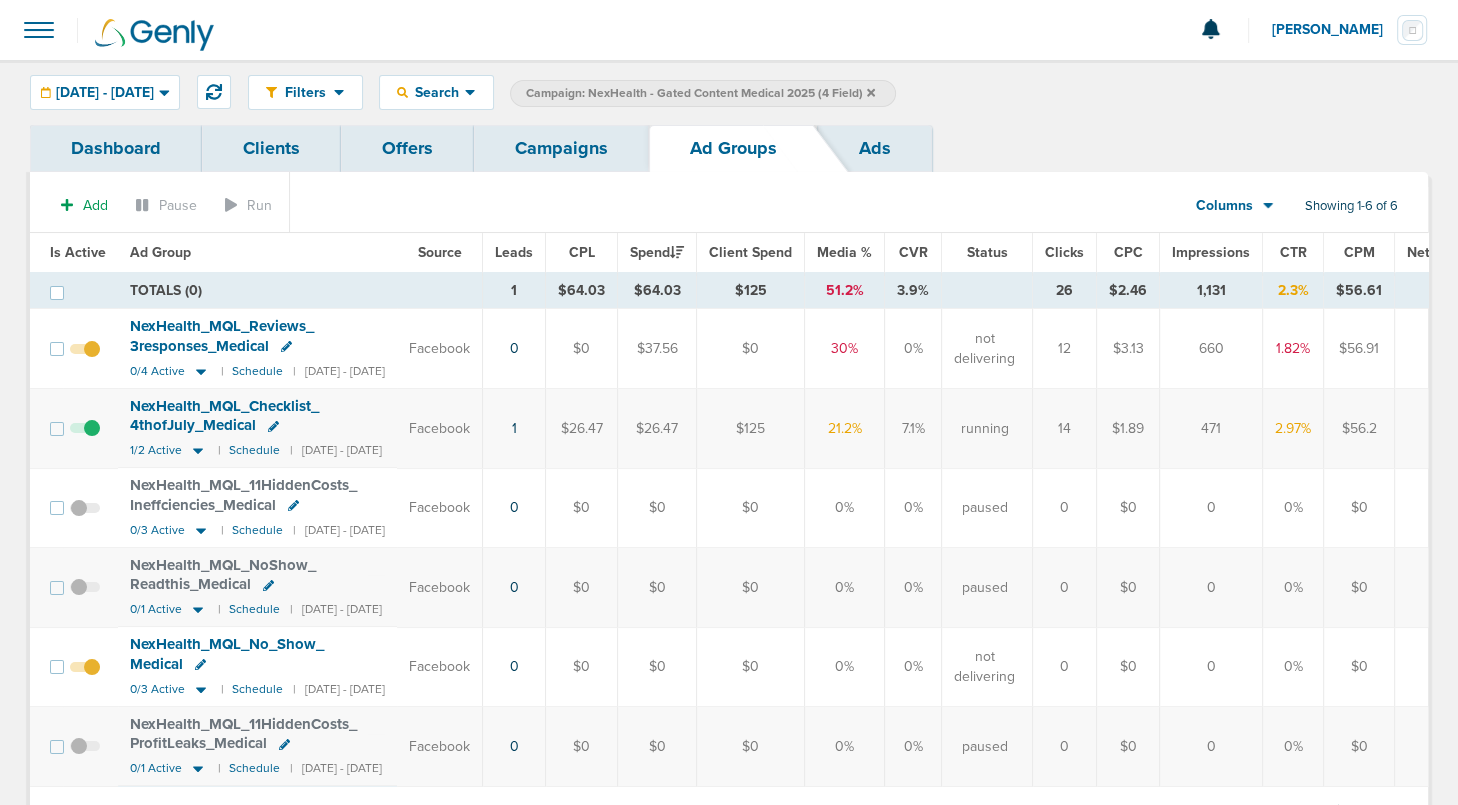 click on "Campaigns" at bounding box center [561, 148] 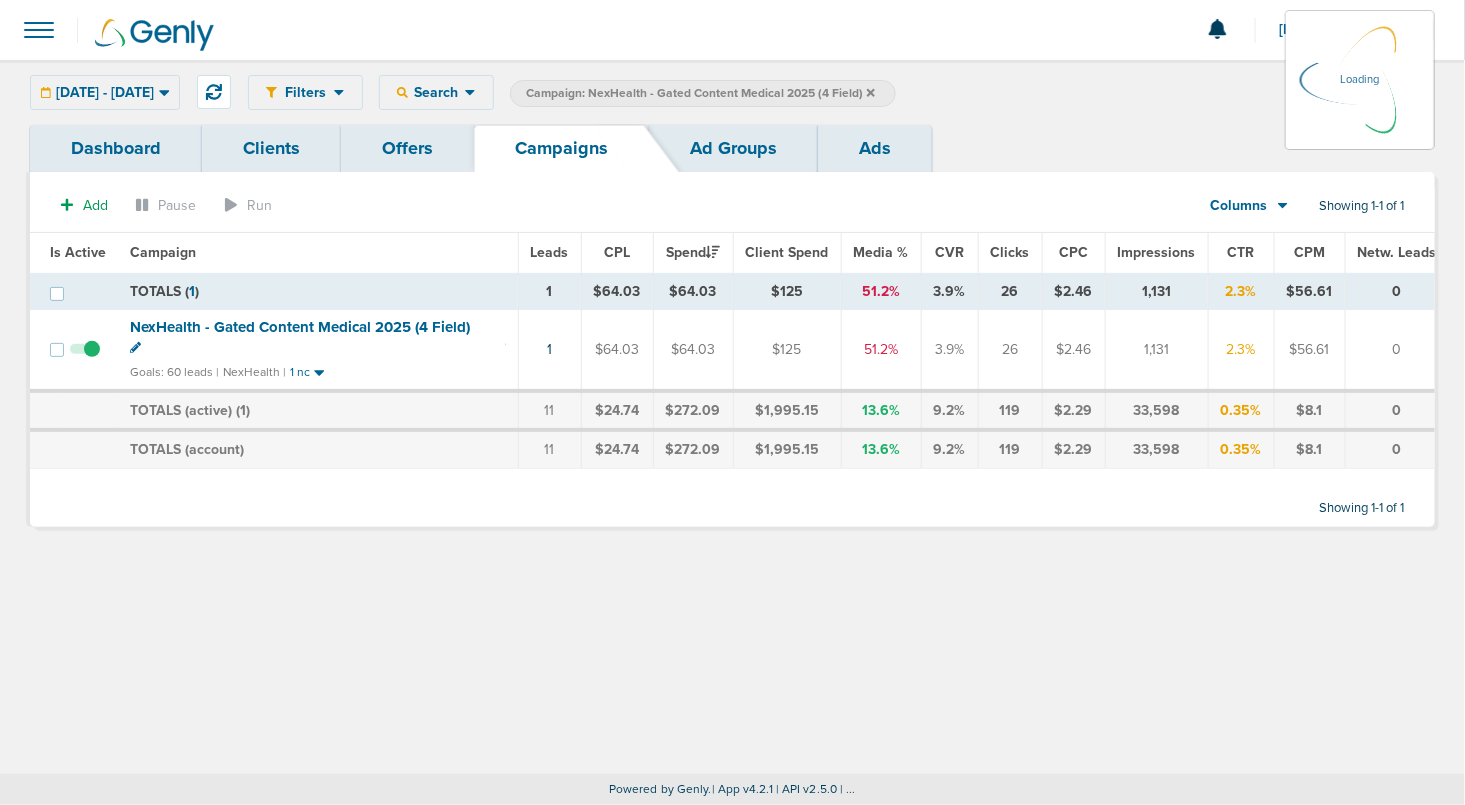 click 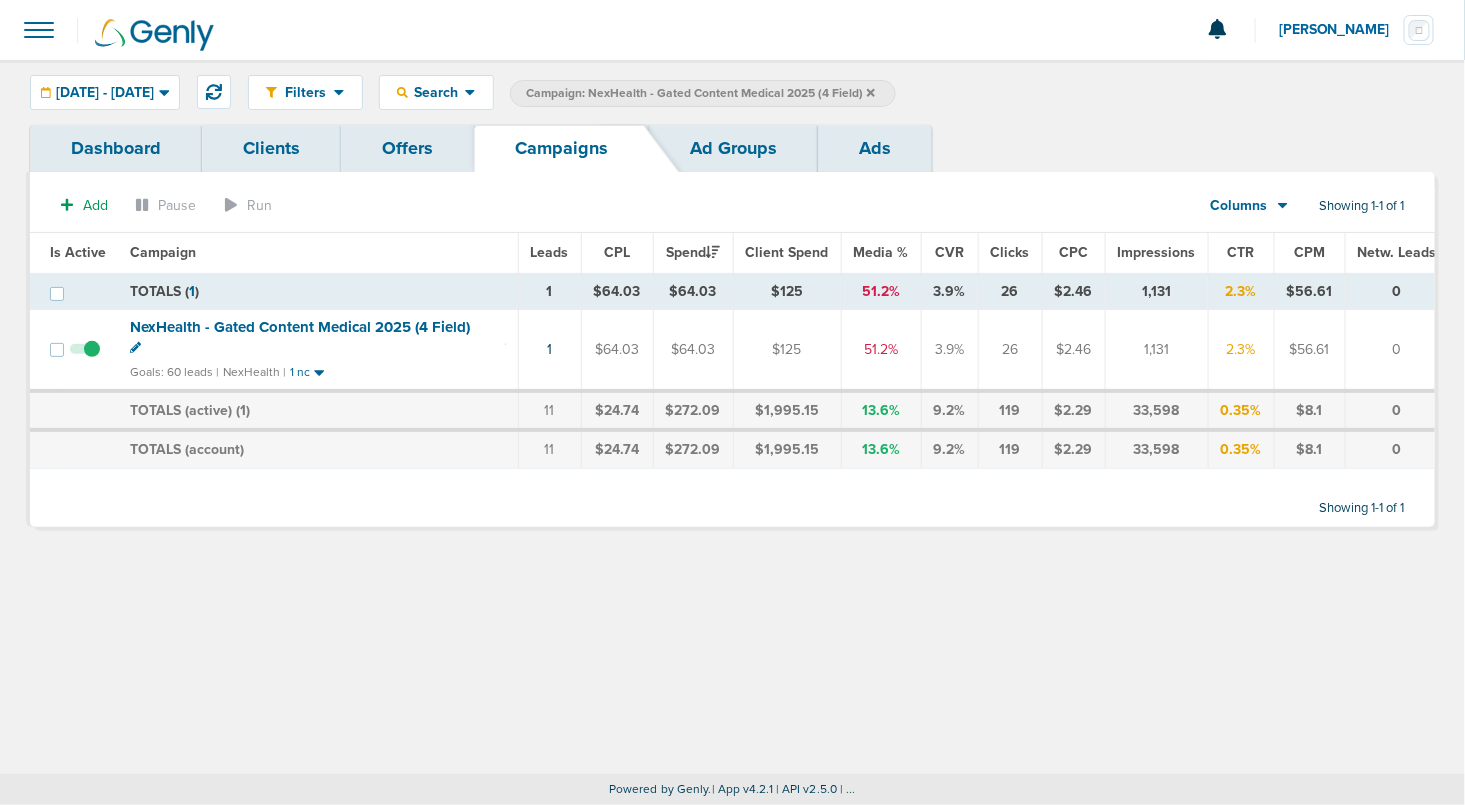 click 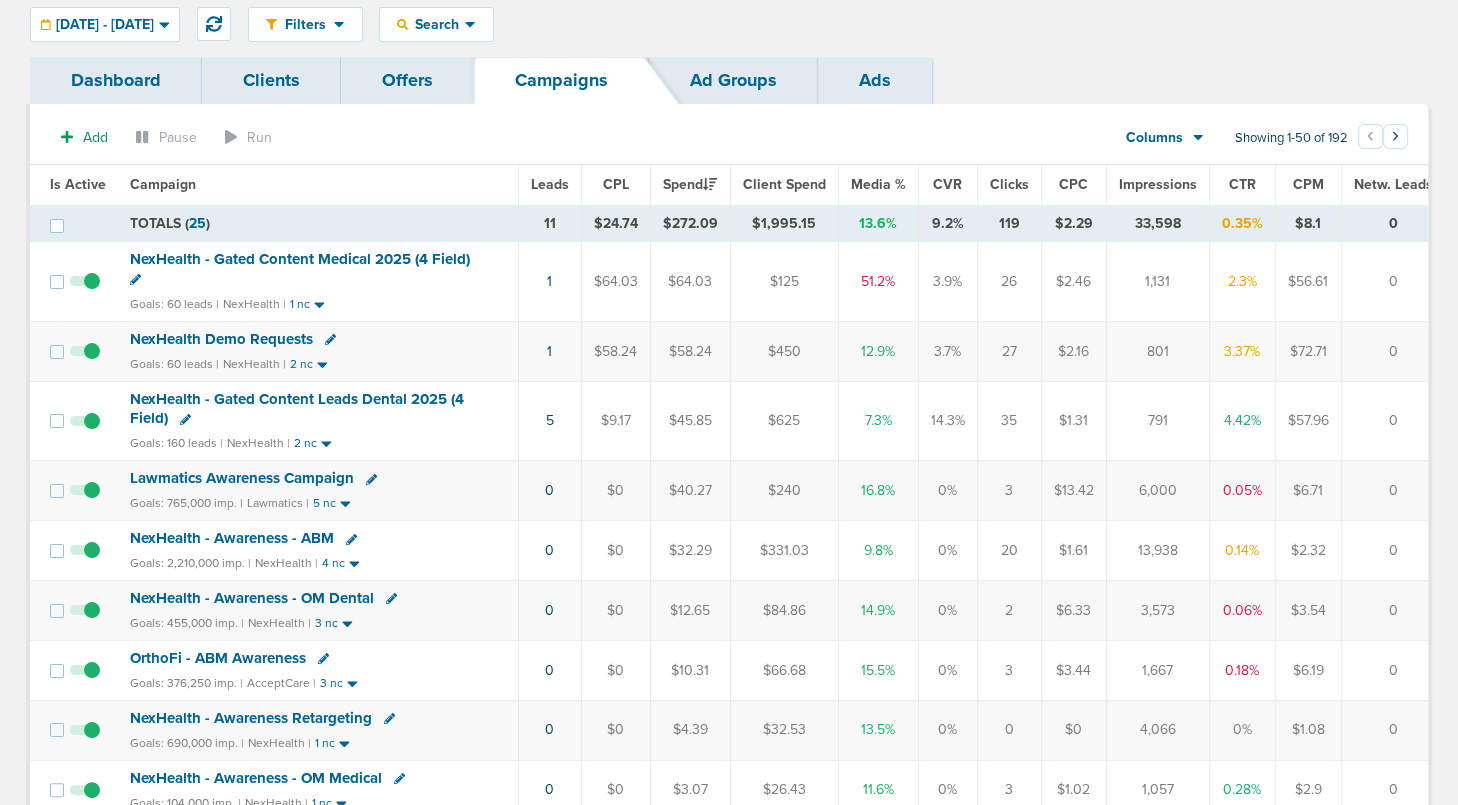 scroll, scrollTop: 91, scrollLeft: 0, axis: vertical 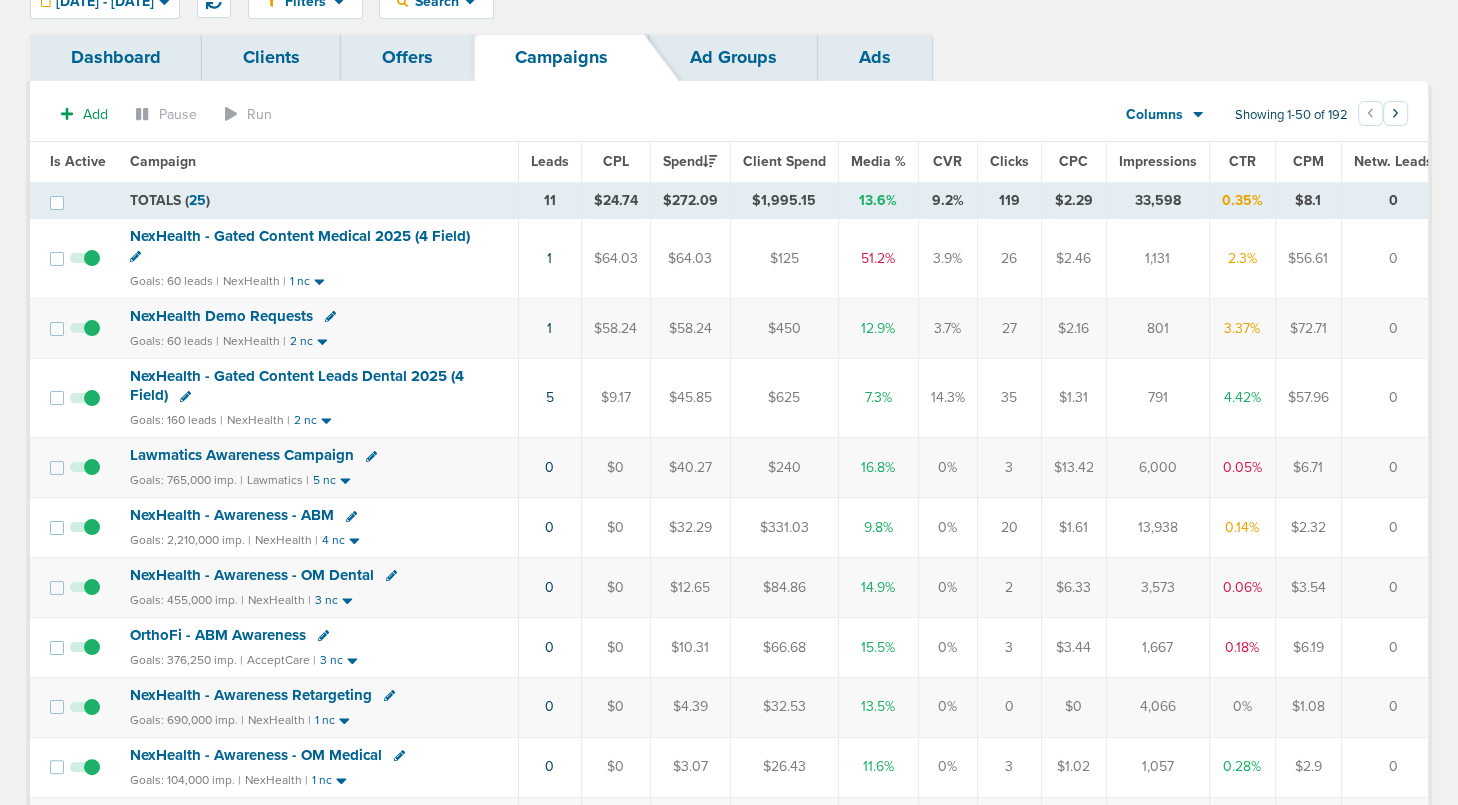 click on "NexHealth Demo Requests" at bounding box center (221, 316) 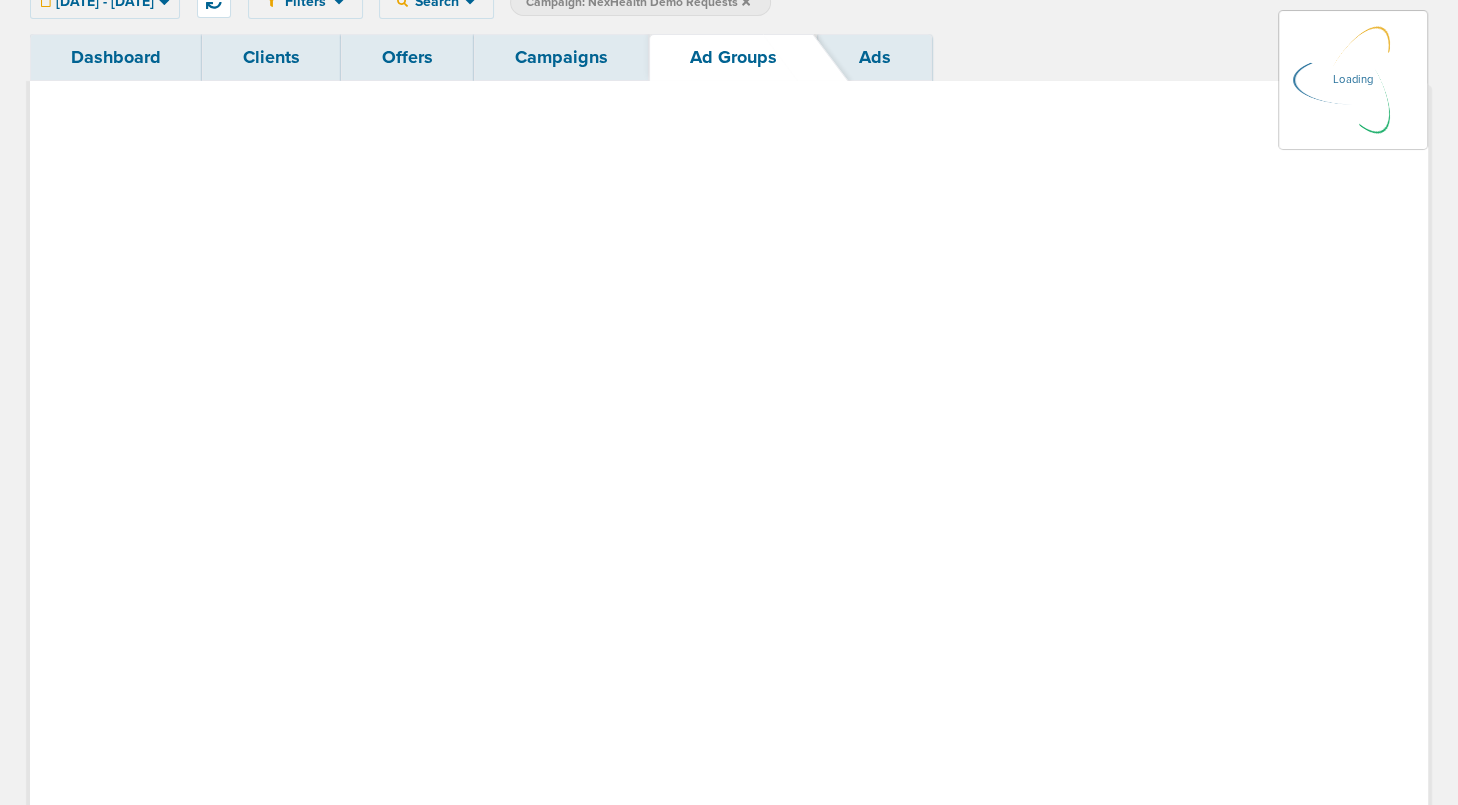 scroll, scrollTop: 0, scrollLeft: 0, axis: both 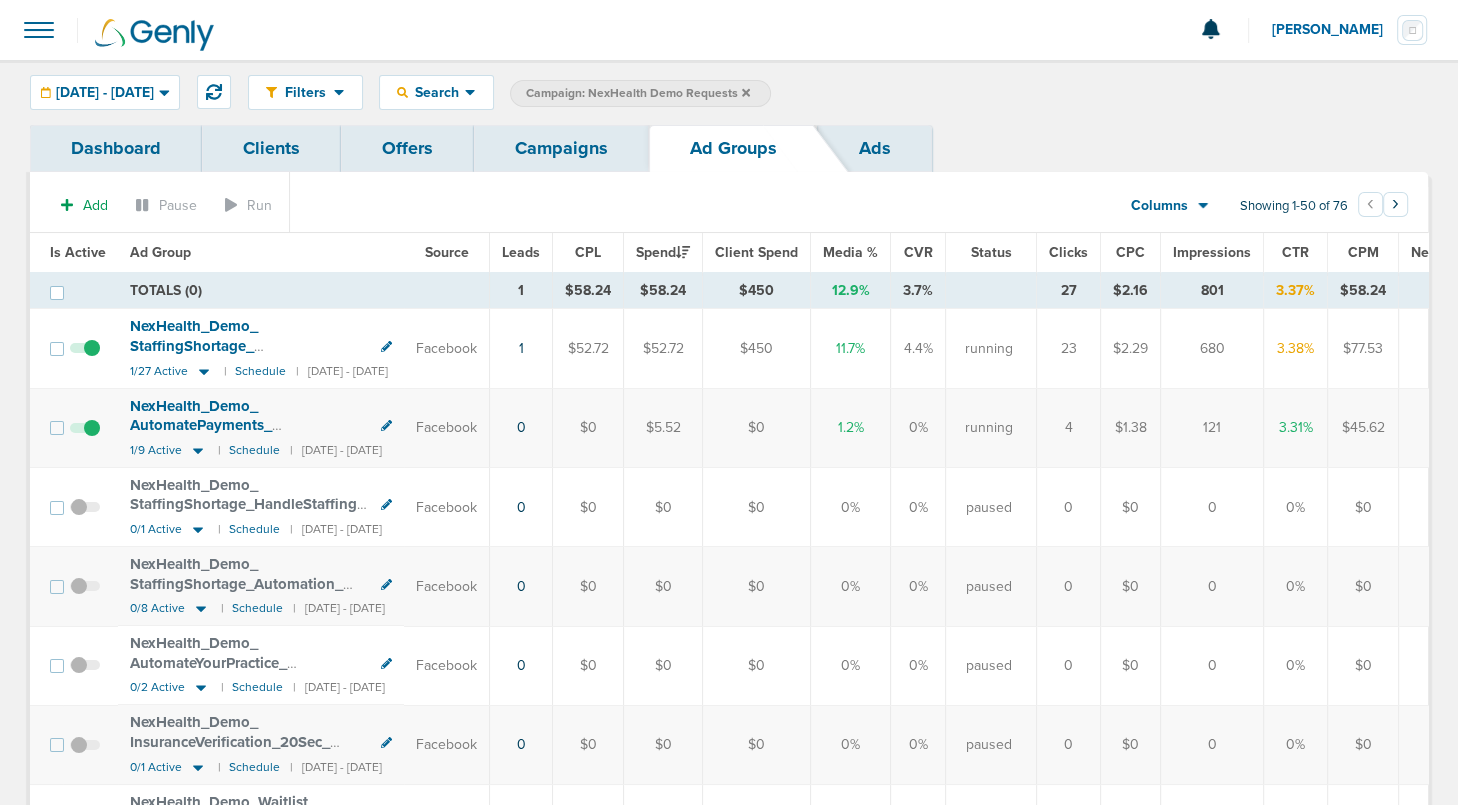click on "Campaigns" at bounding box center [561, 148] 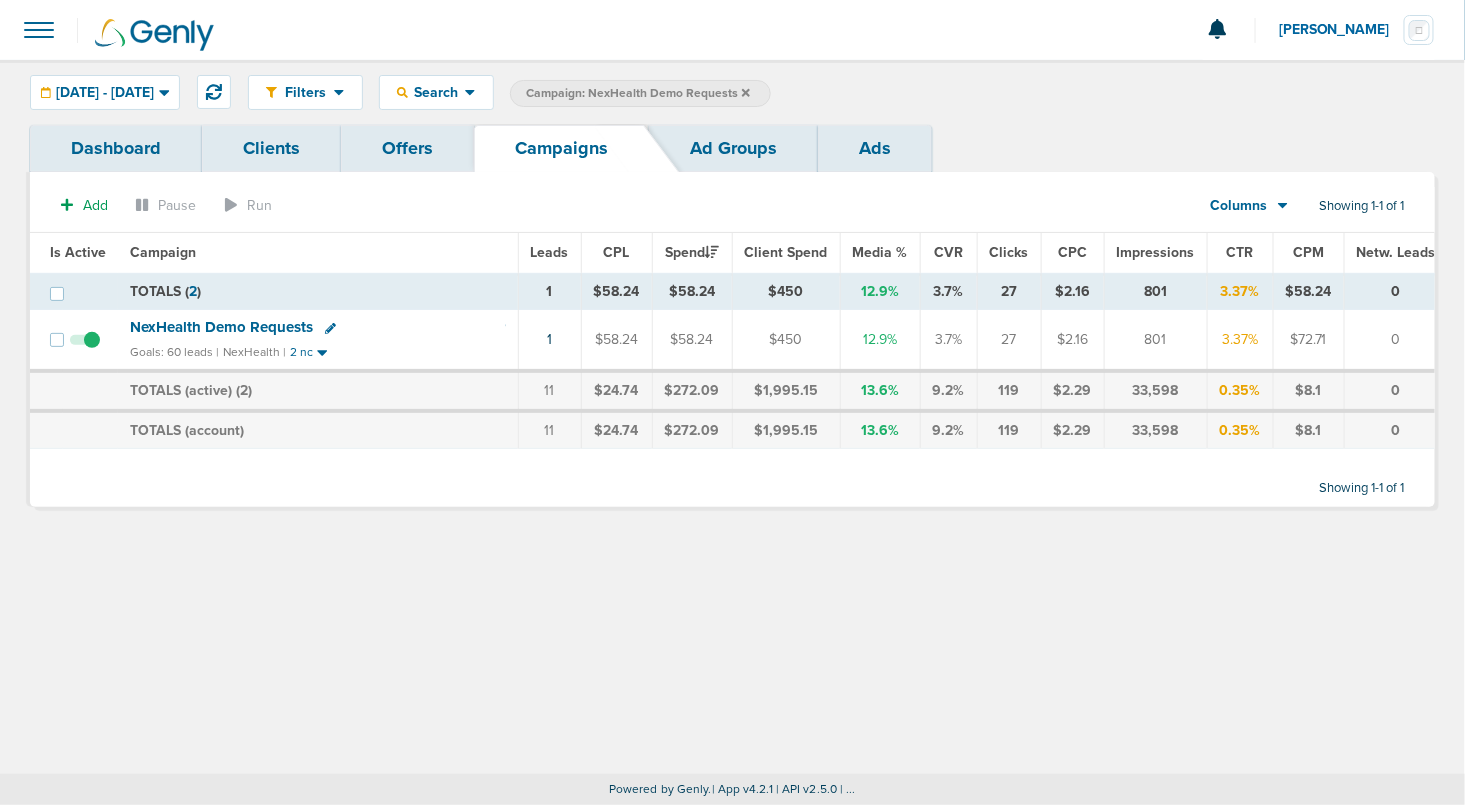 click 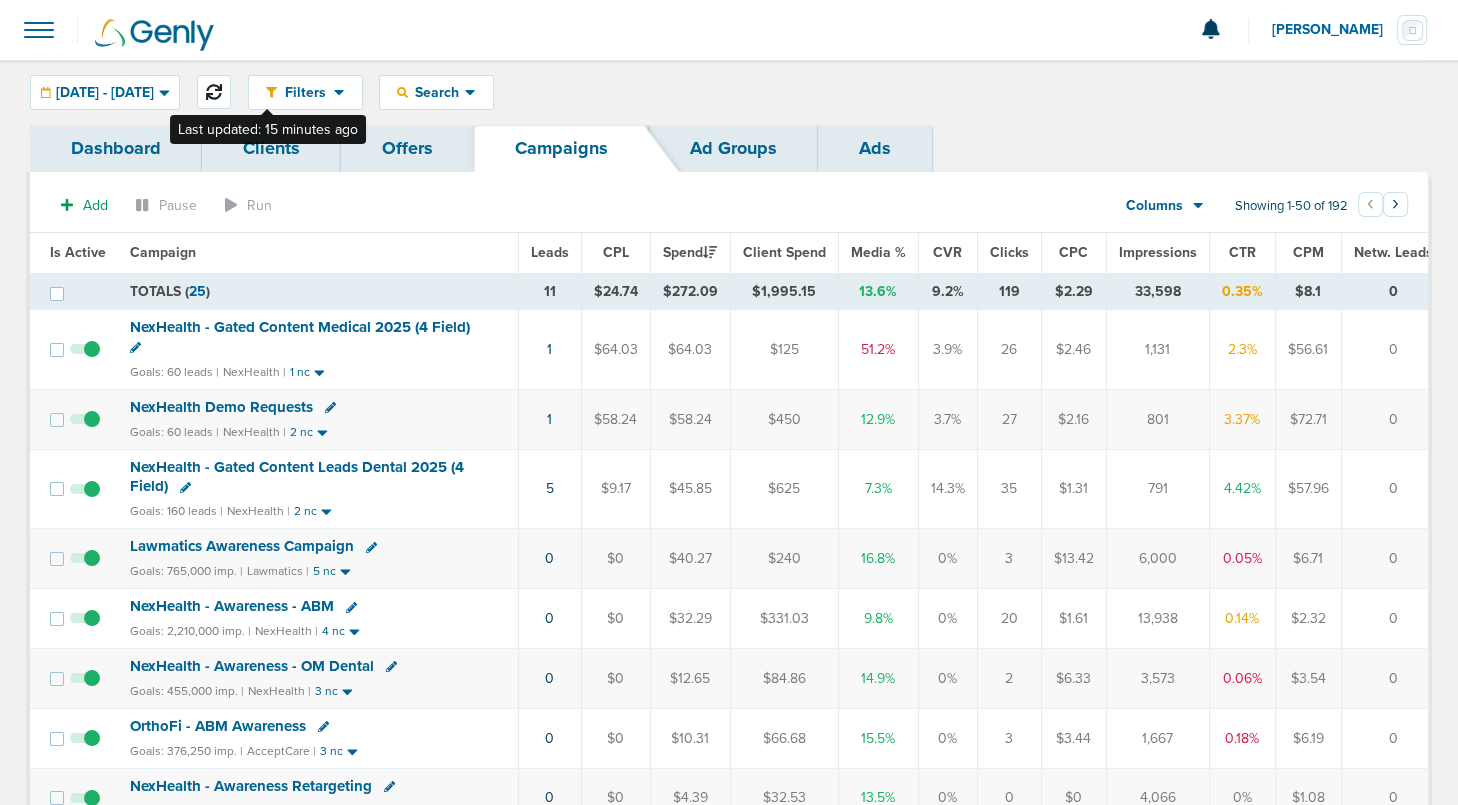 click 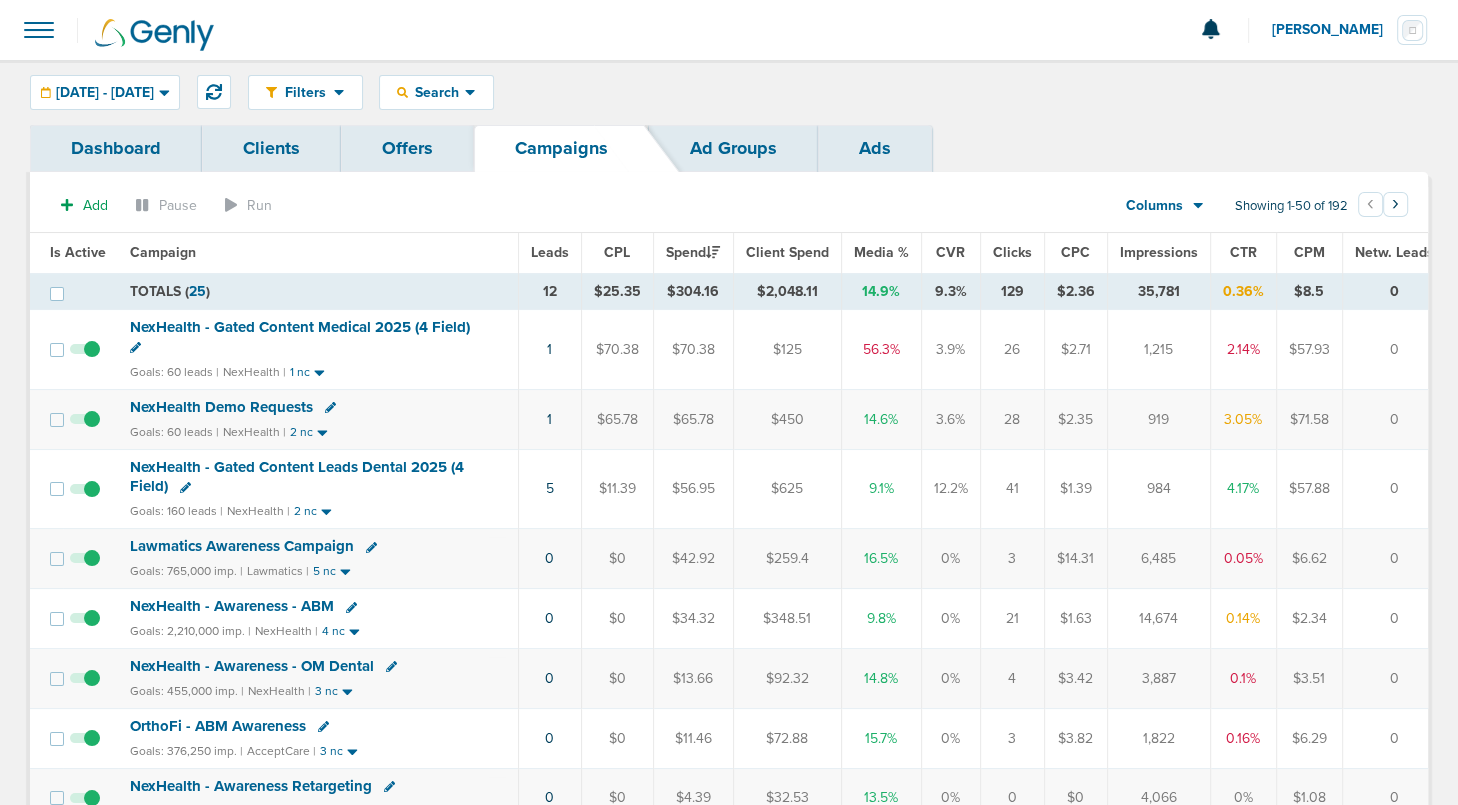 click on "NexHealth - Gated Content Medical 2025 (4 Field)" at bounding box center (300, 327) 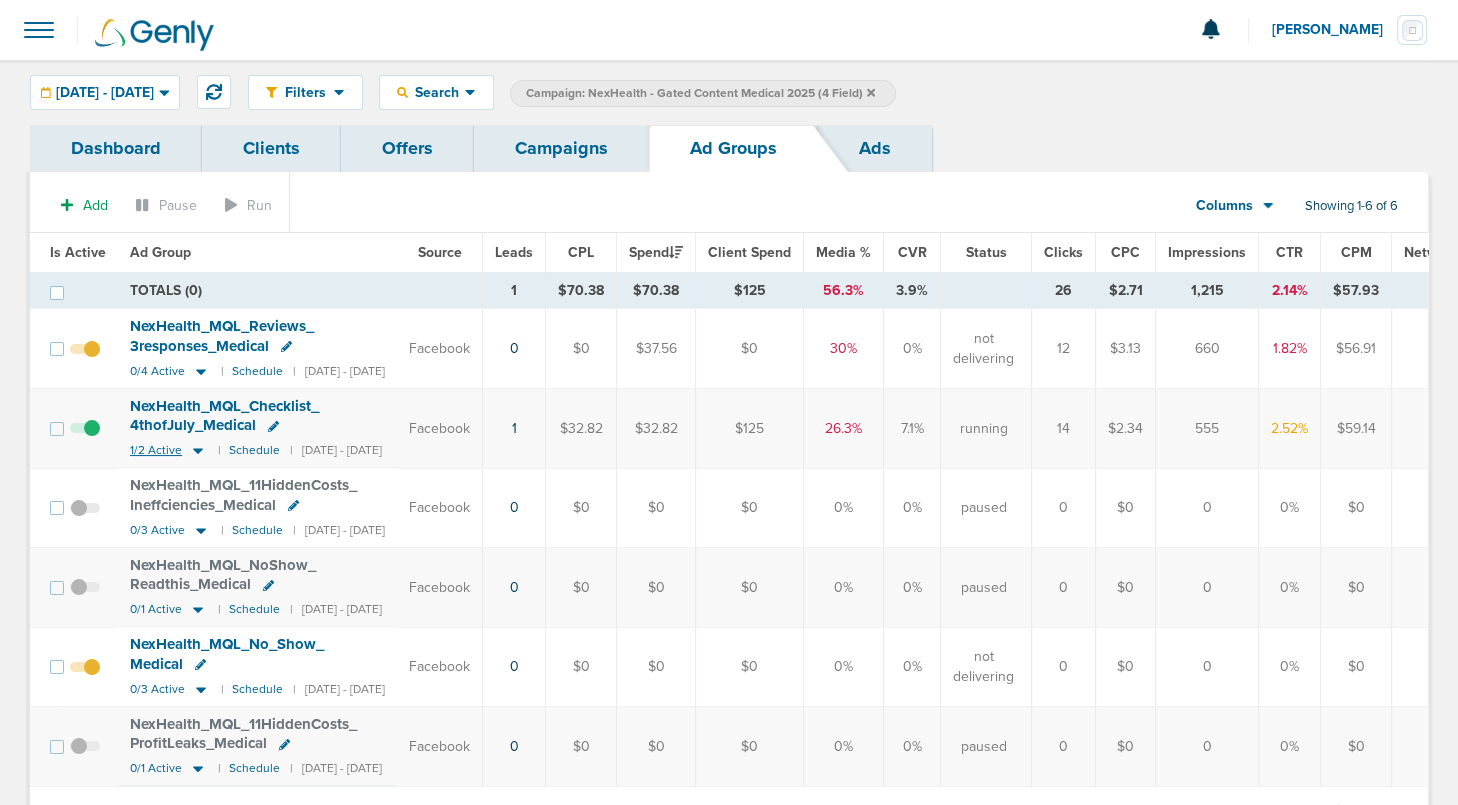 click on "1/2 Active" at bounding box center (169, 450) 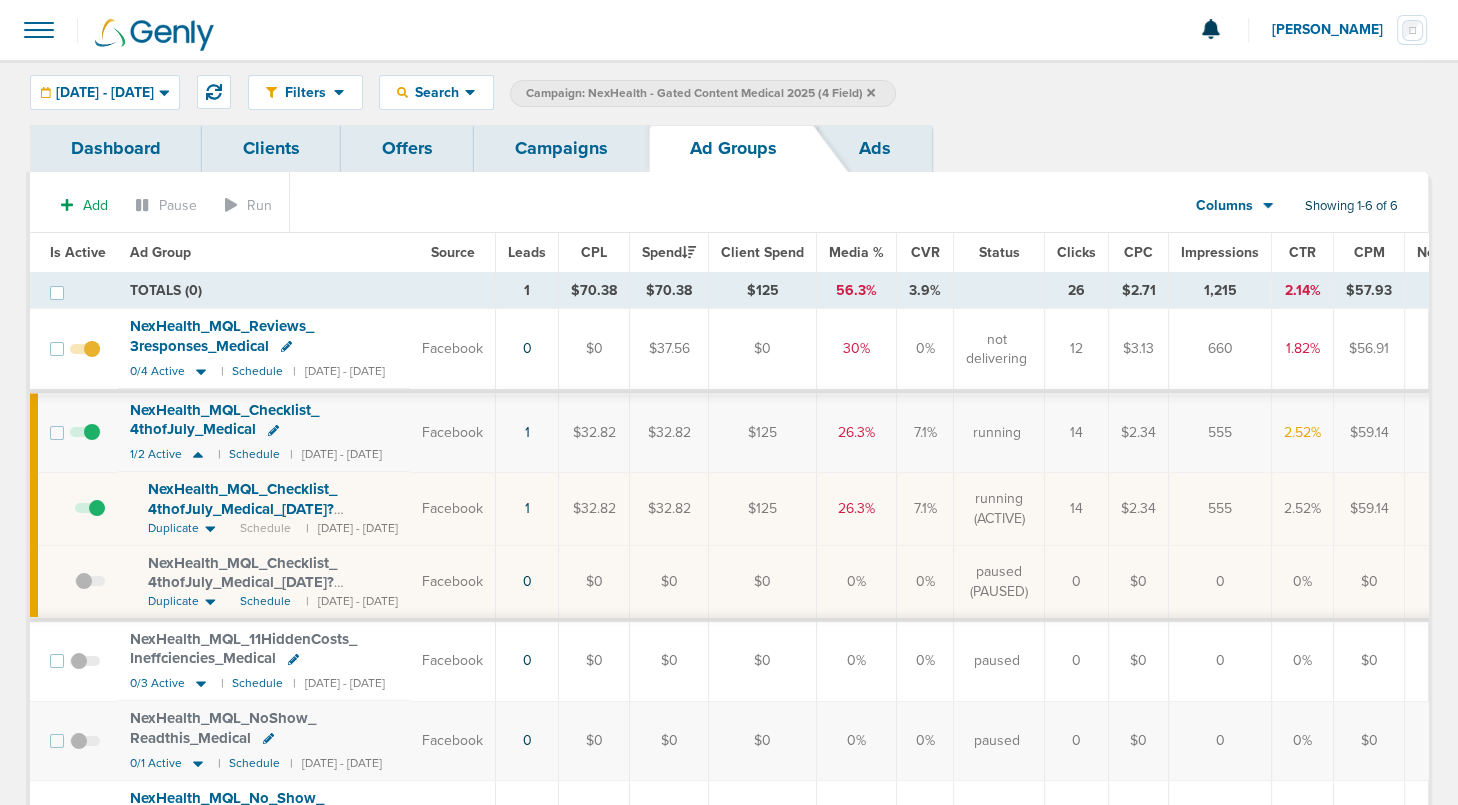 click at bounding box center (85, 442) 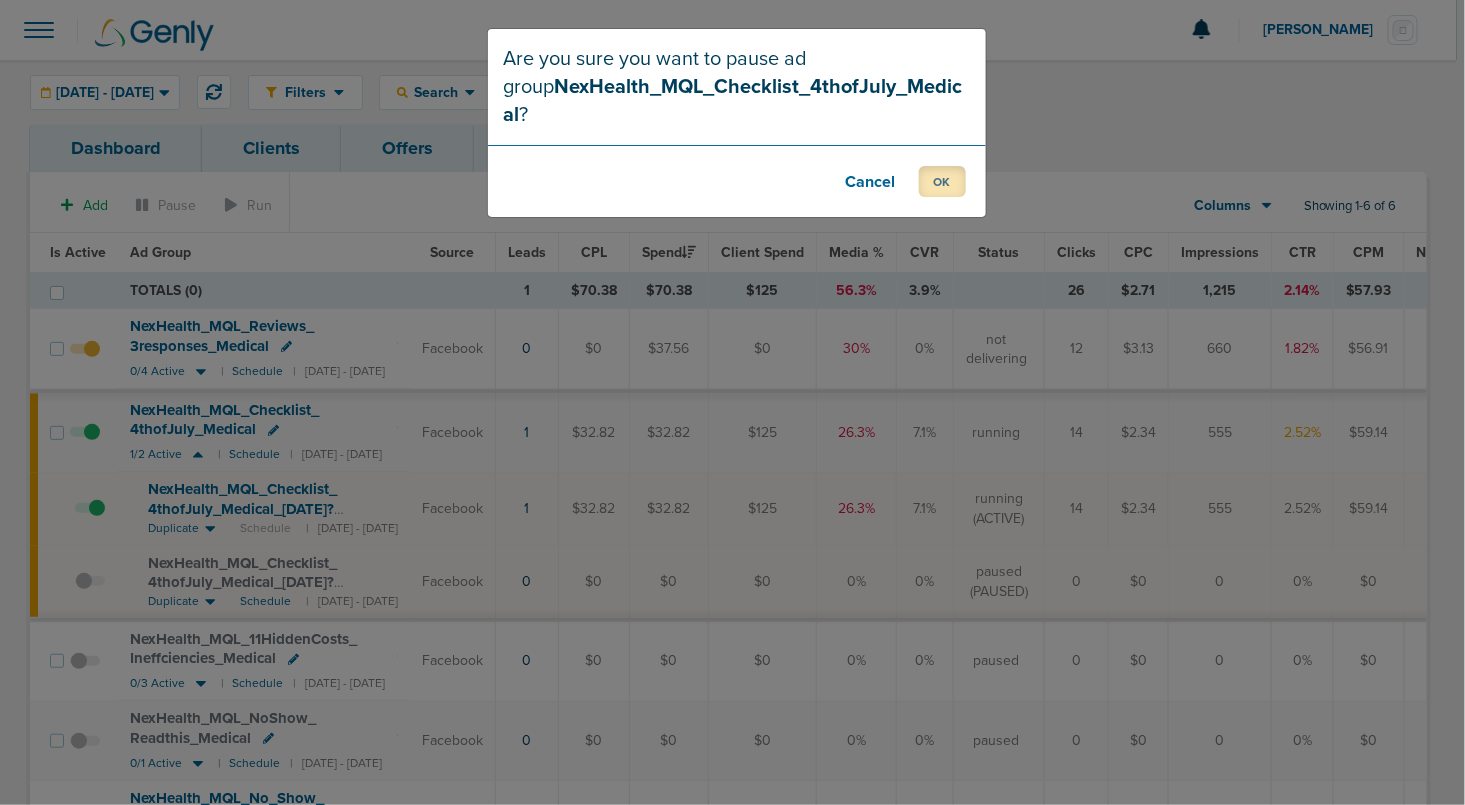 click on "OK" at bounding box center (942, 181) 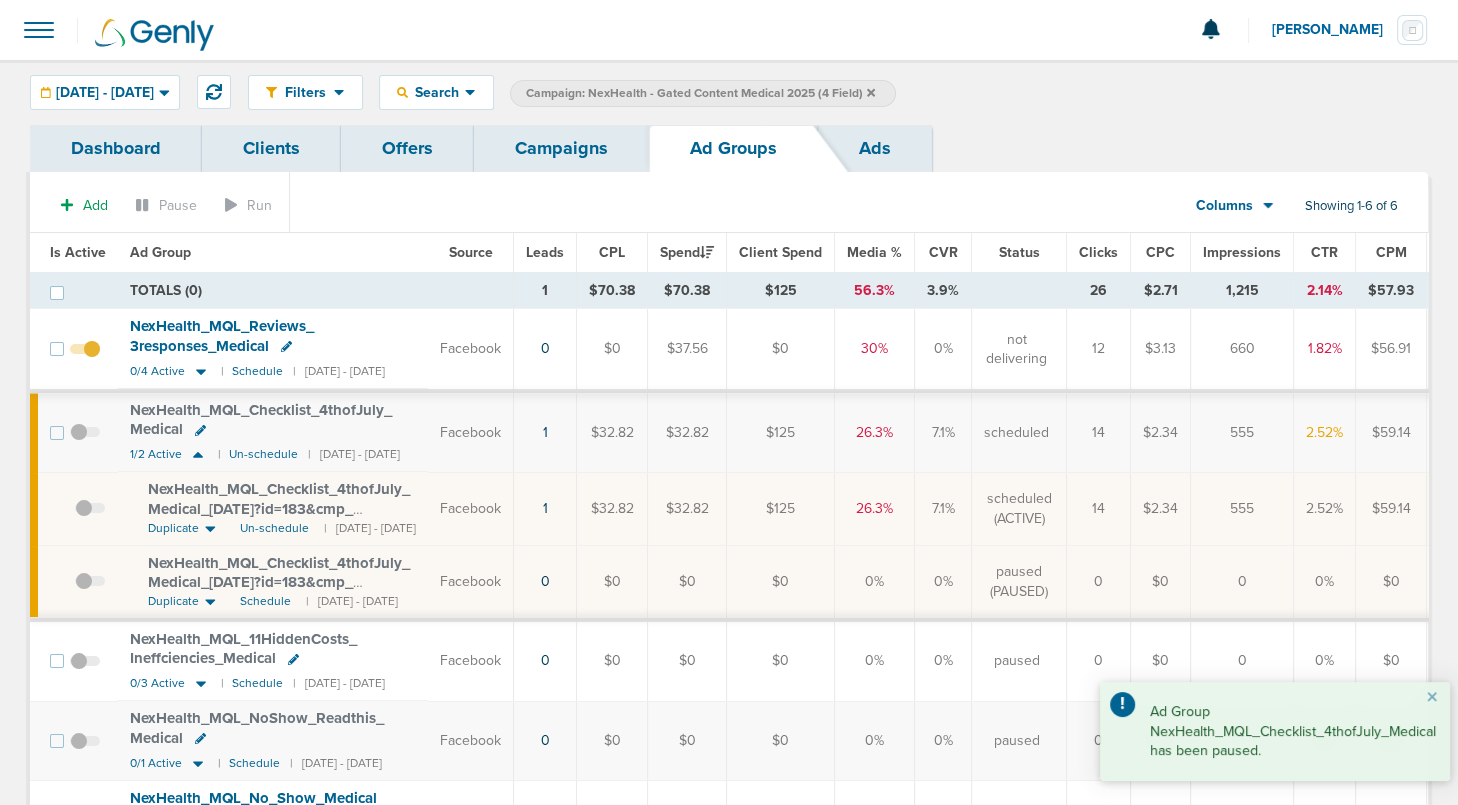 click on "Campaigns" at bounding box center [561, 148] 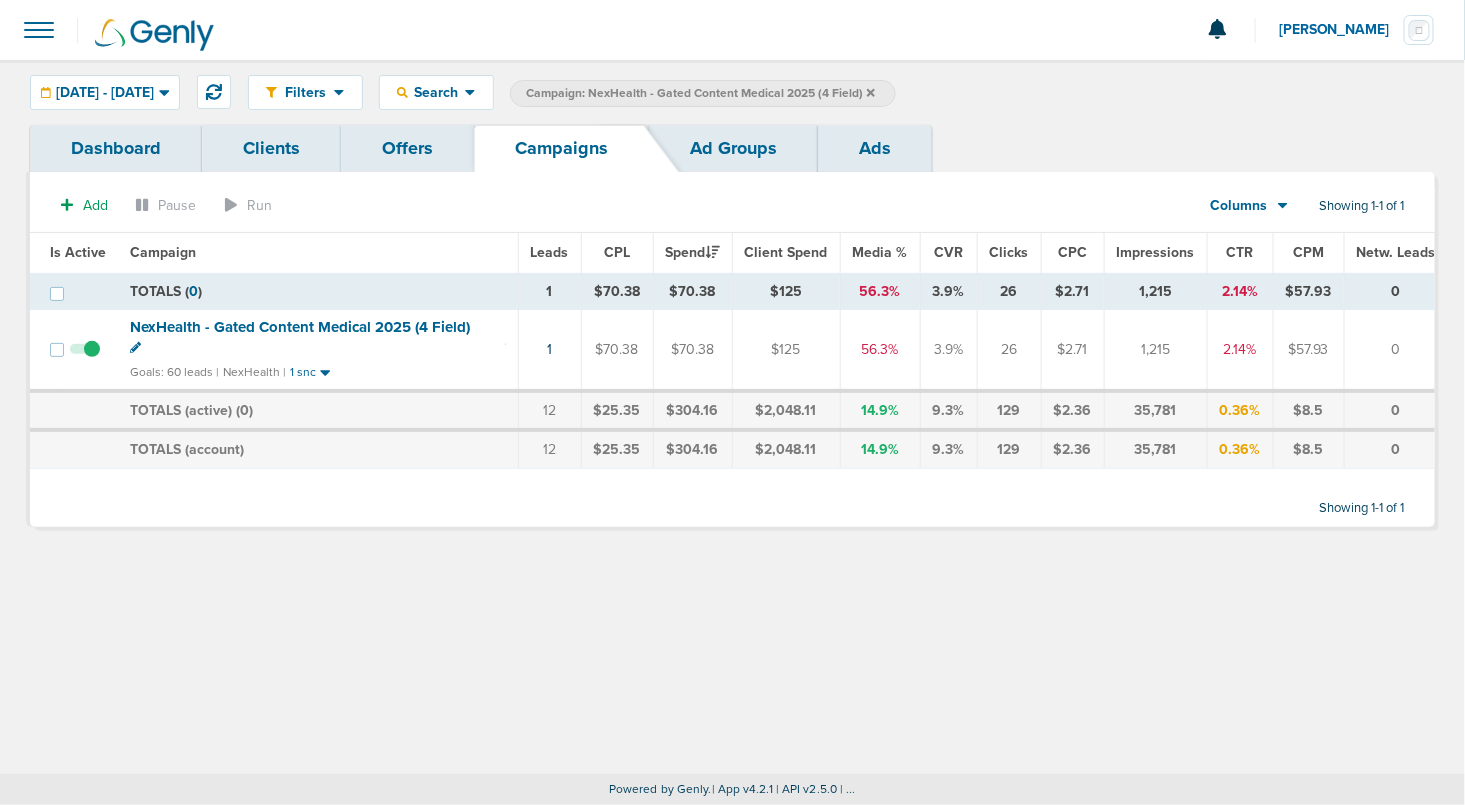 click 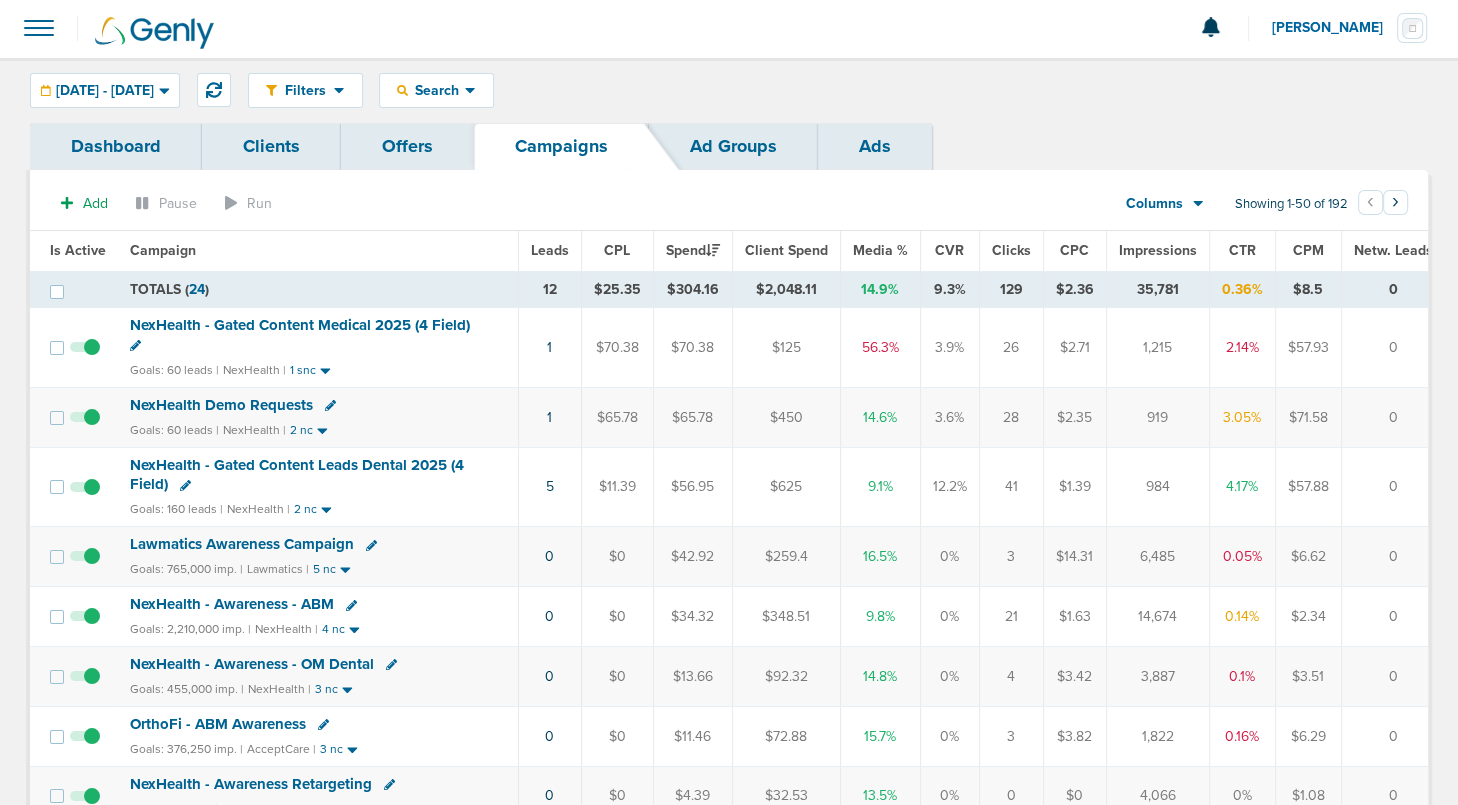 scroll, scrollTop: 0, scrollLeft: 0, axis: both 